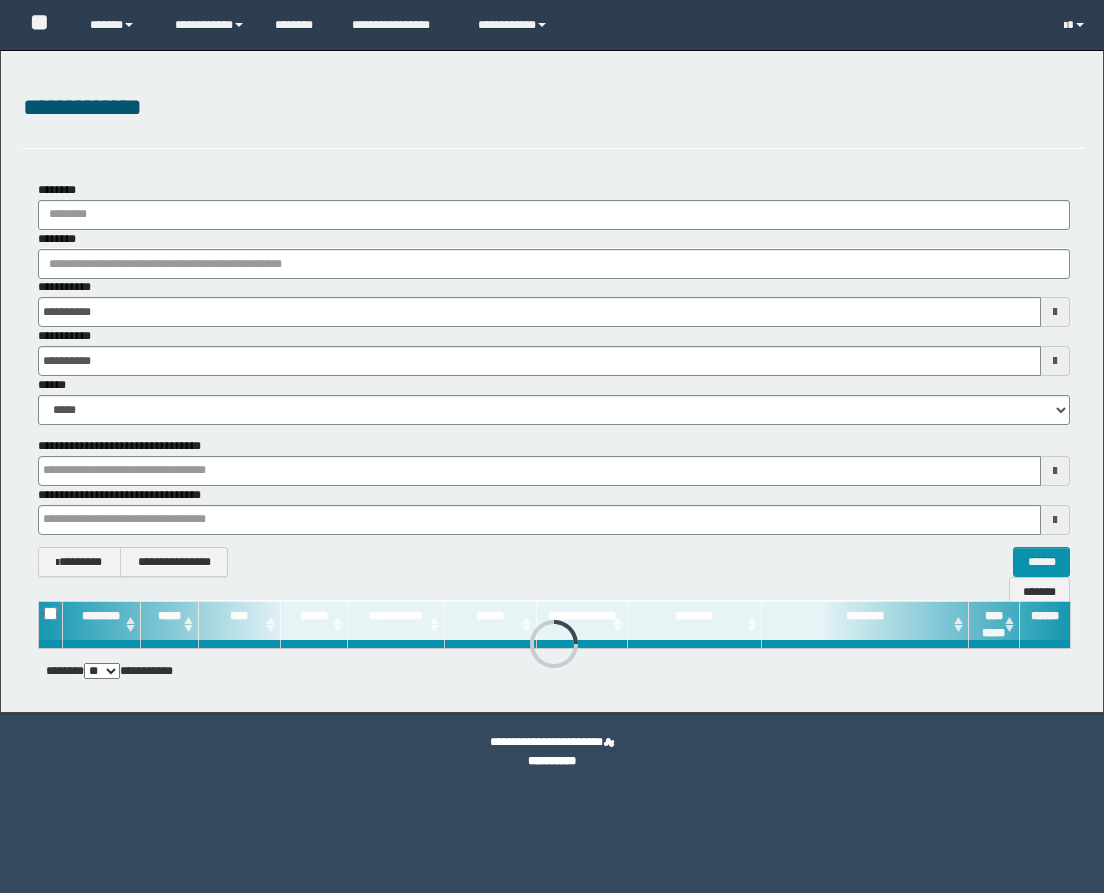 scroll, scrollTop: 0, scrollLeft: 0, axis: both 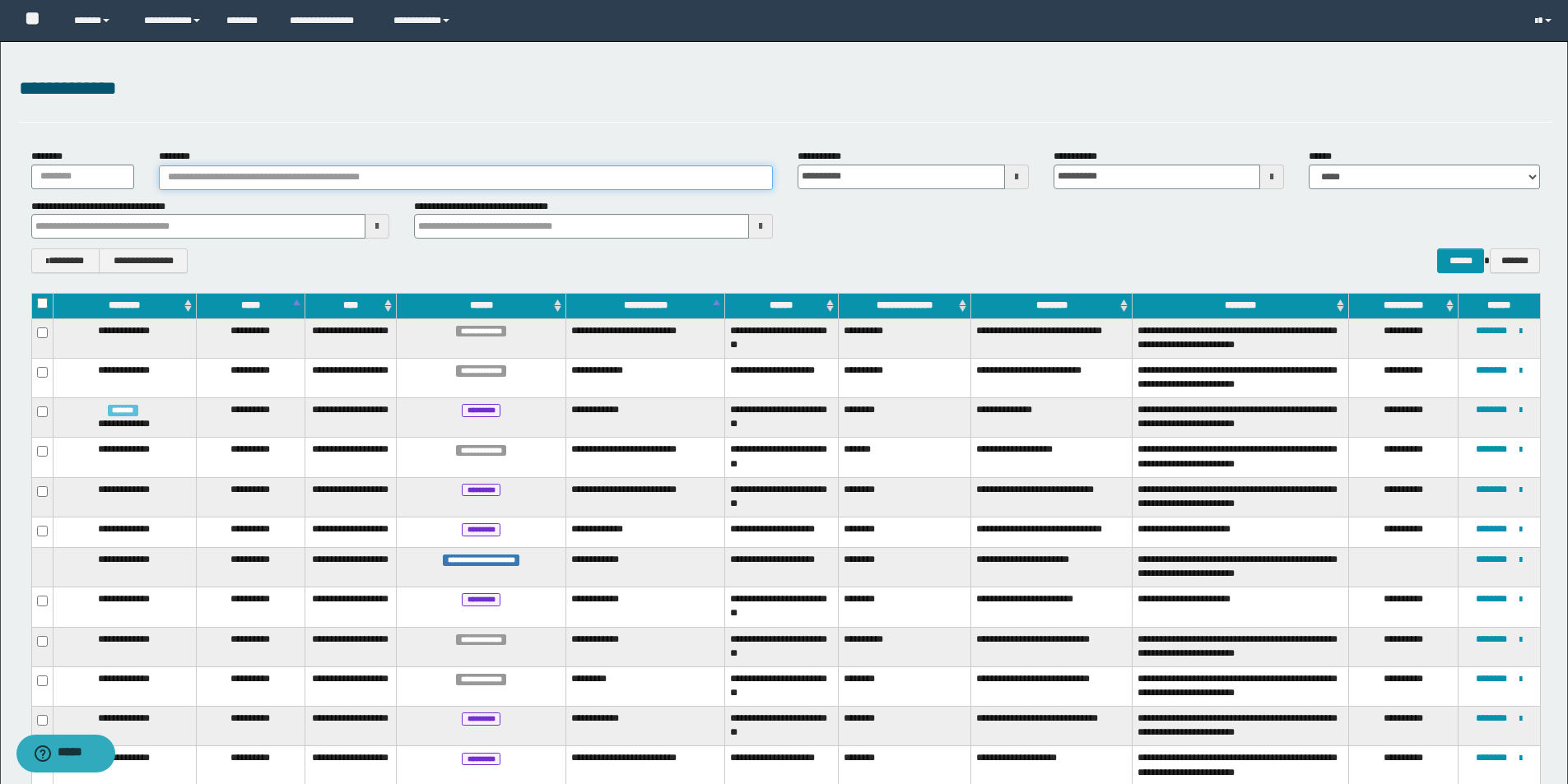 click on "********" at bounding box center [466, 178] 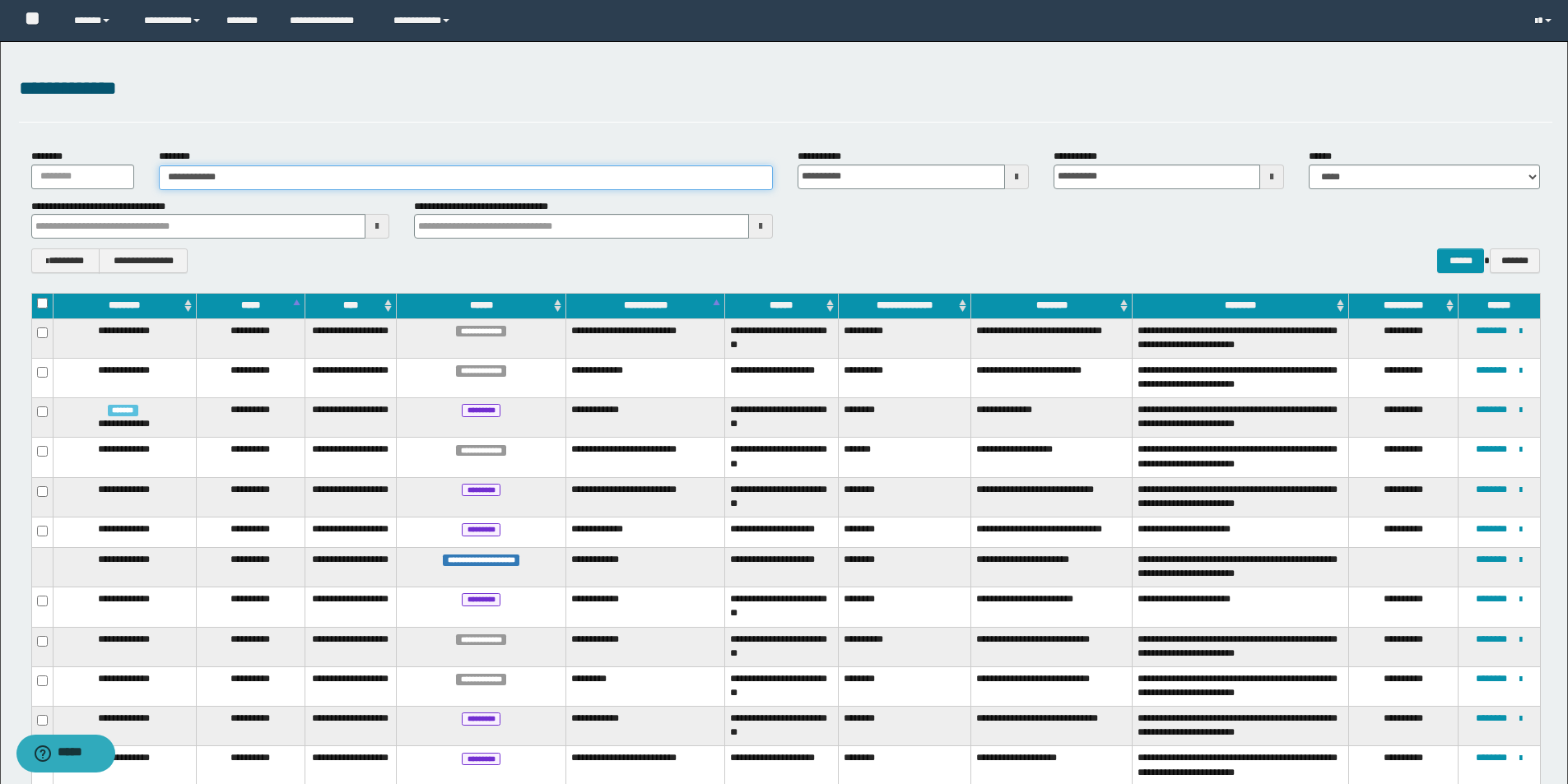 type on "**********" 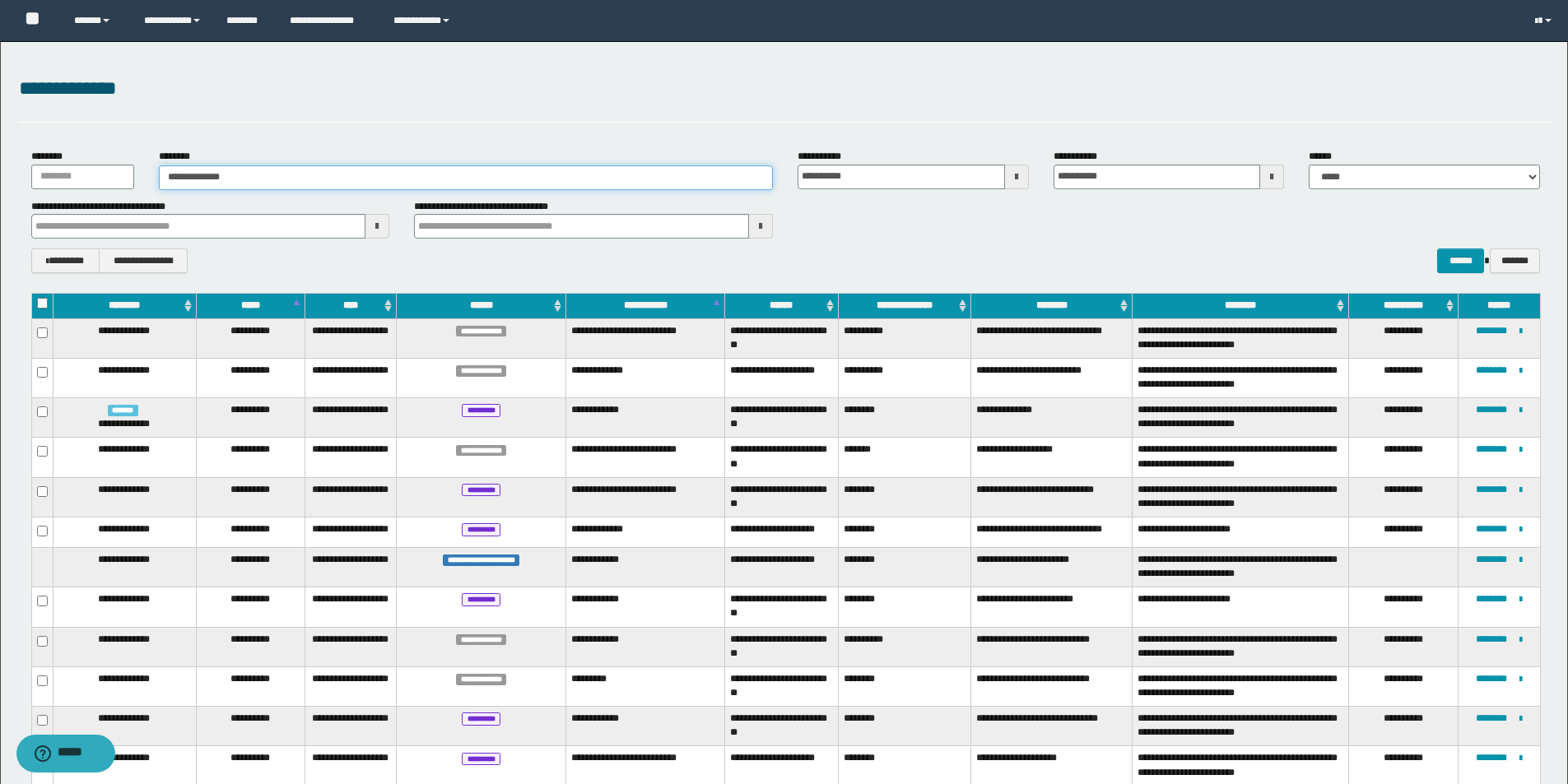 type on "**********" 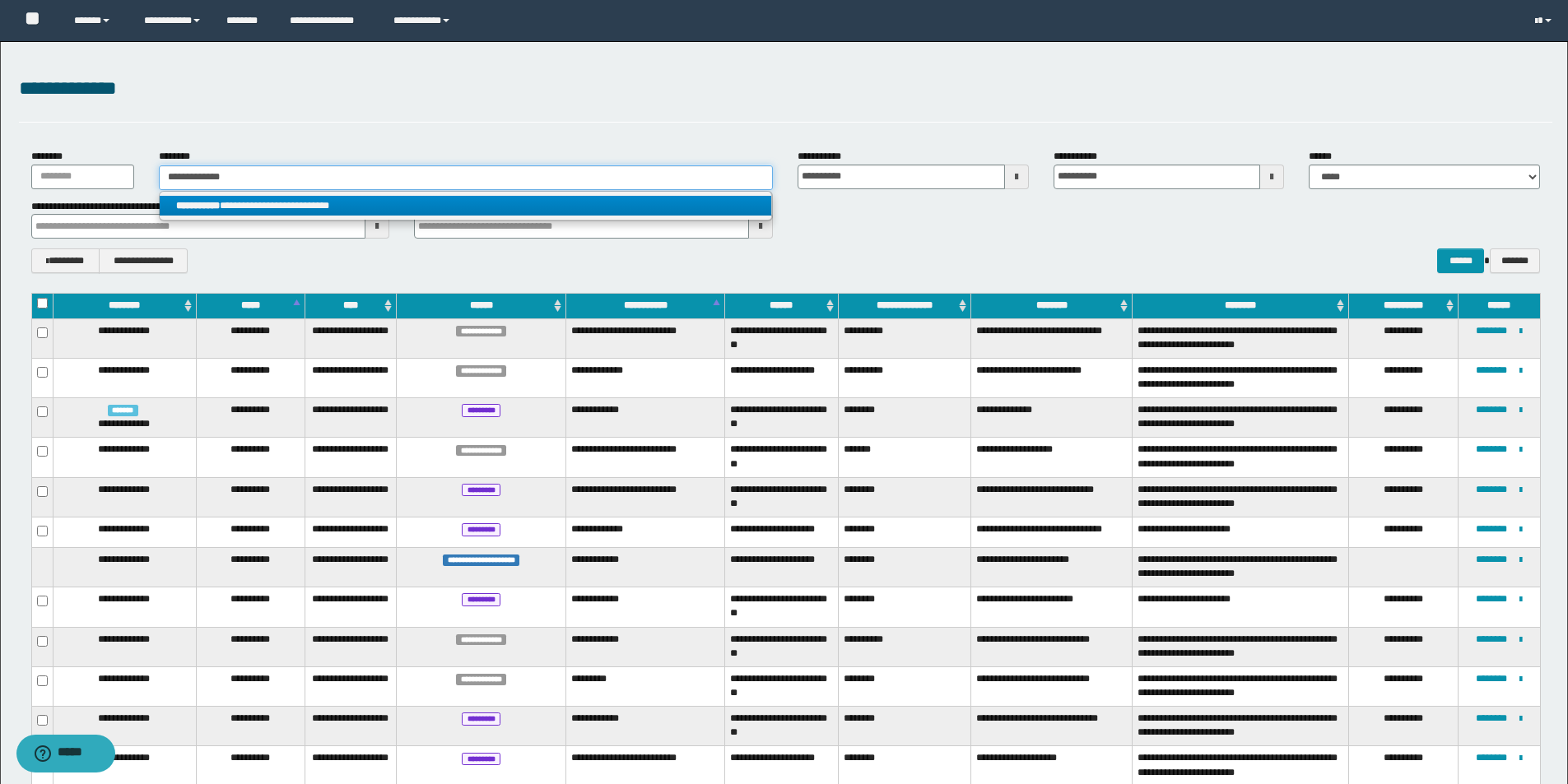 type on "**********" 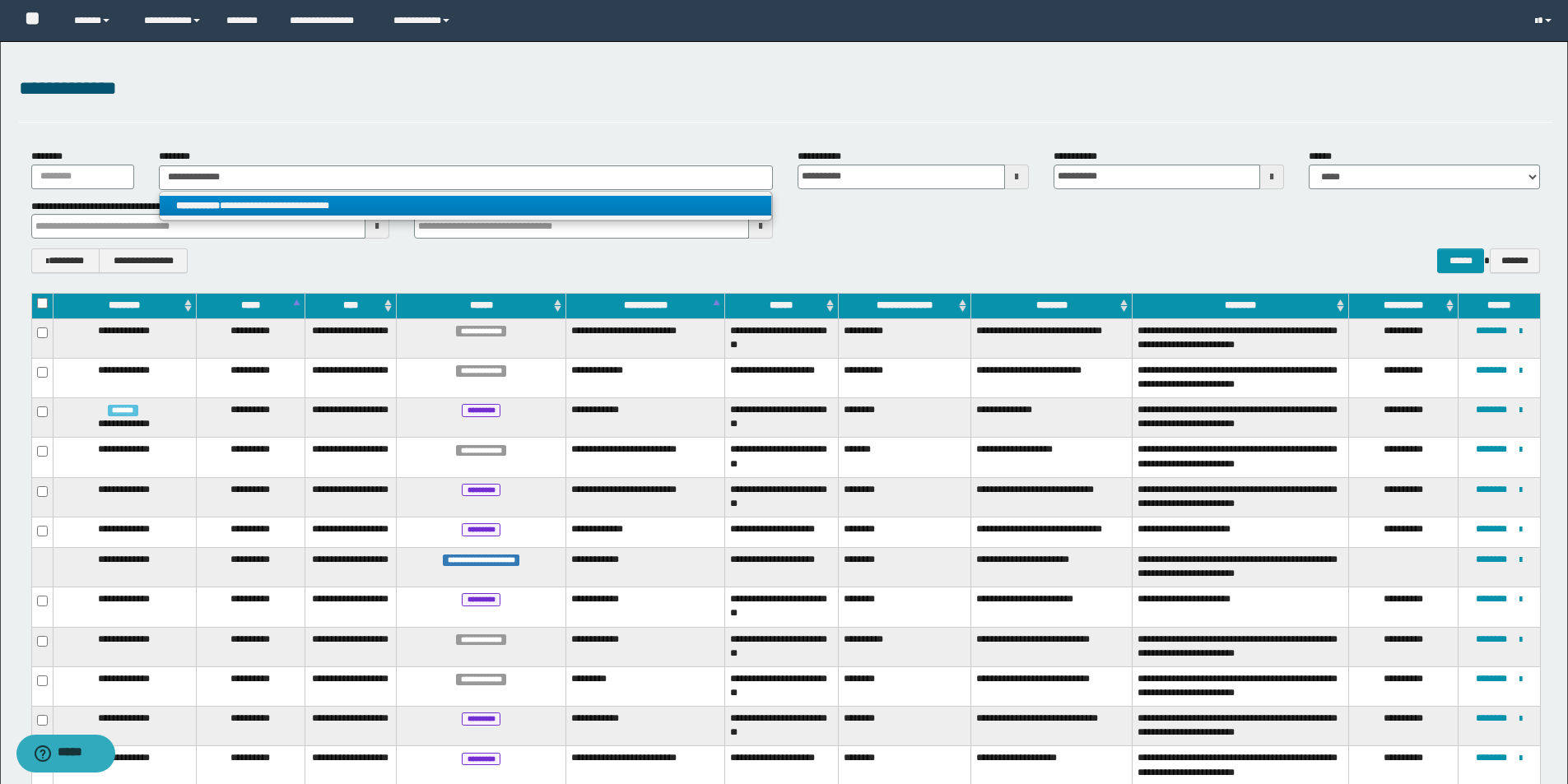 click on "**********" at bounding box center (465, 206) 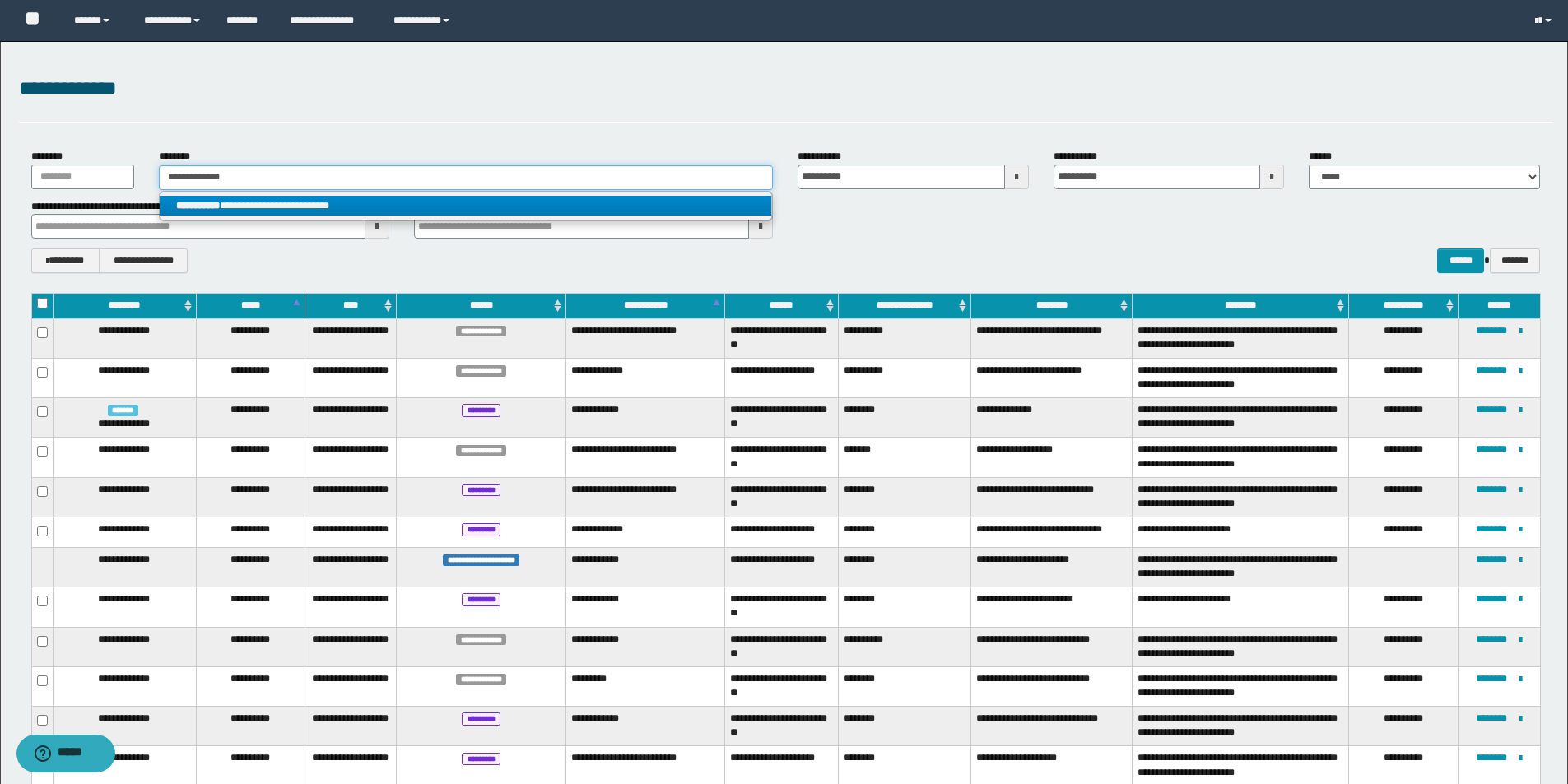 type 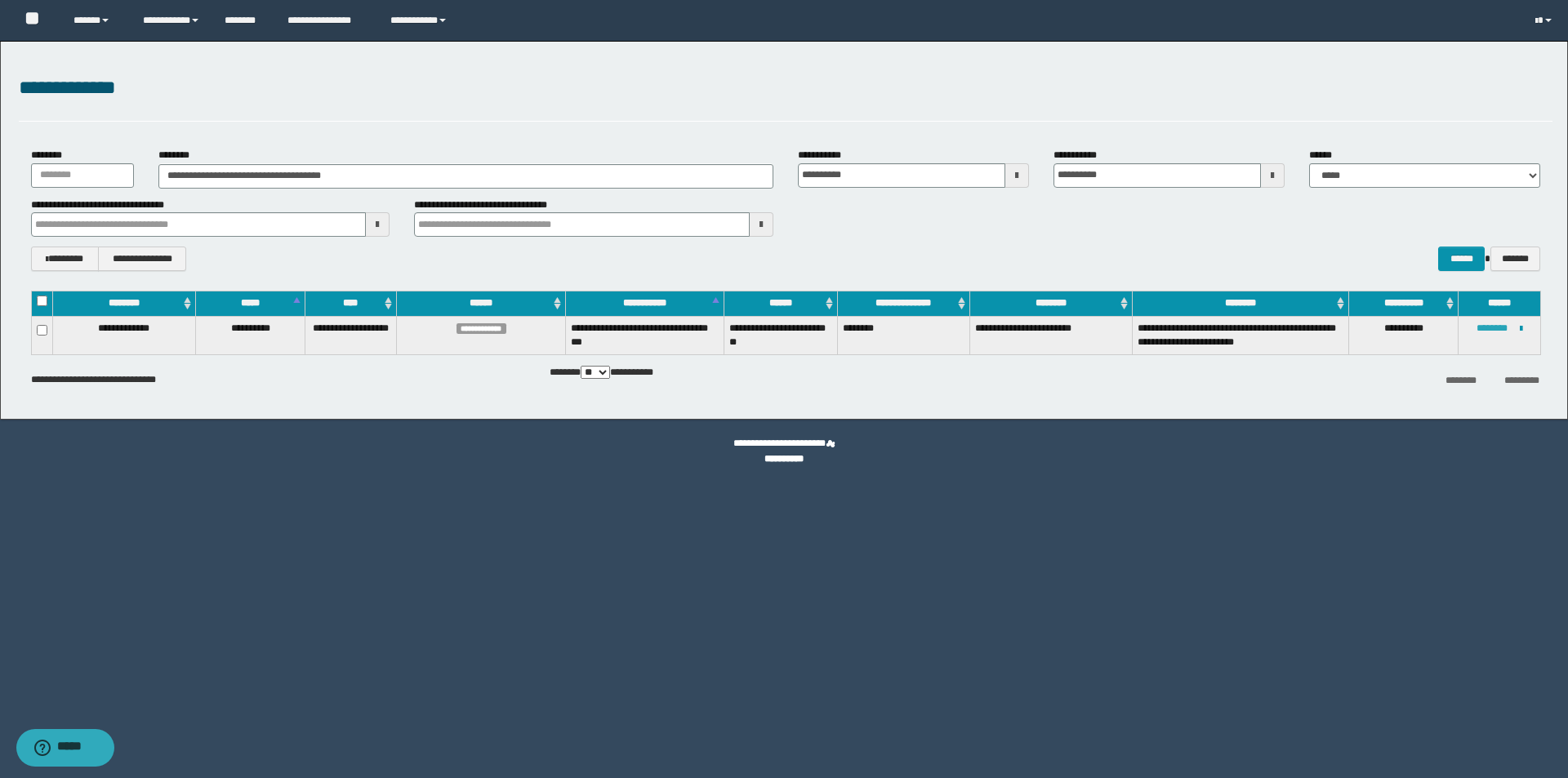 click on "********" at bounding box center [1492, 328] 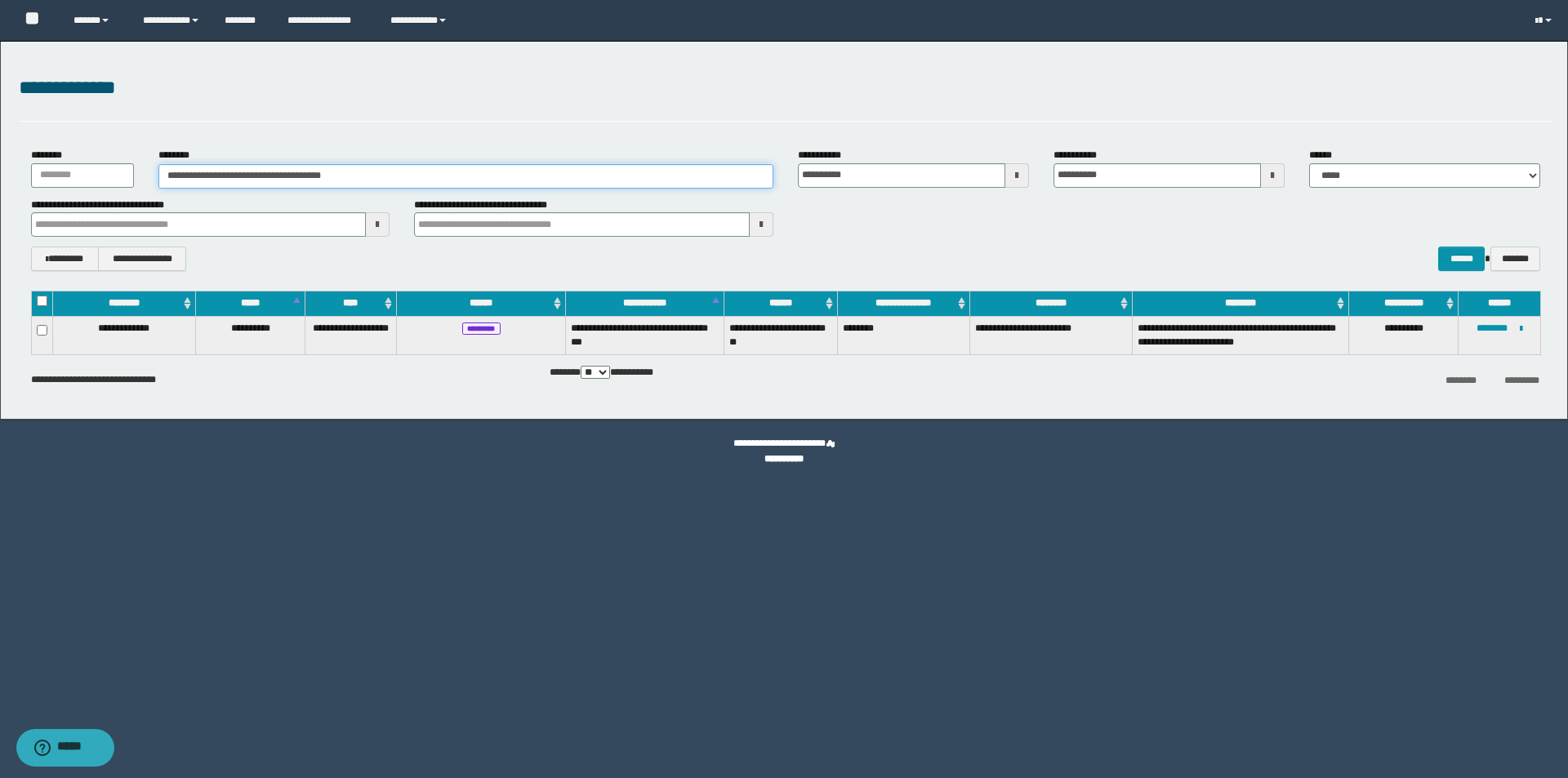 click on "**********" at bounding box center [466, 176] 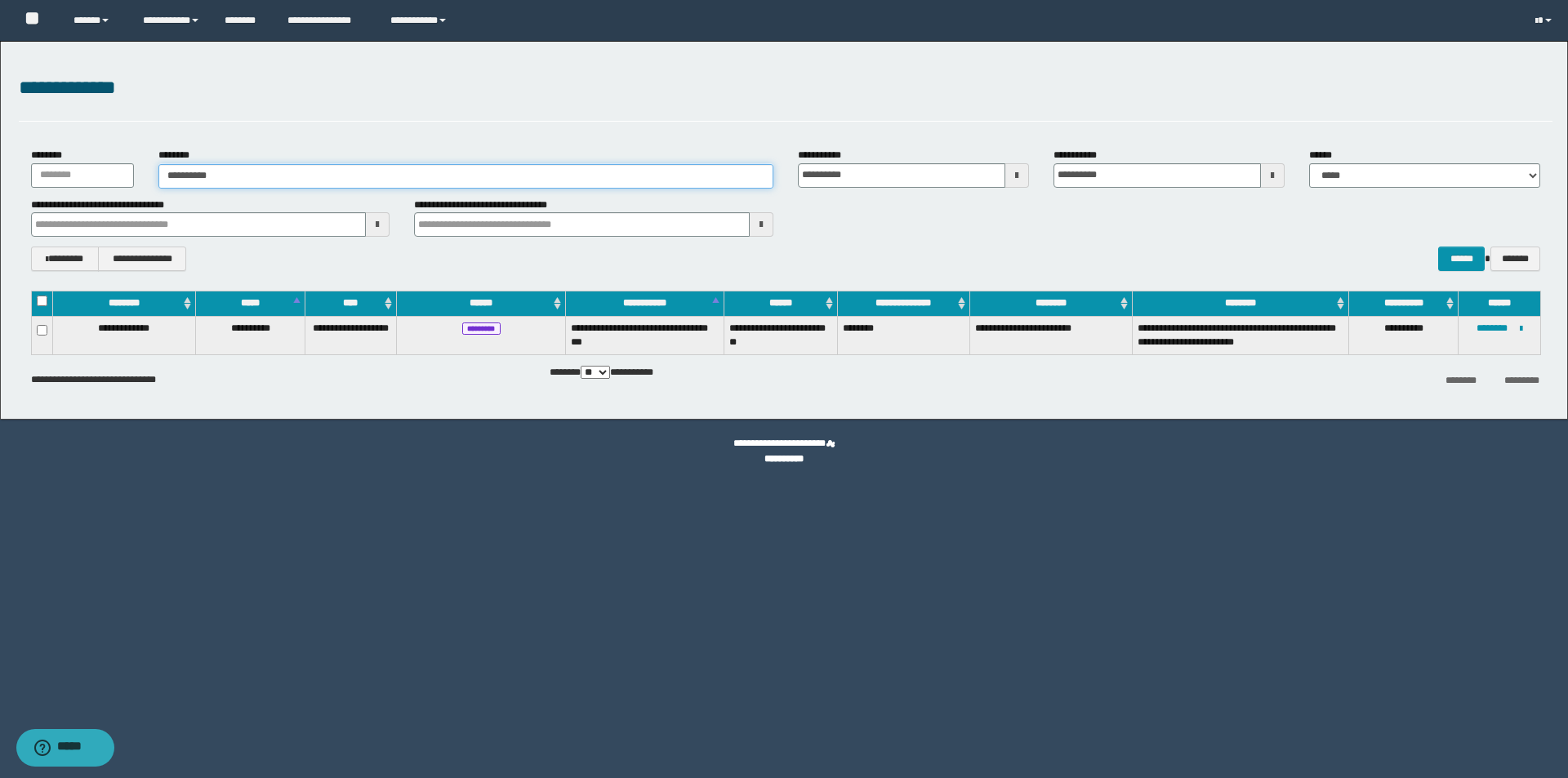 type on "********" 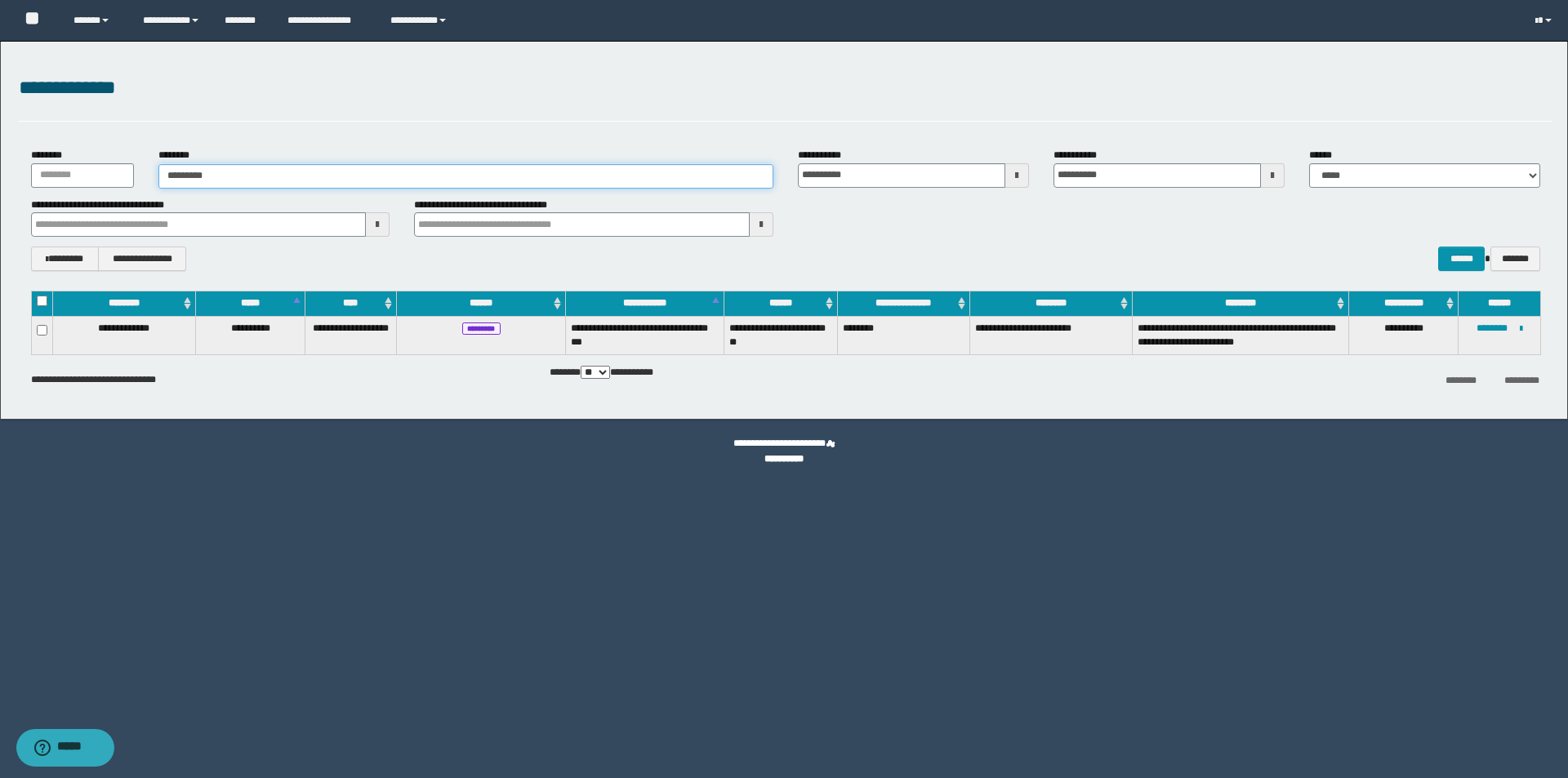 type on "********" 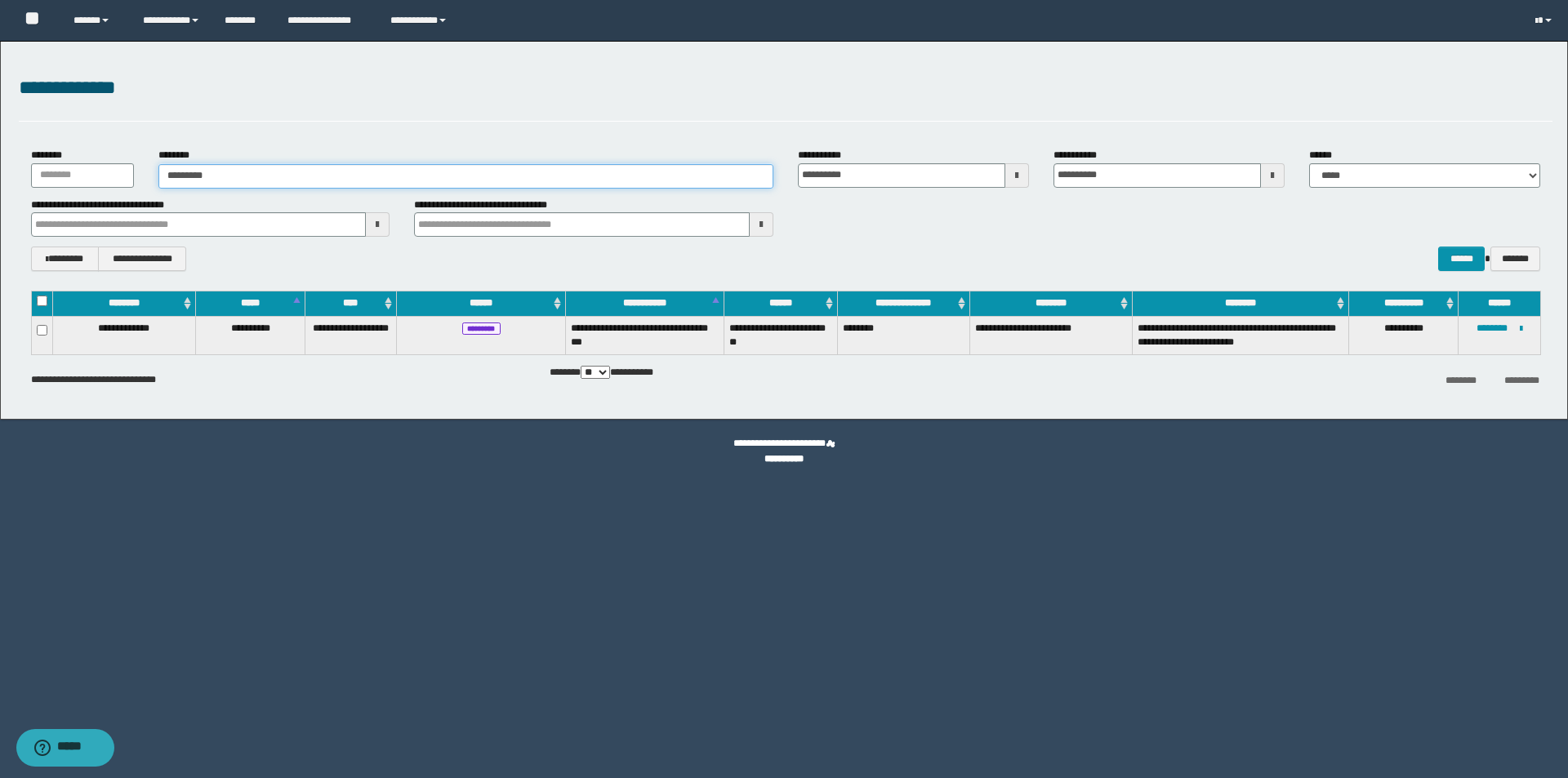 type 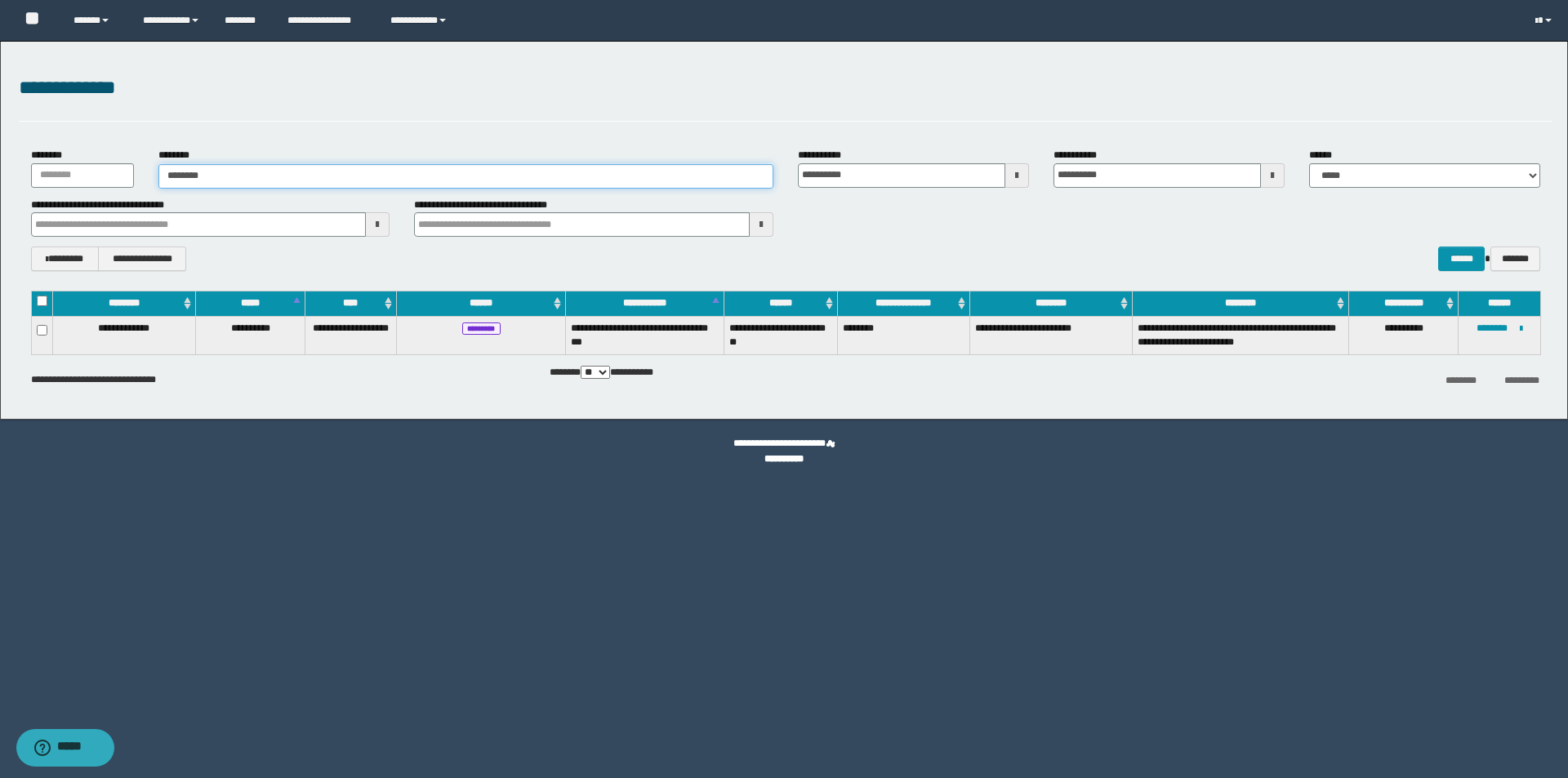 type on "********" 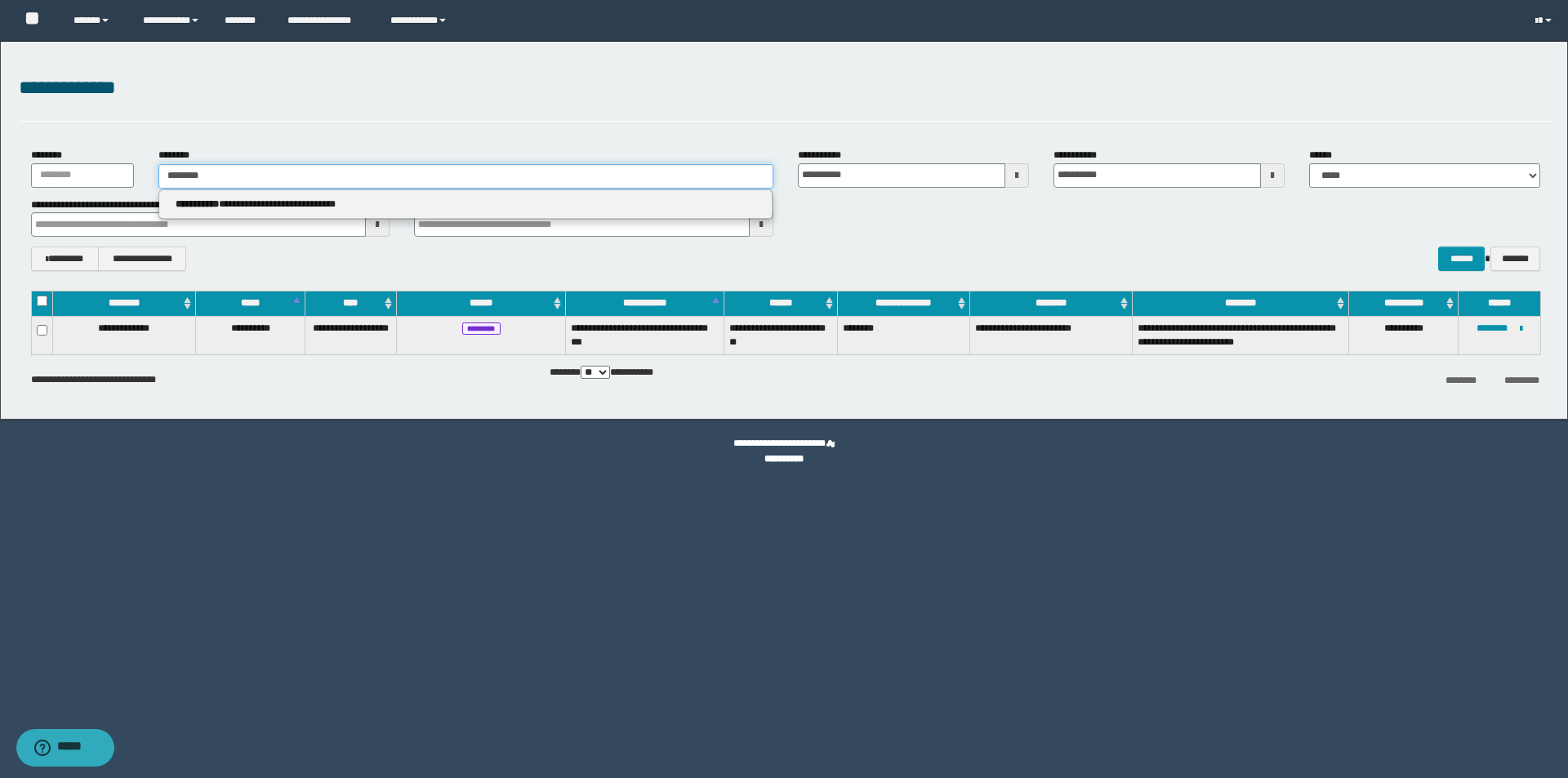 type 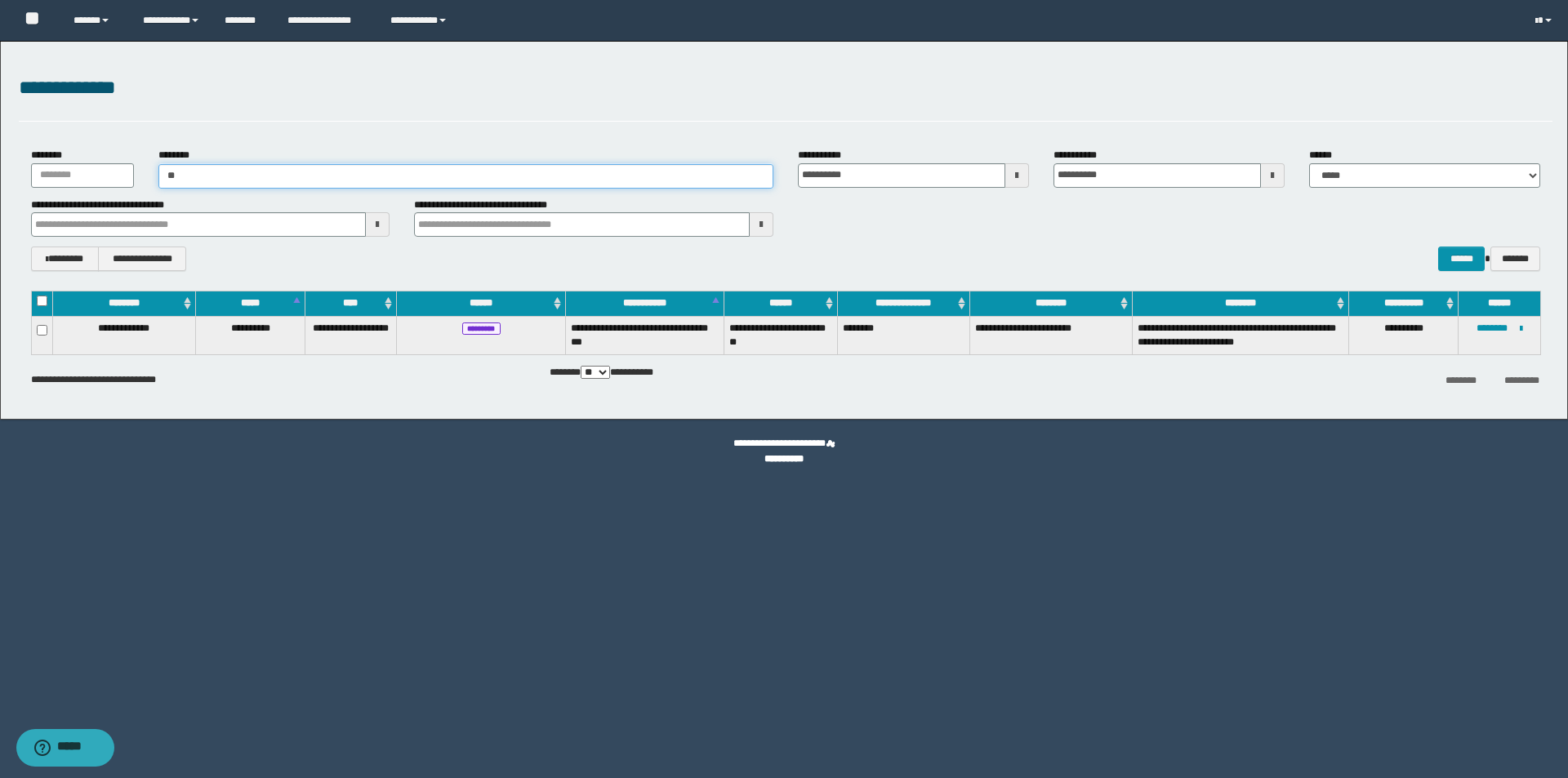 type on "*" 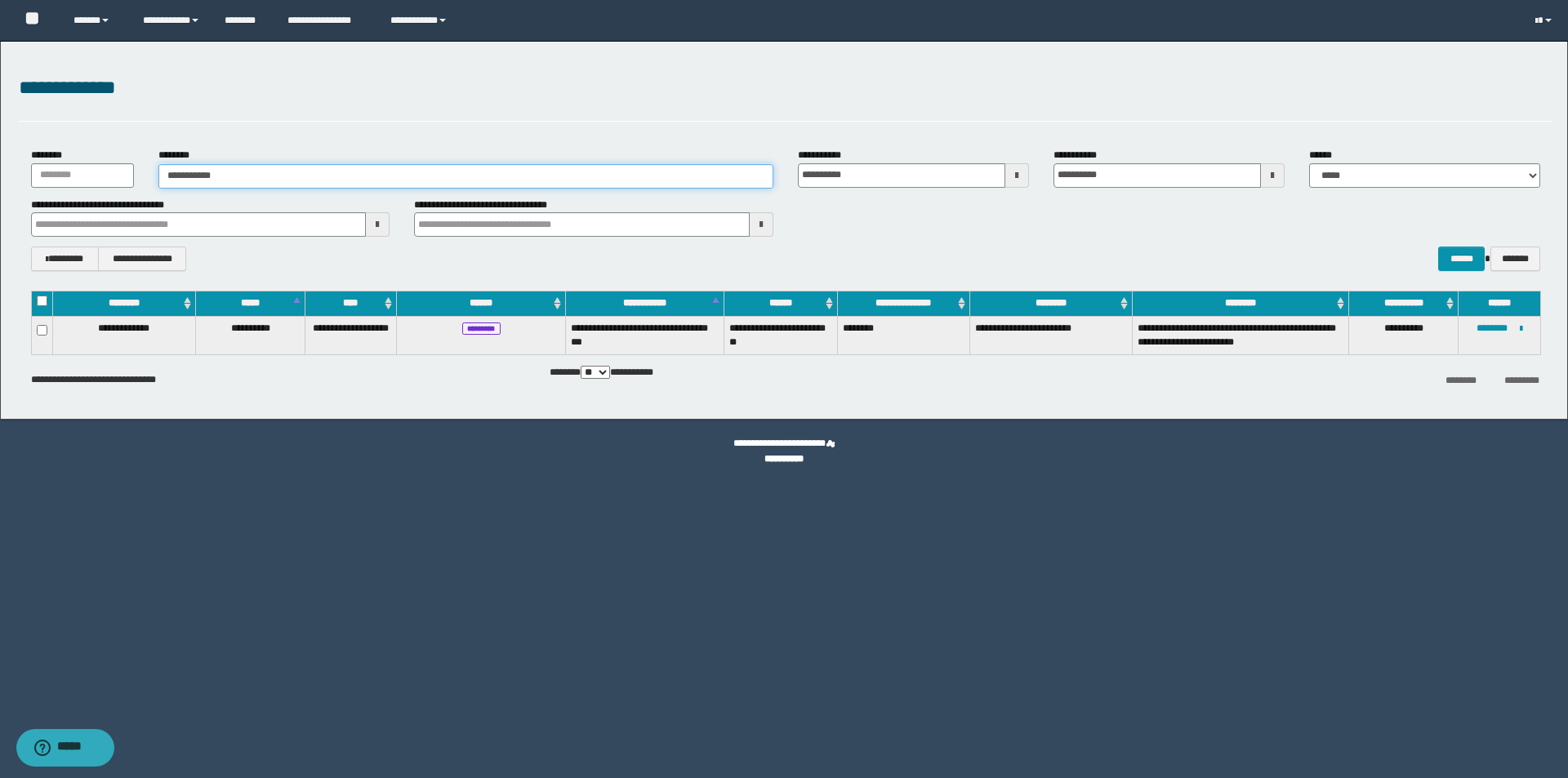type on "**********" 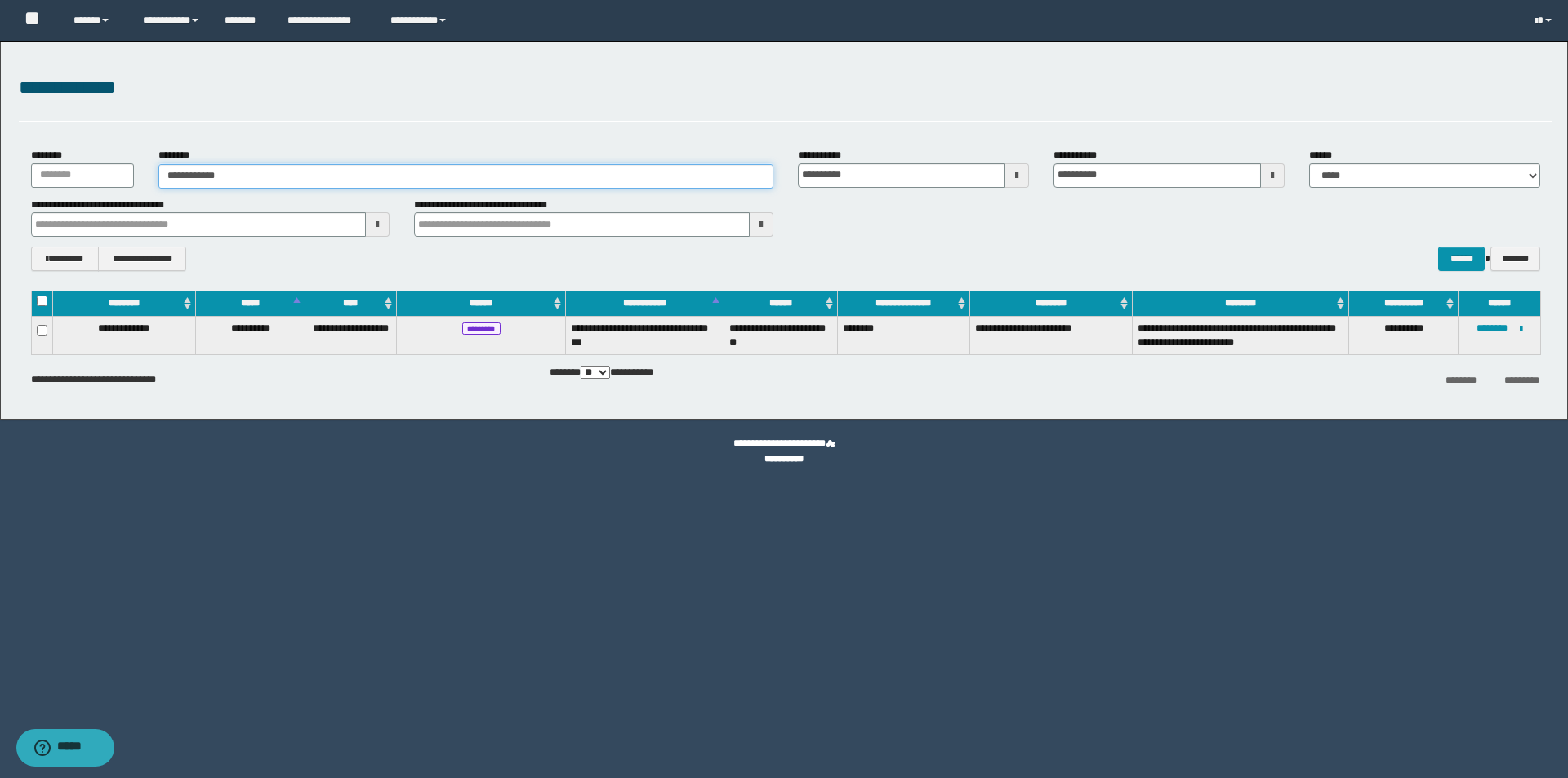 type on "**********" 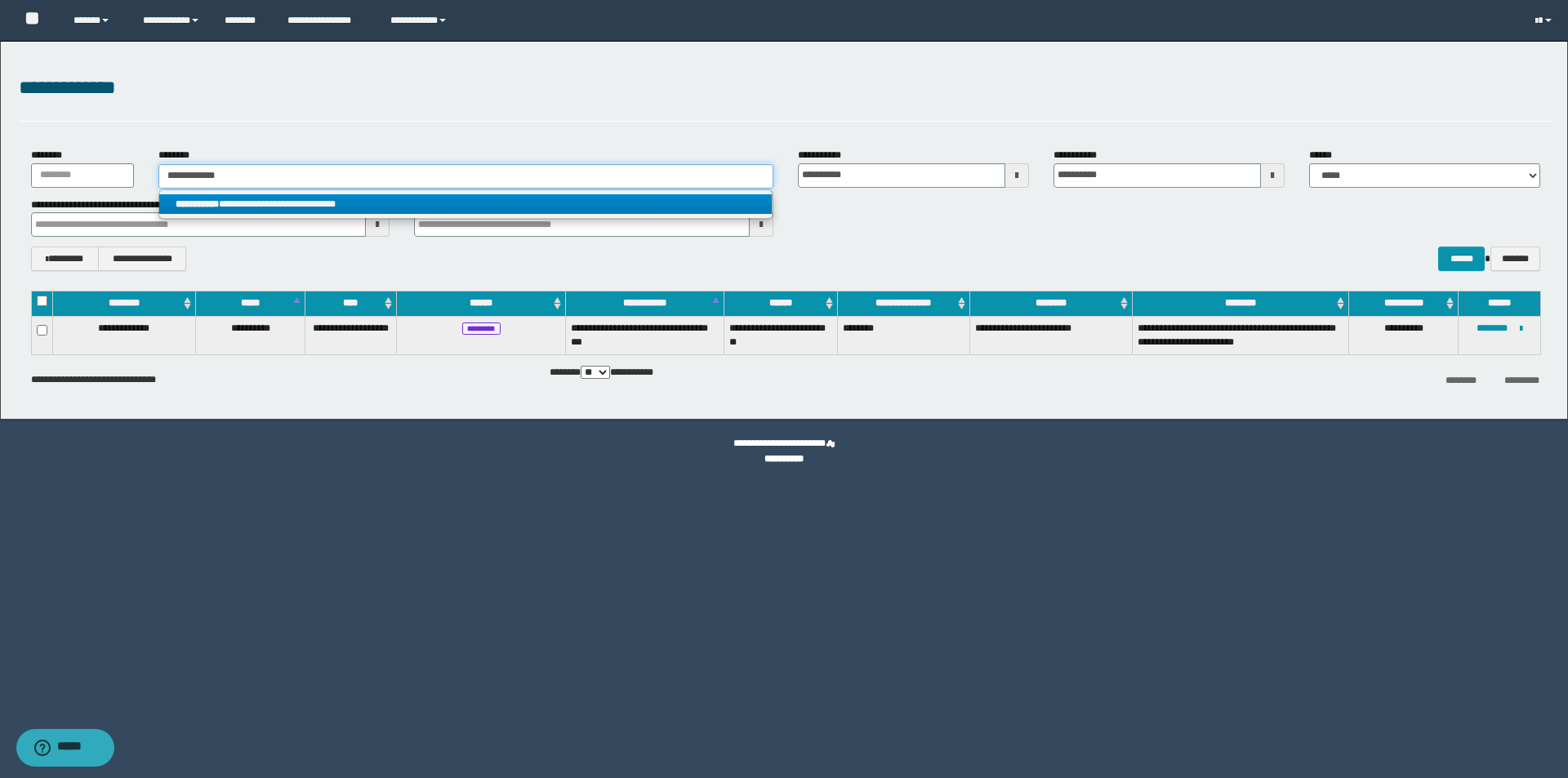 type on "**********" 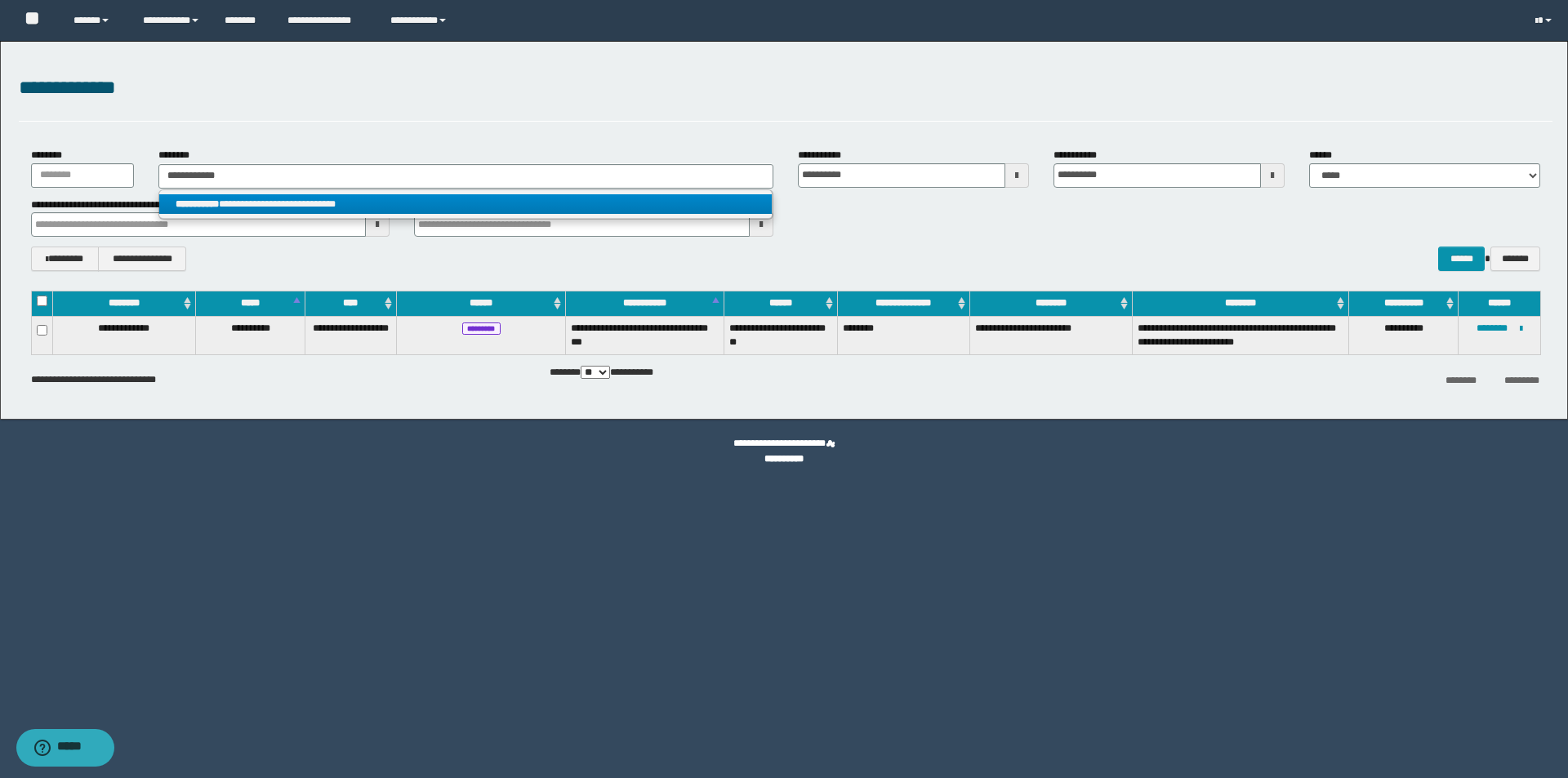 click on "**********" at bounding box center [466, 204] 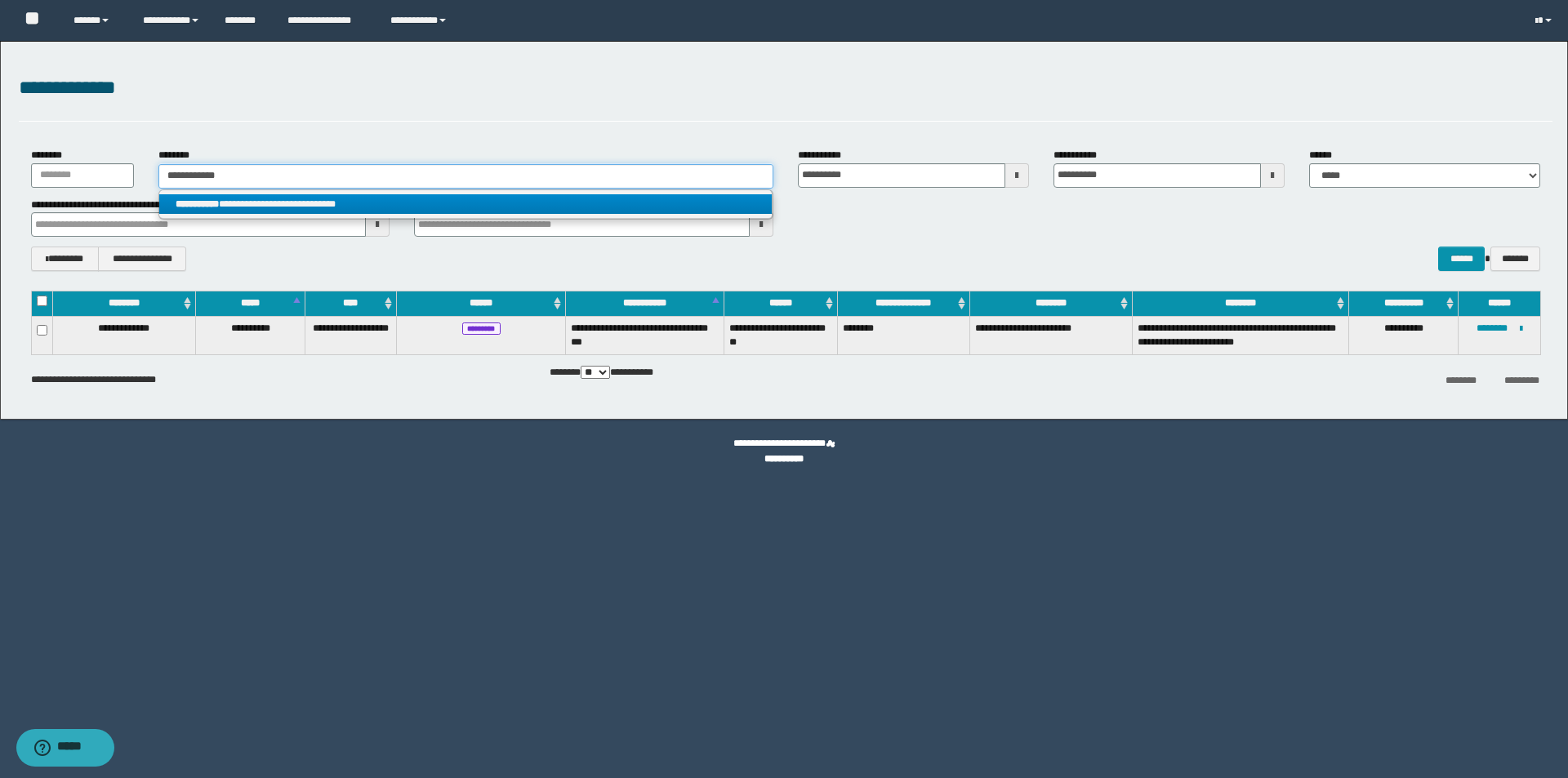 type 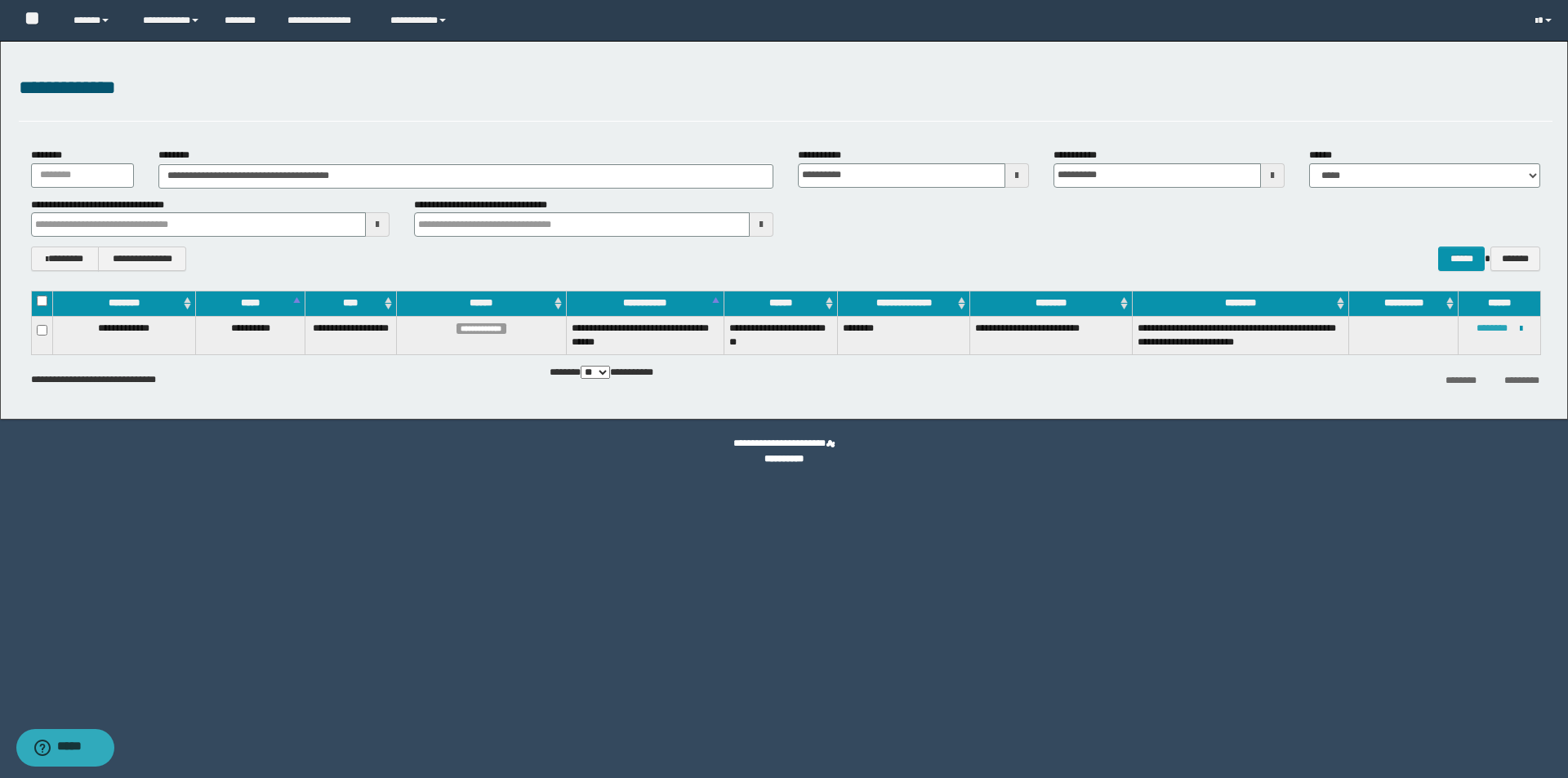 click on "********" at bounding box center (1492, 328) 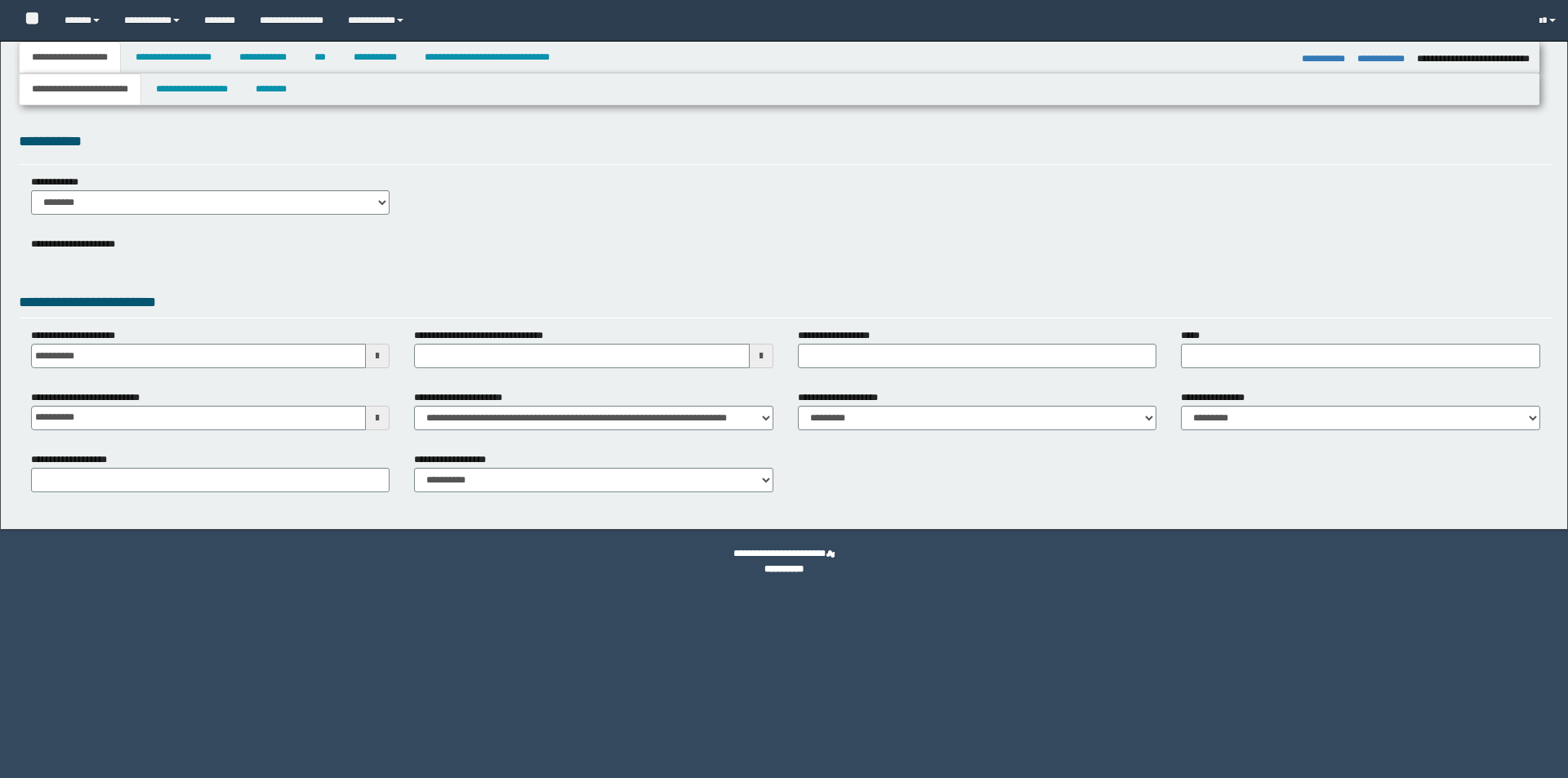 select on "*" 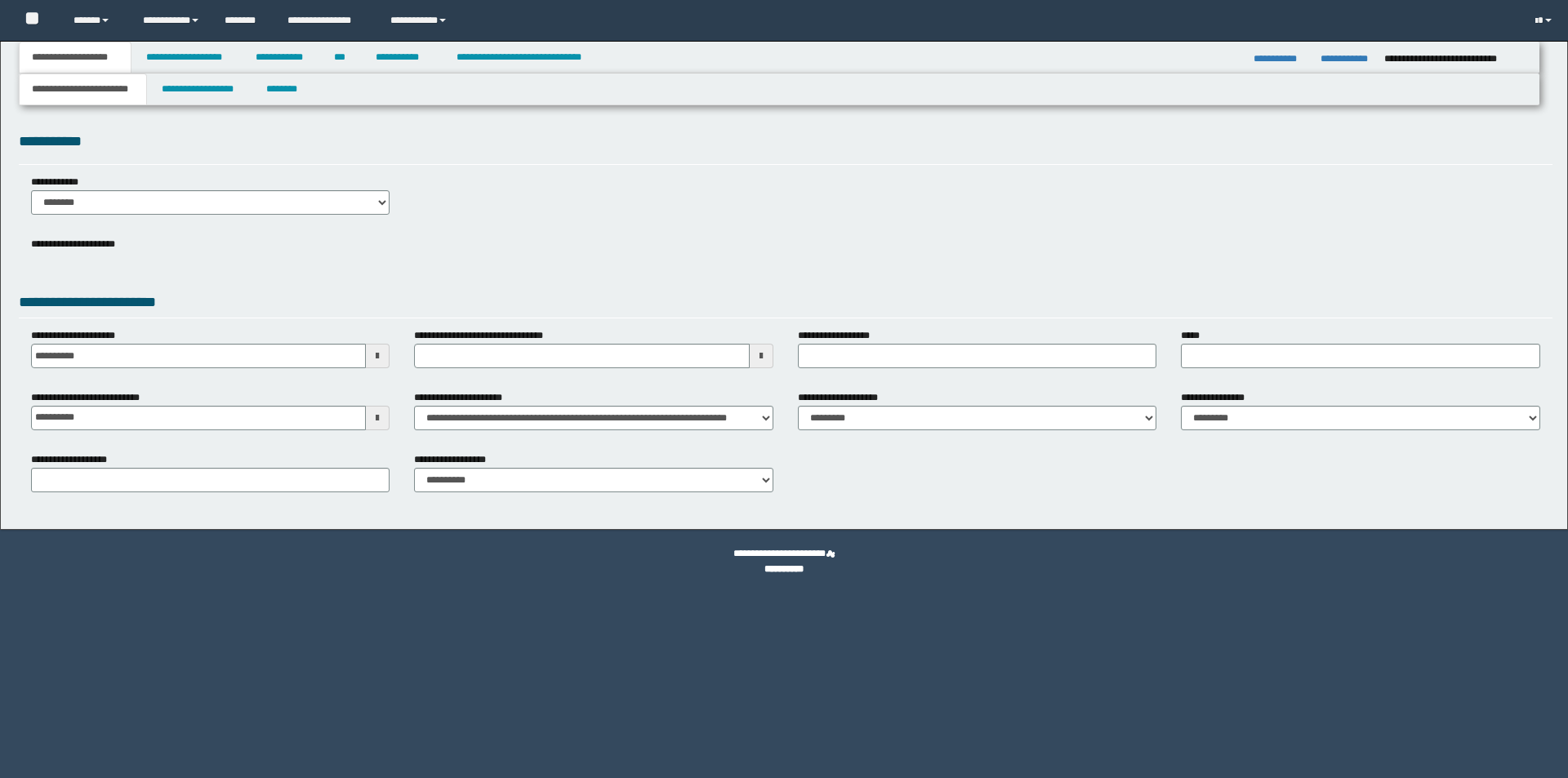 scroll, scrollTop: 0, scrollLeft: 0, axis: both 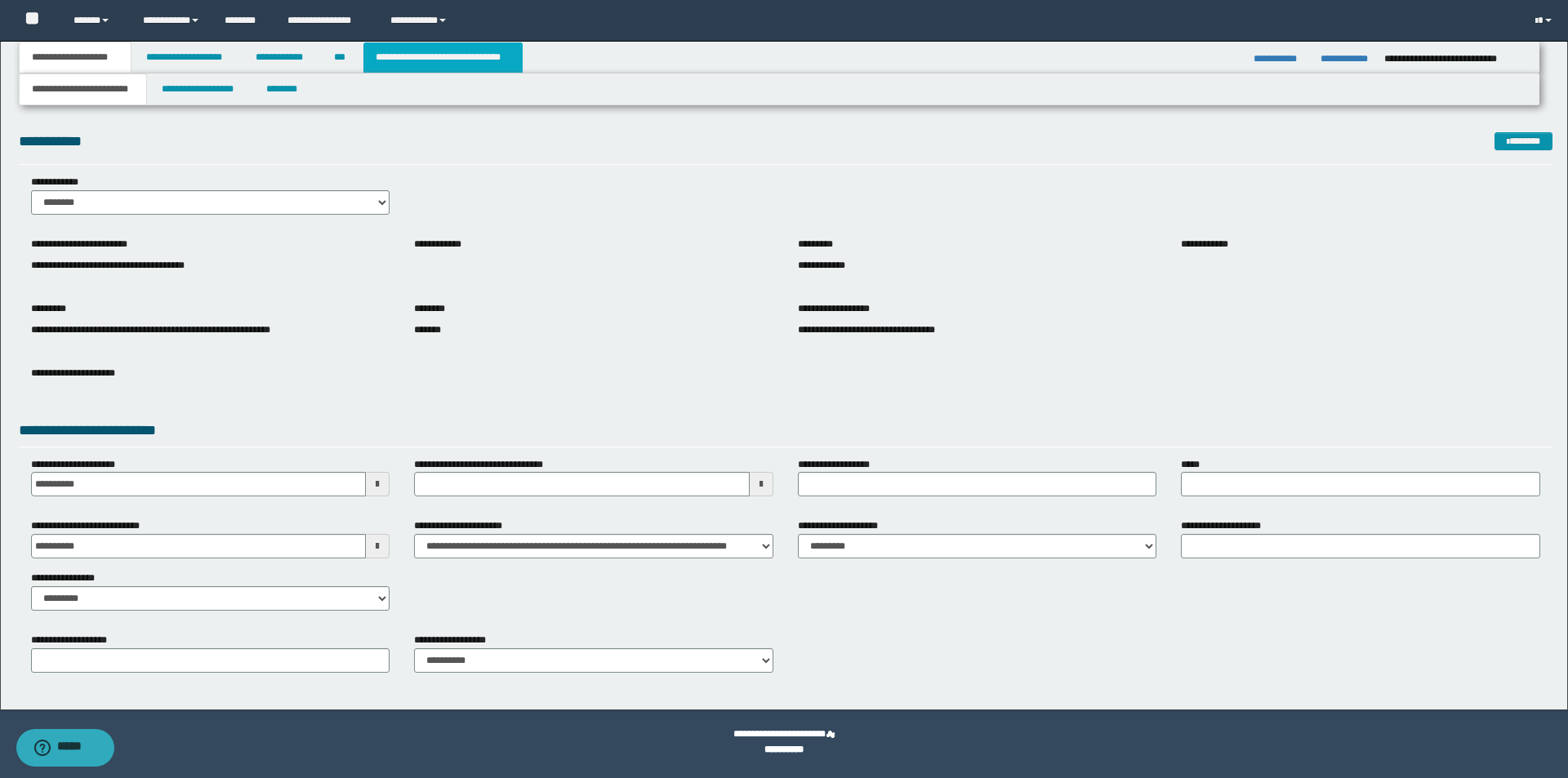 click on "**********" at bounding box center [443, 57] 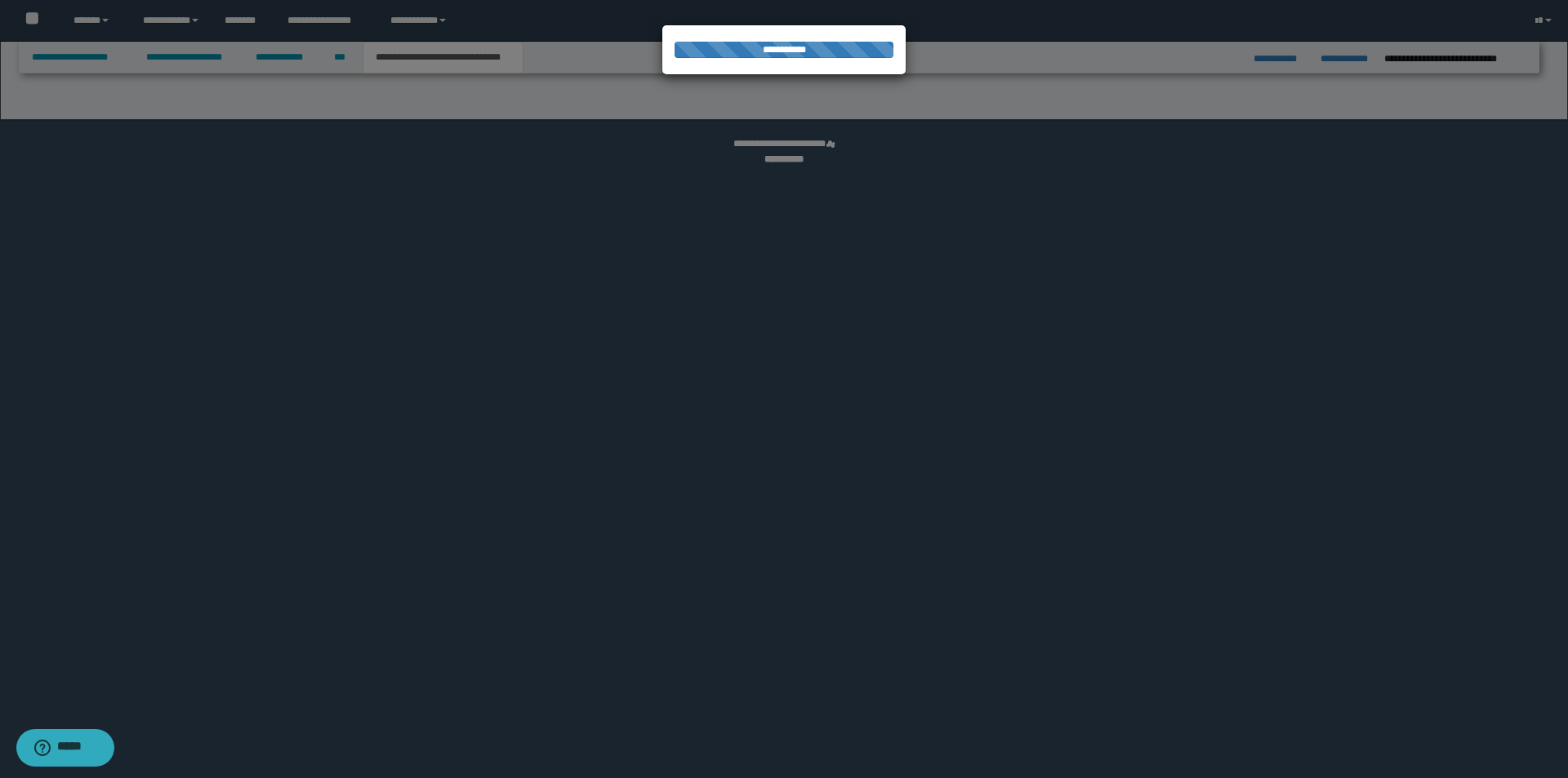 select on "*" 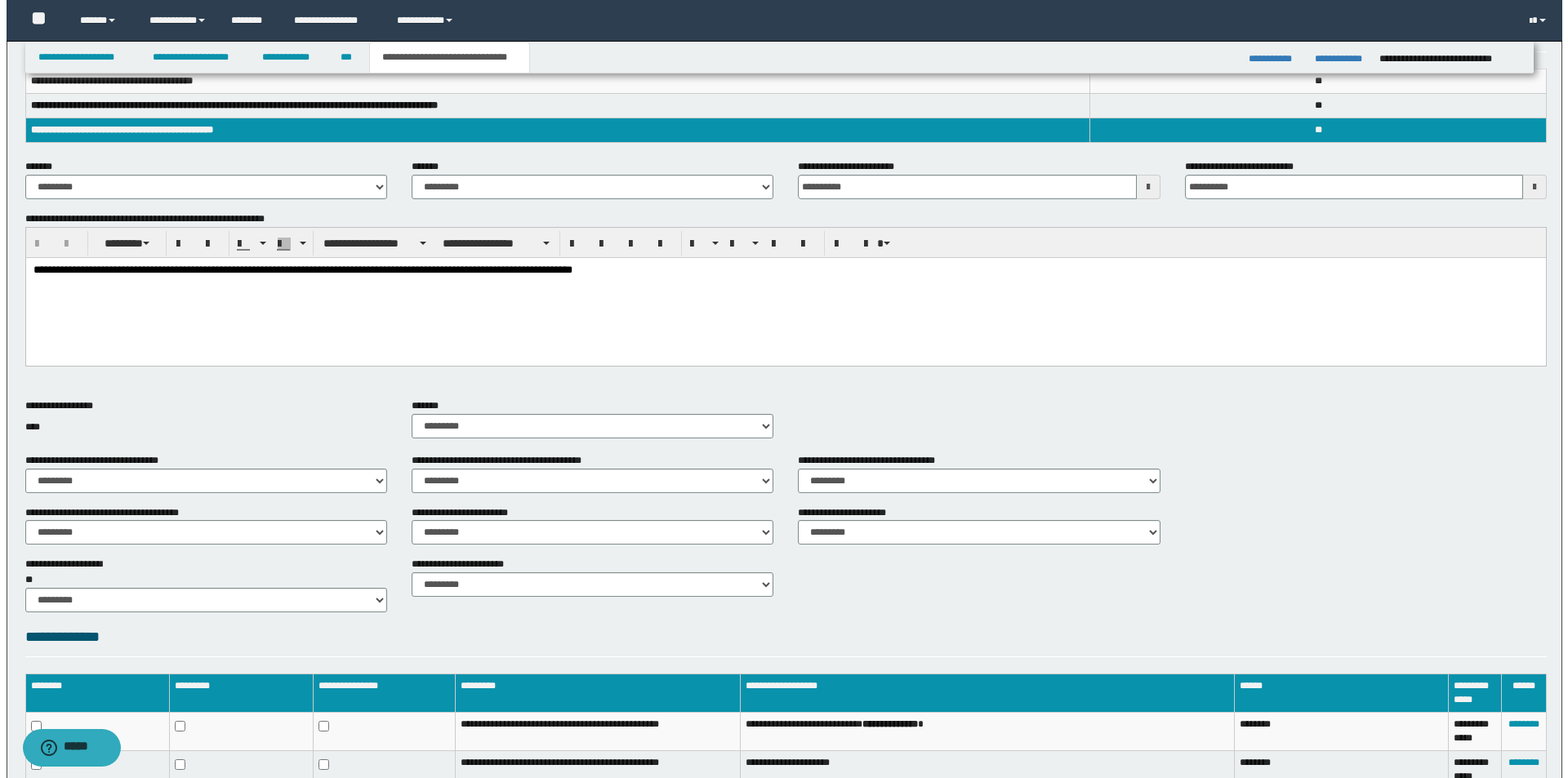 scroll, scrollTop: 0, scrollLeft: 0, axis: both 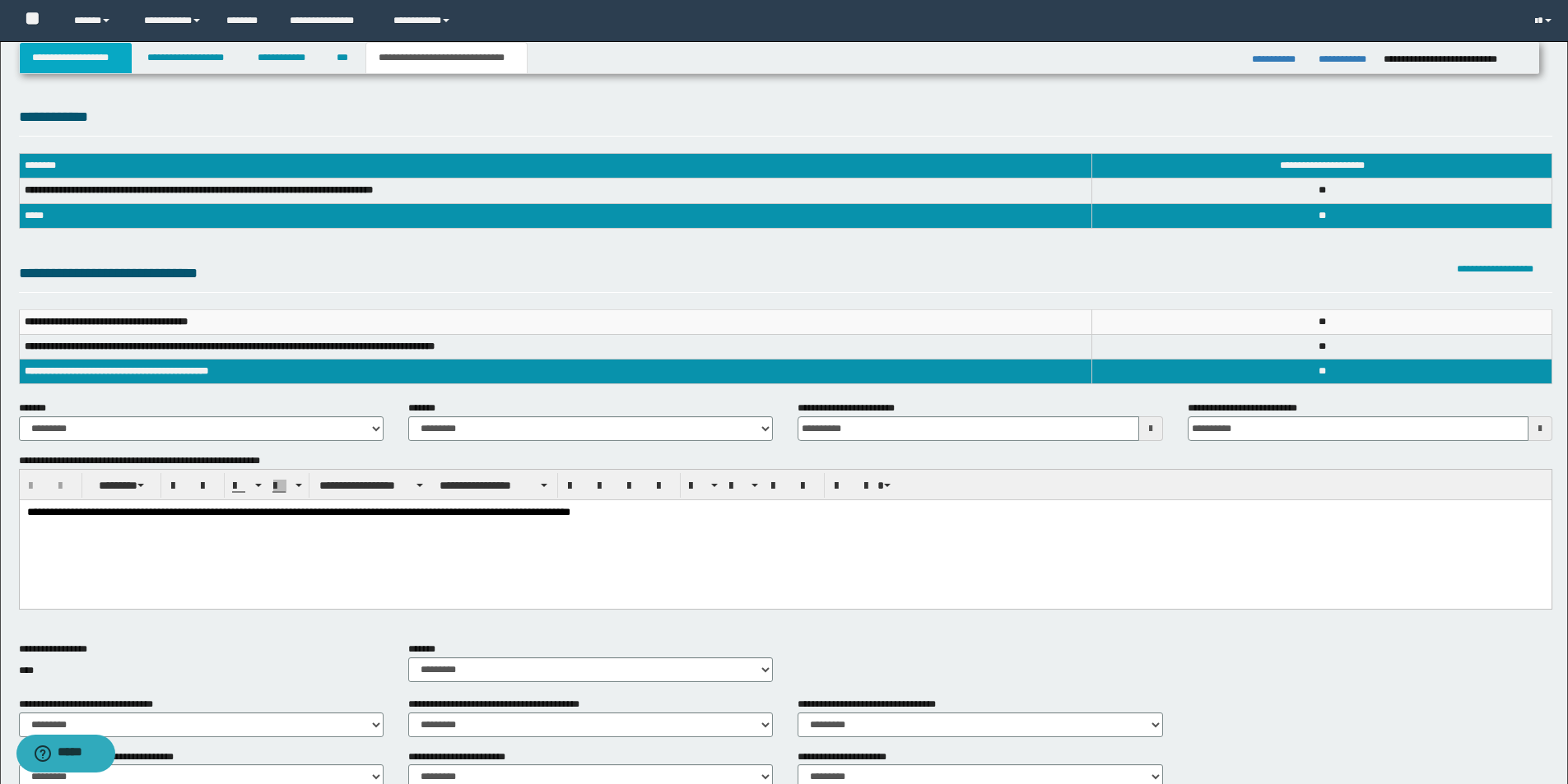 click on "**********" at bounding box center (76, 58) 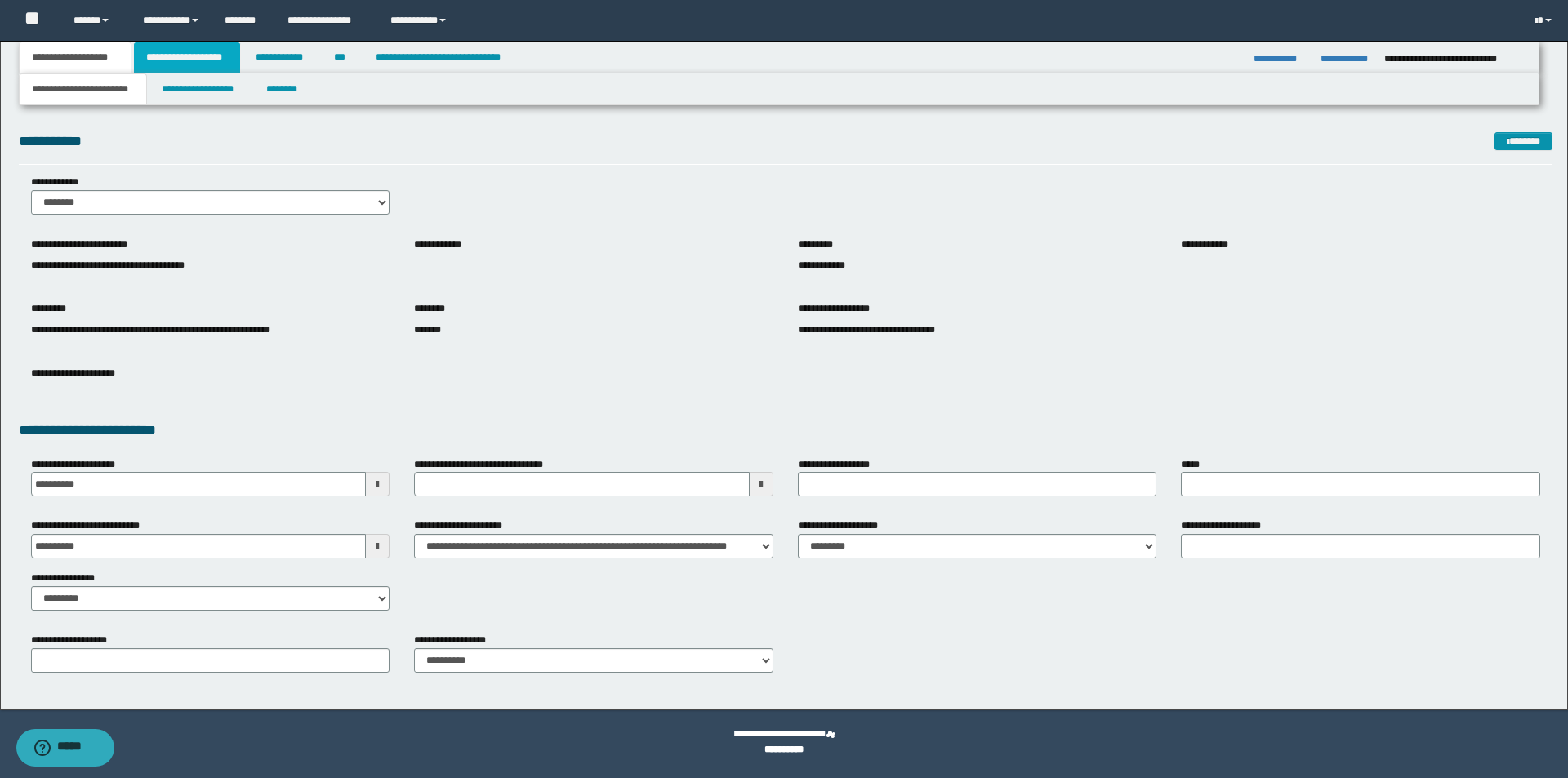 click on "**********" at bounding box center [187, 57] 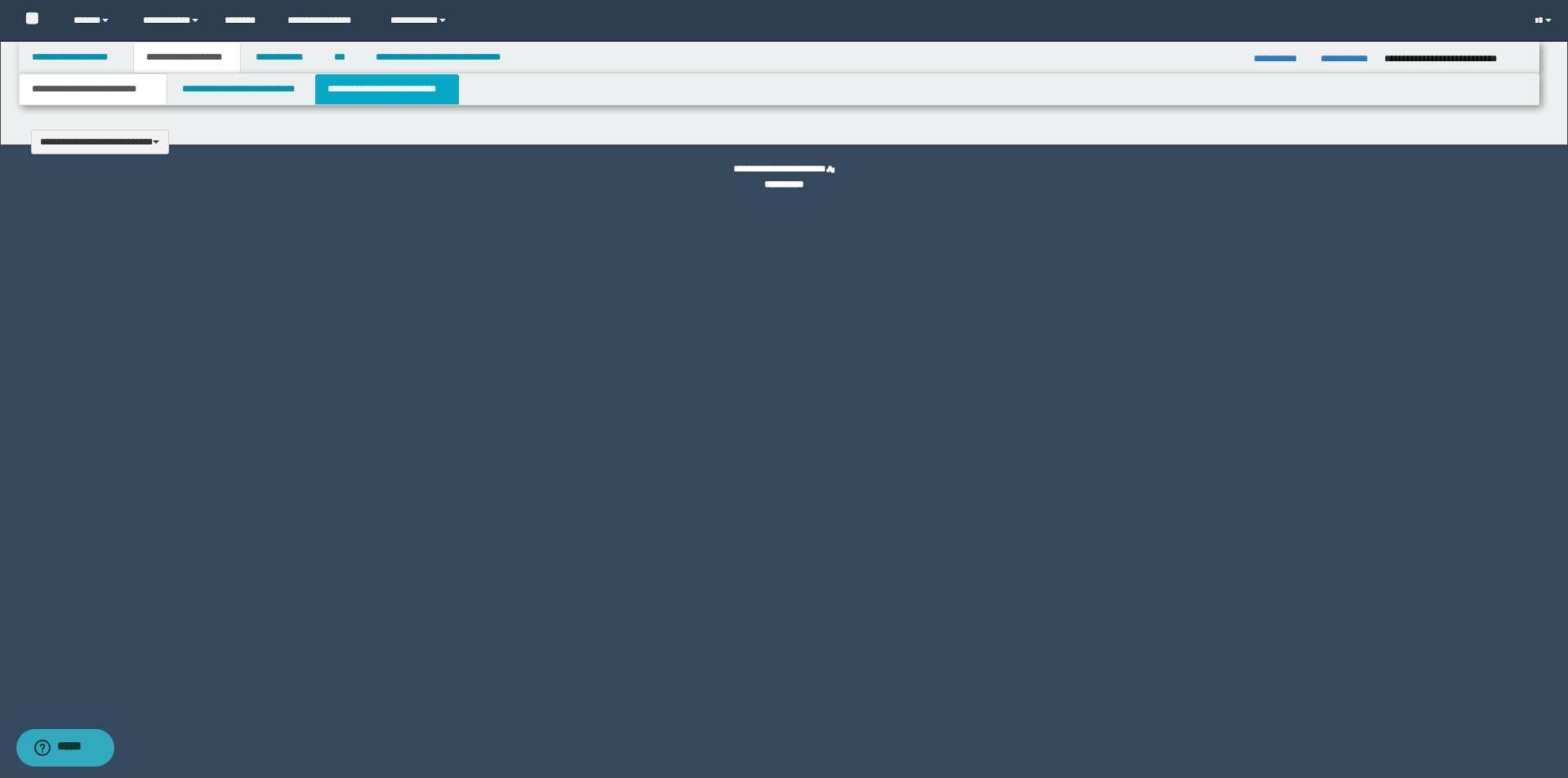 scroll, scrollTop: 0, scrollLeft: 0, axis: both 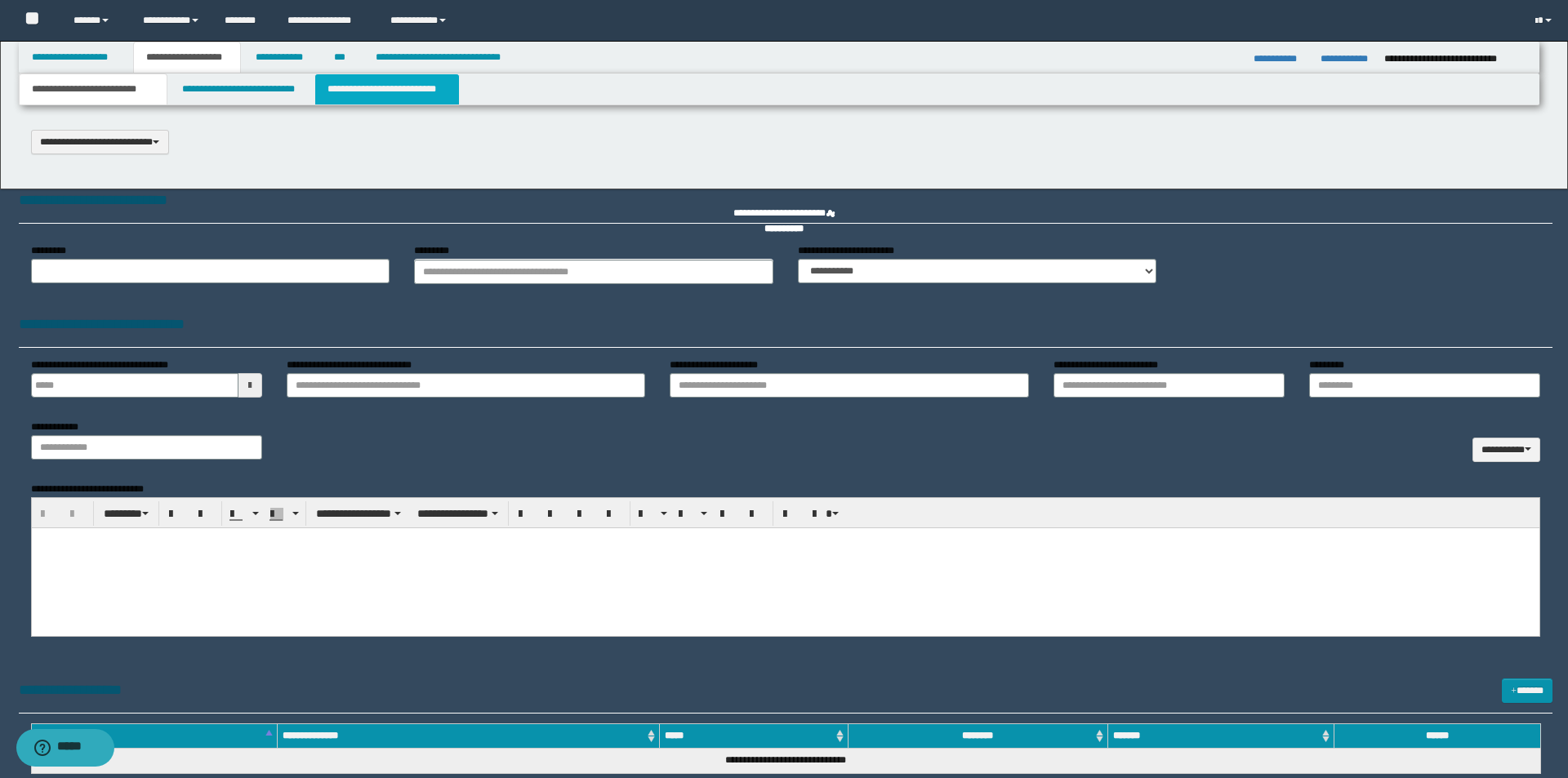 select on "*" 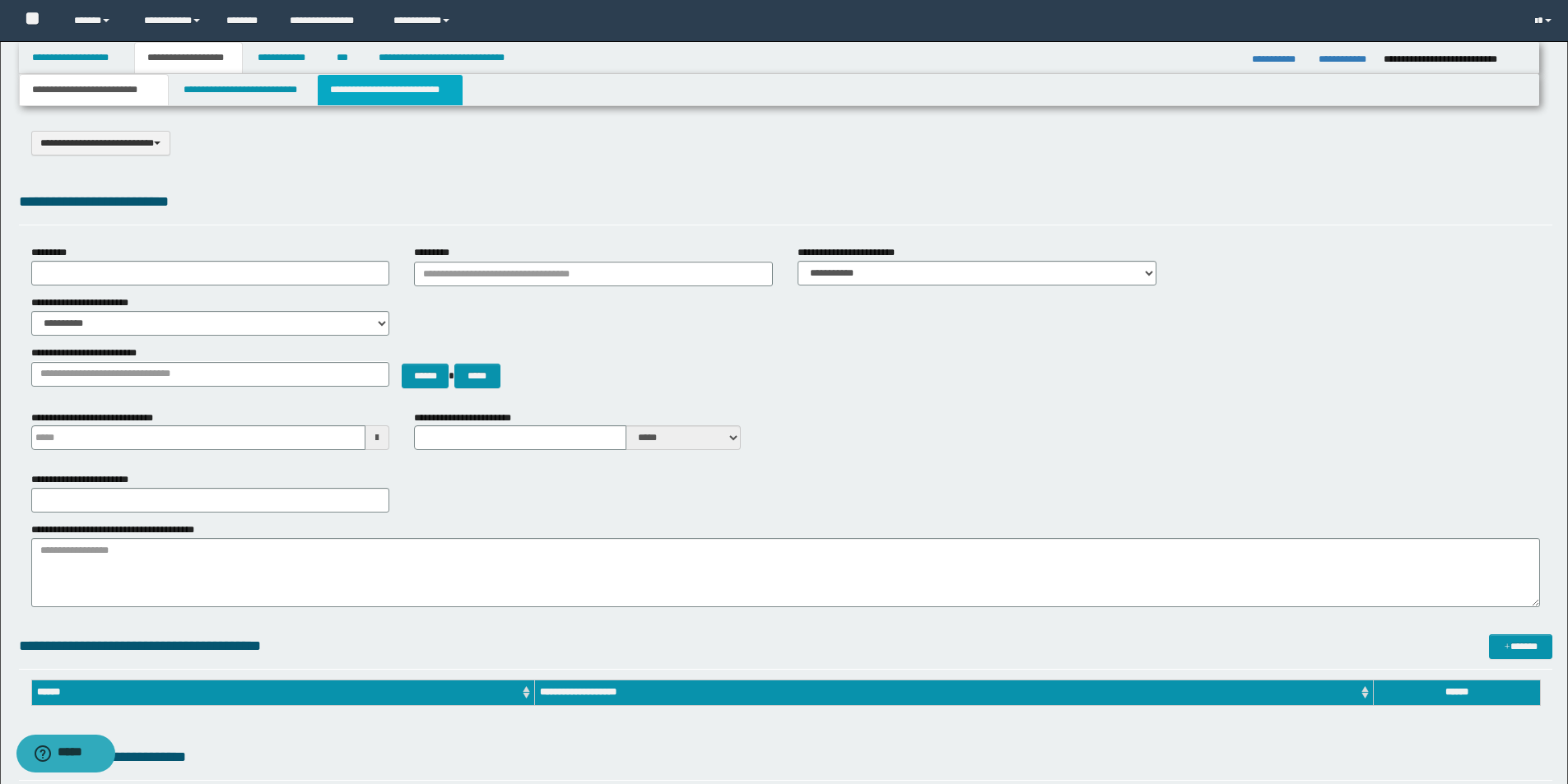 click on "**********" at bounding box center [390, 90] 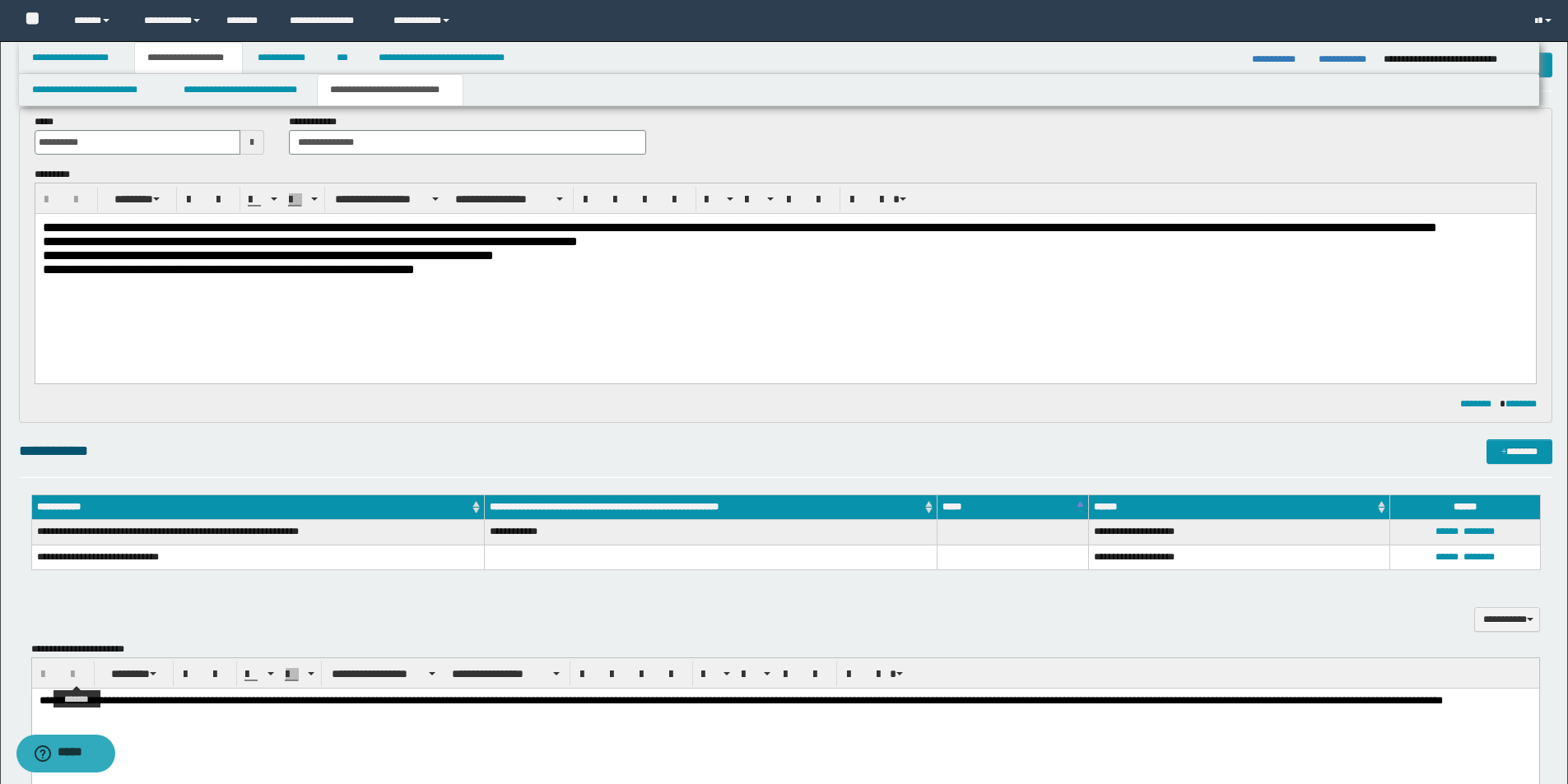 scroll, scrollTop: 0, scrollLeft: 0, axis: both 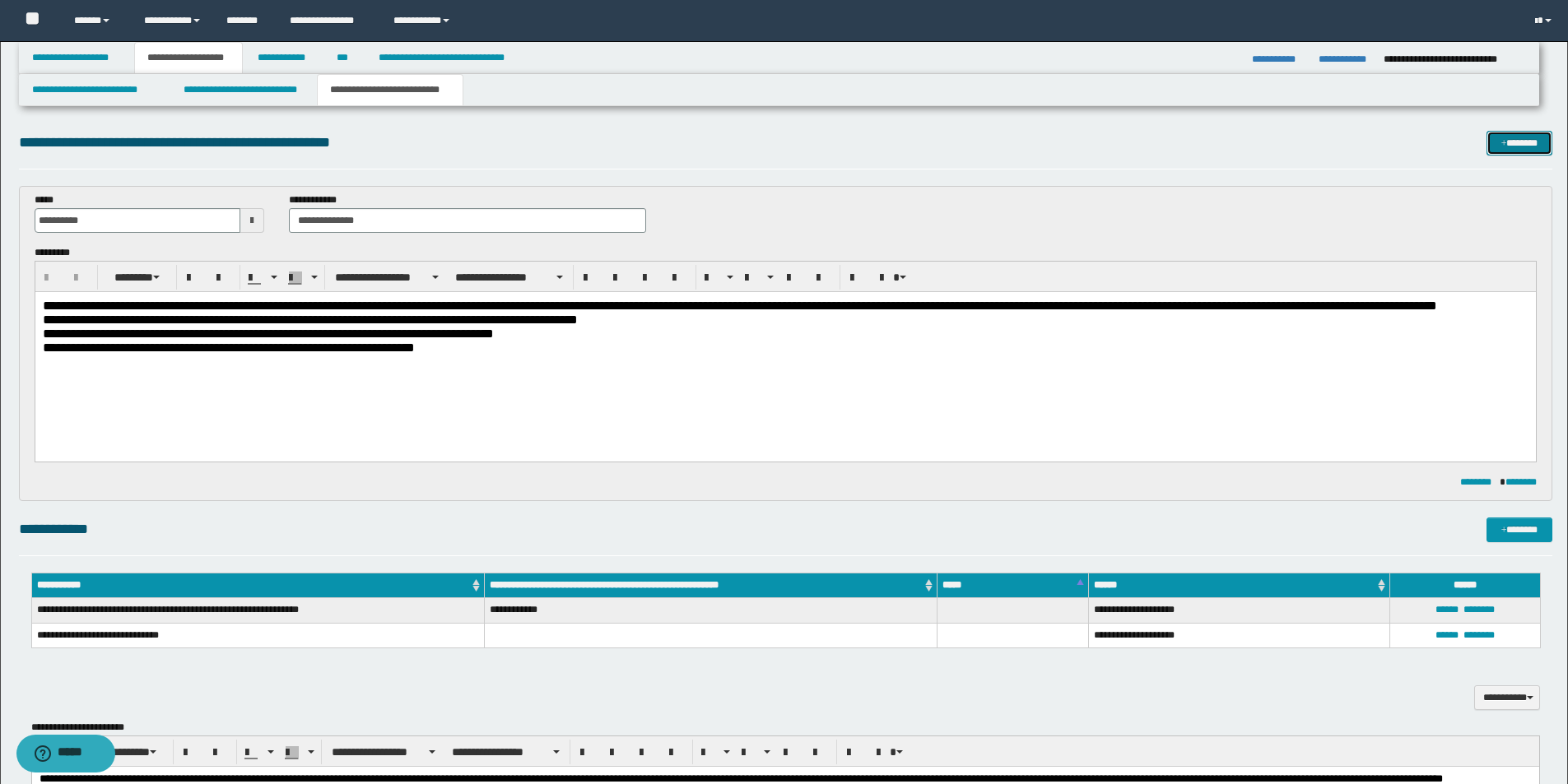 click on "*******" at bounding box center [1519, 143] 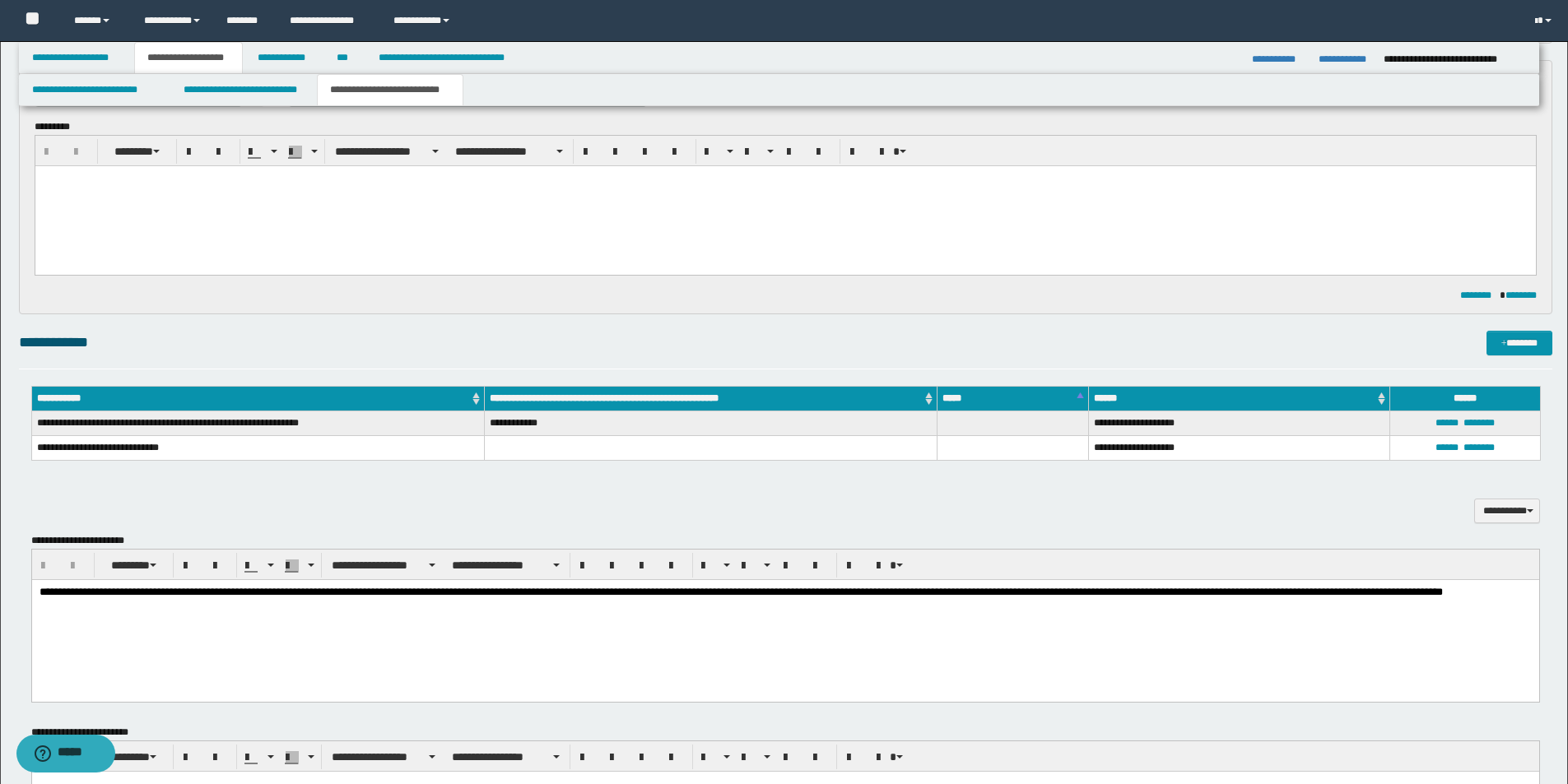scroll, scrollTop: 0, scrollLeft: 0, axis: both 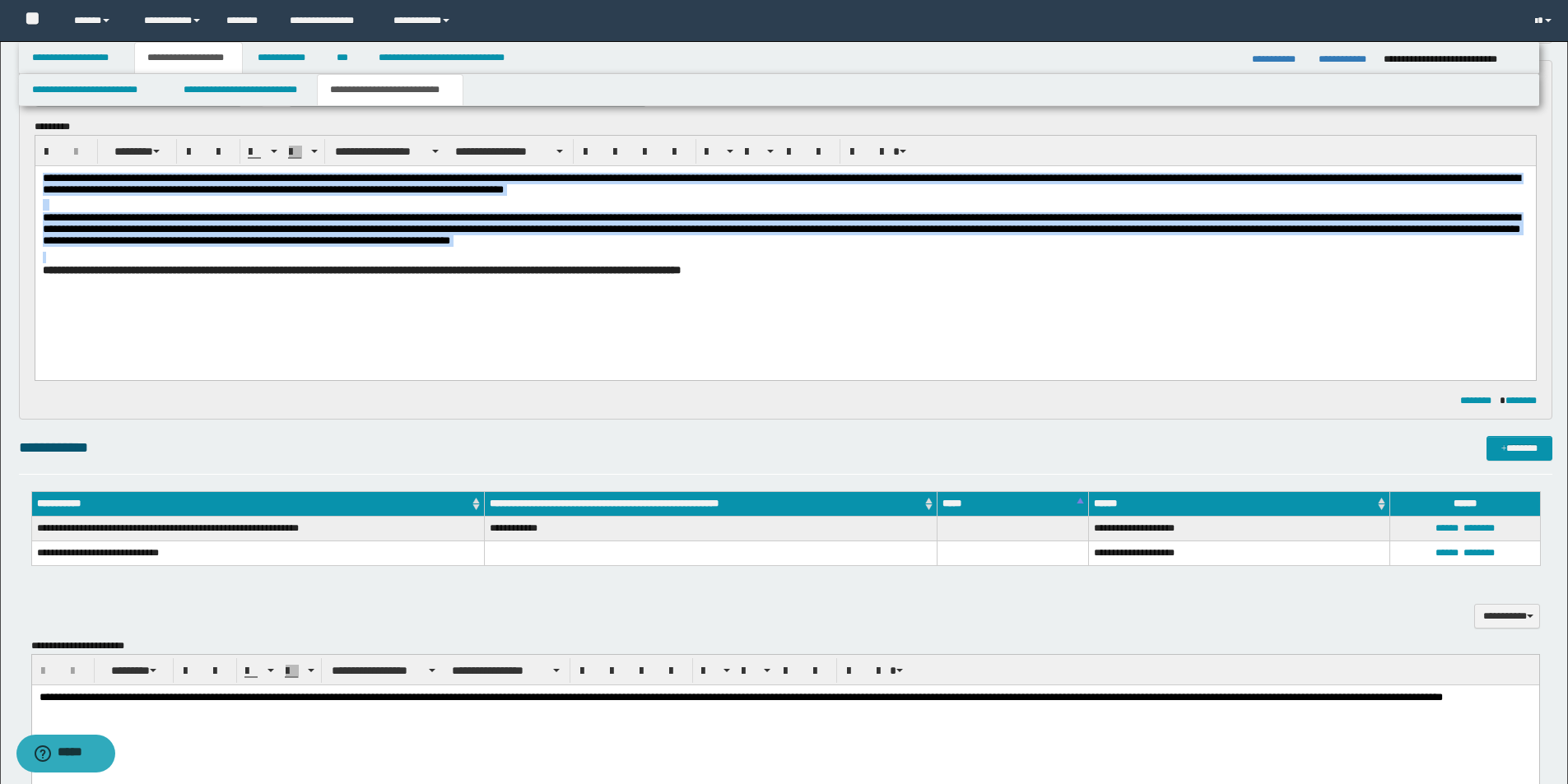 drag, startPoint x: 41, startPoint y: 179, endPoint x: 911, endPoint y: 253, distance: 873.14 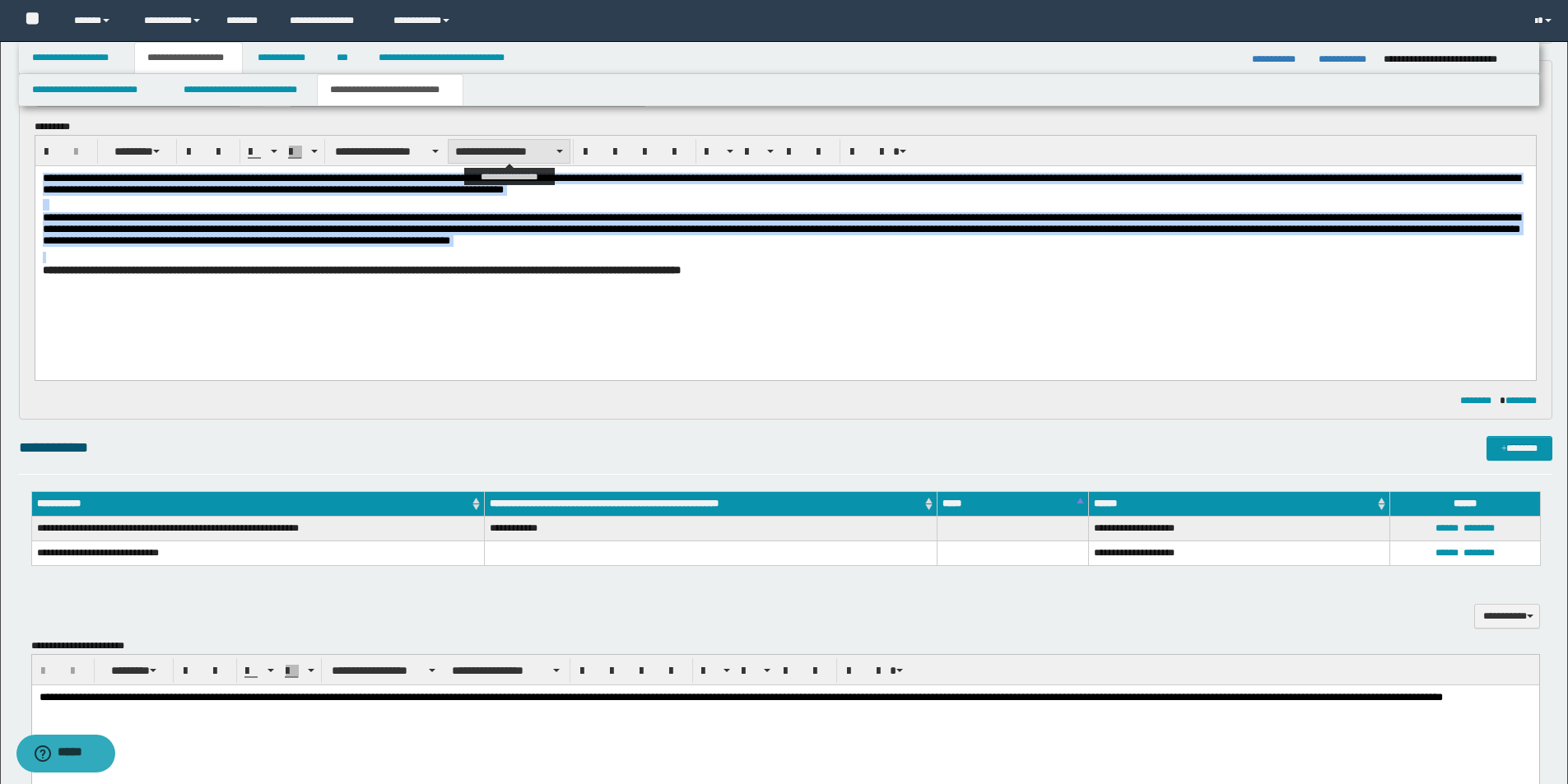 click on "**********" at bounding box center [509, 151] 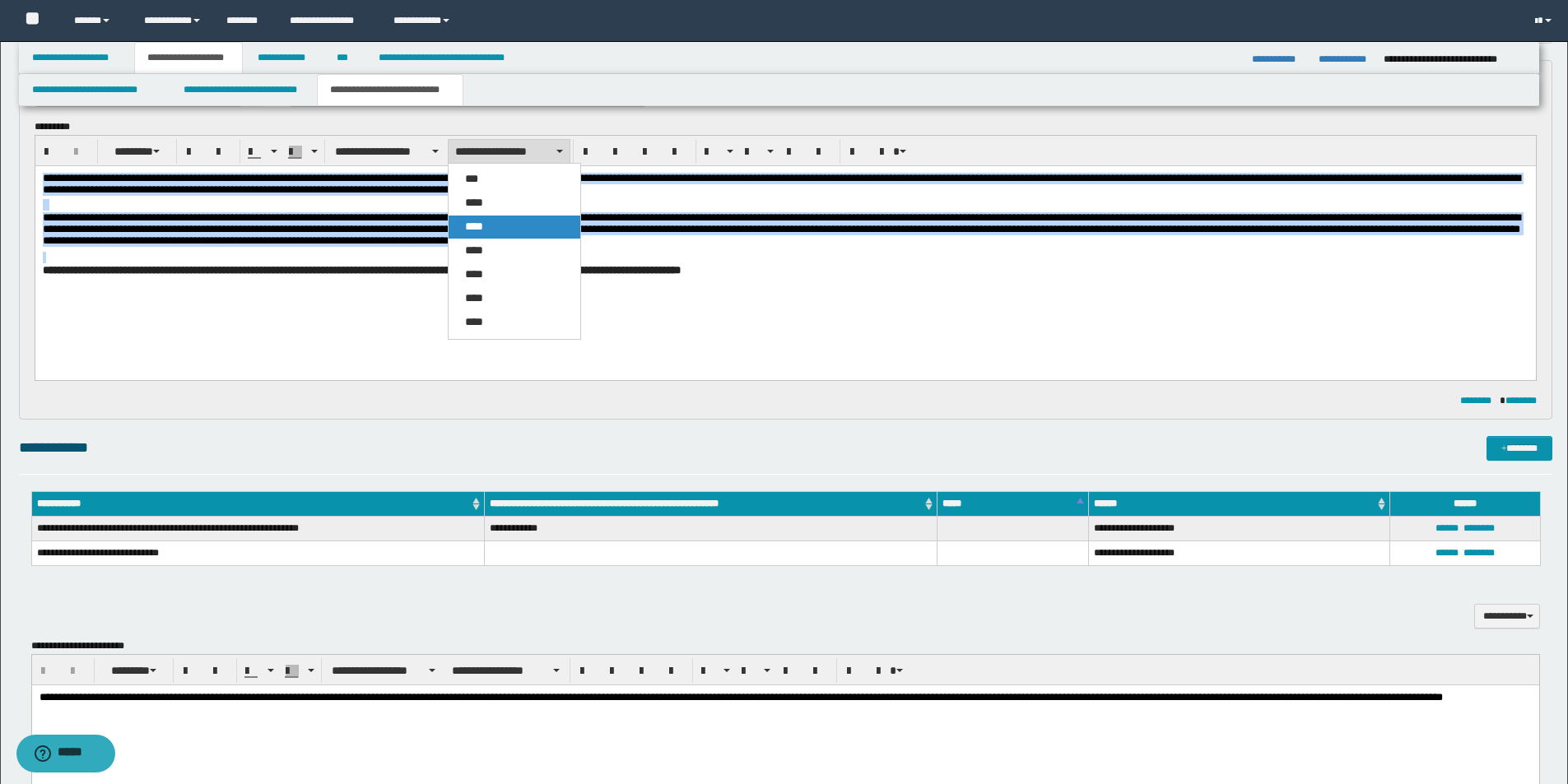 click on "****" at bounding box center (514, 227) 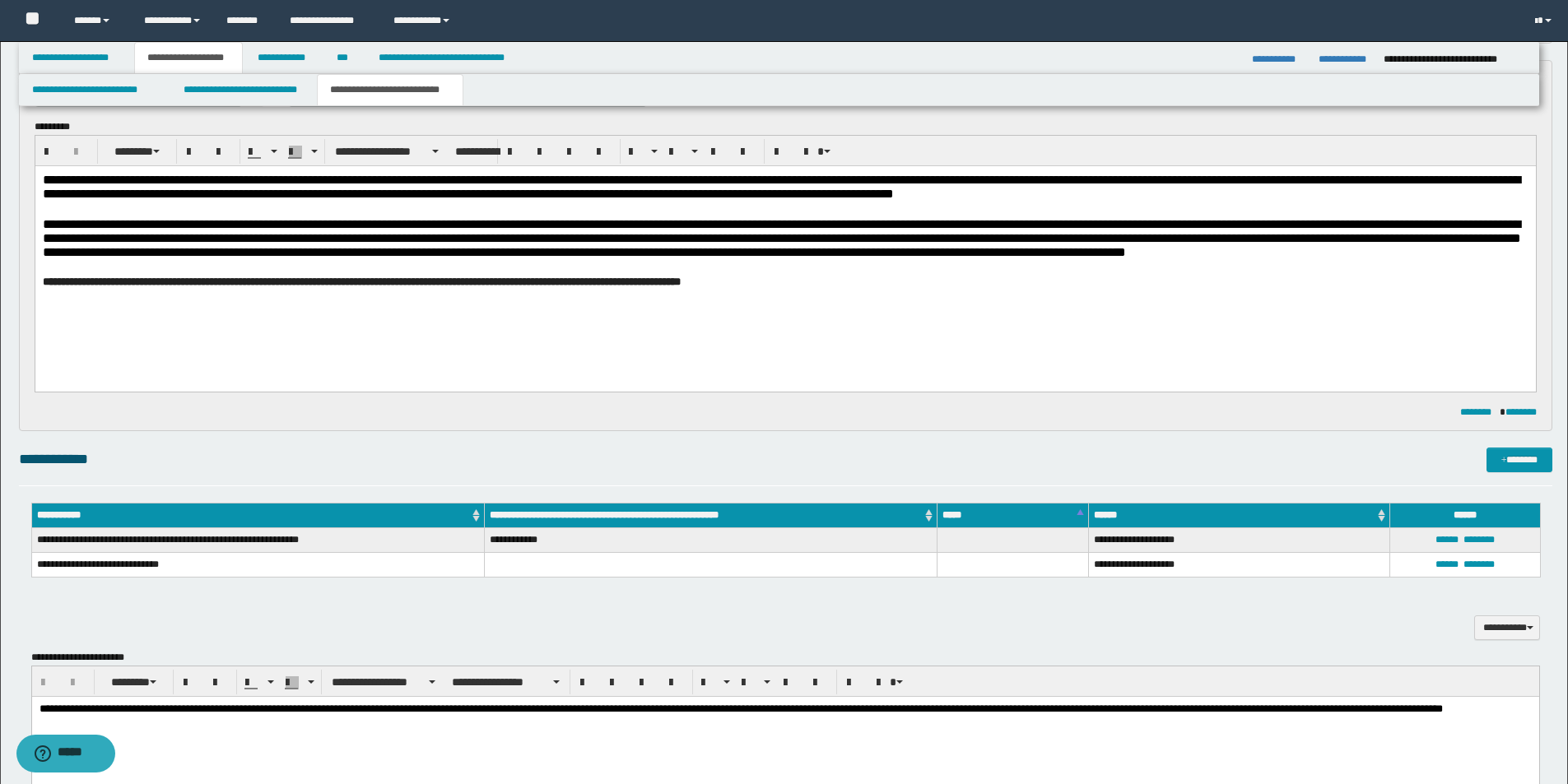 click on "**********" at bounding box center (784, 256) 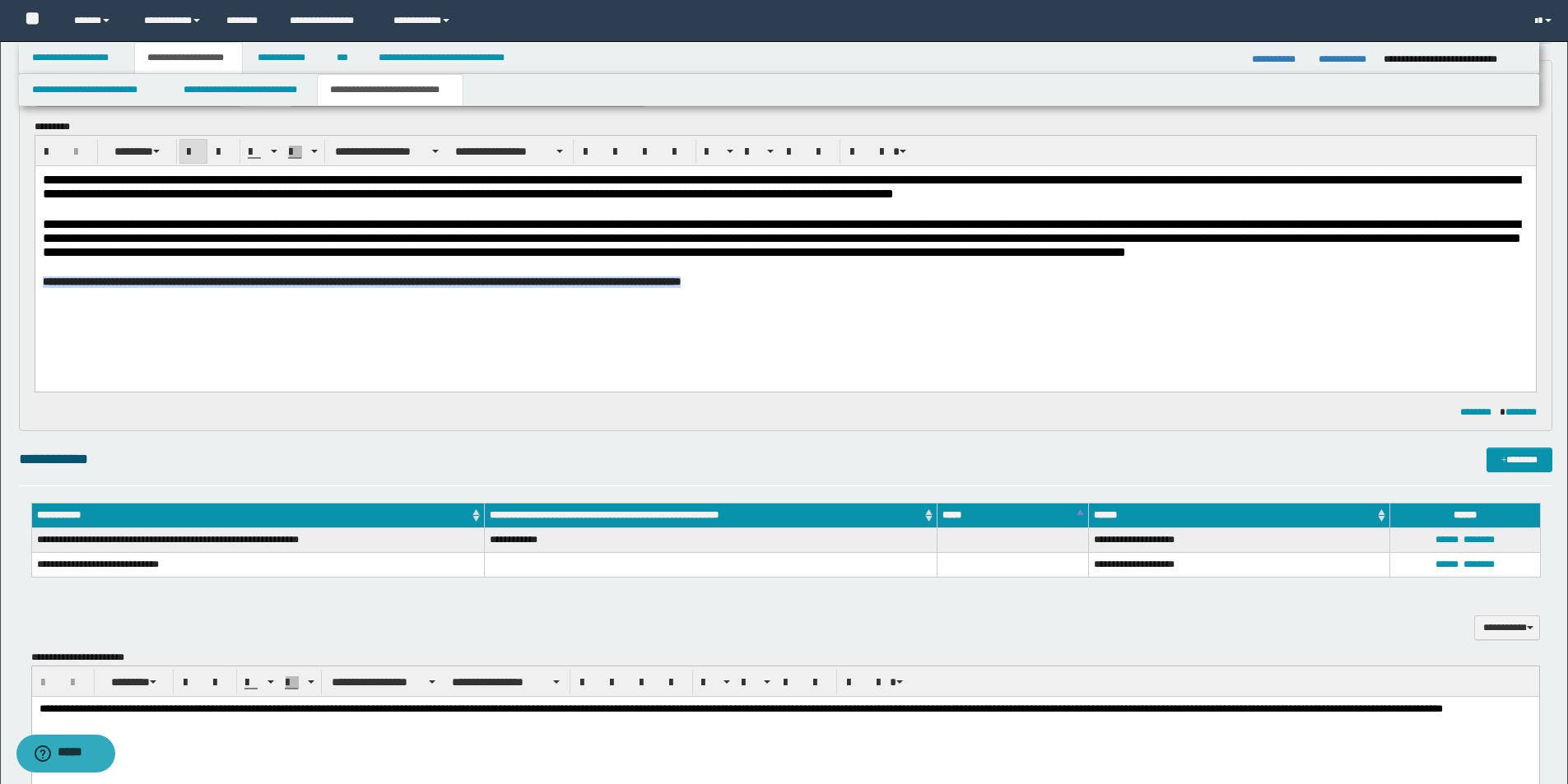 drag, startPoint x: 40, startPoint y: 280, endPoint x: 913, endPoint y: 280, distance: 873 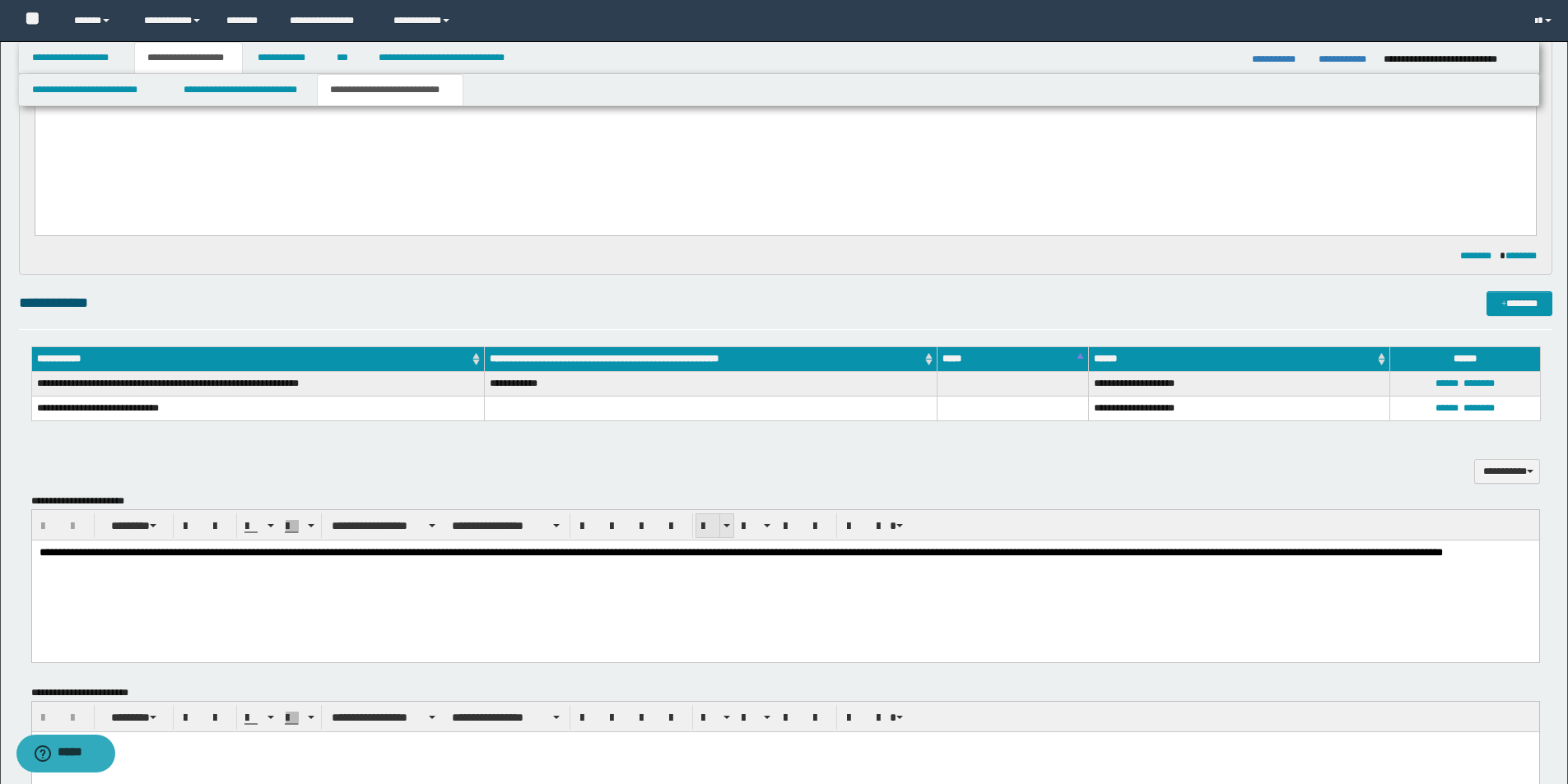scroll, scrollTop: 704, scrollLeft: 0, axis: vertical 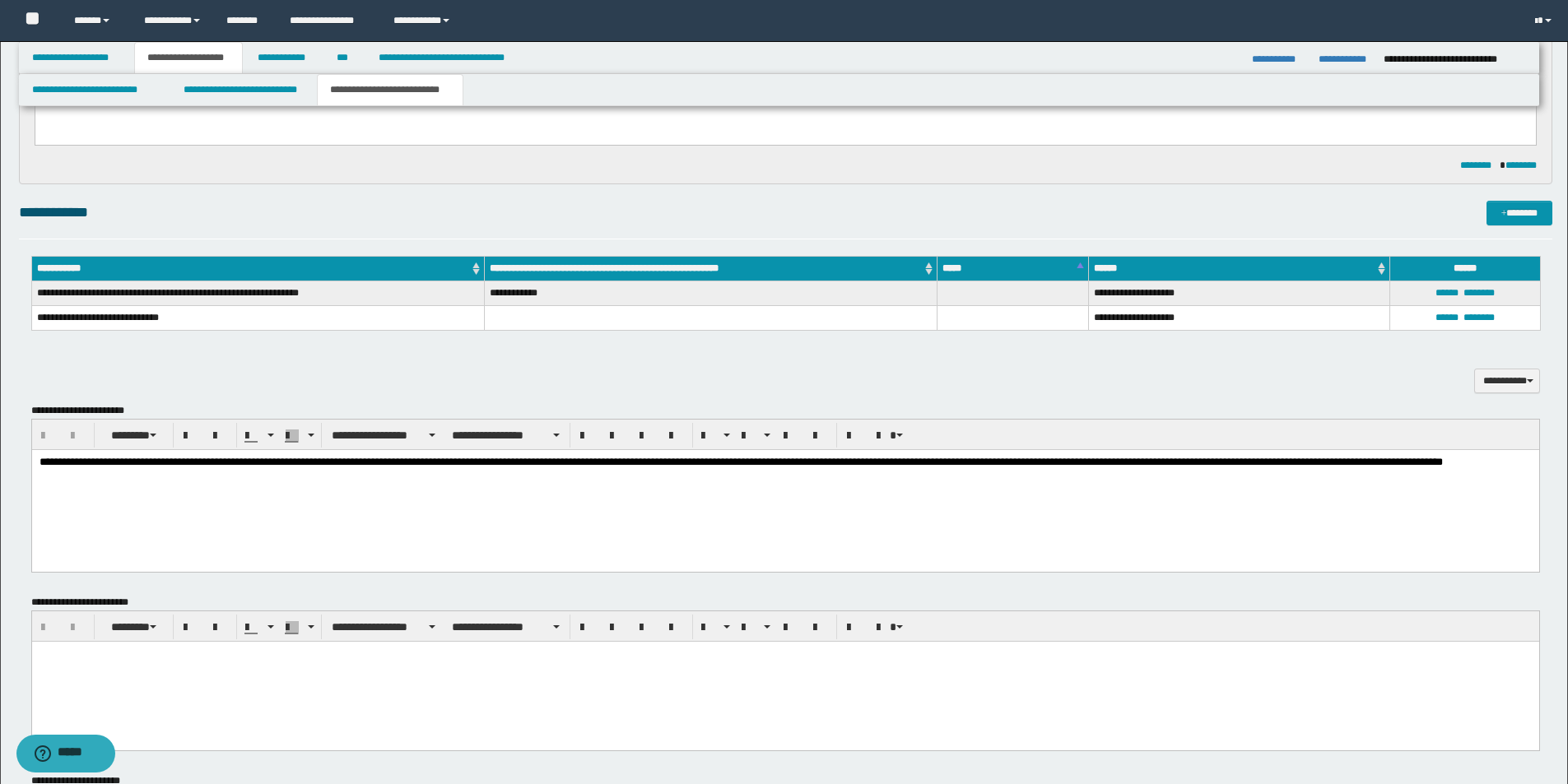 click on "**********" at bounding box center (784, 462) 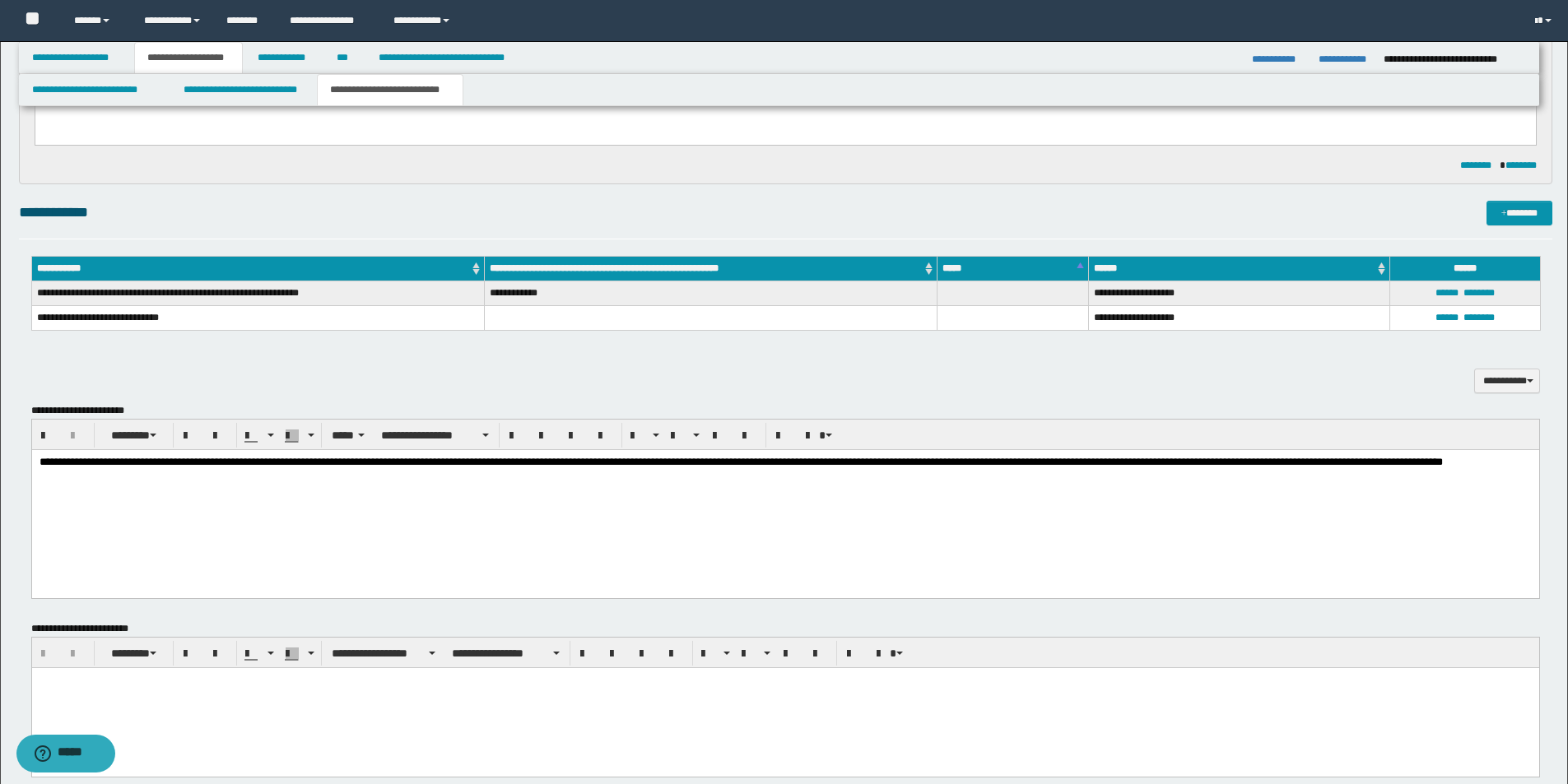 paste 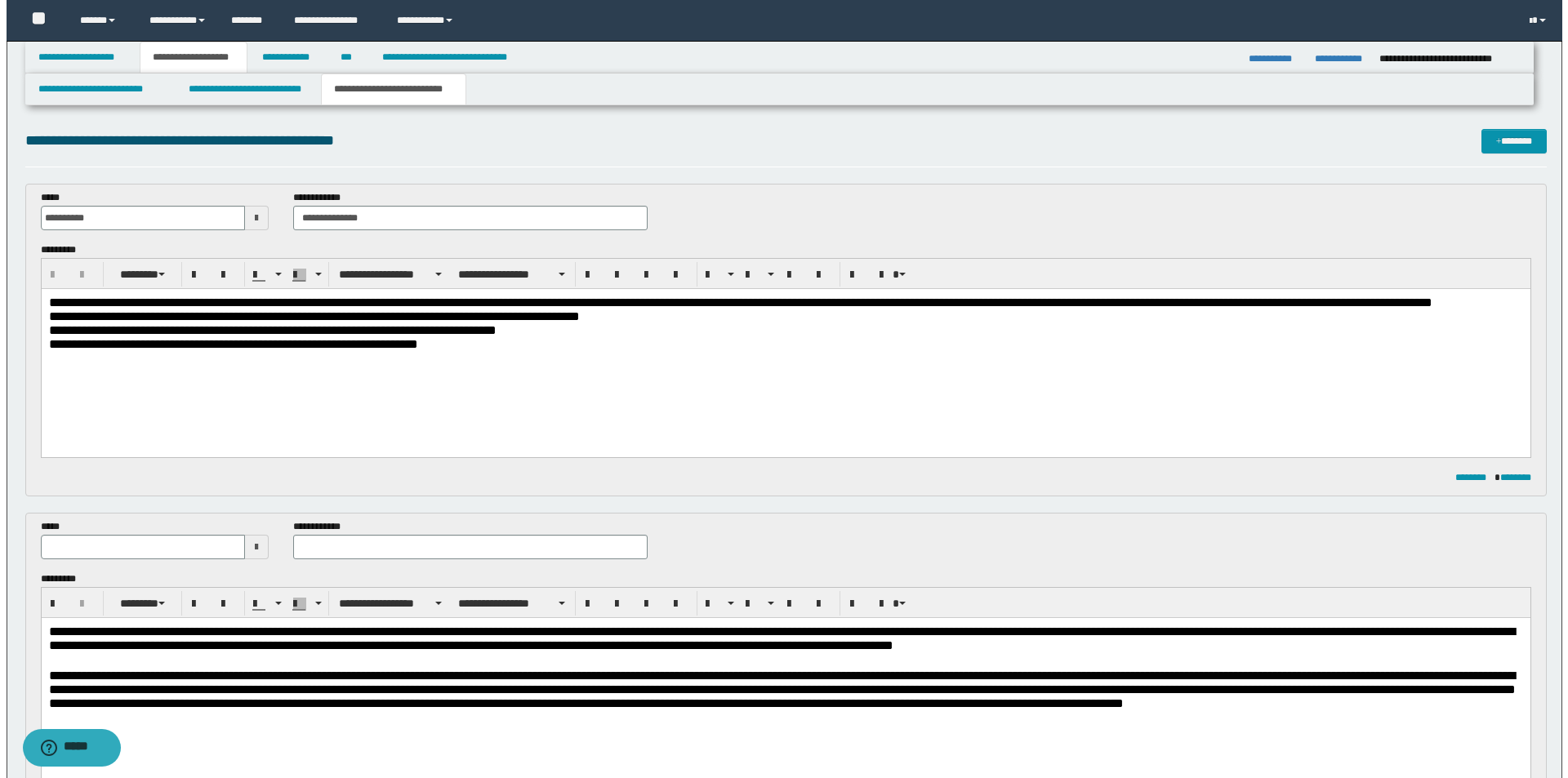 scroll, scrollTop: 0, scrollLeft: 0, axis: both 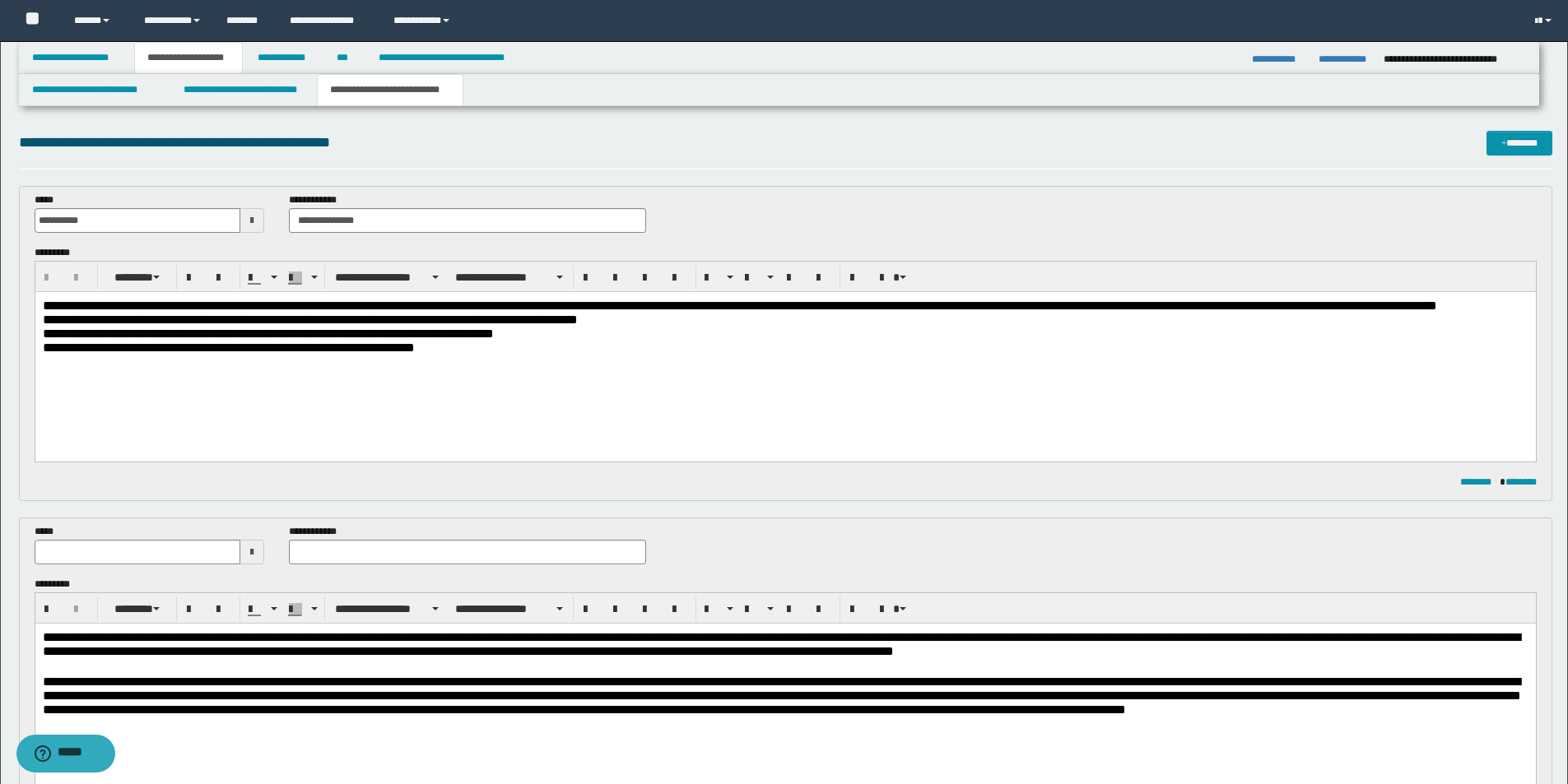 click at bounding box center (252, 552) 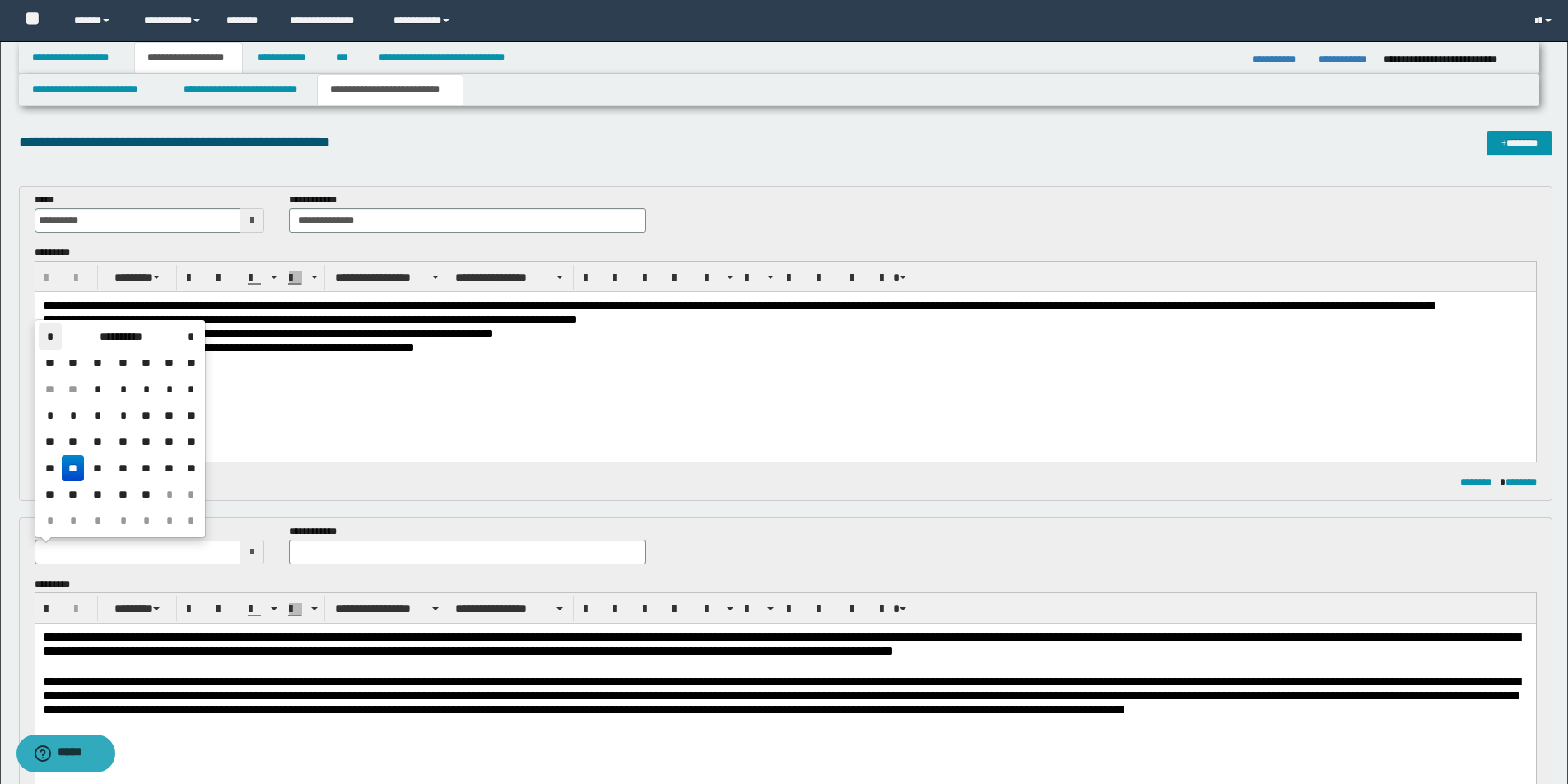 click on "*" at bounding box center [50, 336] 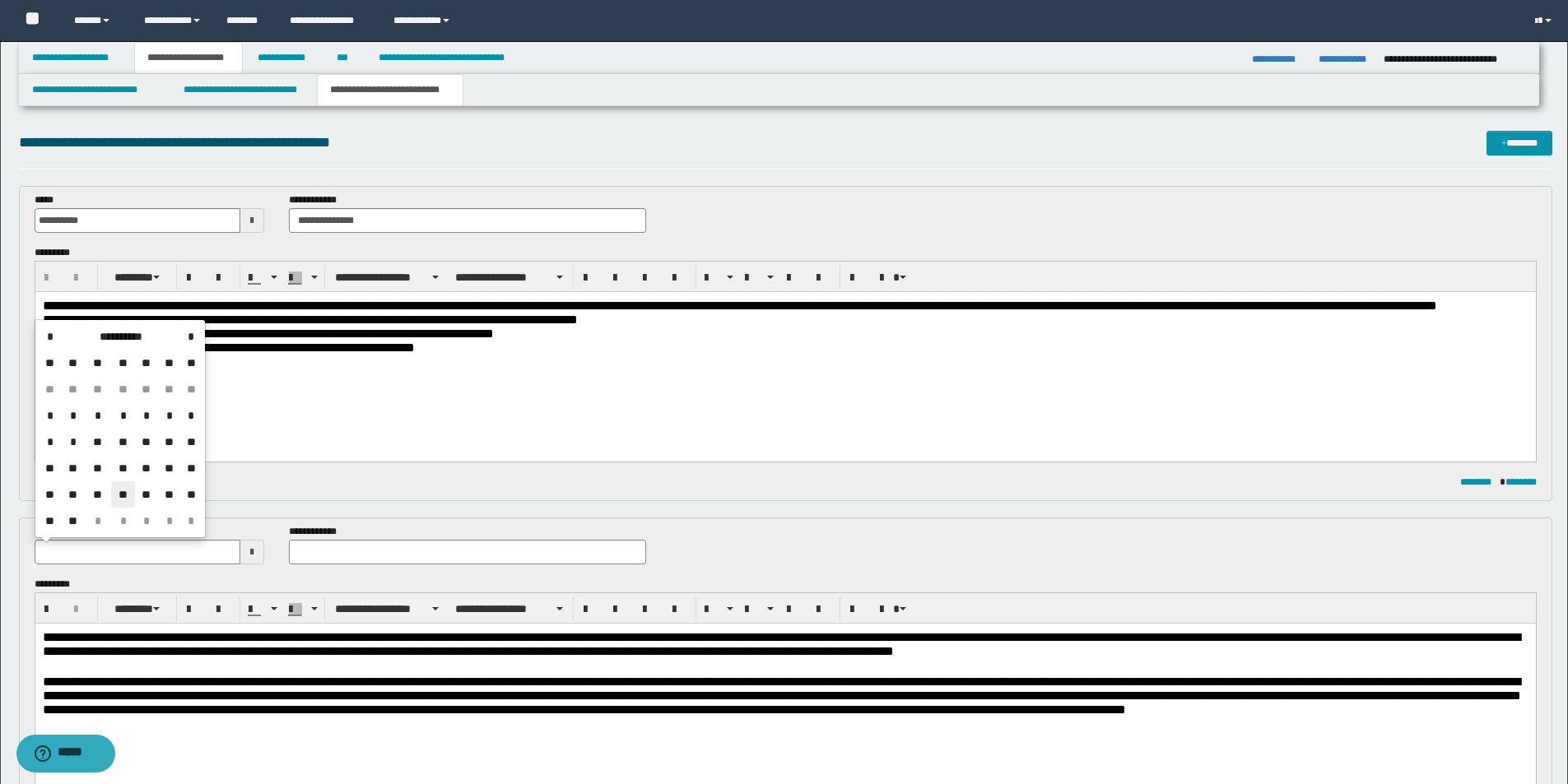click on "**" at bounding box center (123, 494) 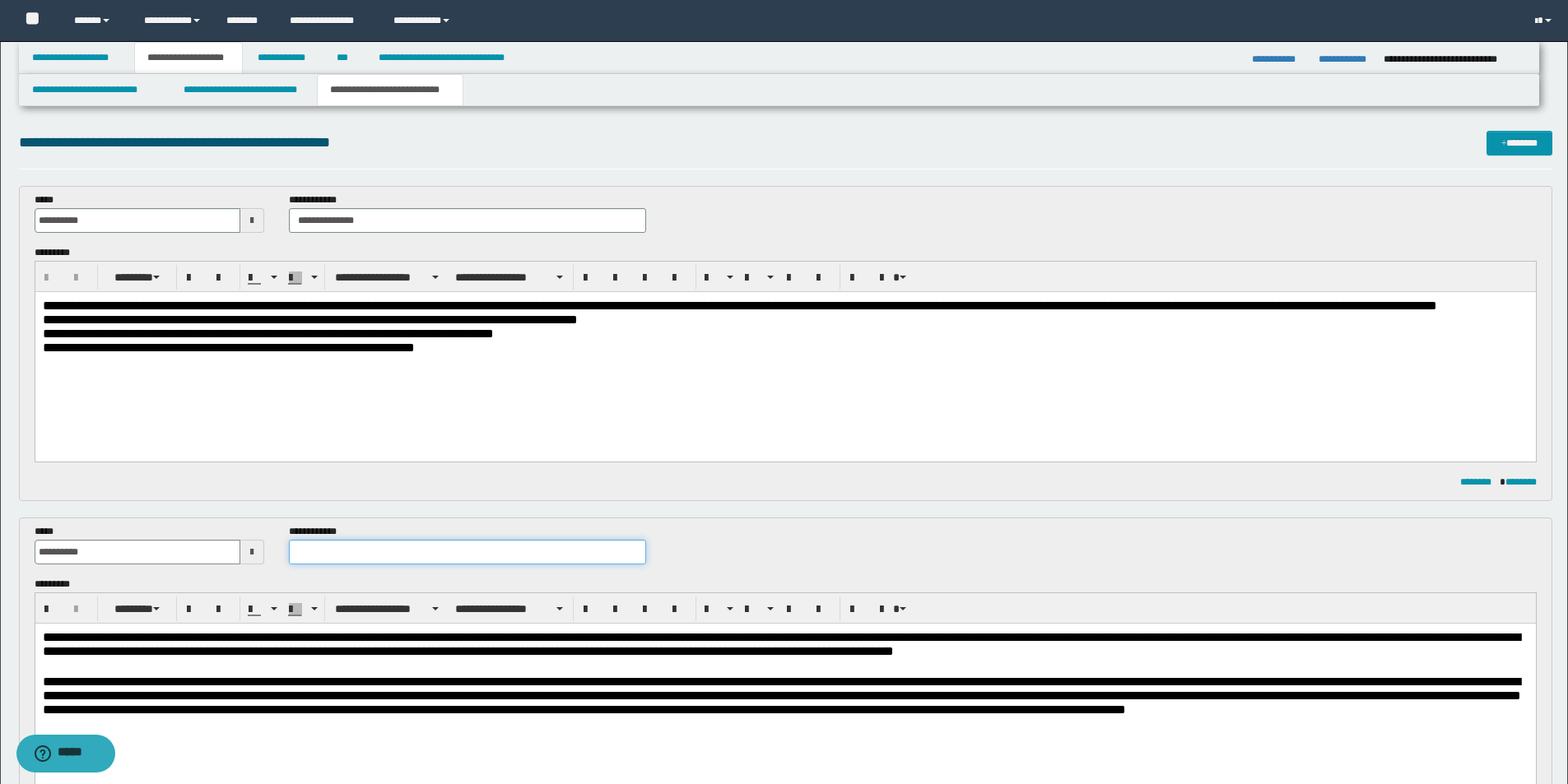 click at bounding box center [468, 552] 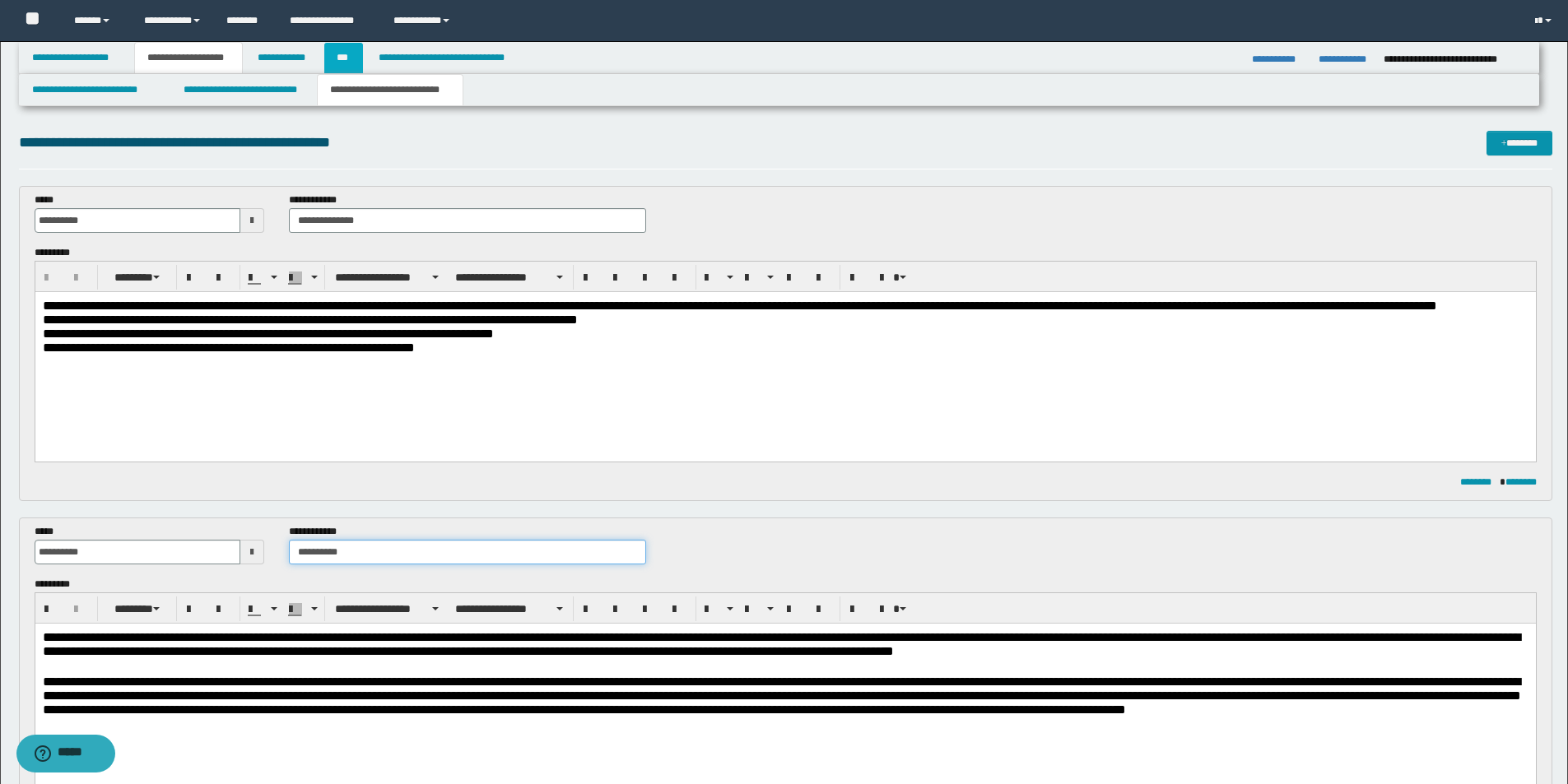 type on "**********" 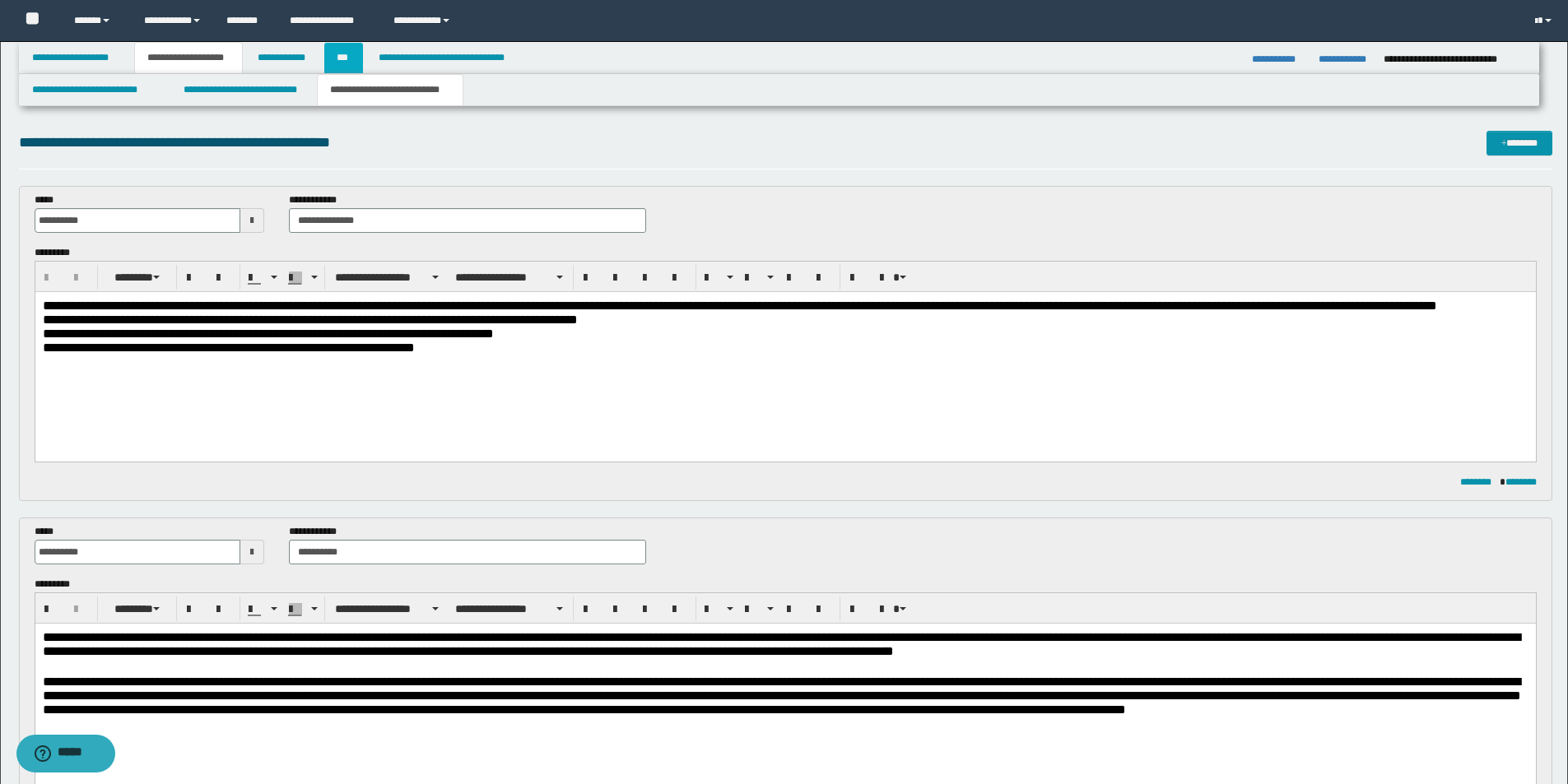 click on "***" at bounding box center [343, 58] 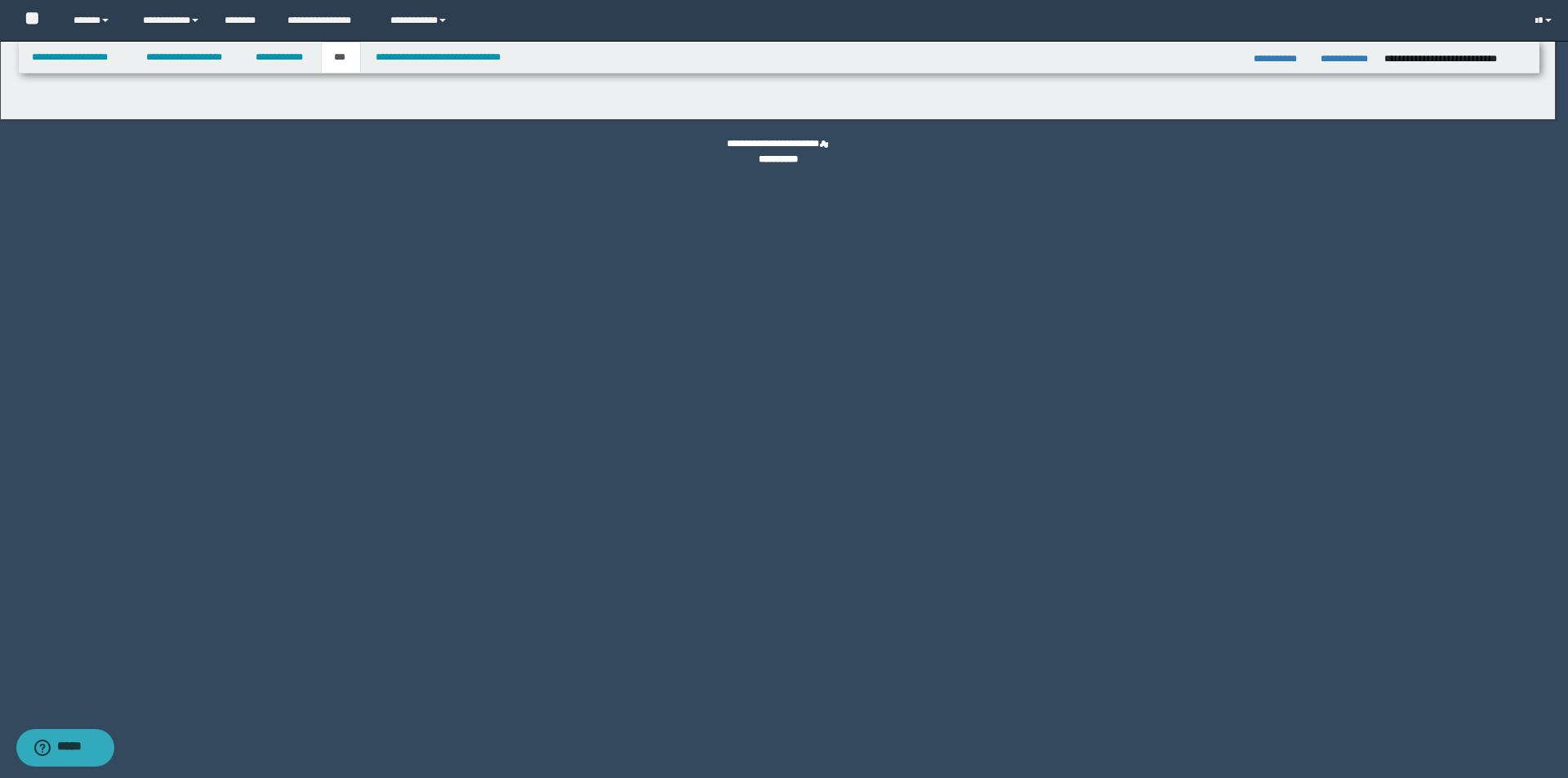 select on "***" 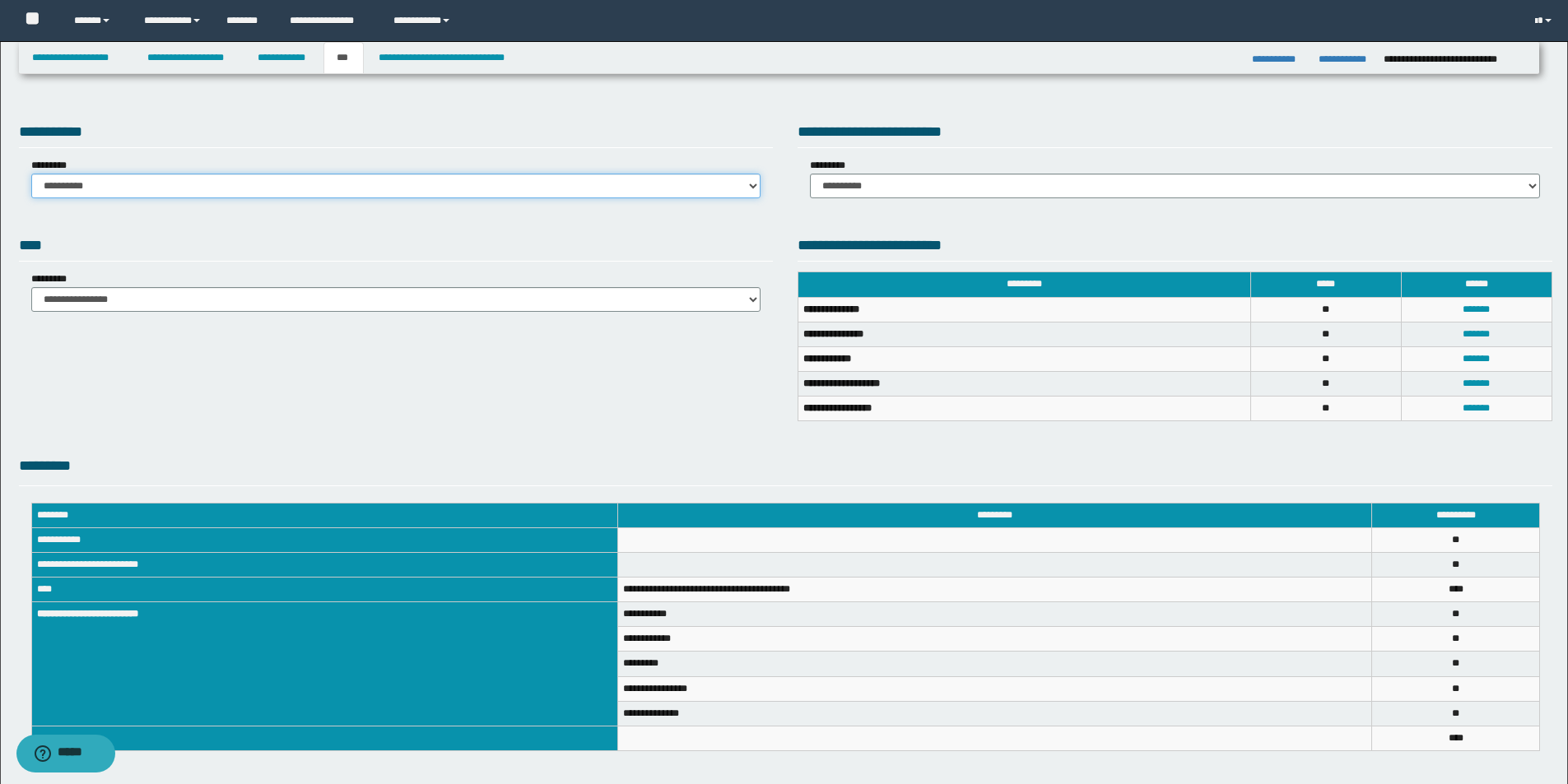 click on "**********" at bounding box center [396, 186] 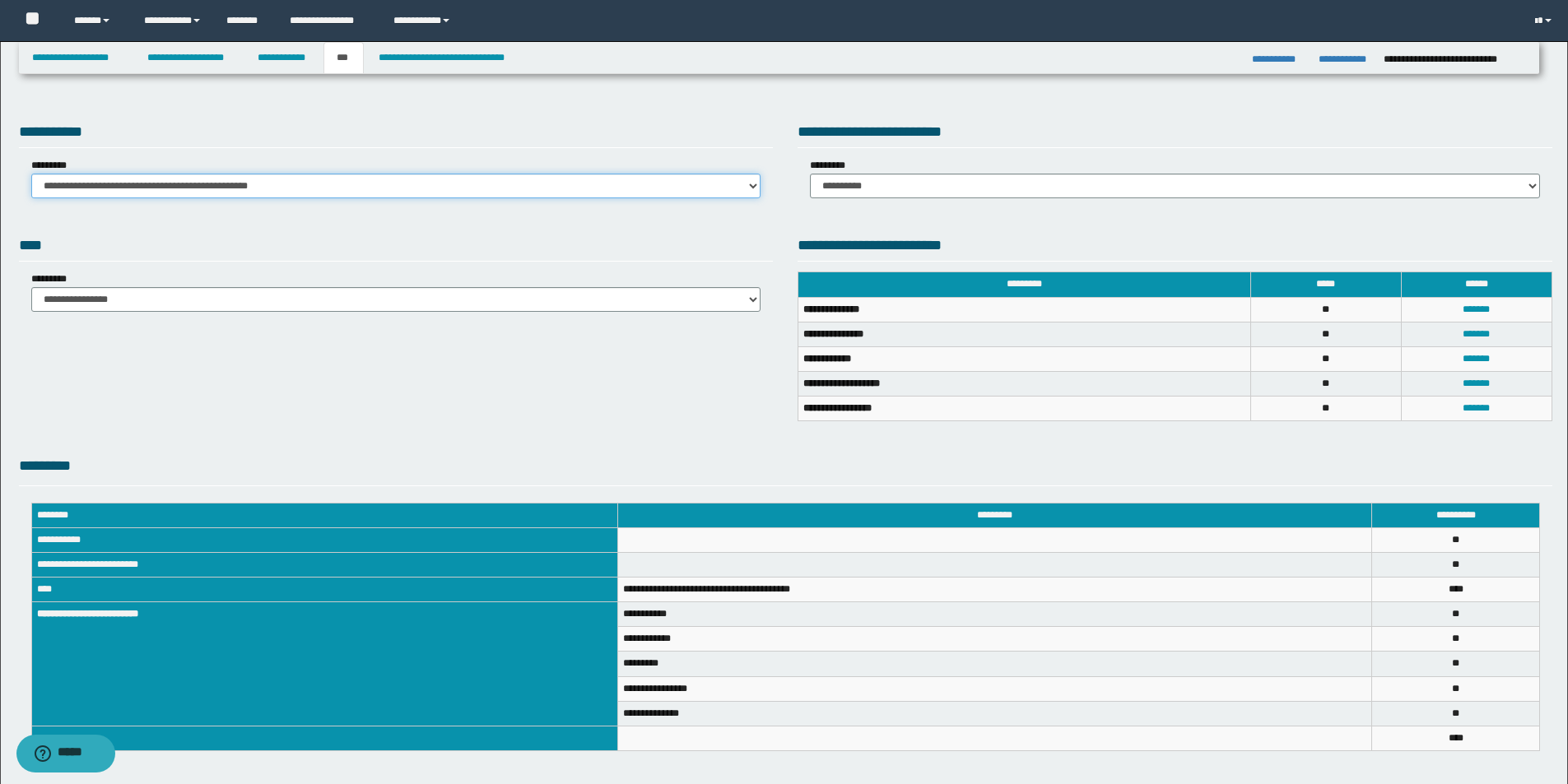 click on "**********" at bounding box center [396, 186] 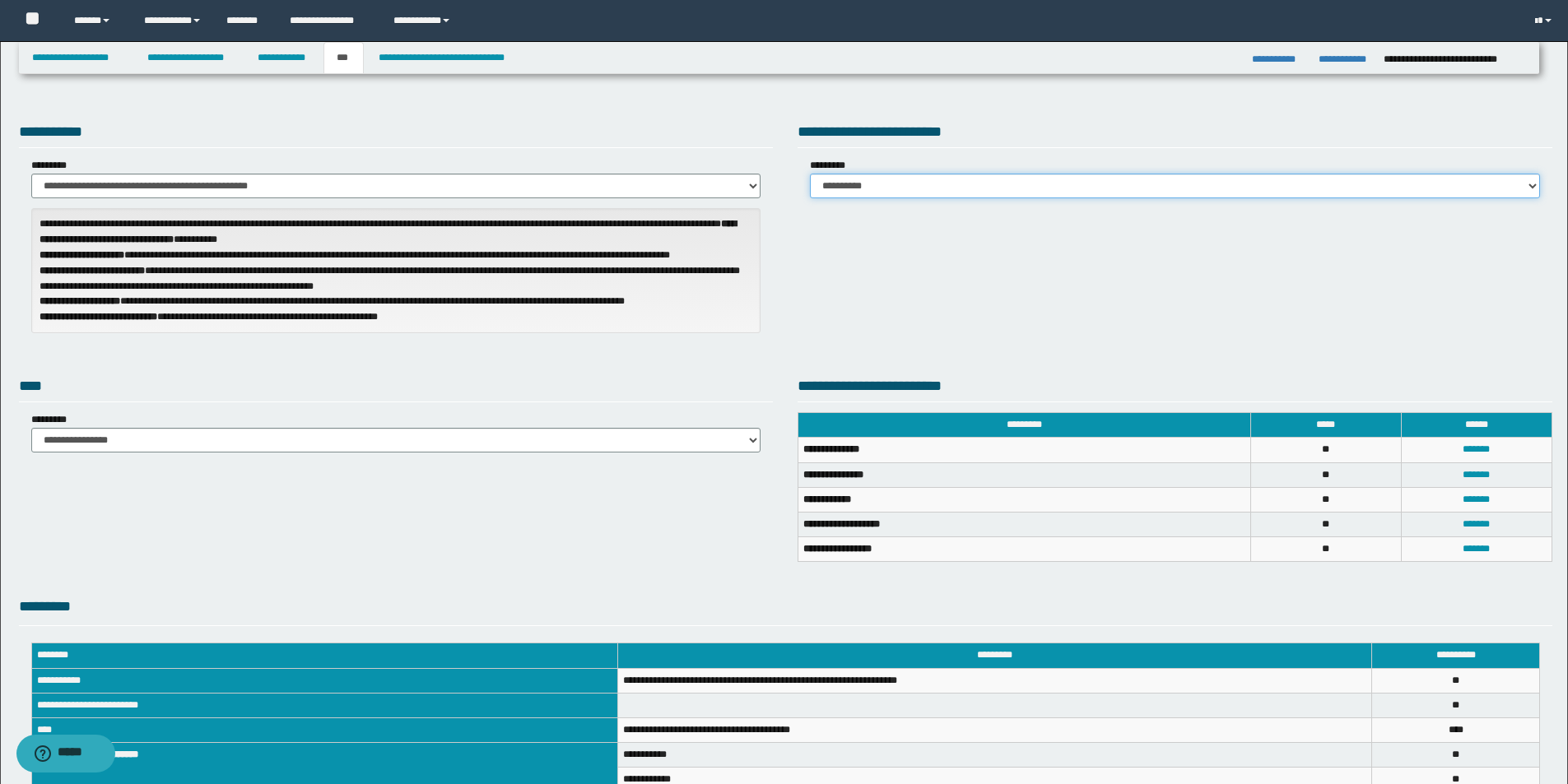 click on "**********" at bounding box center (1175, 186) 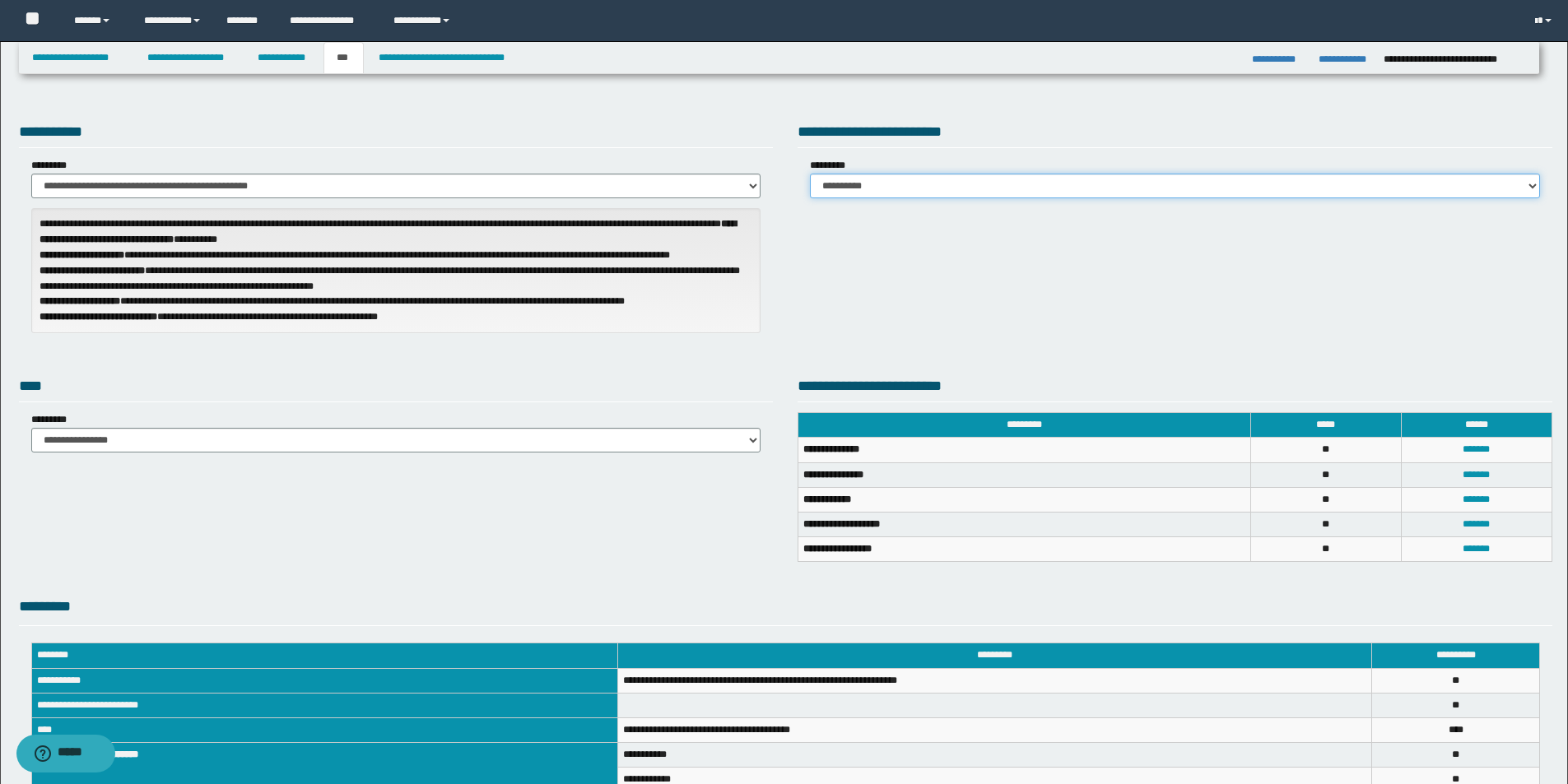 select on "*" 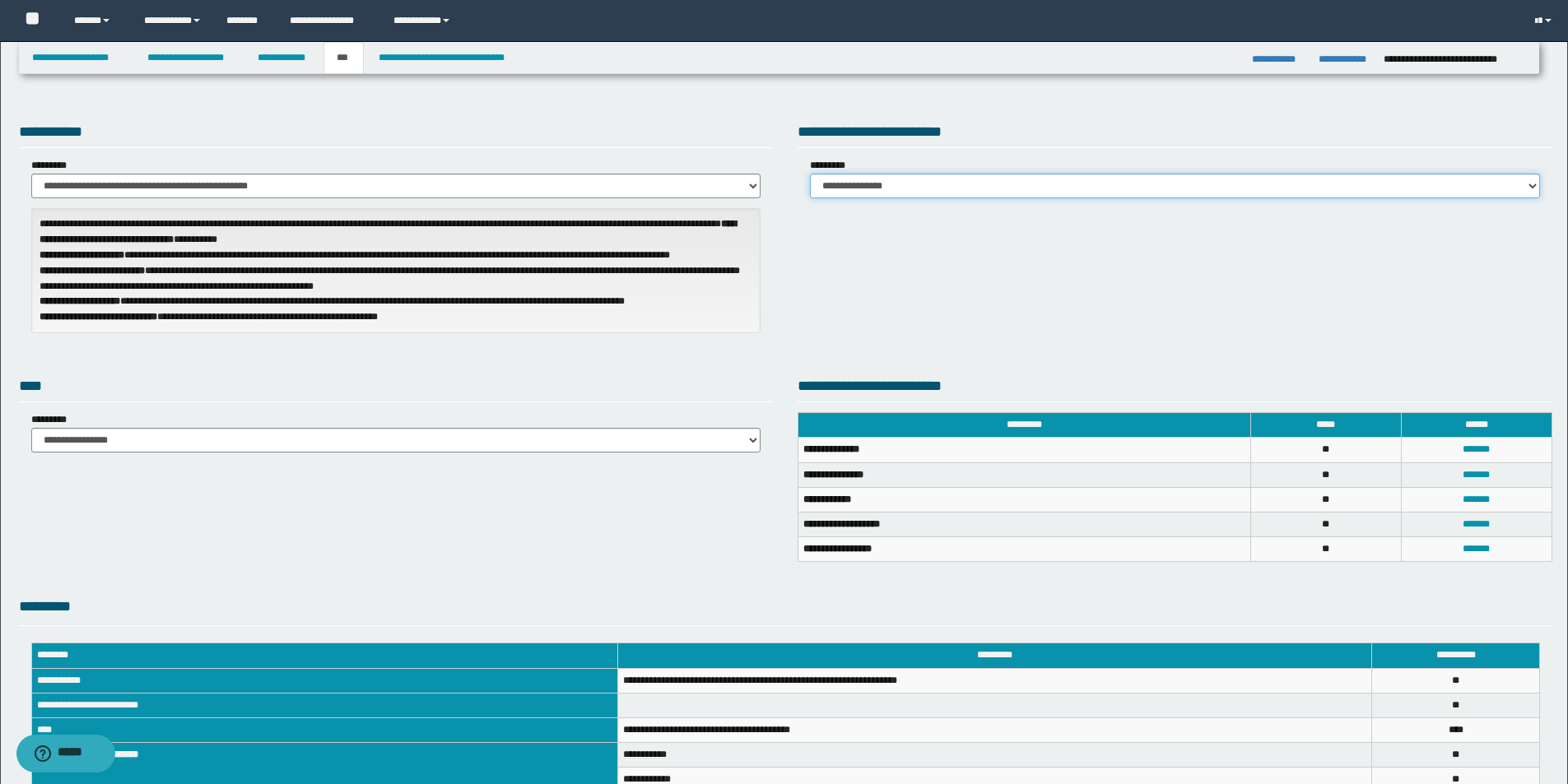 click on "**********" at bounding box center [1175, 186] 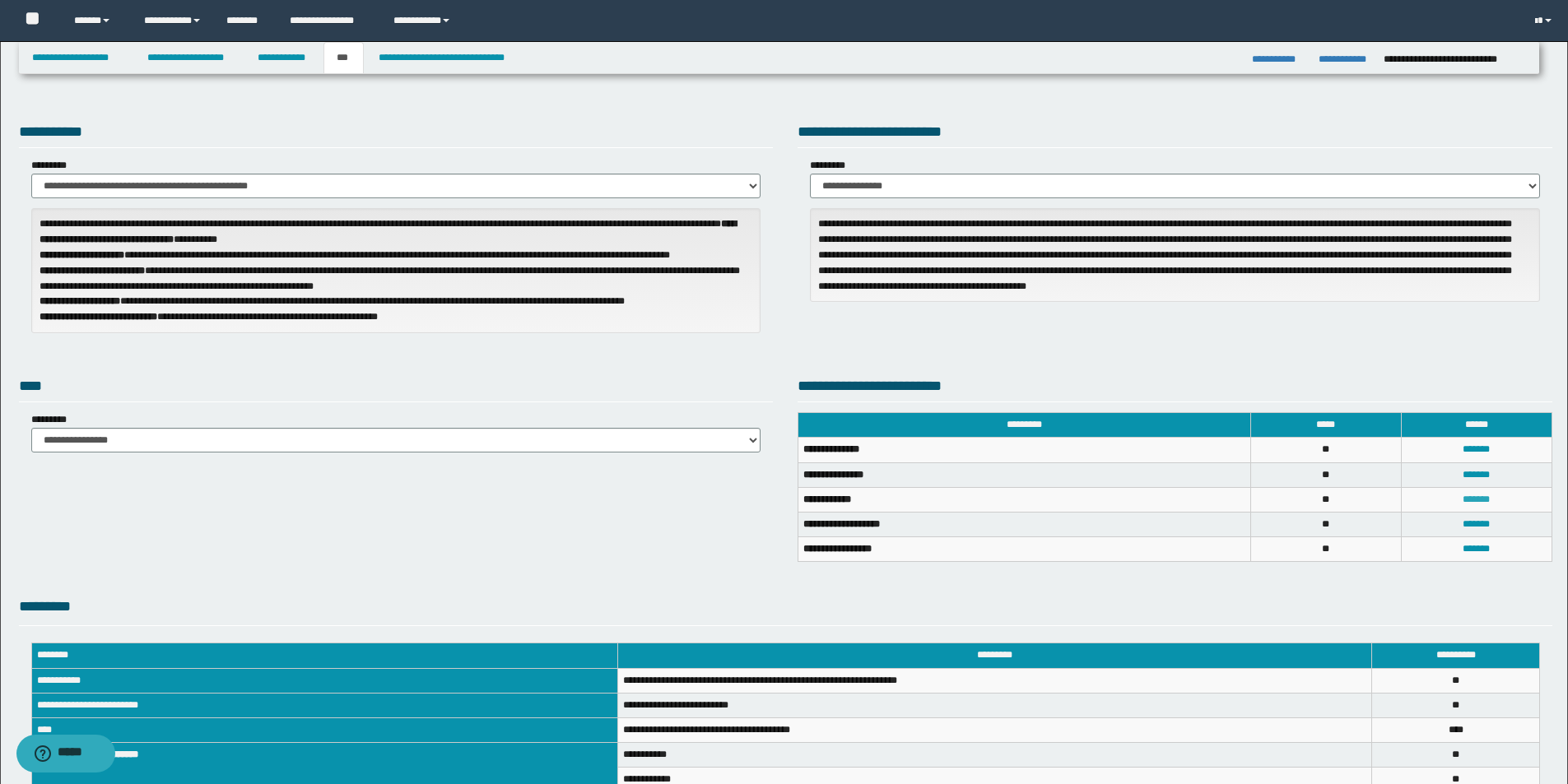 click on "*******" at bounding box center [1476, 499] 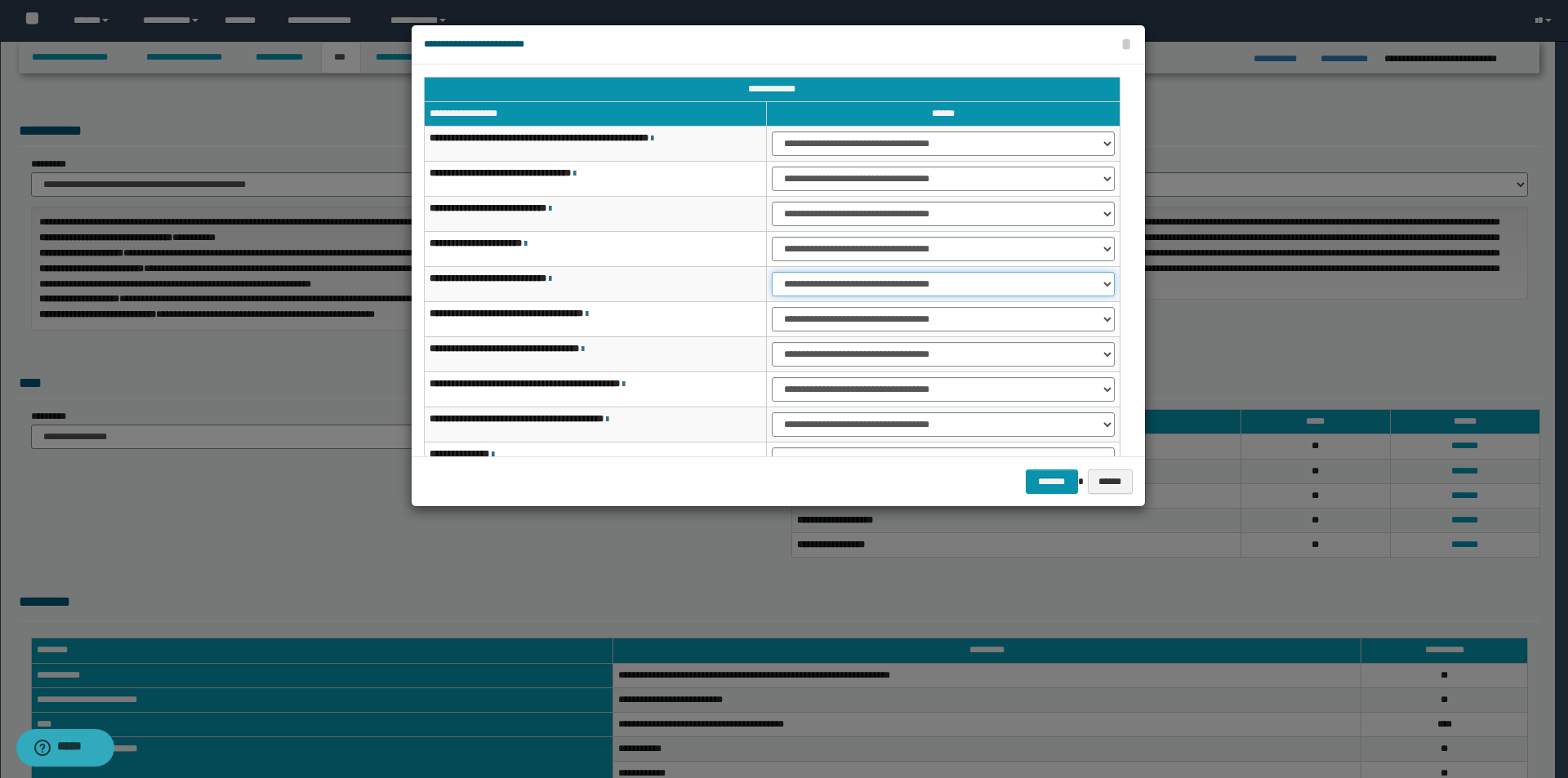 click on "**********" at bounding box center (943, 284) 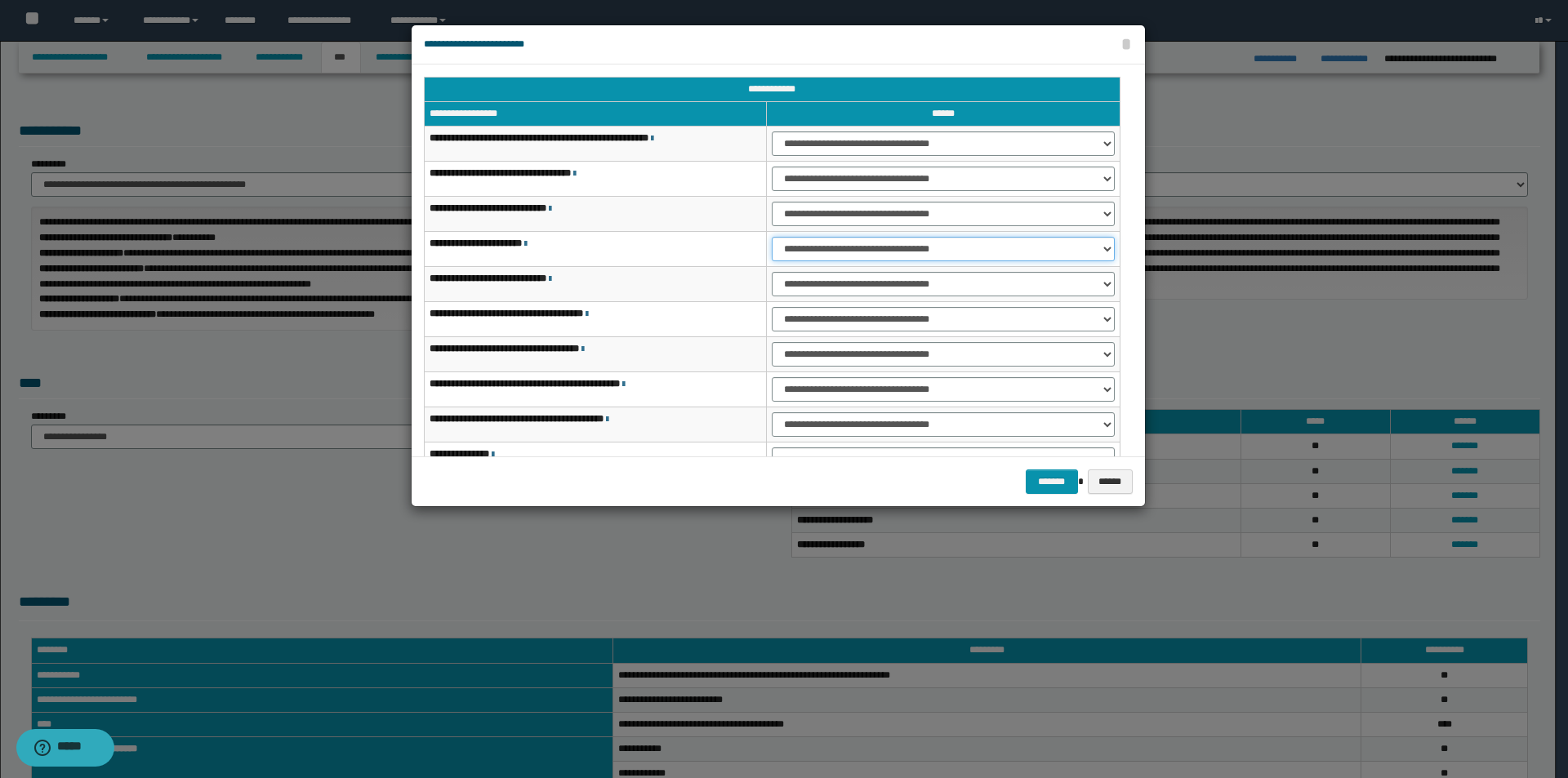 click on "**********" at bounding box center [943, 249] 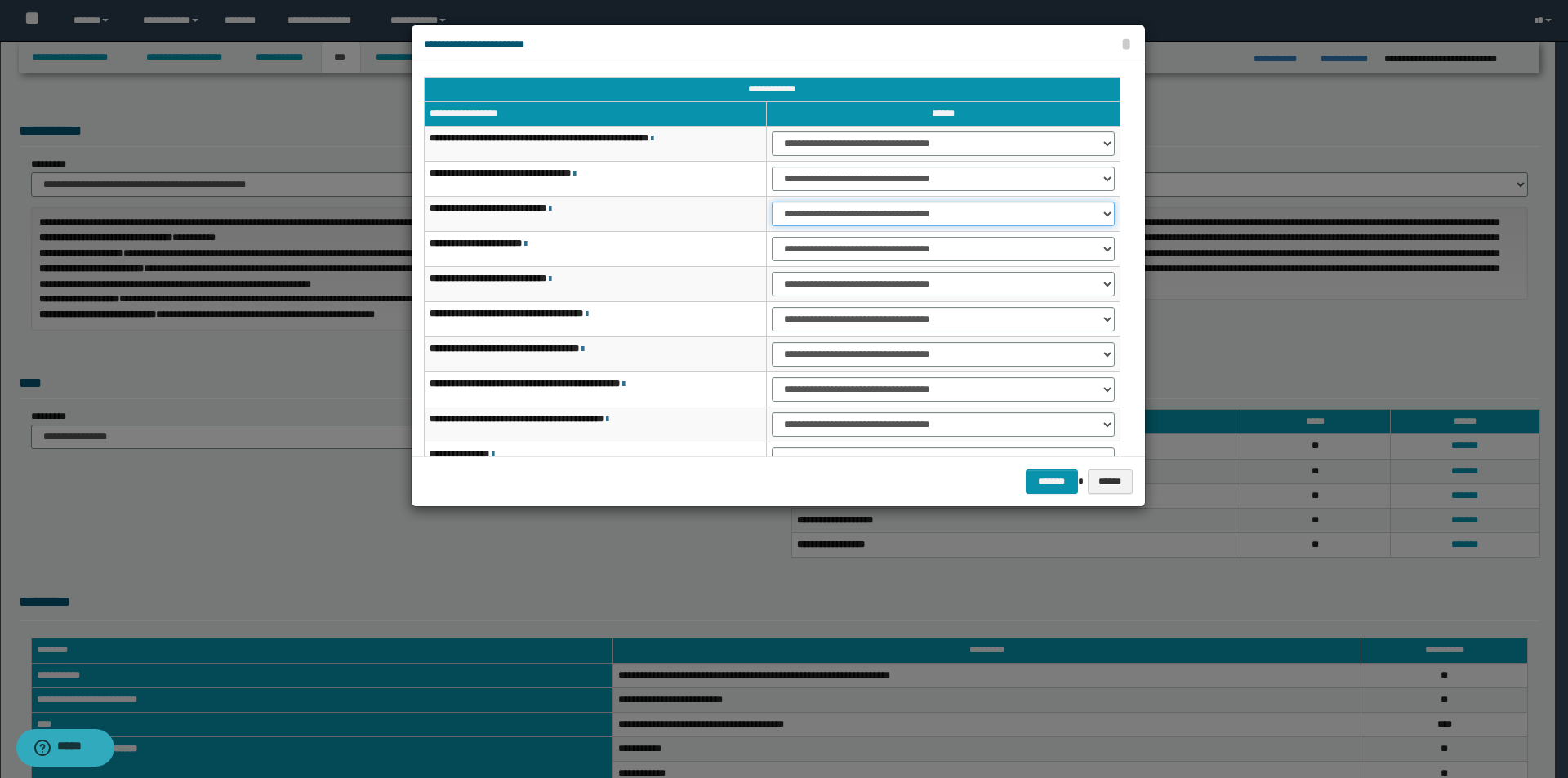 click on "**********" at bounding box center (943, 214) 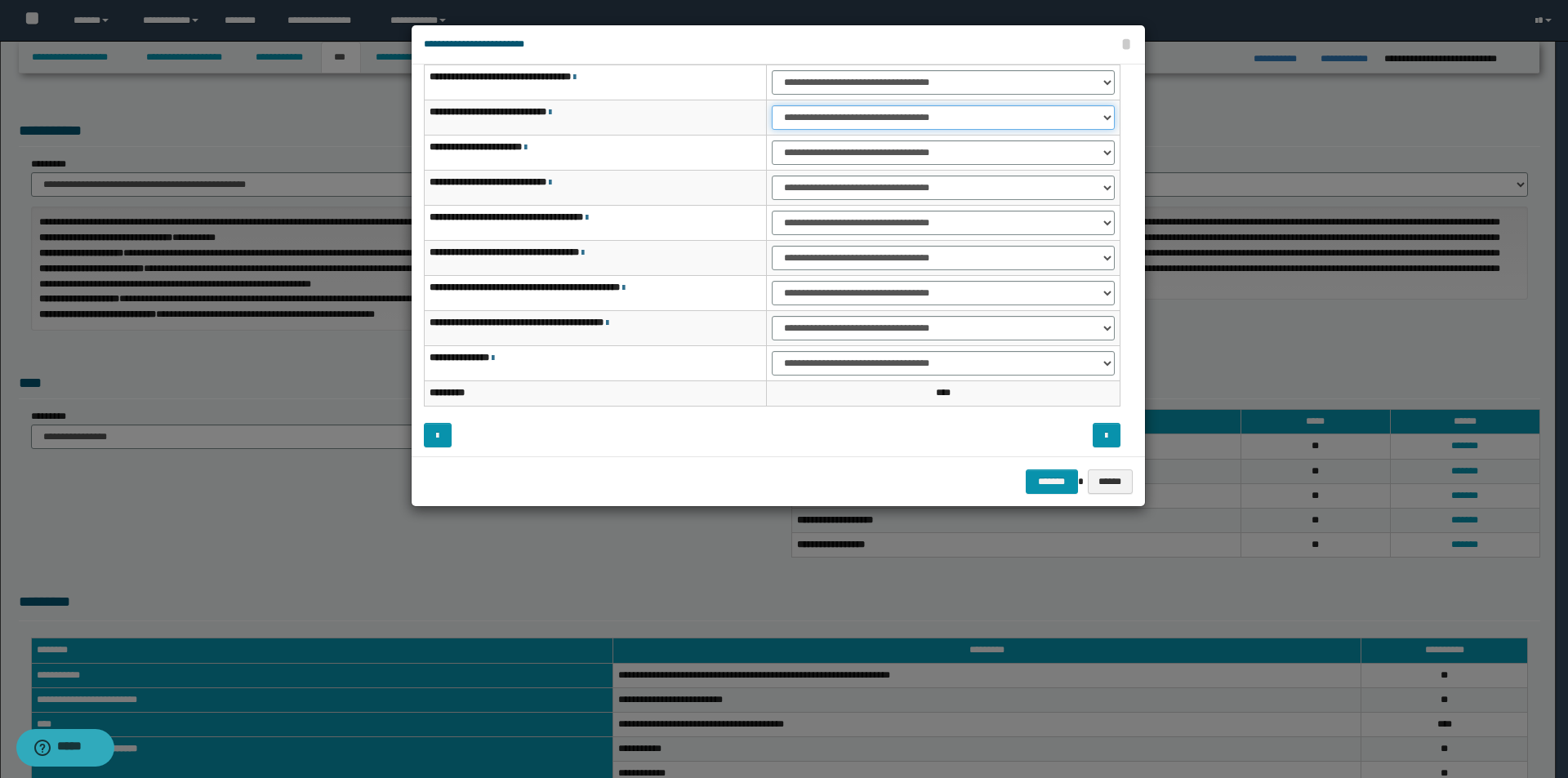 scroll, scrollTop: 99, scrollLeft: 0, axis: vertical 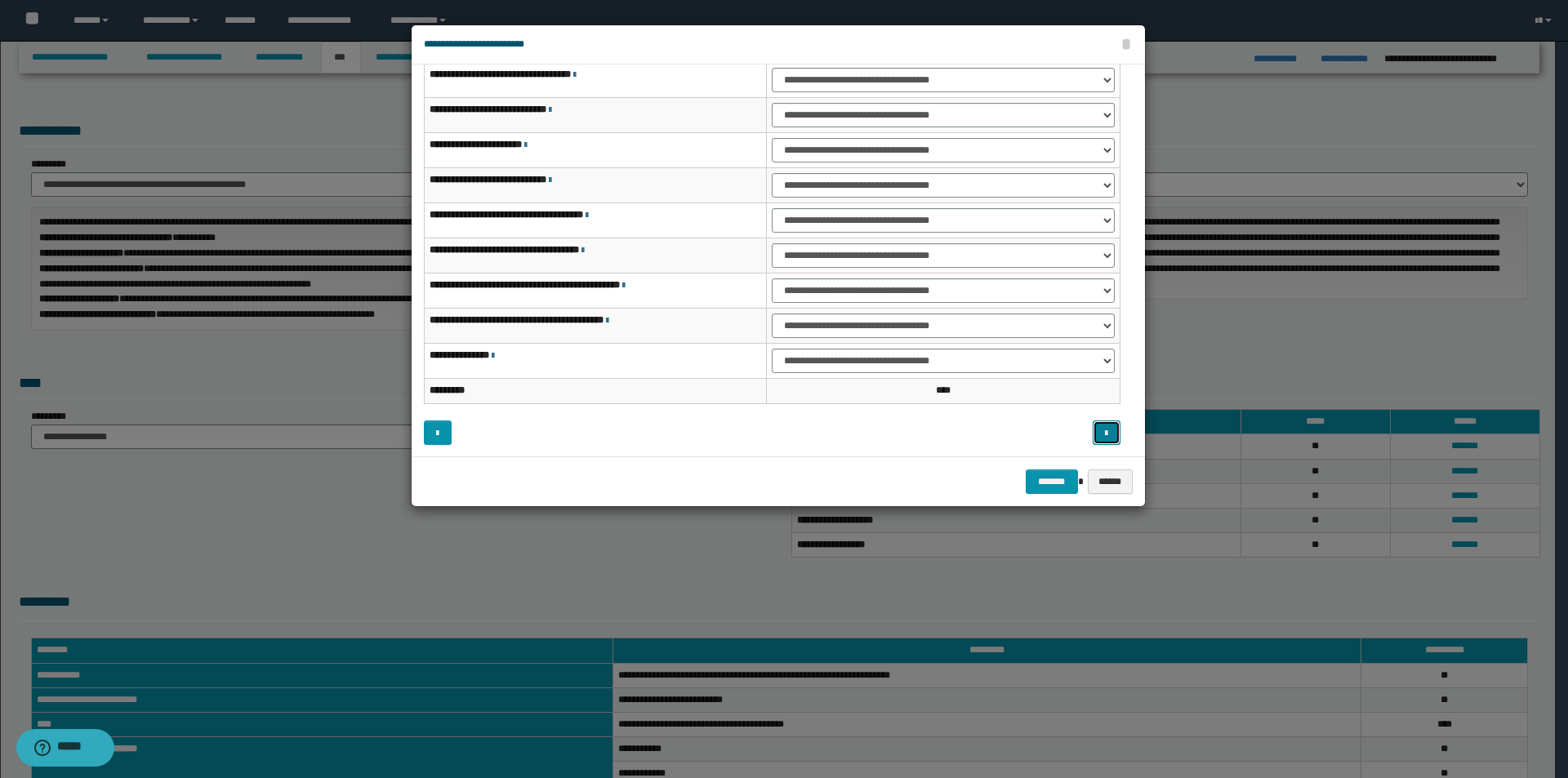 click at bounding box center (1106, 433) 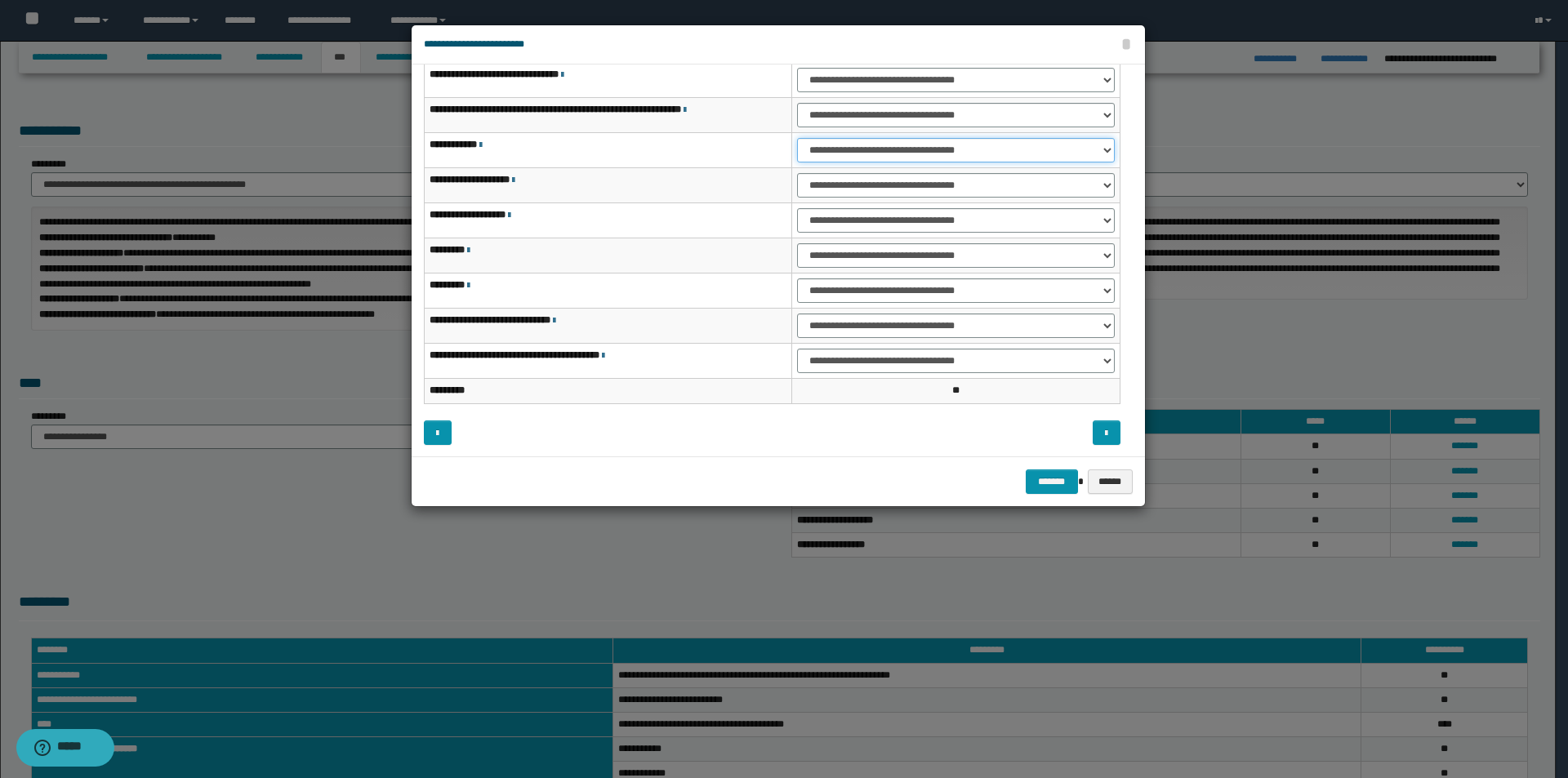 click on "**********" at bounding box center [956, 150] 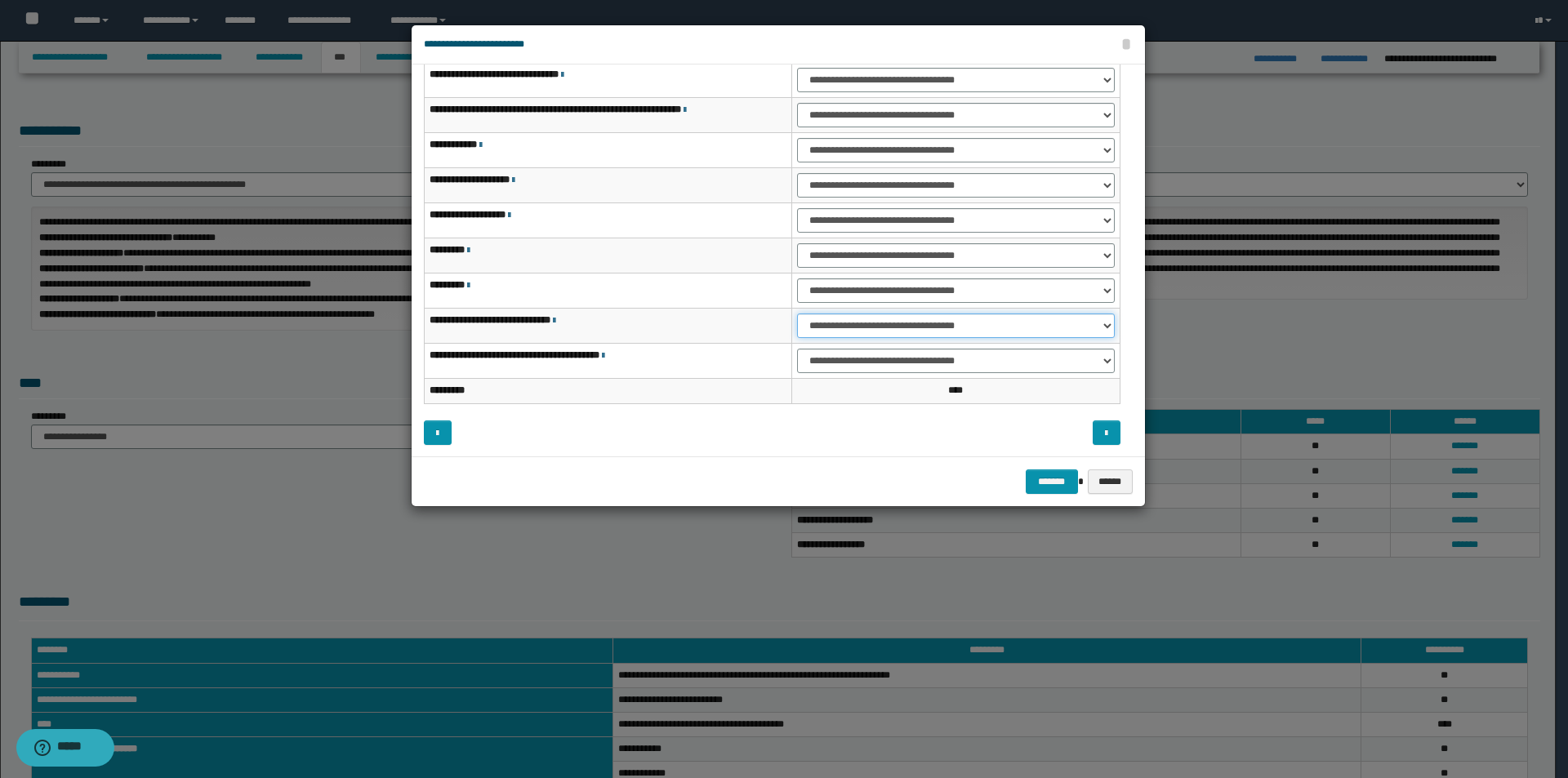click on "**********" at bounding box center (956, 326) 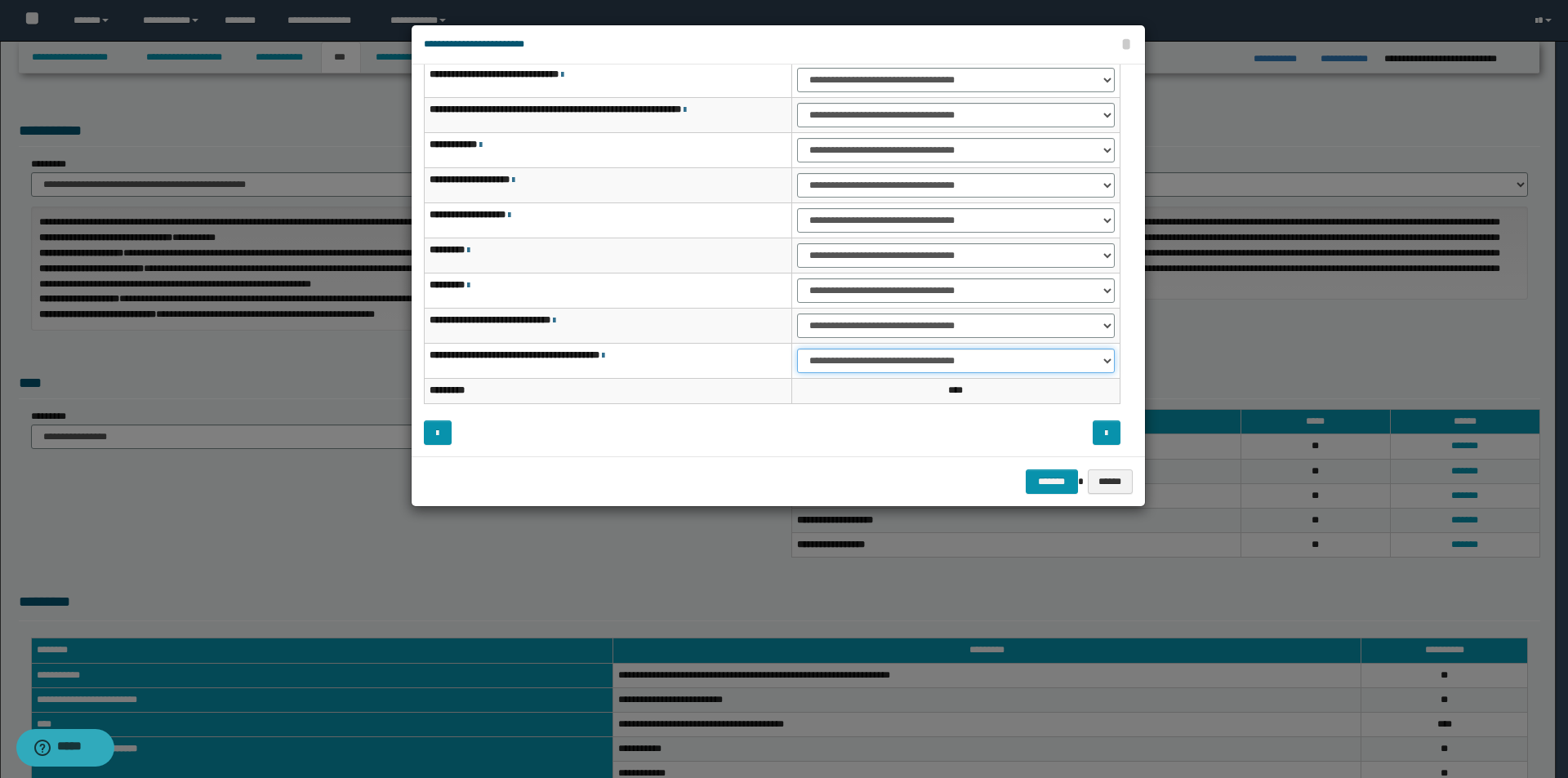 click on "**********" at bounding box center [956, 361] 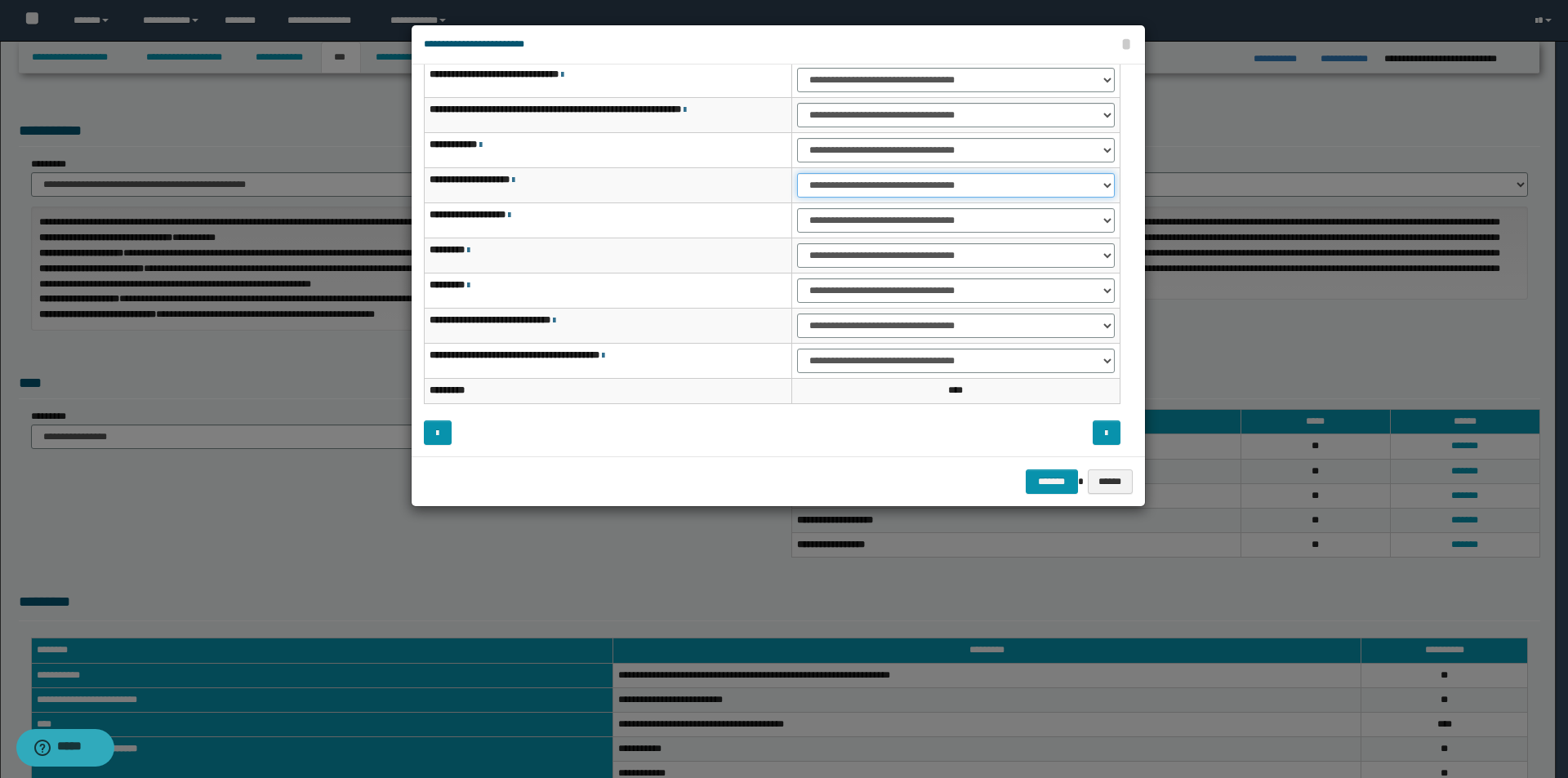 click on "**********" at bounding box center (956, 185) 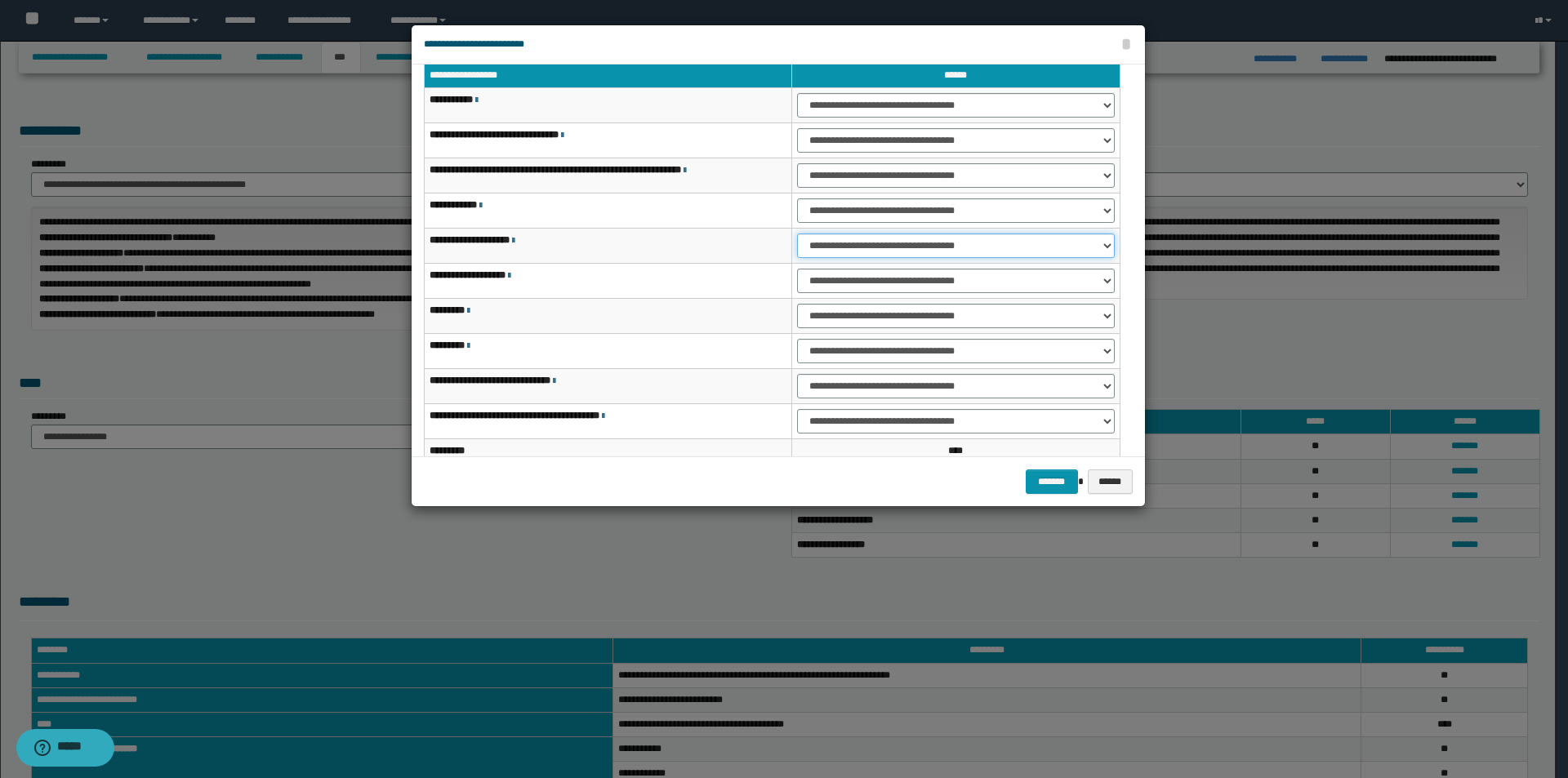 scroll, scrollTop: 99, scrollLeft: 0, axis: vertical 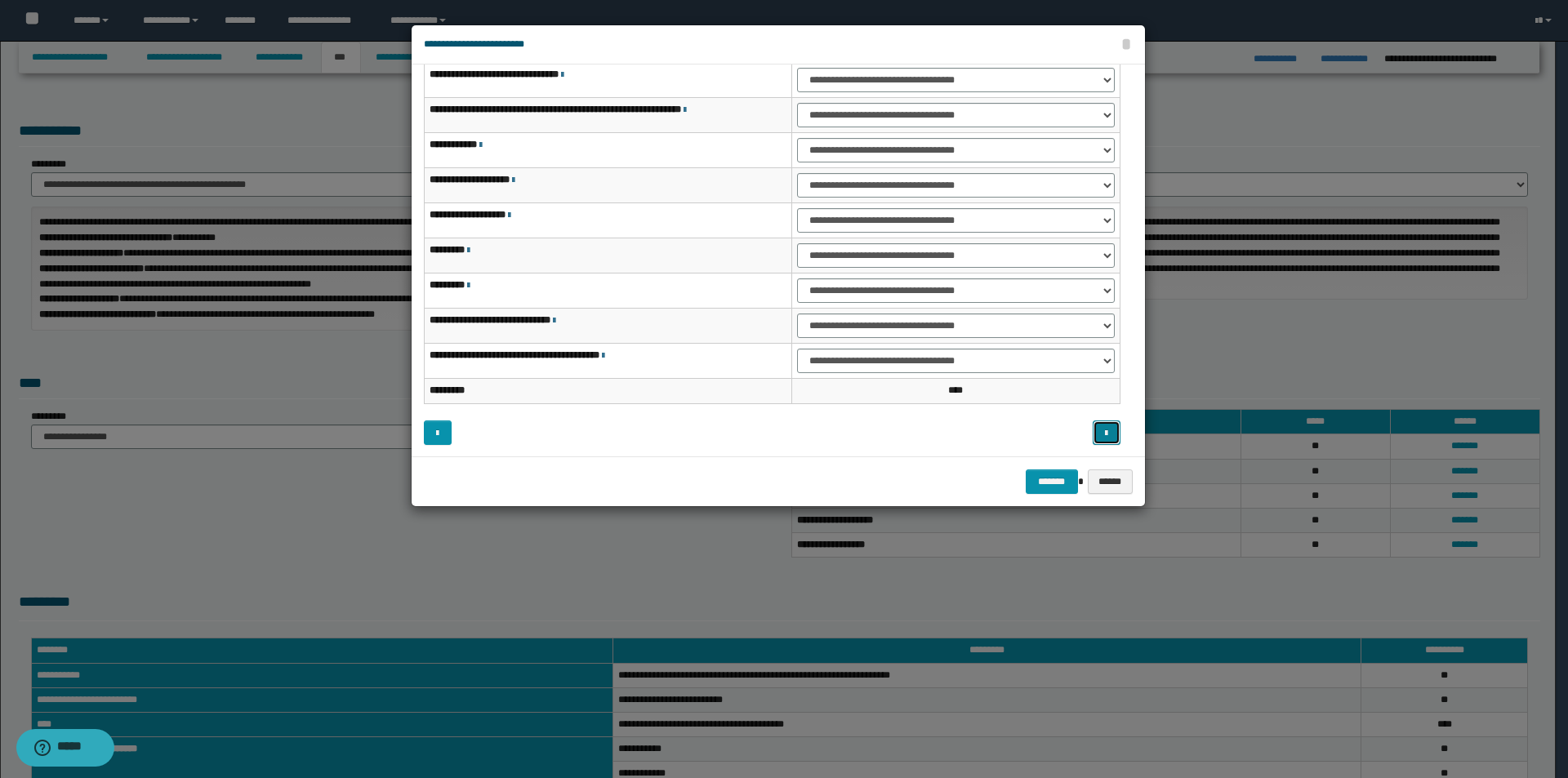 click at bounding box center (1106, 433) 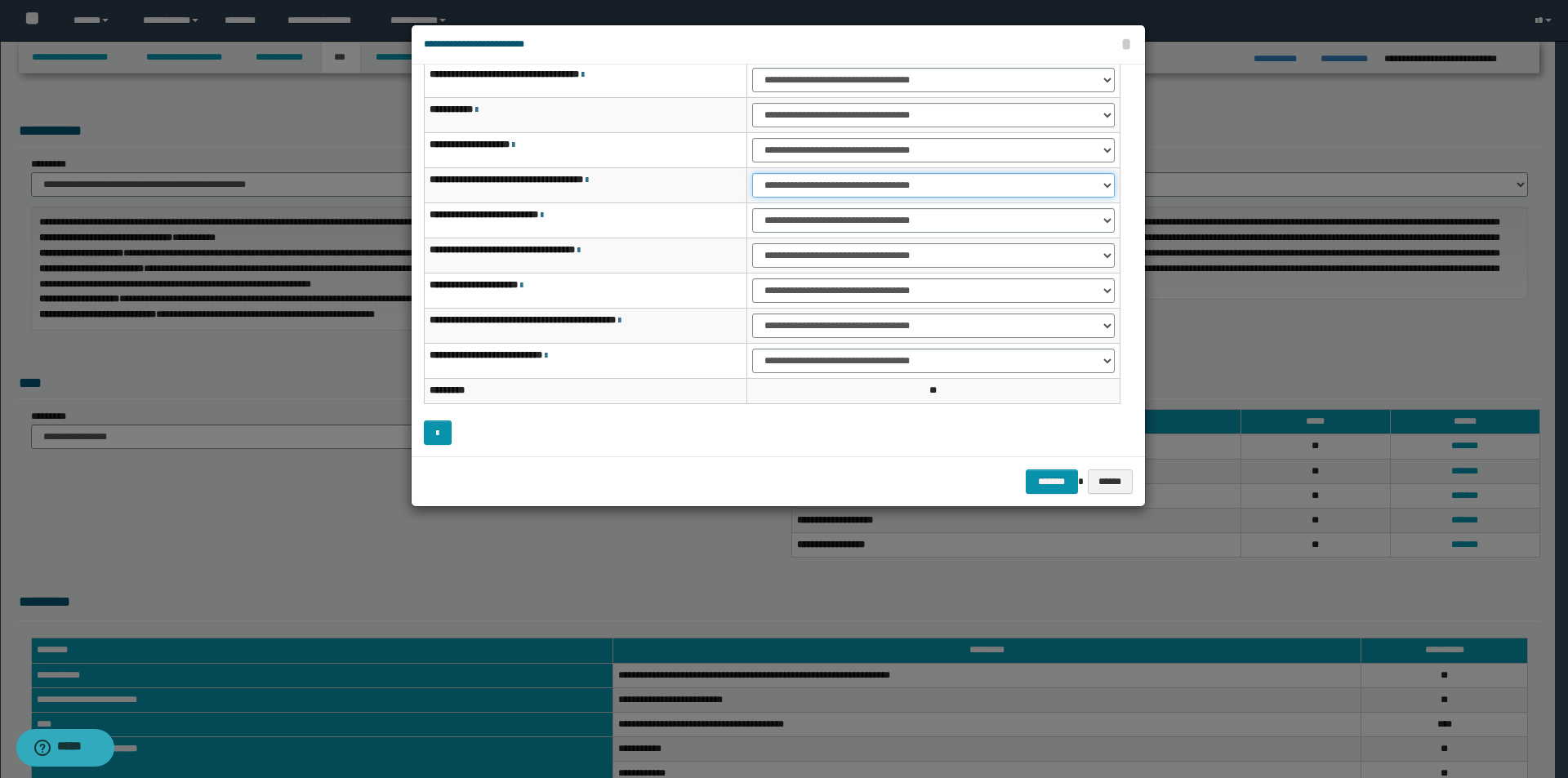 click on "**********" at bounding box center [933, 185] 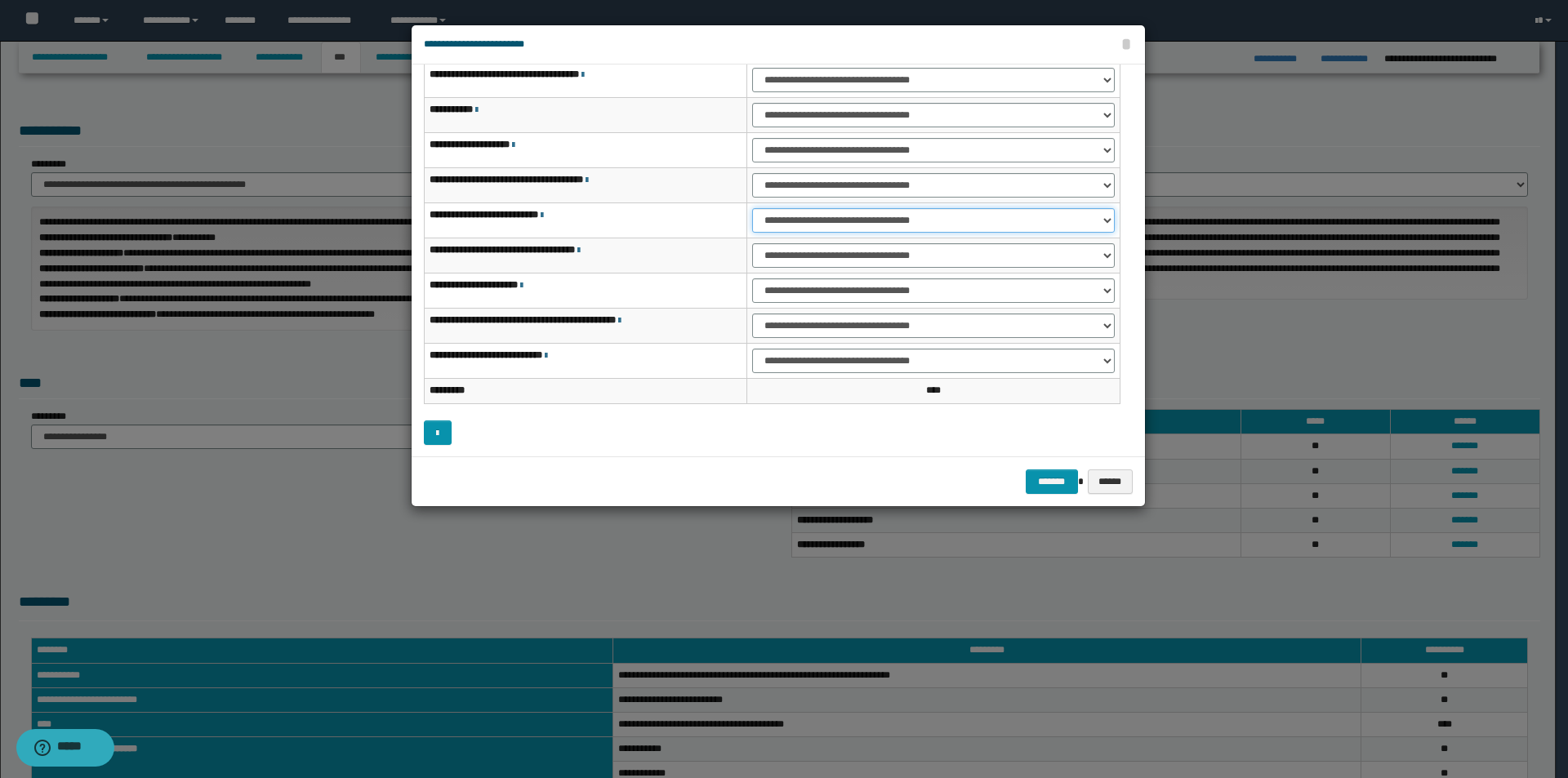click on "**********" at bounding box center (933, 220) 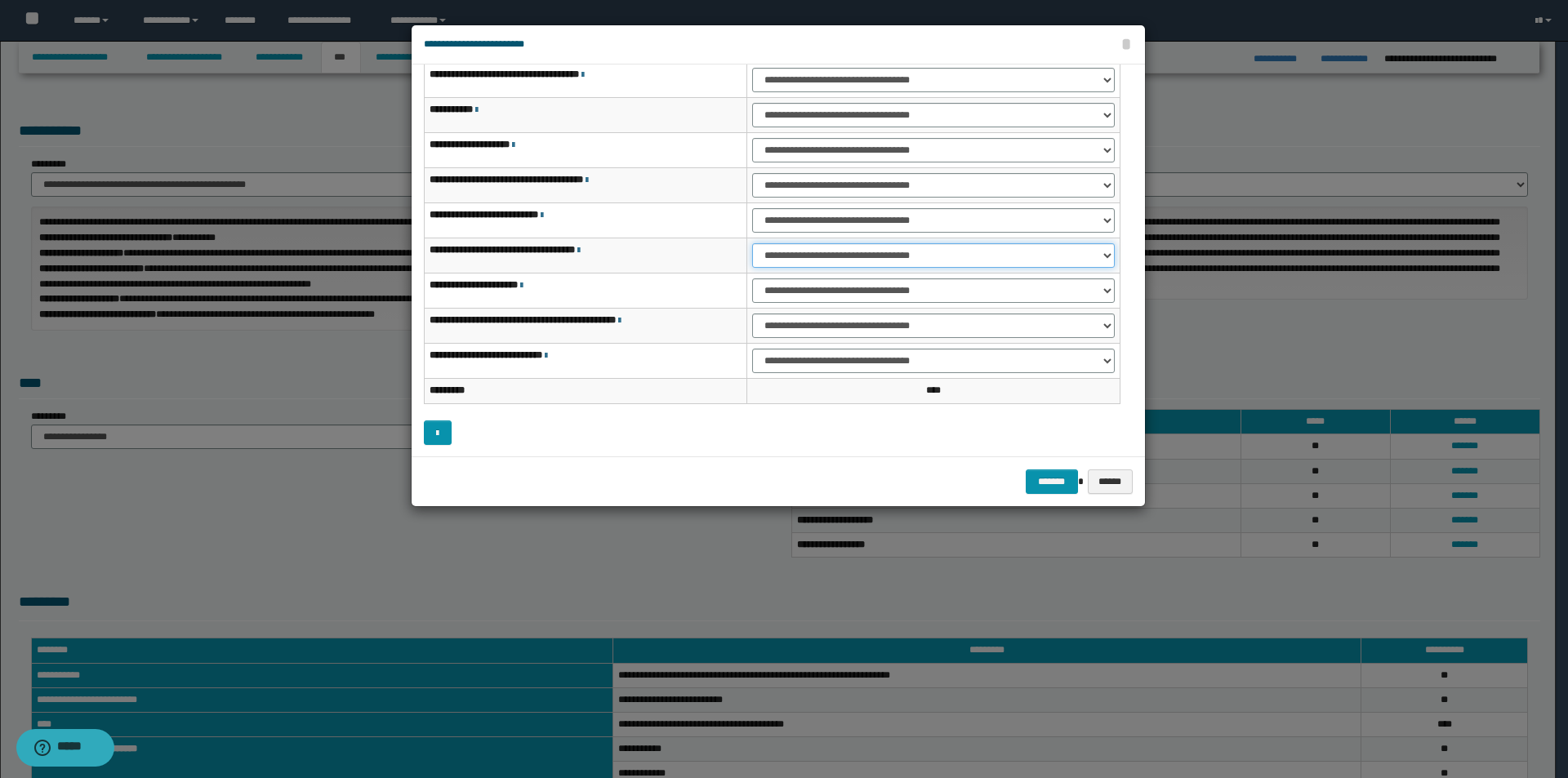 click on "**********" at bounding box center (933, 256) 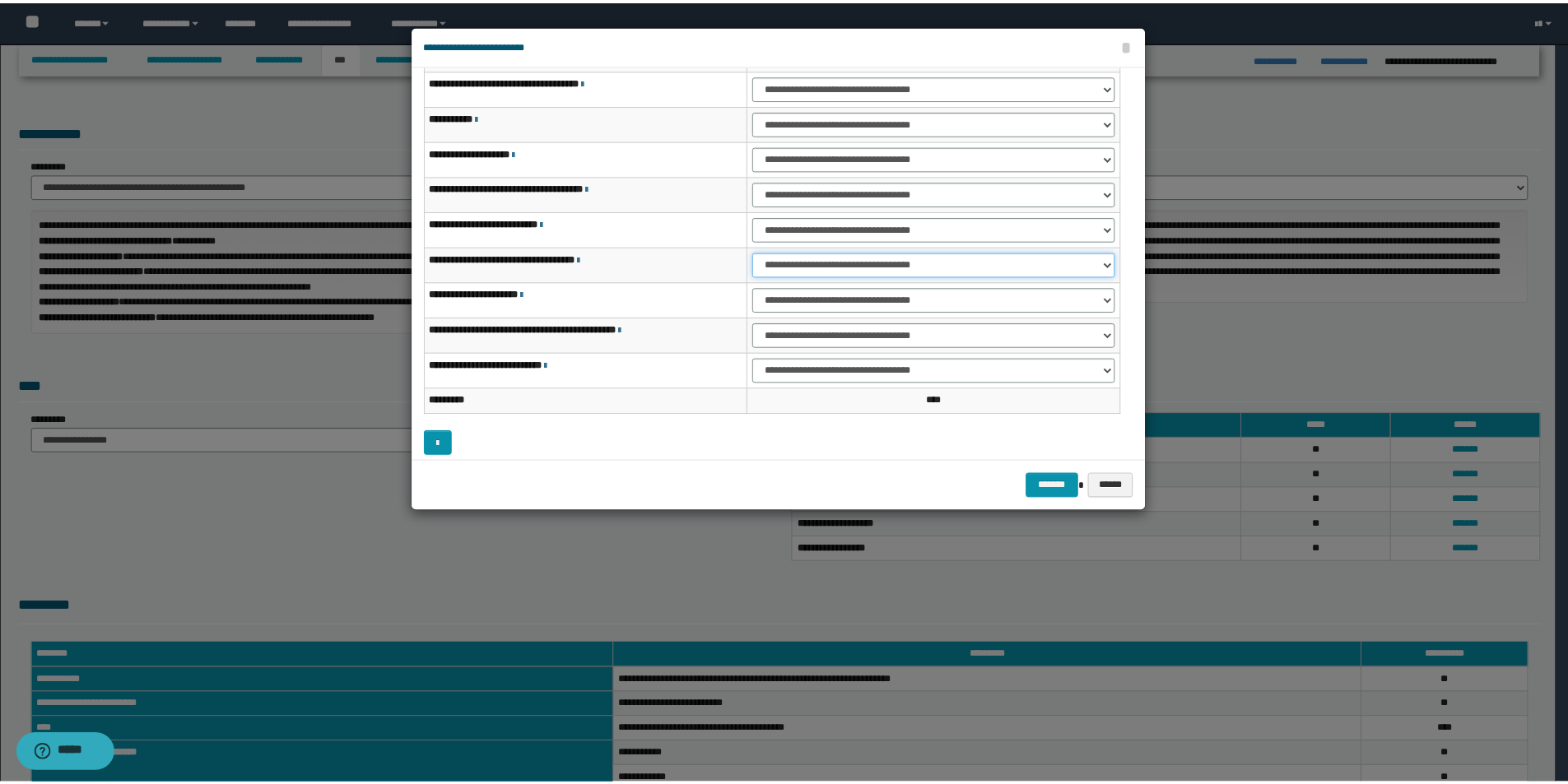 scroll, scrollTop: 100, scrollLeft: 0, axis: vertical 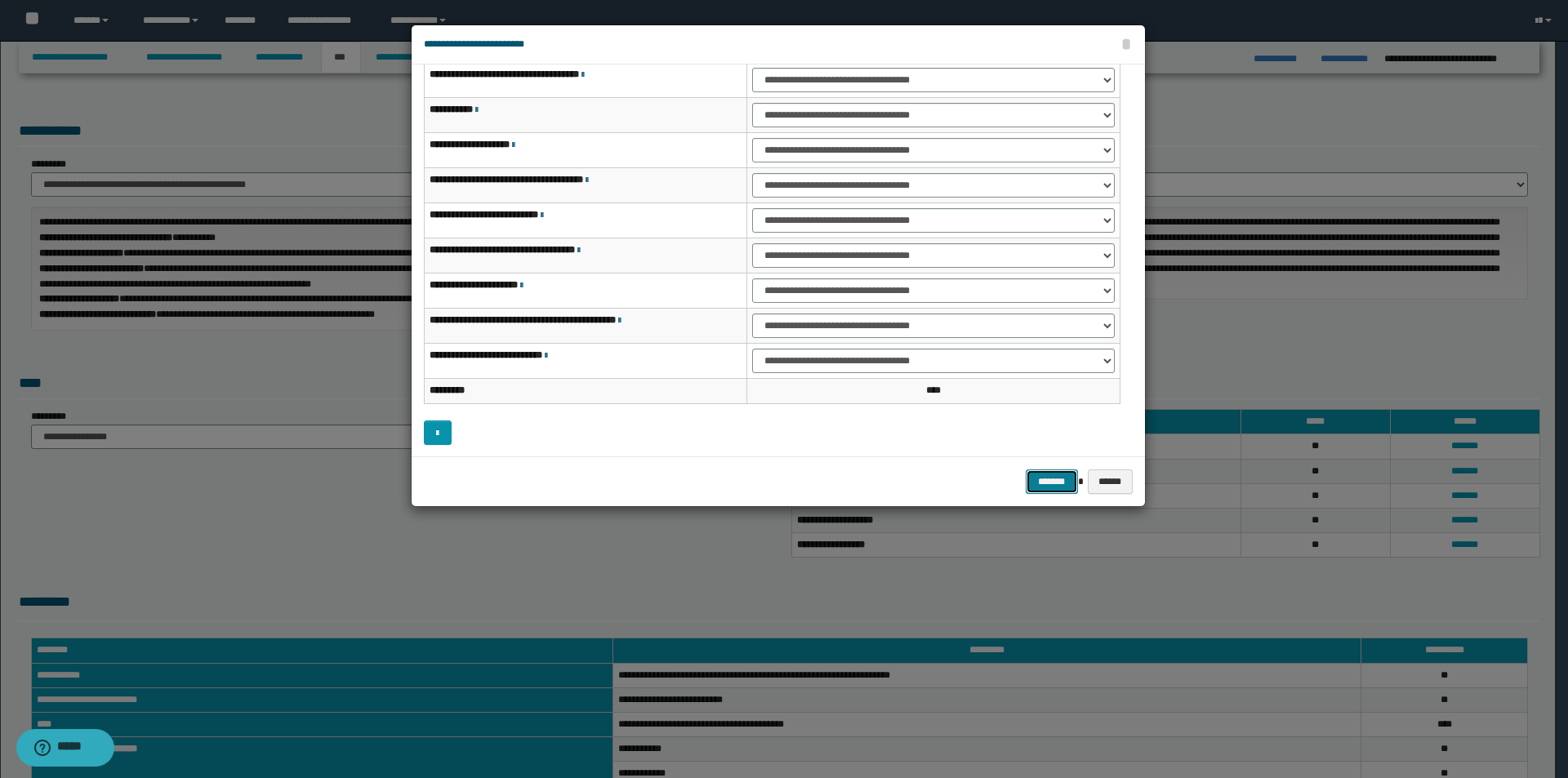 click on "*******" at bounding box center (1052, 482) 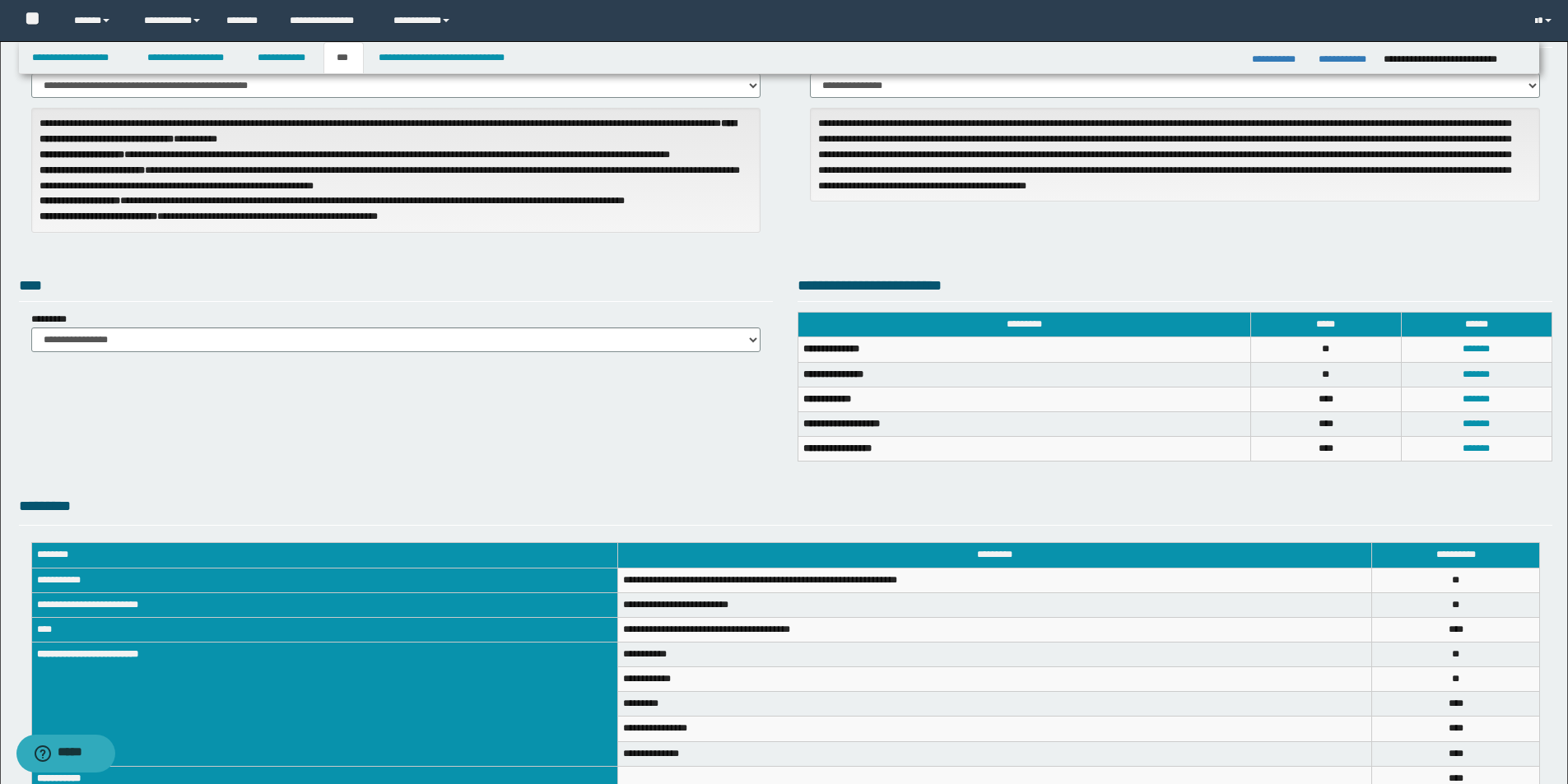 scroll, scrollTop: 214, scrollLeft: 0, axis: vertical 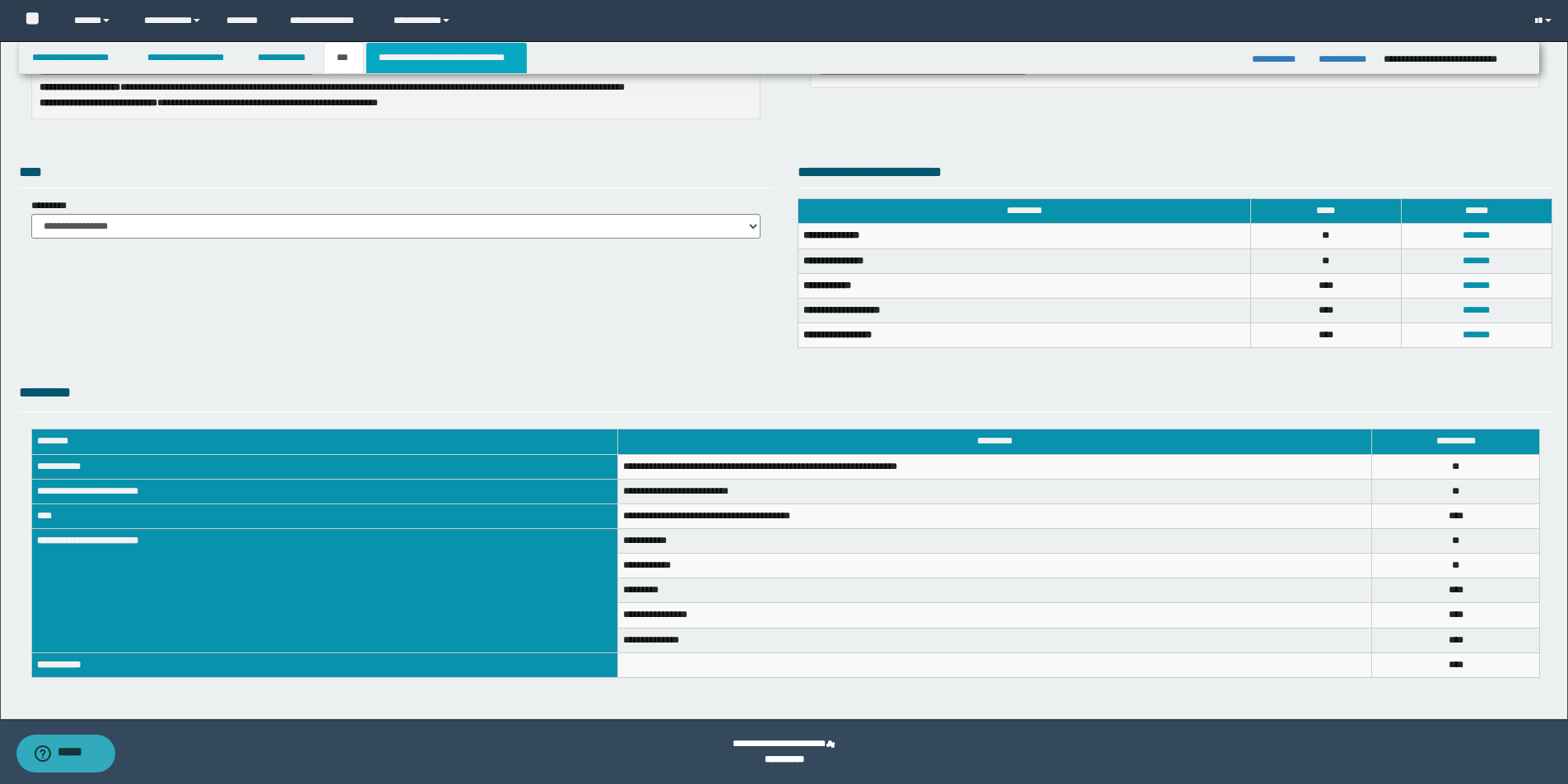click on "**********" at bounding box center (446, 58) 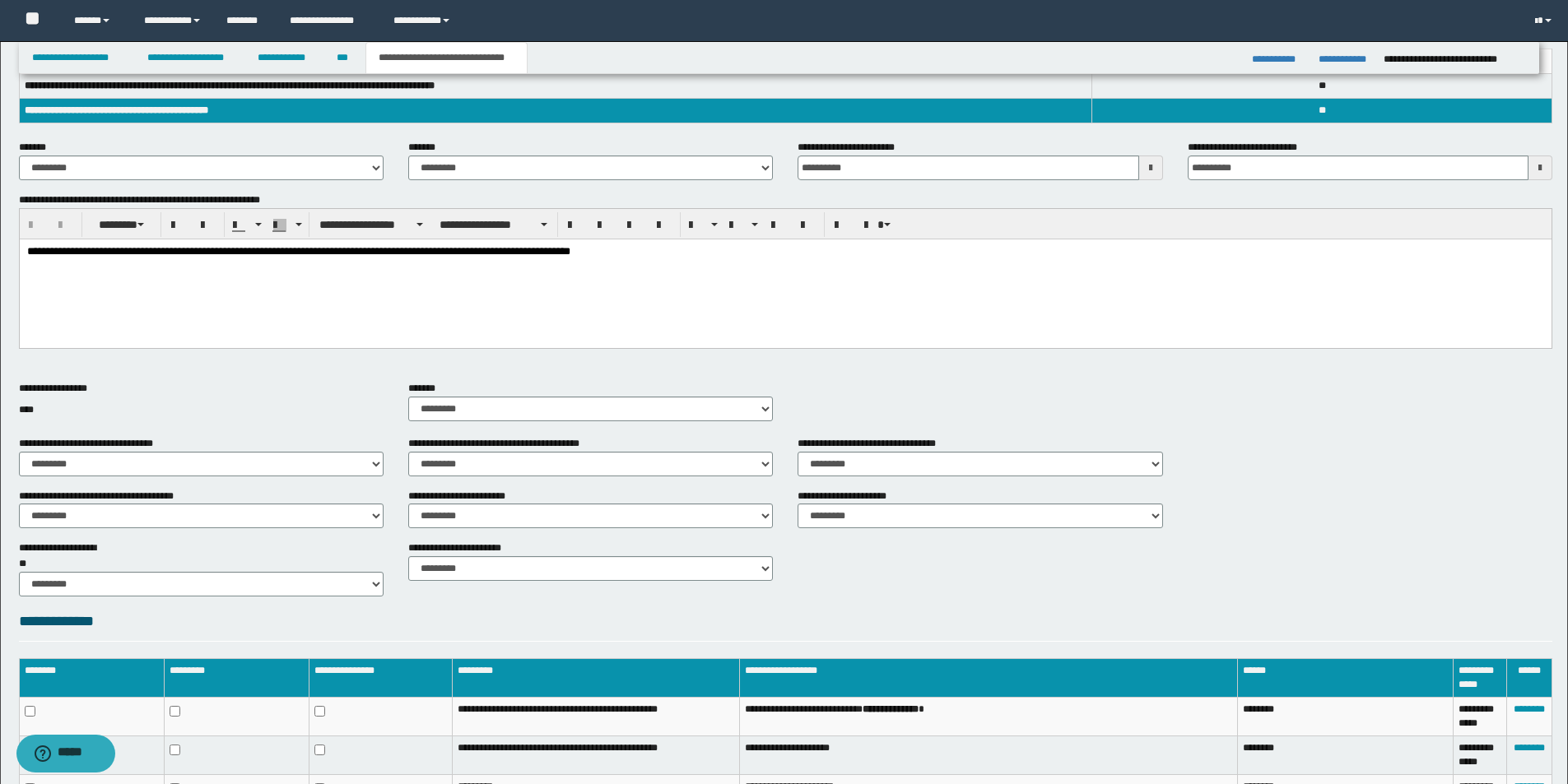 scroll, scrollTop: 411, scrollLeft: 0, axis: vertical 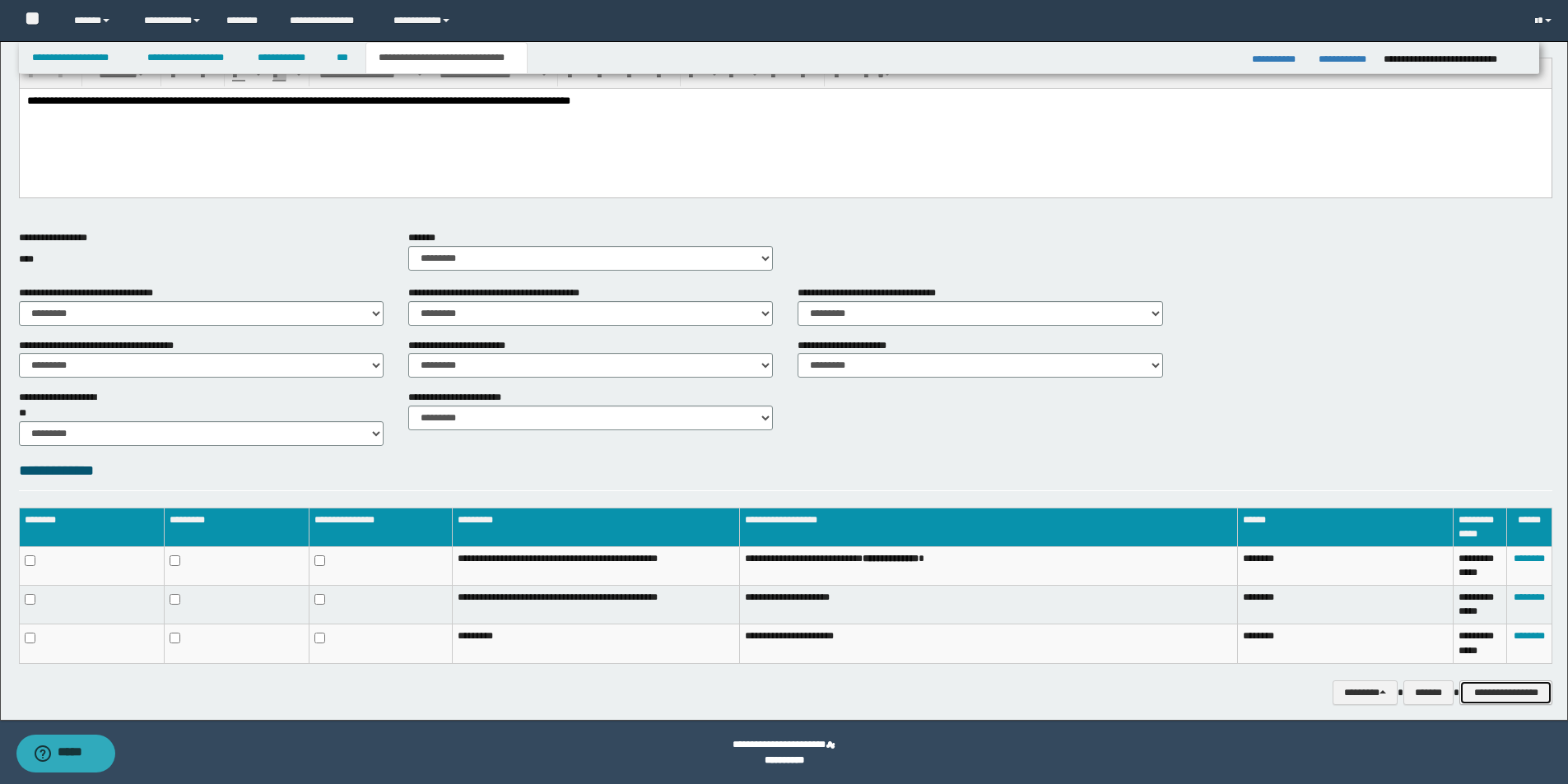 click on "**********" at bounding box center (1505, 693) 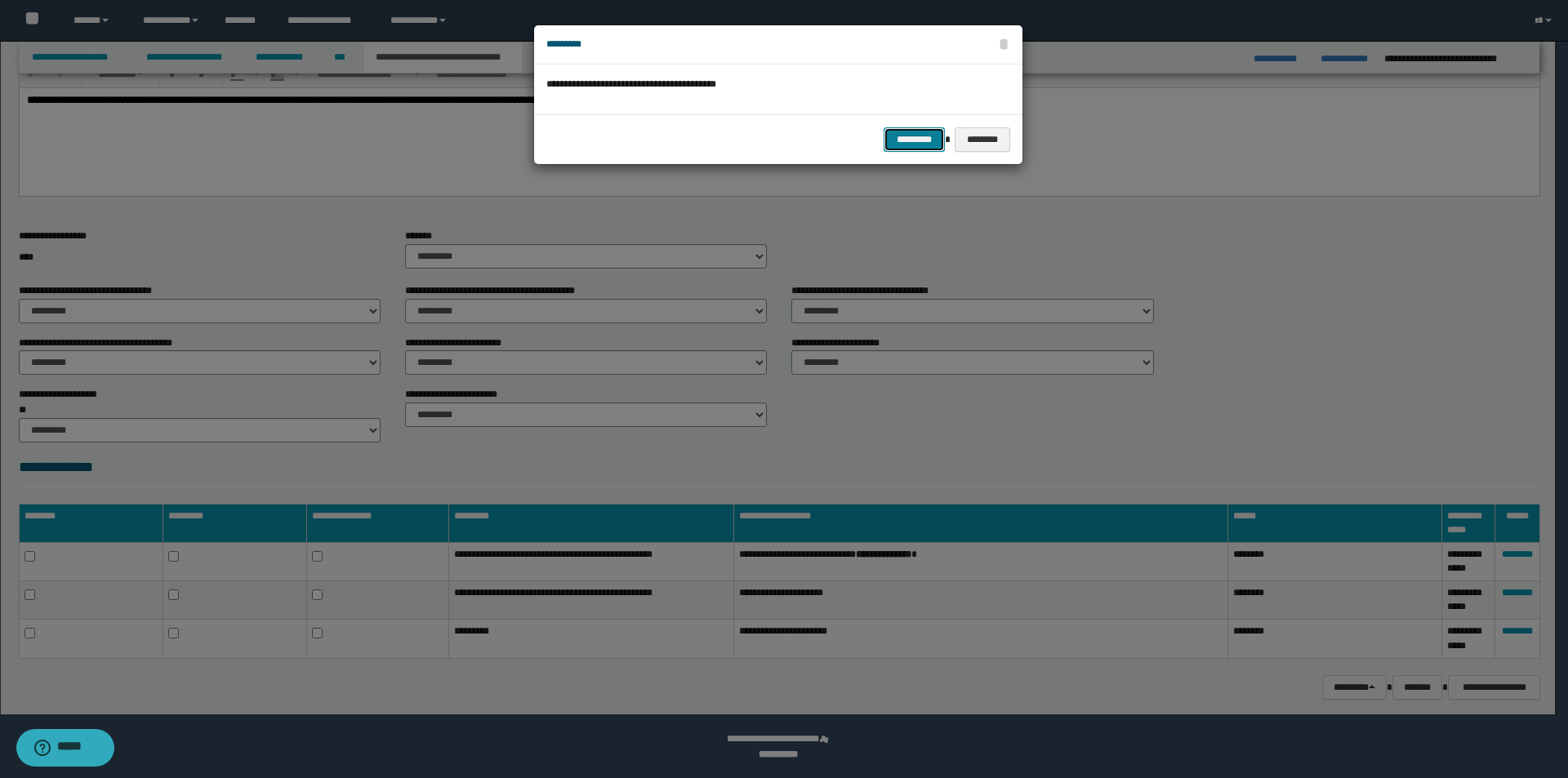 click on "*********" at bounding box center [914, 140] 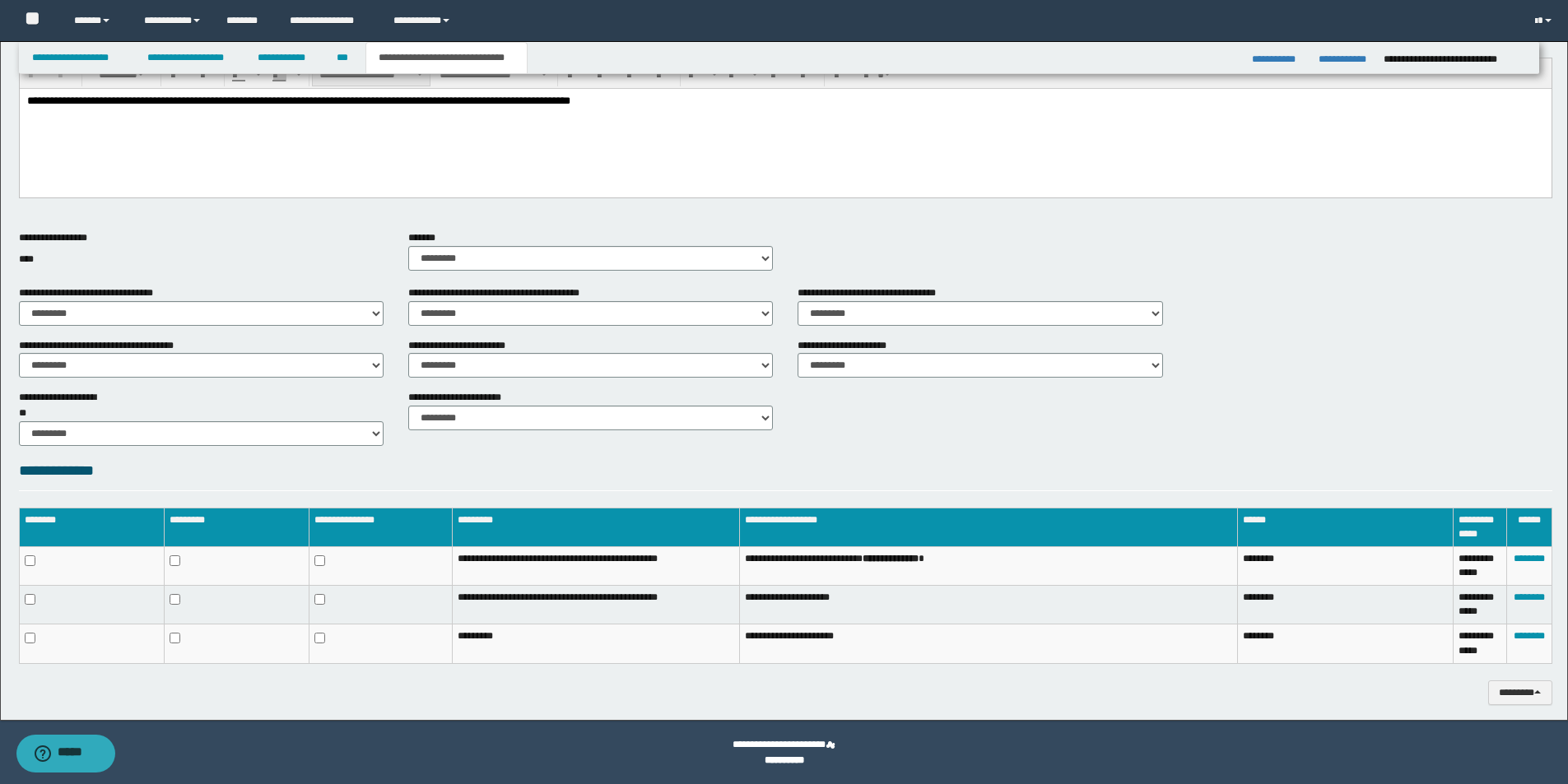 scroll, scrollTop: 0, scrollLeft: 0, axis: both 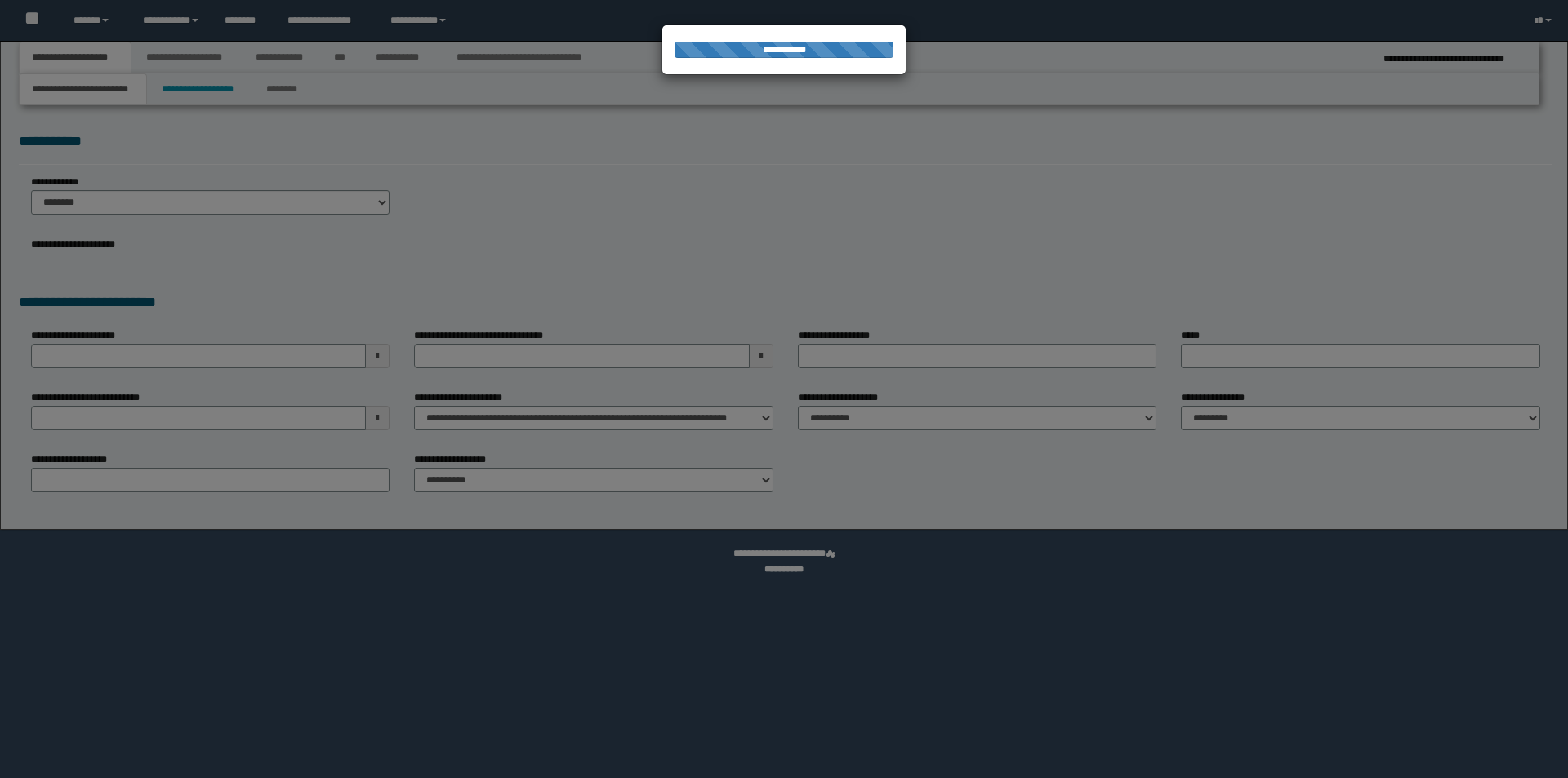 select on "*" 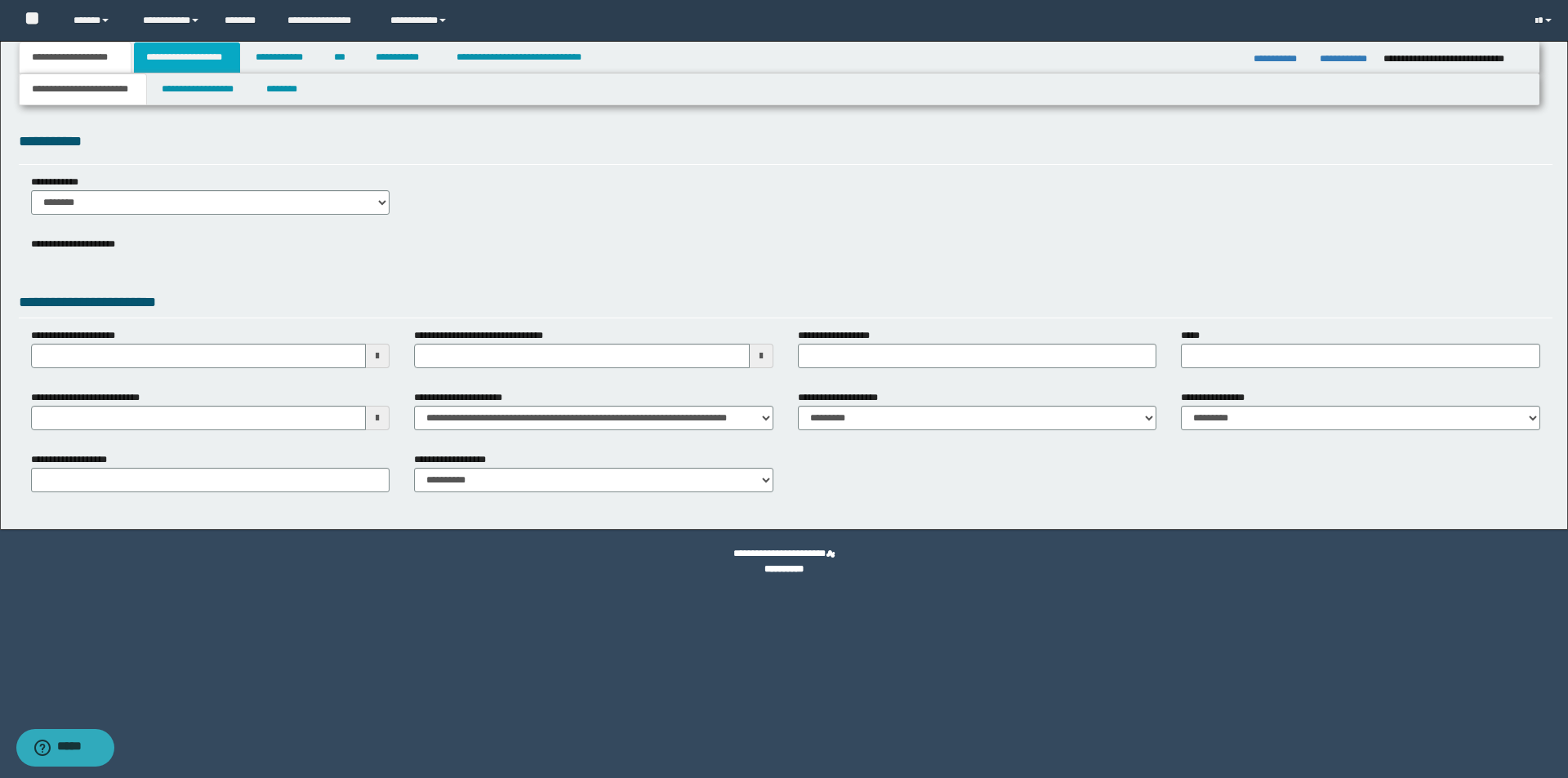 scroll, scrollTop: 0, scrollLeft: 0, axis: both 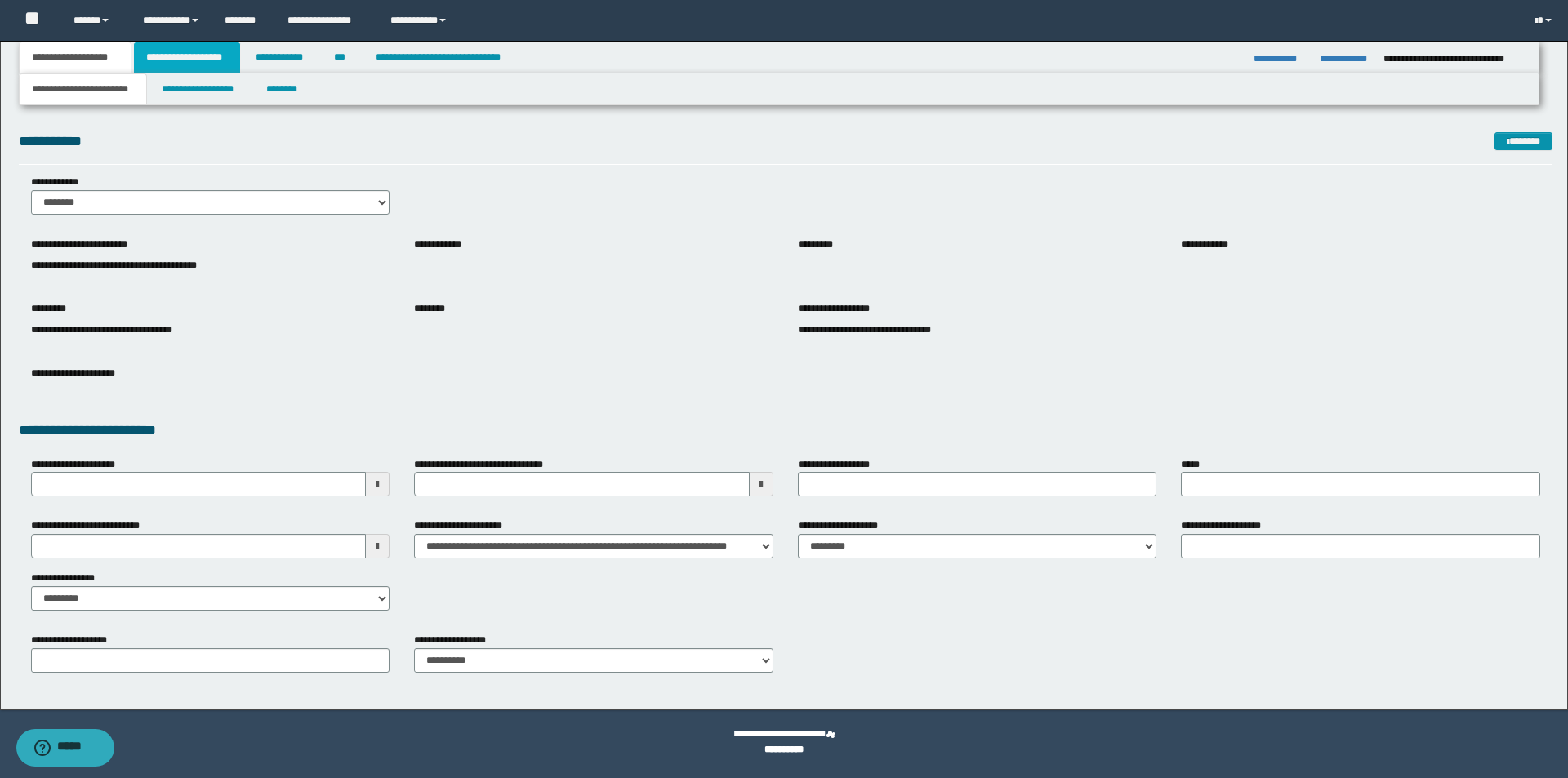click on "**********" at bounding box center (187, 57) 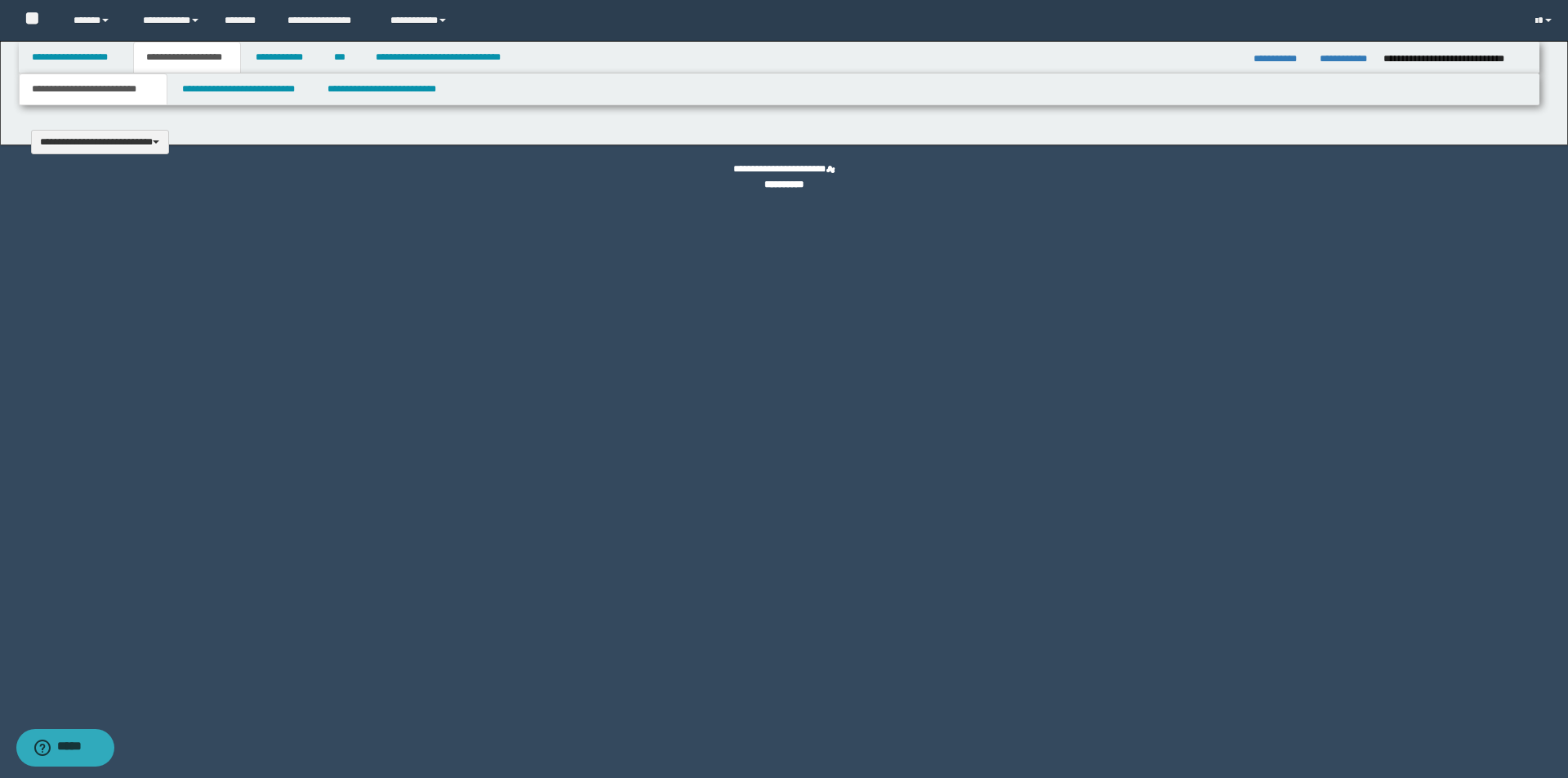 type 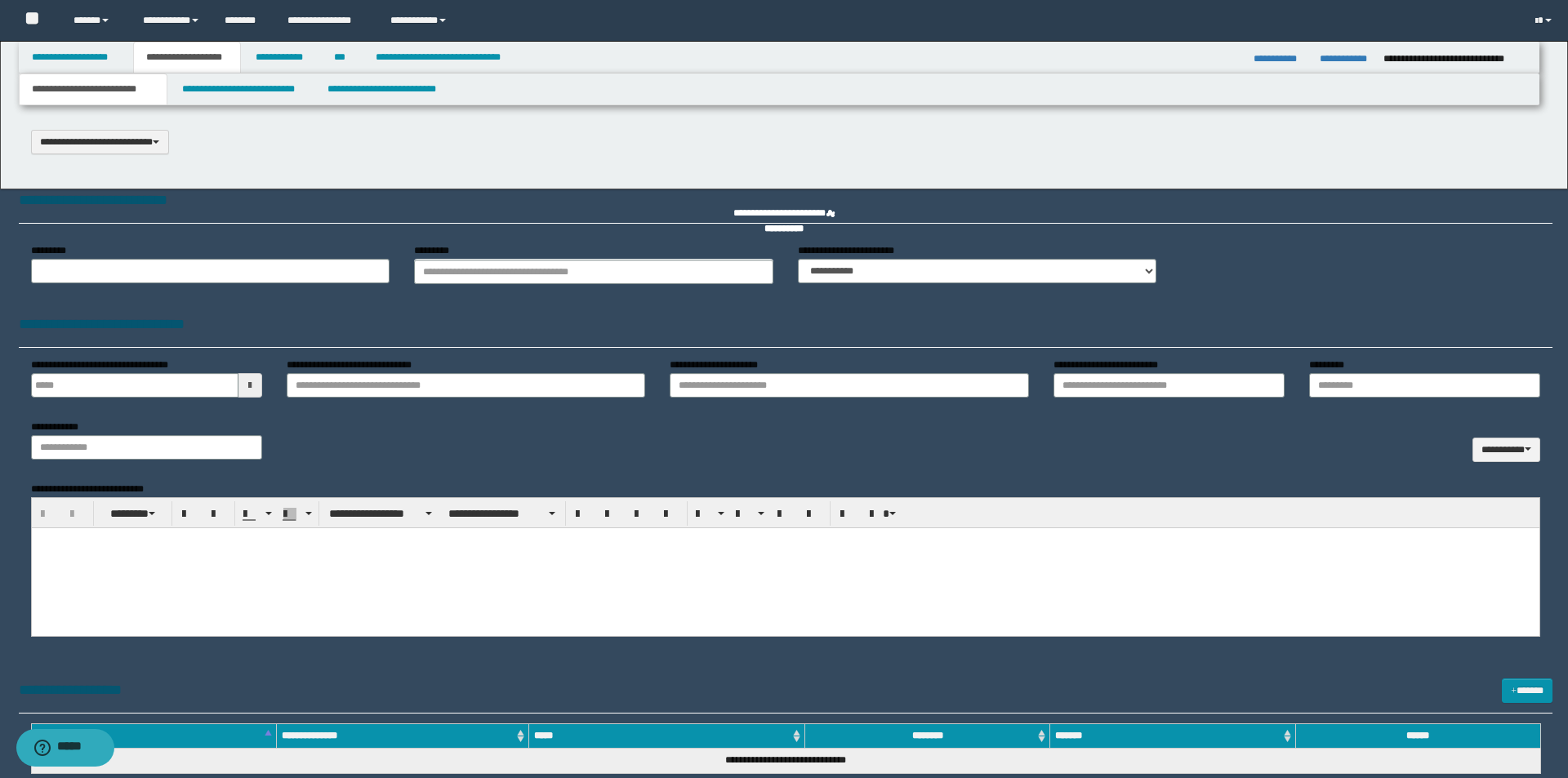 select on "*" 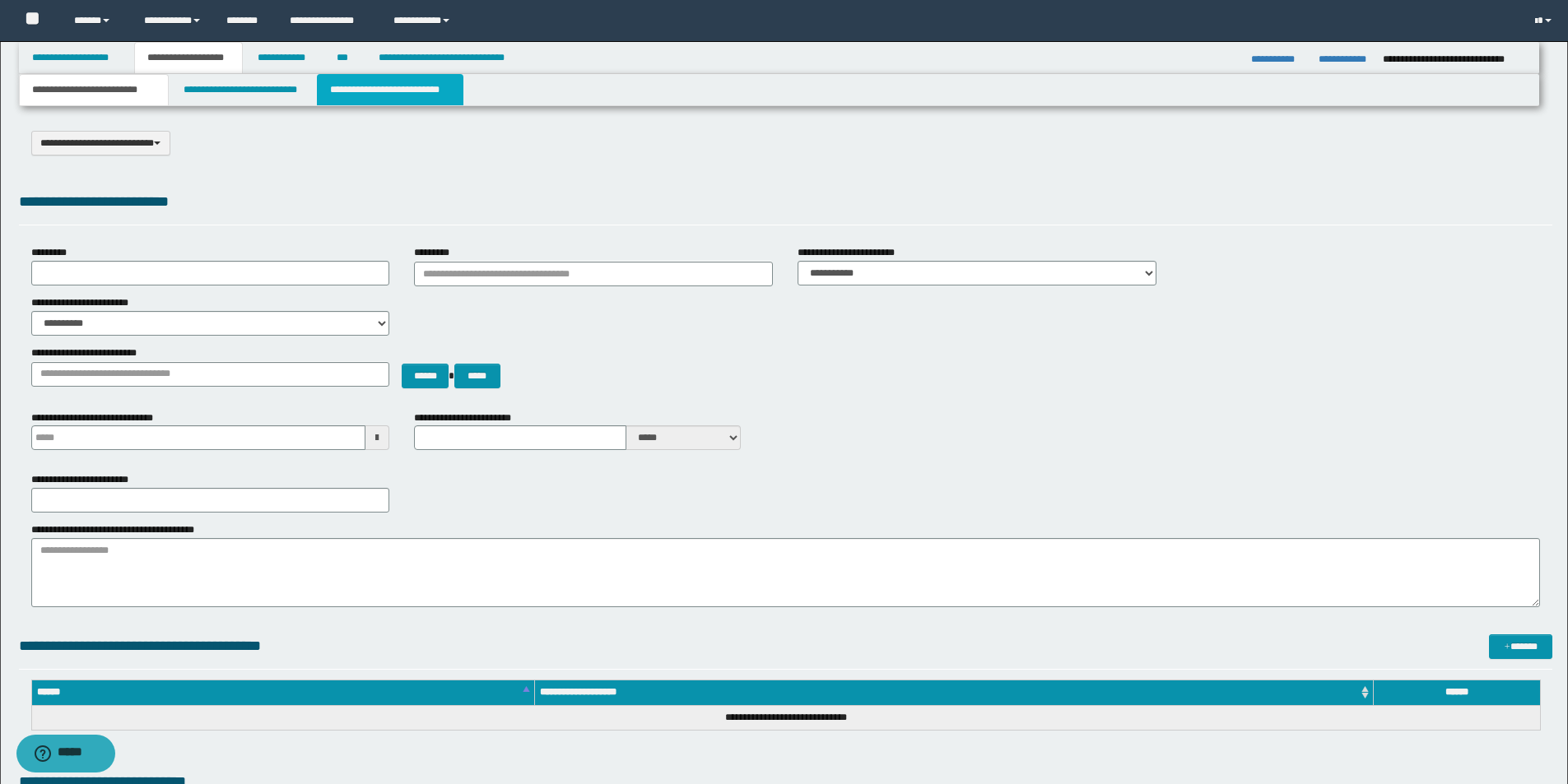 click on "**********" at bounding box center (390, 90) 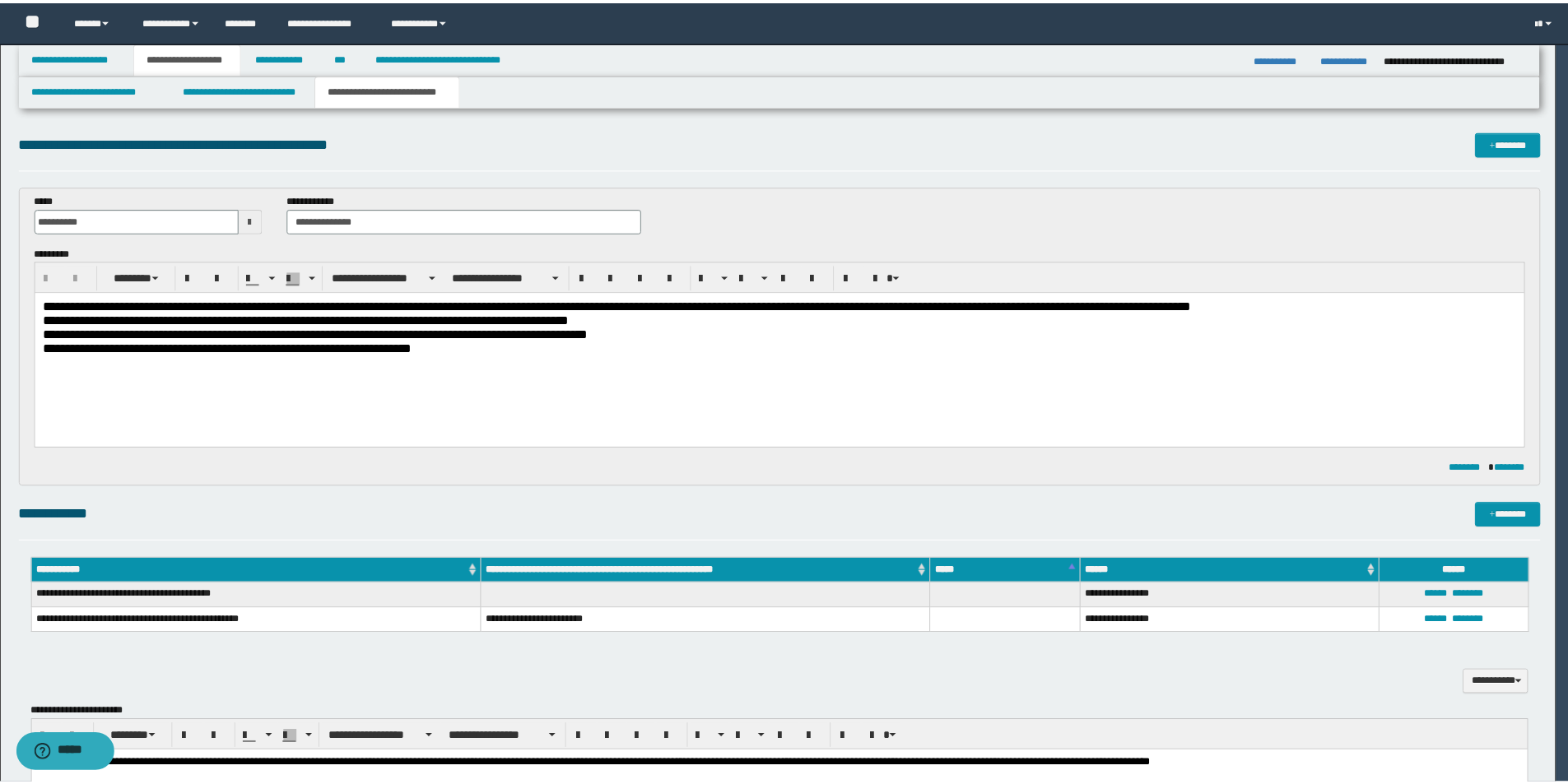scroll, scrollTop: 0, scrollLeft: 0, axis: both 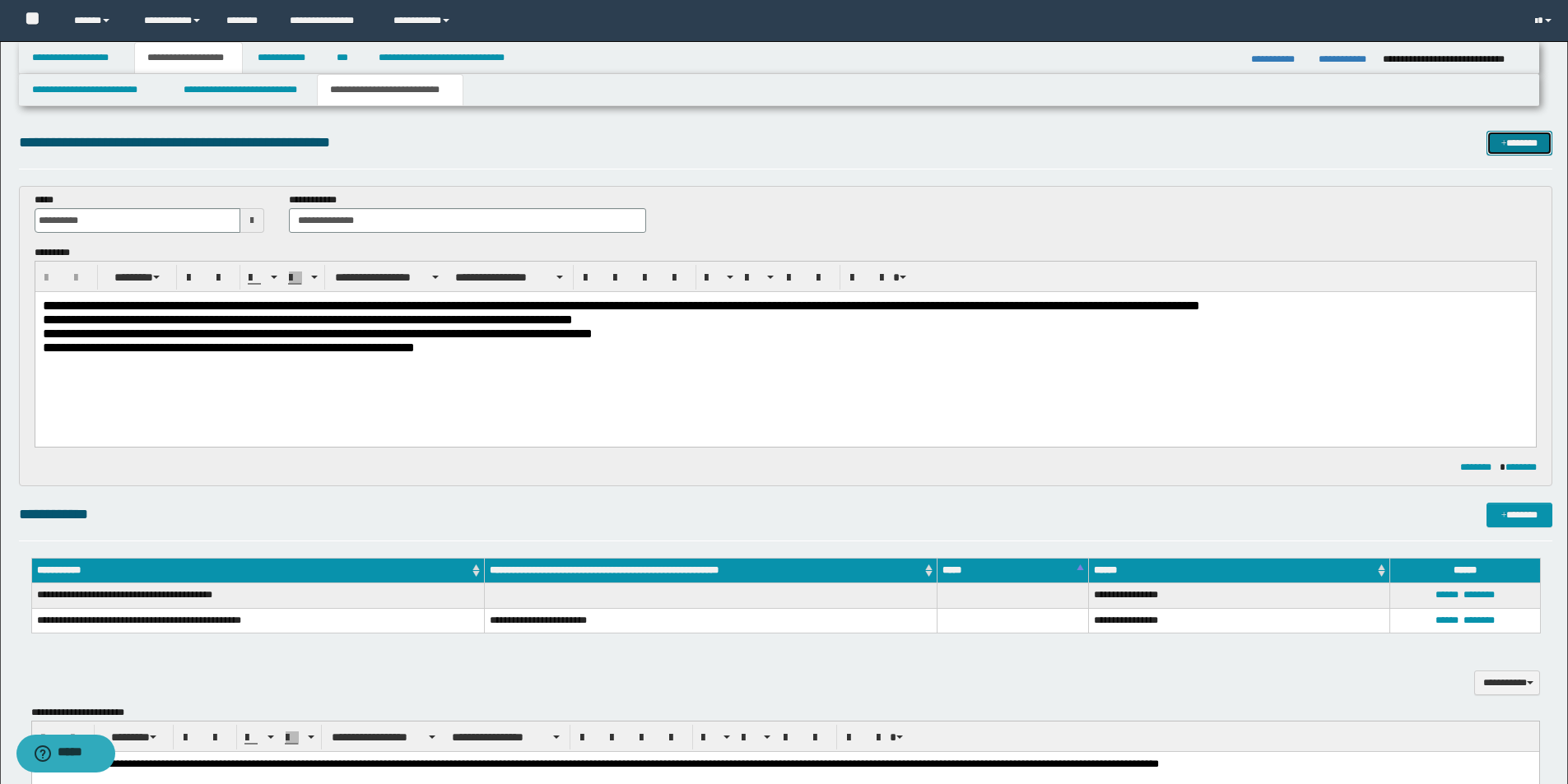 click on "*******" at bounding box center [1519, 143] 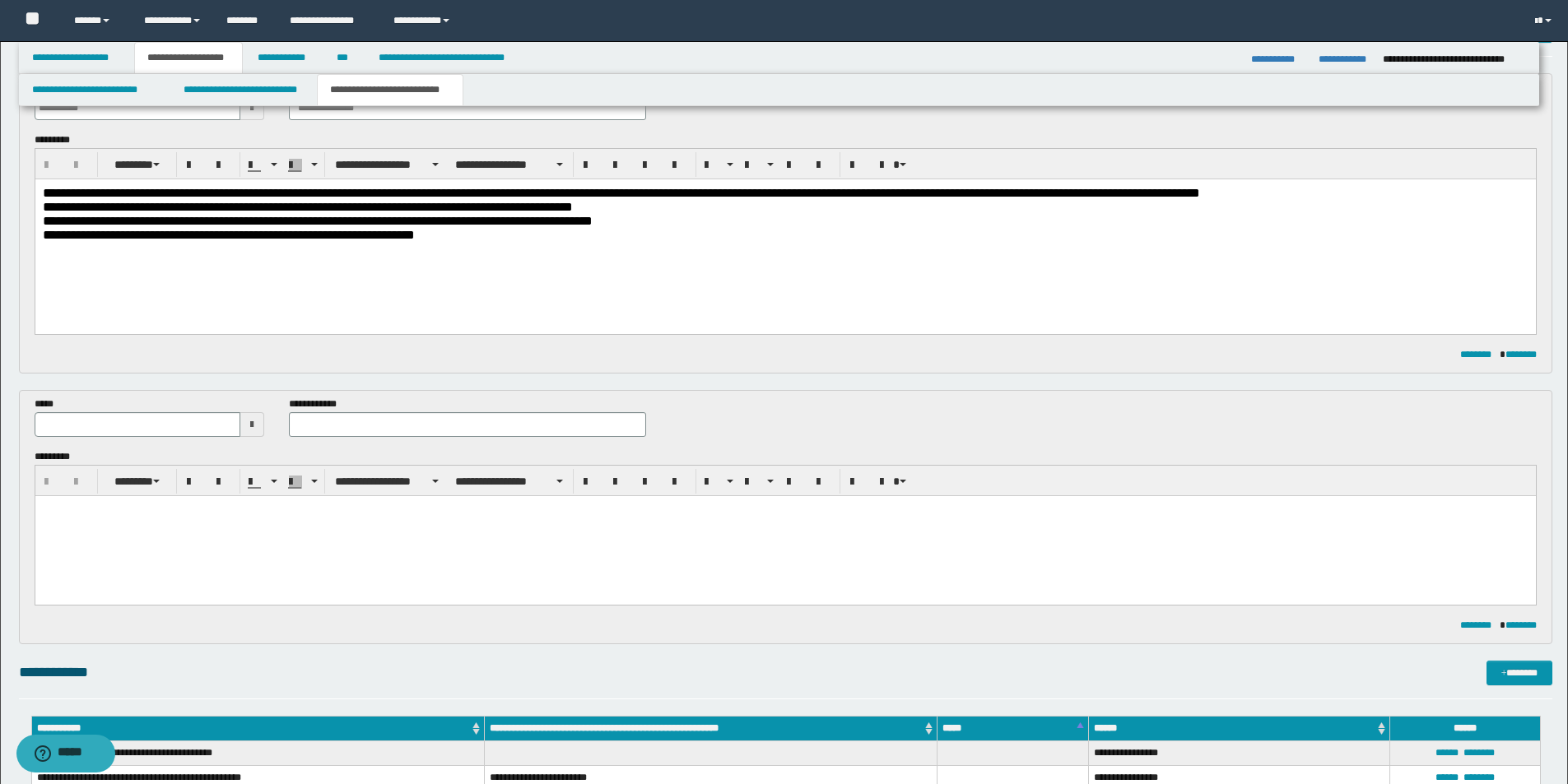 scroll, scrollTop: 0, scrollLeft: 0, axis: both 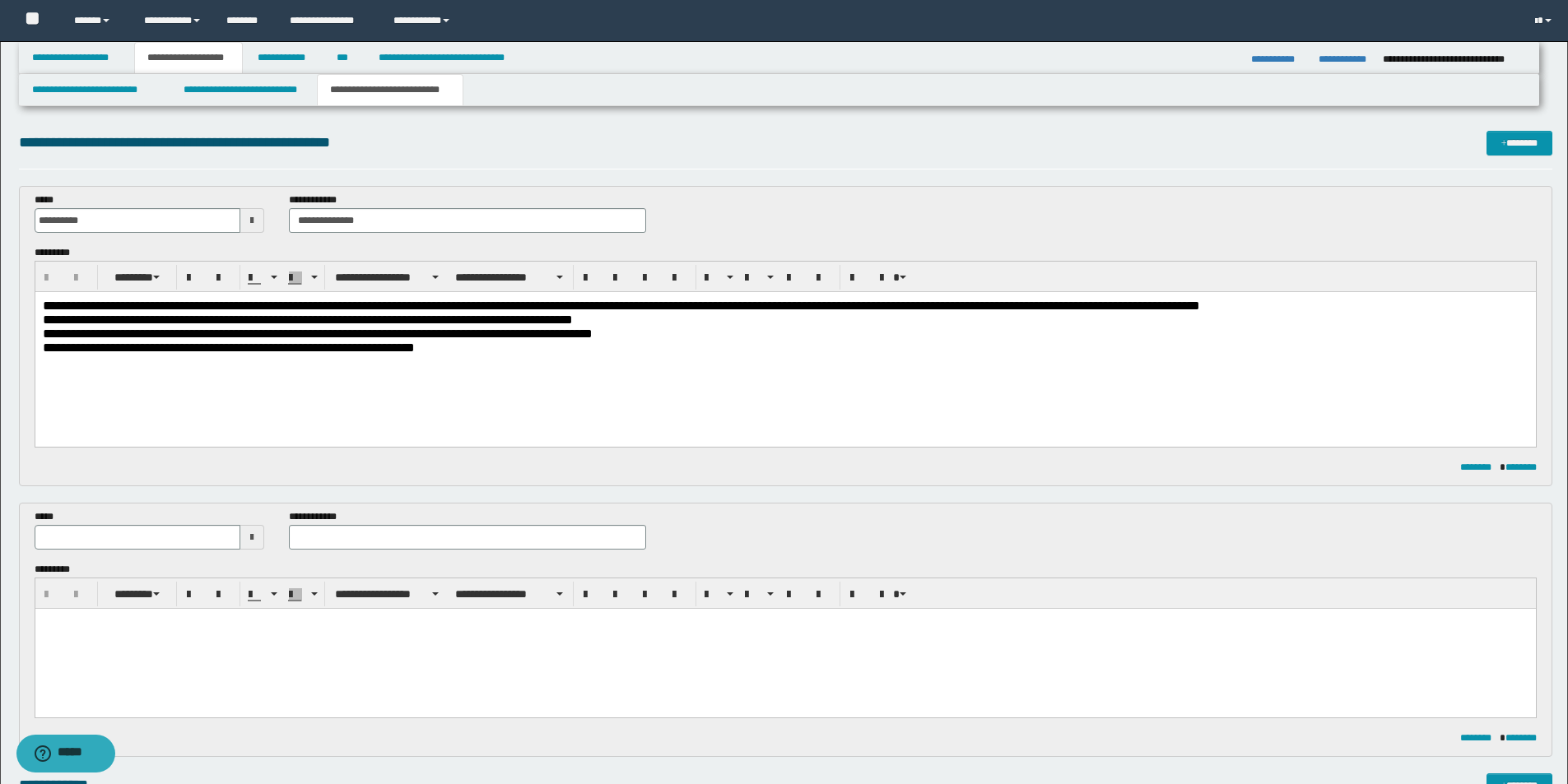 click at bounding box center (252, 537) 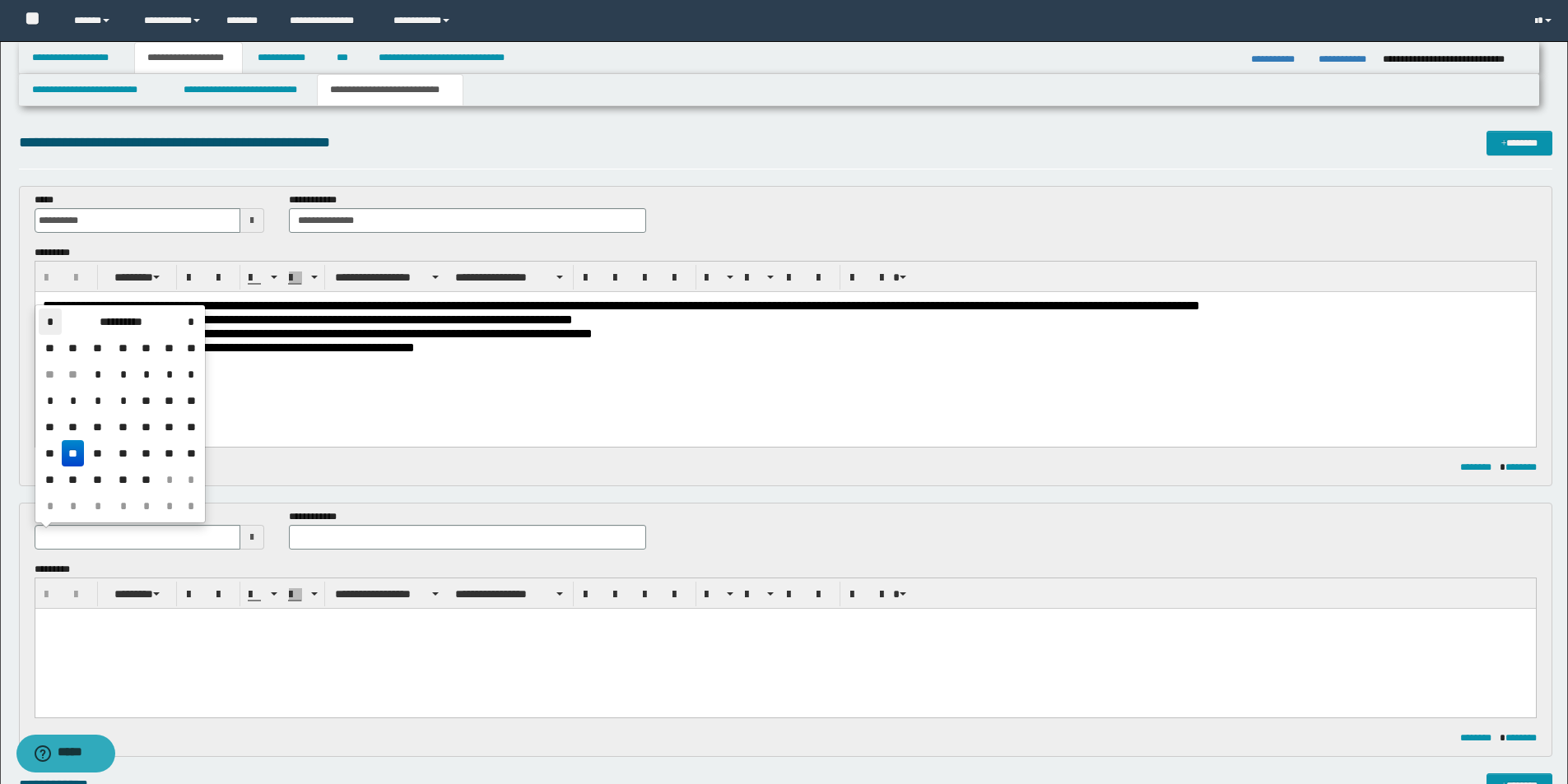 click on "*" at bounding box center [50, 322] 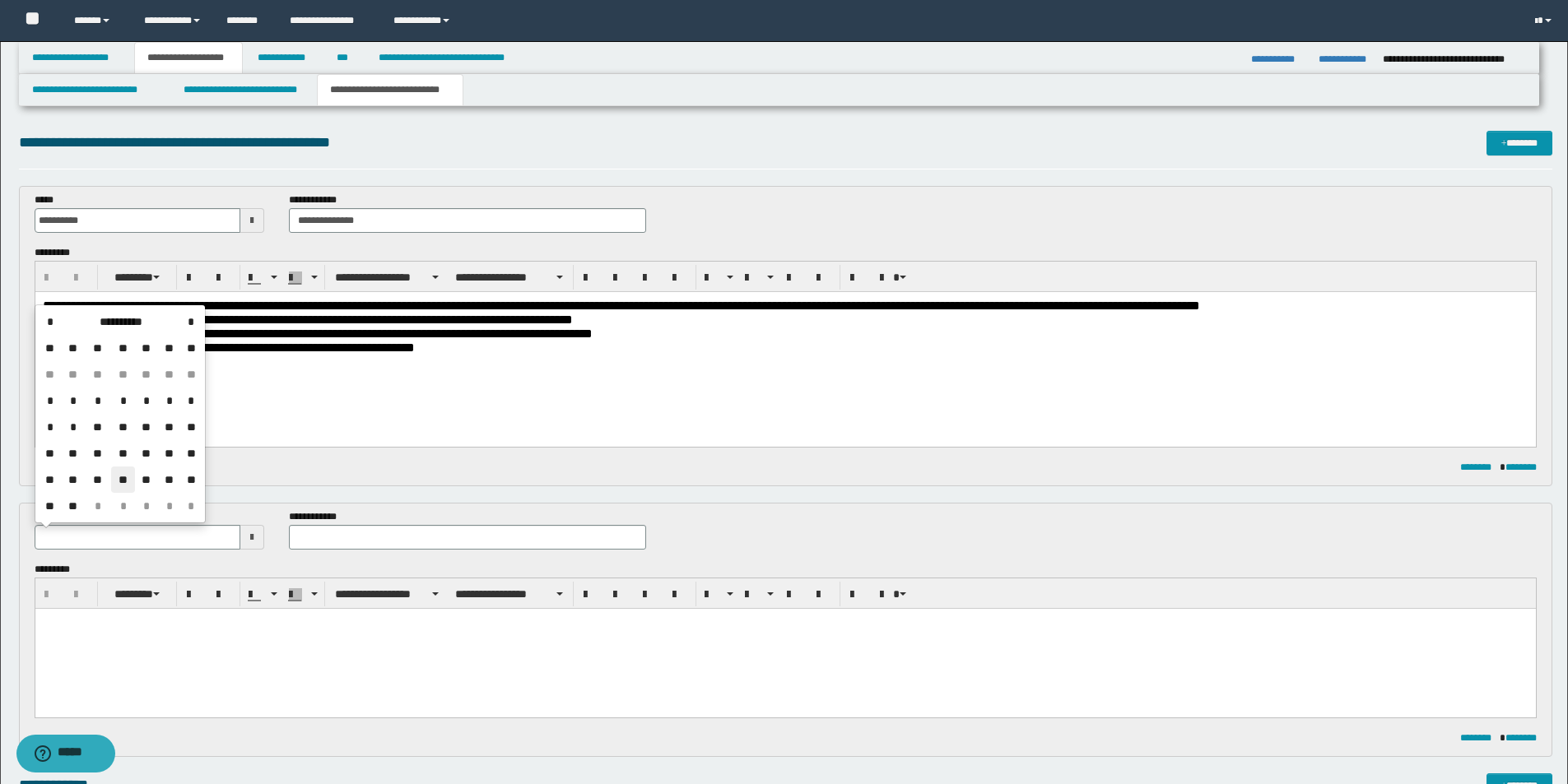 click on "**" at bounding box center [123, 480] 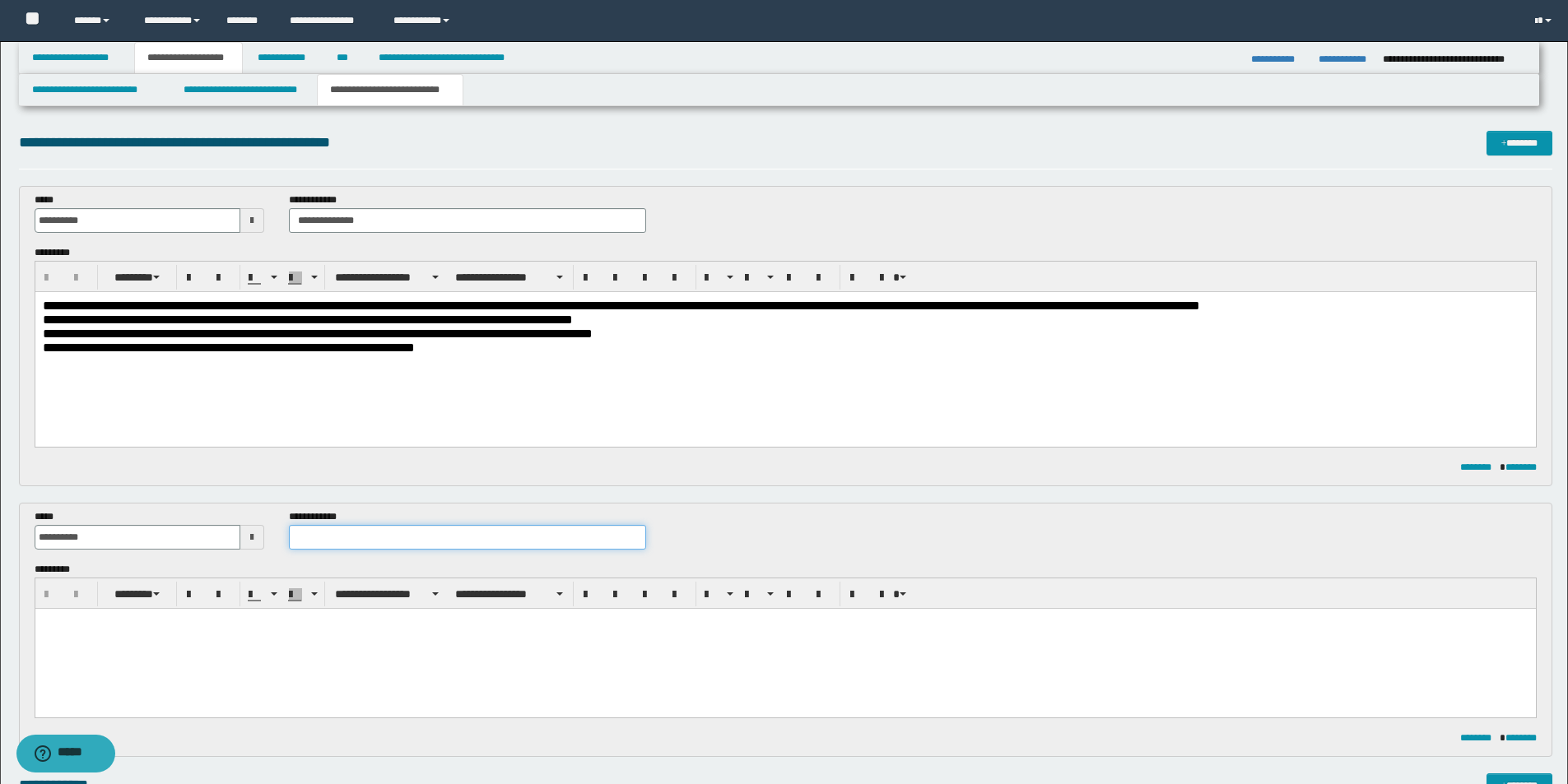 click at bounding box center [468, 537] 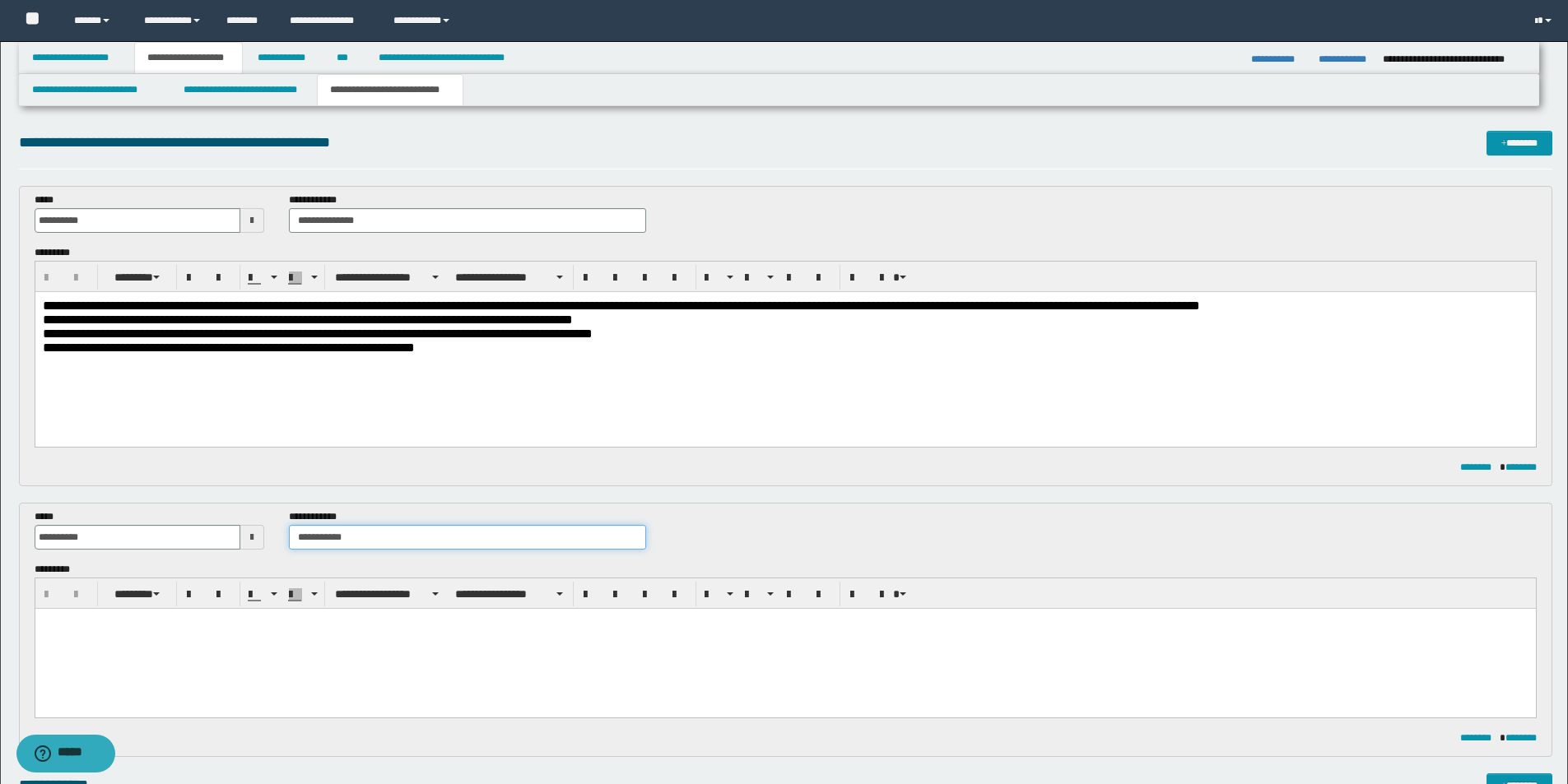 type on "**********" 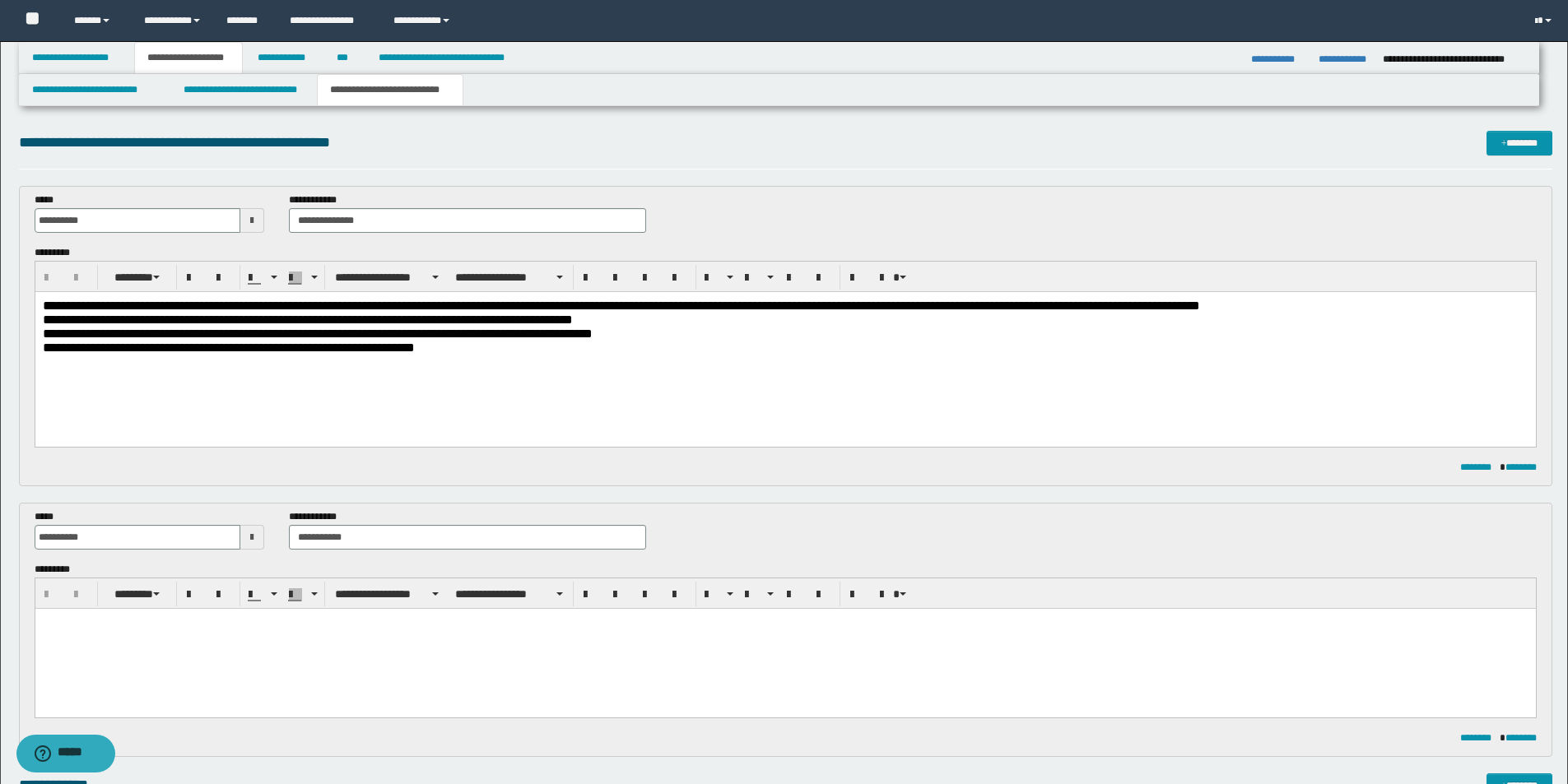 click at bounding box center (784, 620) 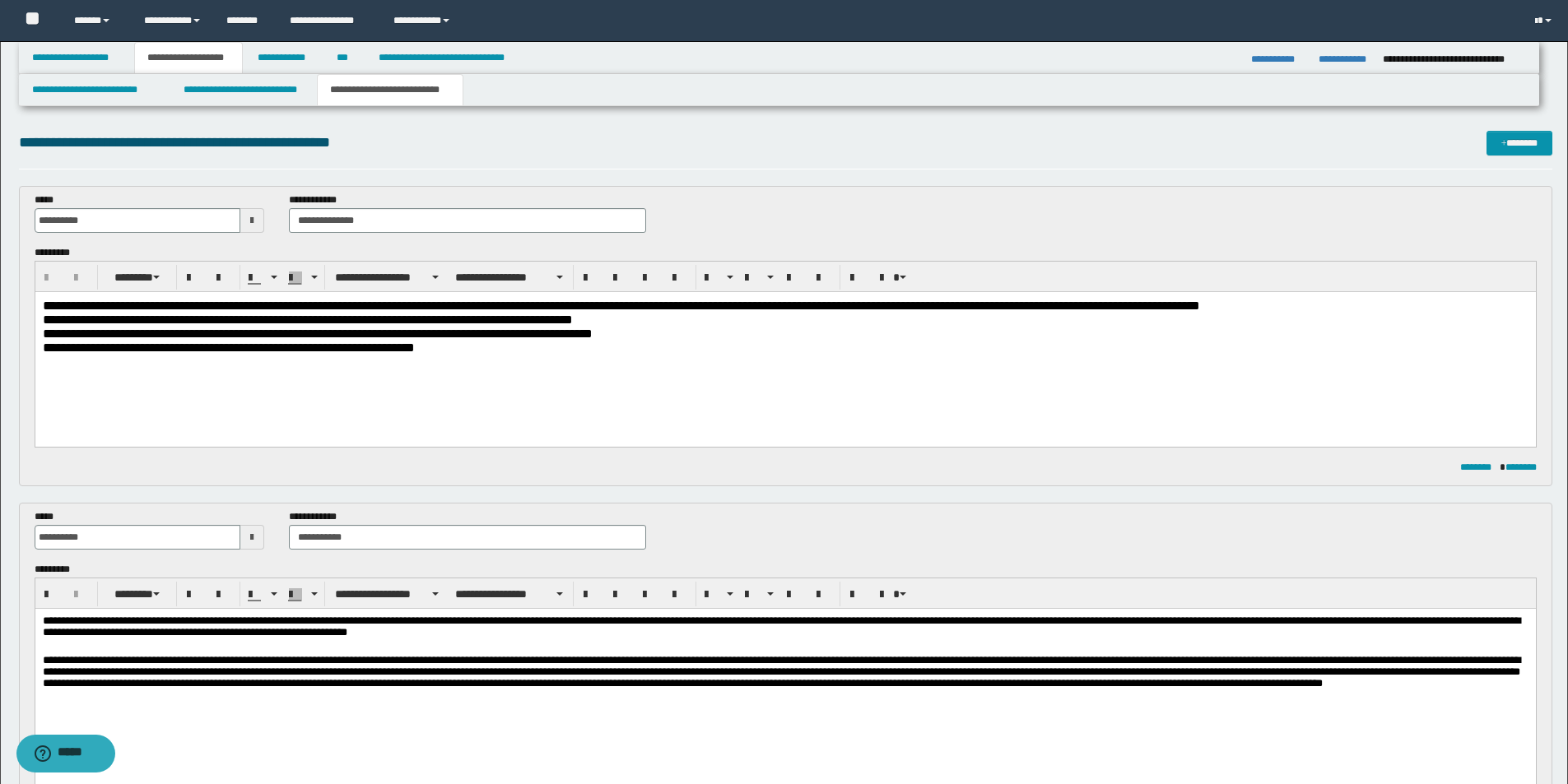 click on "**********" at bounding box center (784, 628) 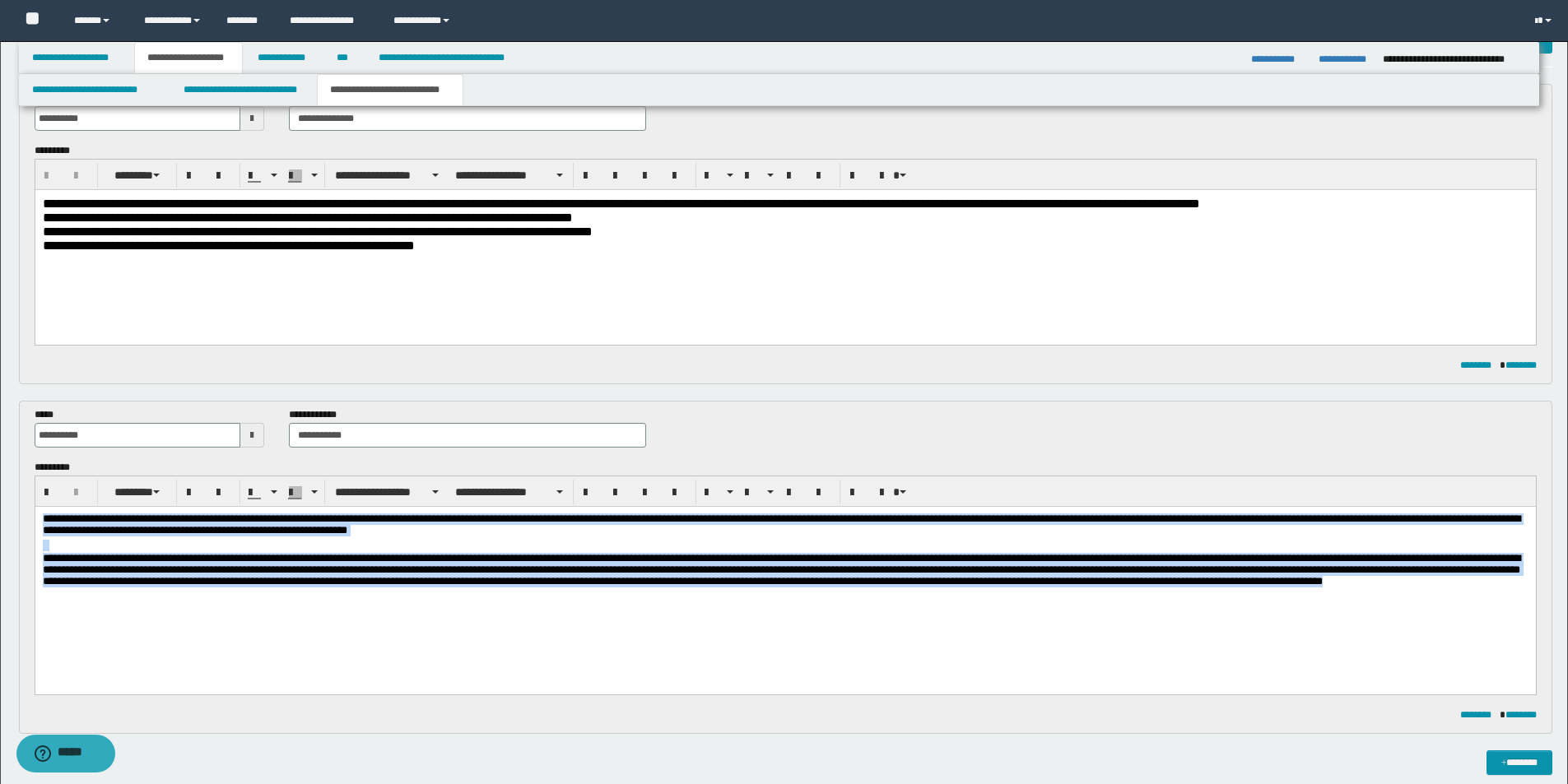 scroll, scrollTop: 247, scrollLeft: 0, axis: vertical 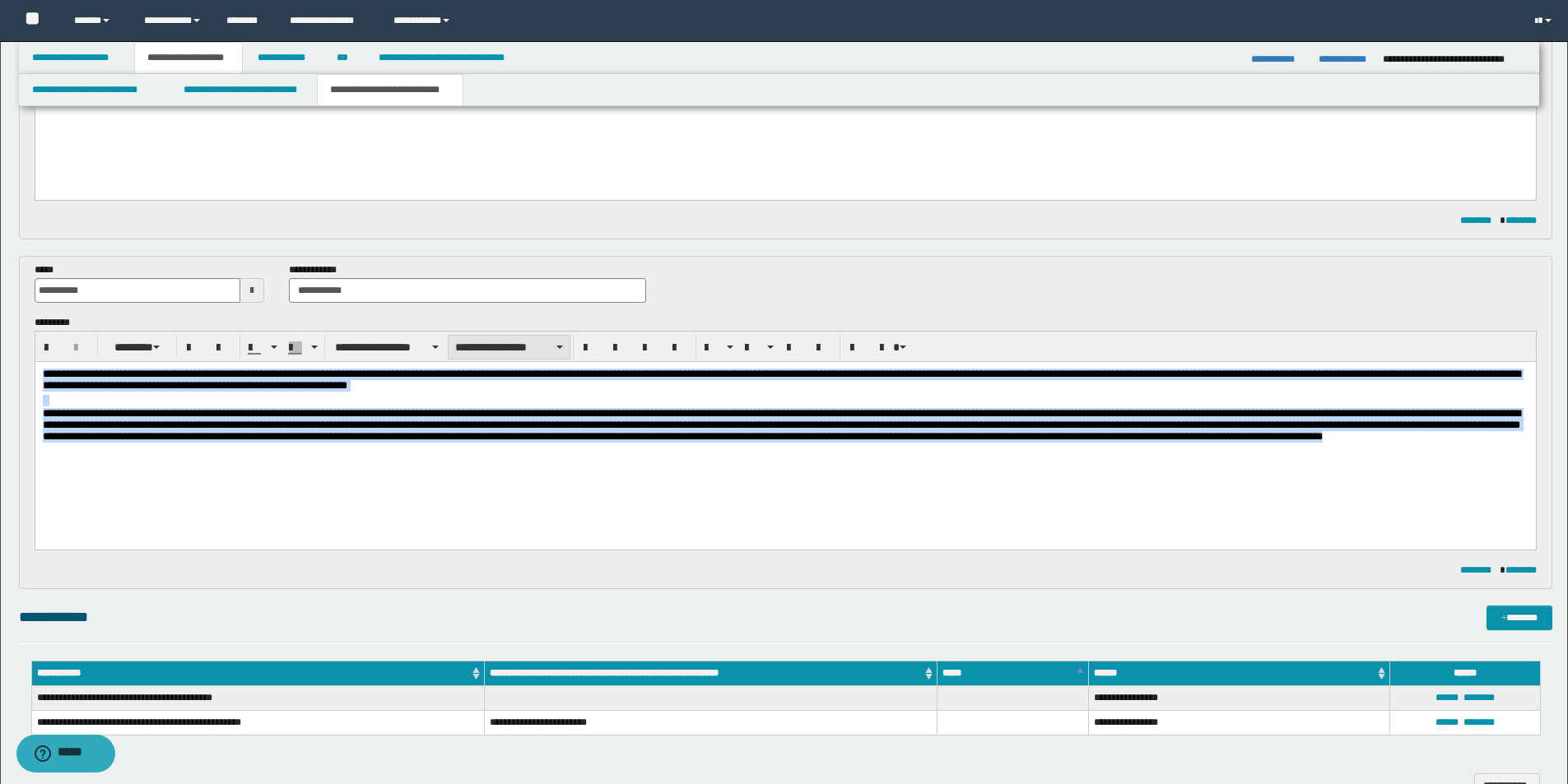 click on "**********" at bounding box center [509, 347] 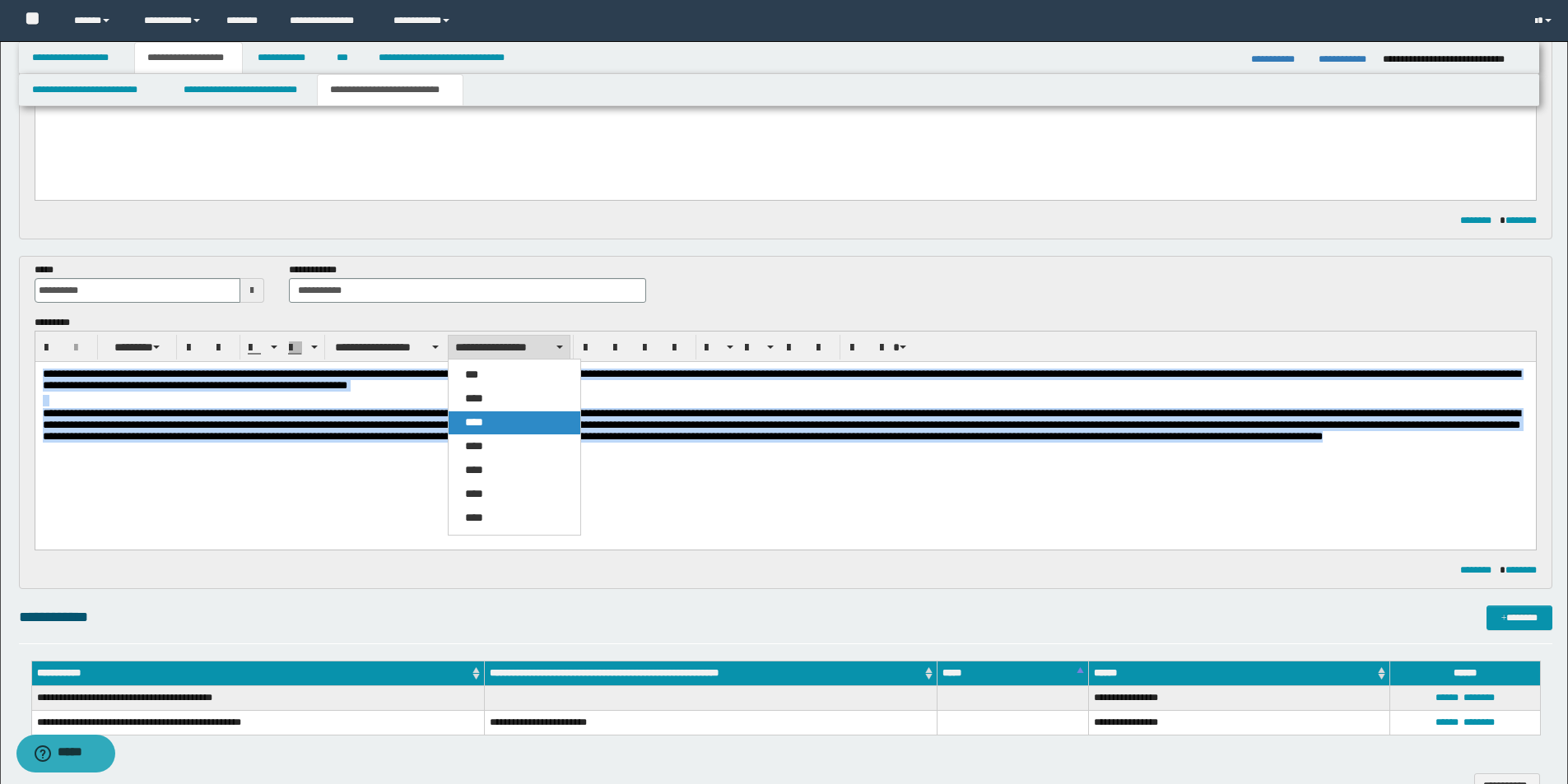 click on "****" at bounding box center (474, 422) 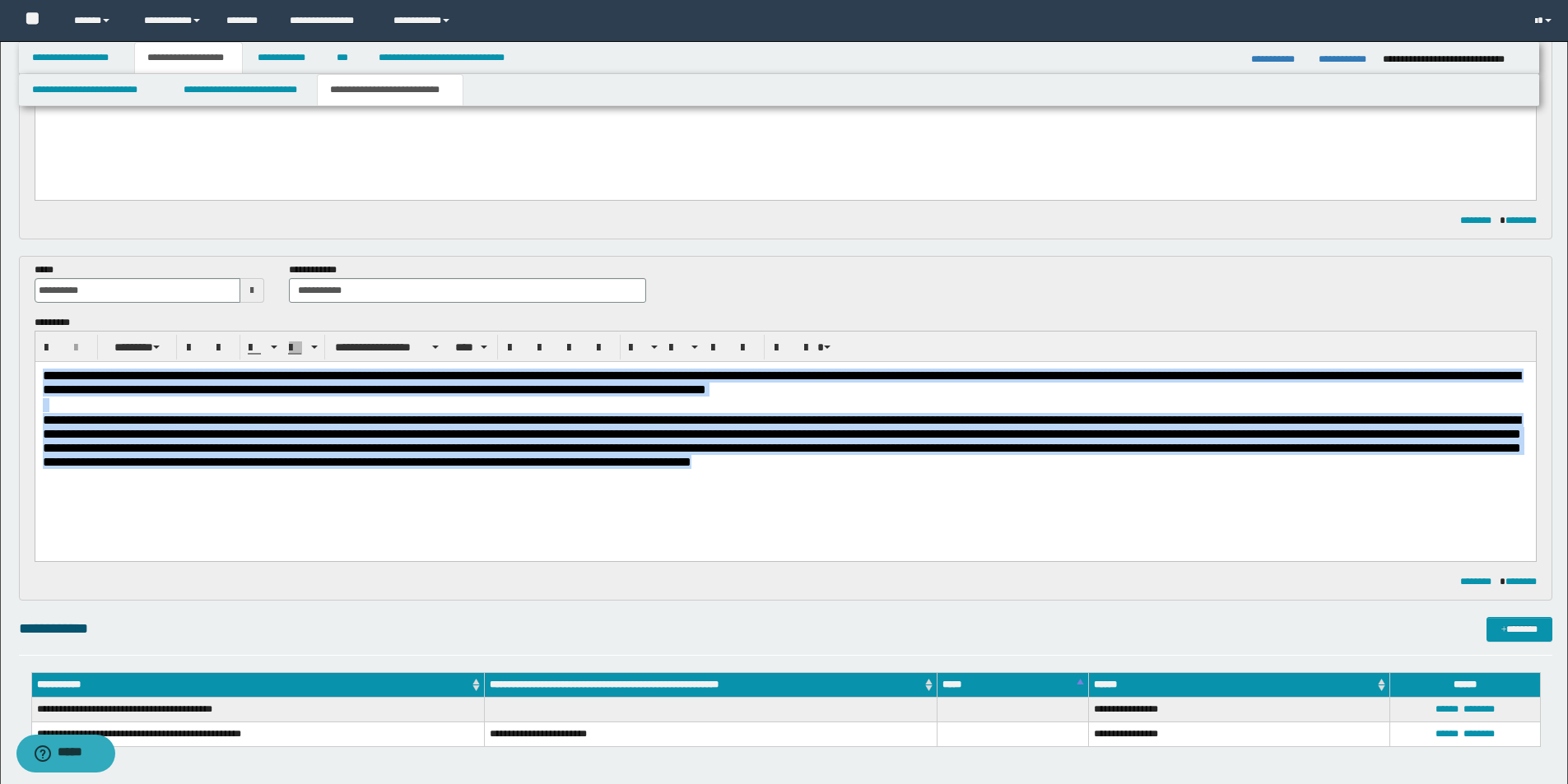 click on "**********" at bounding box center [784, 440] 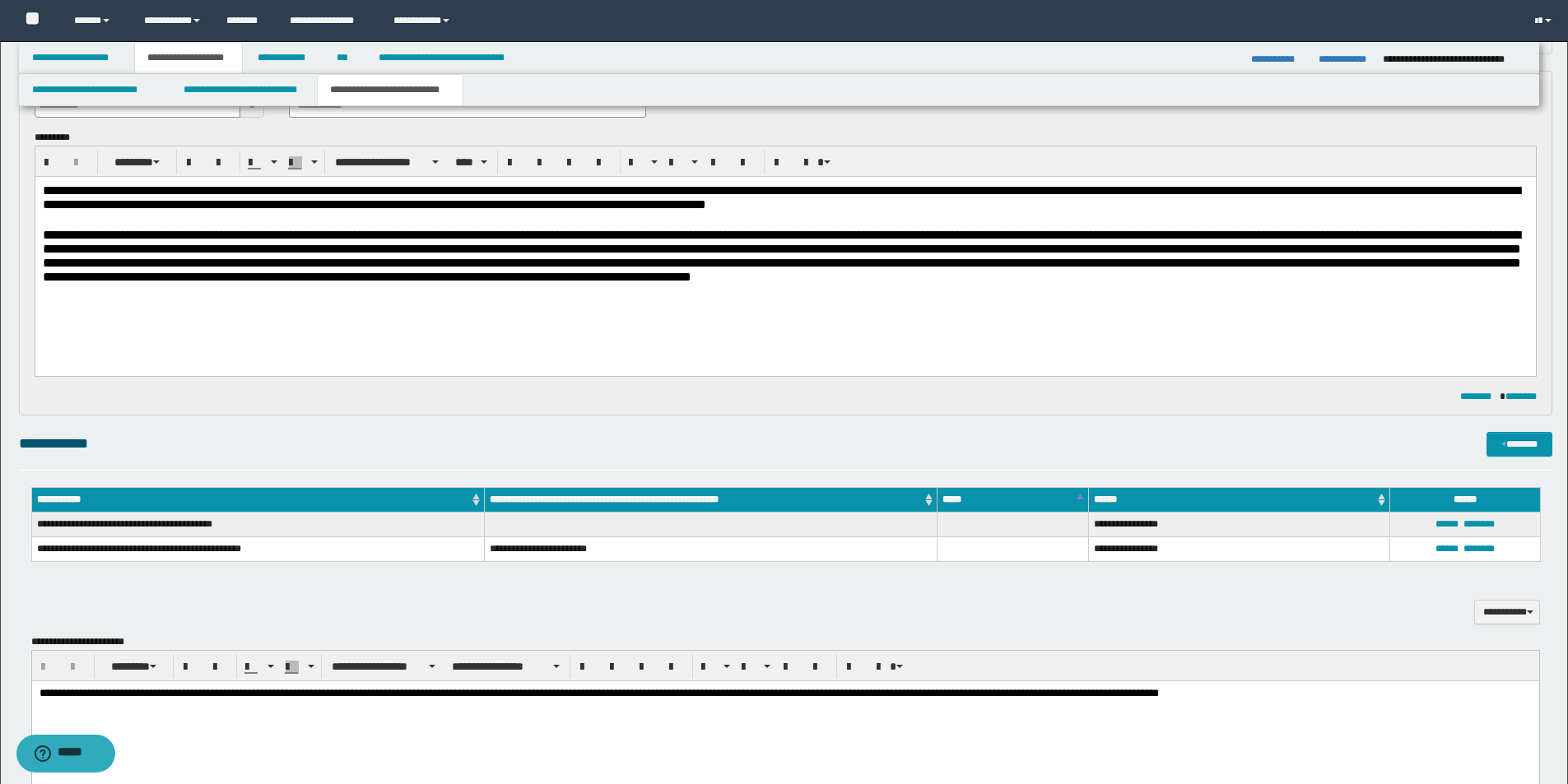 scroll, scrollTop: 576, scrollLeft: 0, axis: vertical 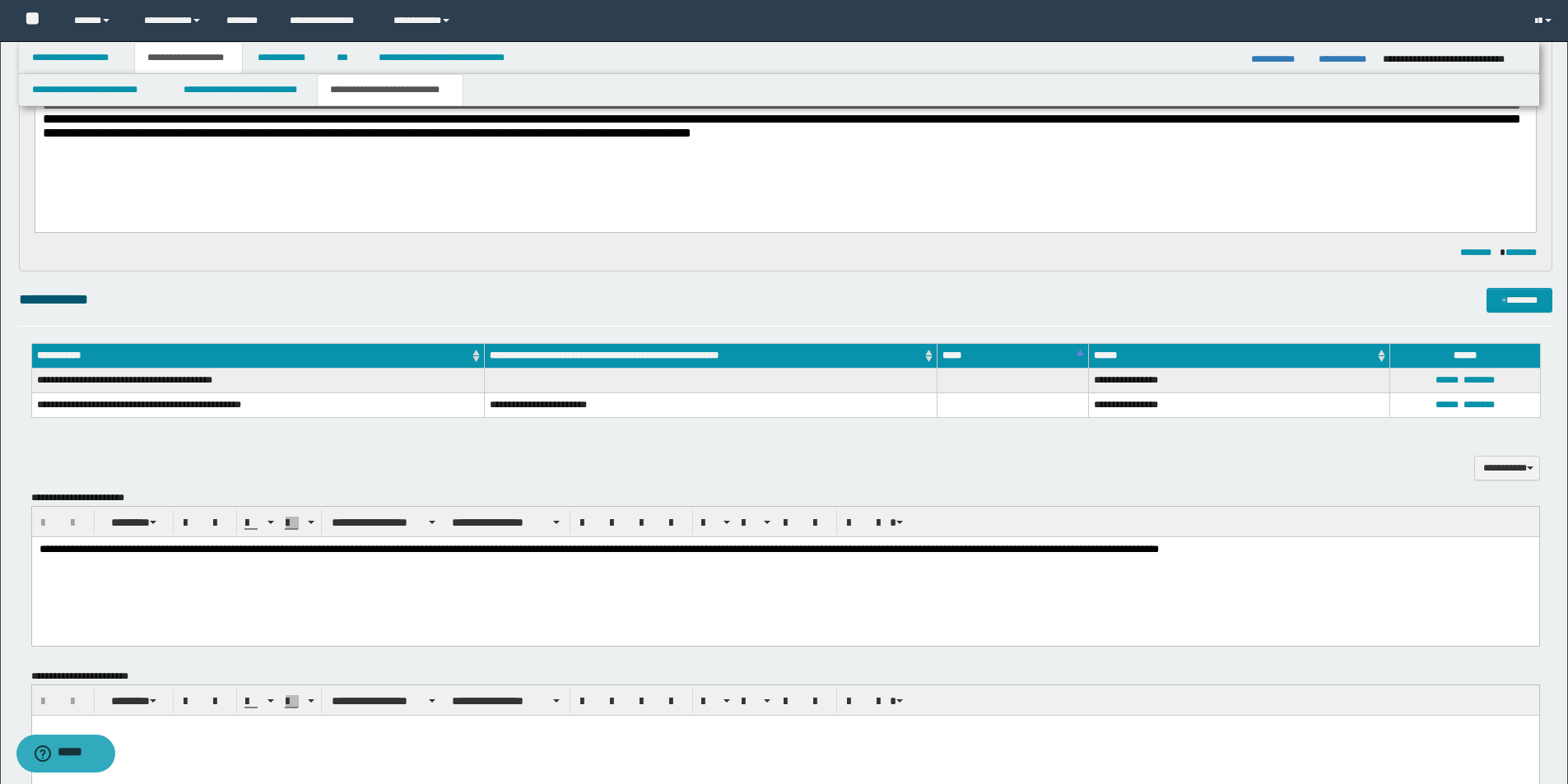 click on "**********" at bounding box center [784, 569] 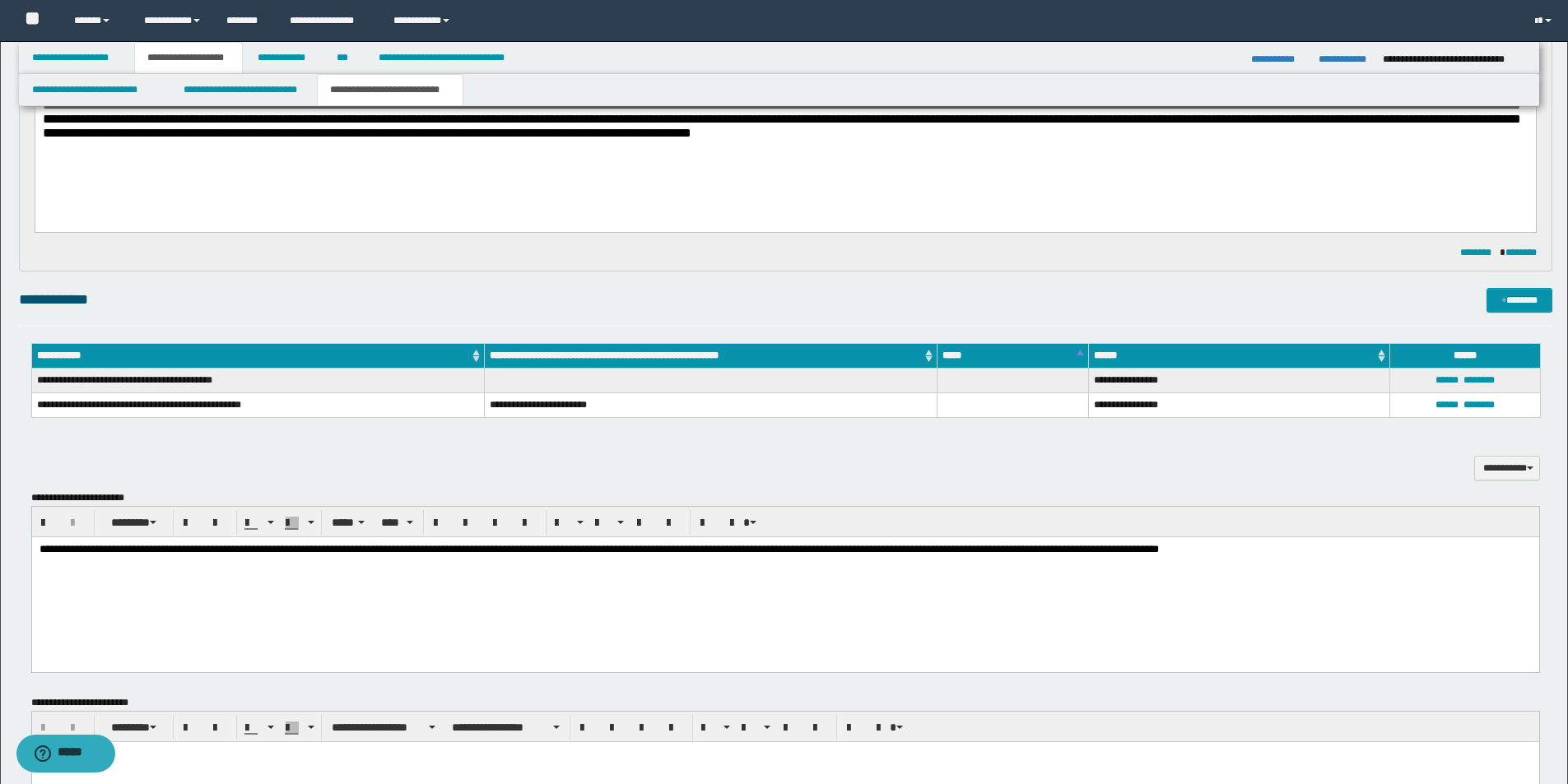 paste 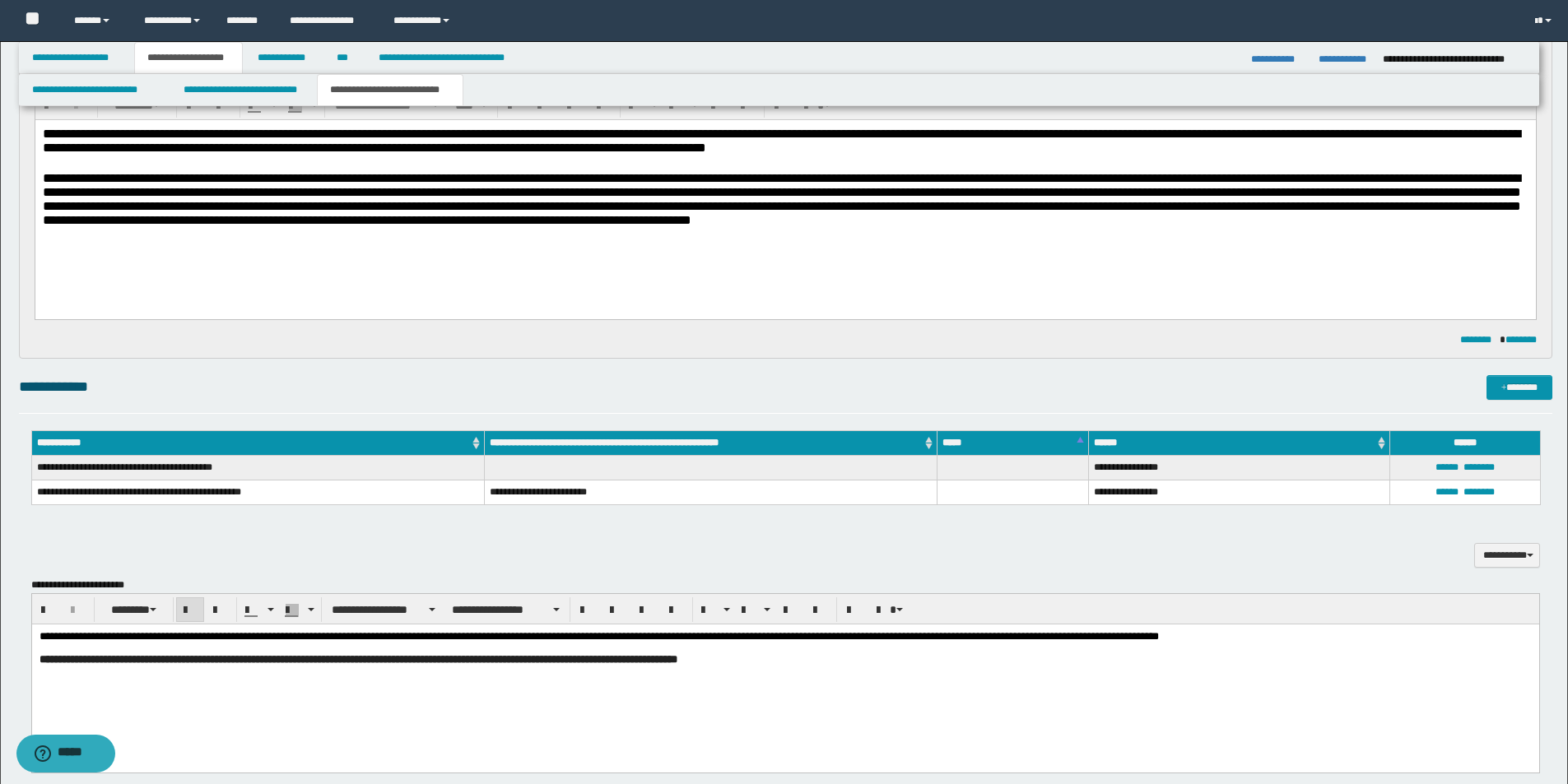 scroll, scrollTop: 247, scrollLeft: 0, axis: vertical 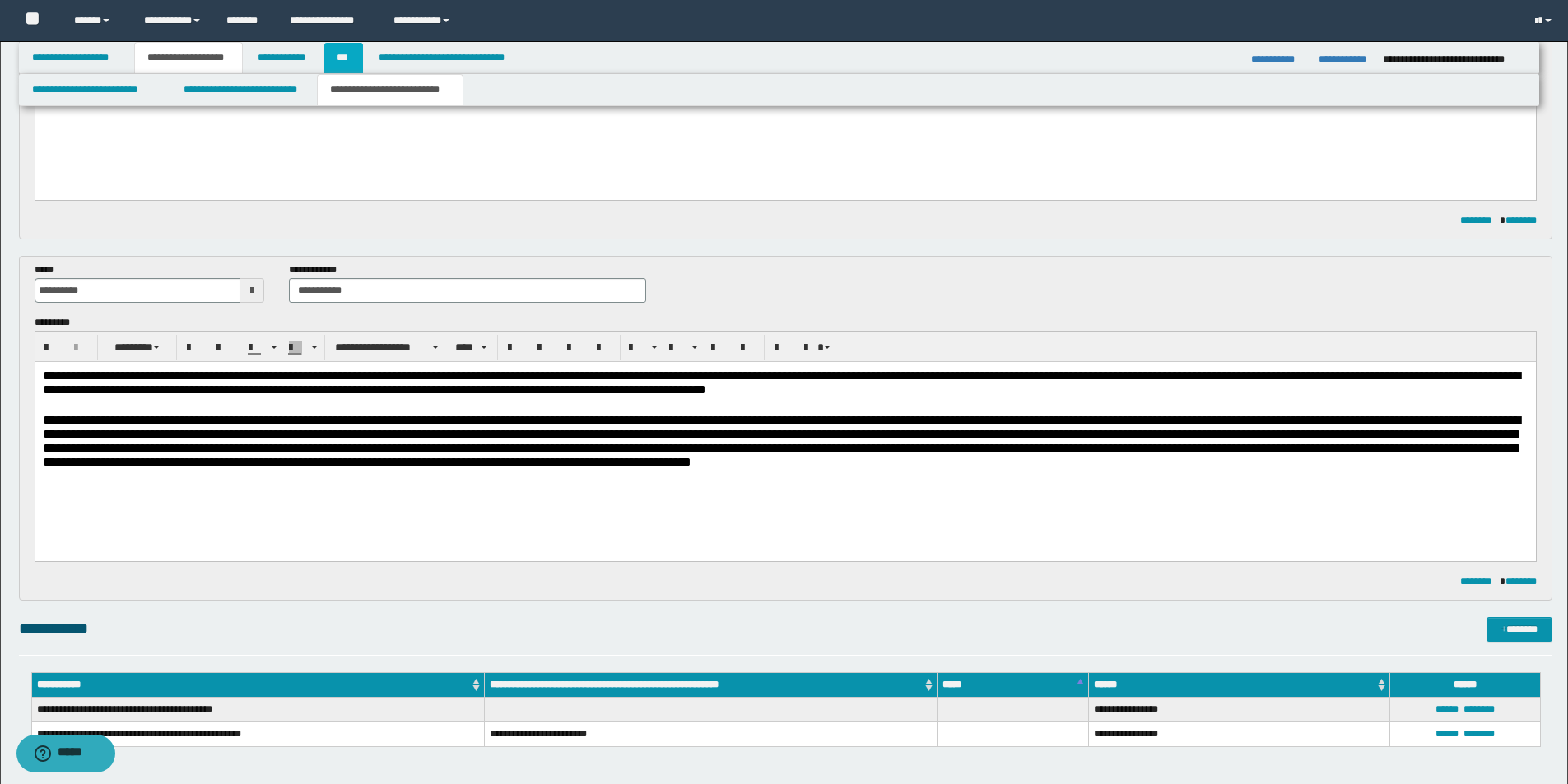 click on "***" at bounding box center [343, 58] 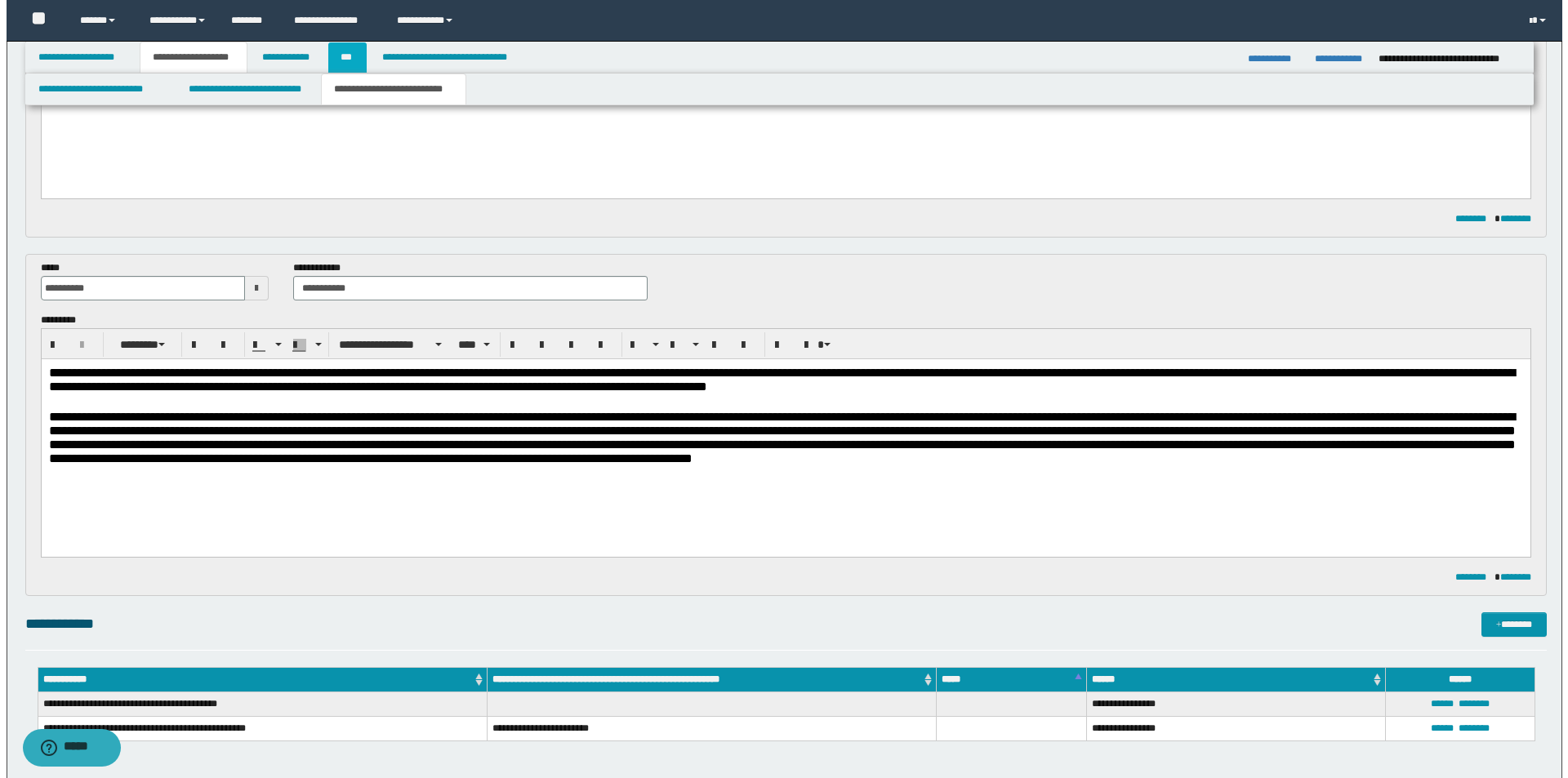 scroll, scrollTop: 0, scrollLeft: 0, axis: both 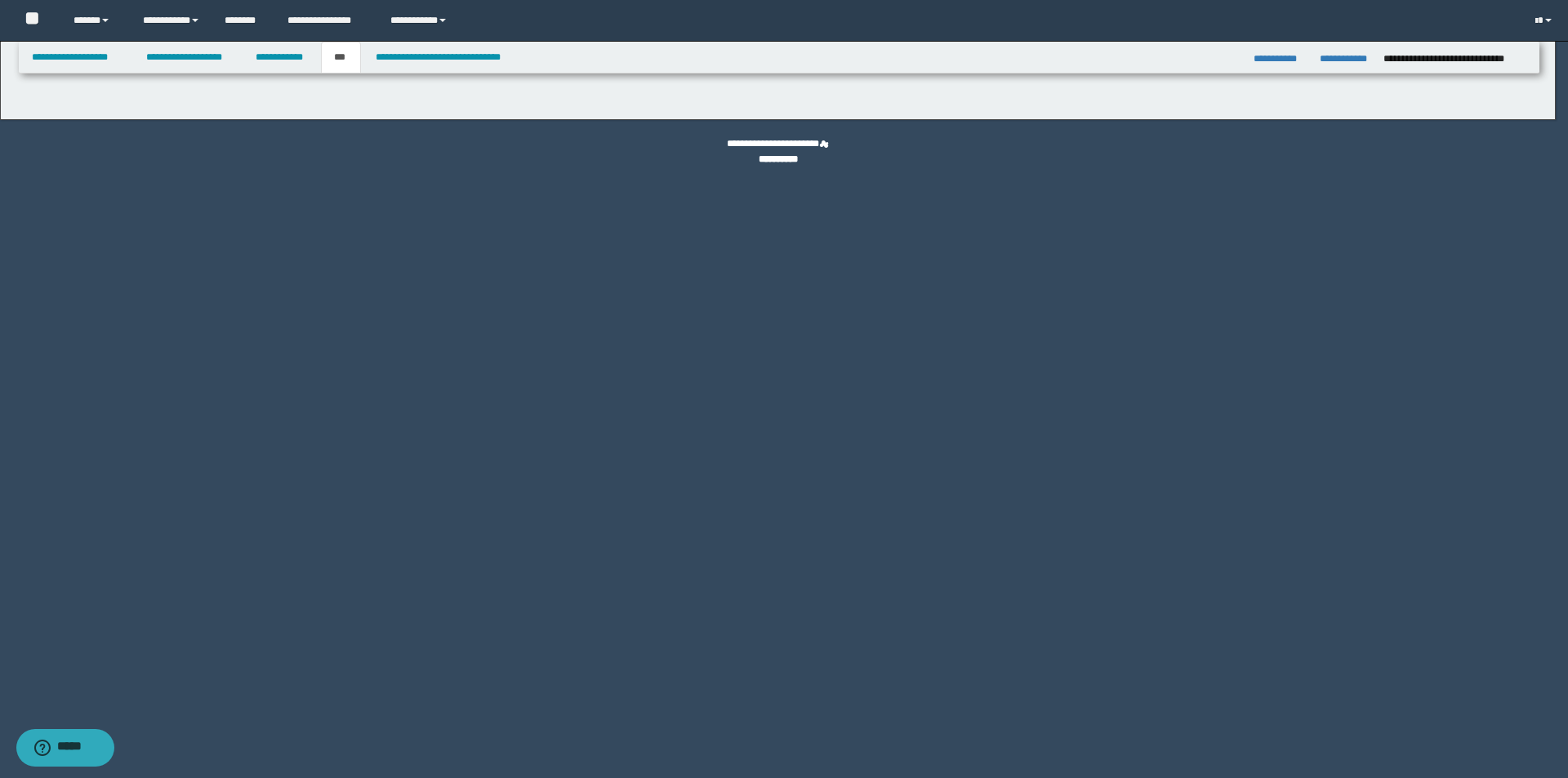 select on "***" 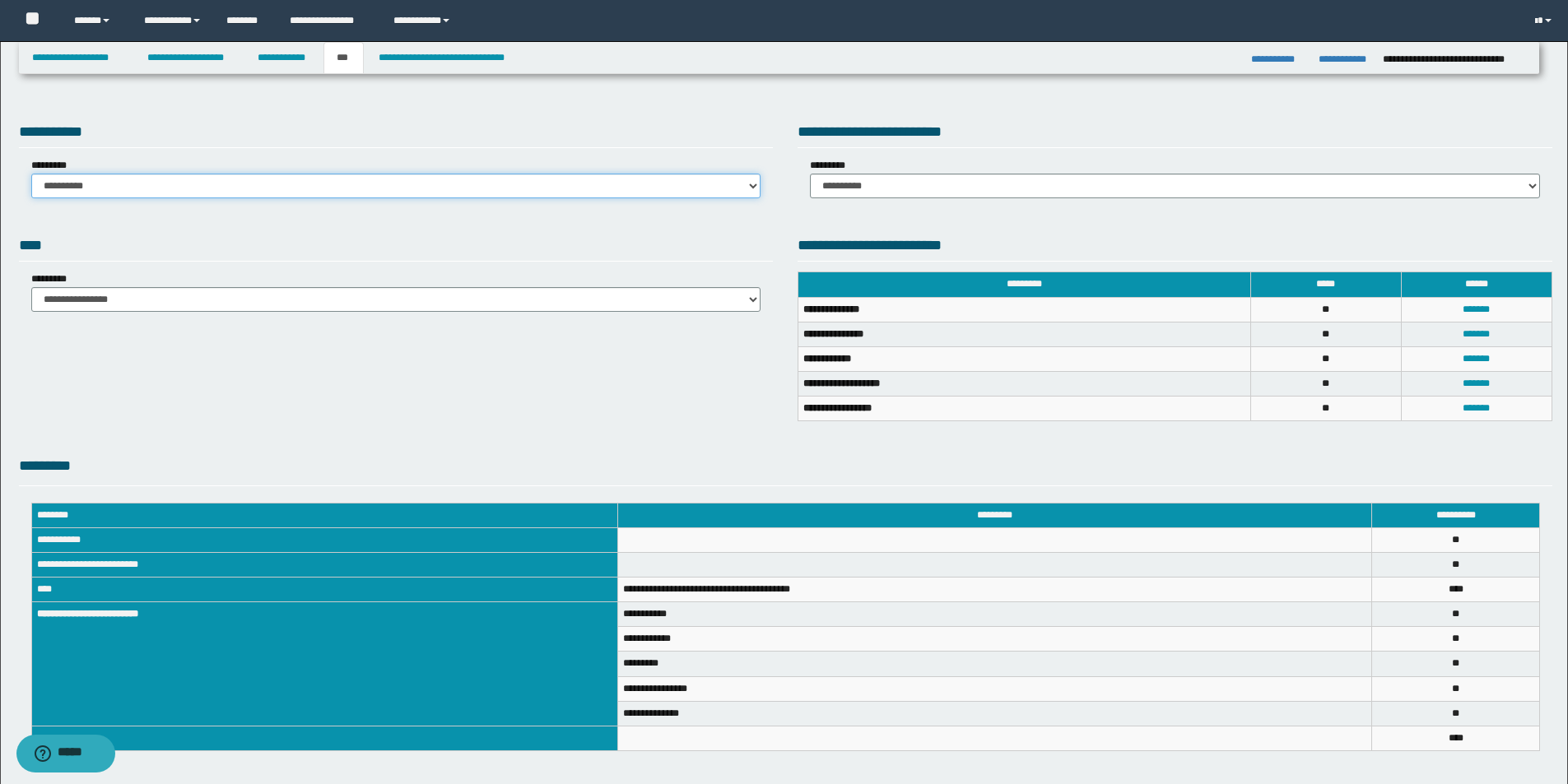click on "**********" at bounding box center [396, 186] 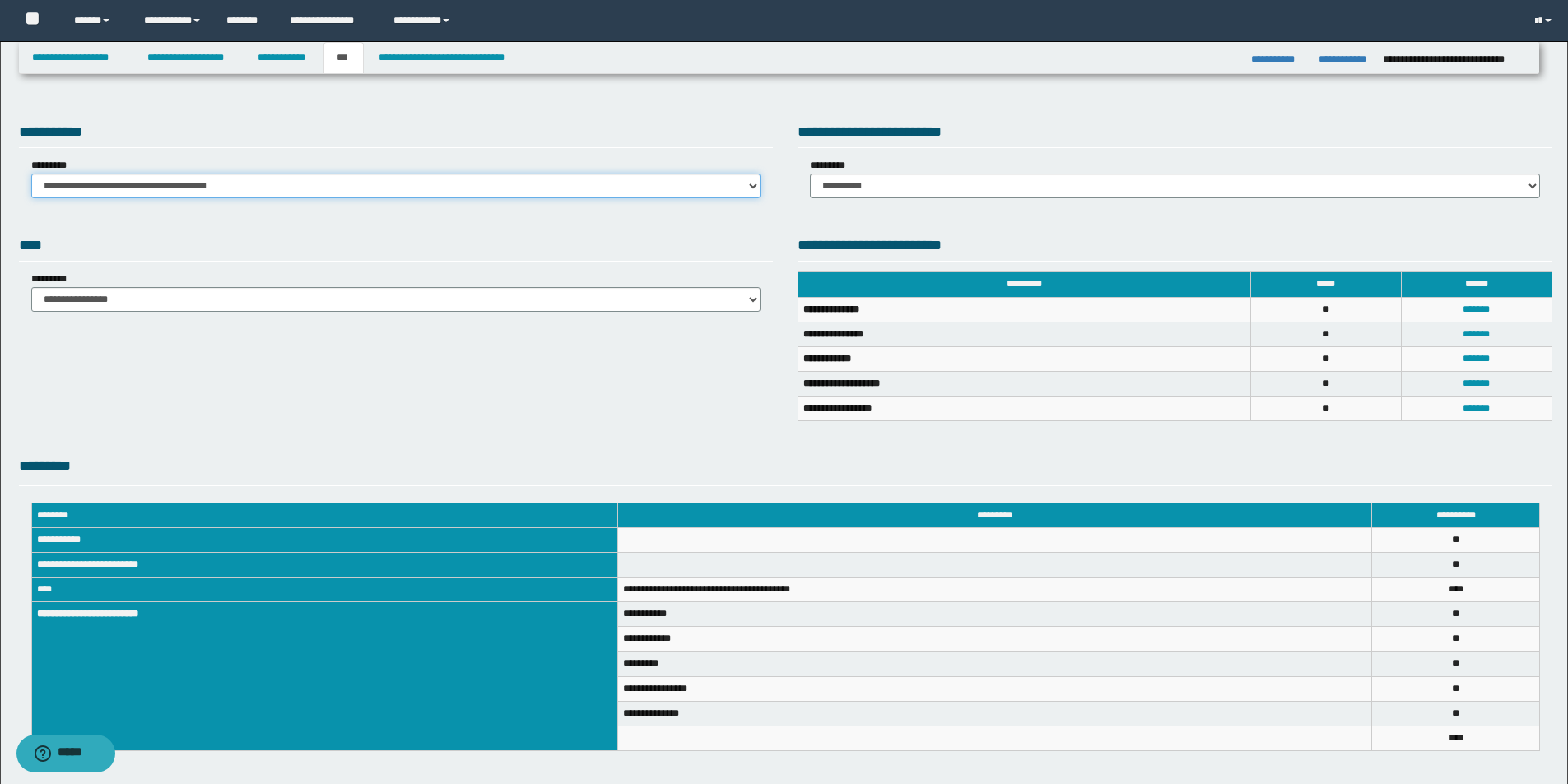 click on "**********" at bounding box center (396, 186) 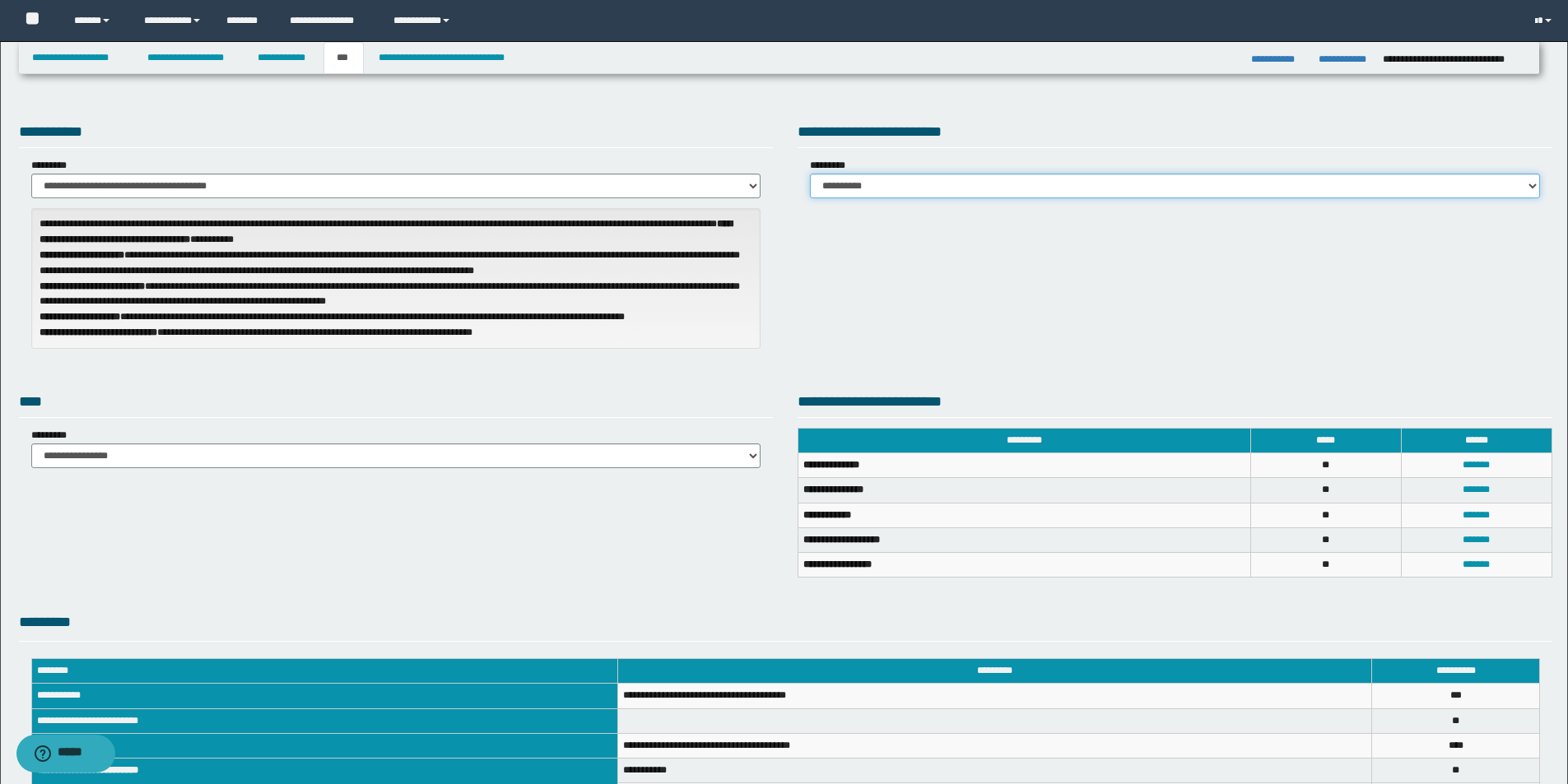 click on "**********" at bounding box center [1175, 186] 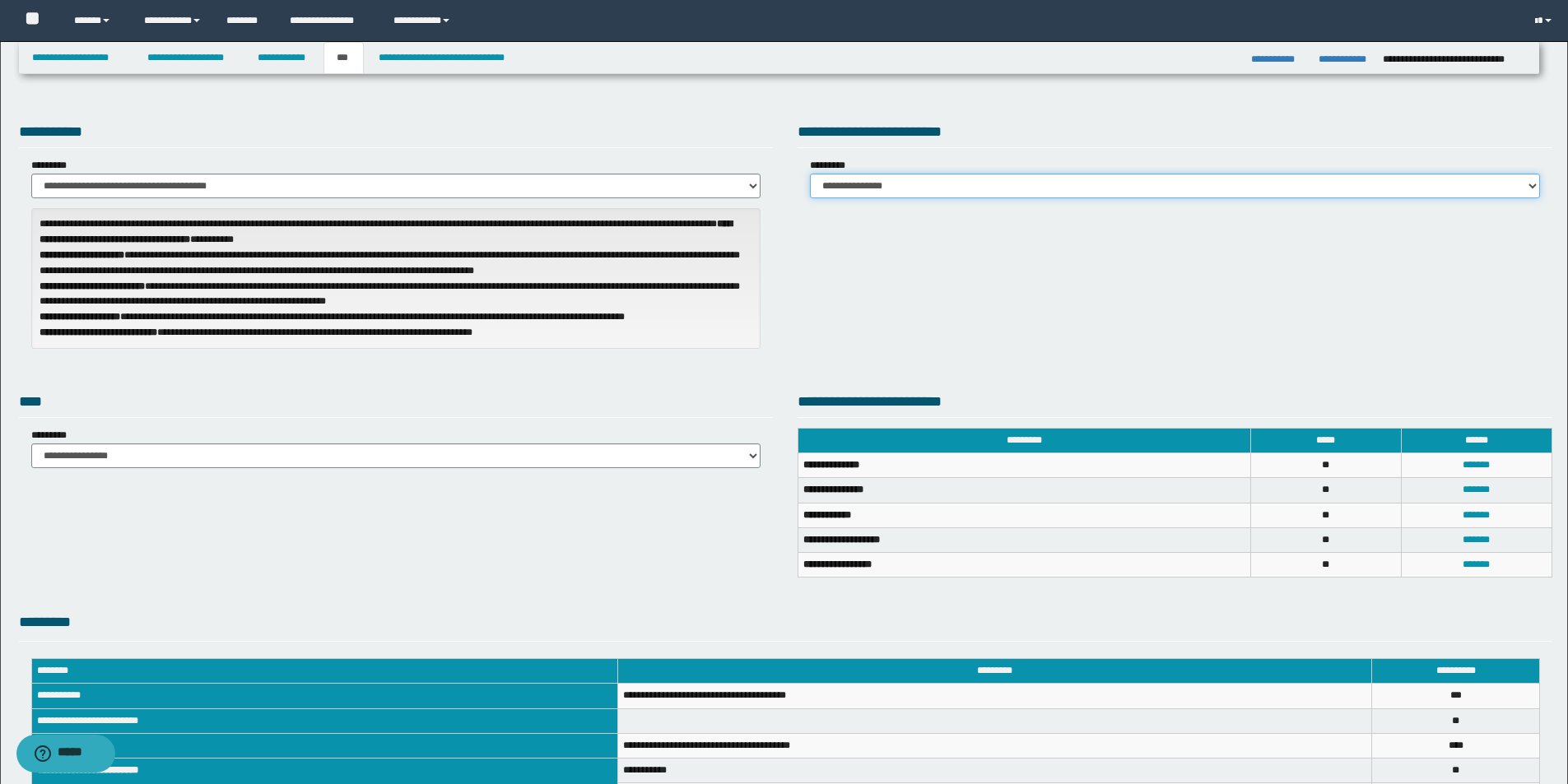 click on "**********" at bounding box center (1175, 186) 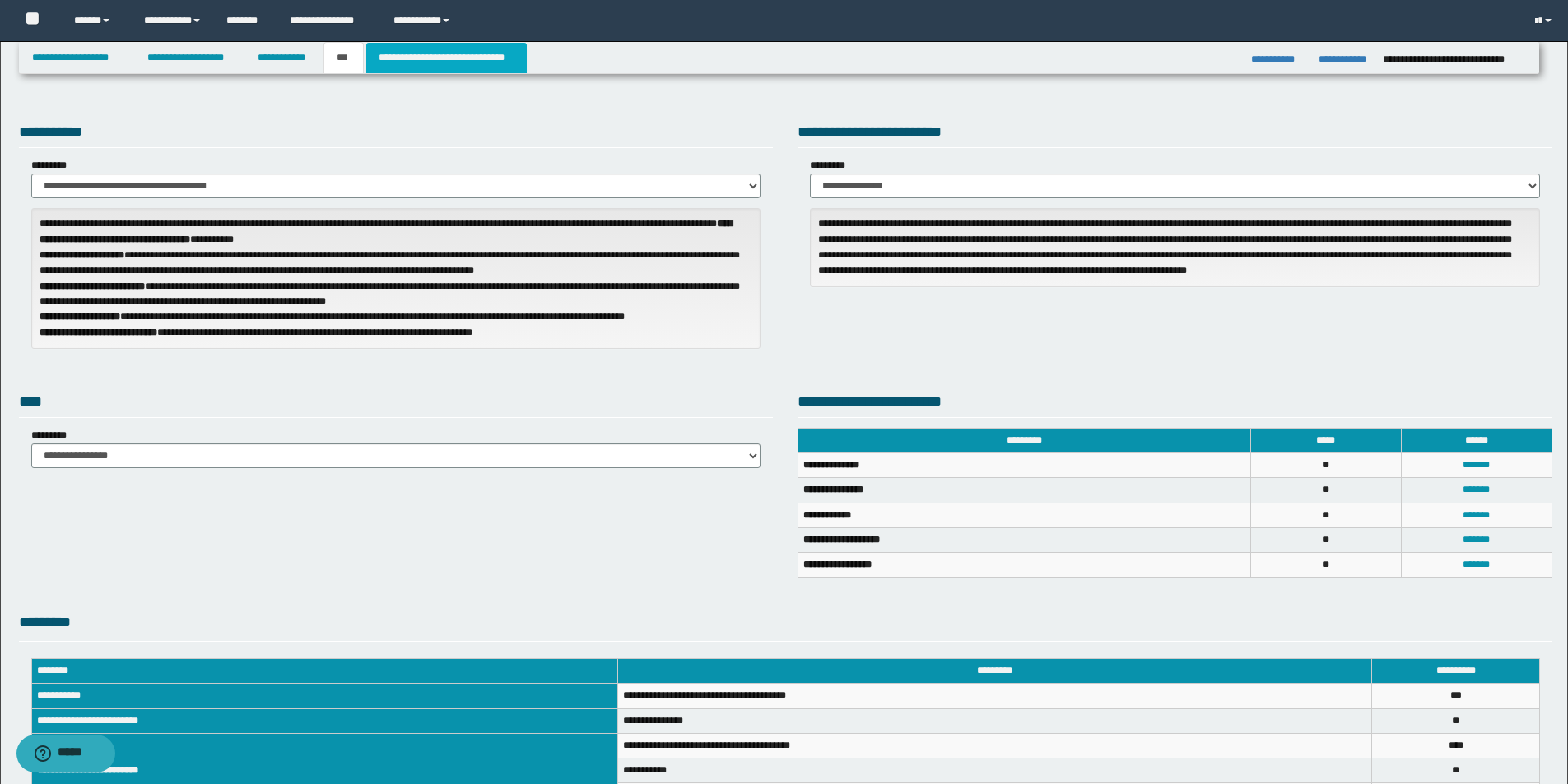 click on "**********" at bounding box center (446, 58) 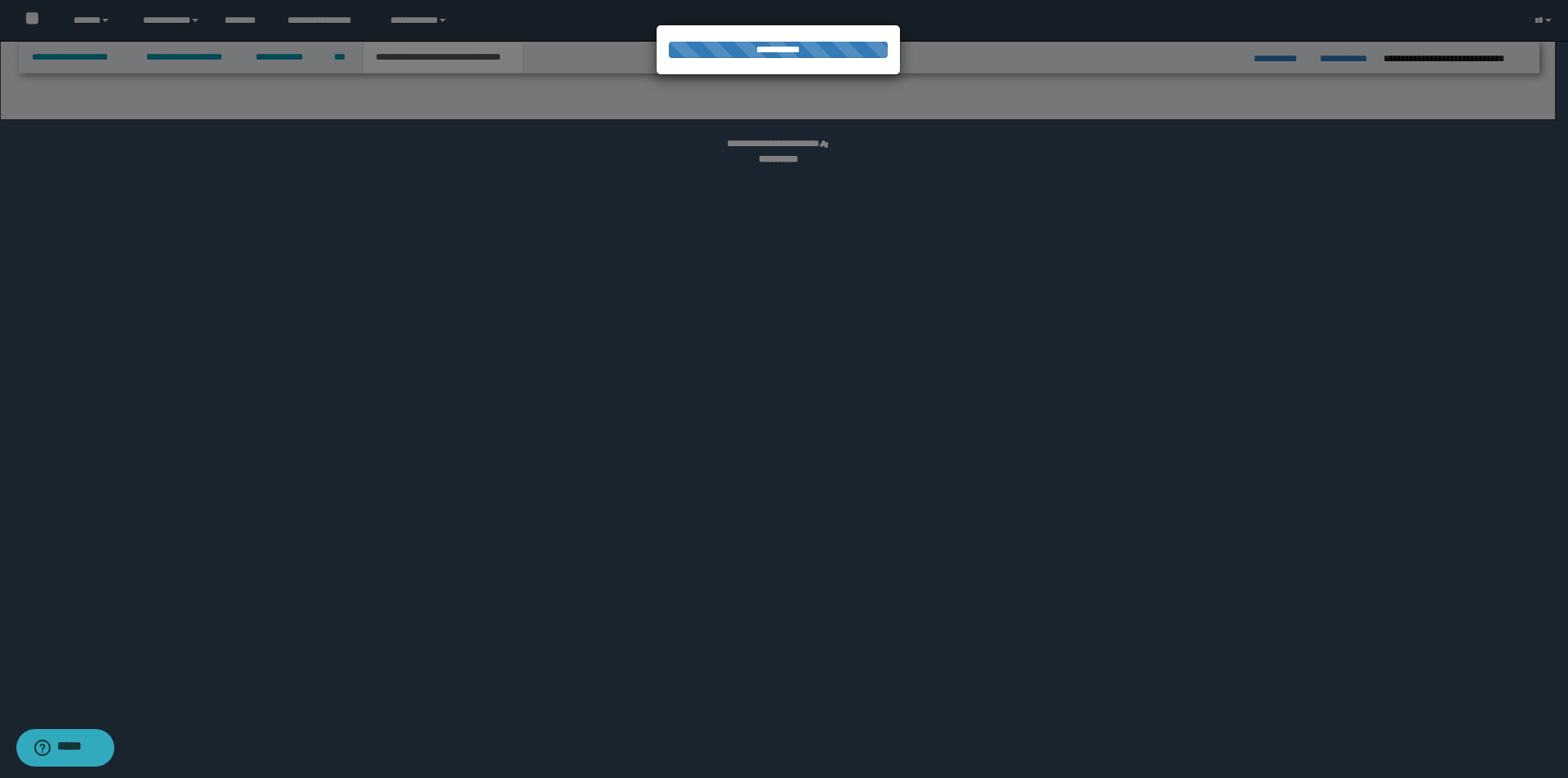 select on "*" 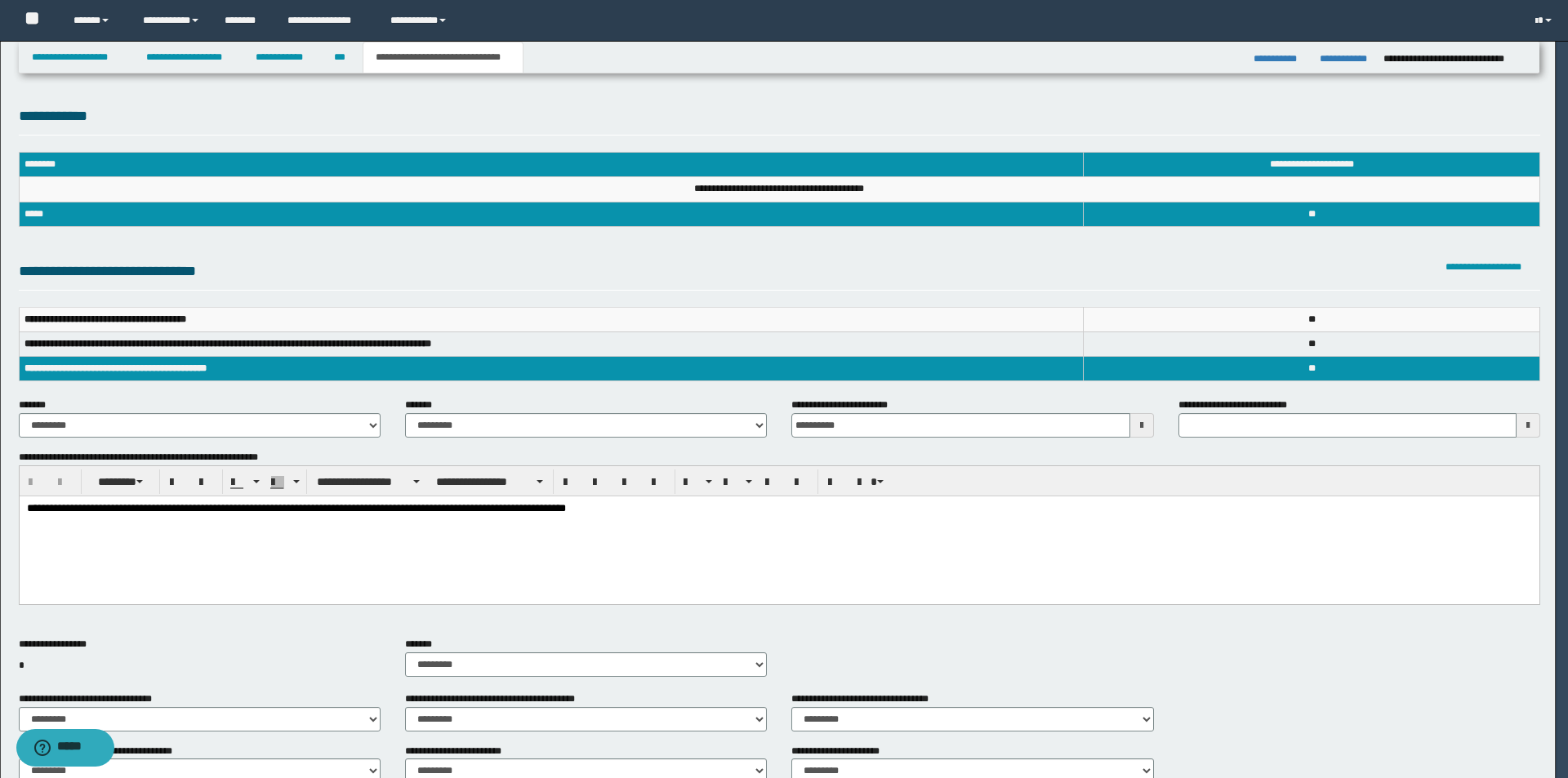 scroll, scrollTop: 0, scrollLeft: 0, axis: both 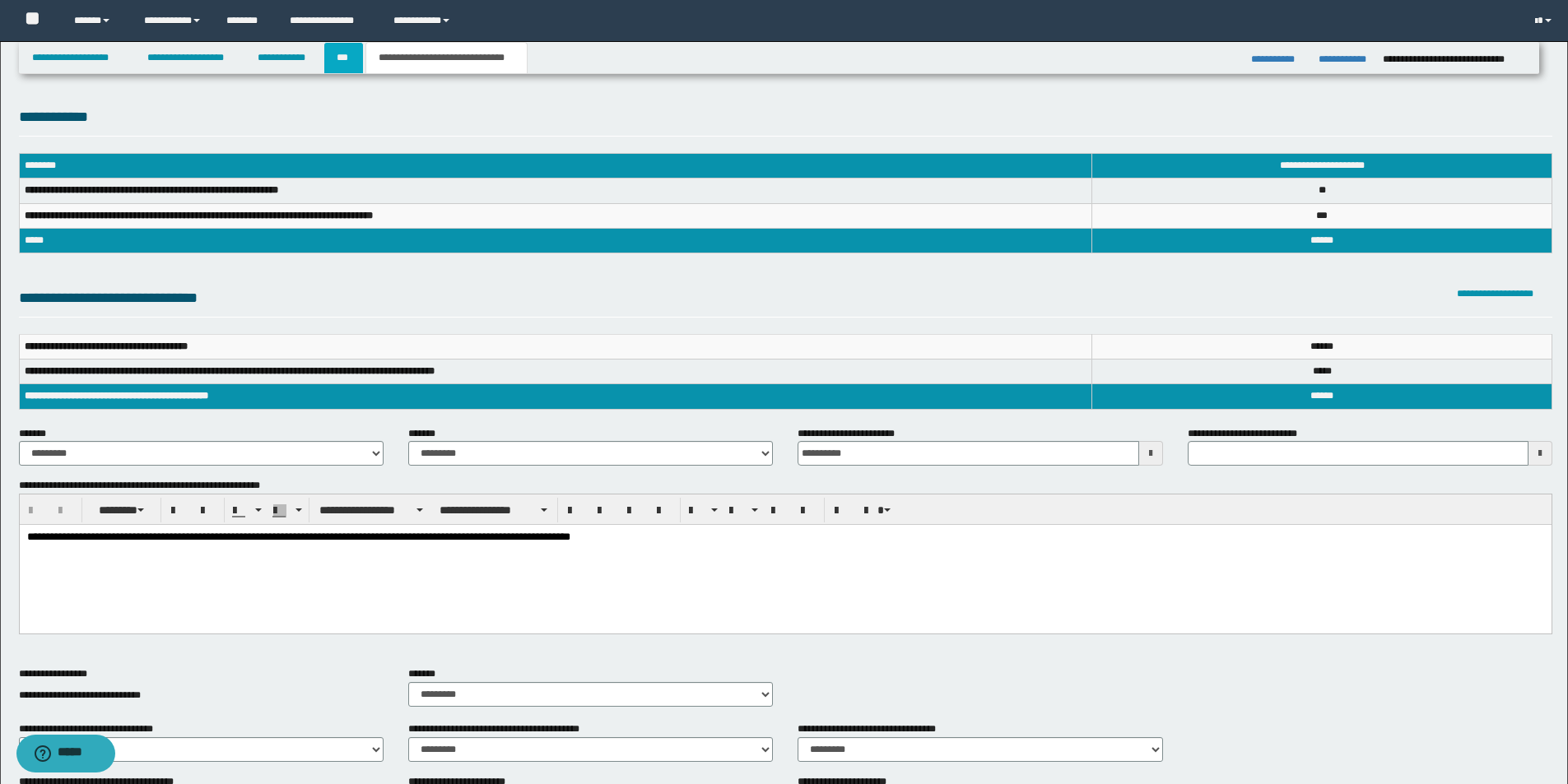 click on "***" at bounding box center (343, 58) 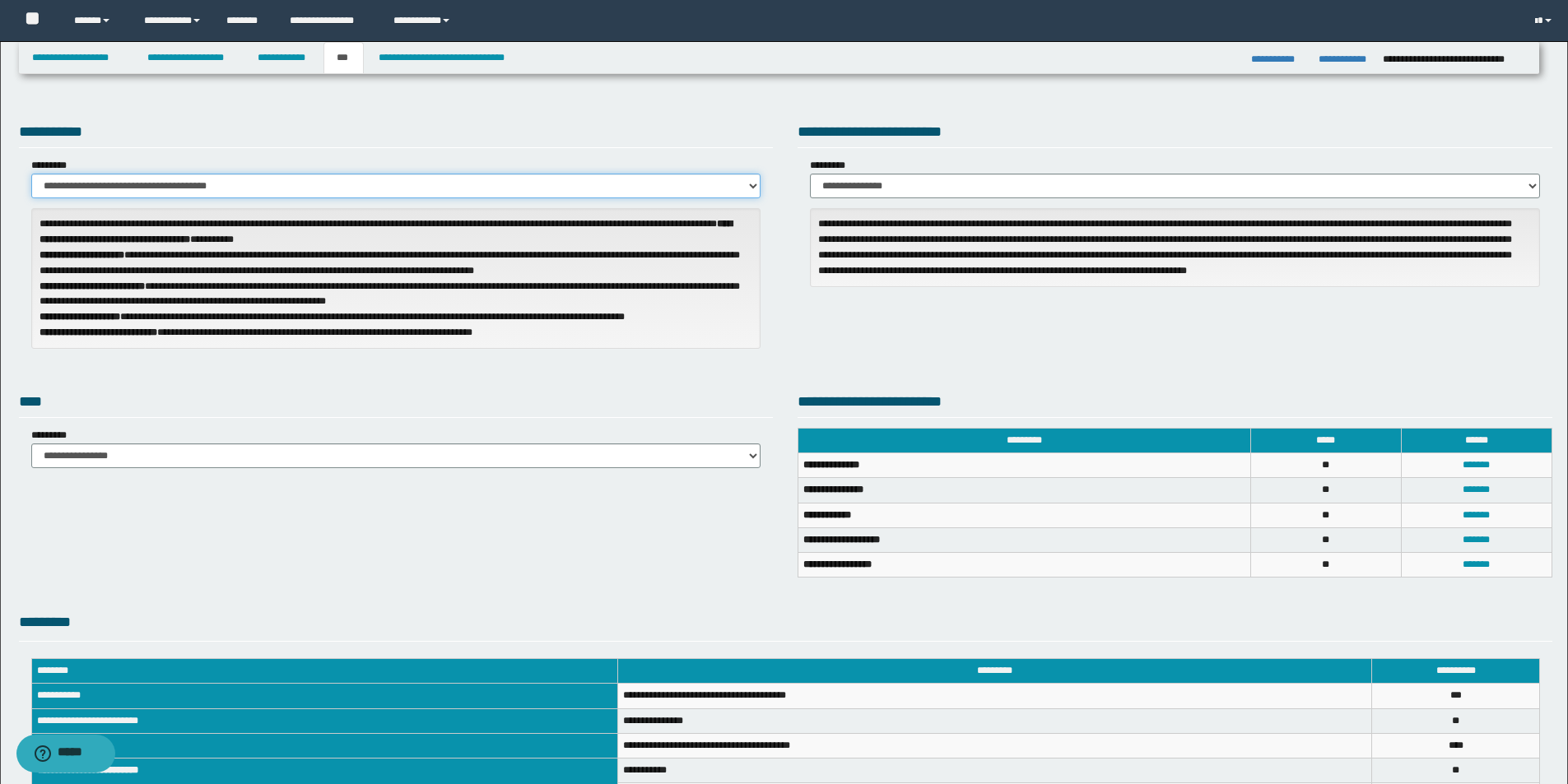 click on "**********" at bounding box center [396, 186] 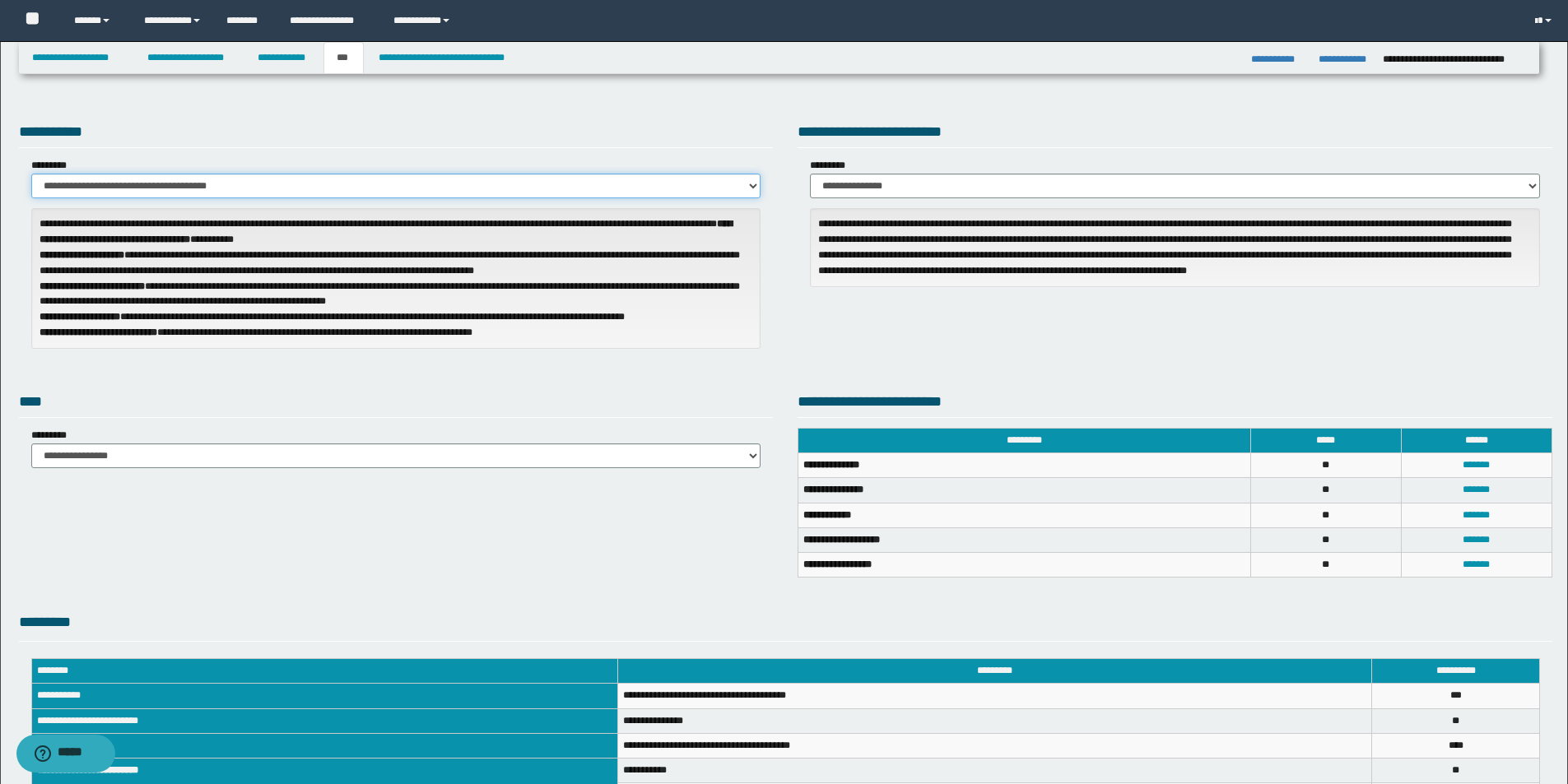 select on "**" 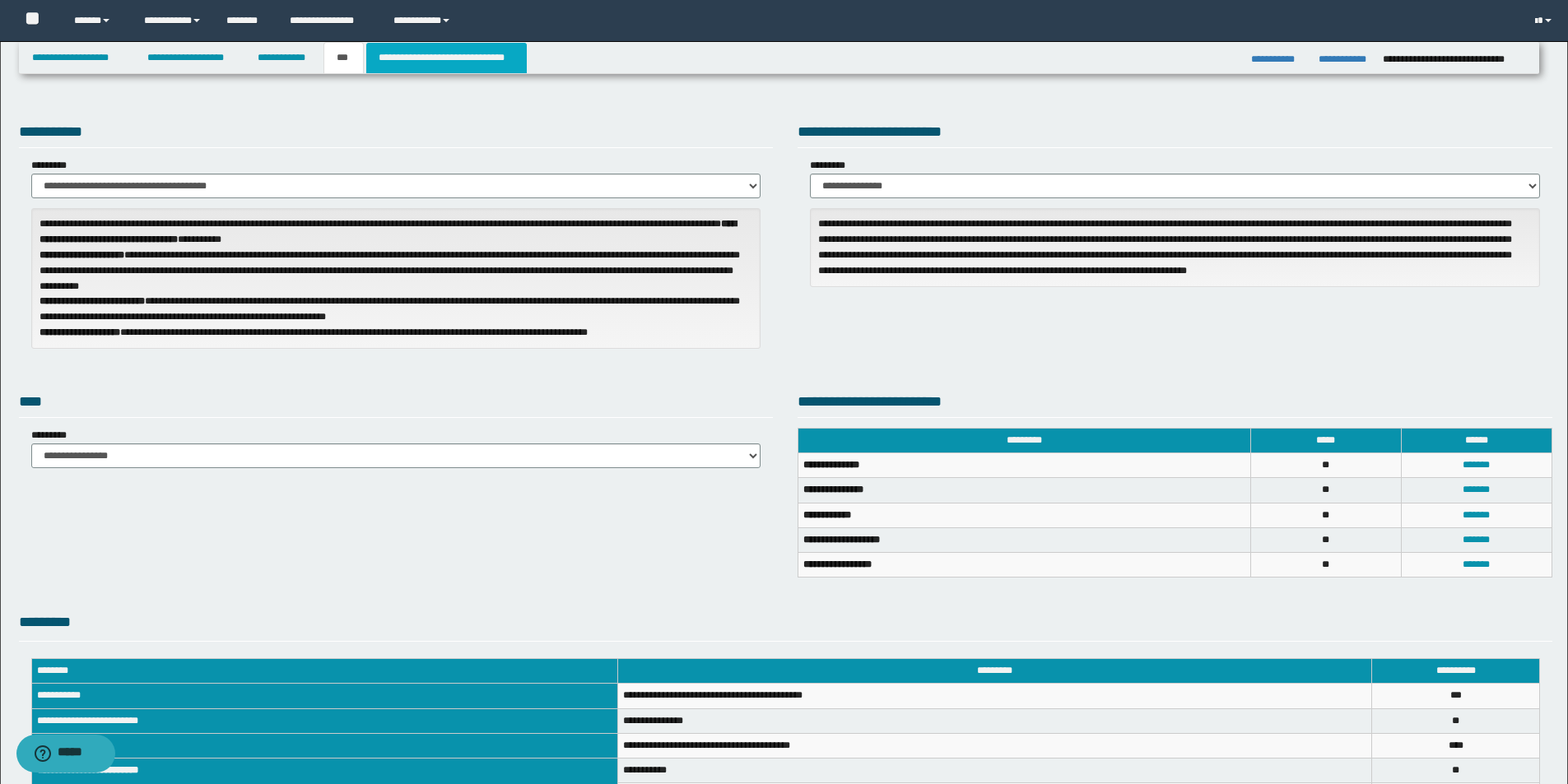 click on "**********" at bounding box center (446, 58) 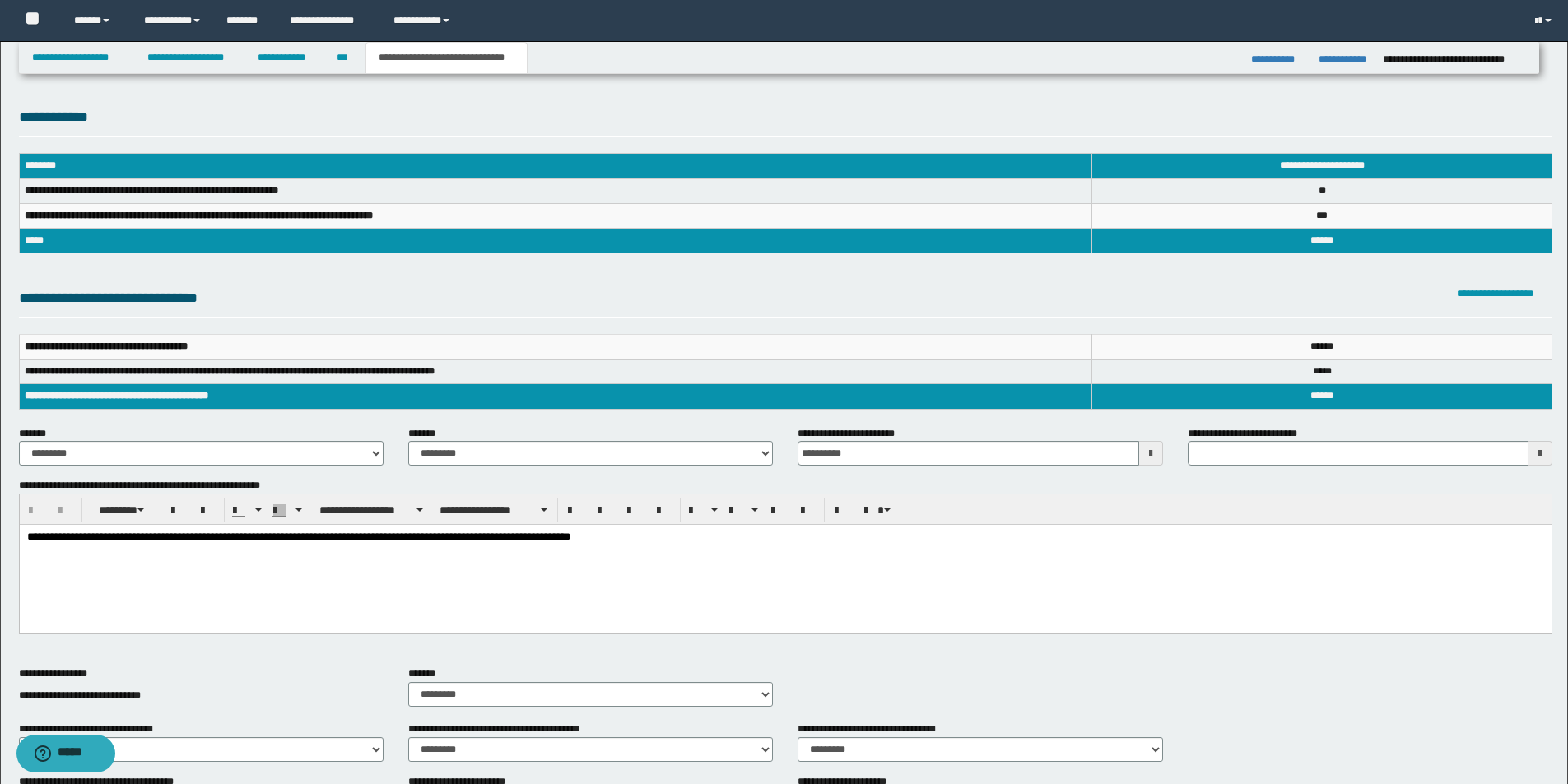 type 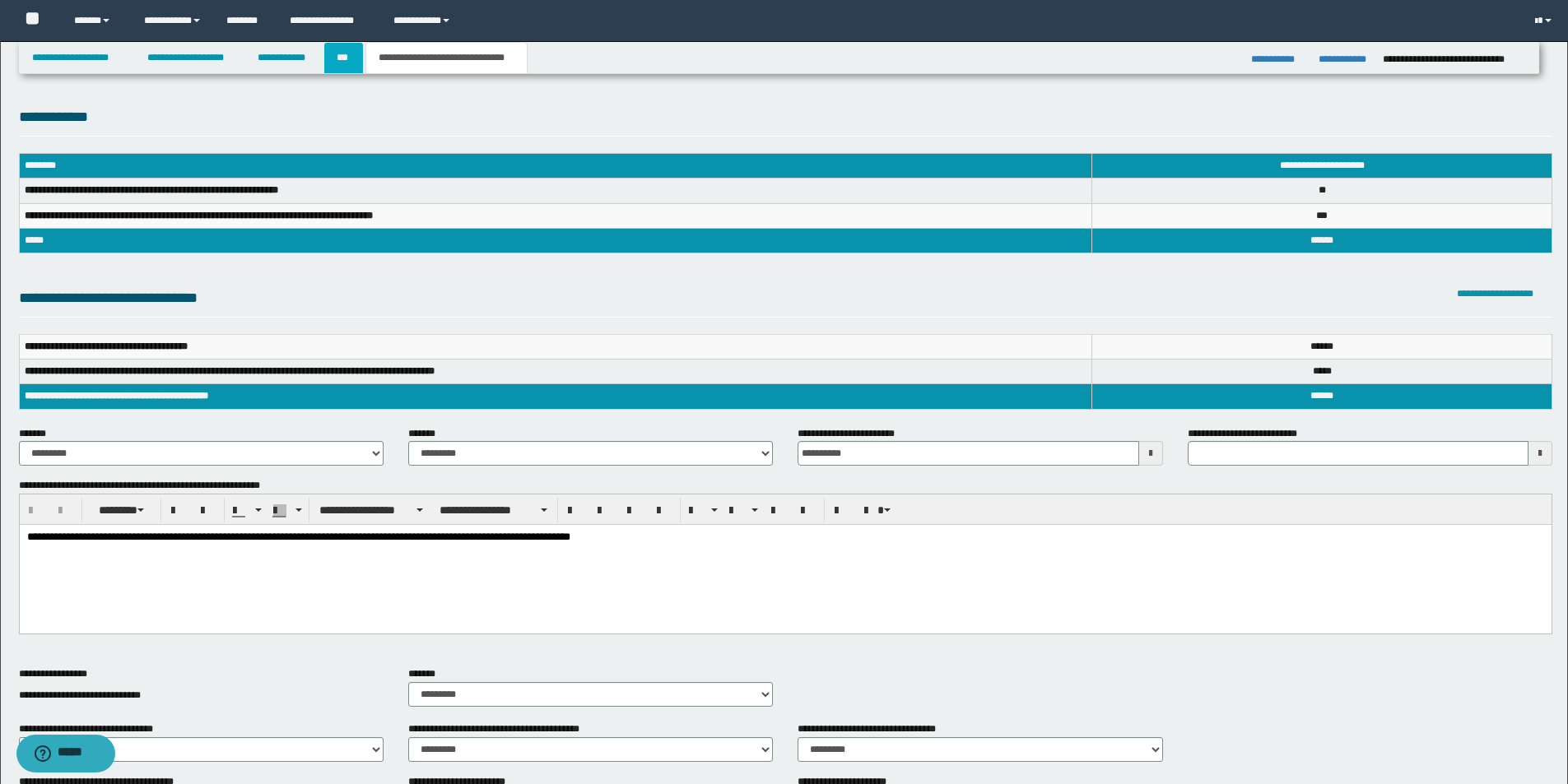 click on "***" at bounding box center [343, 58] 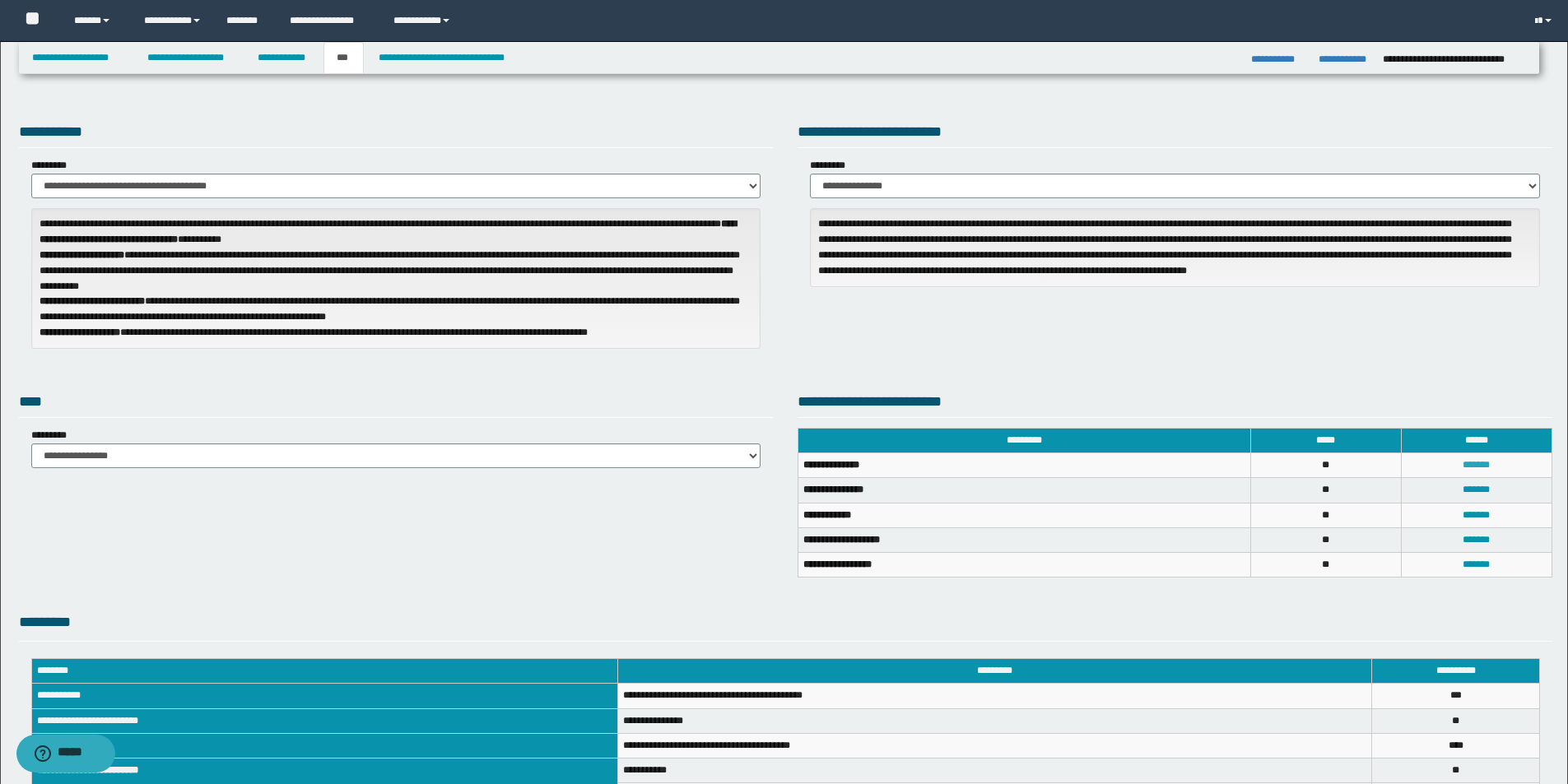 click on "*******" at bounding box center [1476, 465] 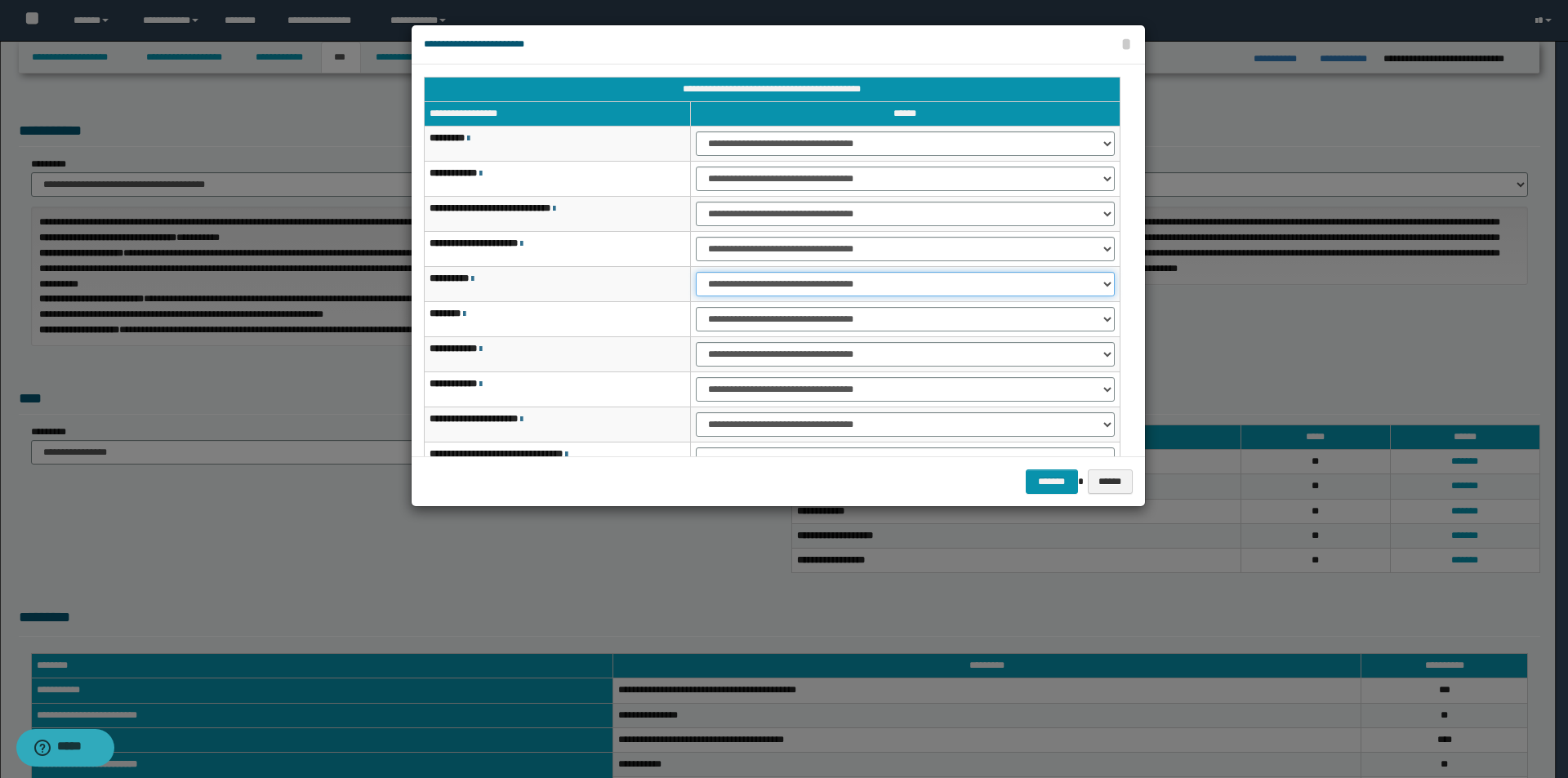 click on "**********" at bounding box center (905, 284) 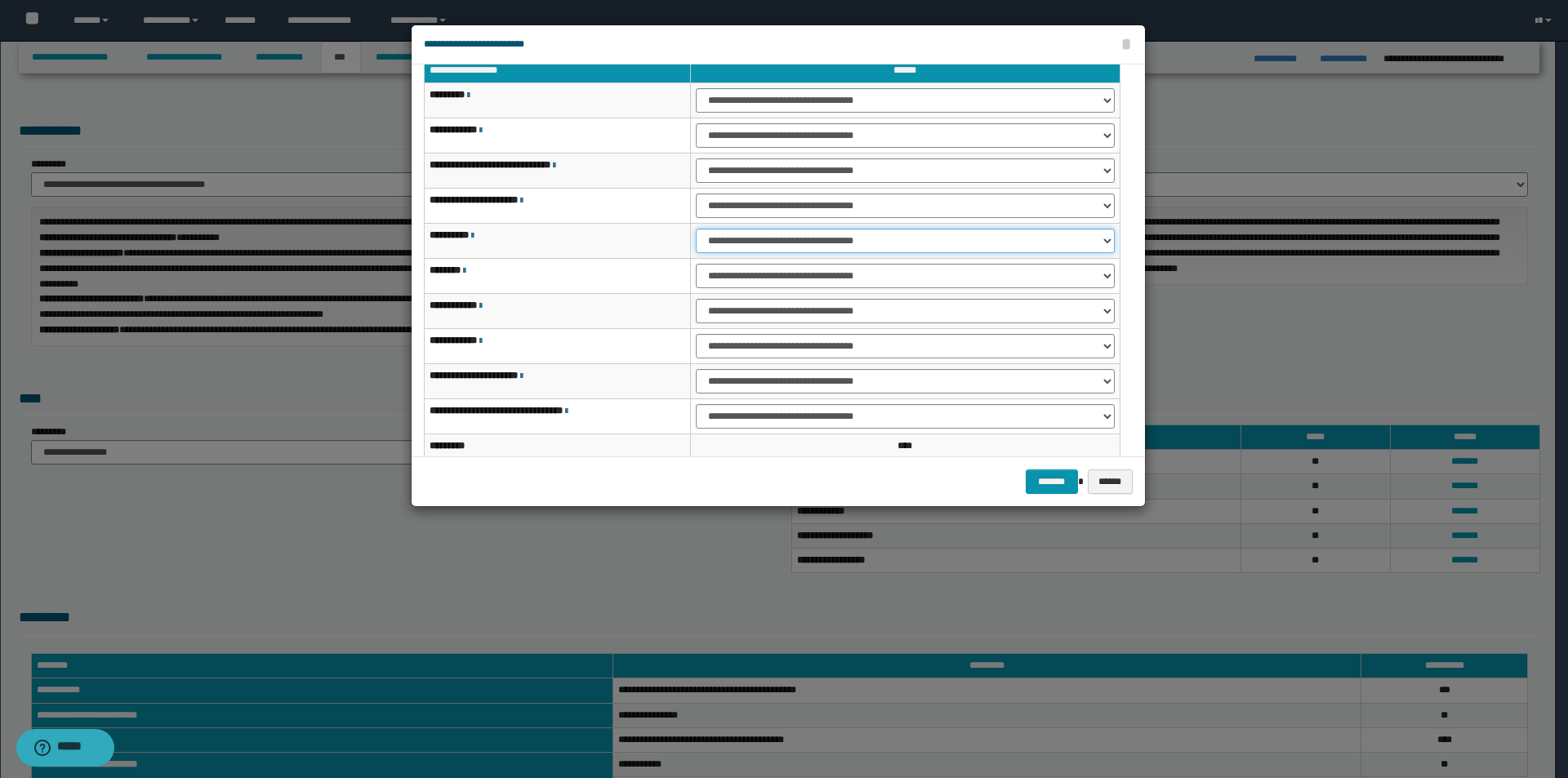 scroll, scrollTop: 82, scrollLeft: 0, axis: vertical 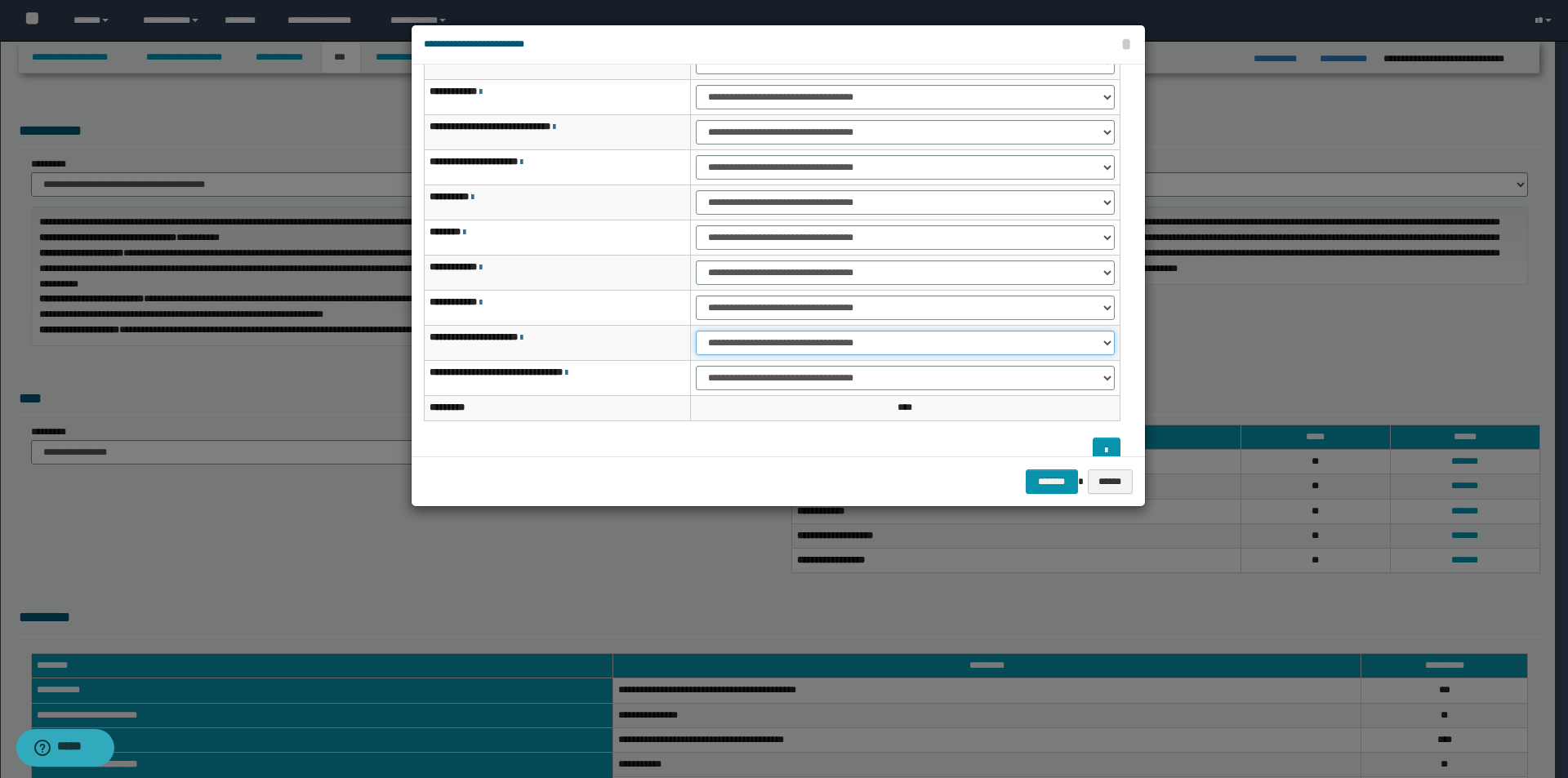 click on "**********" at bounding box center [905, 343] 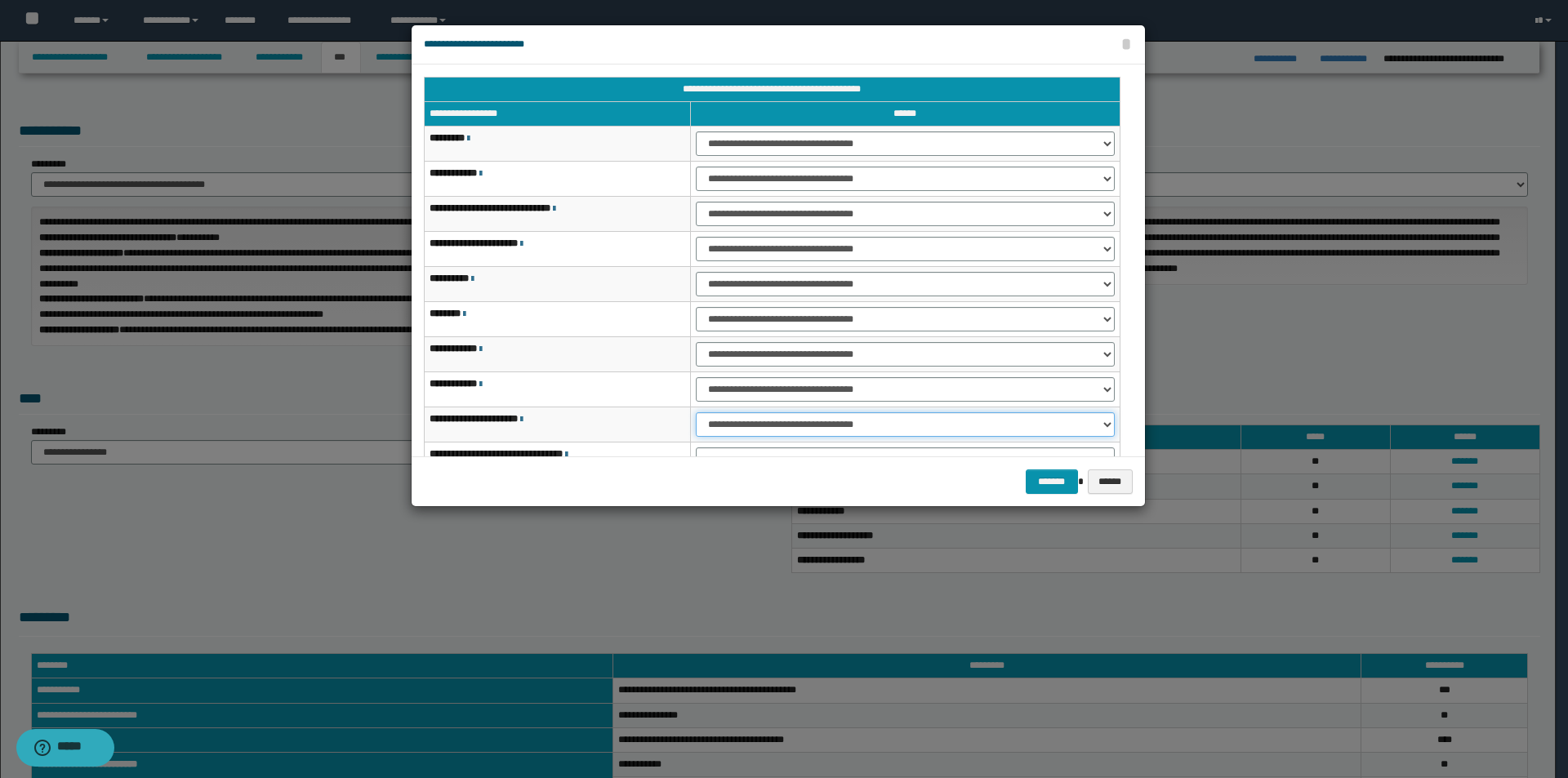 scroll, scrollTop: 82, scrollLeft: 0, axis: vertical 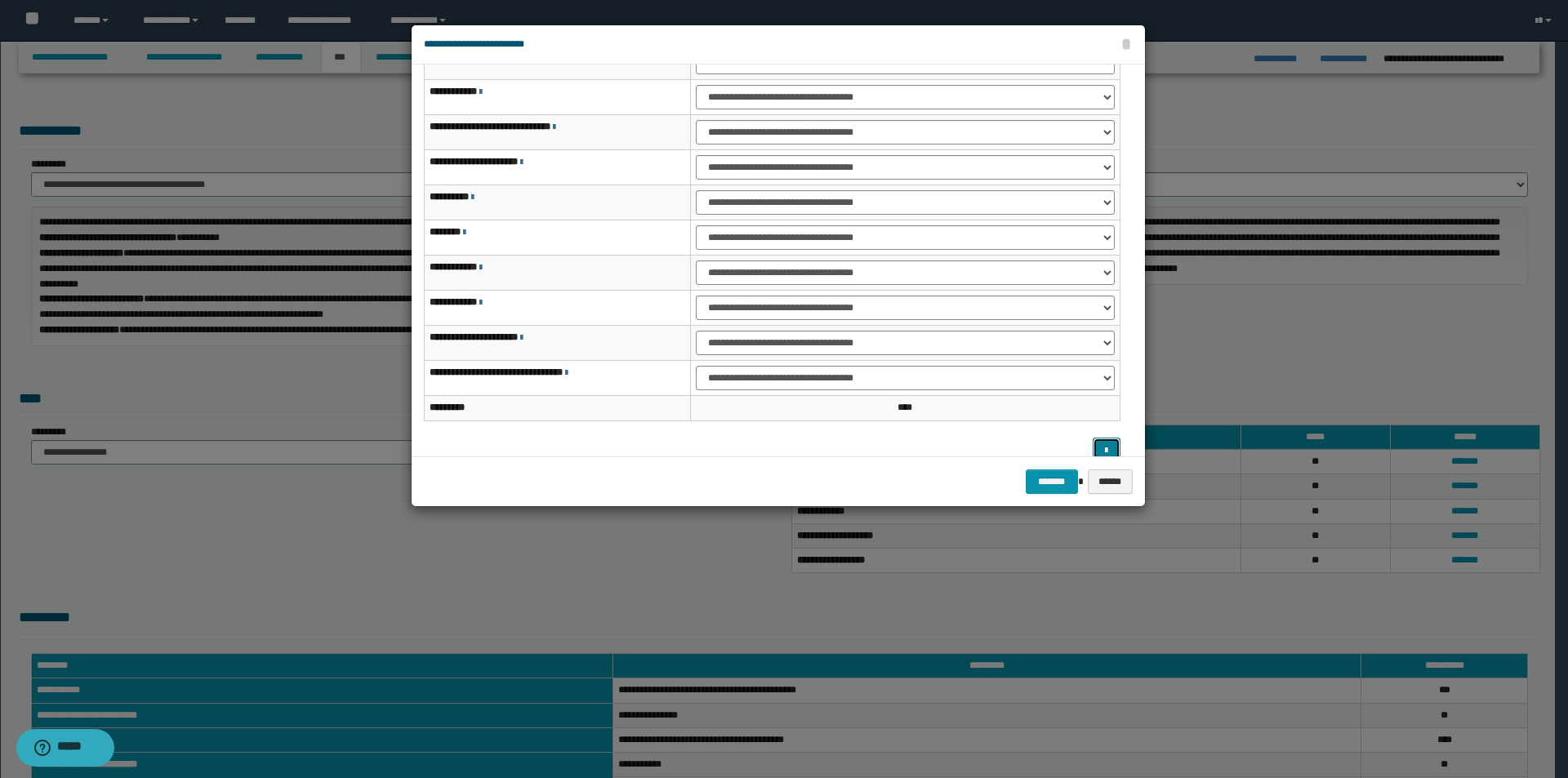 click at bounding box center (1106, 451) 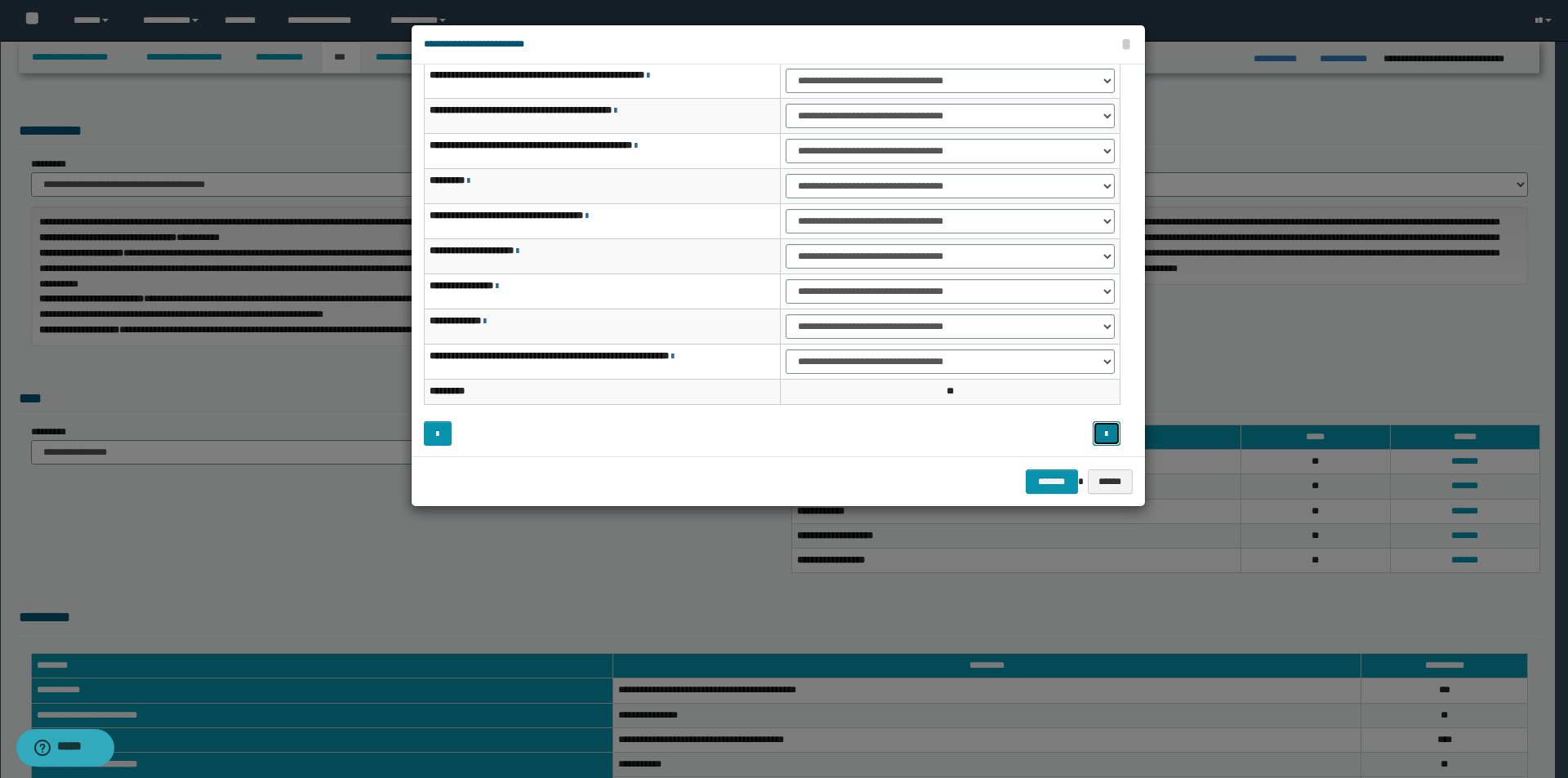 scroll, scrollTop: 99, scrollLeft: 0, axis: vertical 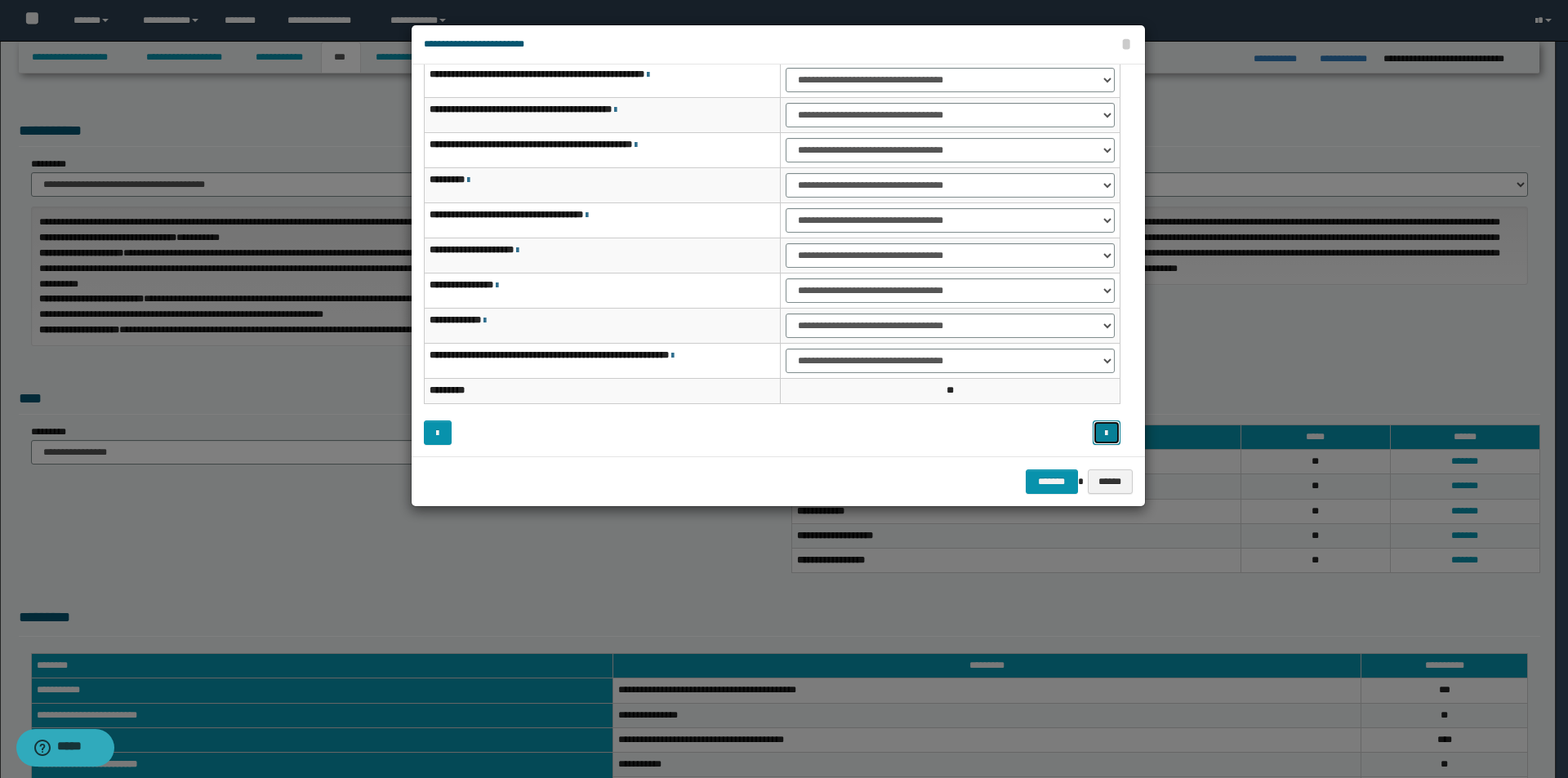 click at bounding box center [1106, 433] 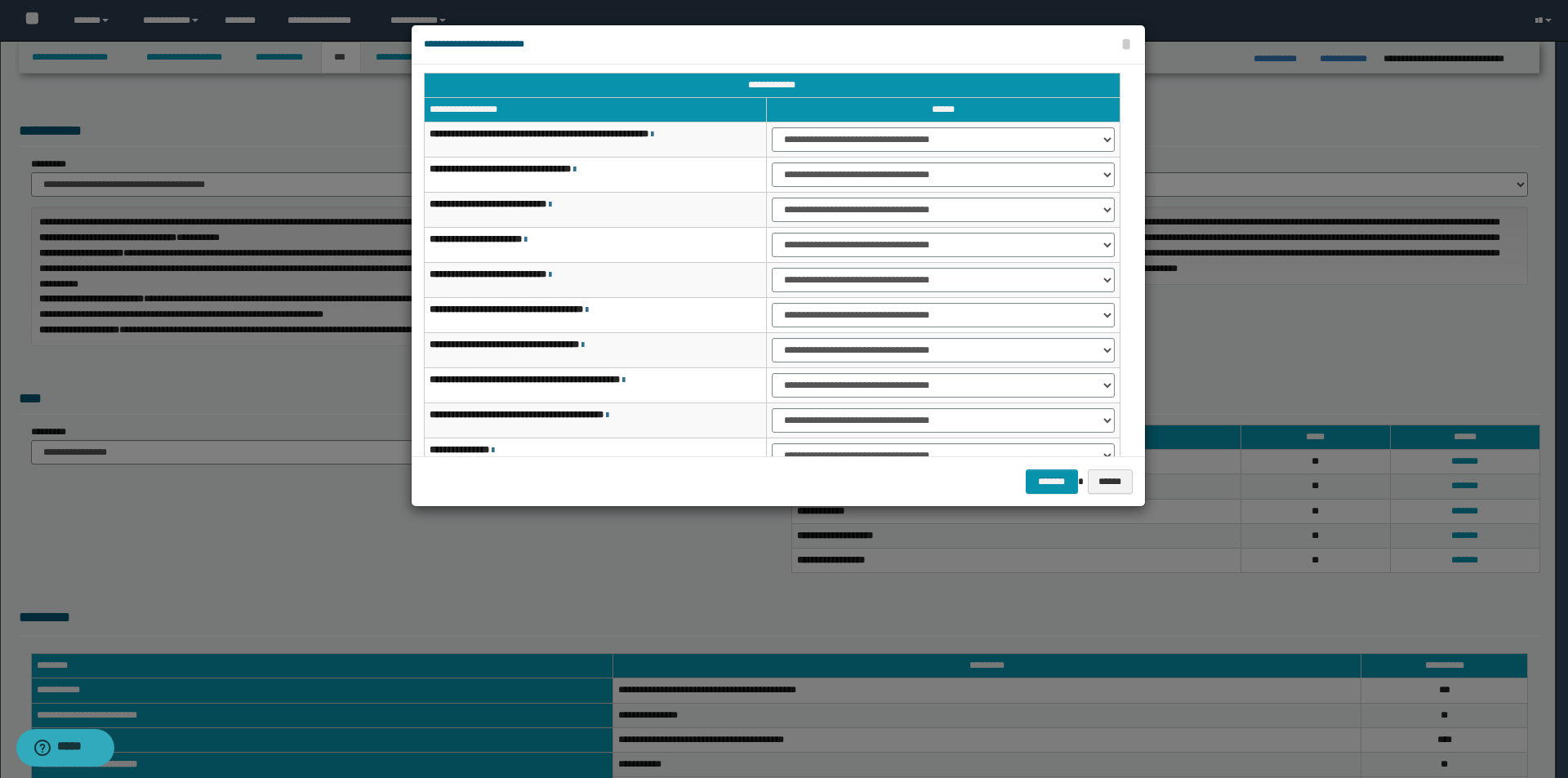 scroll, scrollTop: 0, scrollLeft: 0, axis: both 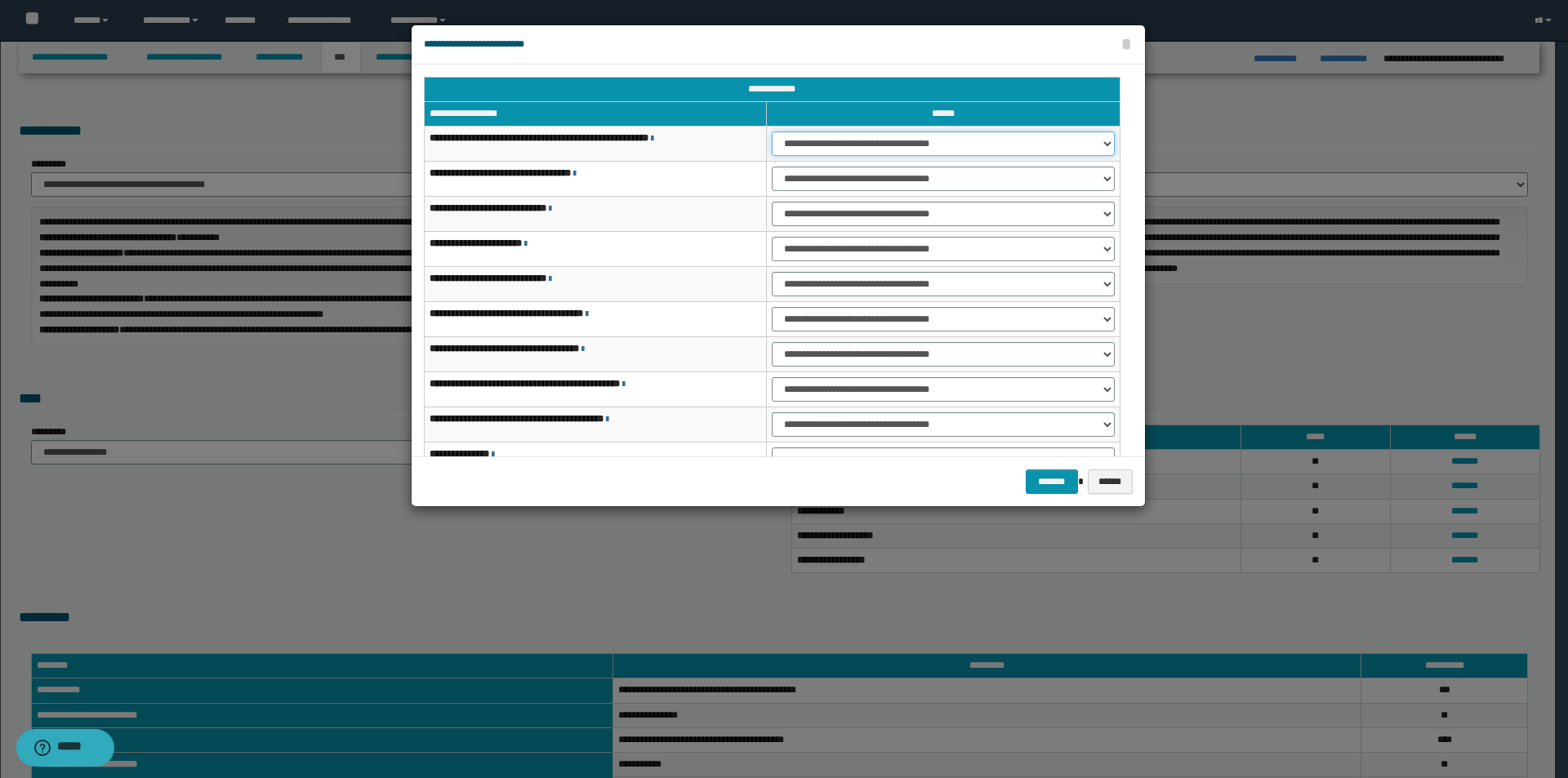 click on "**********" at bounding box center [943, 144] 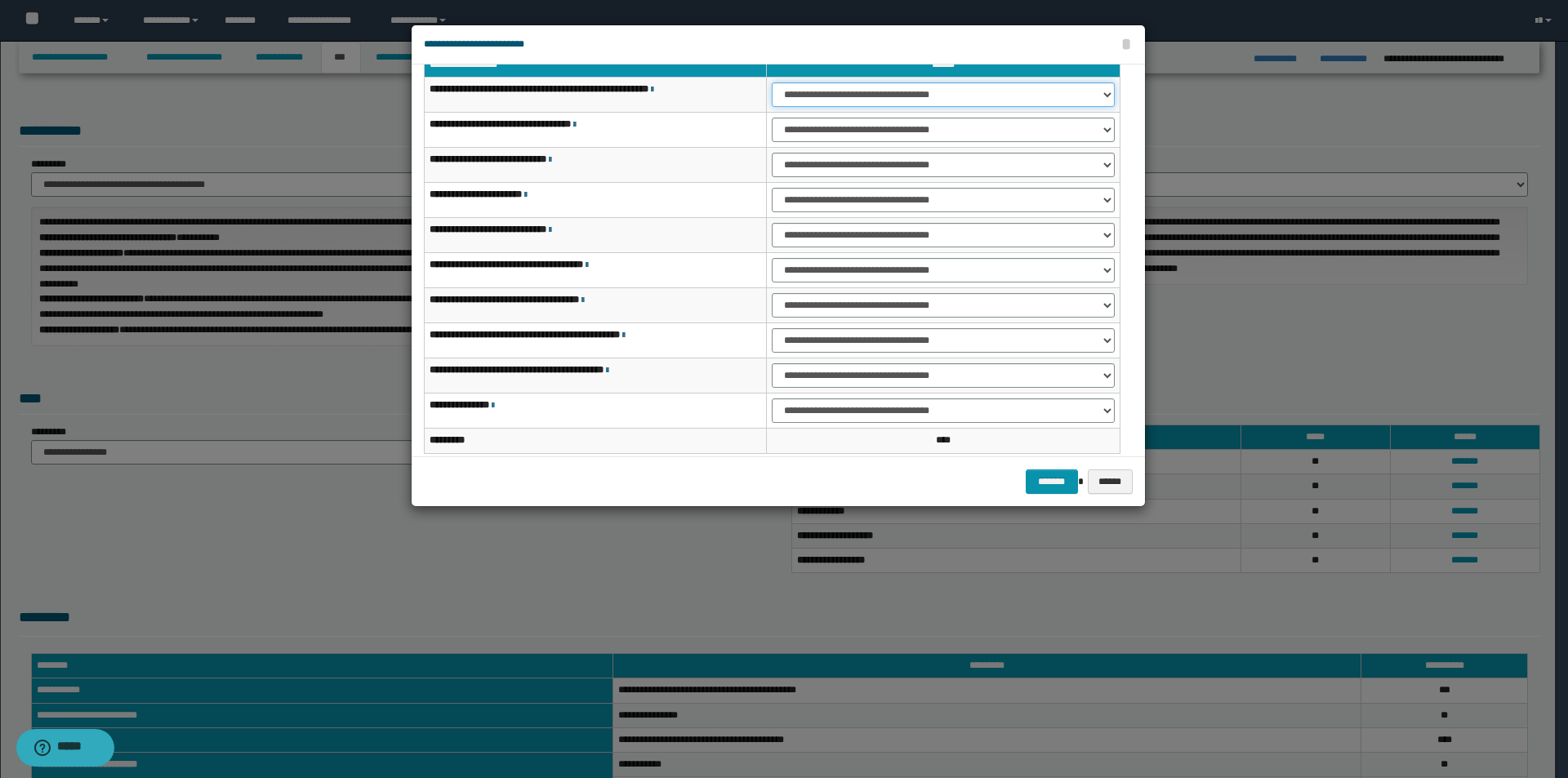 scroll, scrollTop: 99, scrollLeft: 0, axis: vertical 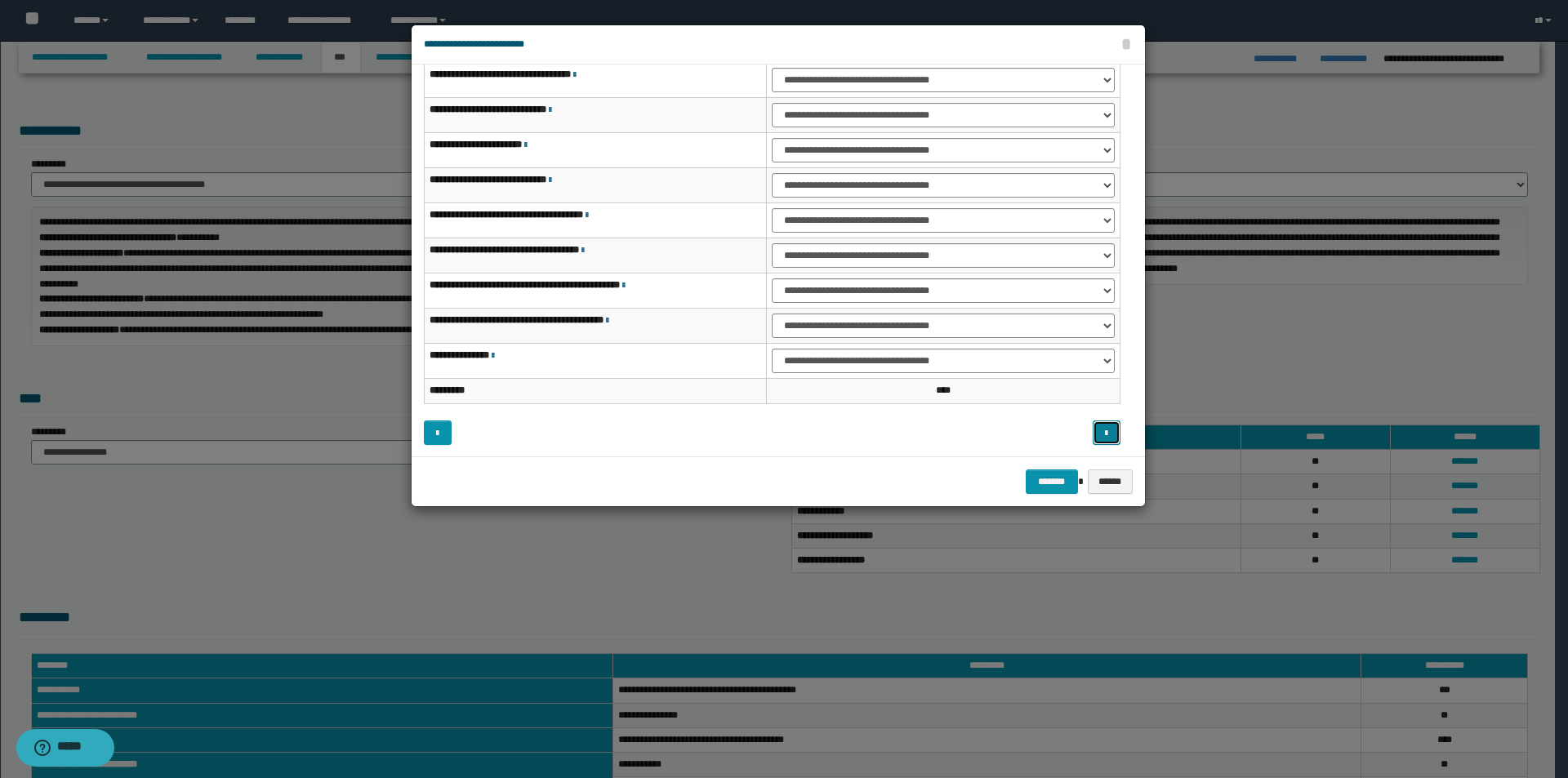 click at bounding box center (1106, 433) 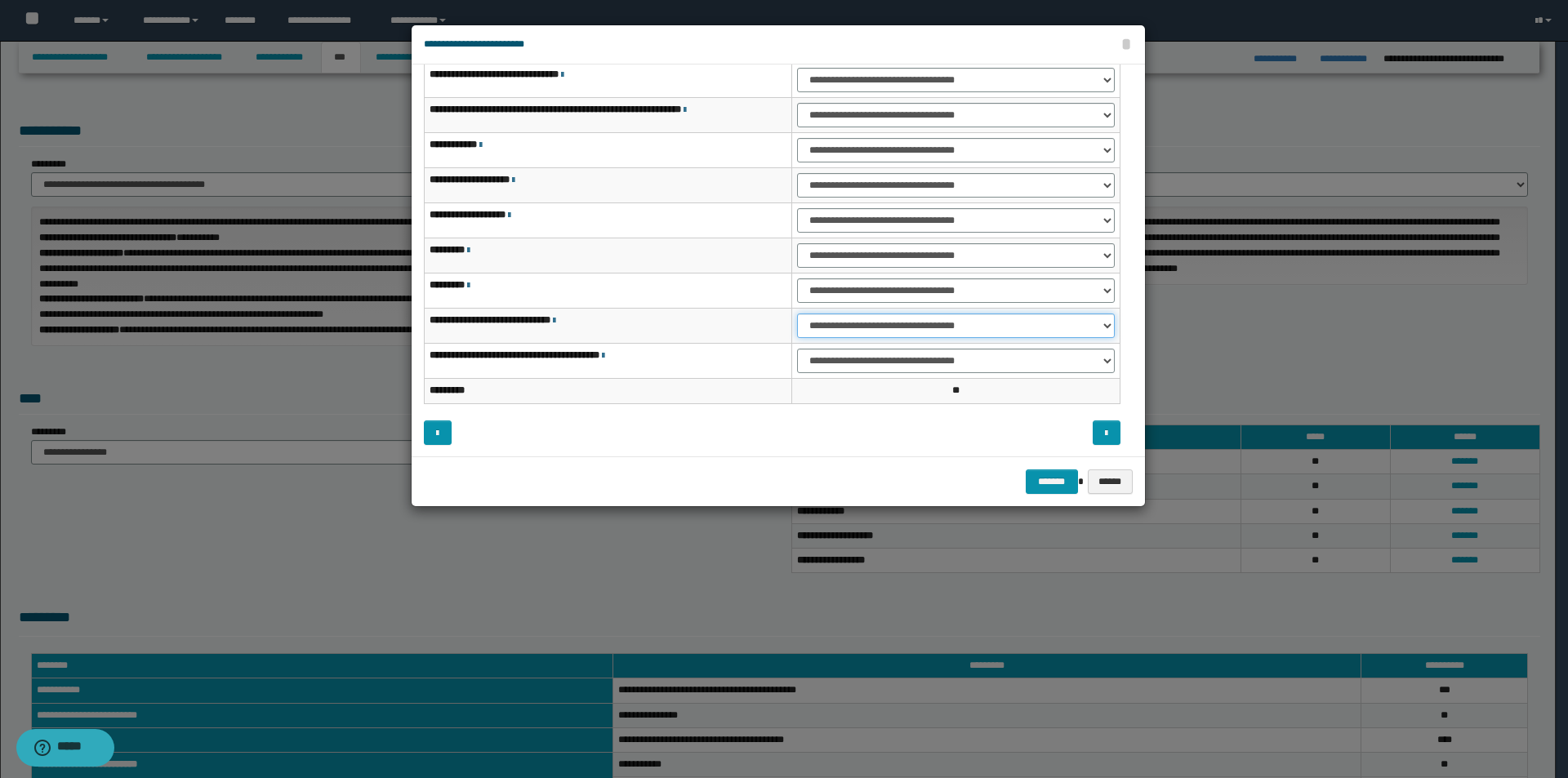 click on "**********" at bounding box center [956, 326] 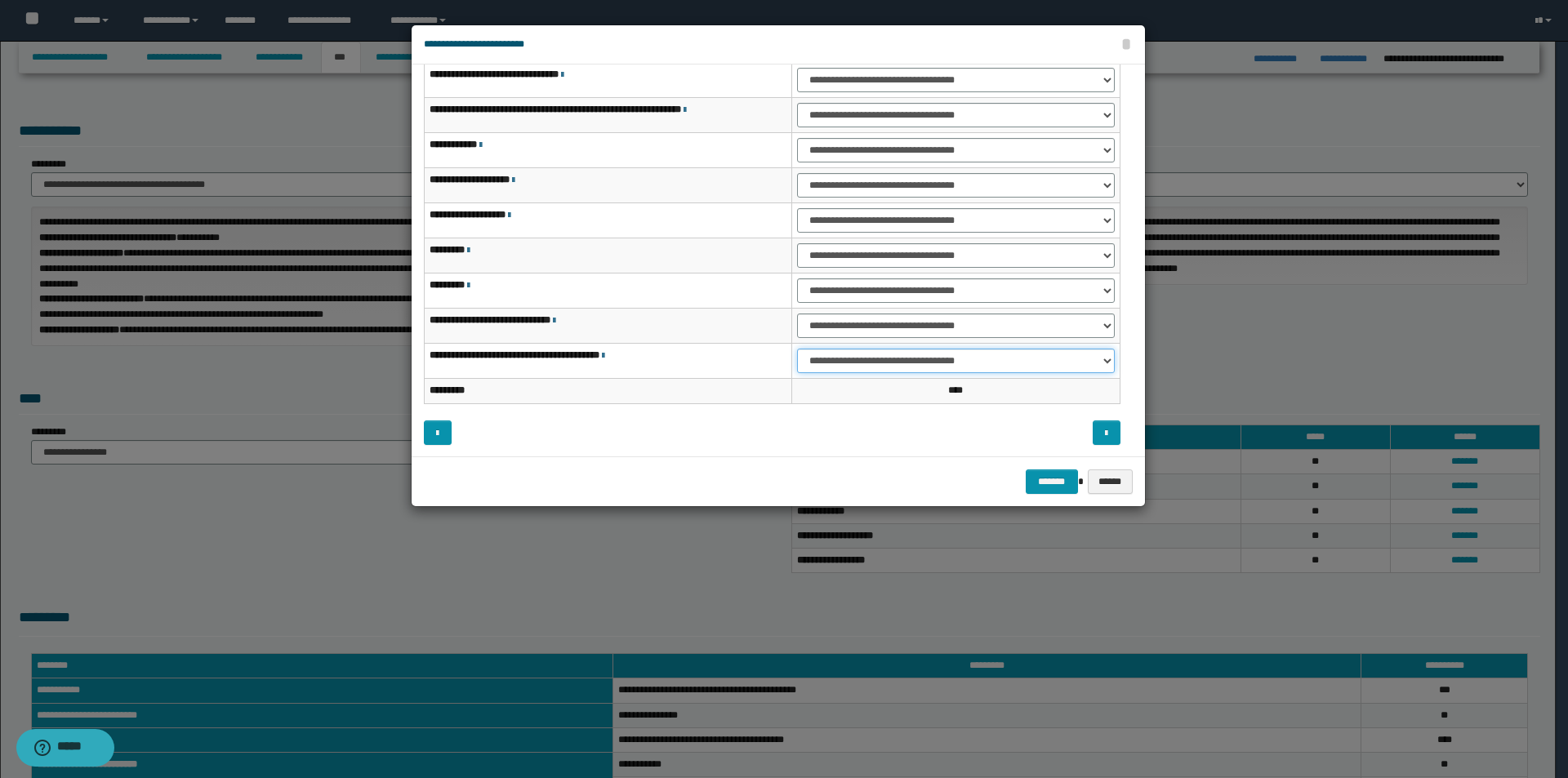 click on "**********" at bounding box center (956, 361) 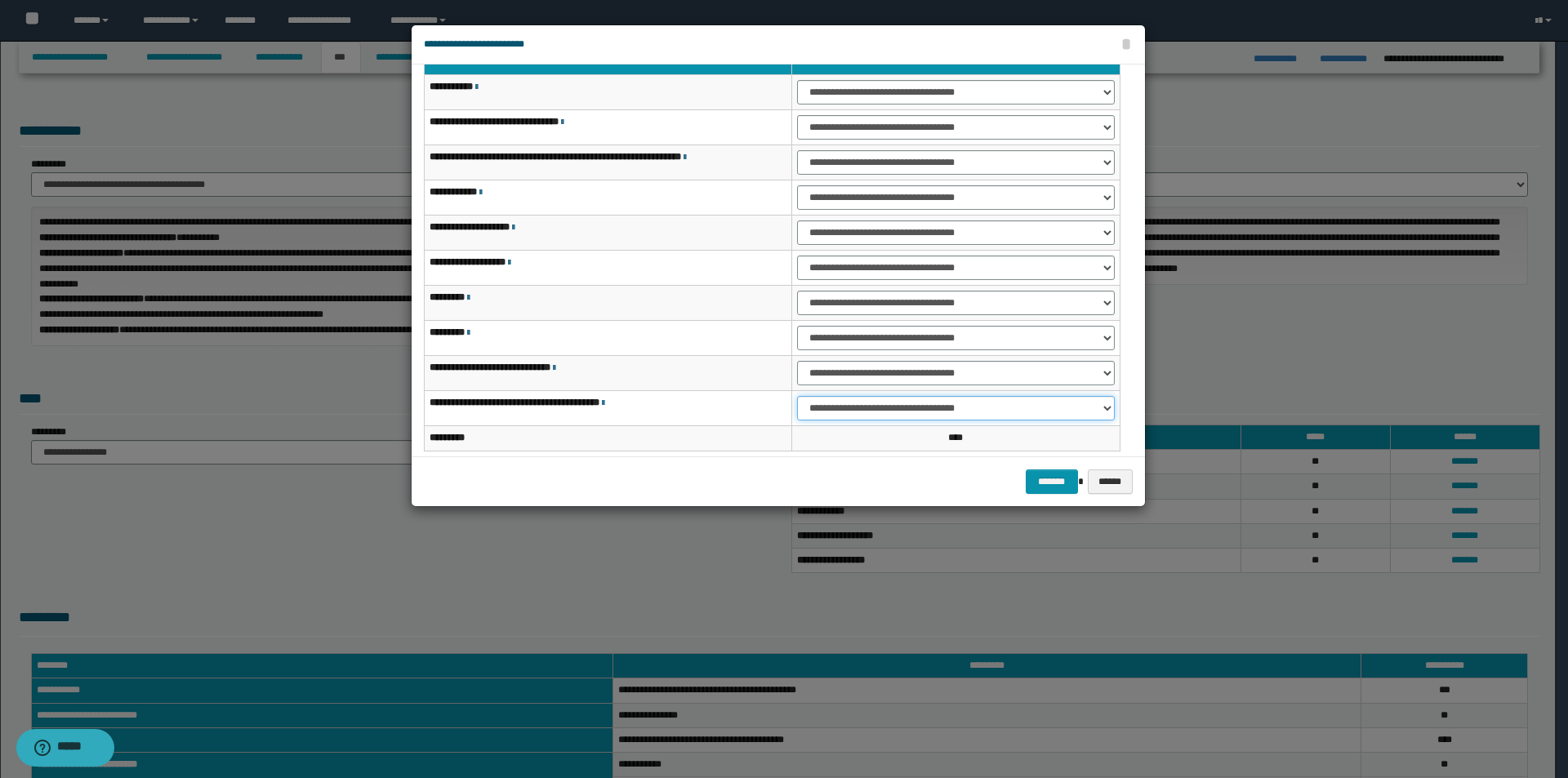 scroll, scrollTop: 99, scrollLeft: 0, axis: vertical 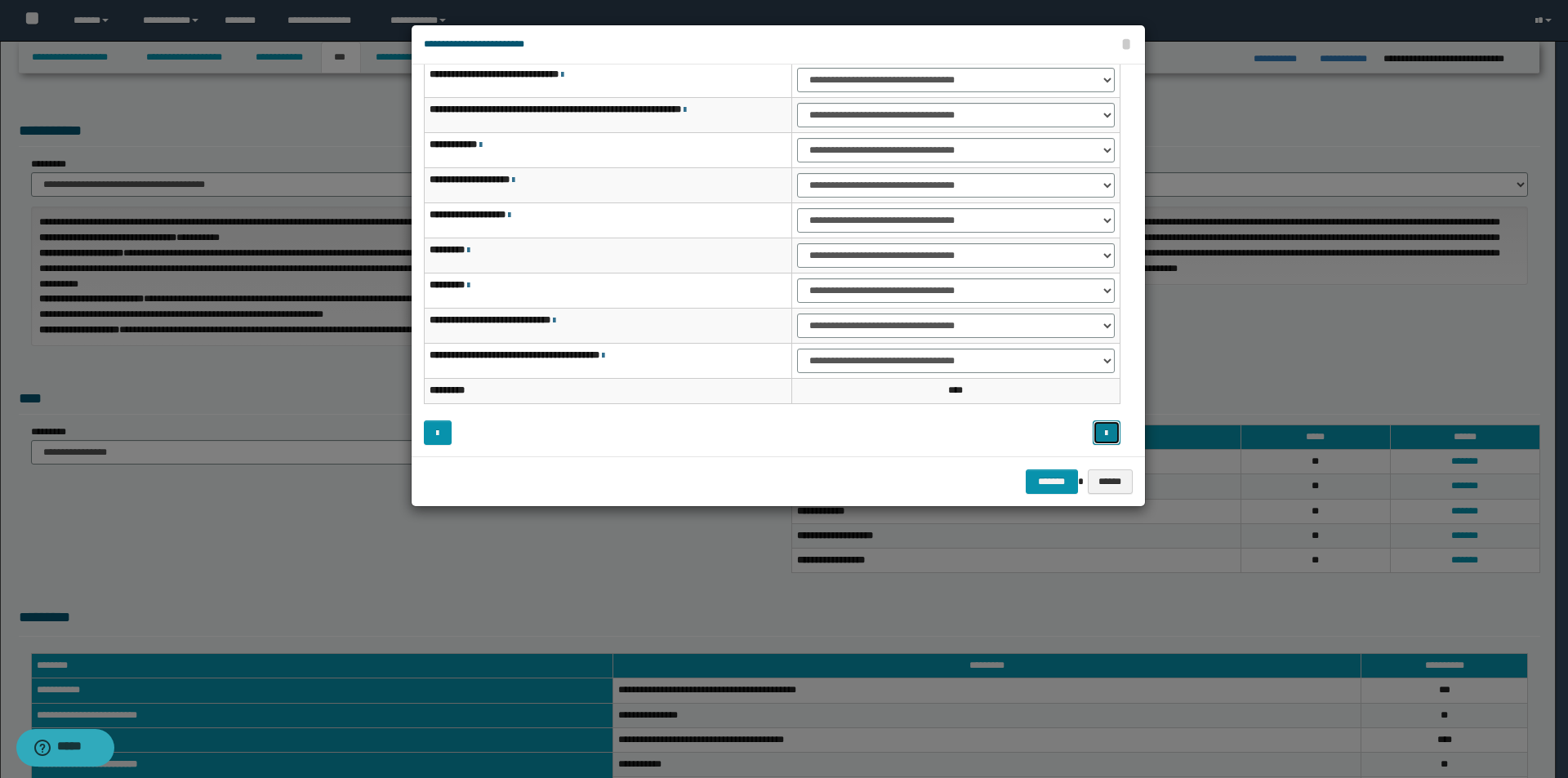 click at bounding box center [1107, 433] 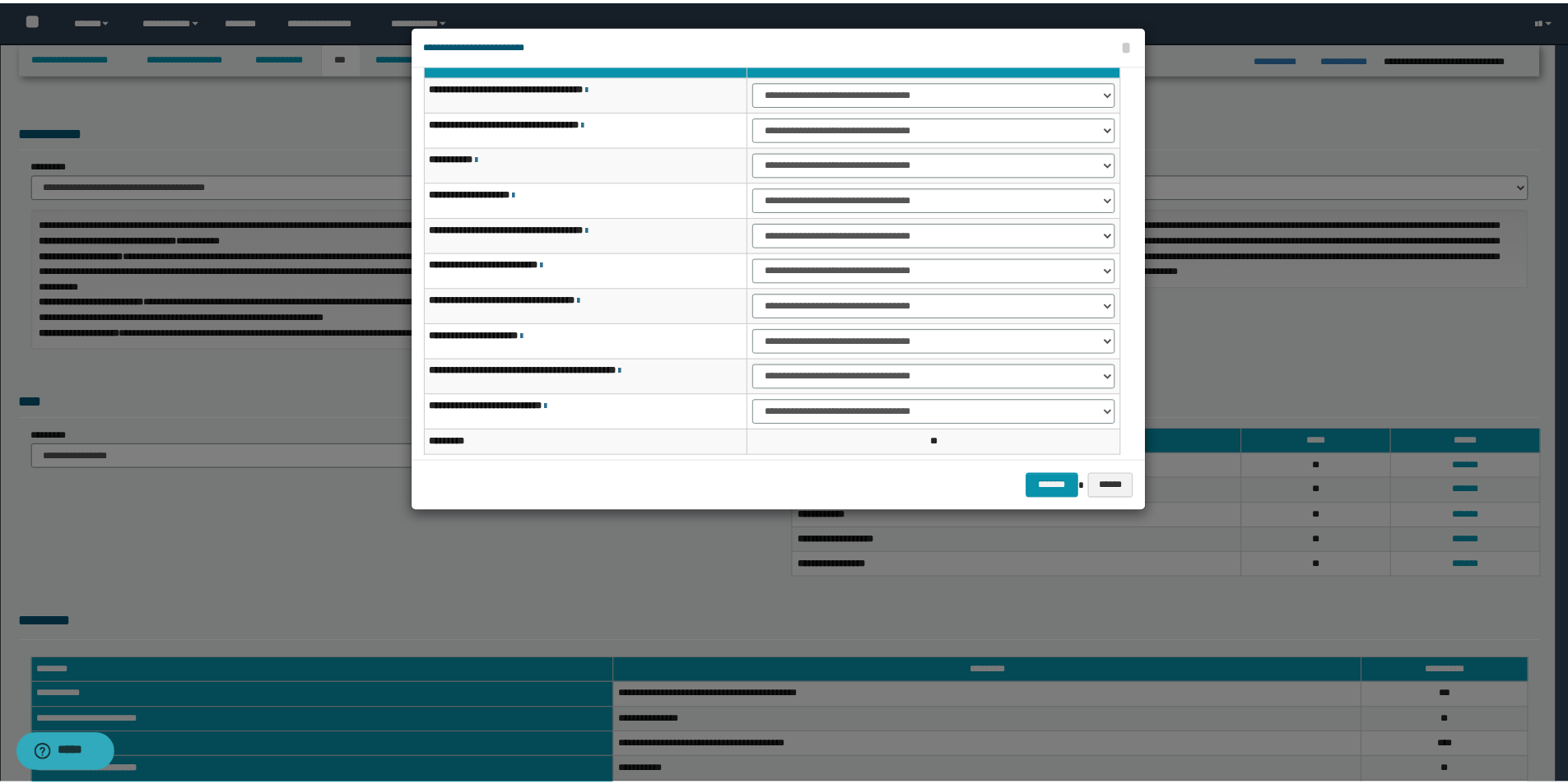 scroll, scrollTop: 100, scrollLeft: 0, axis: vertical 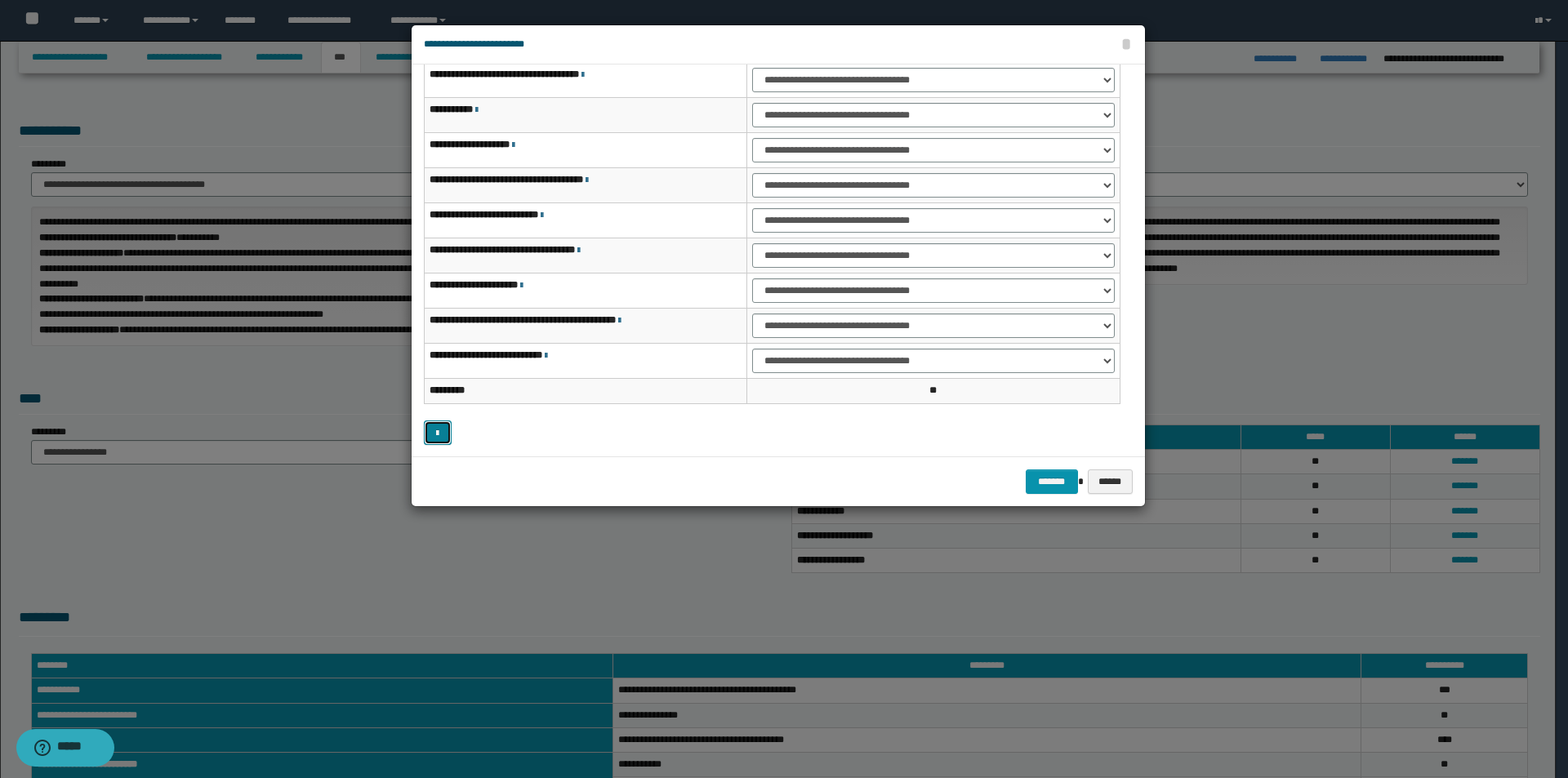 click at bounding box center [438, 433] 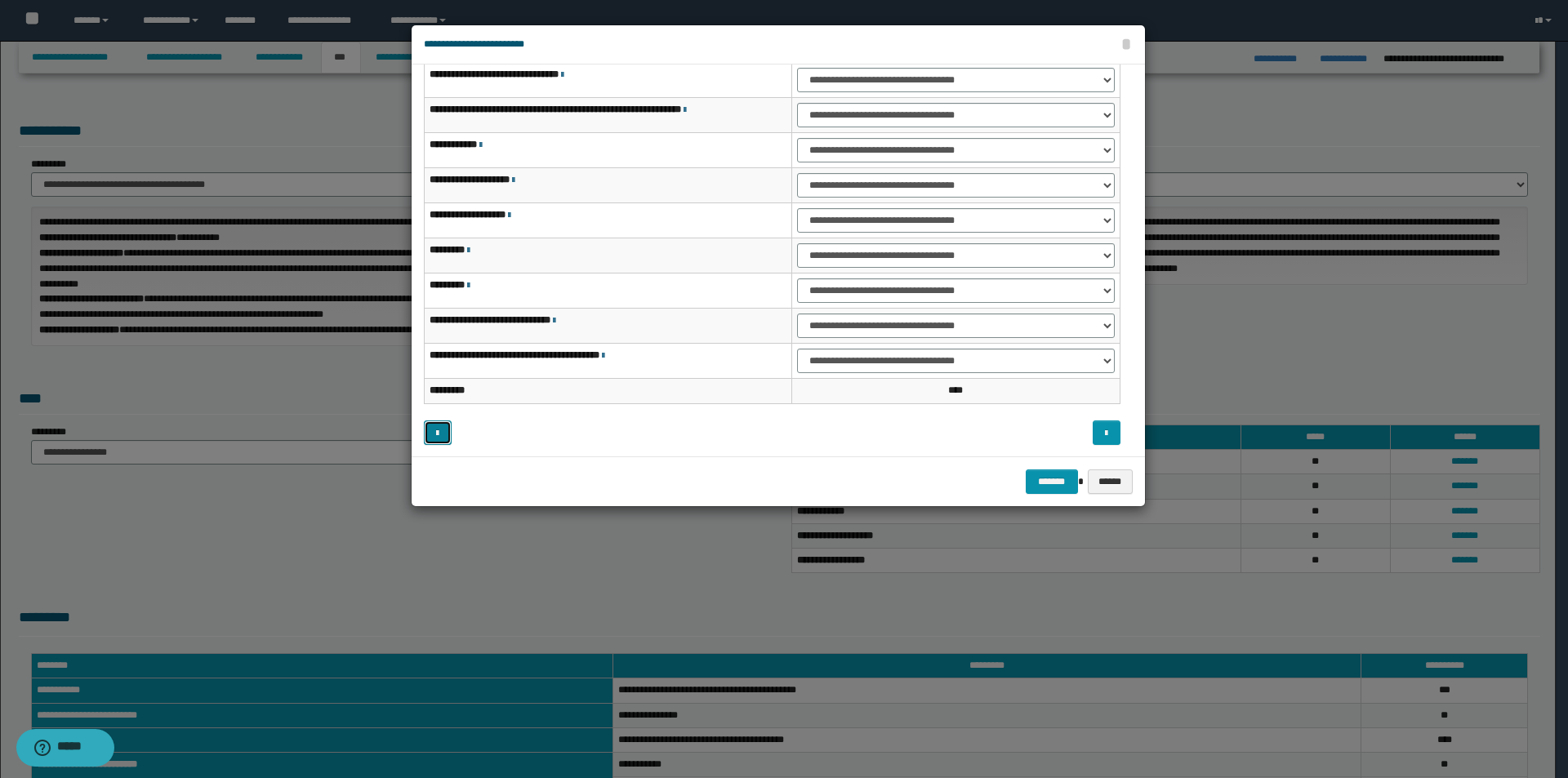 click at bounding box center [438, 433] 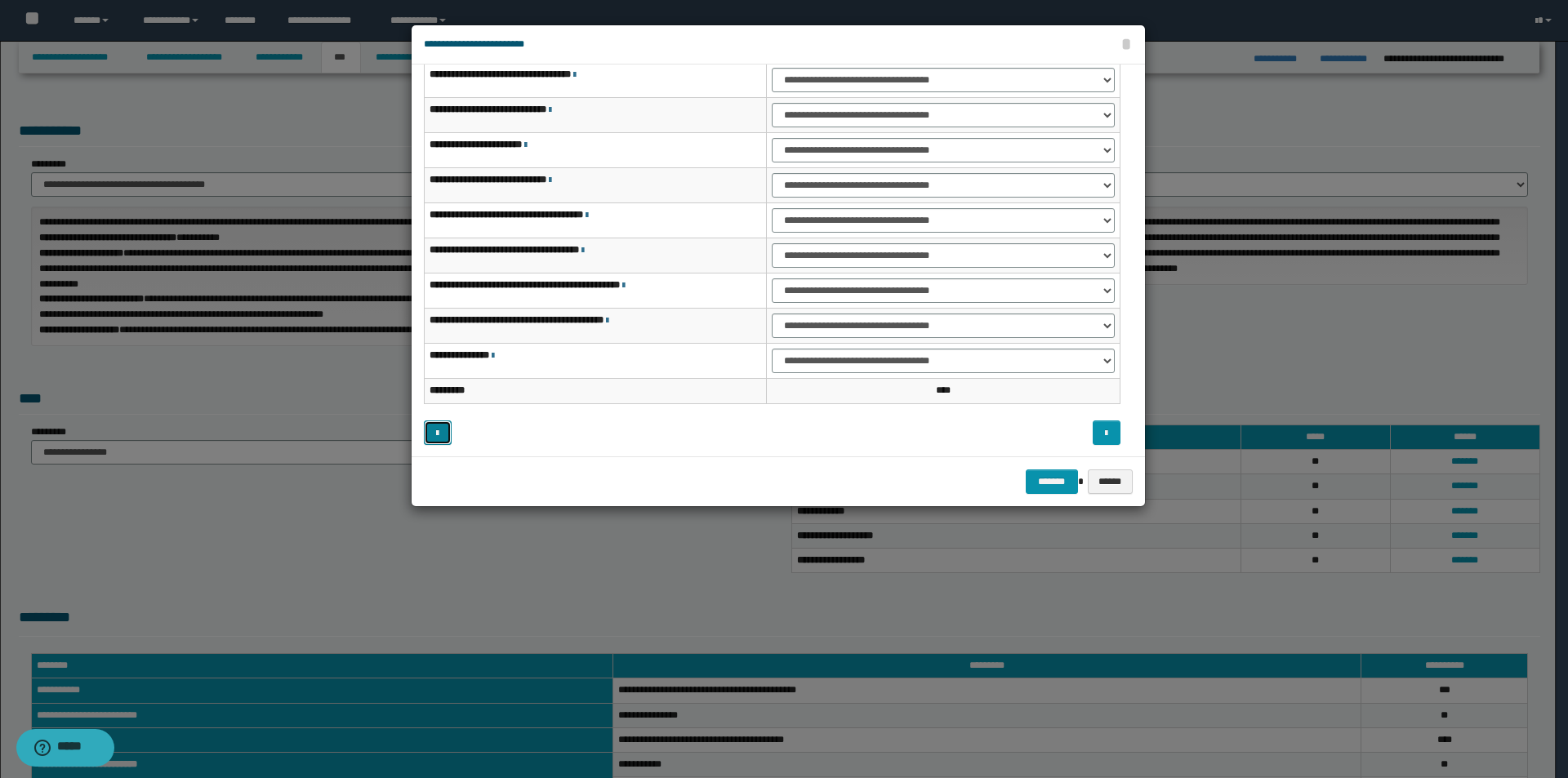 click at bounding box center [438, 433] 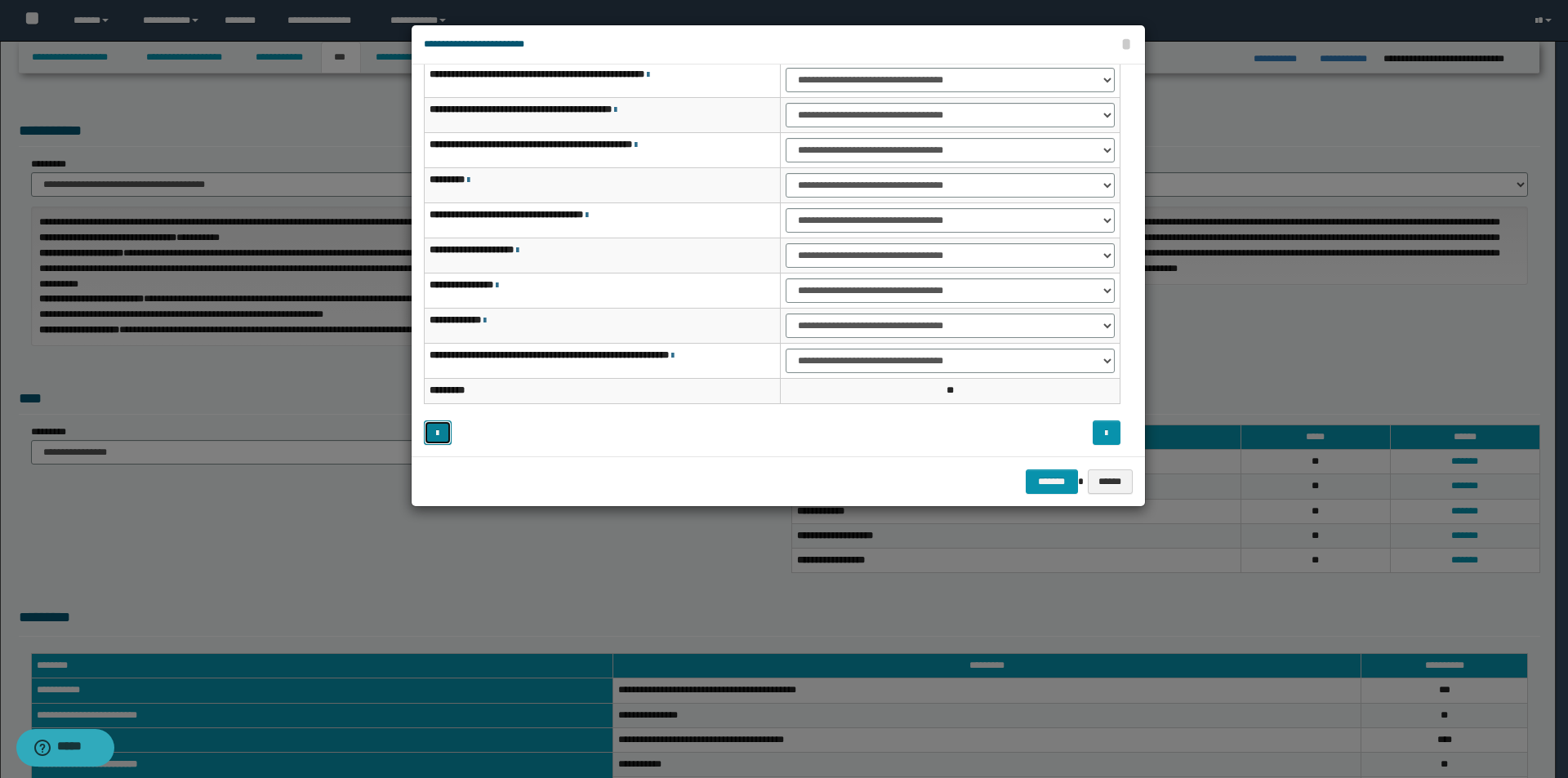 click at bounding box center (438, 433) 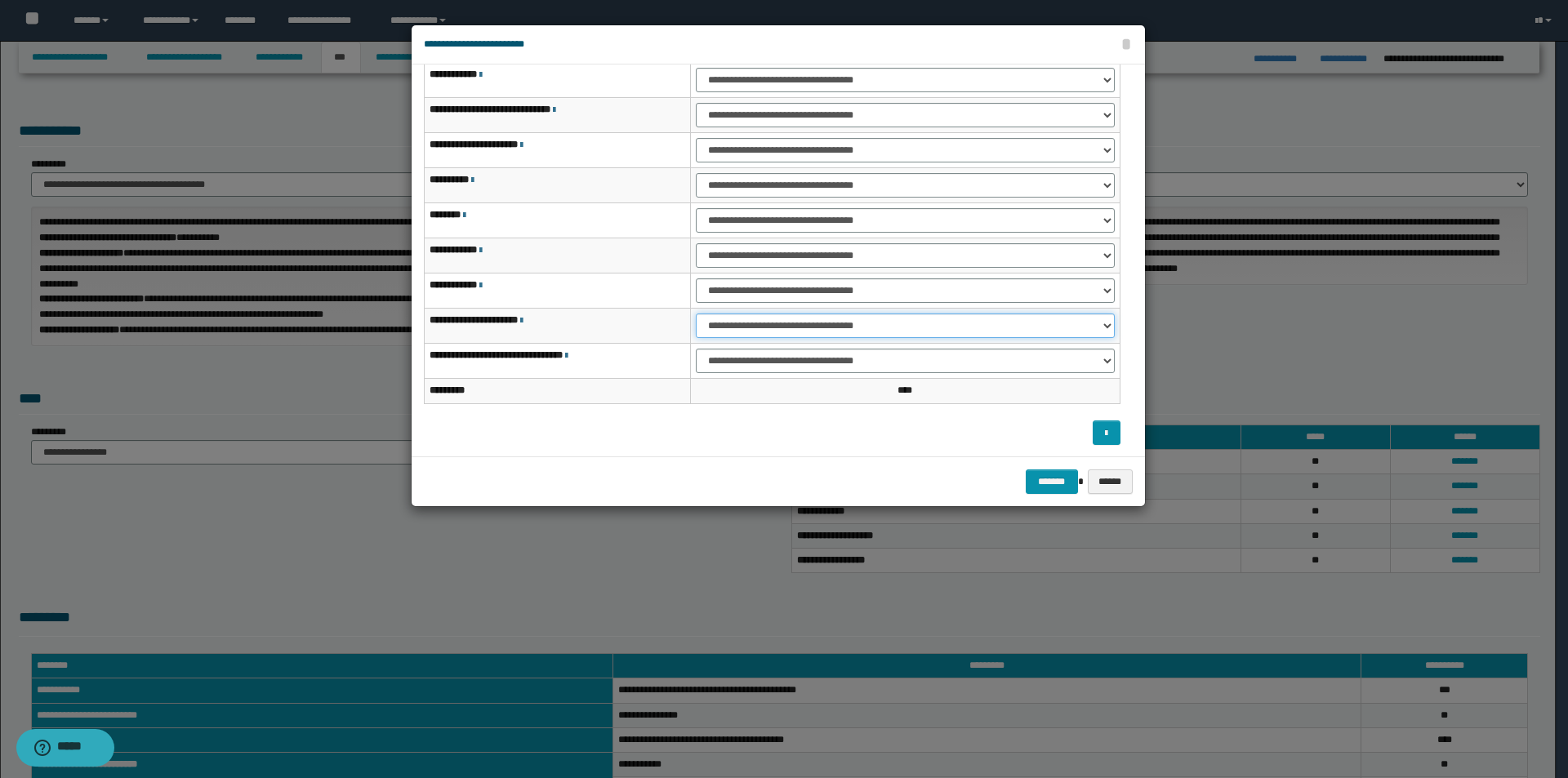 click on "**********" at bounding box center (905, 326) 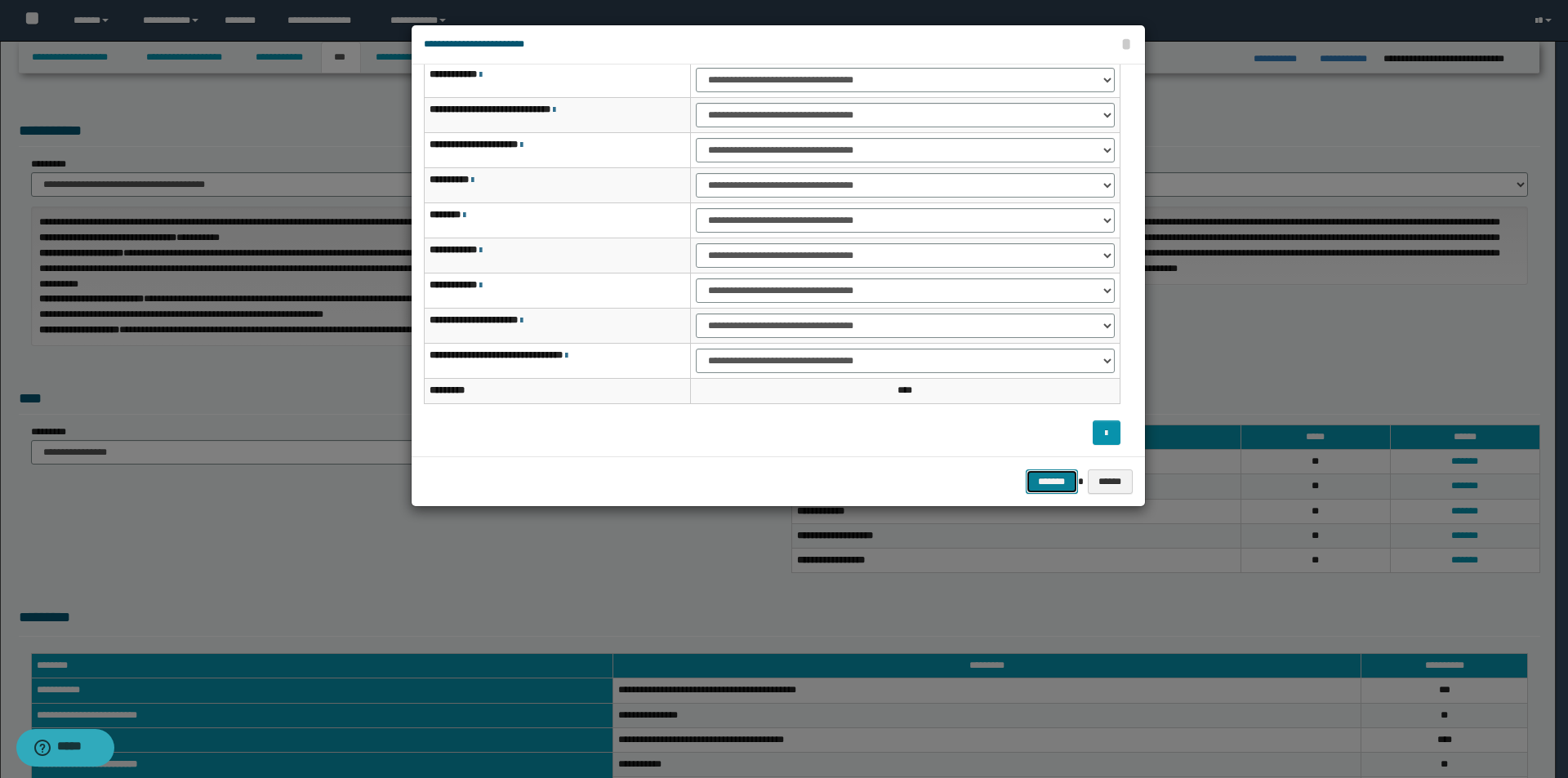 click on "*******" at bounding box center [1052, 482] 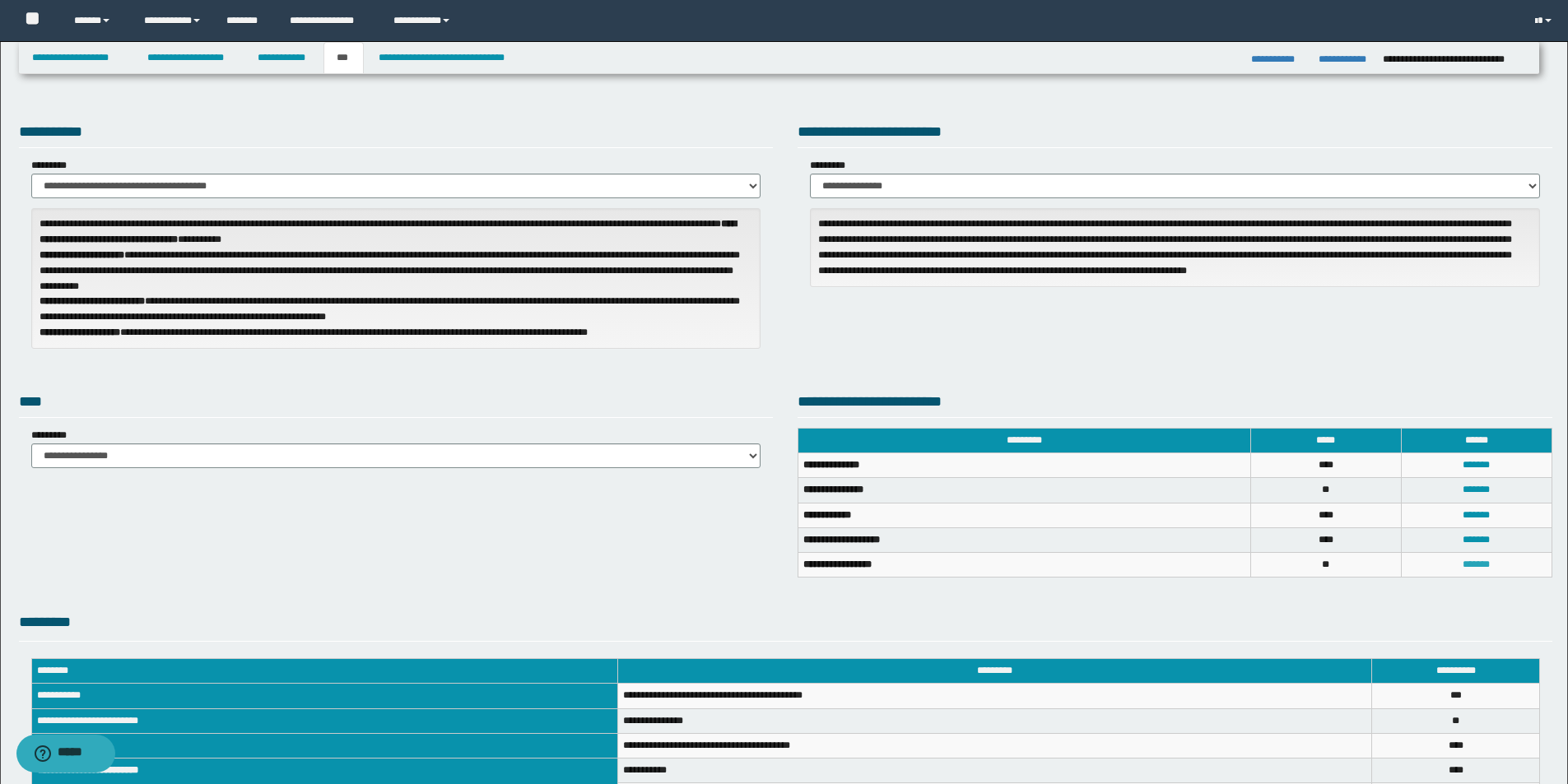 click on "*******" at bounding box center (1476, 564) 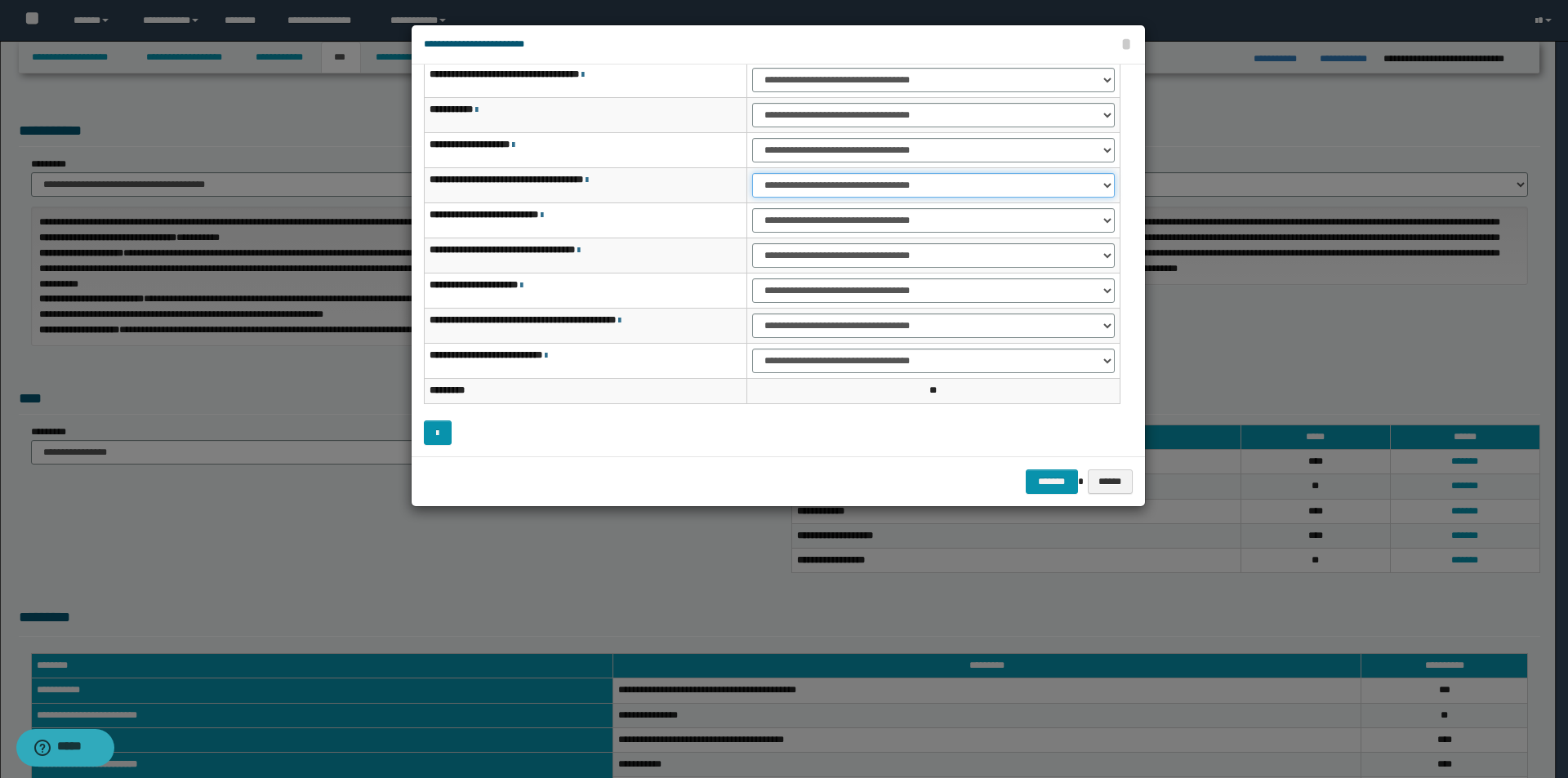 click on "**********" at bounding box center (933, 185) 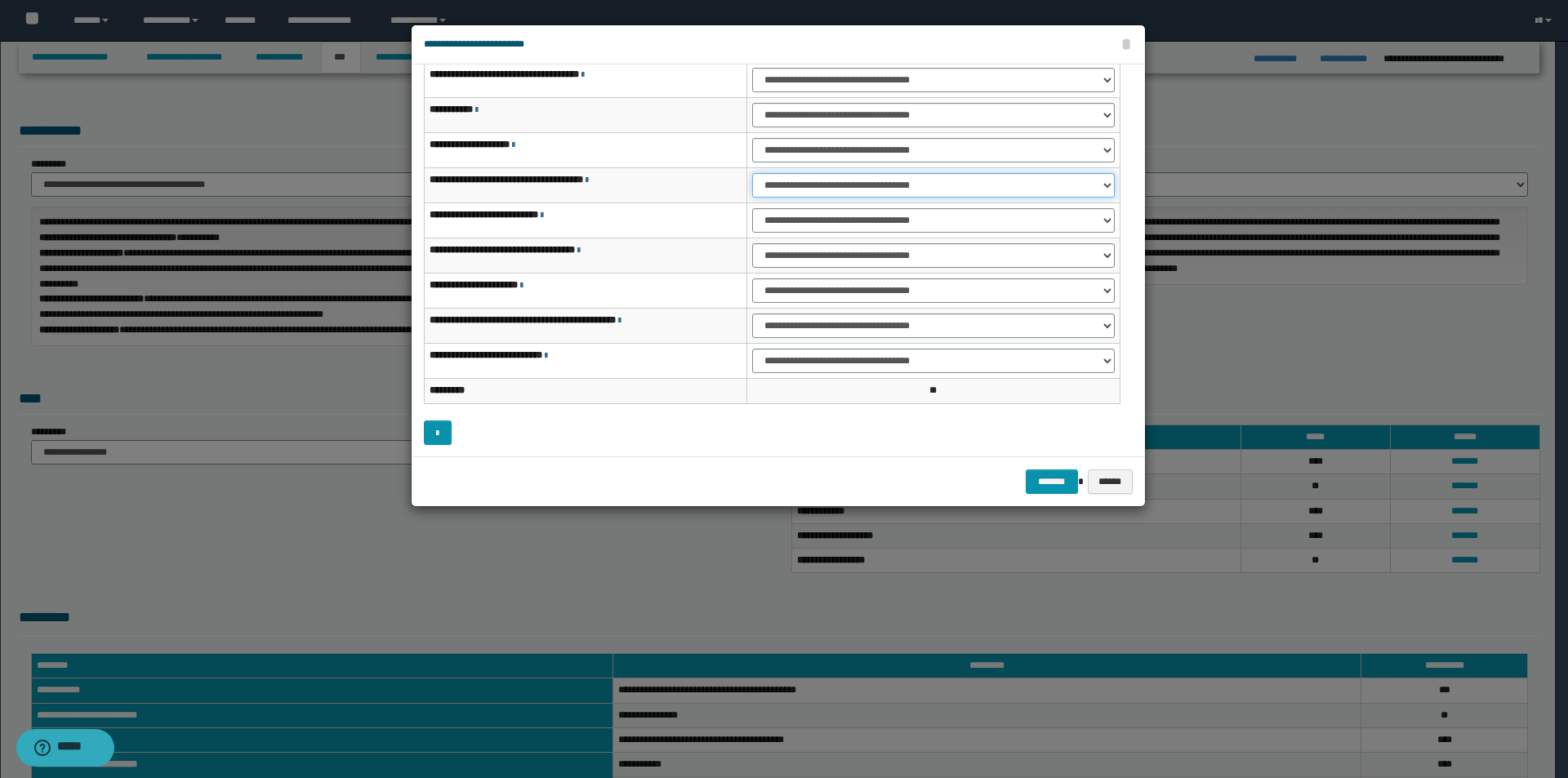select on "***" 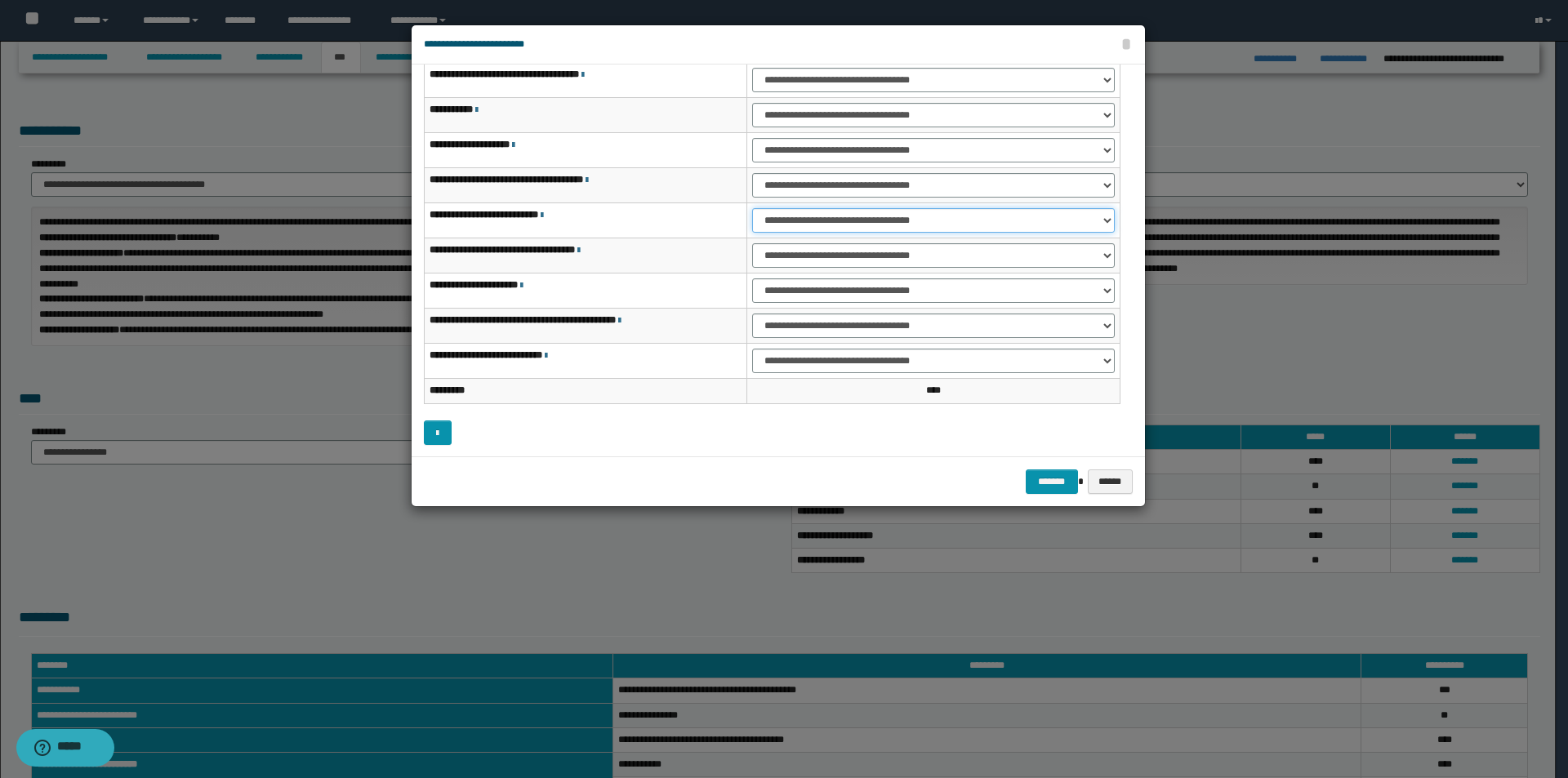 click on "**********" at bounding box center [933, 220] 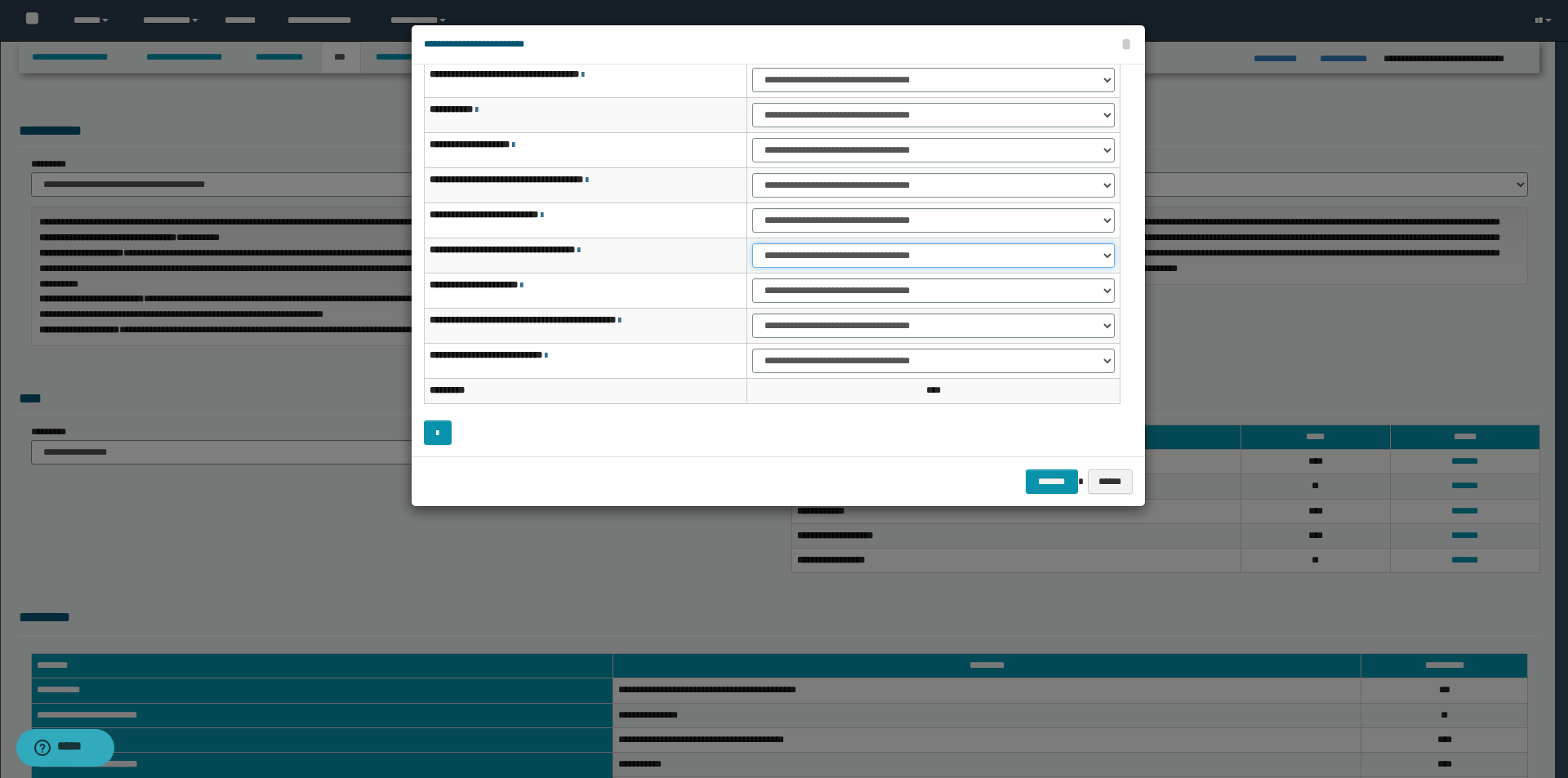 click on "**********" at bounding box center [933, 256] 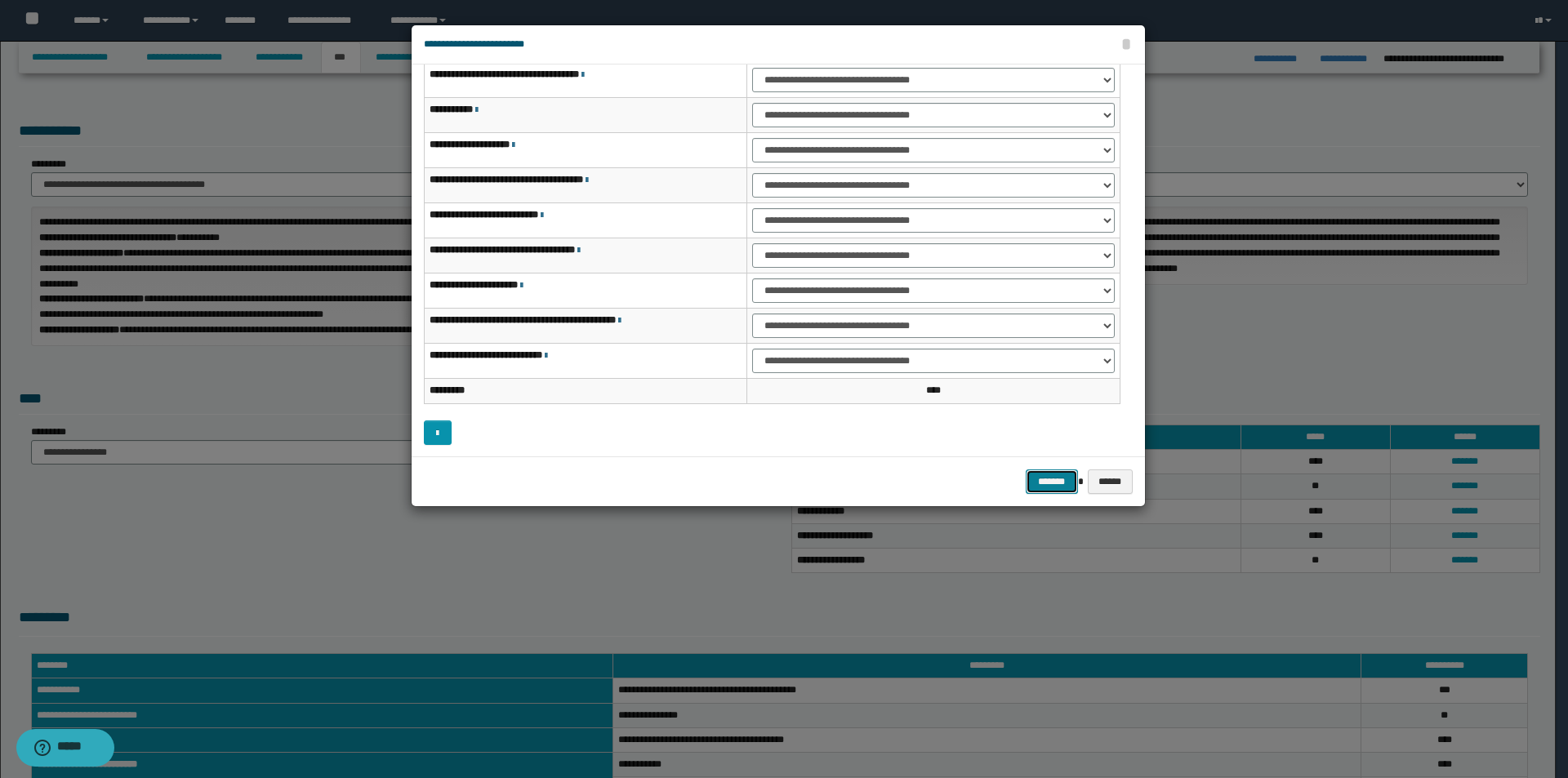click on "*******" at bounding box center [1052, 482] 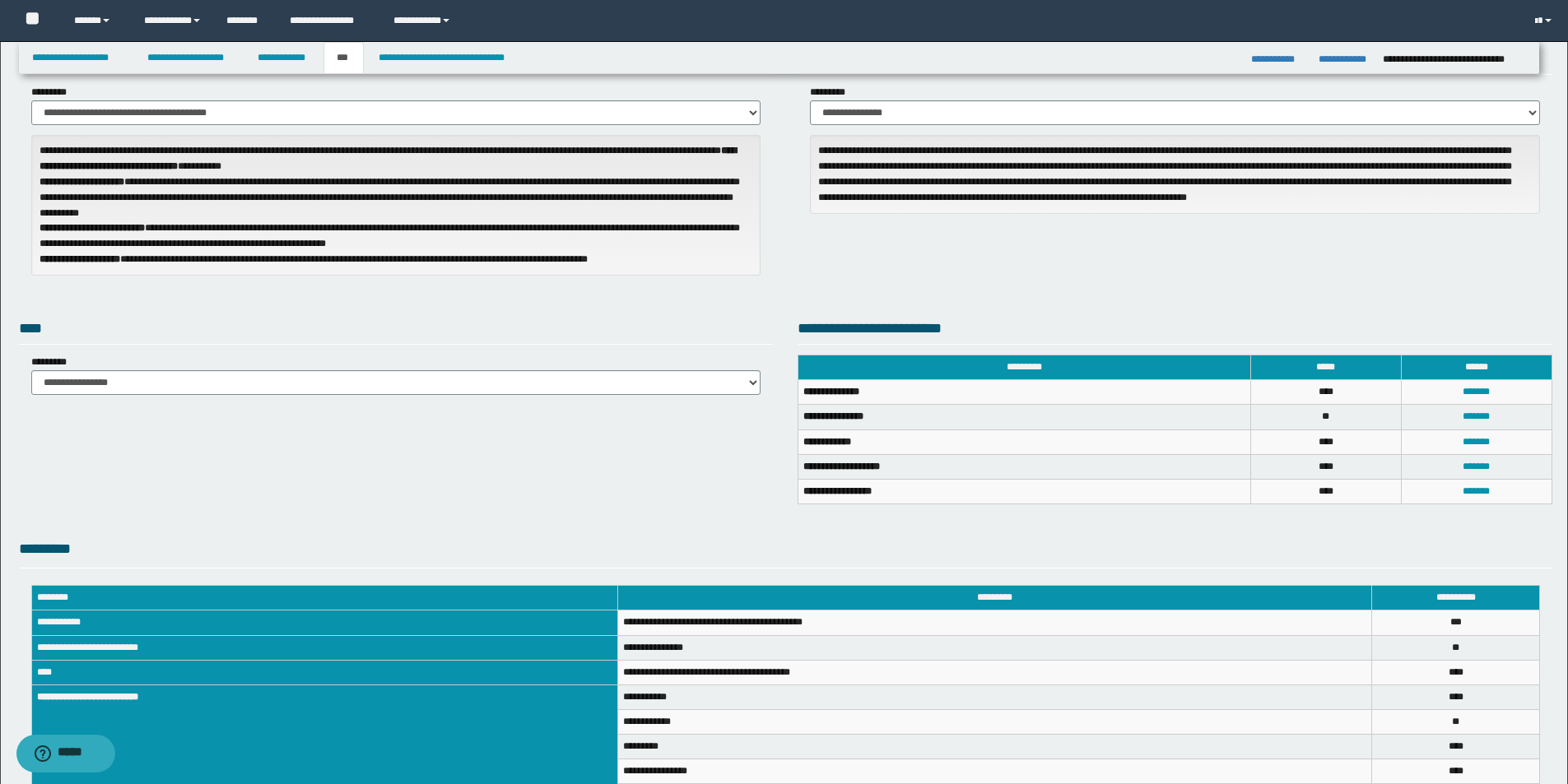 scroll, scrollTop: 229, scrollLeft: 0, axis: vertical 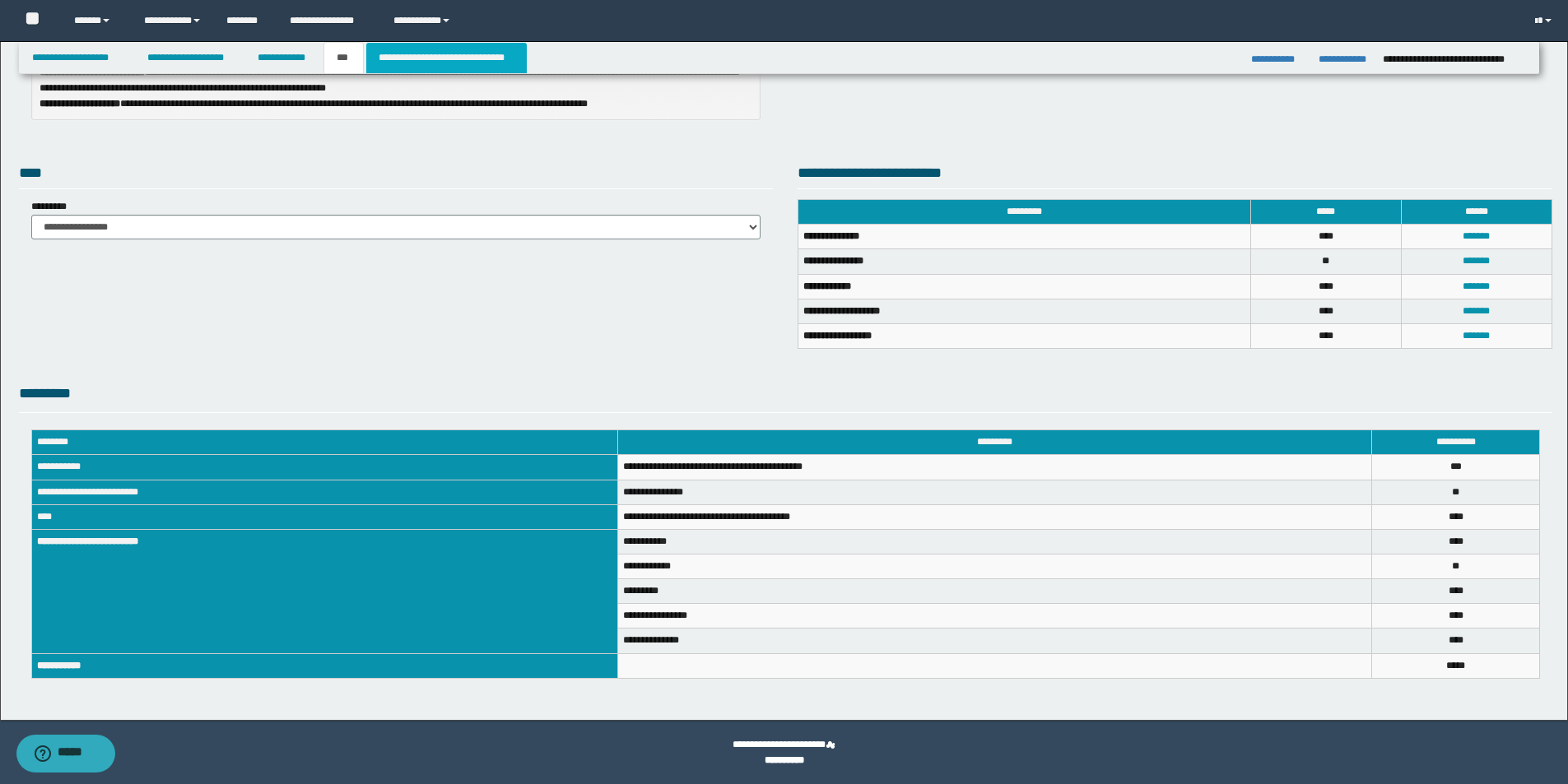 click on "**********" at bounding box center (446, 58) 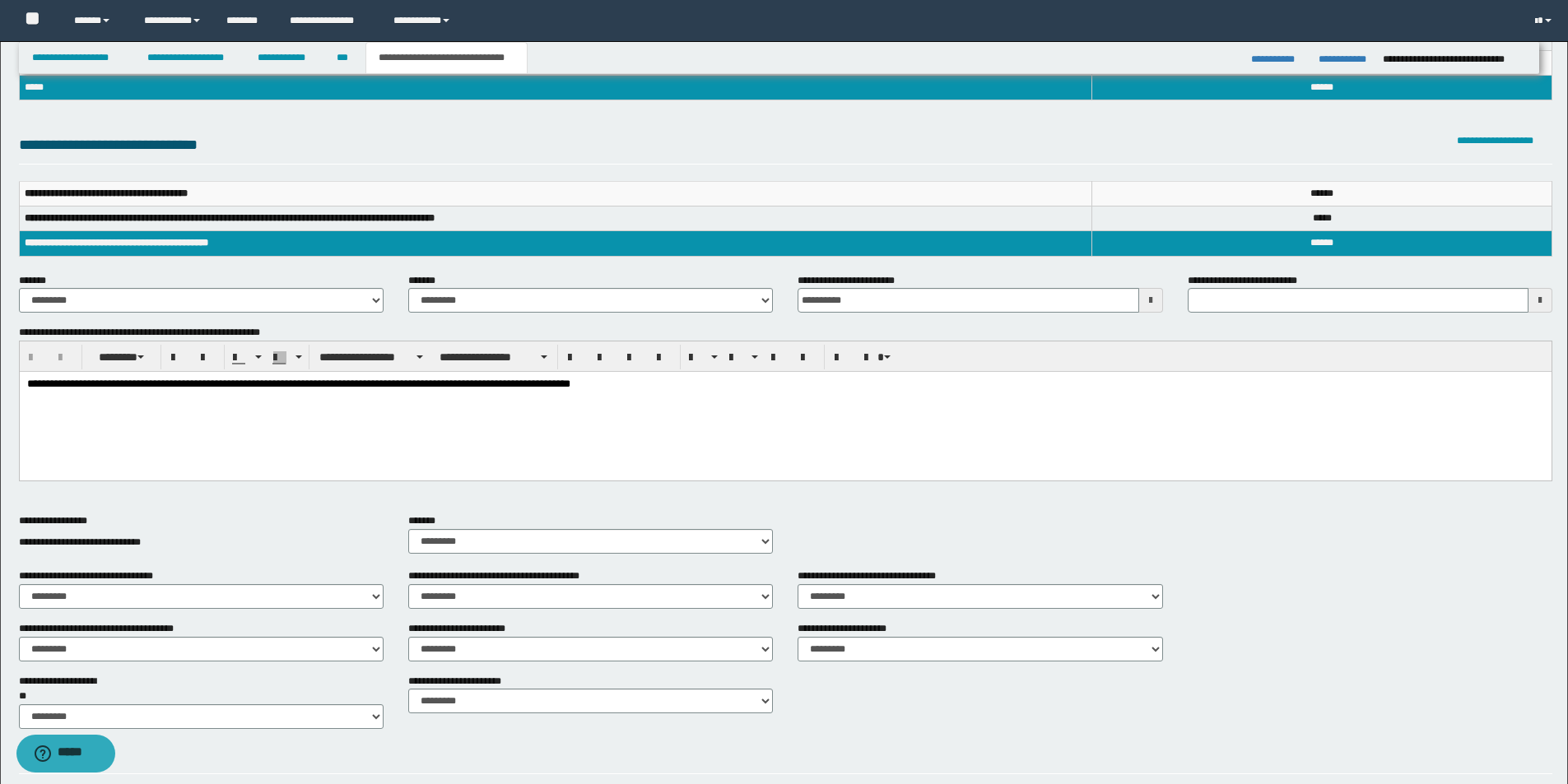 scroll, scrollTop: 165, scrollLeft: 0, axis: vertical 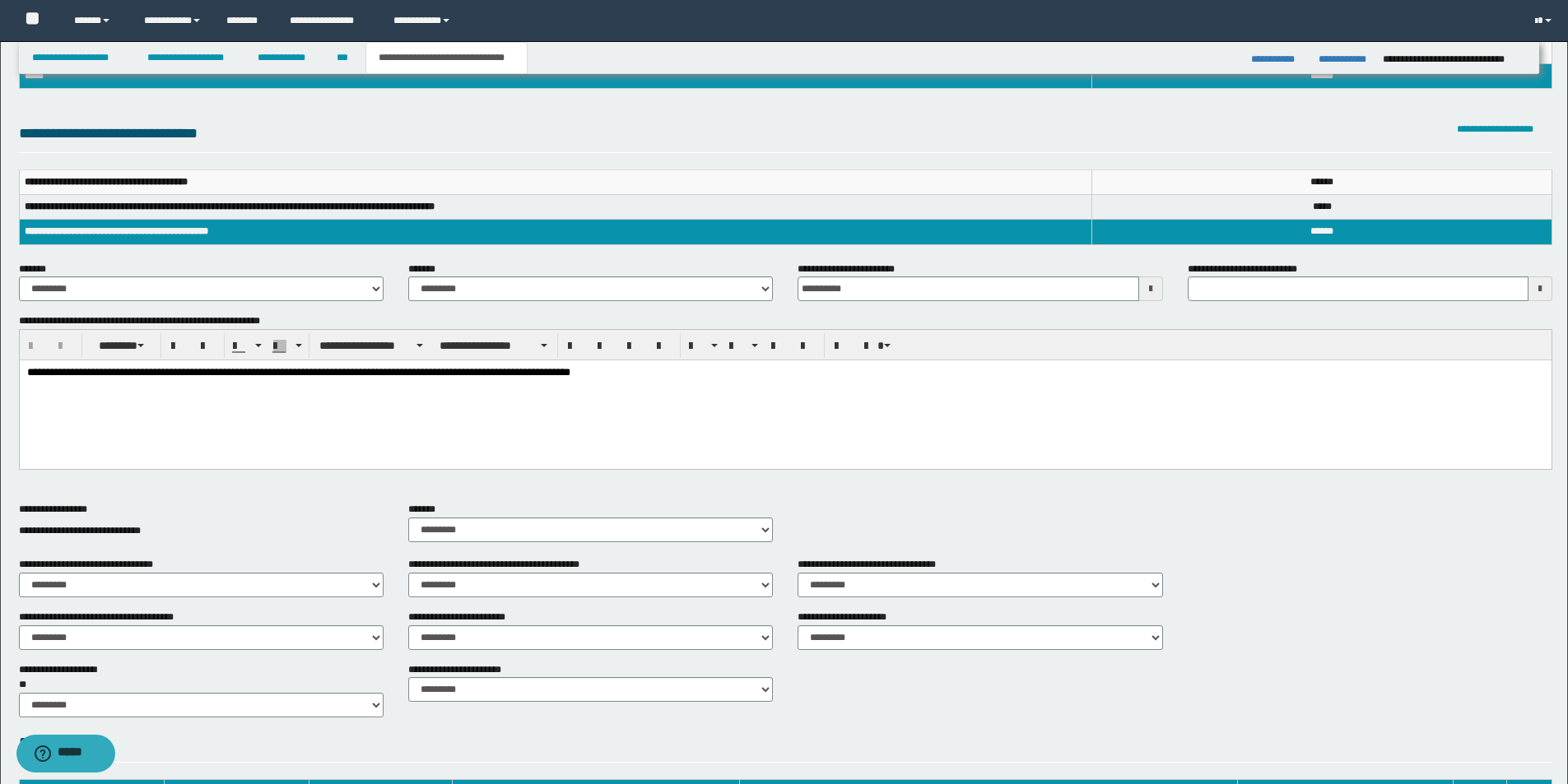 click on "**********" at bounding box center (785, 529) 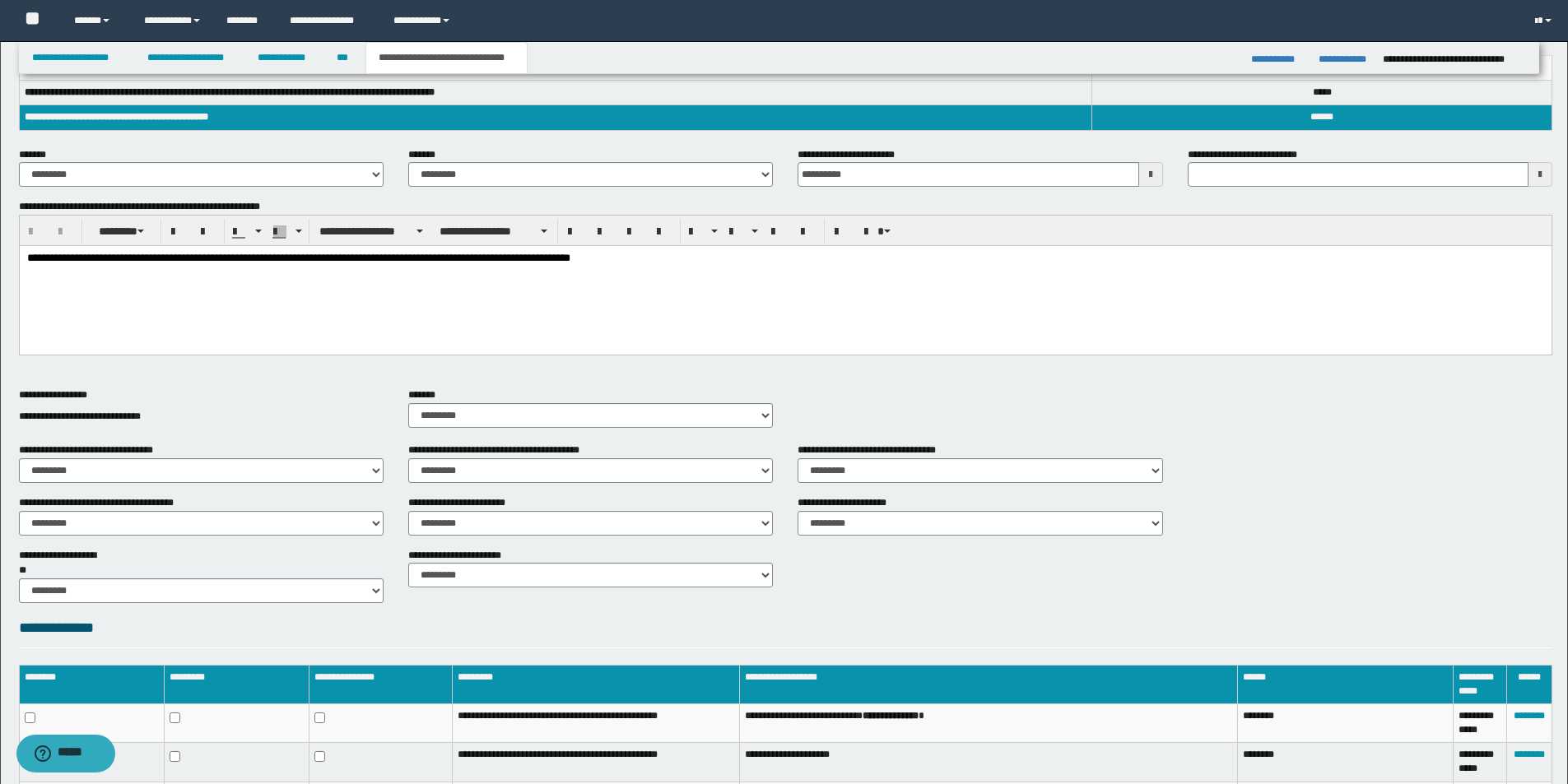 scroll, scrollTop: 437, scrollLeft: 0, axis: vertical 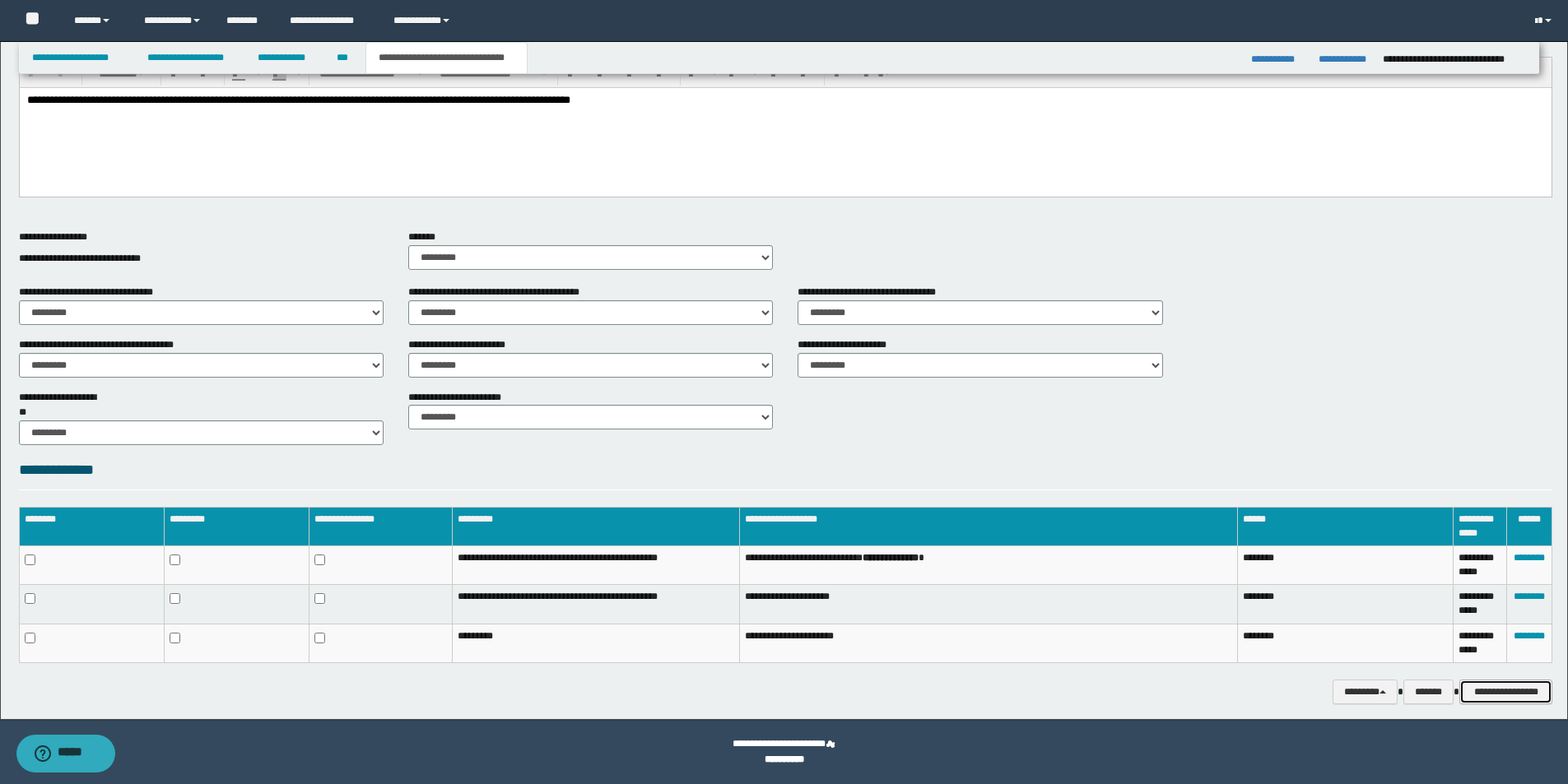 click on "**********" at bounding box center [1505, 692] 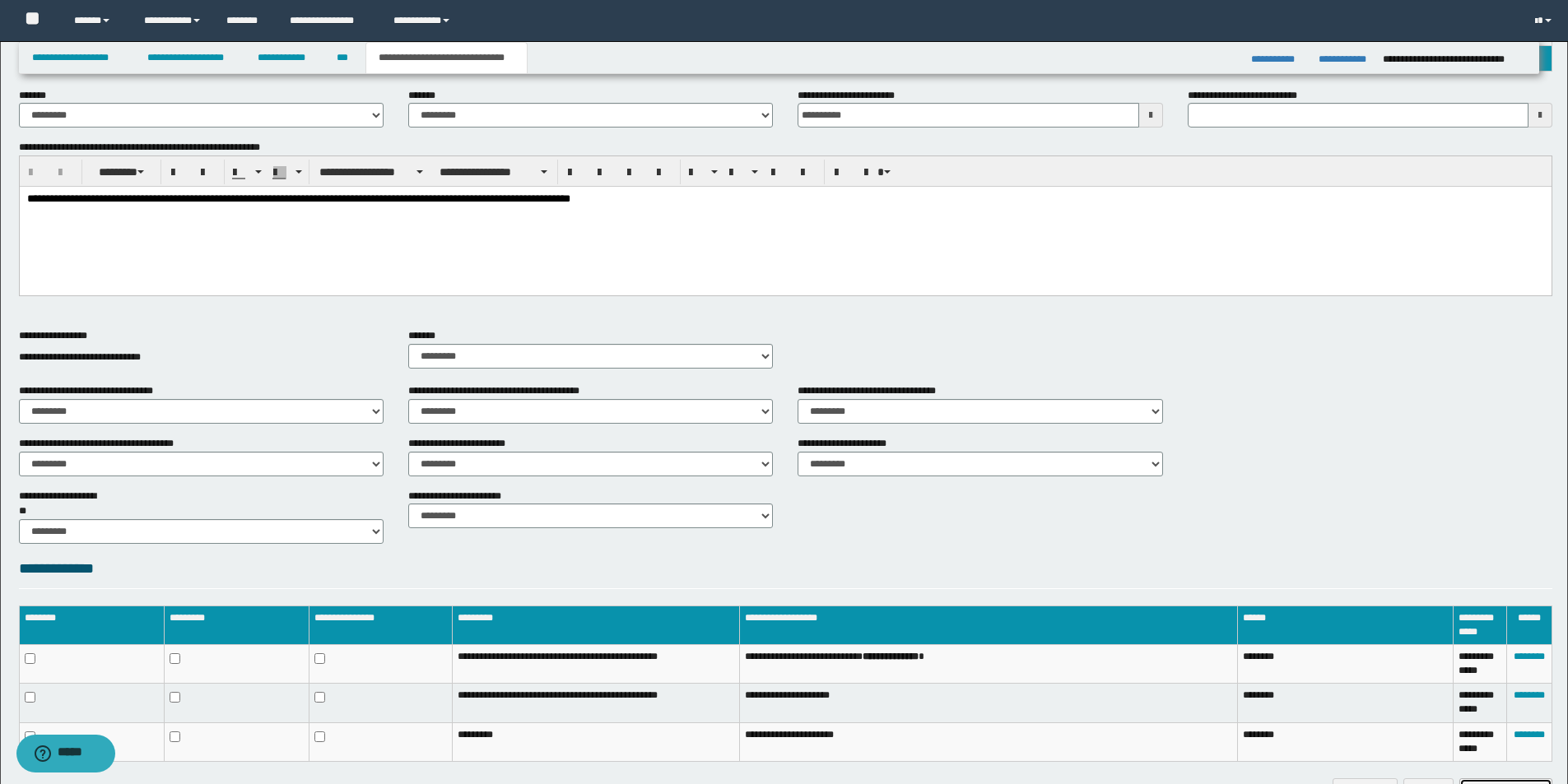 scroll, scrollTop: 437, scrollLeft: 0, axis: vertical 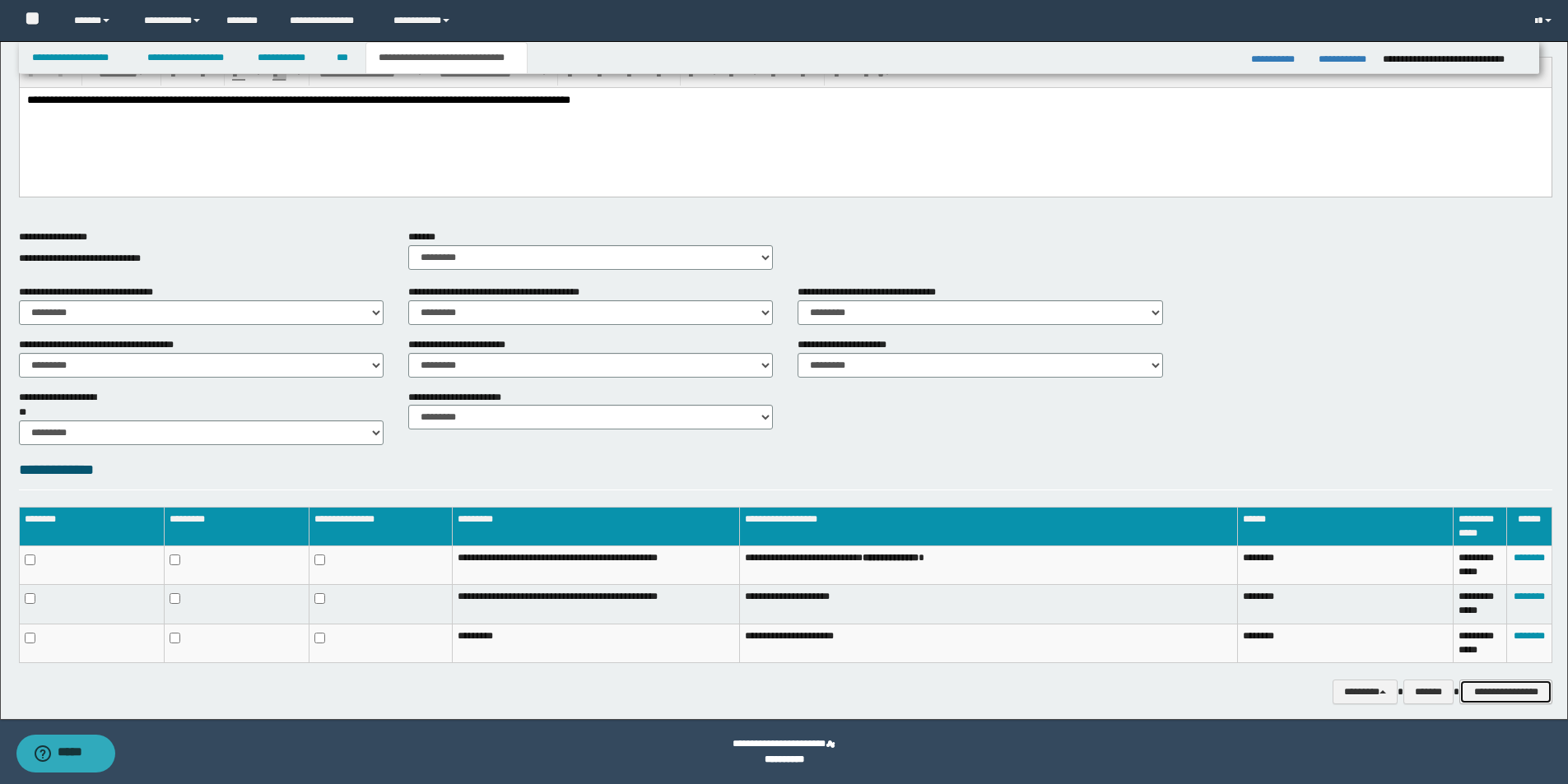 click on "**********" at bounding box center [1505, 692] 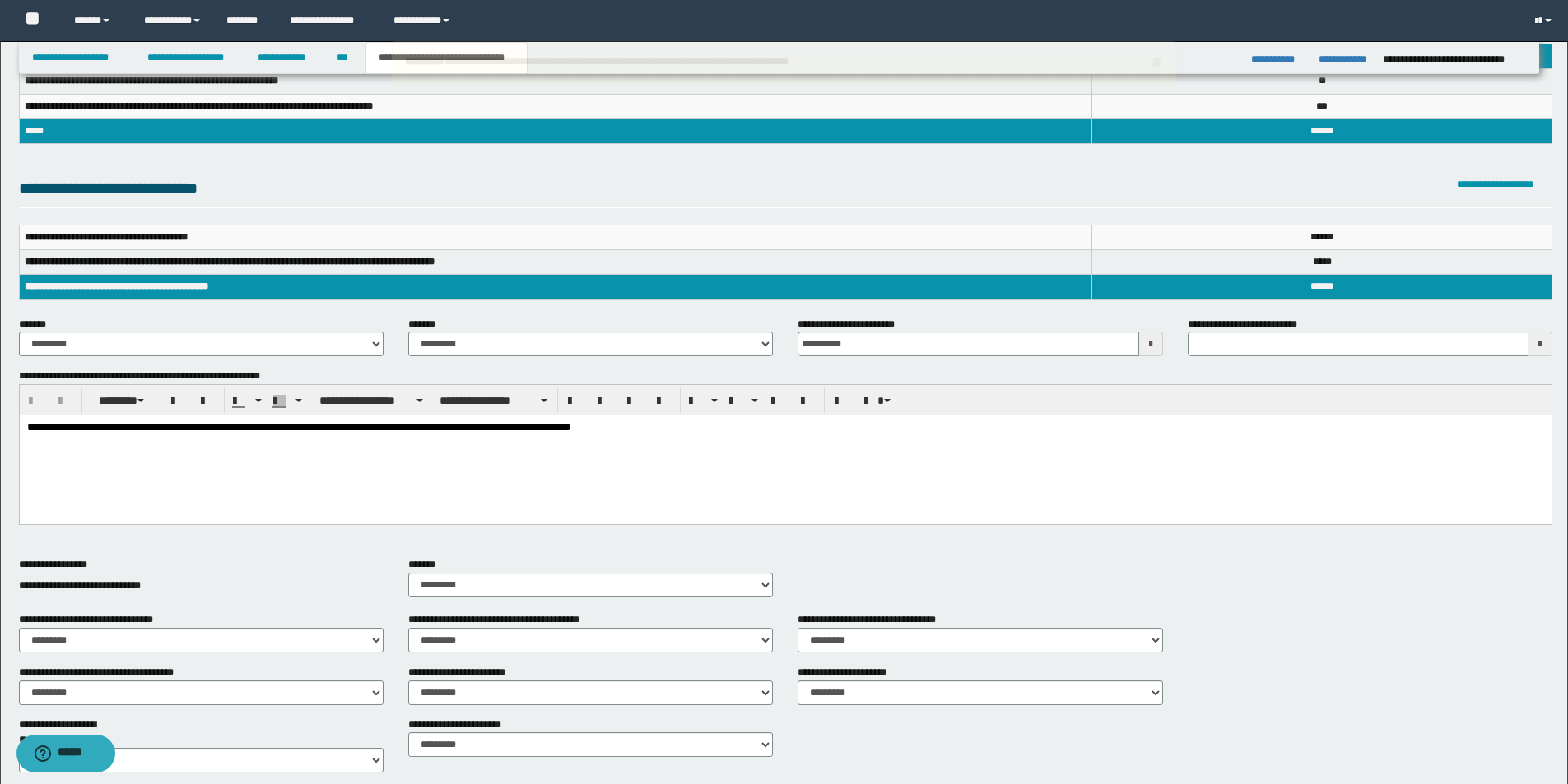 scroll, scrollTop: 0, scrollLeft: 0, axis: both 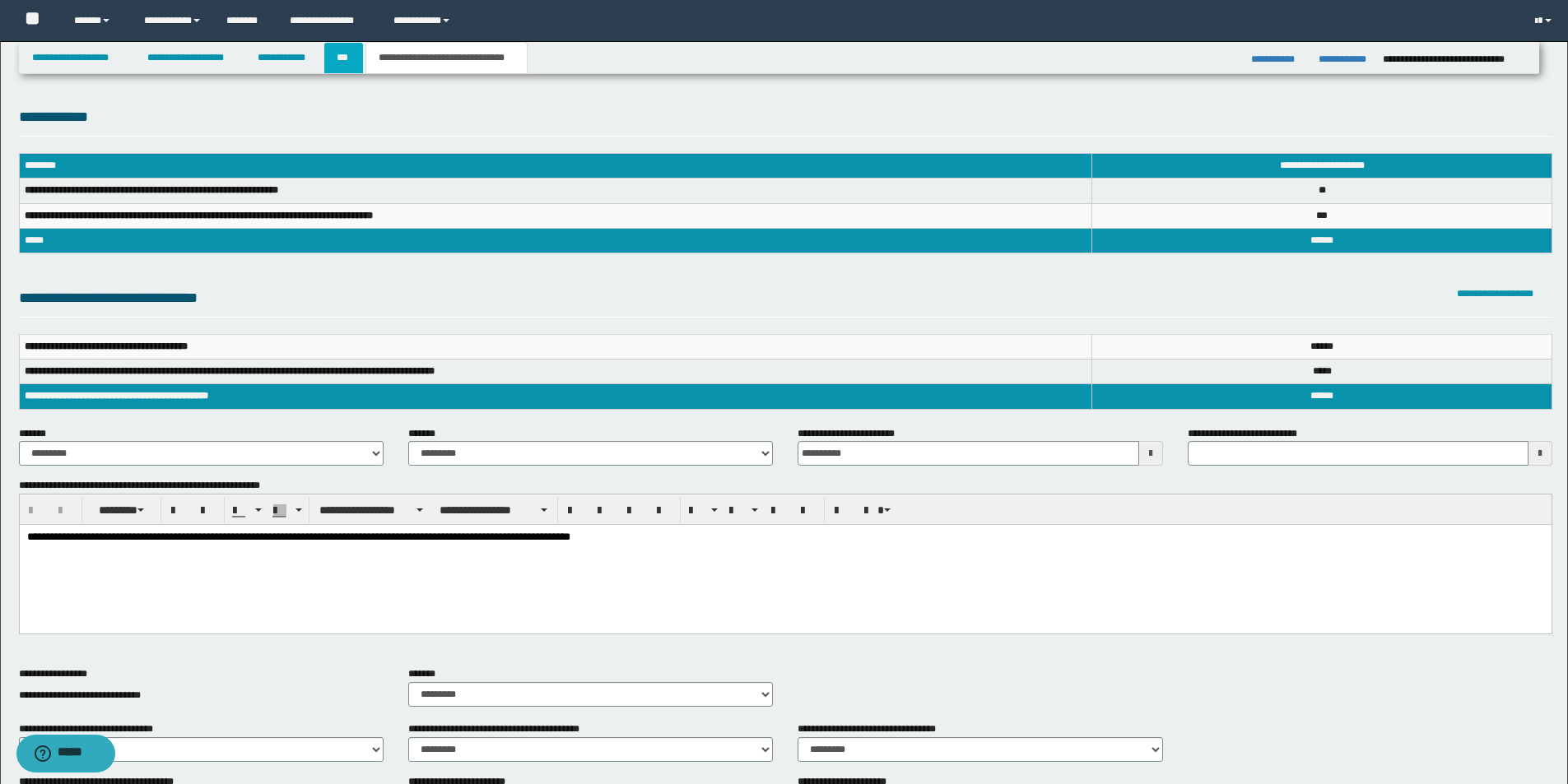 click on "***" at bounding box center [343, 58] 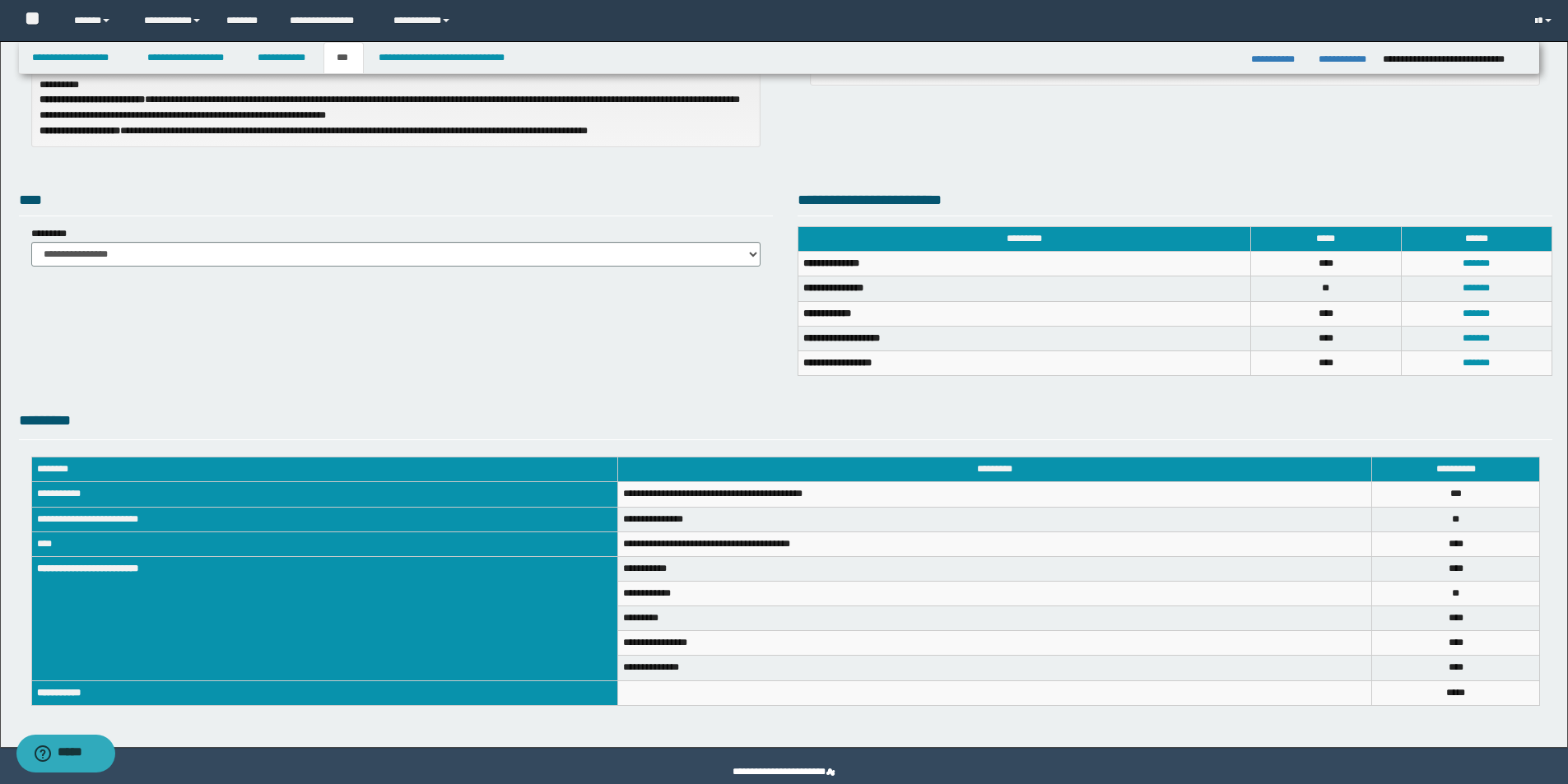 scroll, scrollTop: 229, scrollLeft: 0, axis: vertical 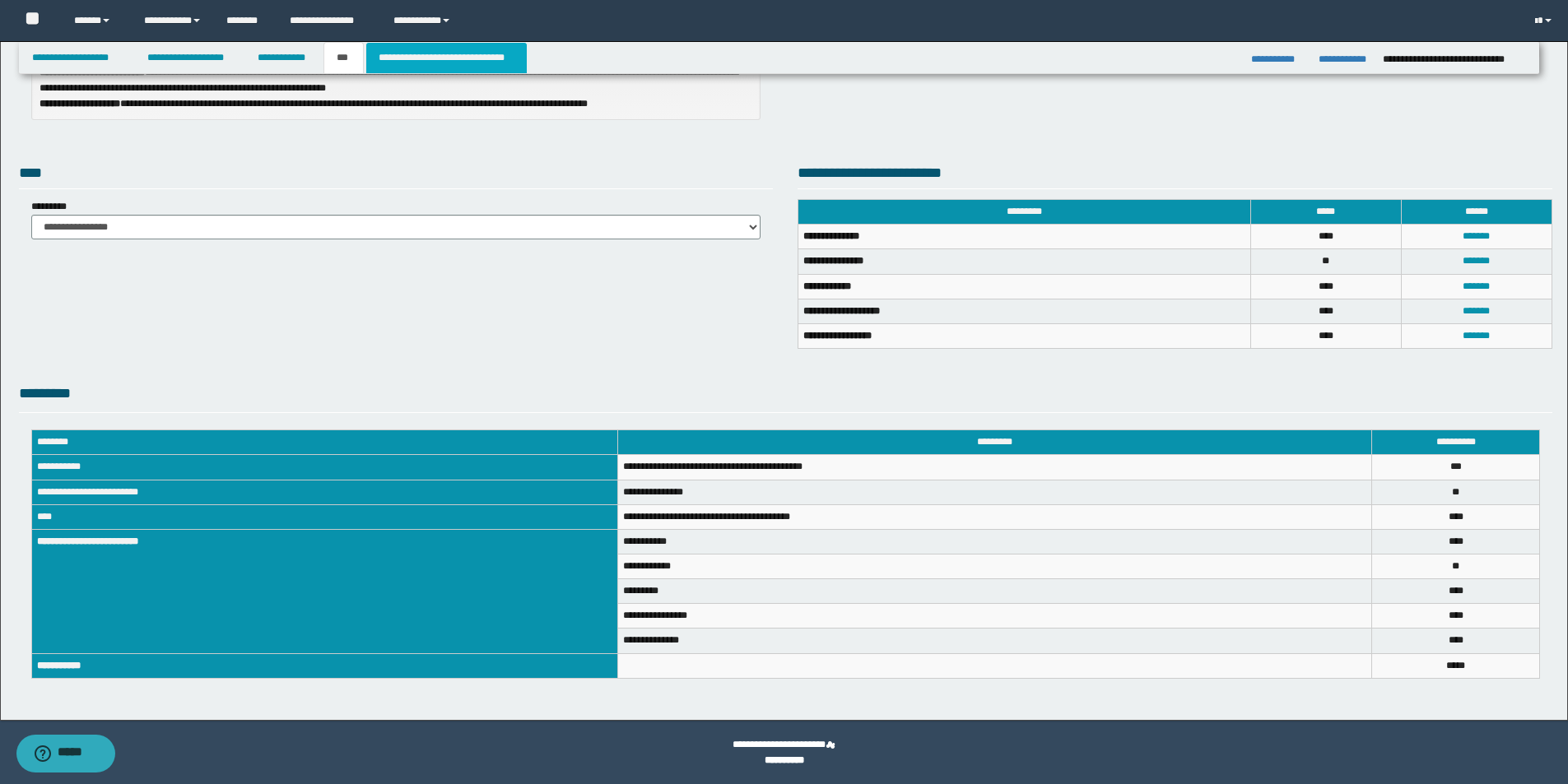 click on "**********" at bounding box center (446, 58) 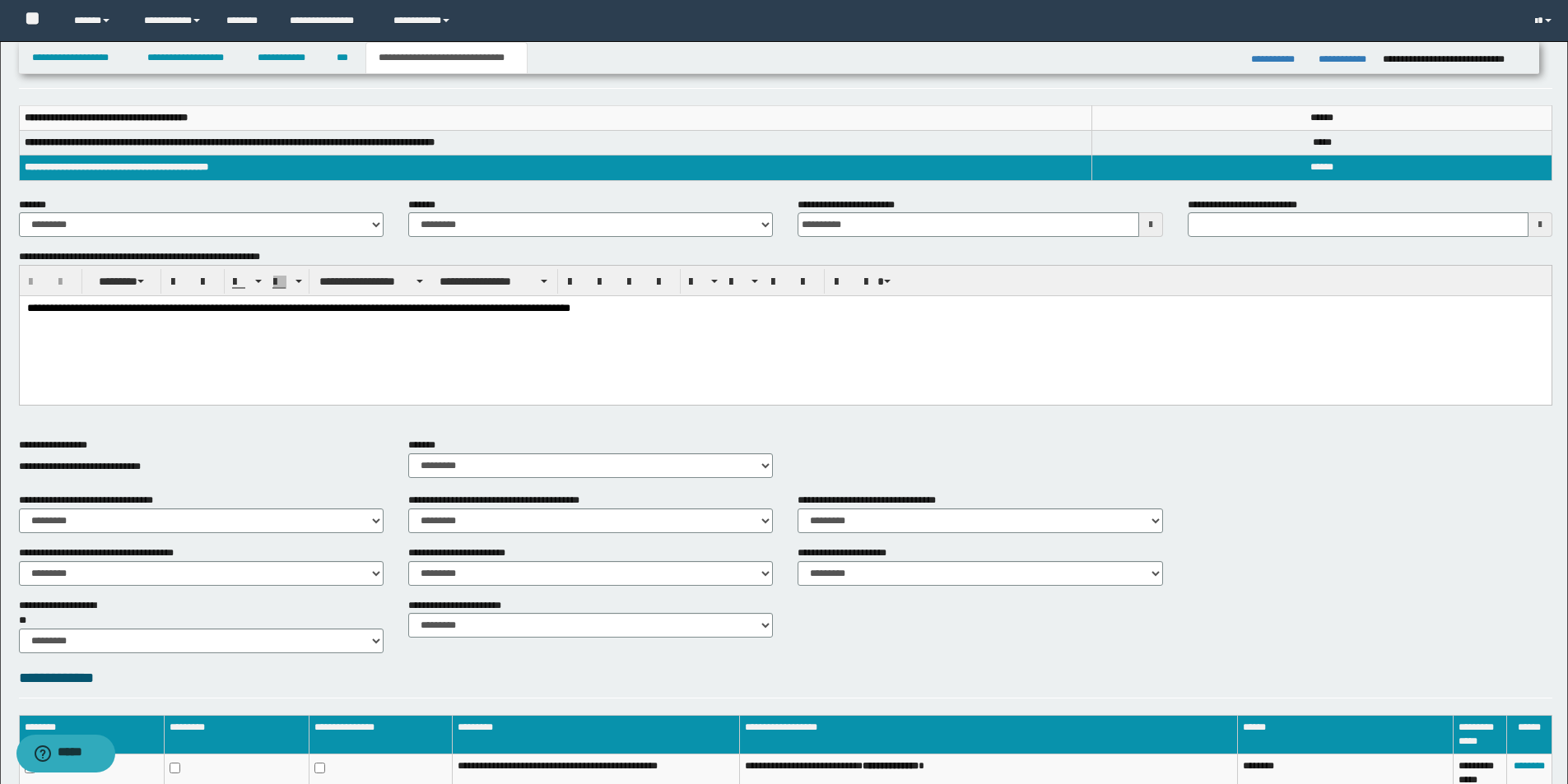 scroll, scrollTop: 437, scrollLeft: 0, axis: vertical 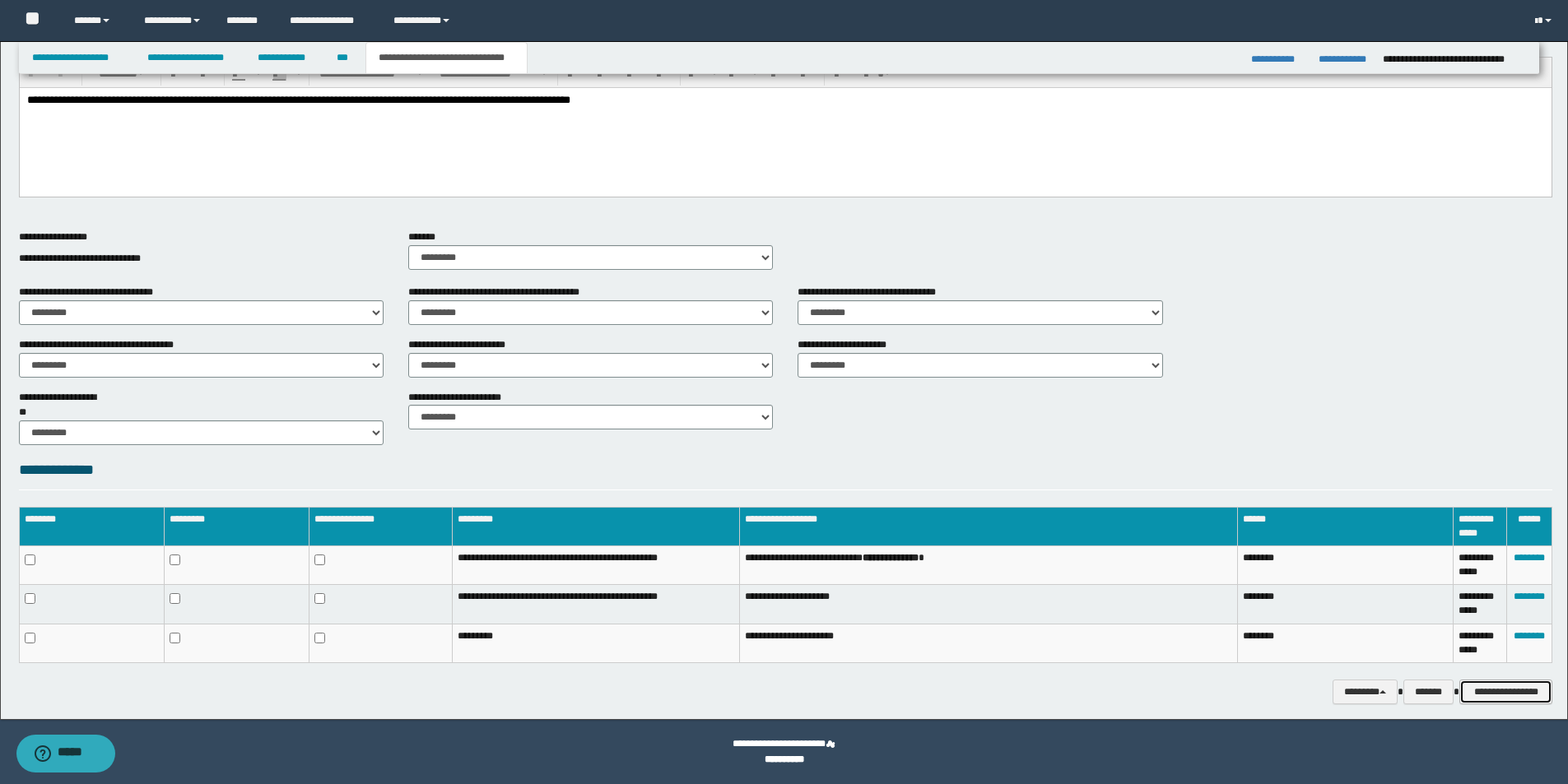 click on "**********" at bounding box center (1505, 692) 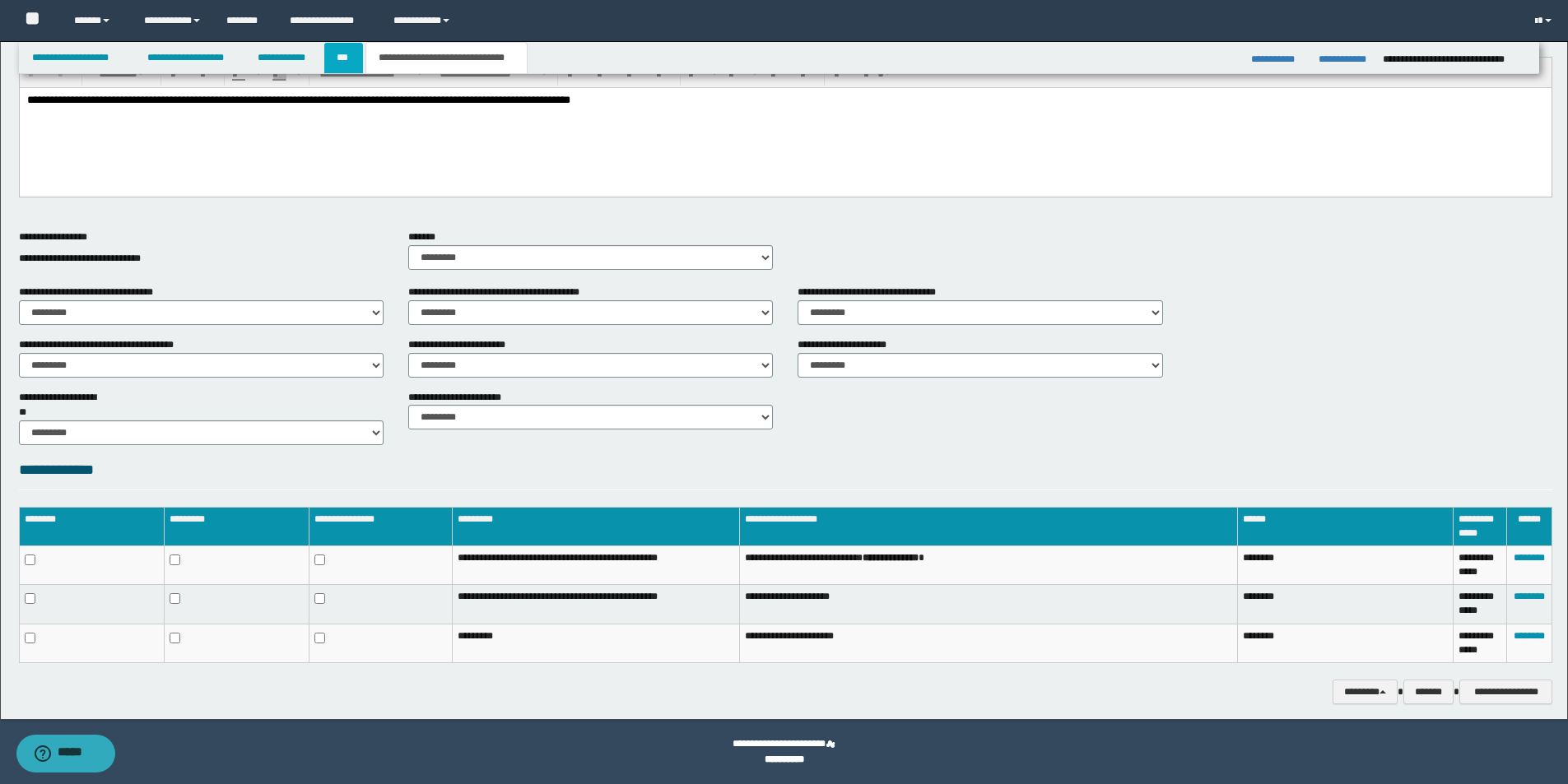 click on "***" at bounding box center (343, 58) 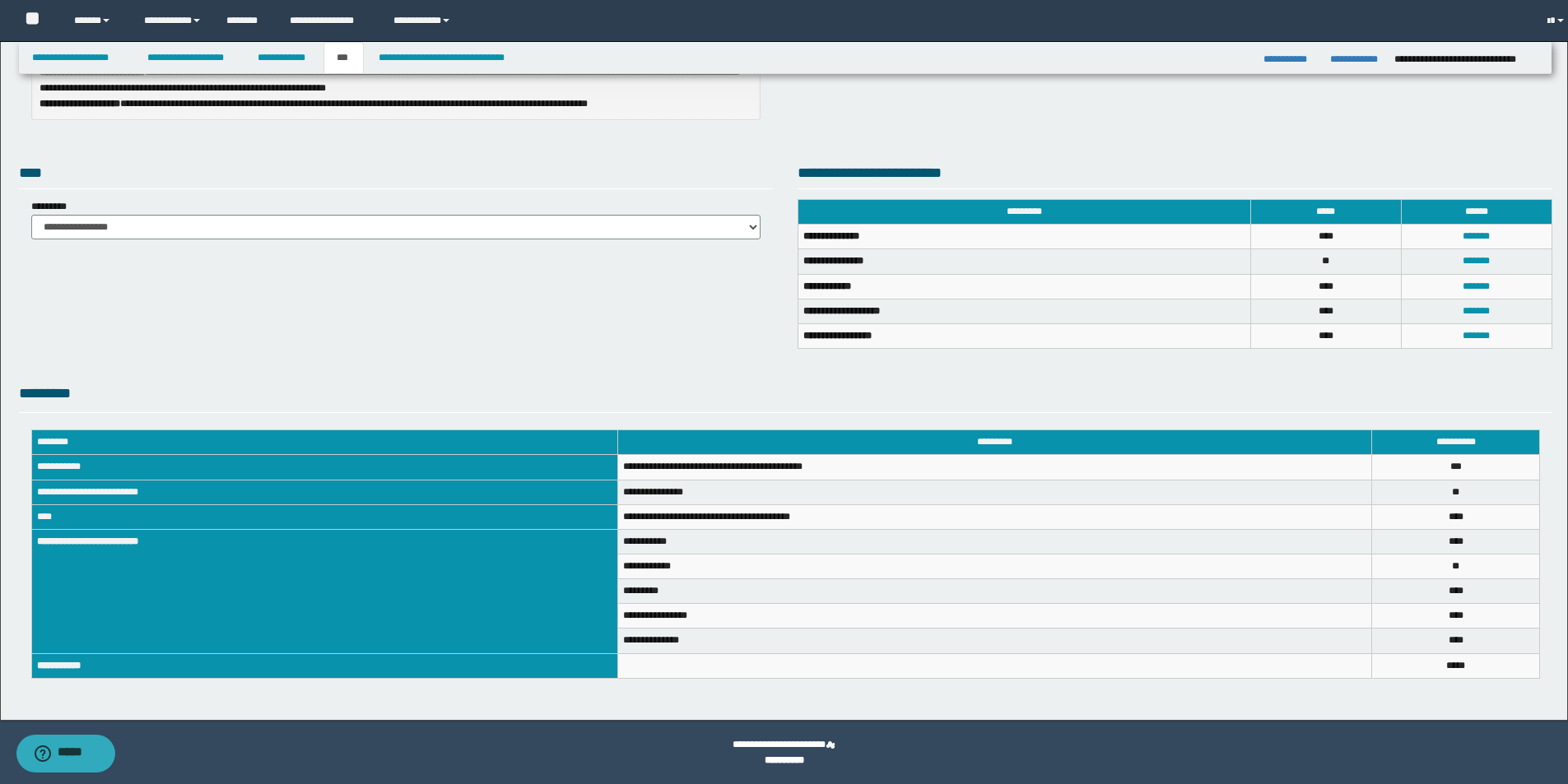 scroll, scrollTop: 229, scrollLeft: 0, axis: vertical 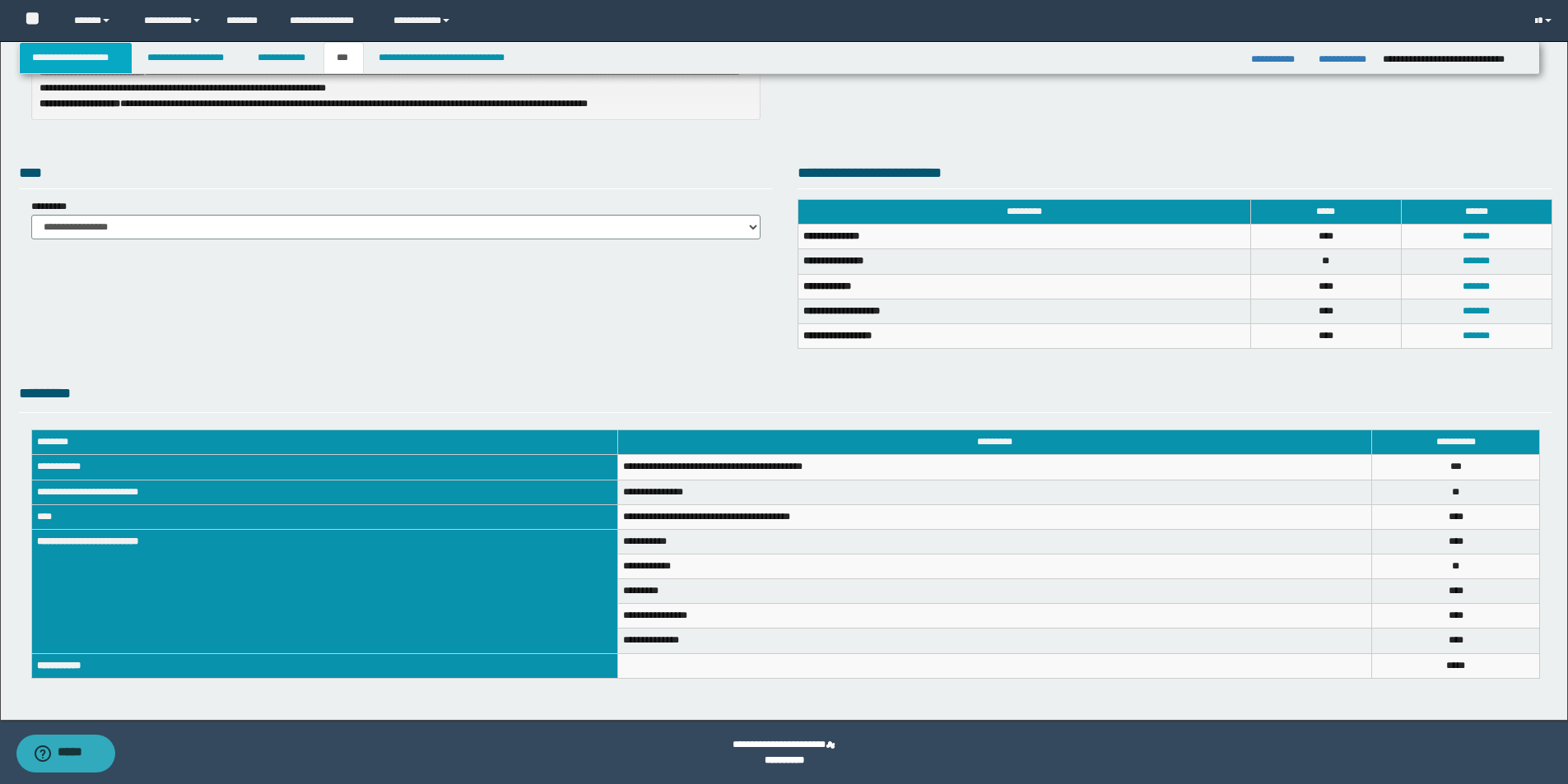 click on "**********" at bounding box center (76, 58) 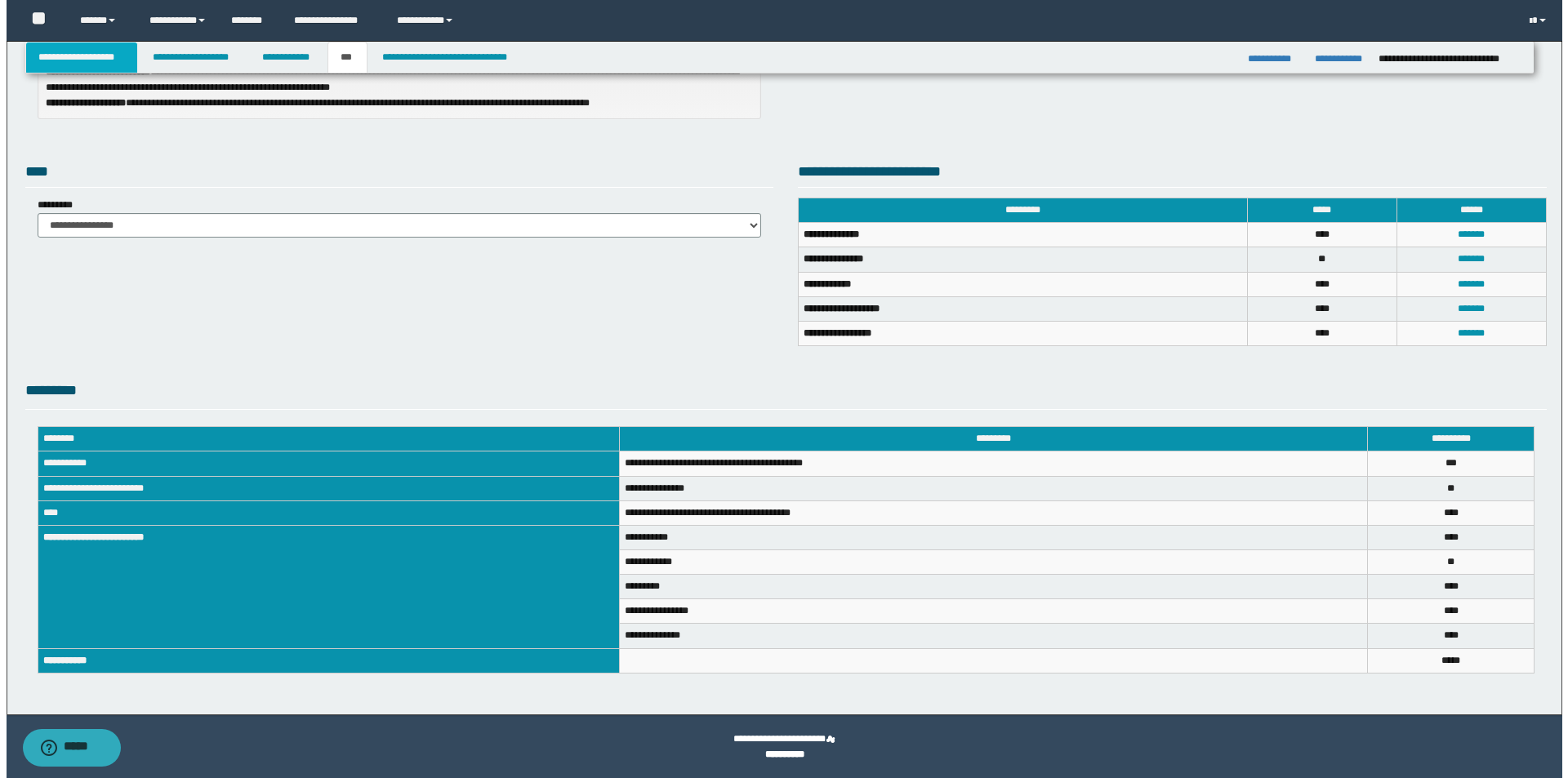 scroll, scrollTop: 0, scrollLeft: 0, axis: both 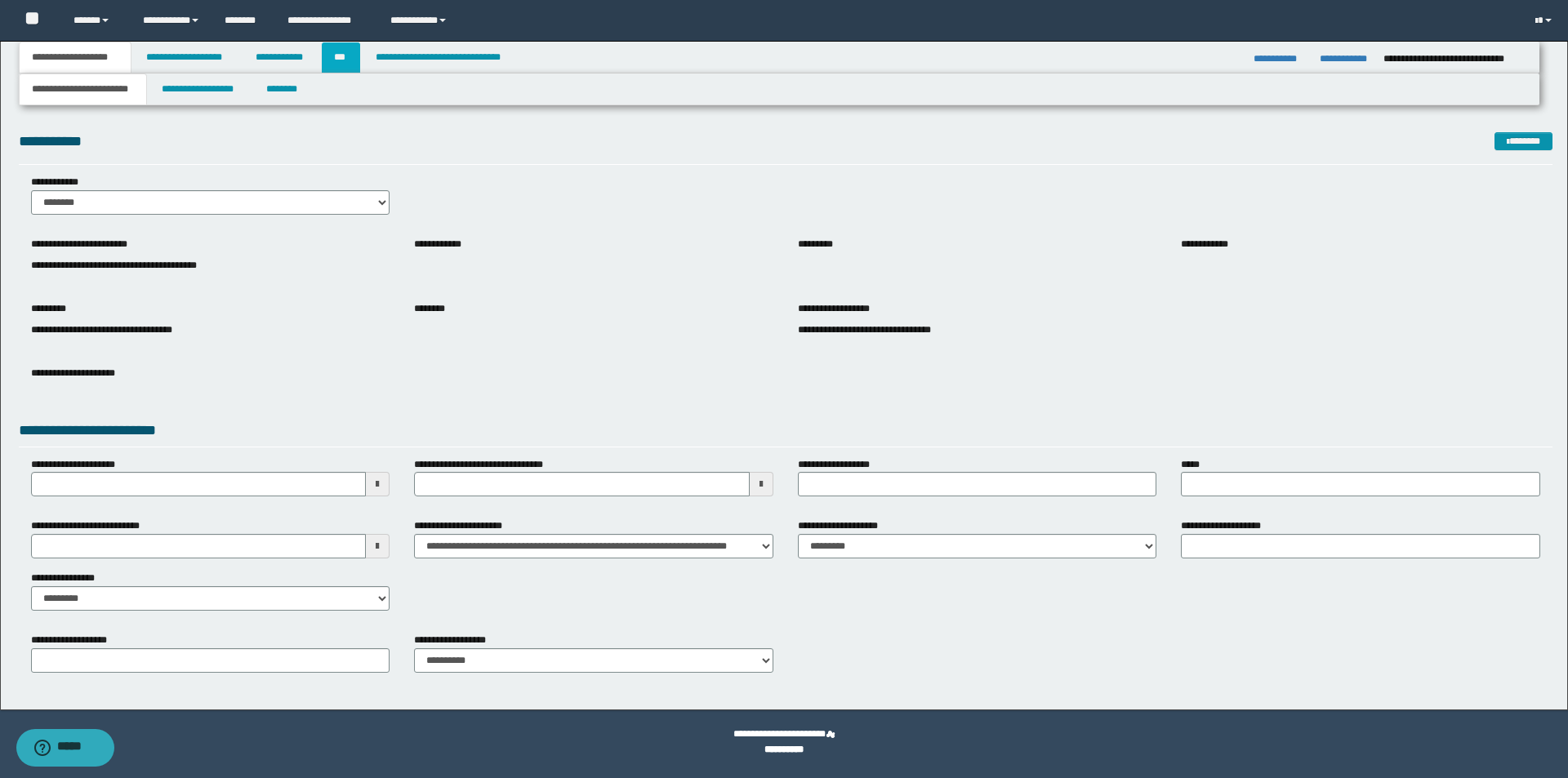 click on "***" at bounding box center [341, 57] 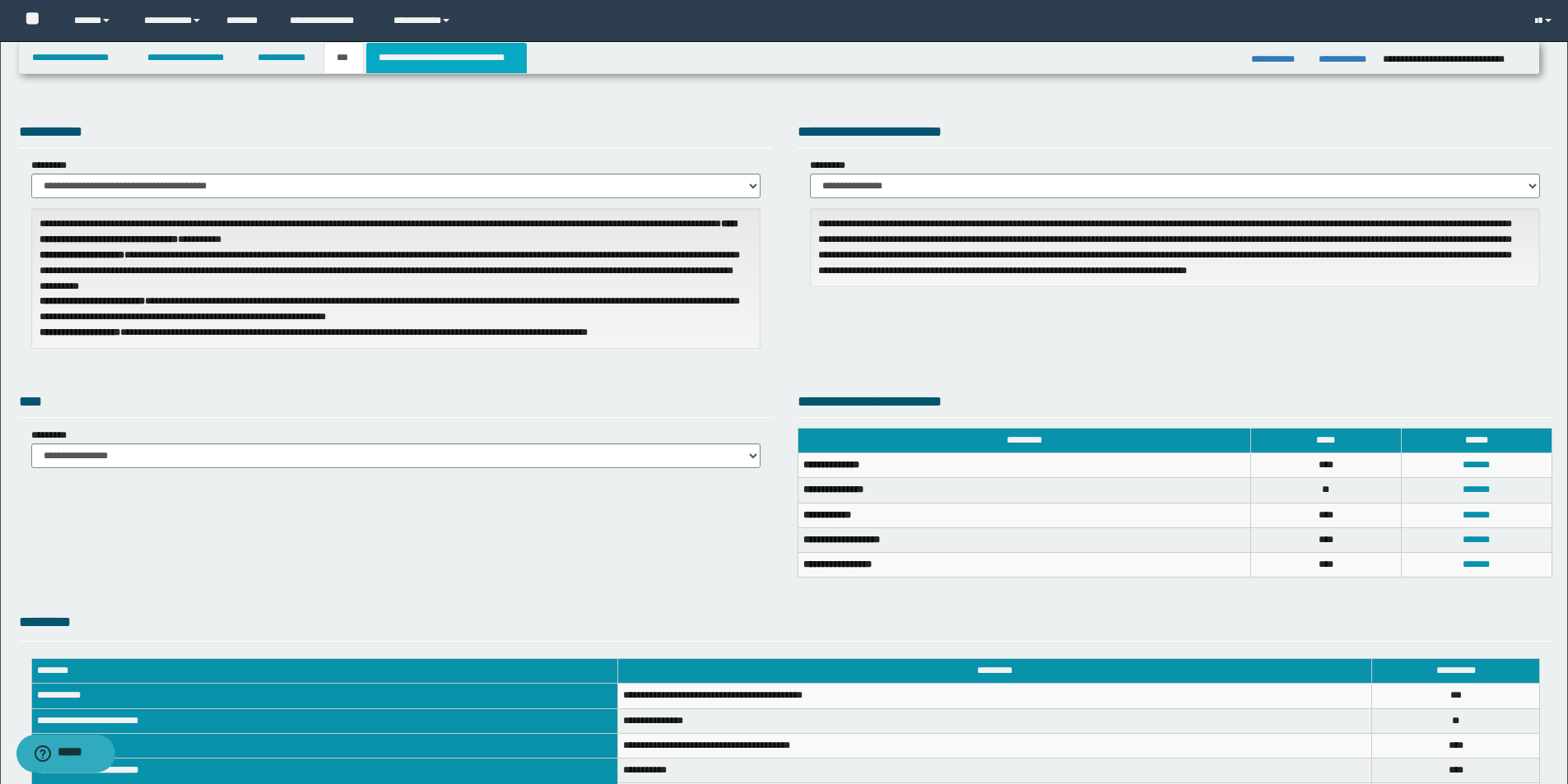 click on "**********" at bounding box center (446, 58) 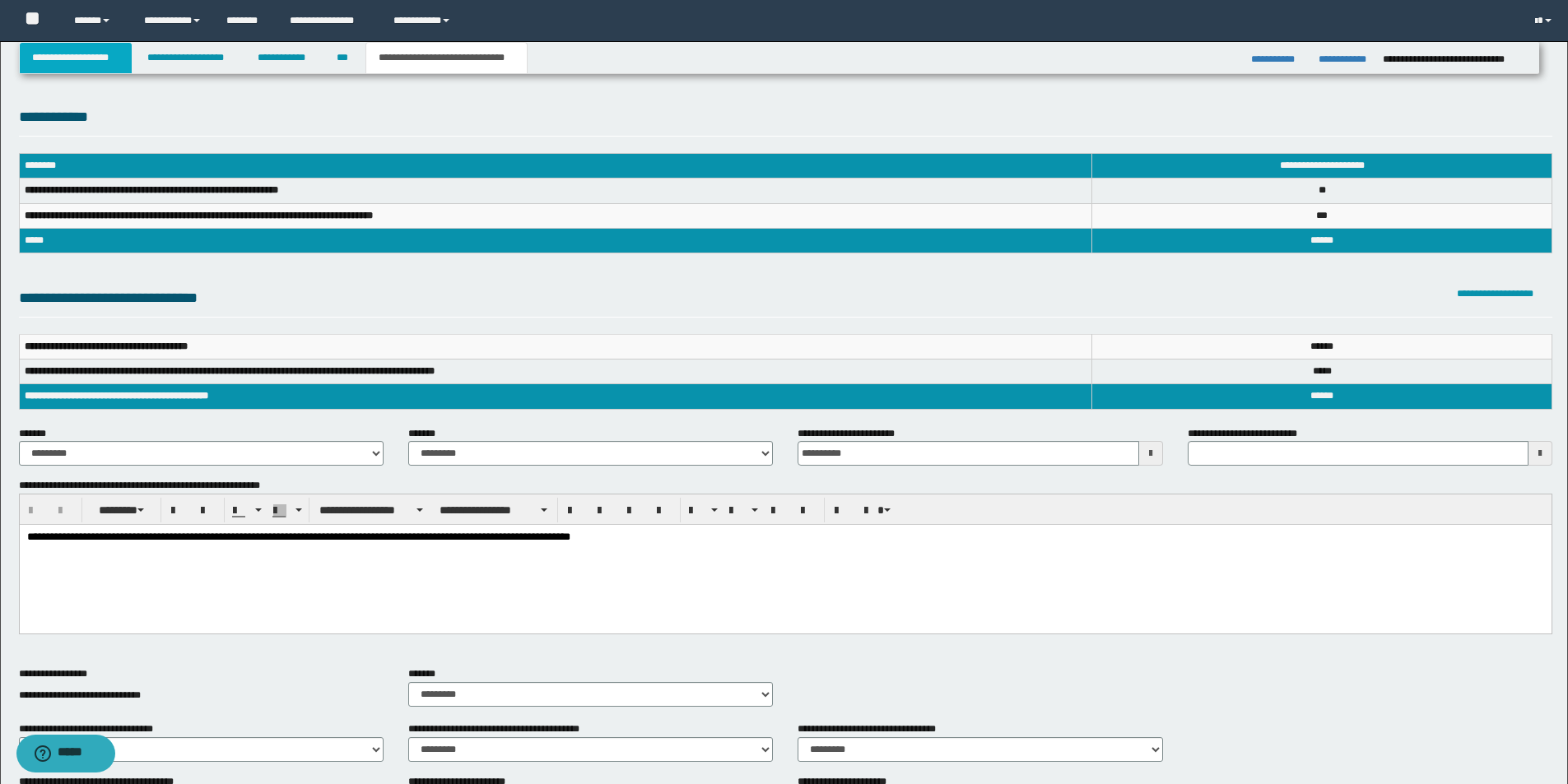 click on "**********" at bounding box center (76, 58) 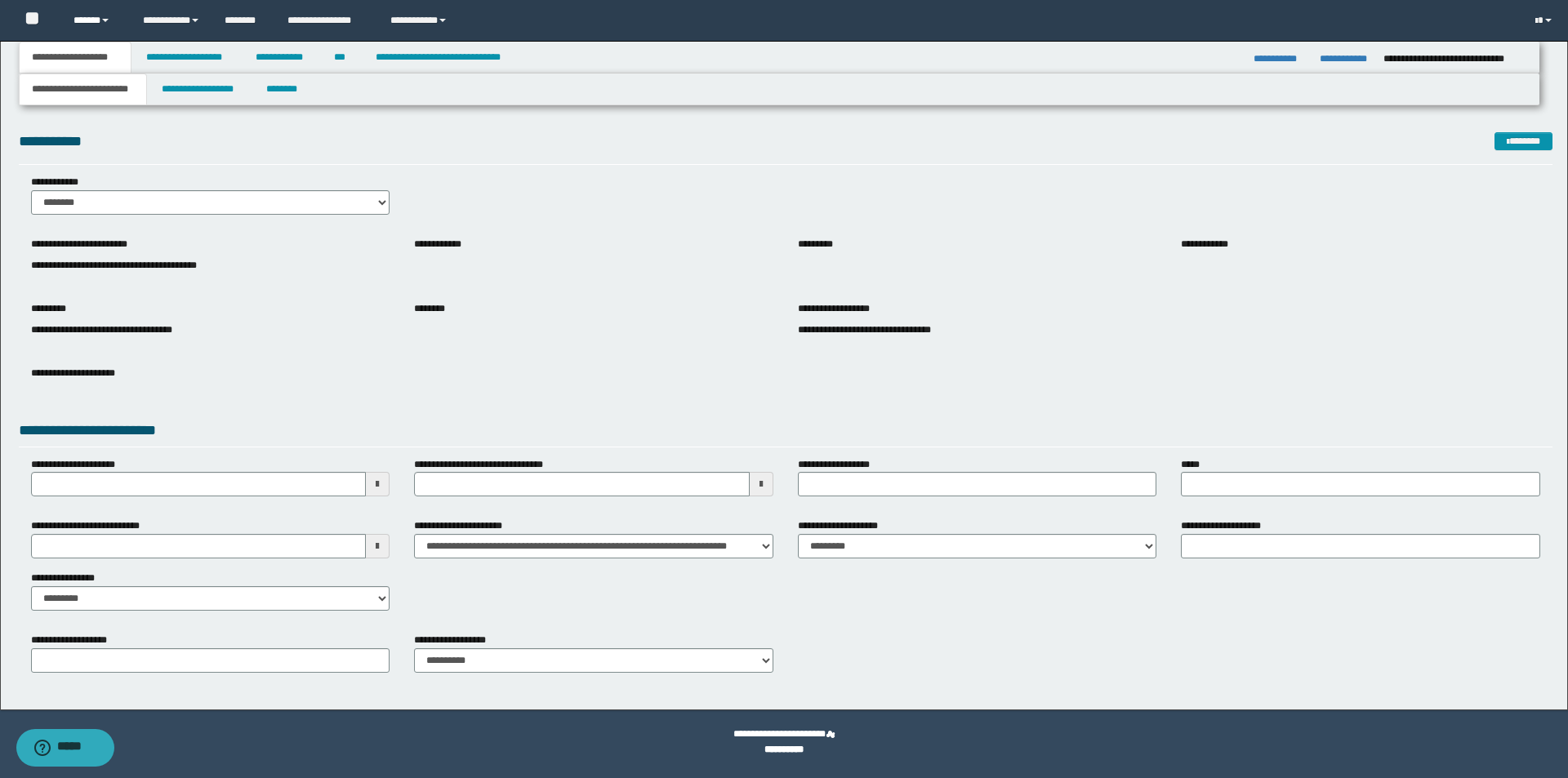 click on "******" at bounding box center (96, 20) 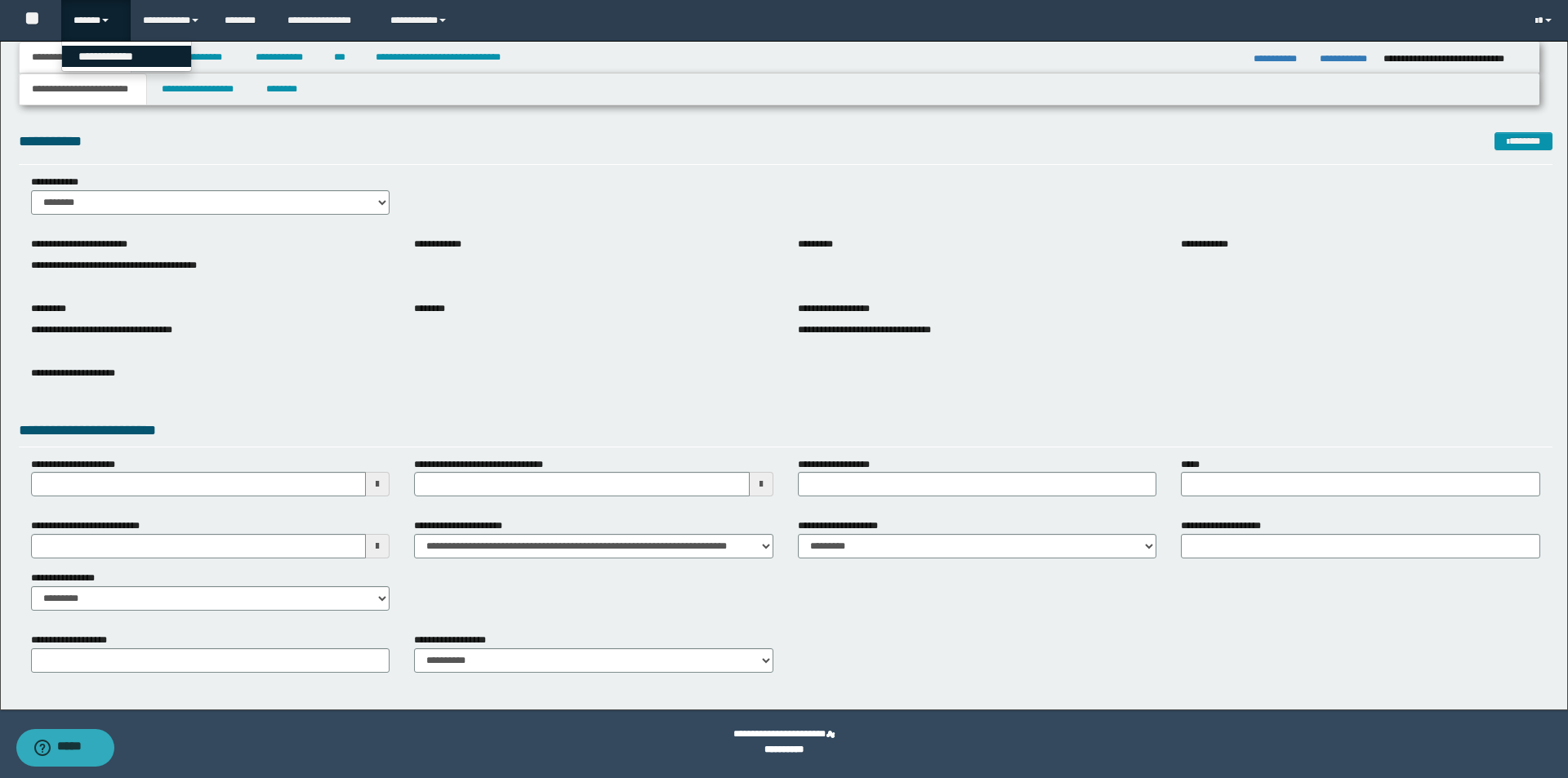 click on "**********" at bounding box center [127, 56] 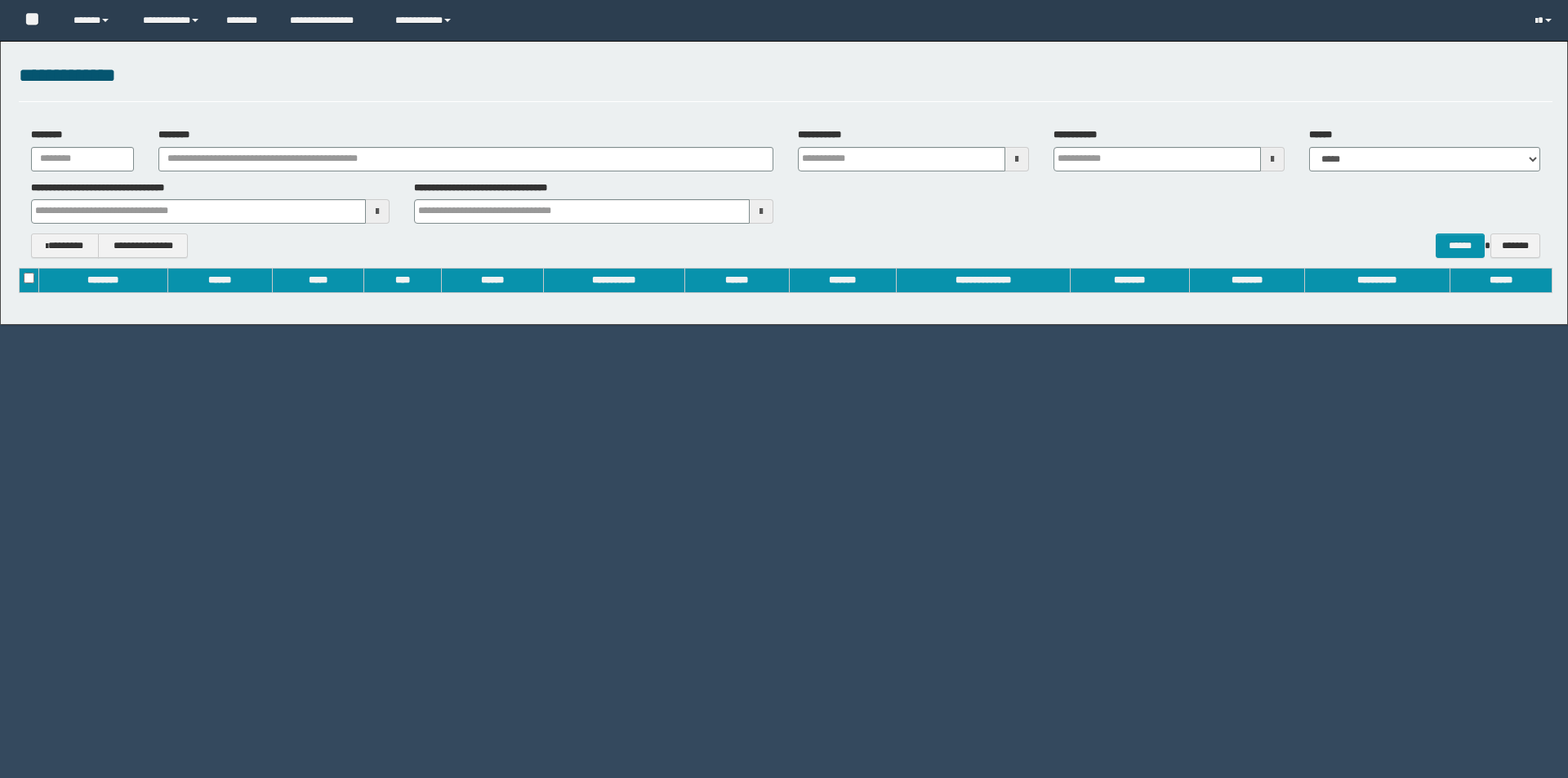 scroll, scrollTop: 0, scrollLeft: 0, axis: both 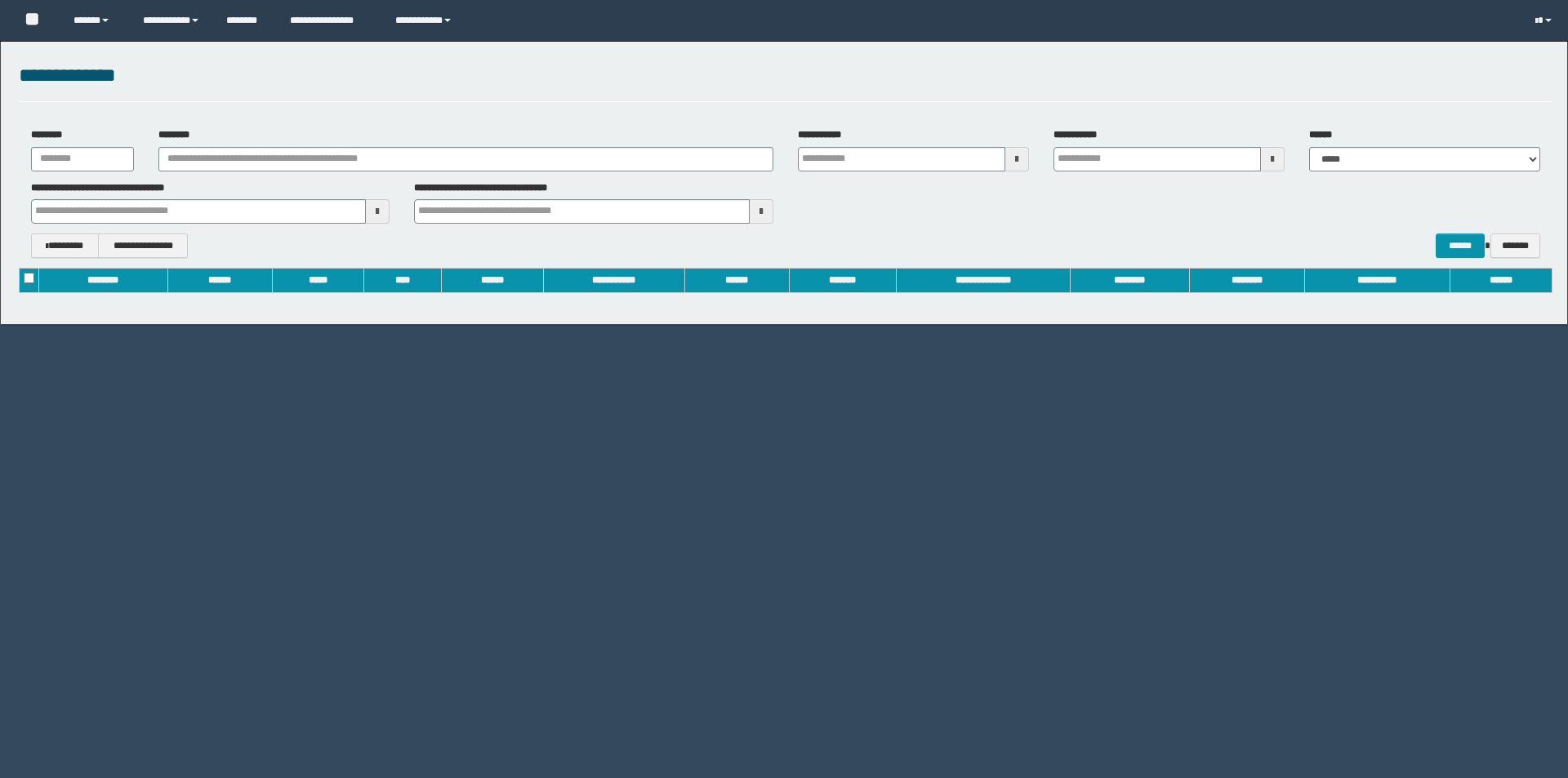 type on "**********" 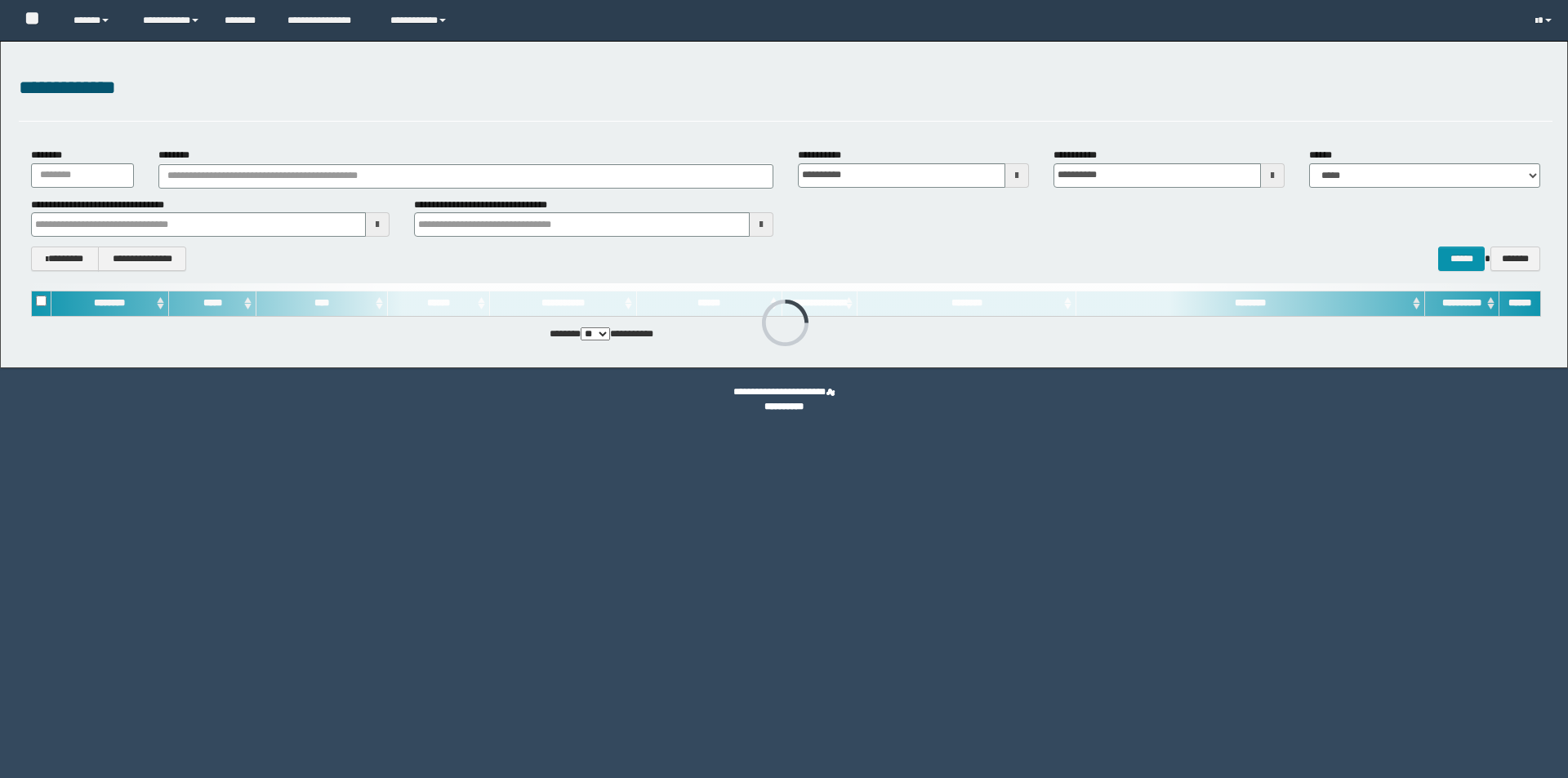 scroll, scrollTop: 0, scrollLeft: 0, axis: both 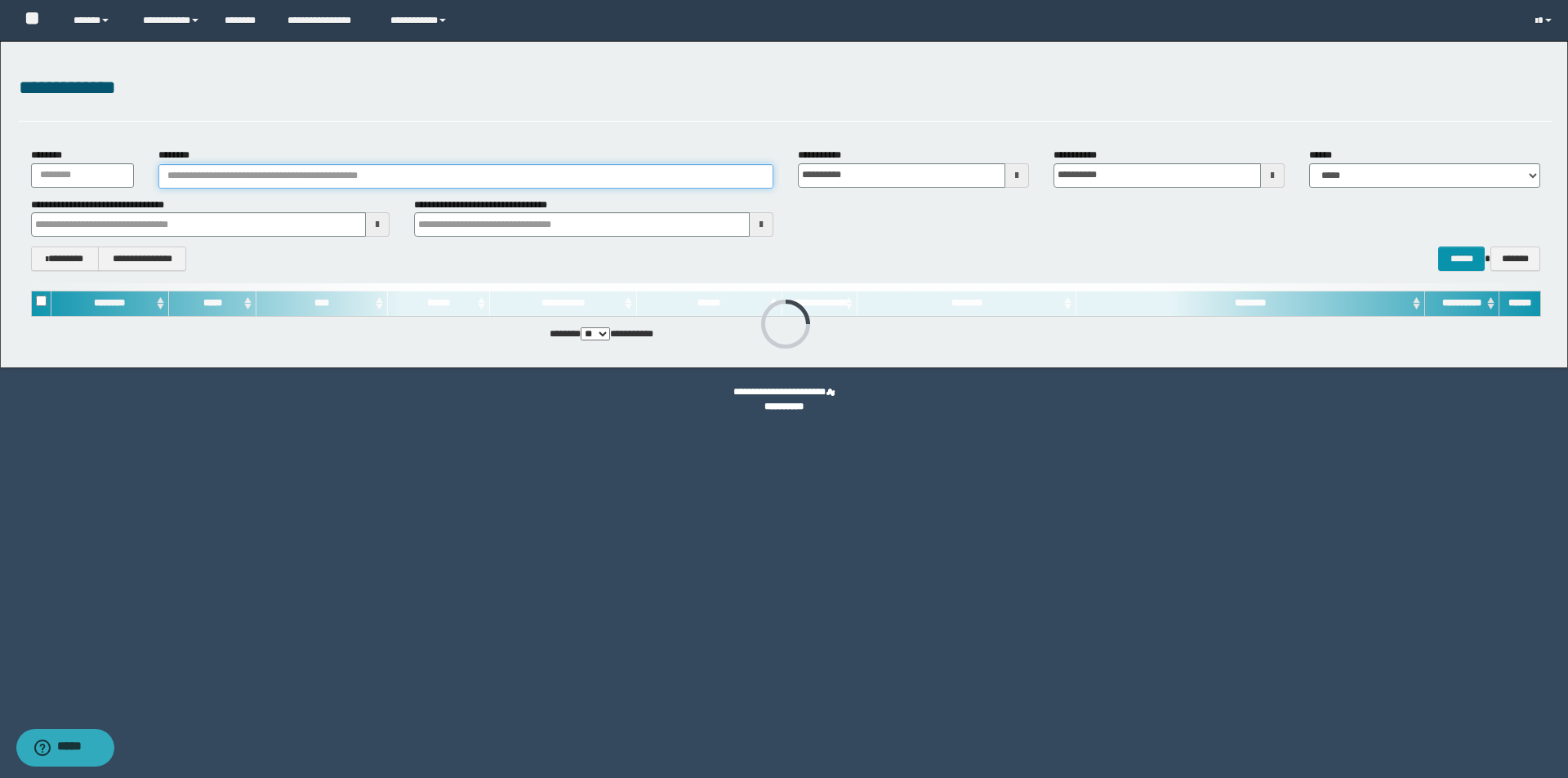 click on "********" at bounding box center [466, 176] 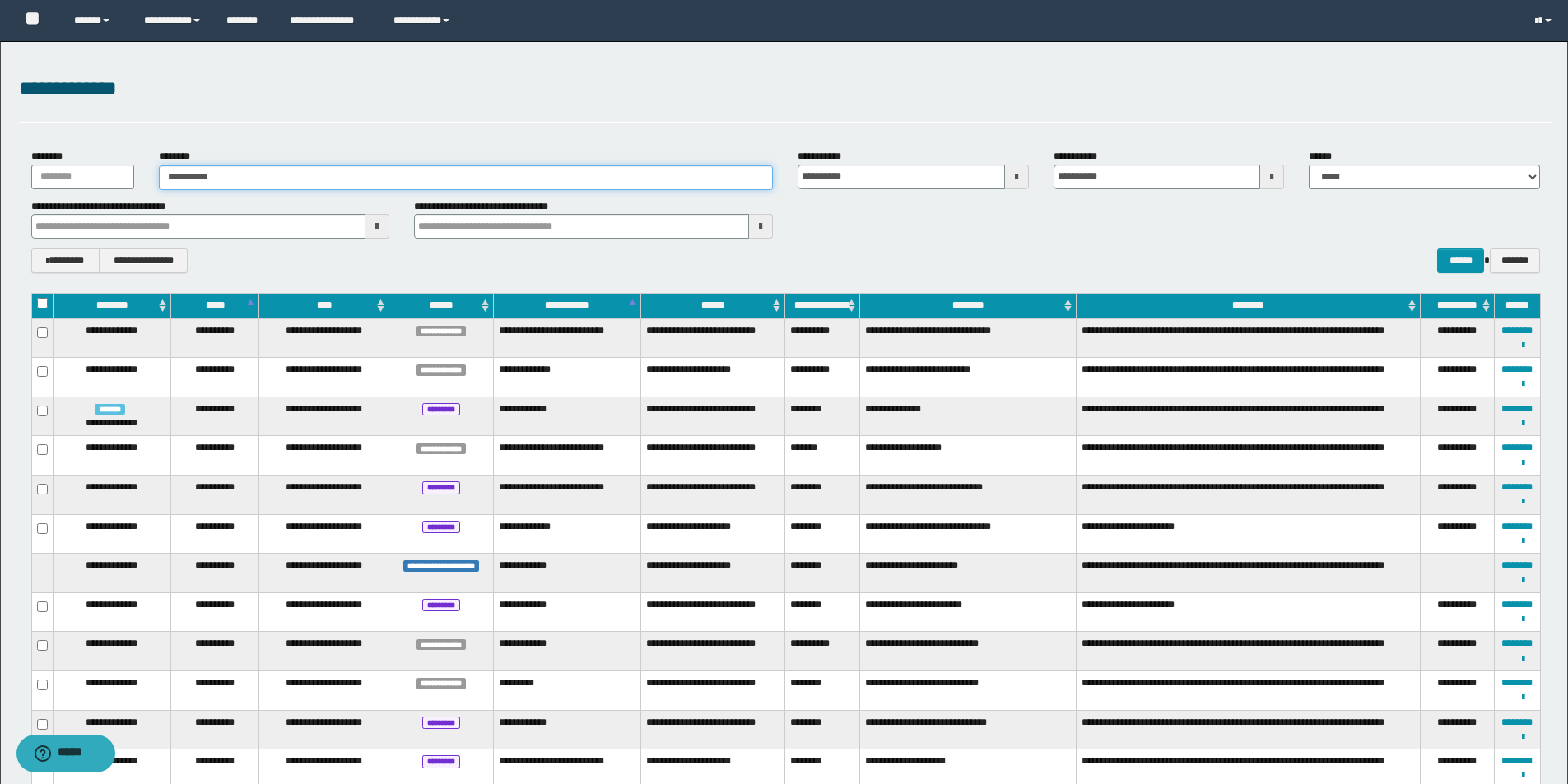 type on "**********" 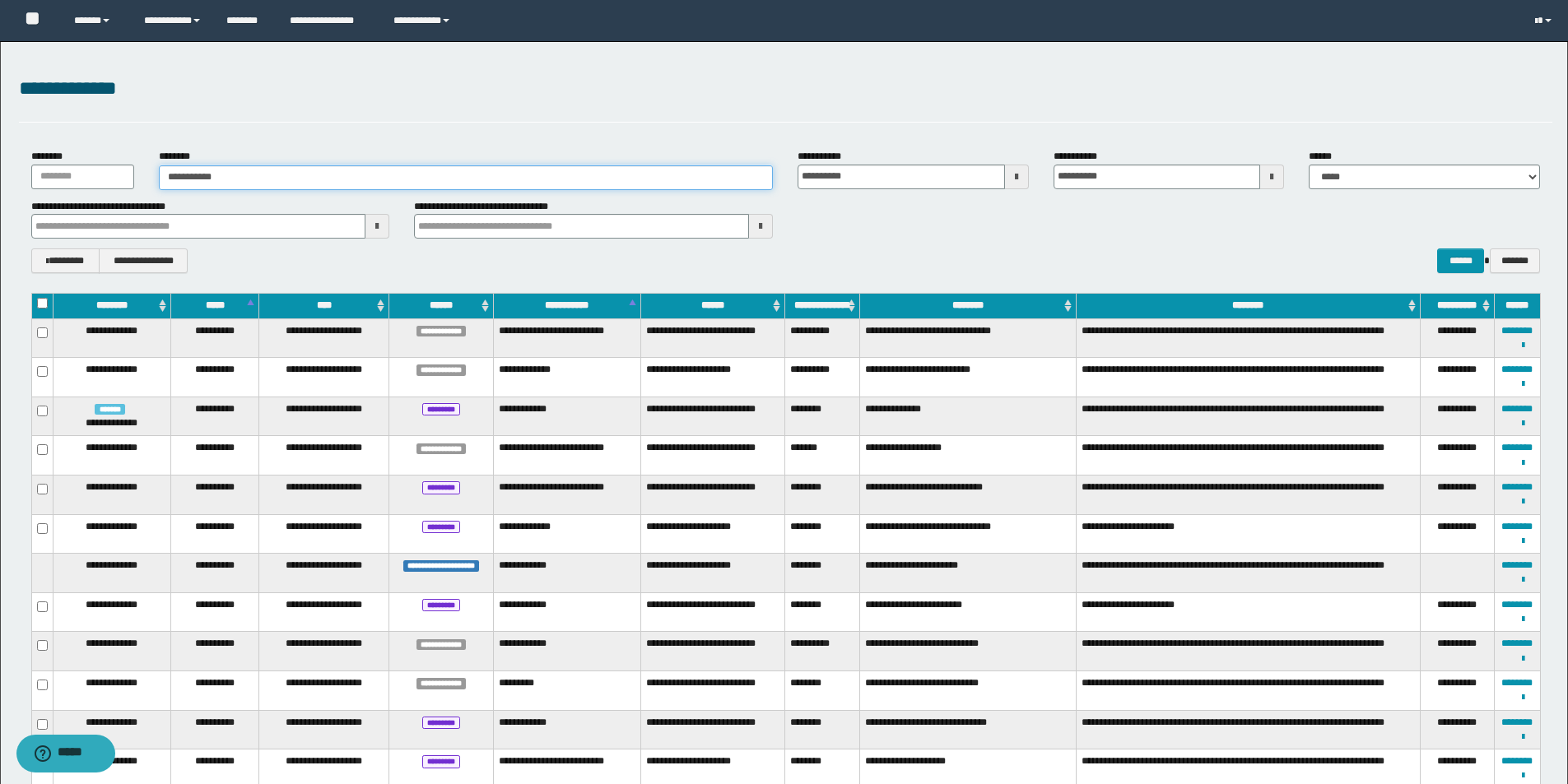 type on "**********" 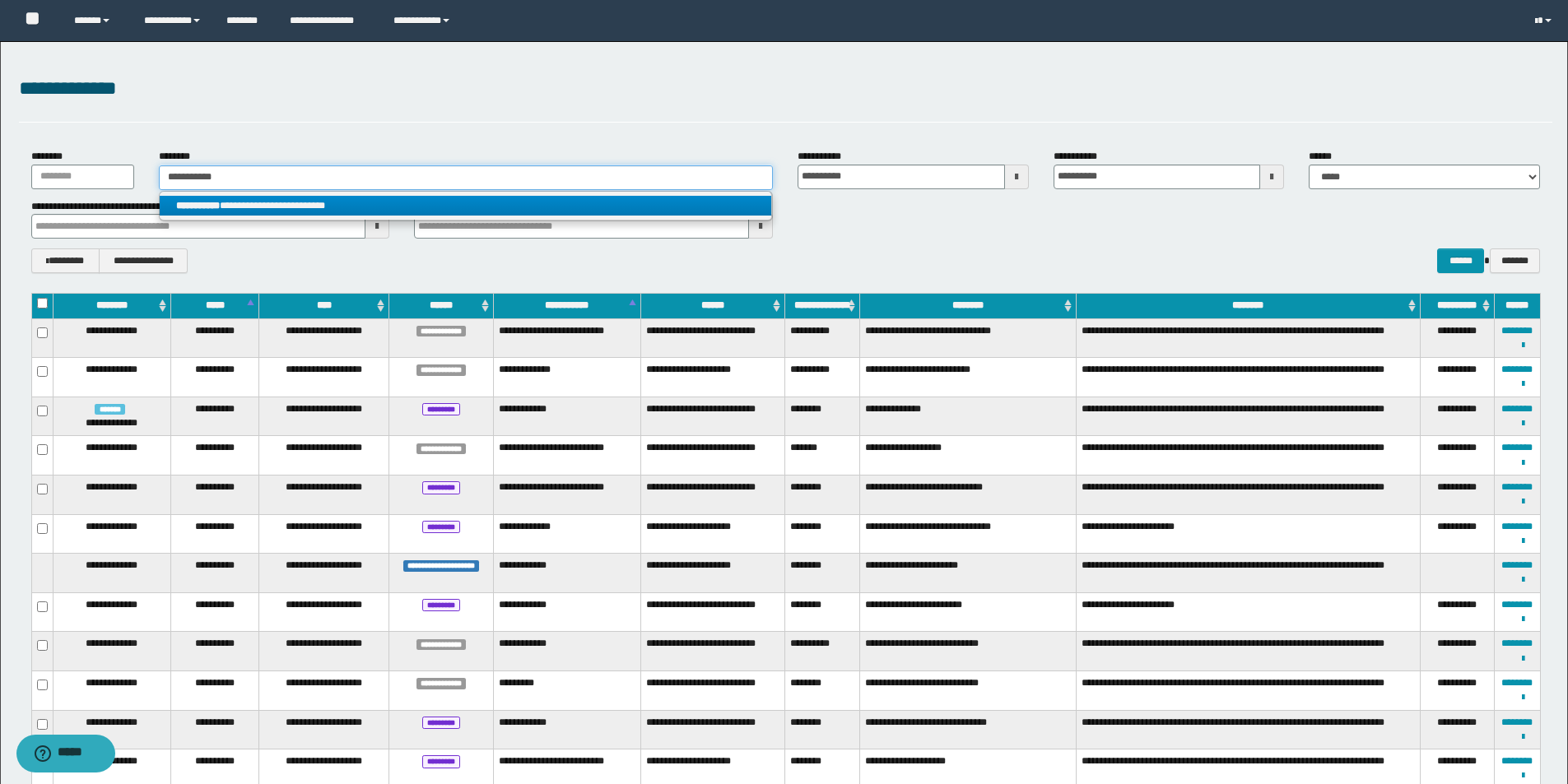 type on "**********" 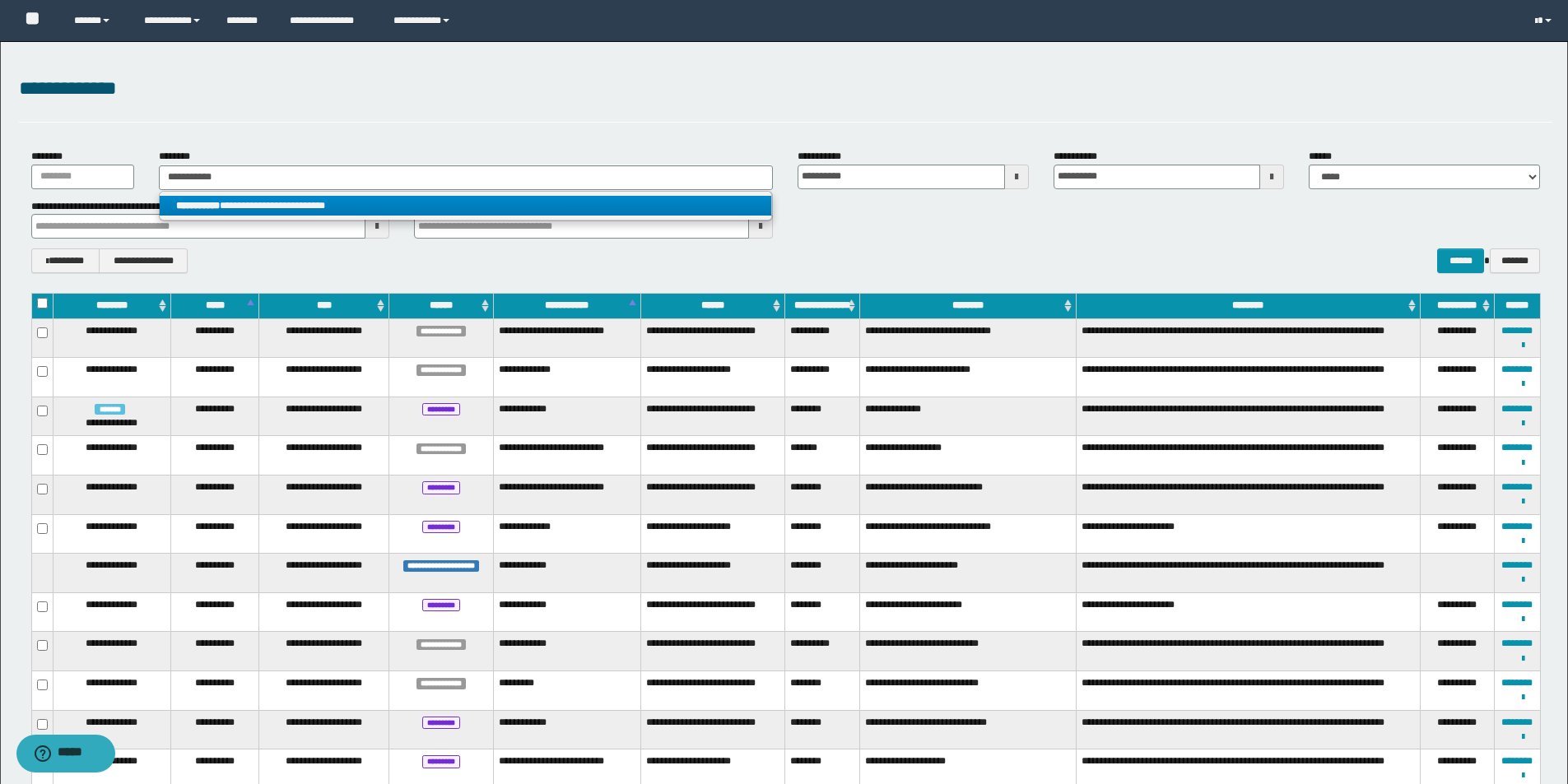 click on "**********" at bounding box center (465, 206) 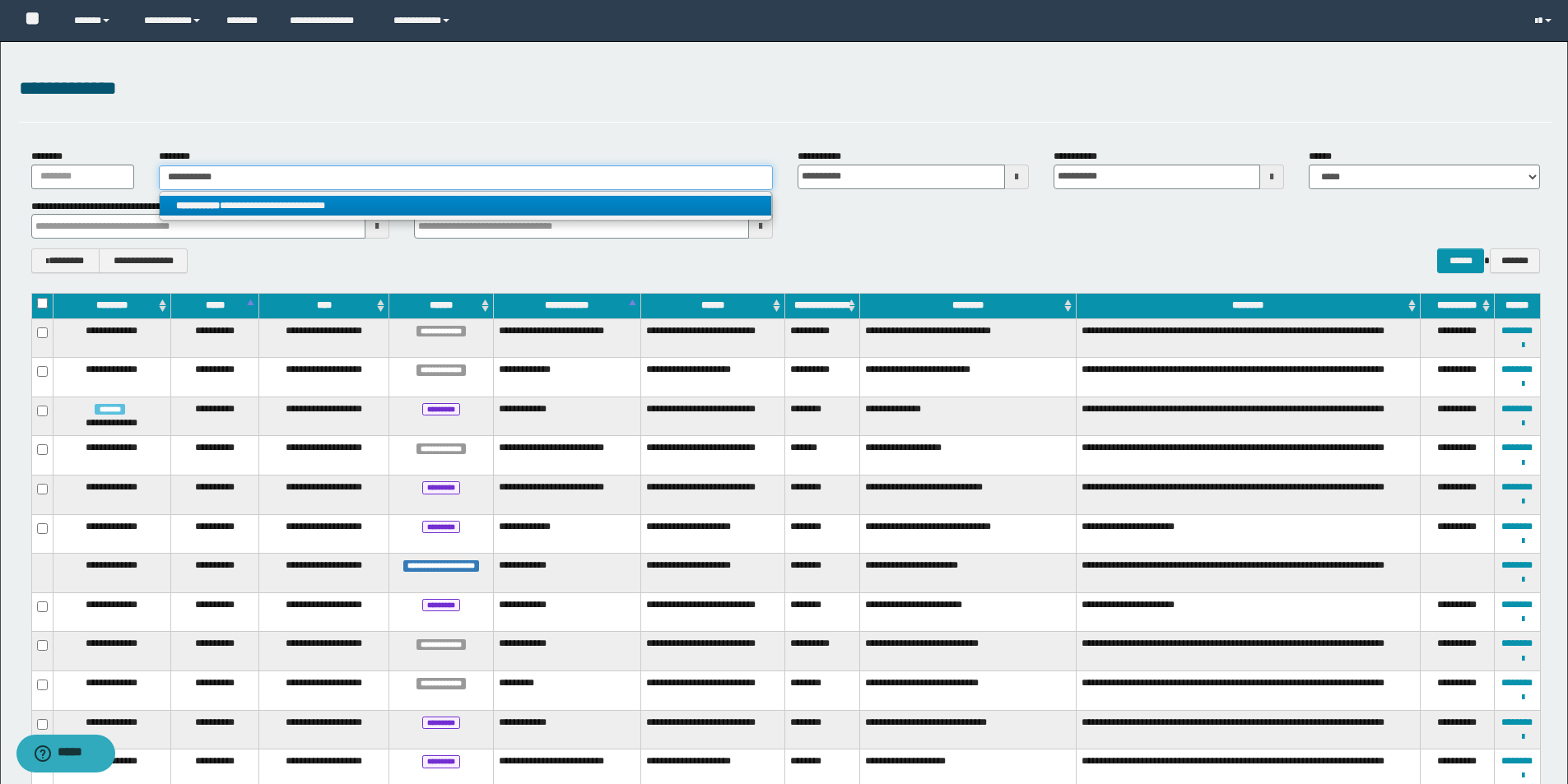 type 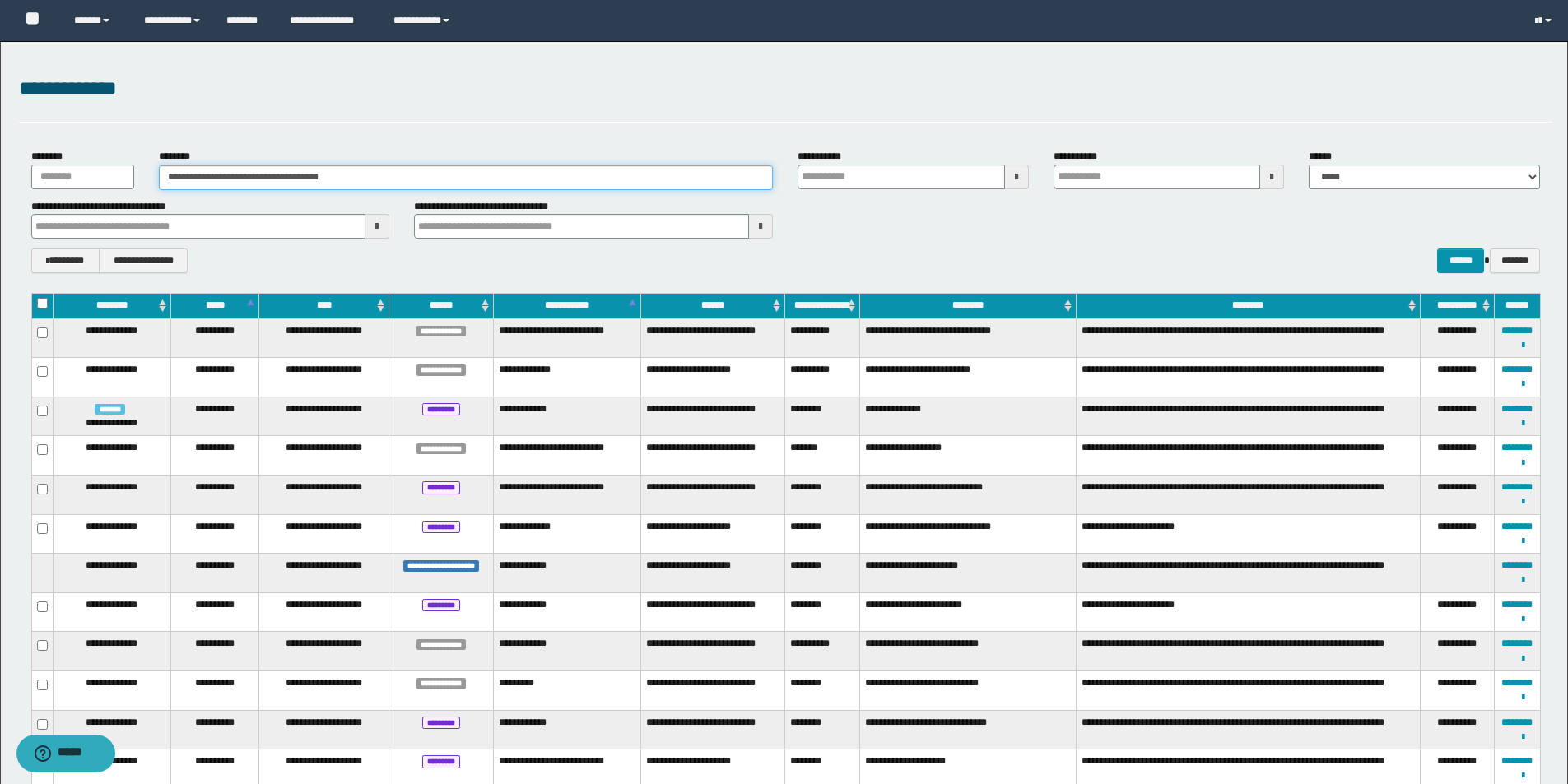 type 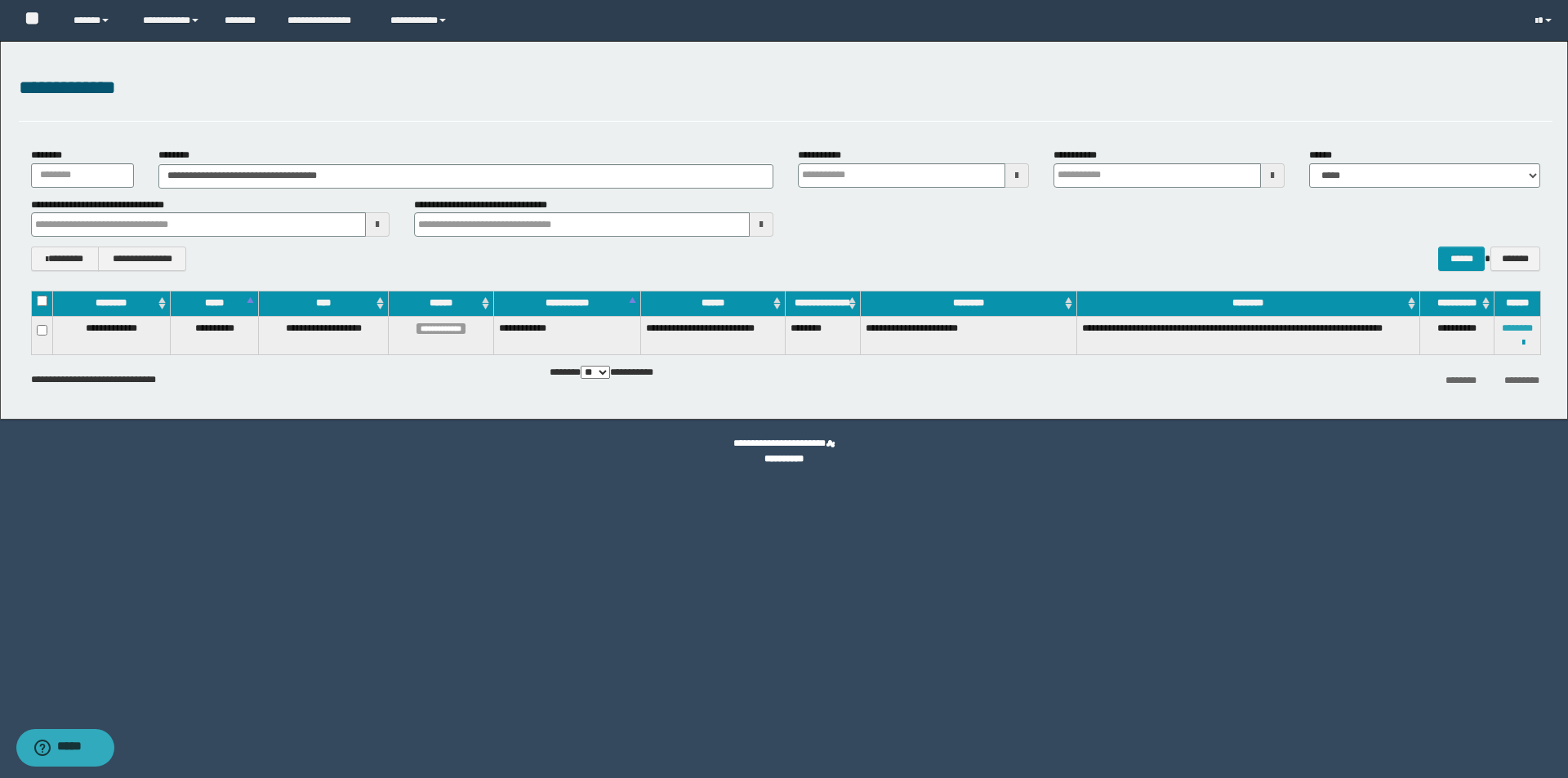 click on "********" at bounding box center (1517, 328) 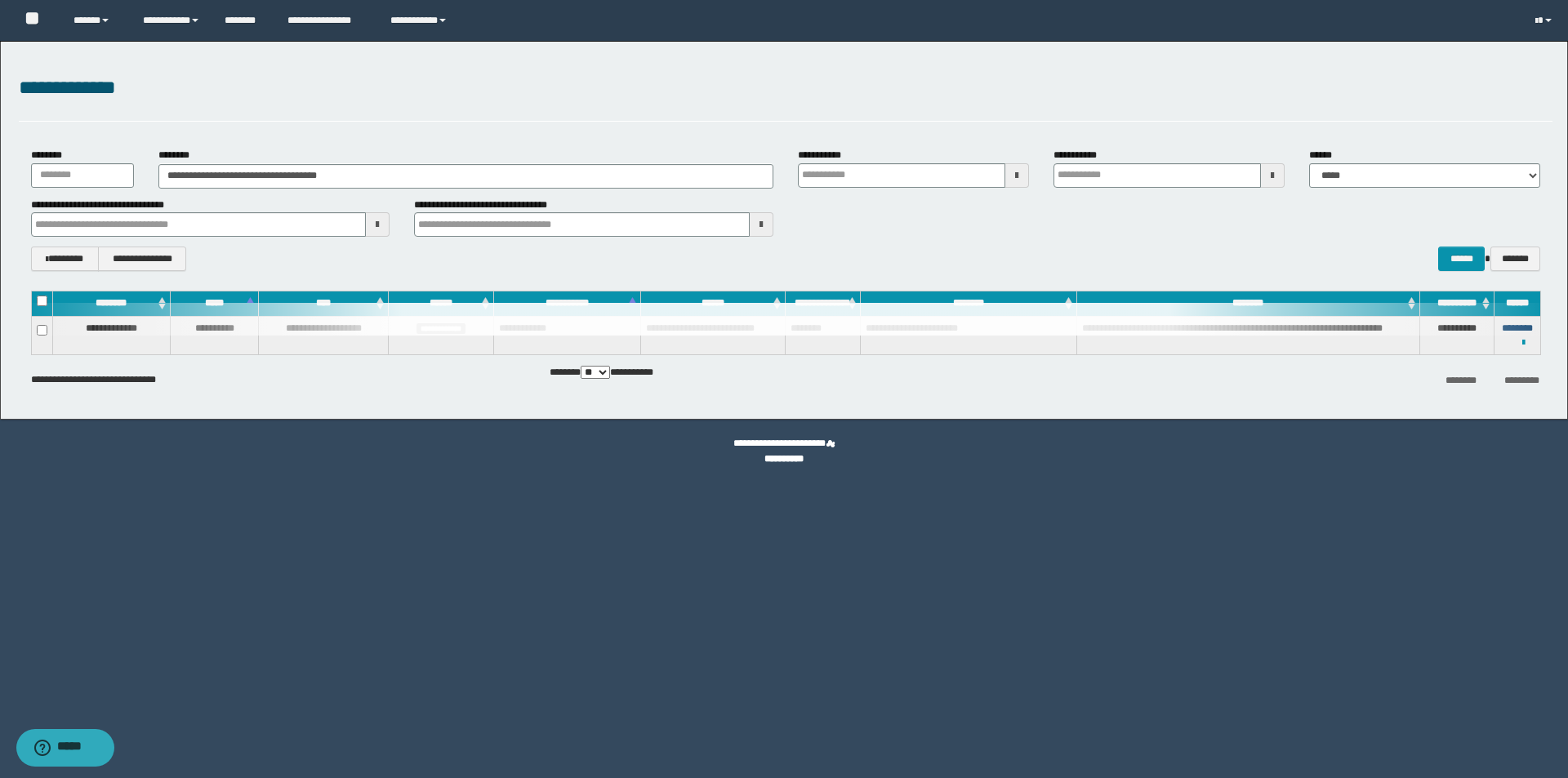 type 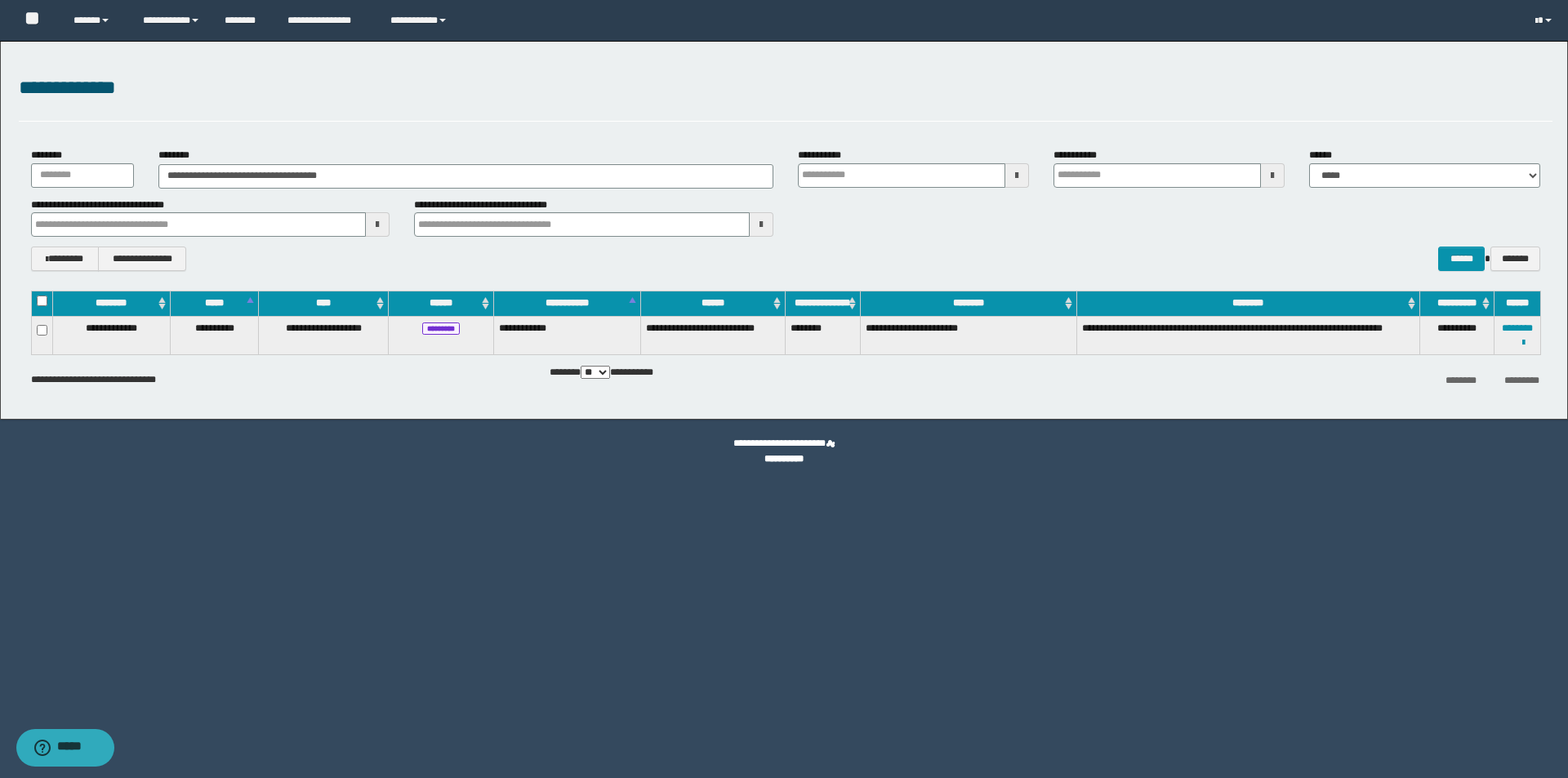type 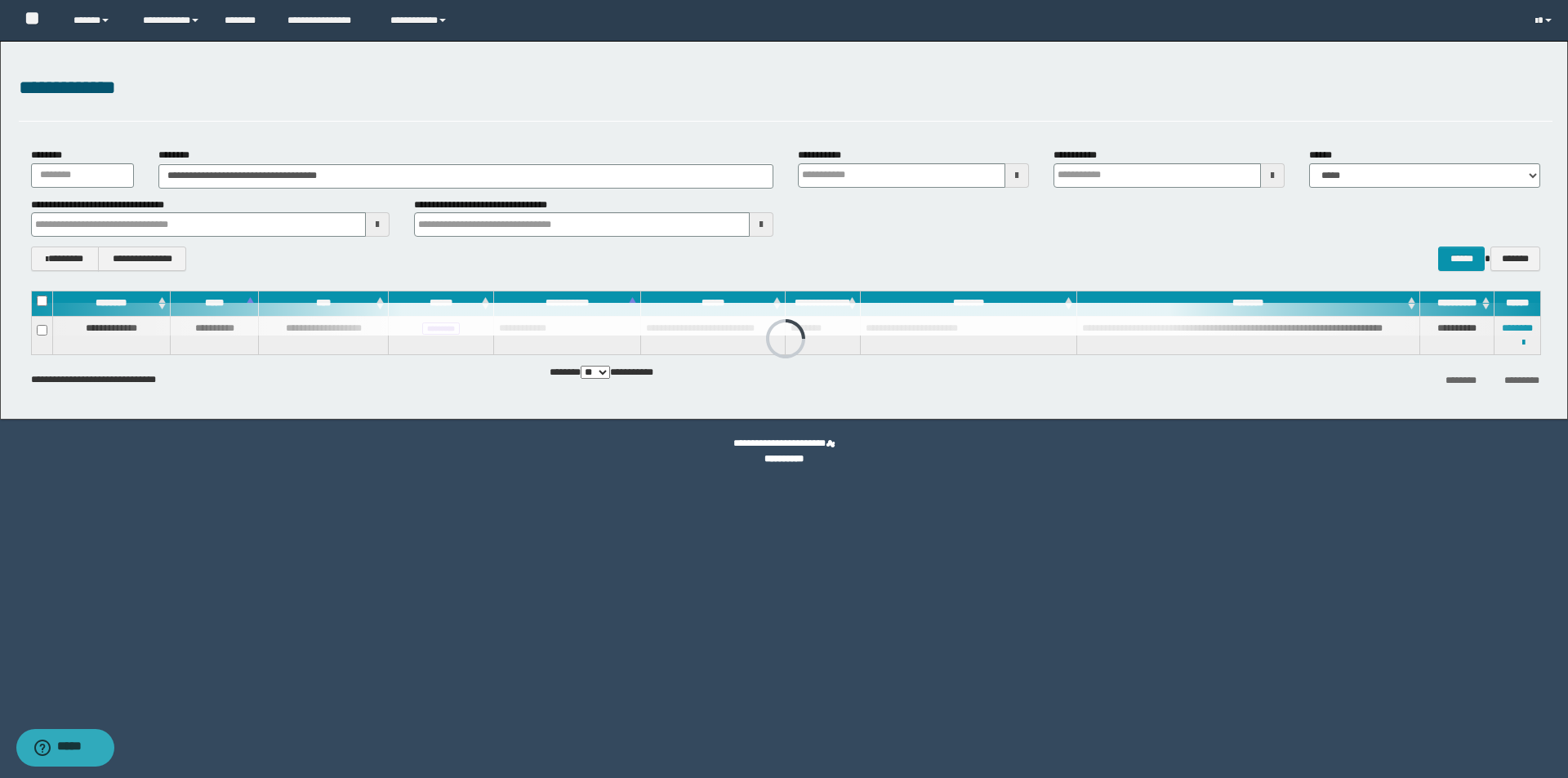 type 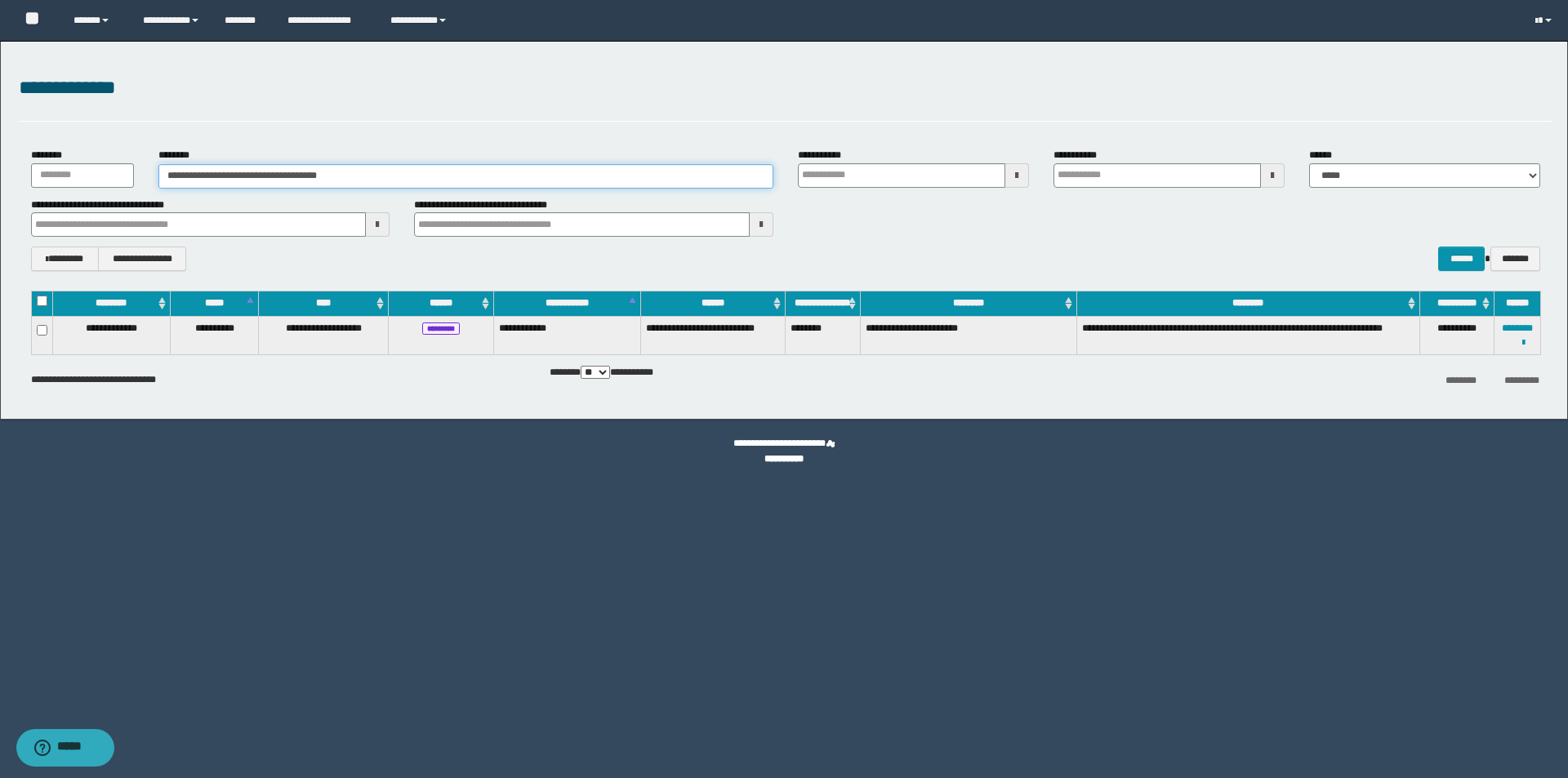 click on "**********" at bounding box center [466, 176] 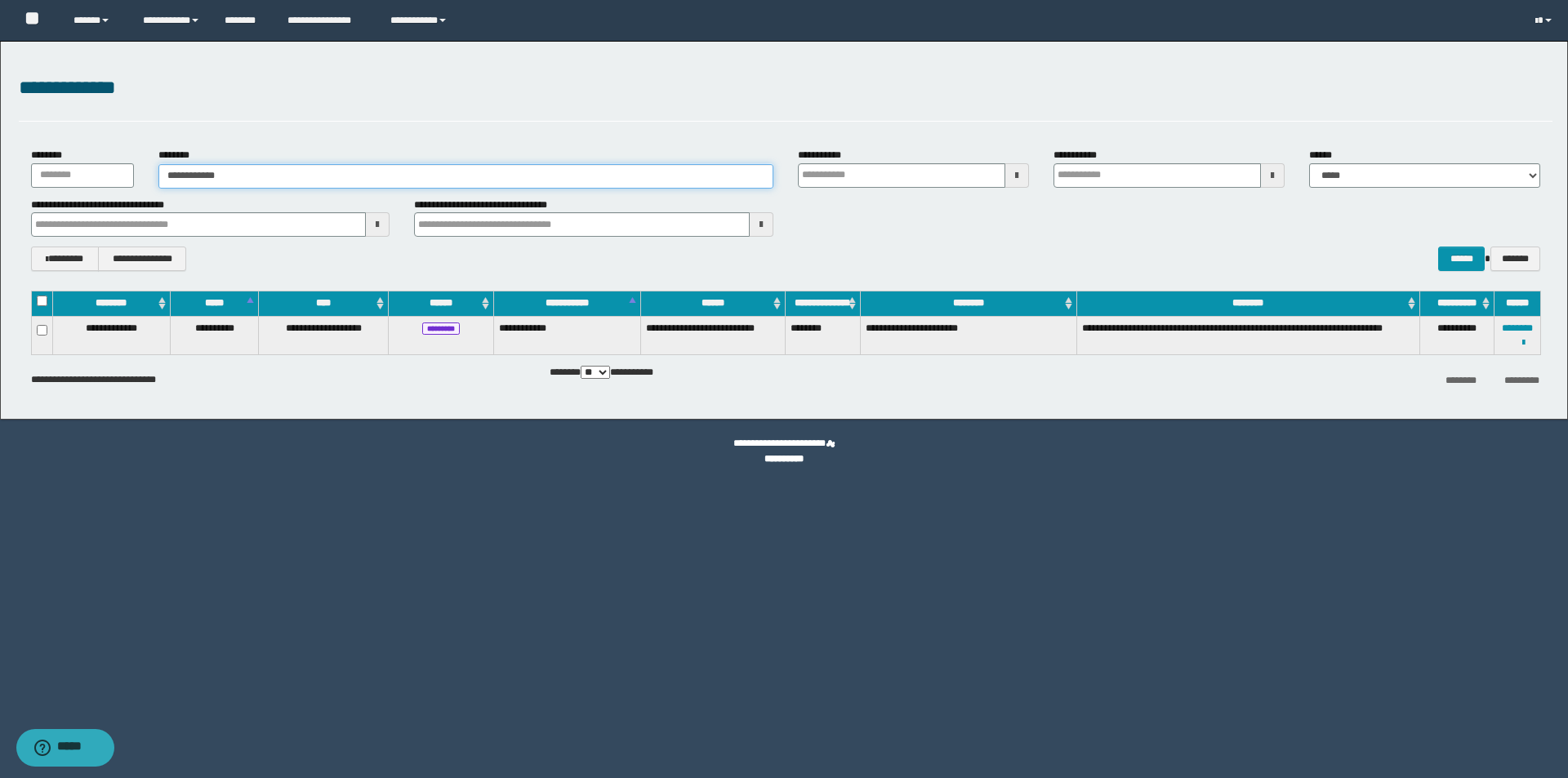 type on "**********" 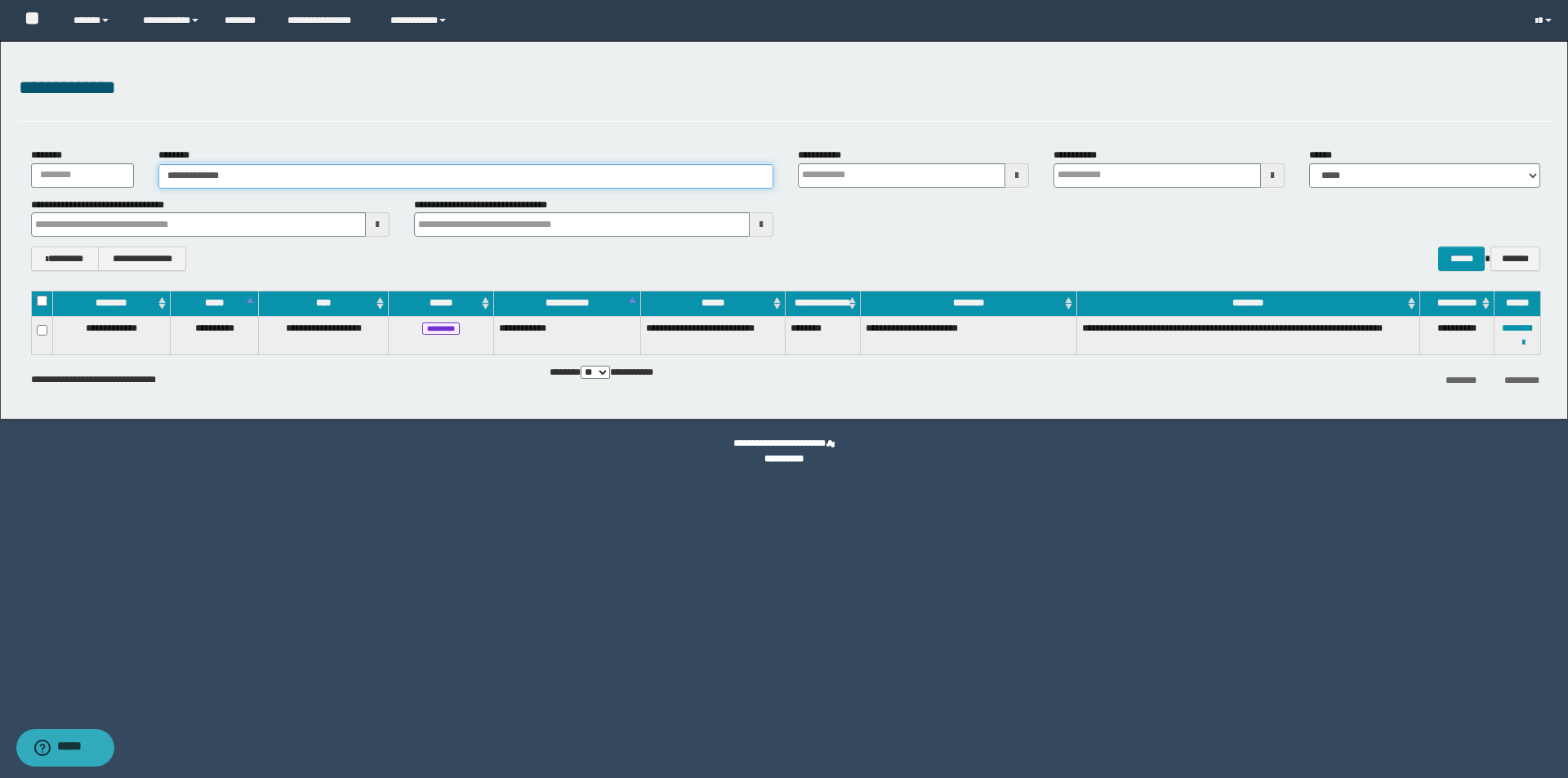 type on "**********" 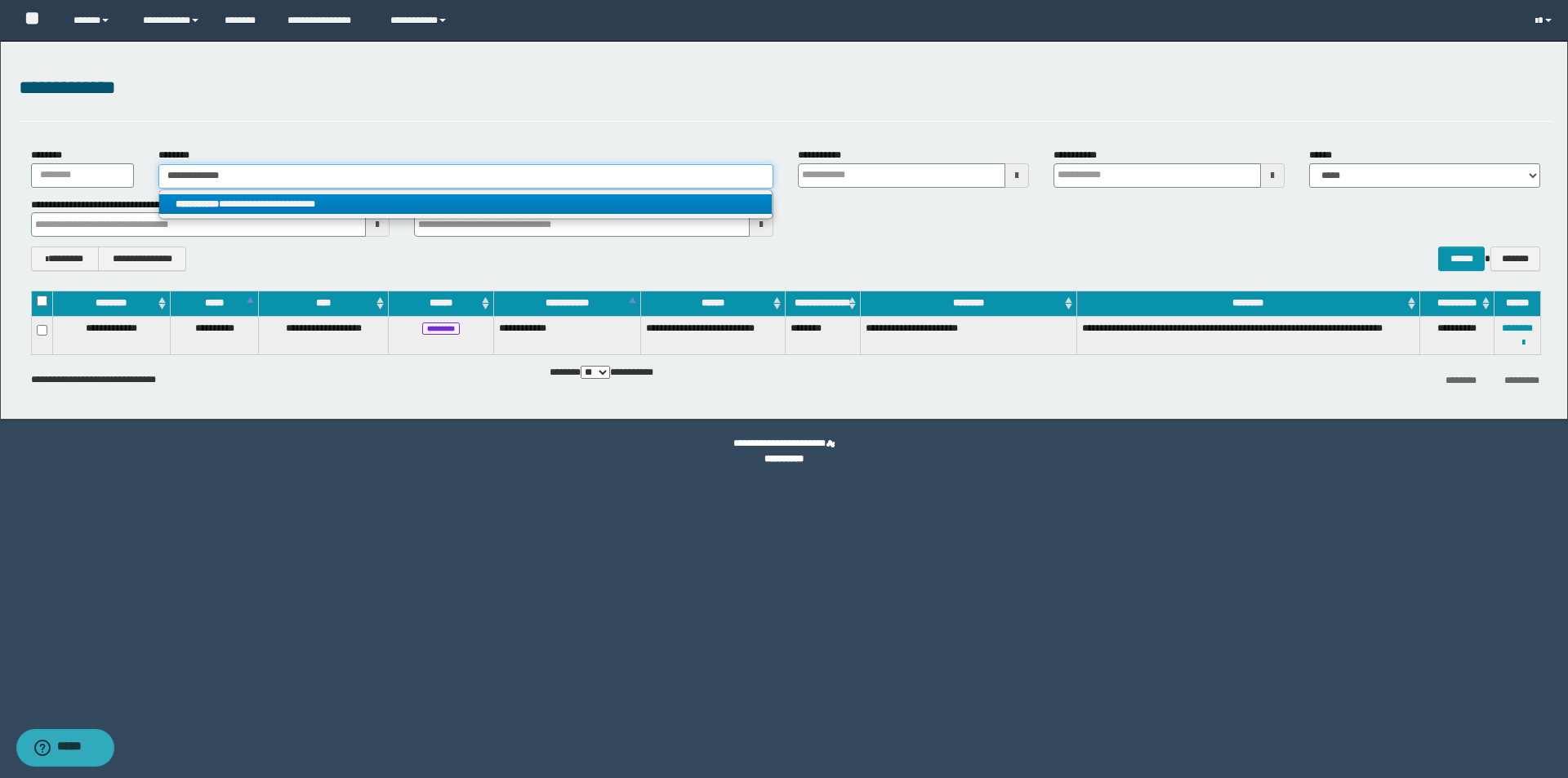 type on "**********" 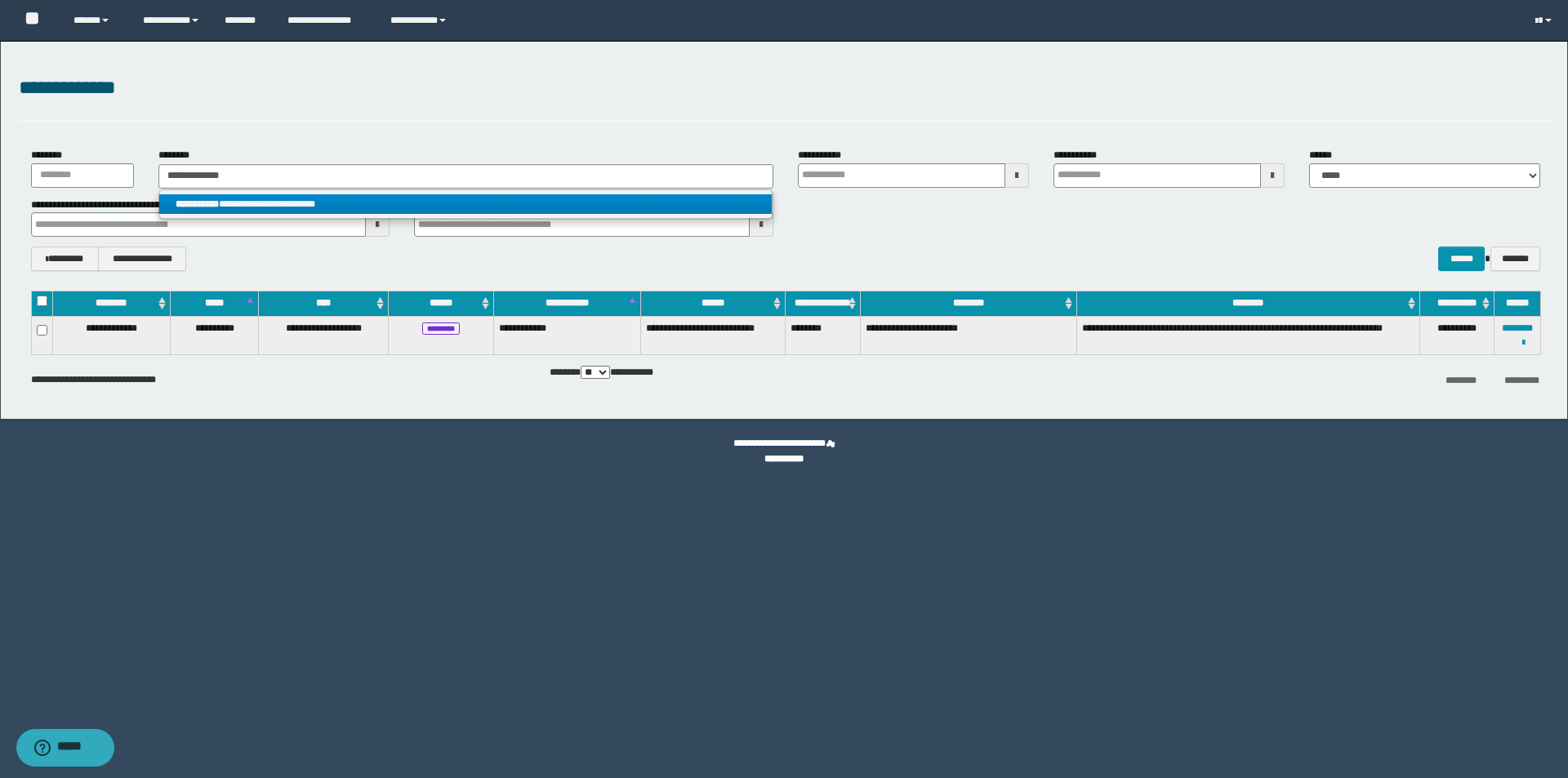 click on "**********" at bounding box center (466, 204) 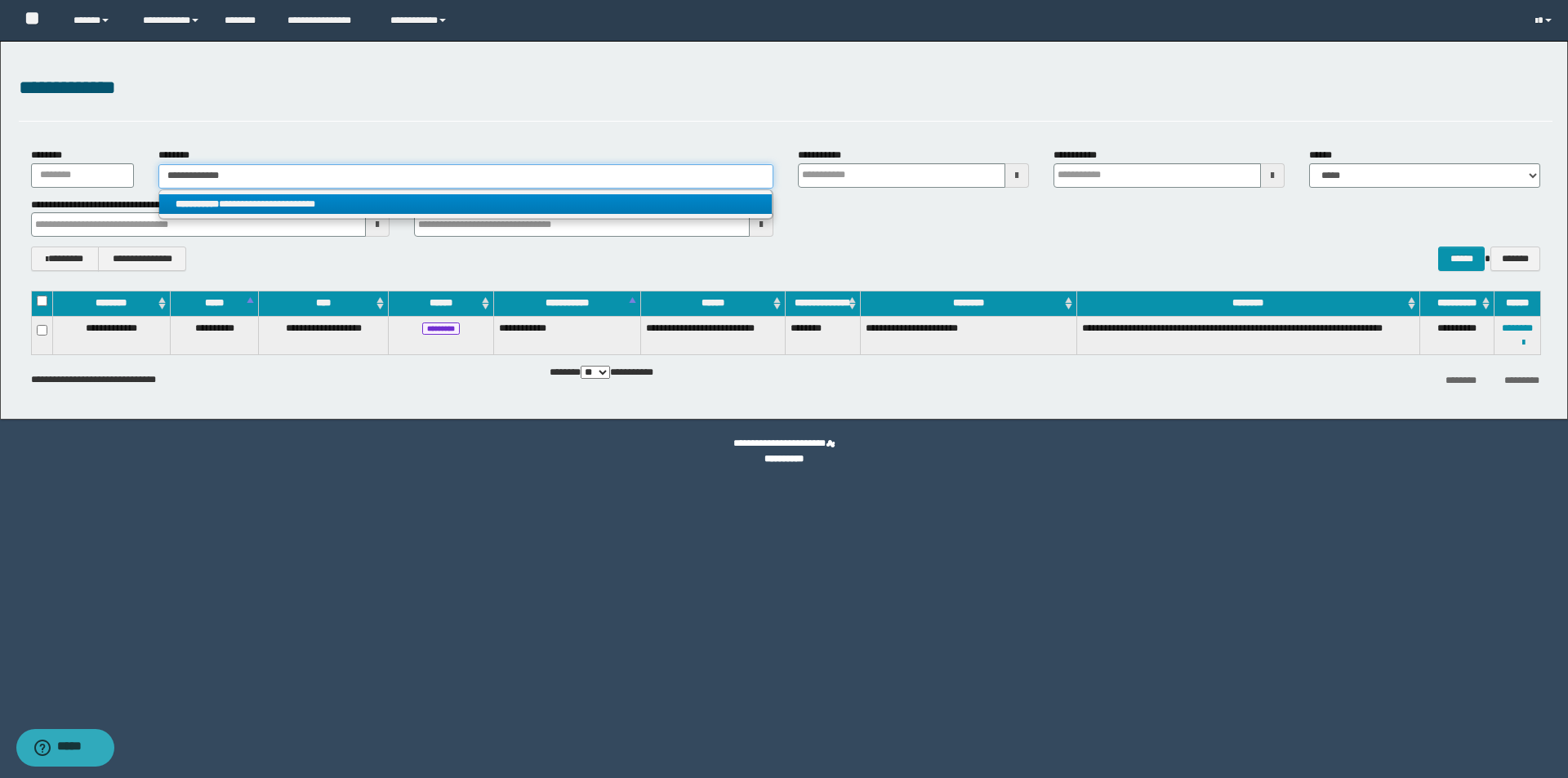 type 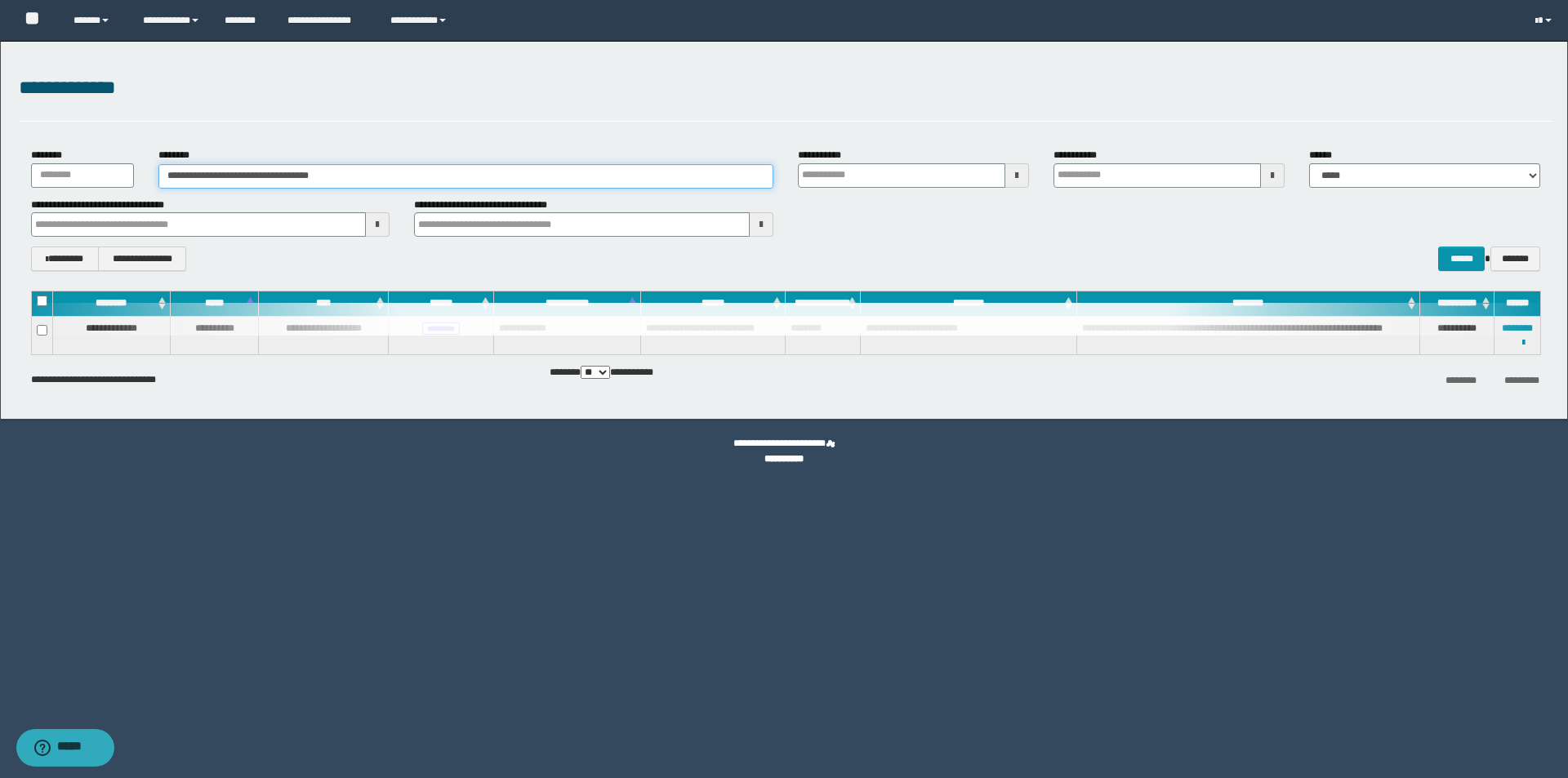 type 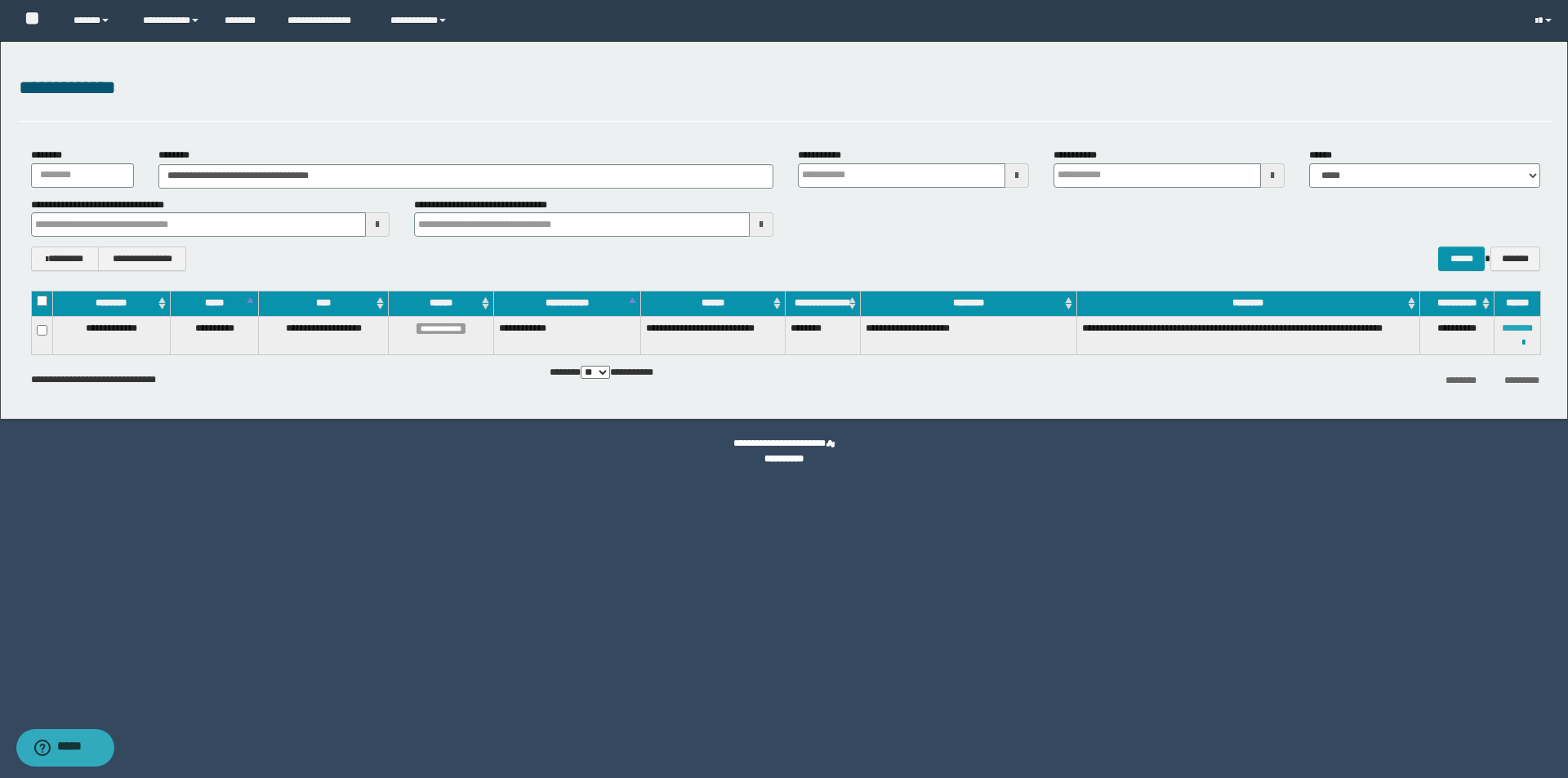 click on "********" at bounding box center [1517, 328] 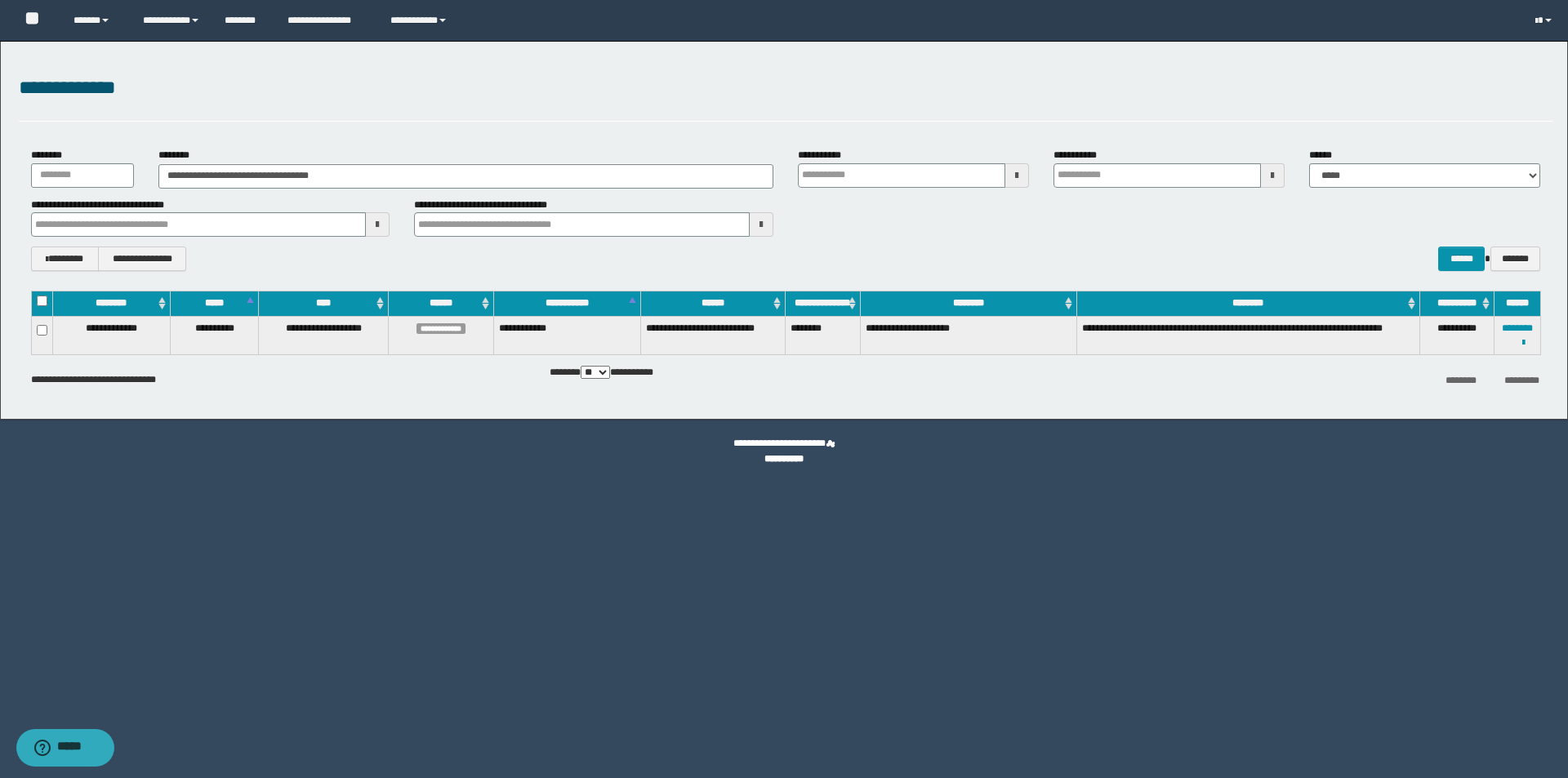 type 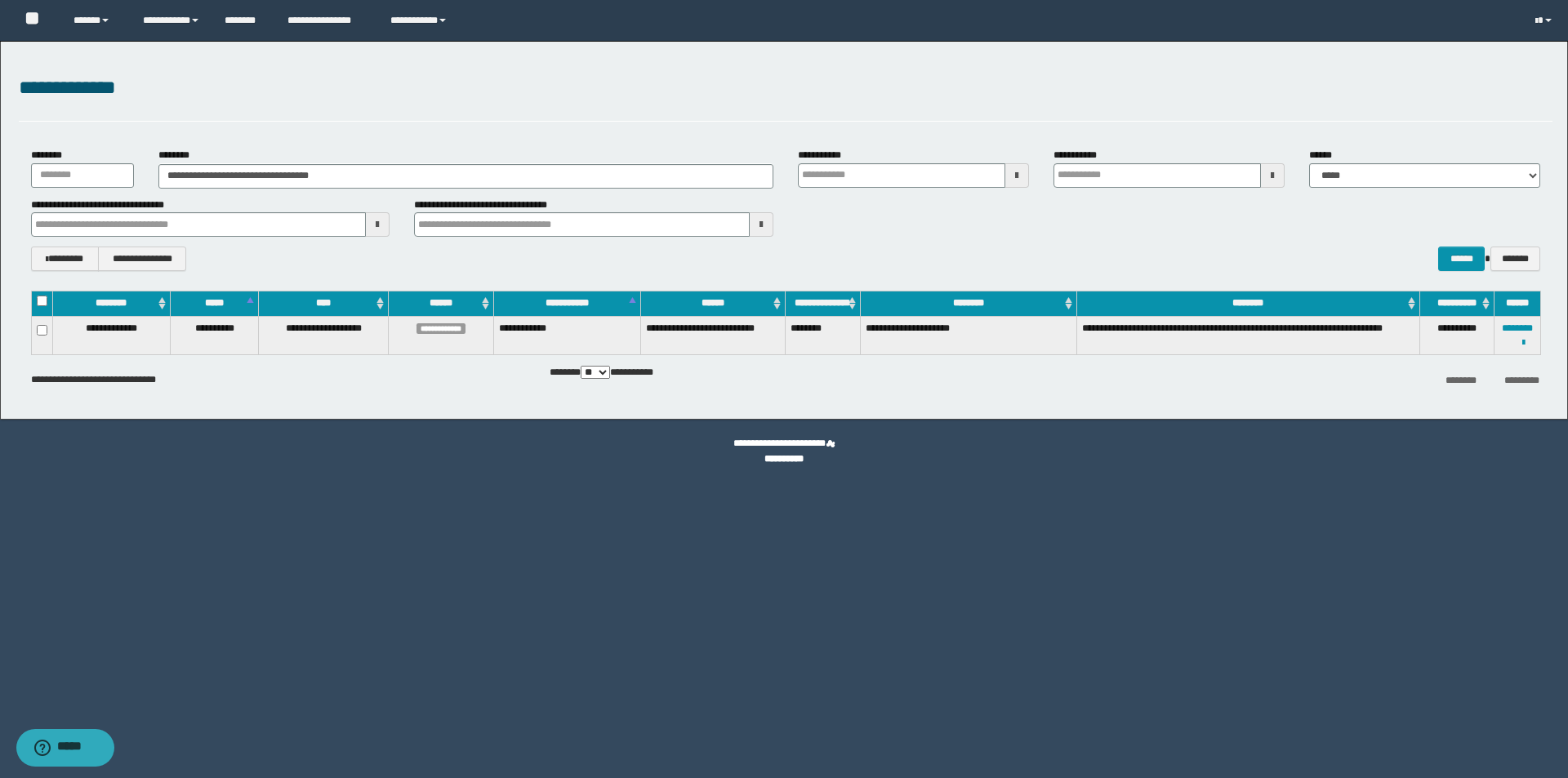 type 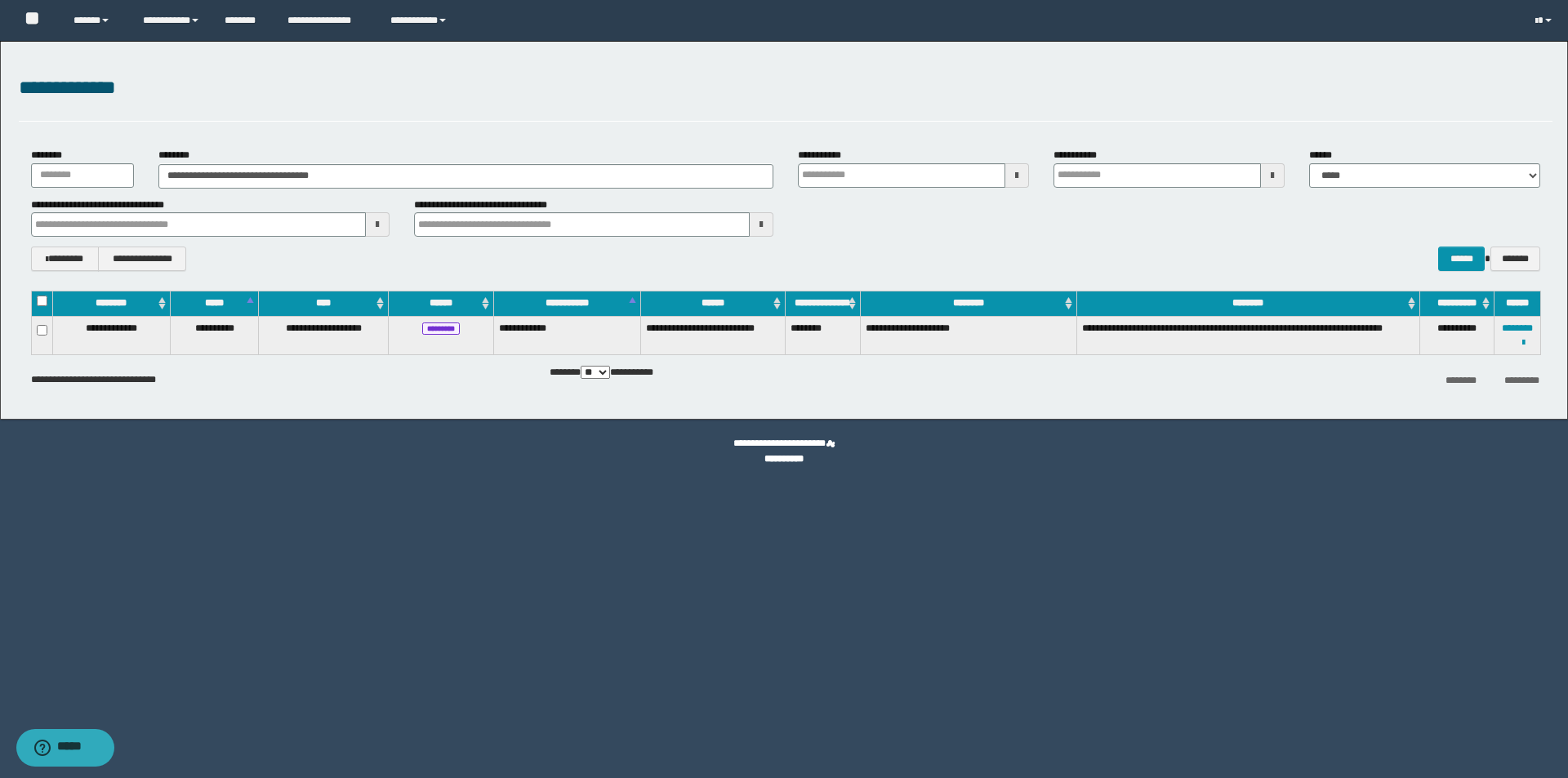 type 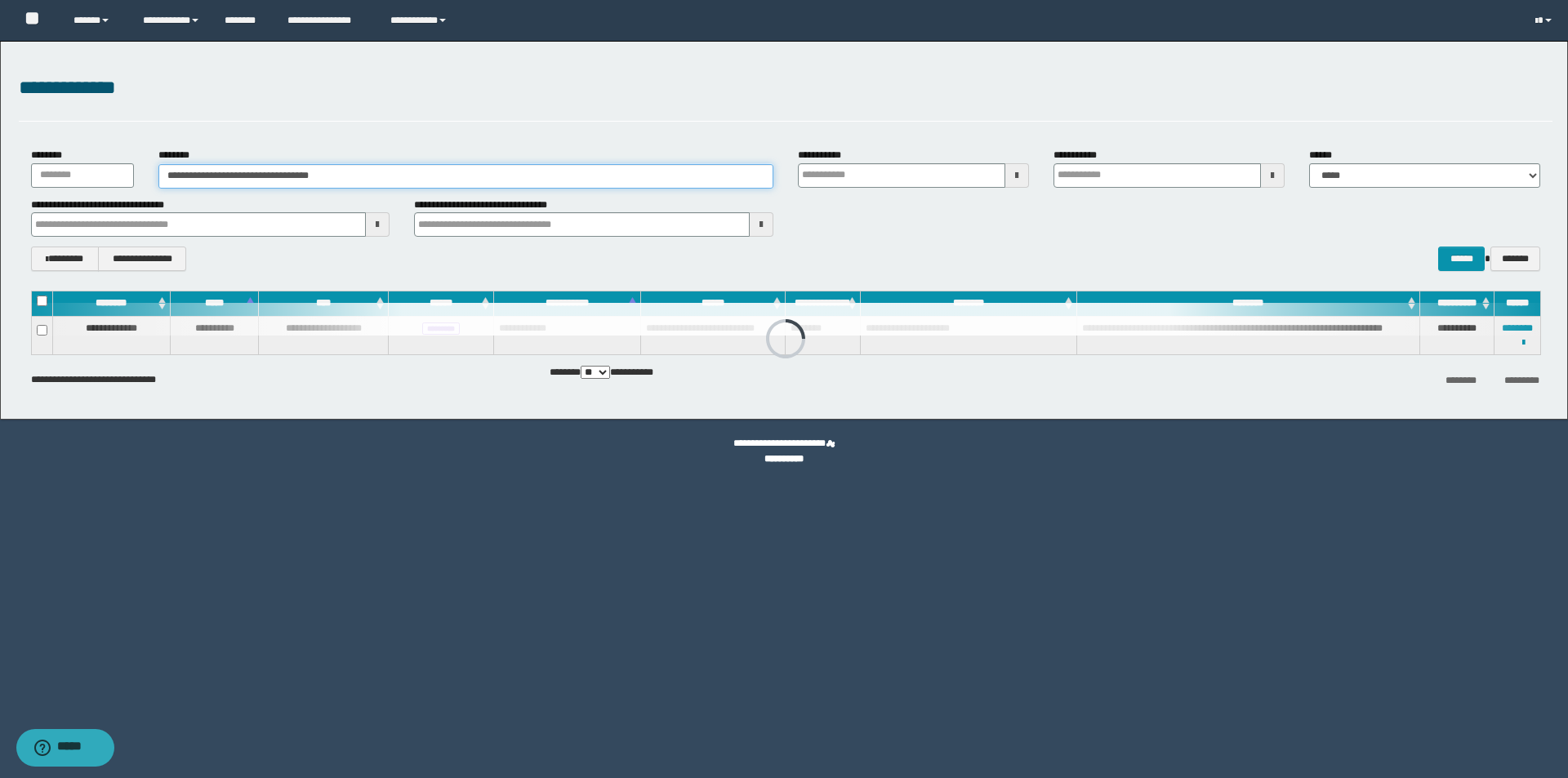 click on "**********" at bounding box center (466, 176) 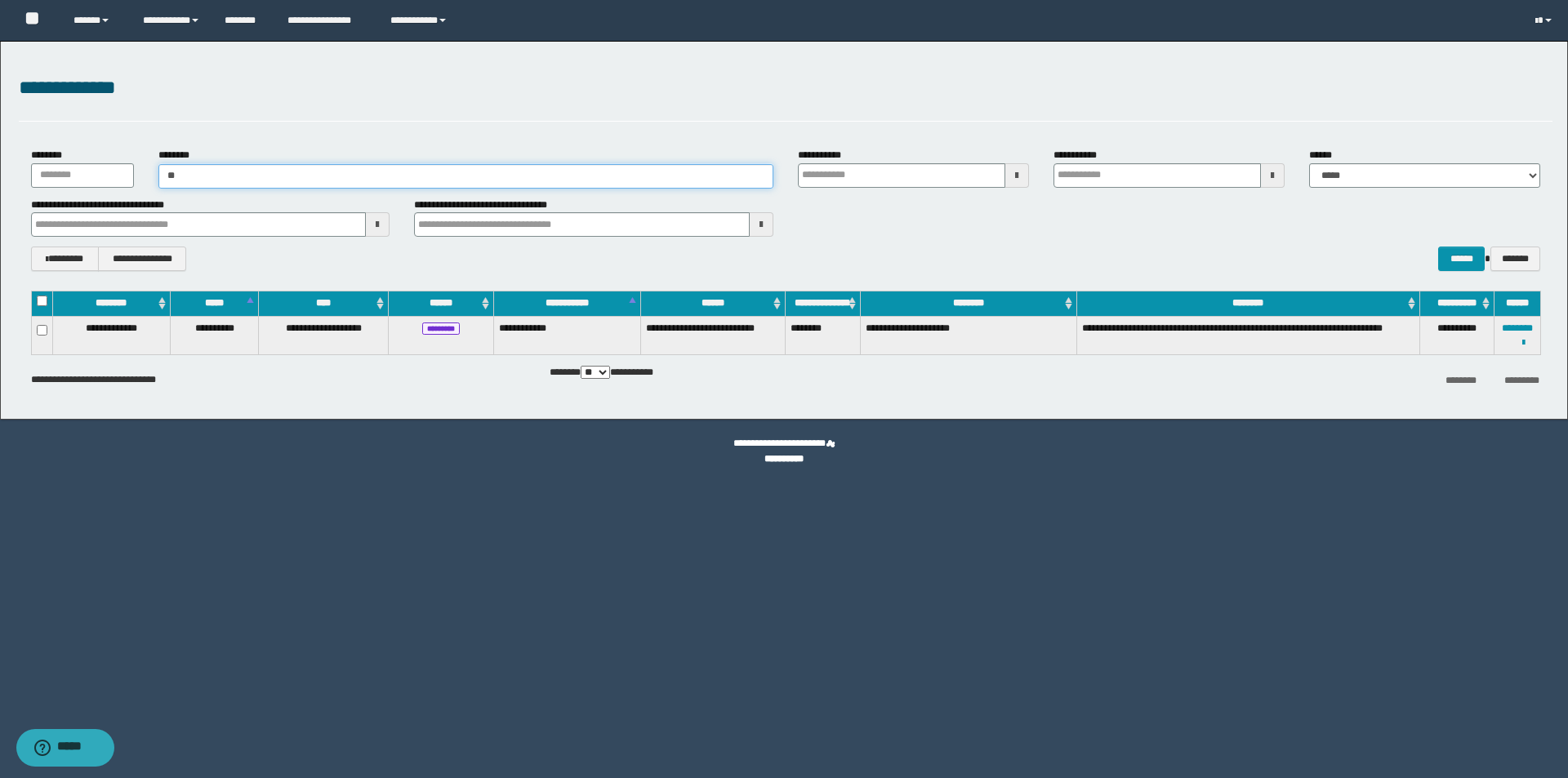 type on "*" 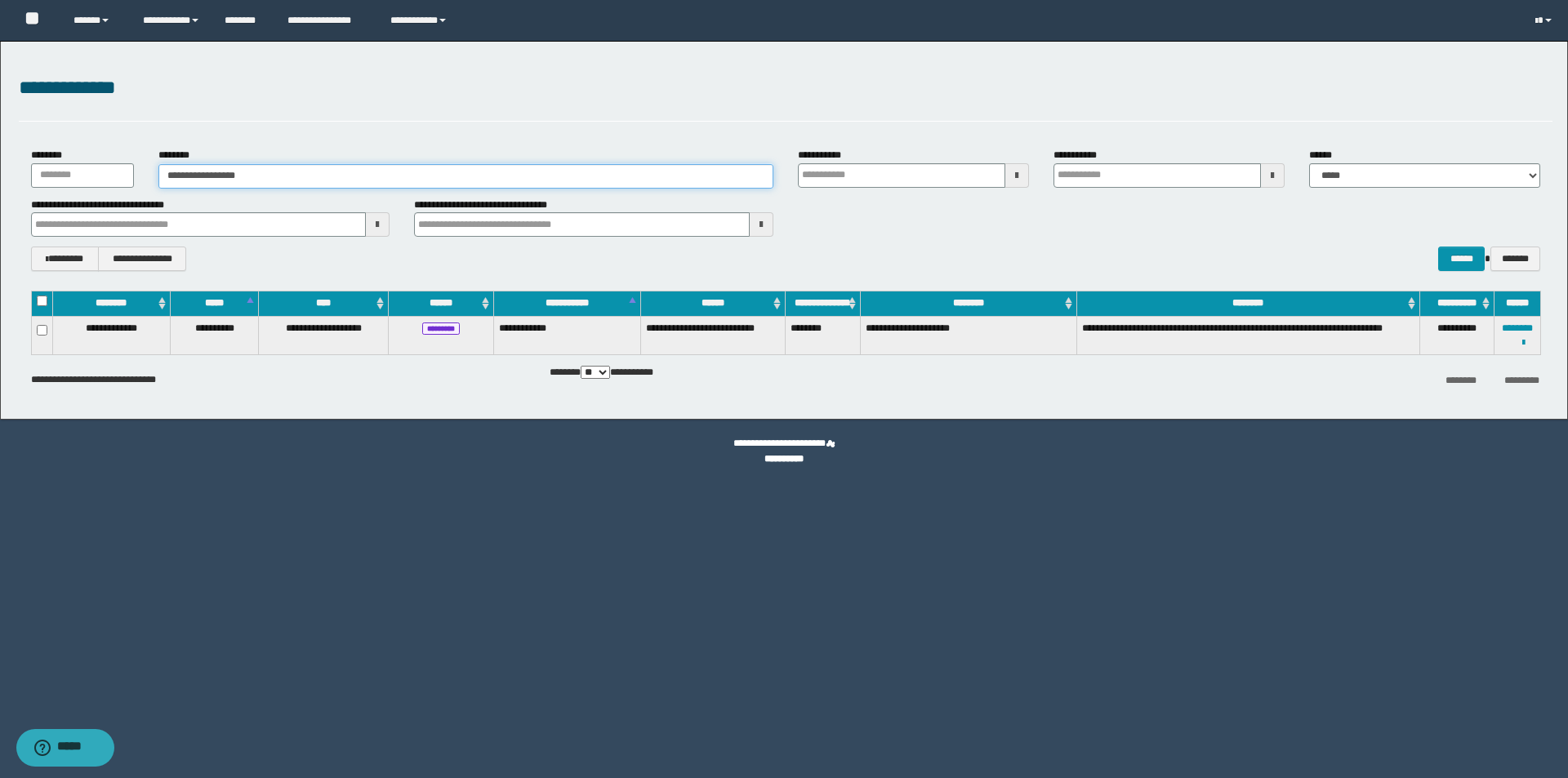 type on "**********" 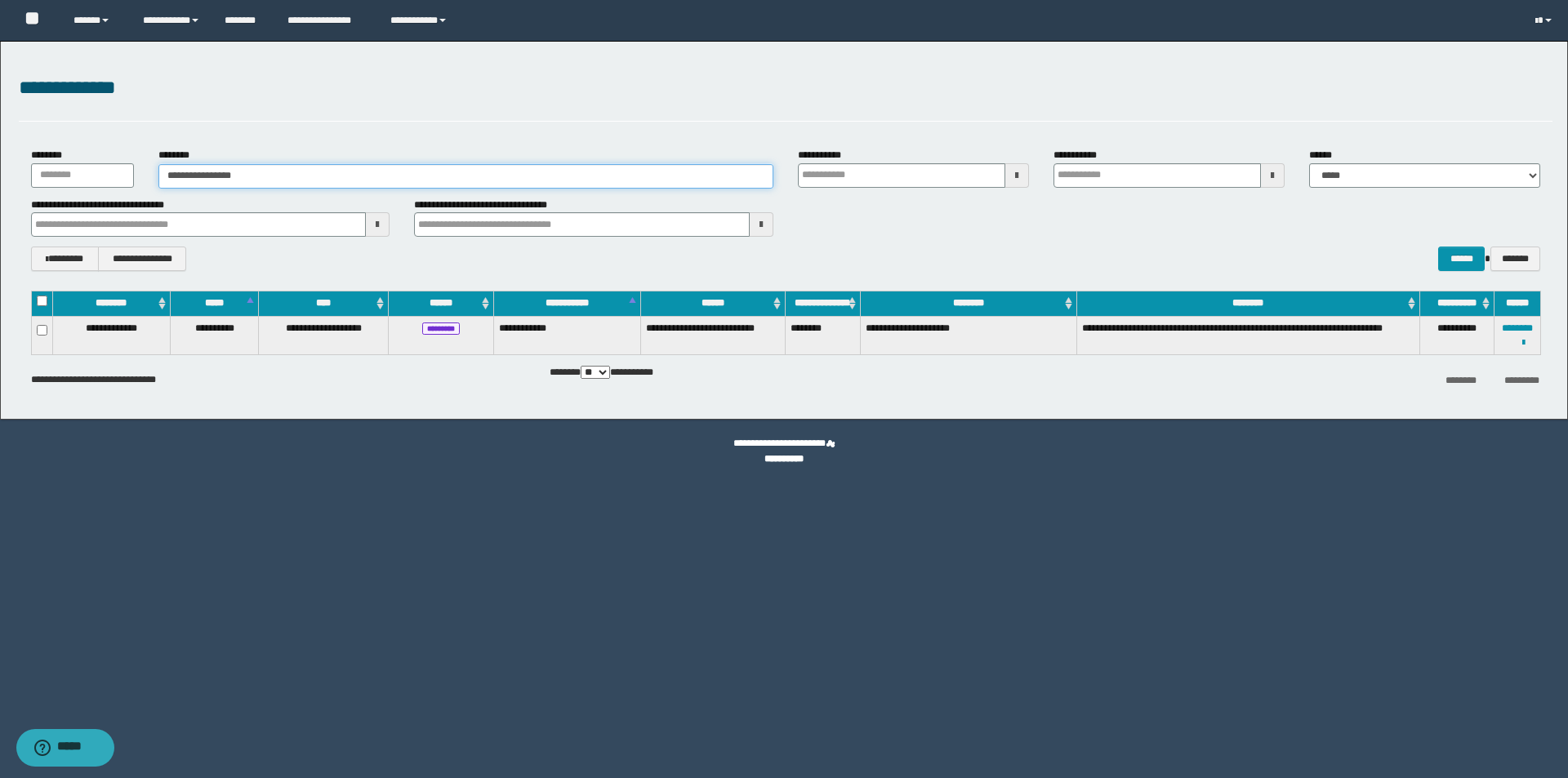 type on "**********" 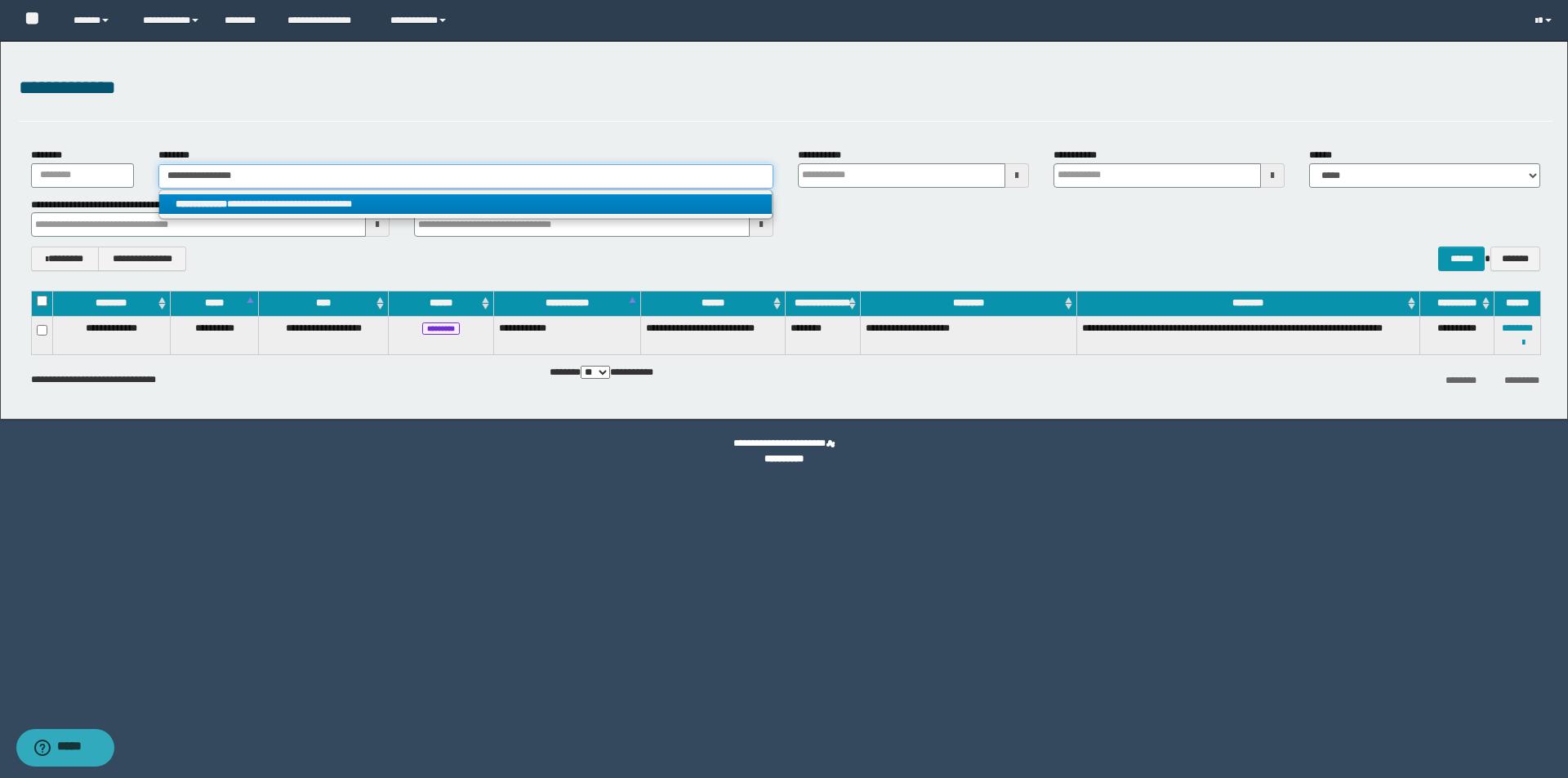 type on "**********" 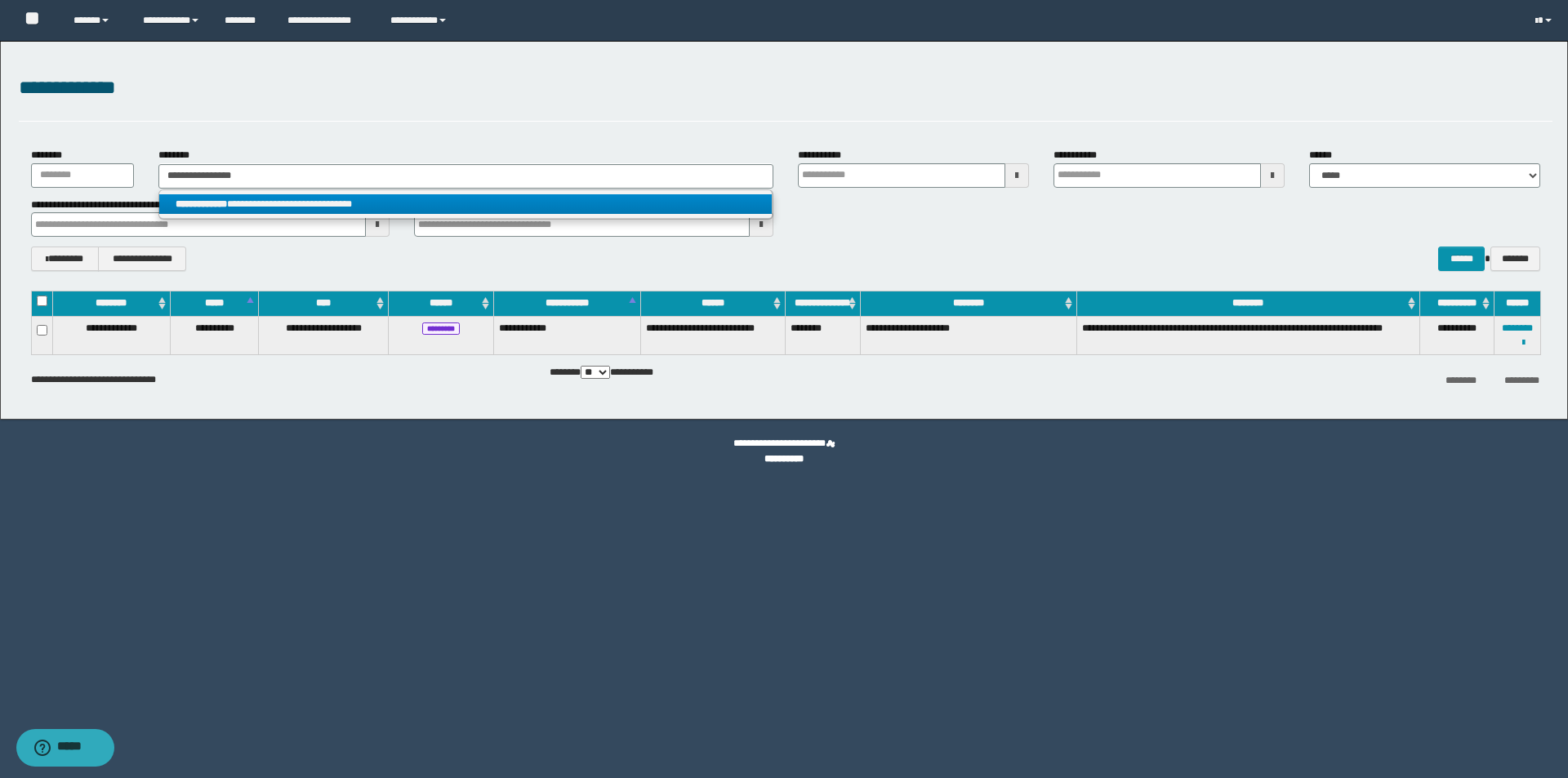 click on "**********" at bounding box center [466, 204] 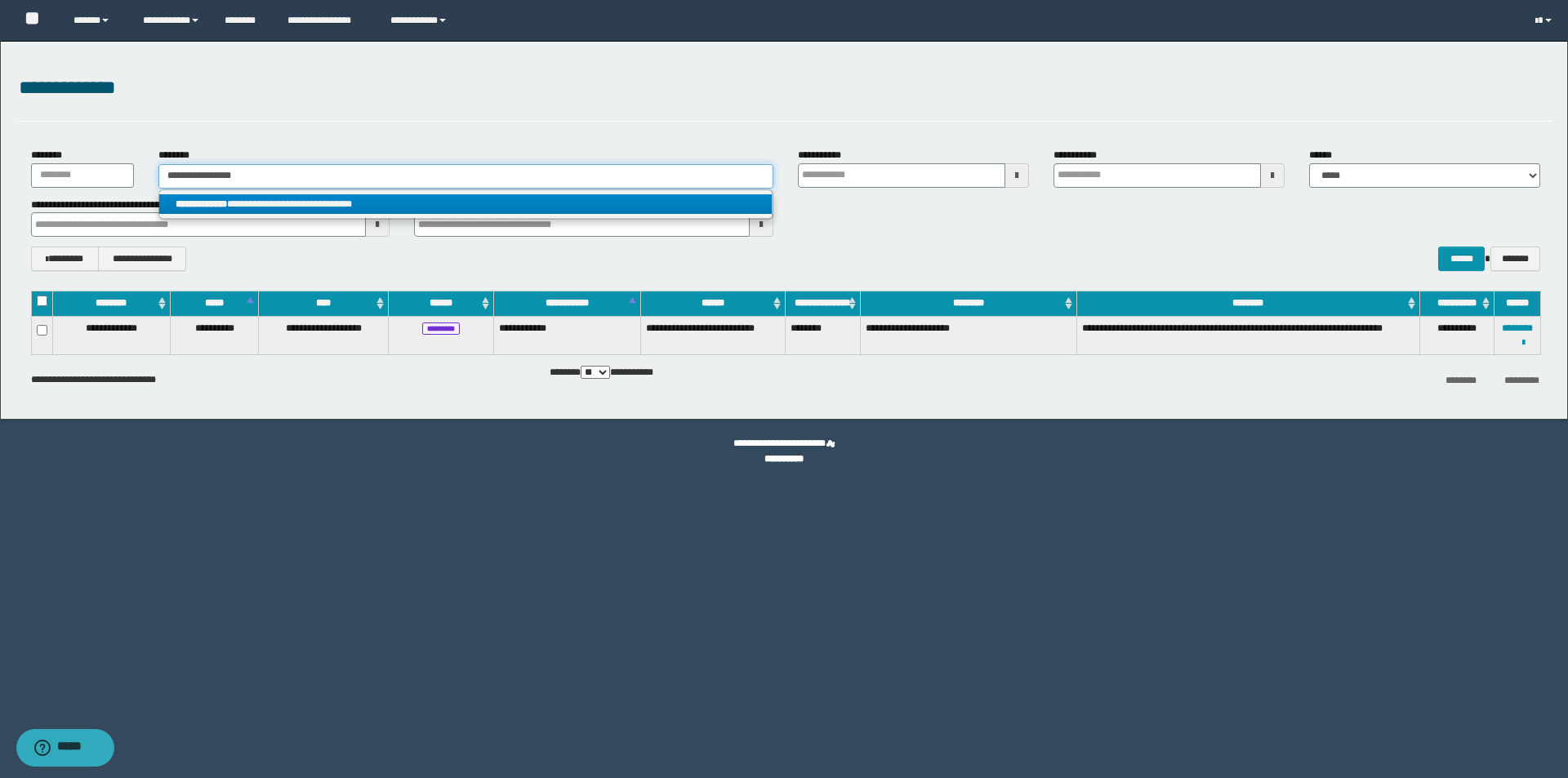 type 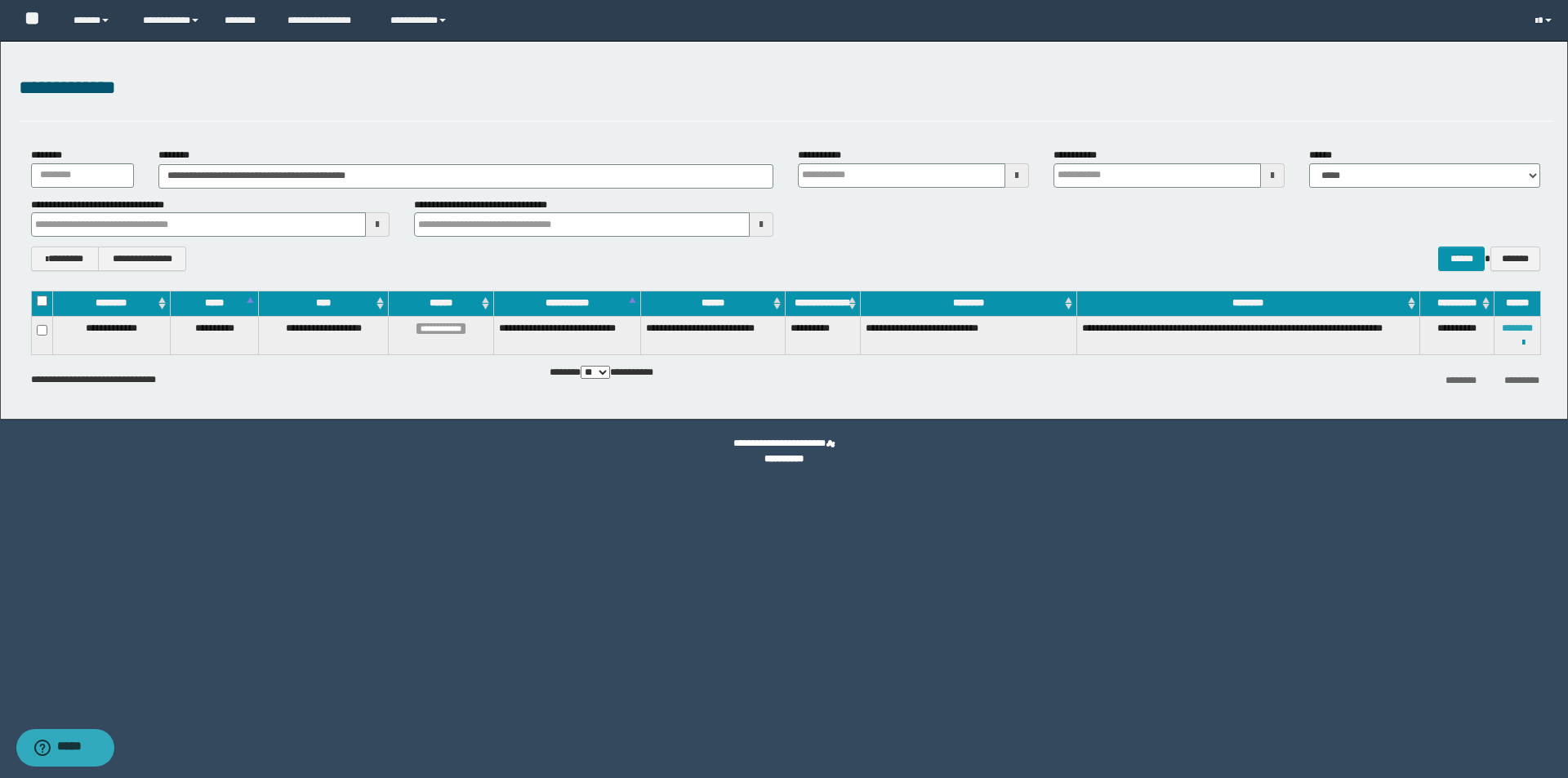 click on "********" at bounding box center [1517, 328] 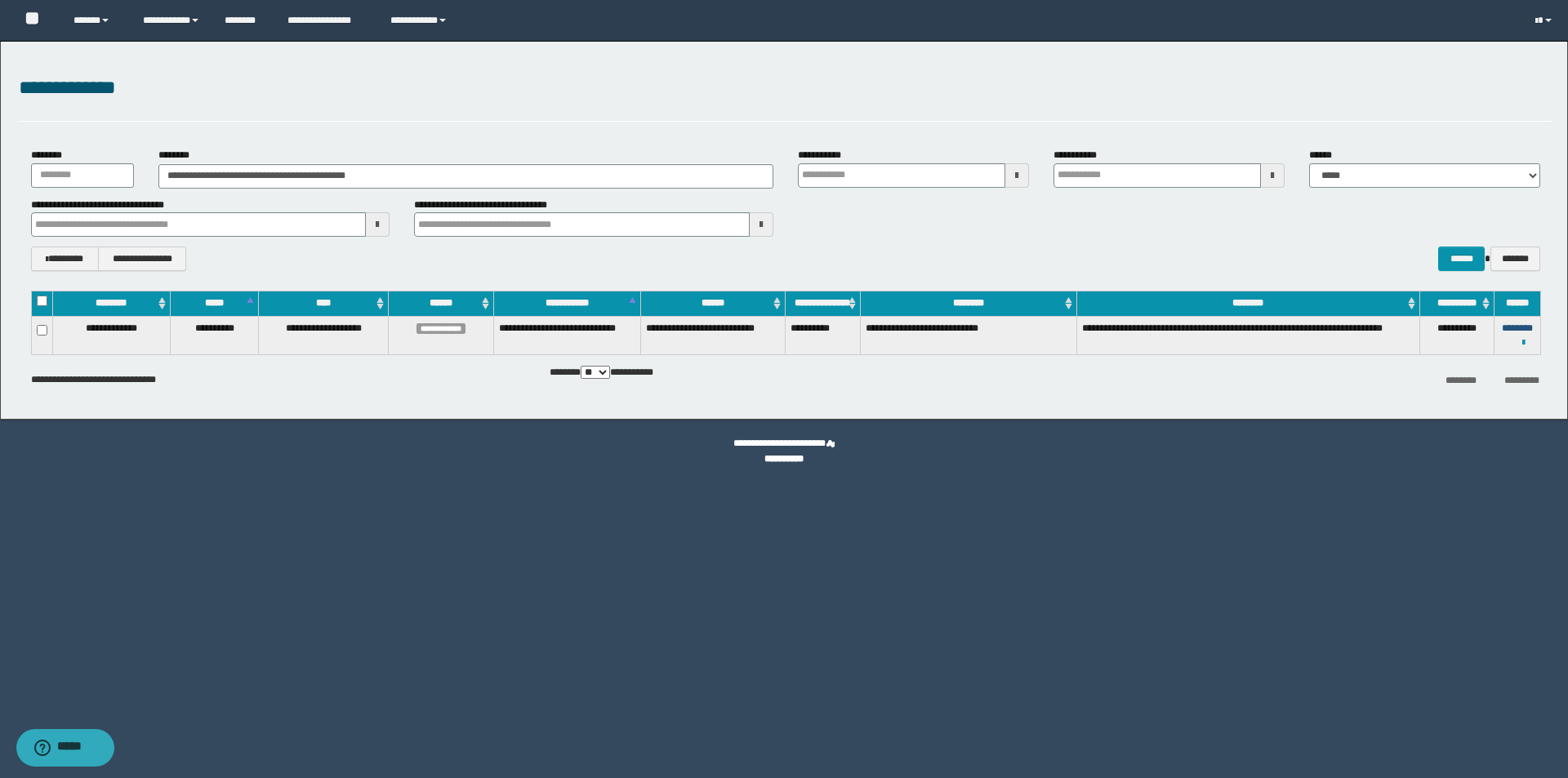 type 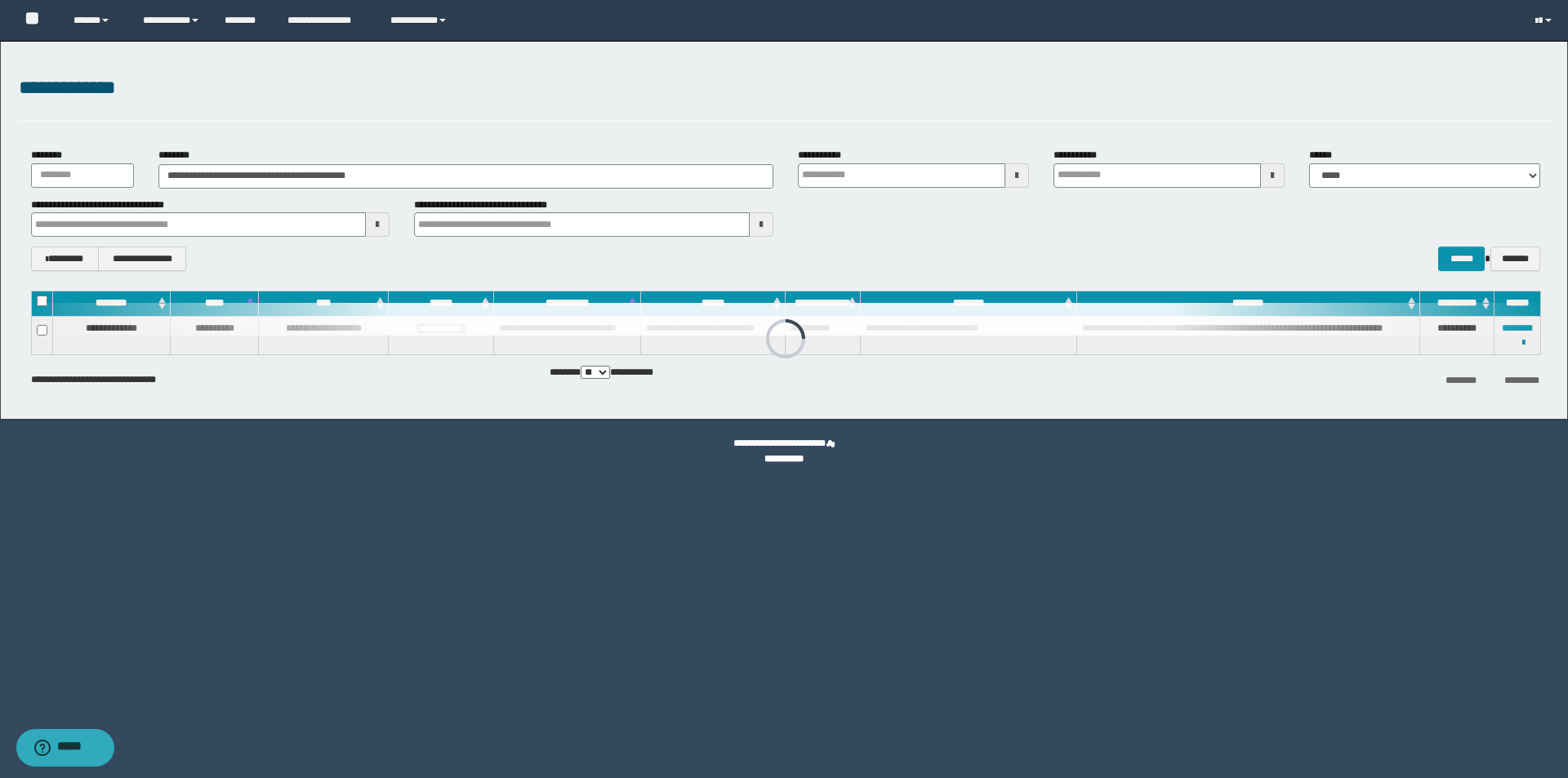 type 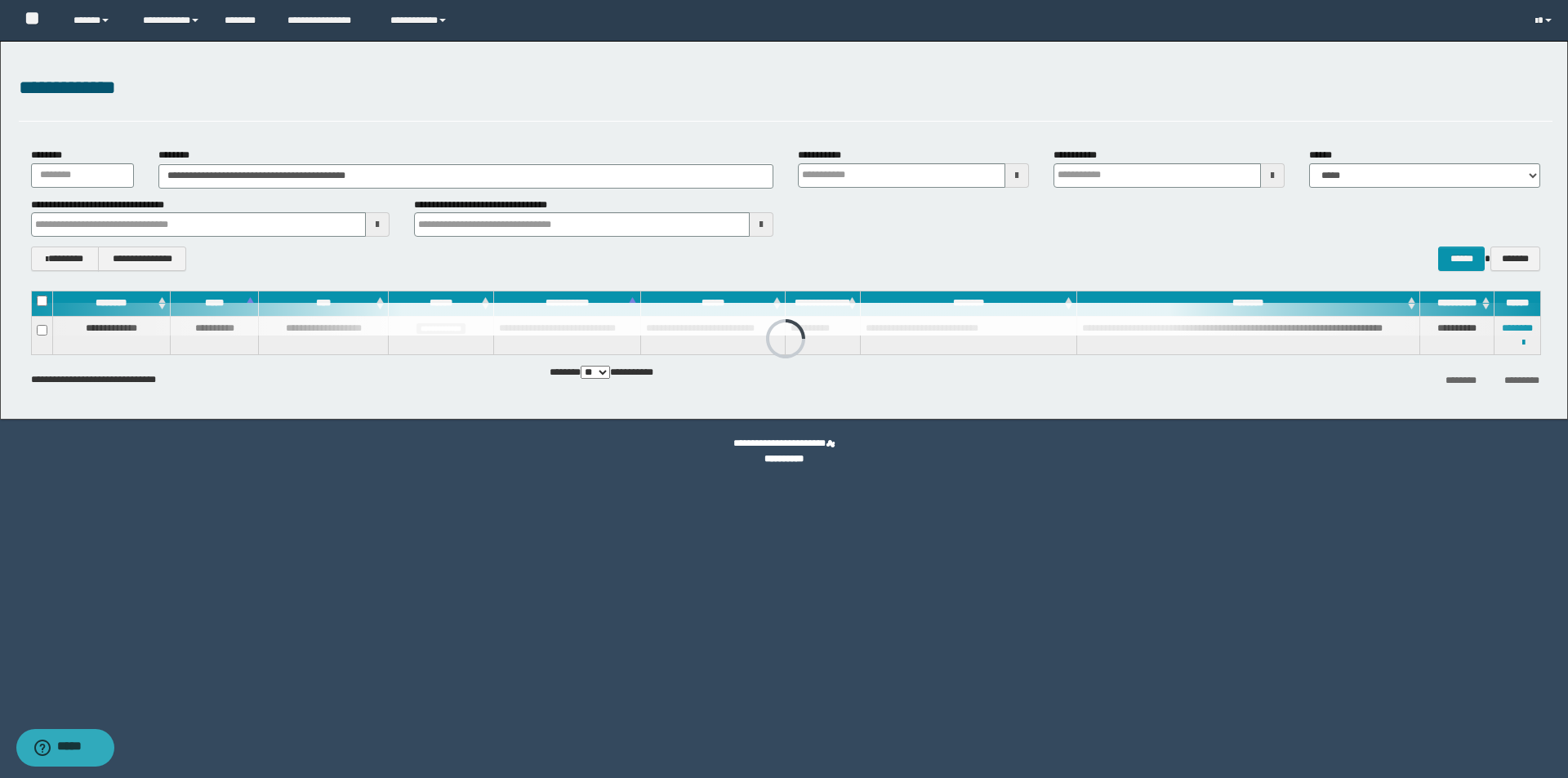type 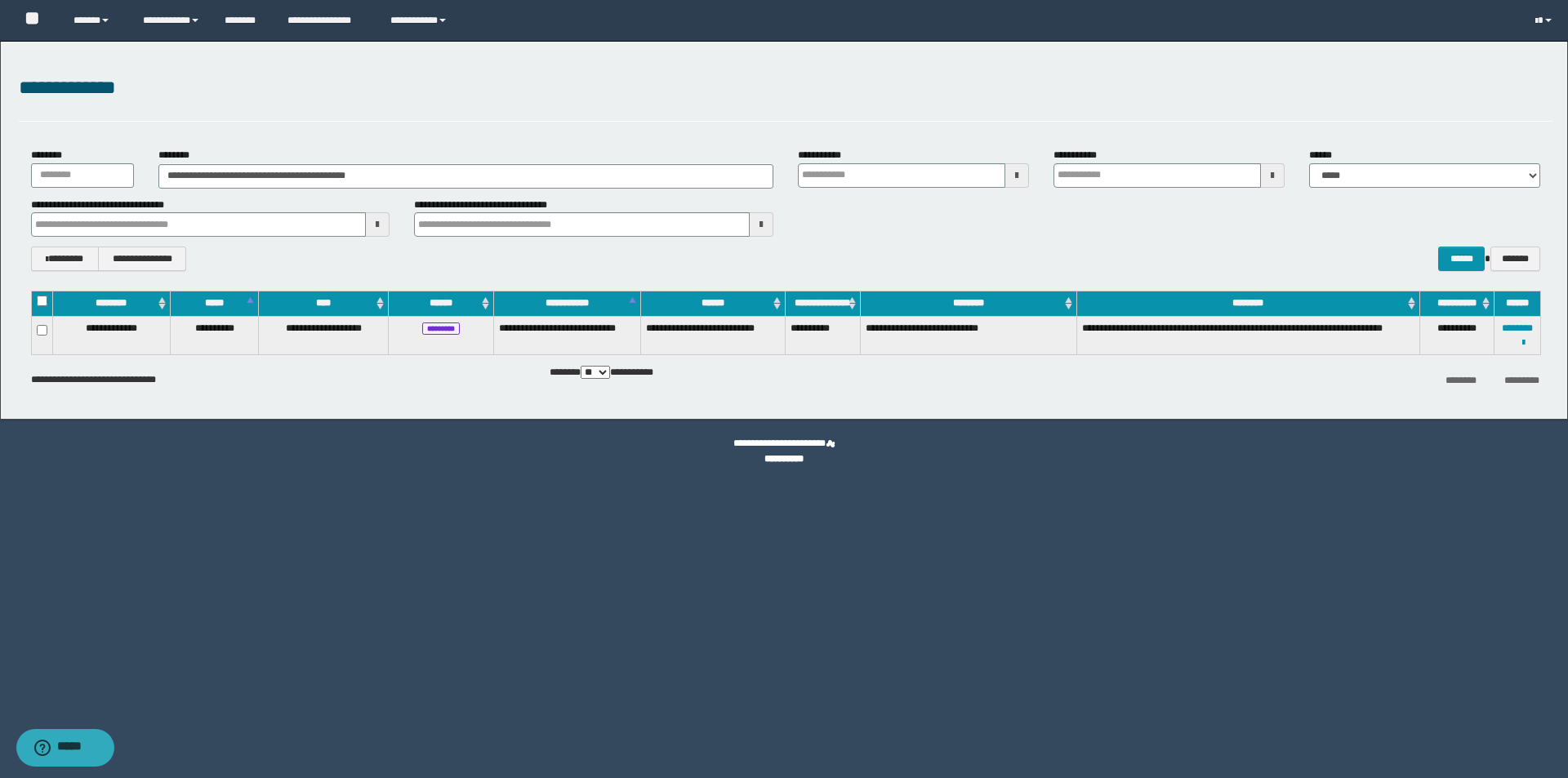 type 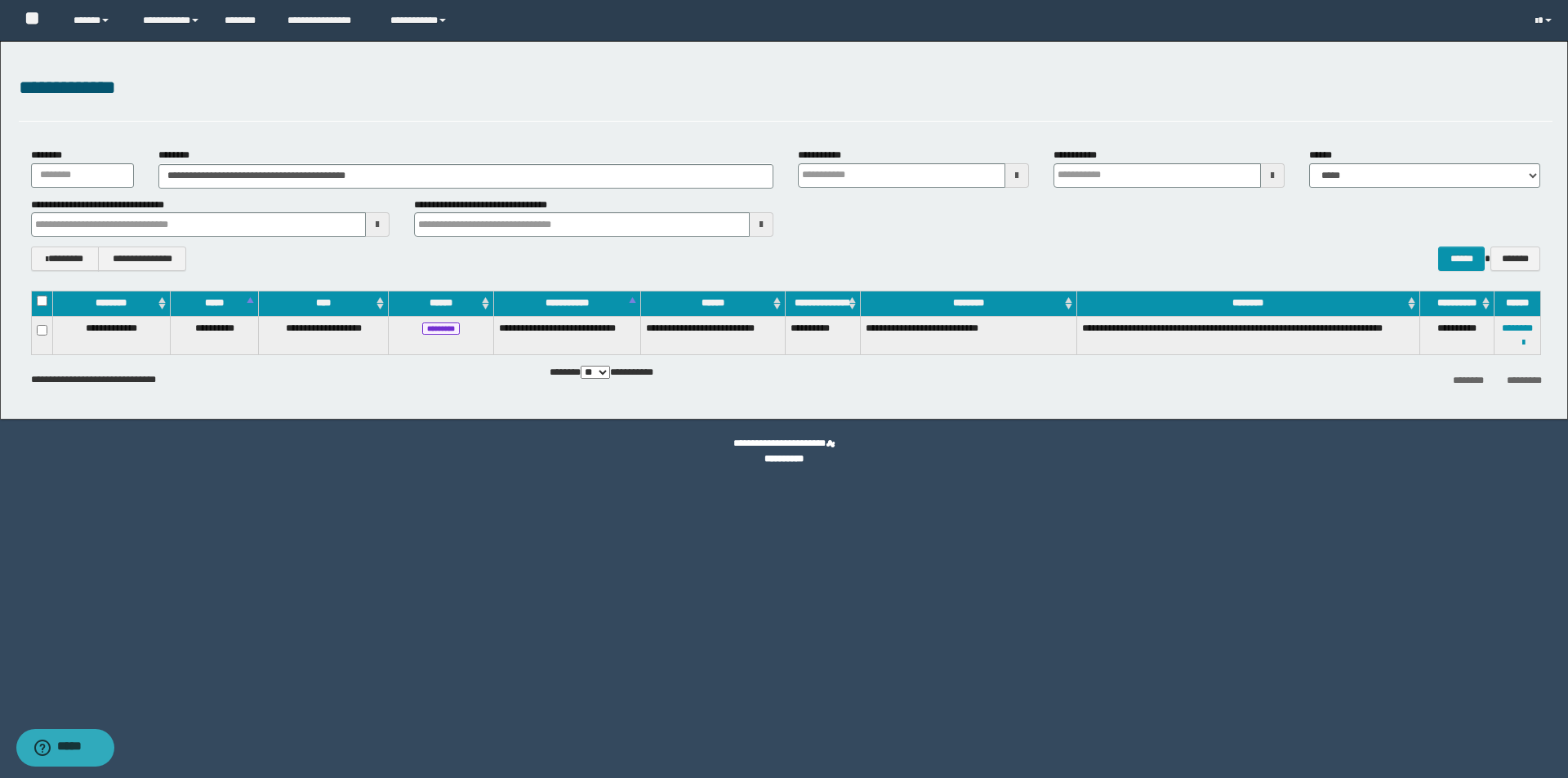 type 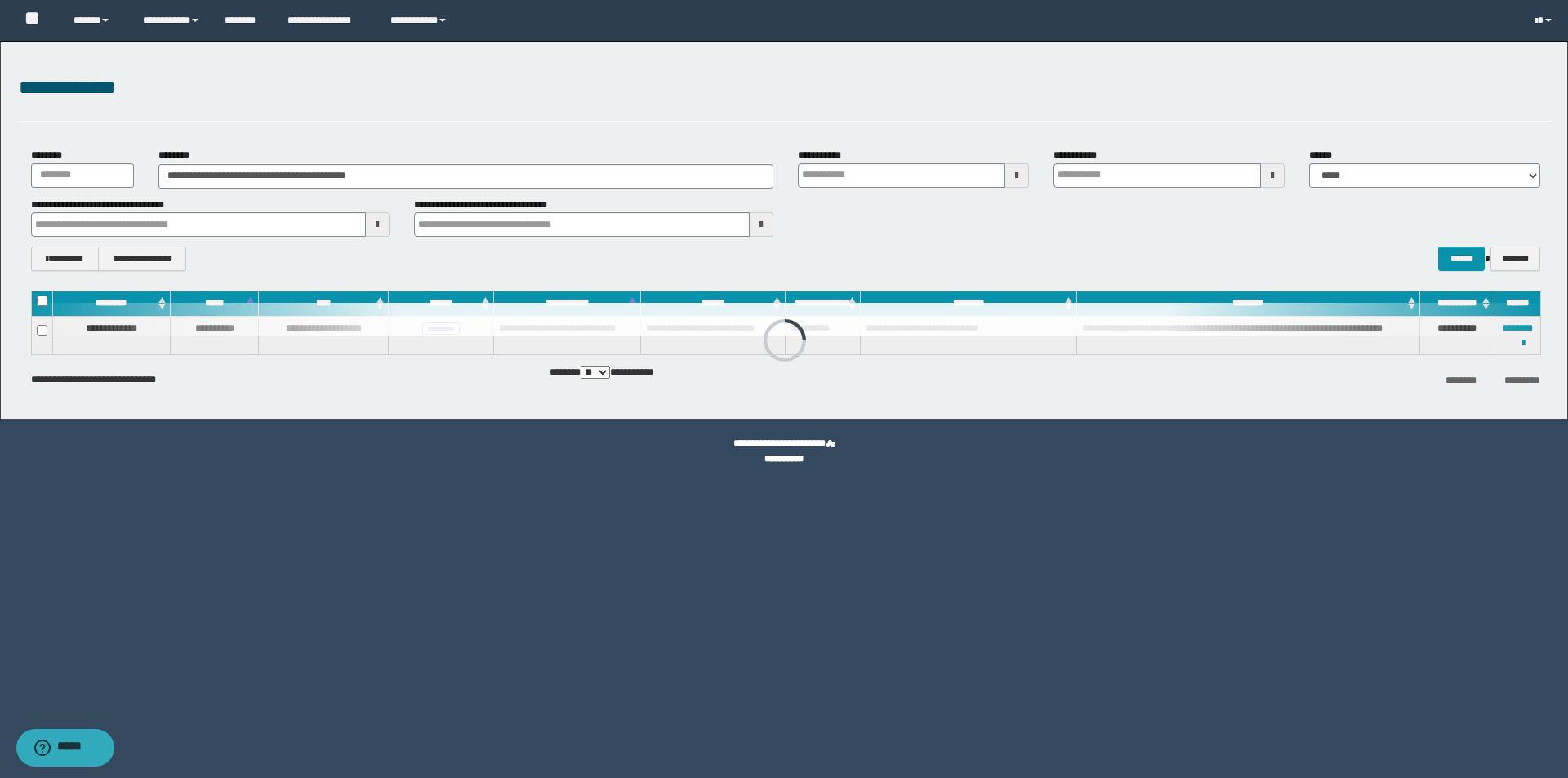 type 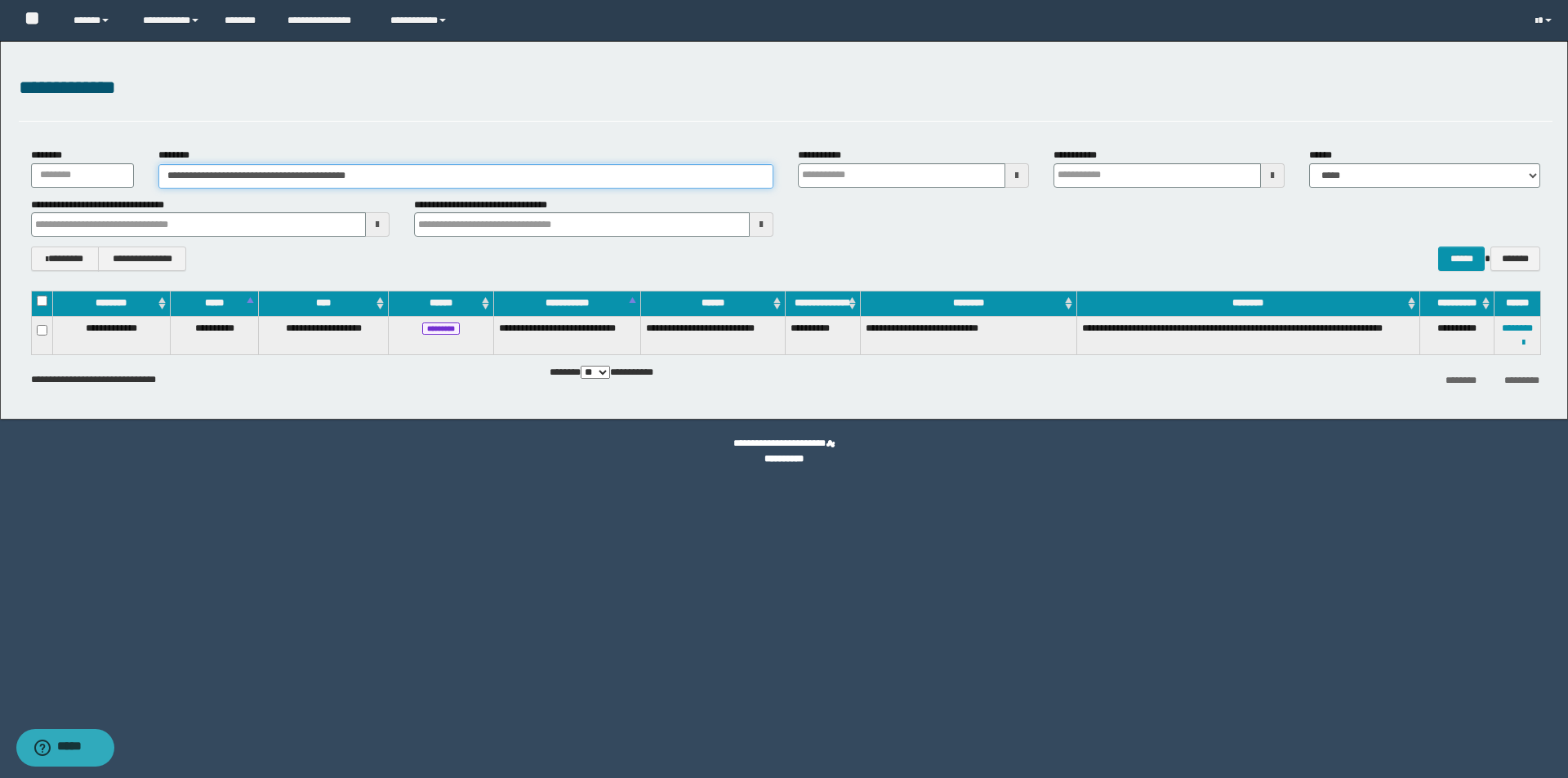 click on "**********" at bounding box center (466, 176) 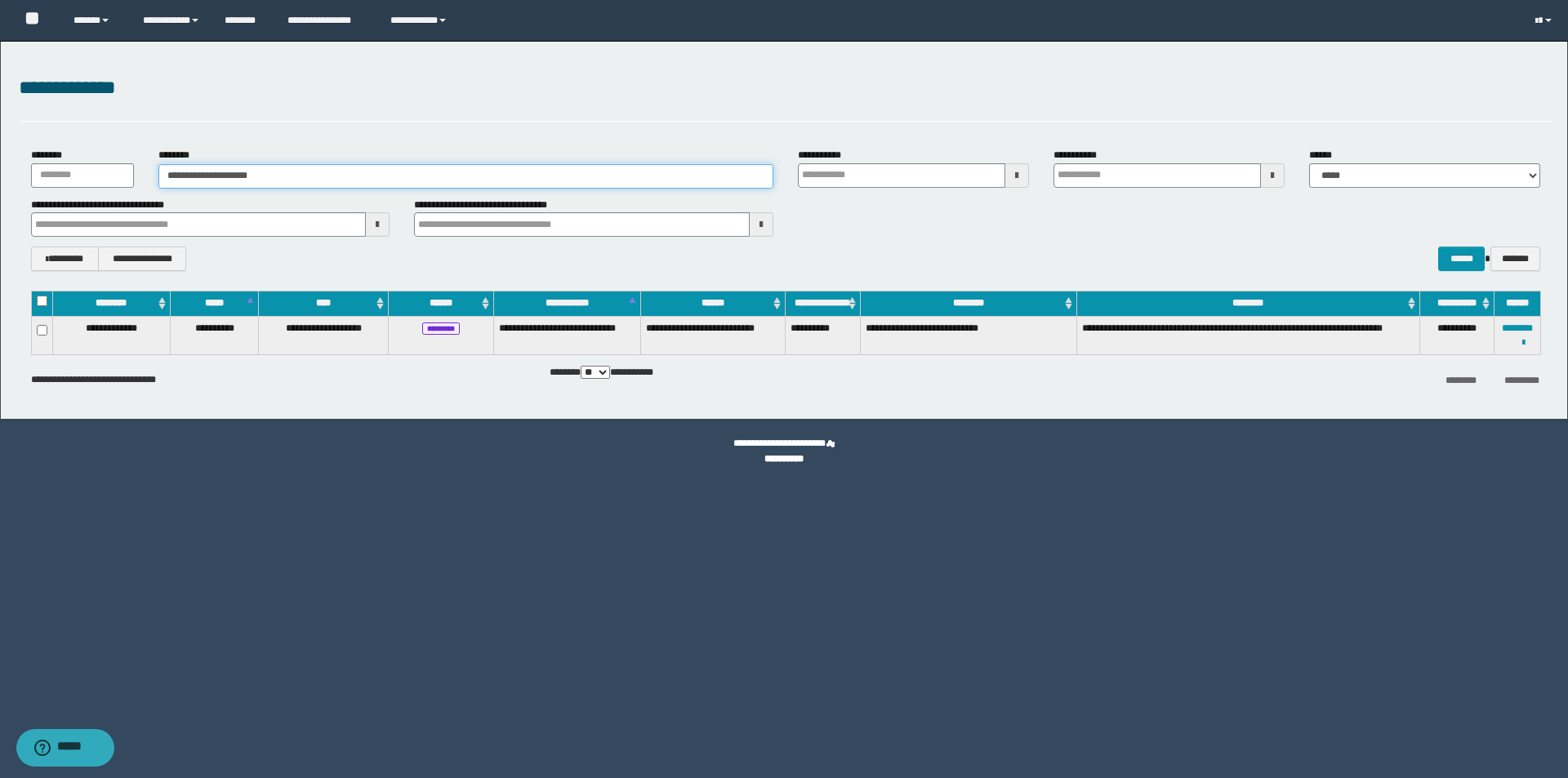 type on "**********" 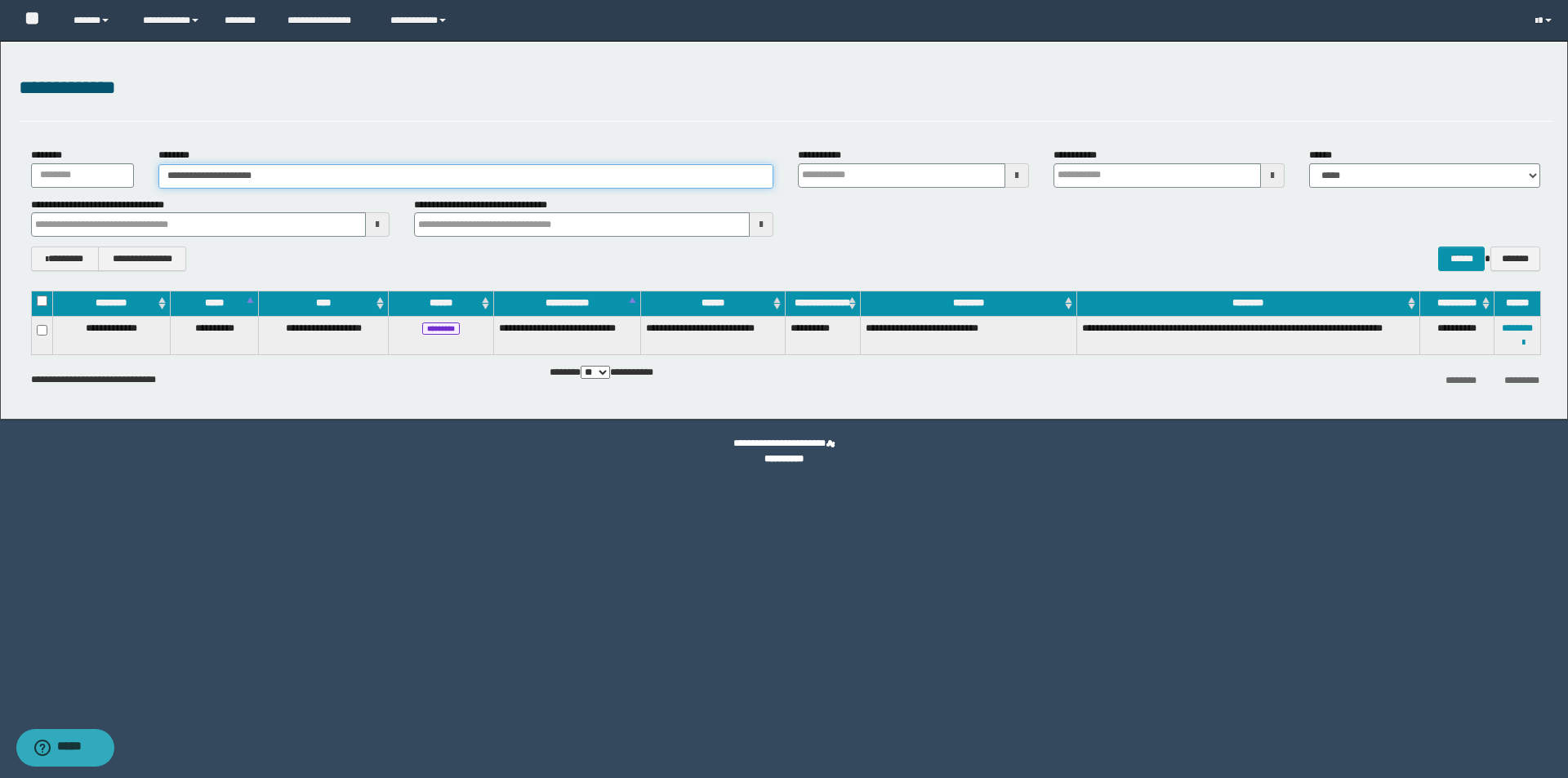 type on "**********" 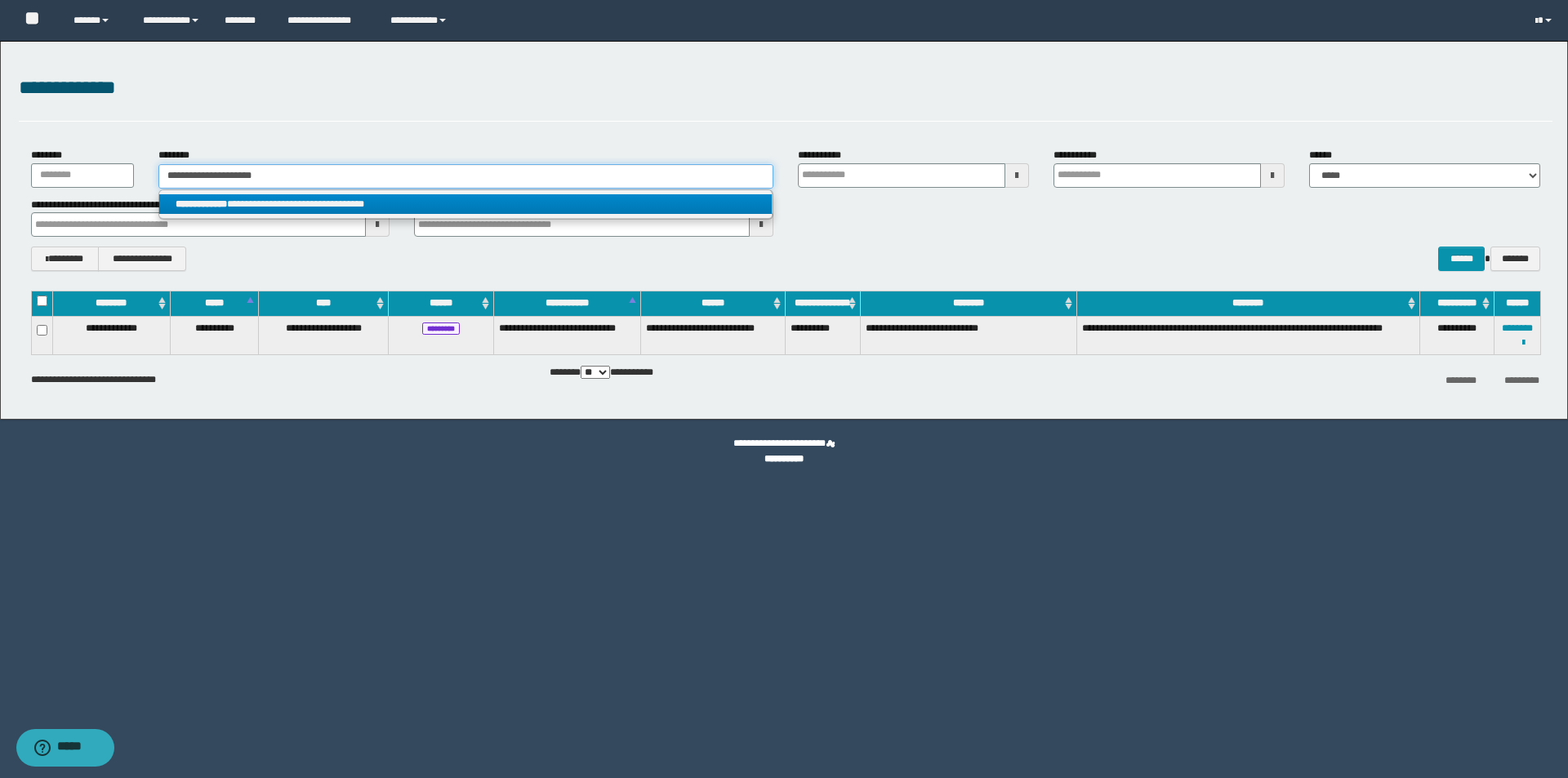 type on "**********" 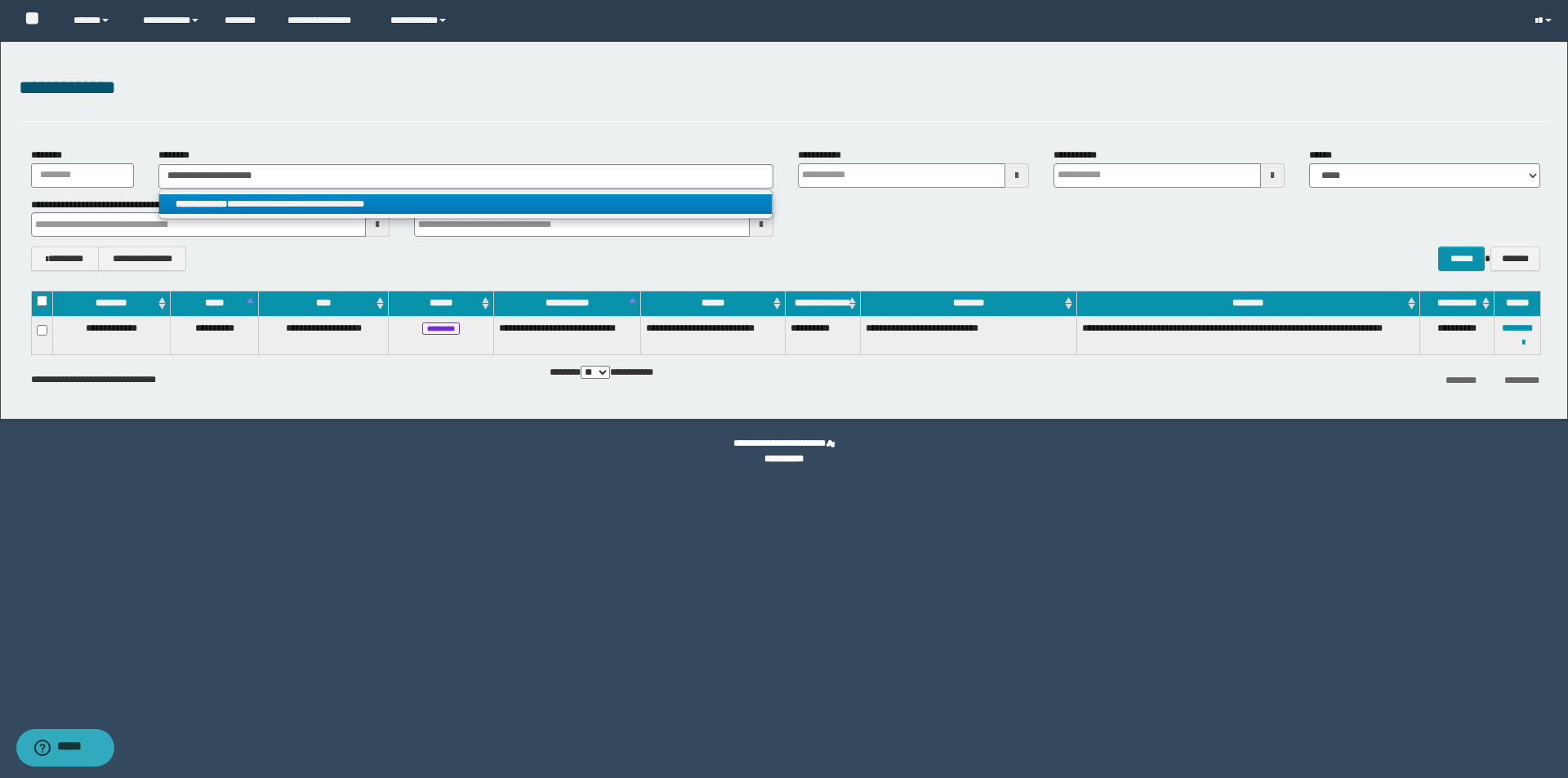 click on "**********" at bounding box center [466, 204] 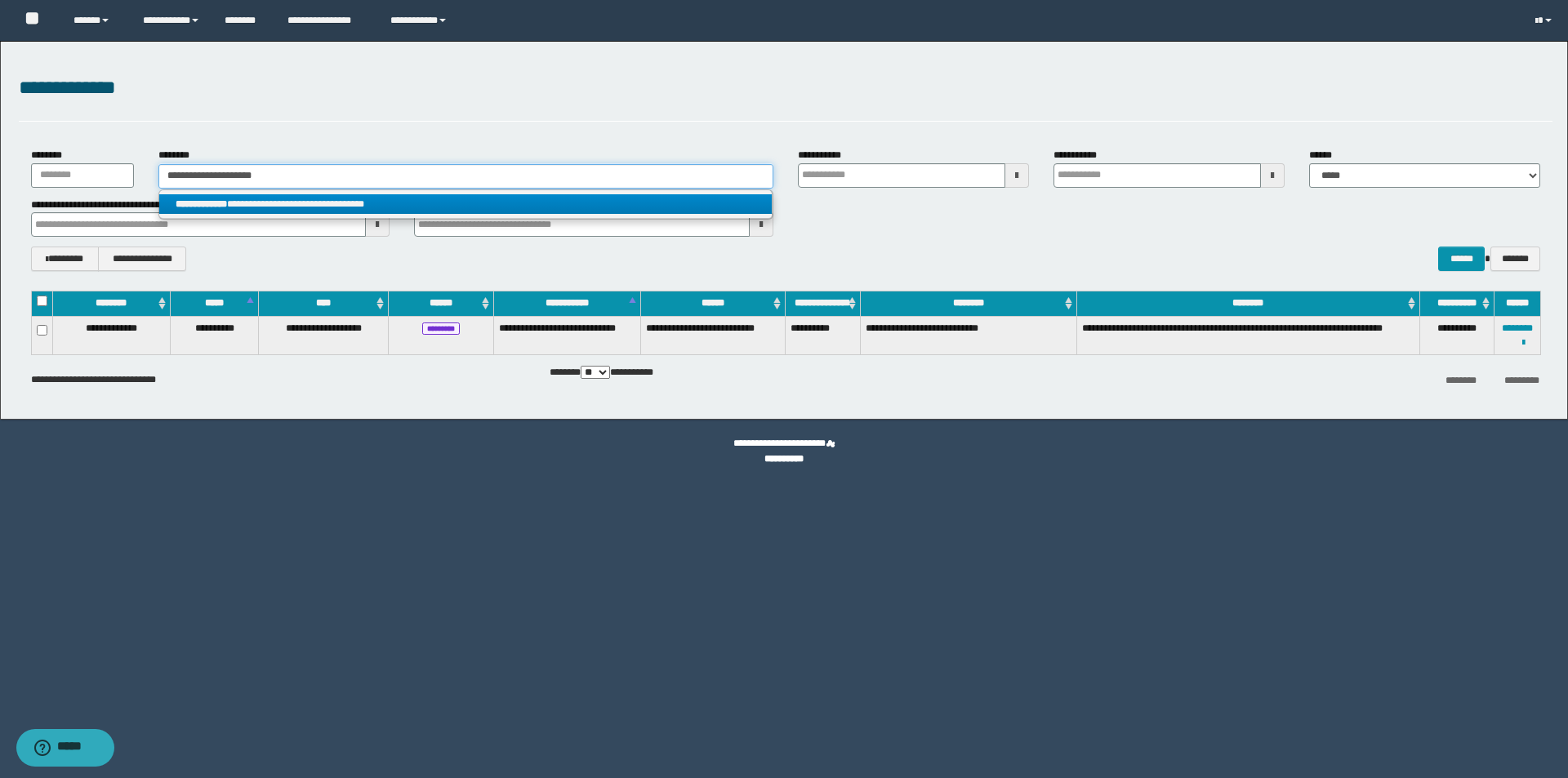 type 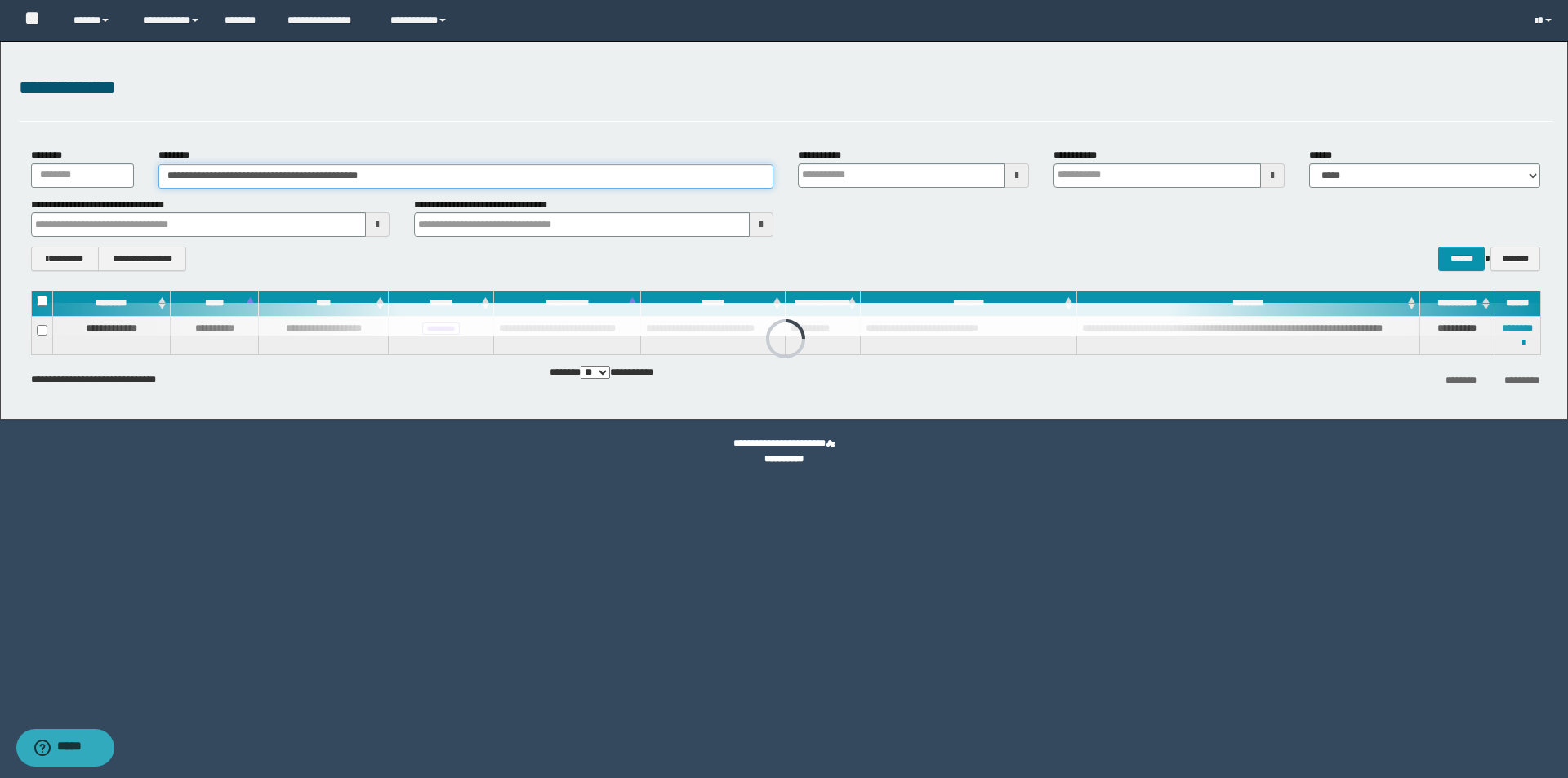 type 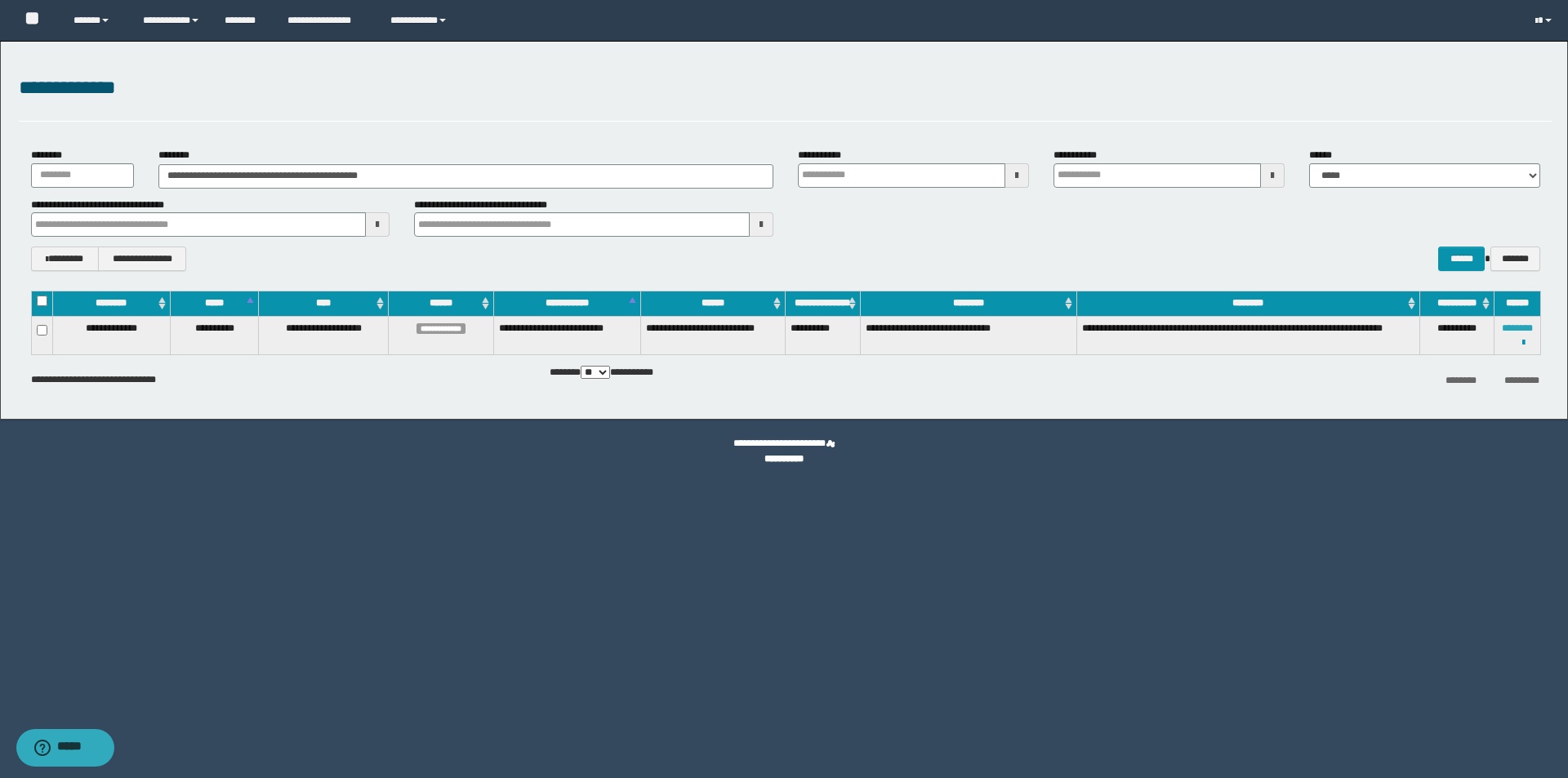 click on "********" at bounding box center (1517, 328) 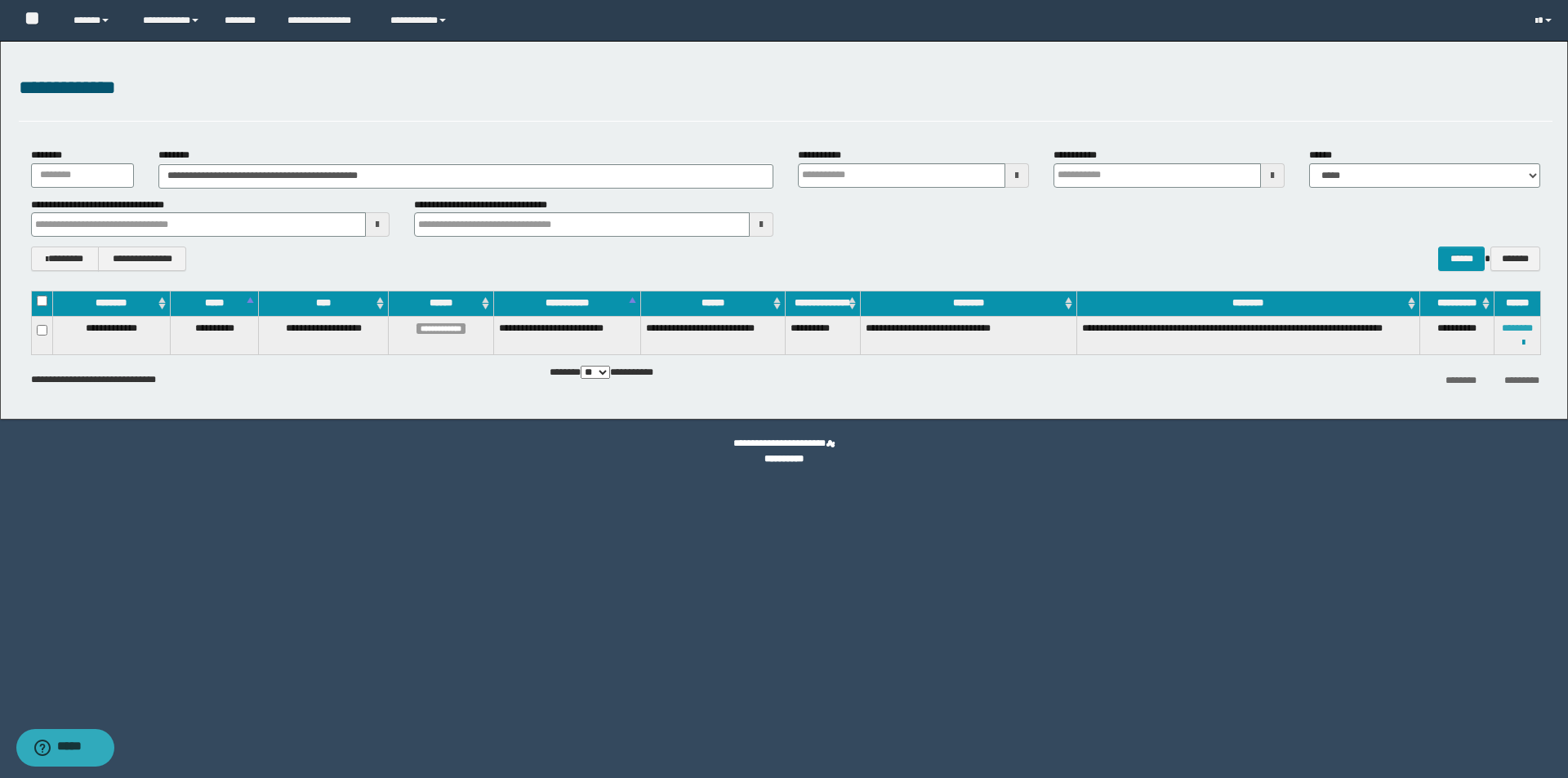 type 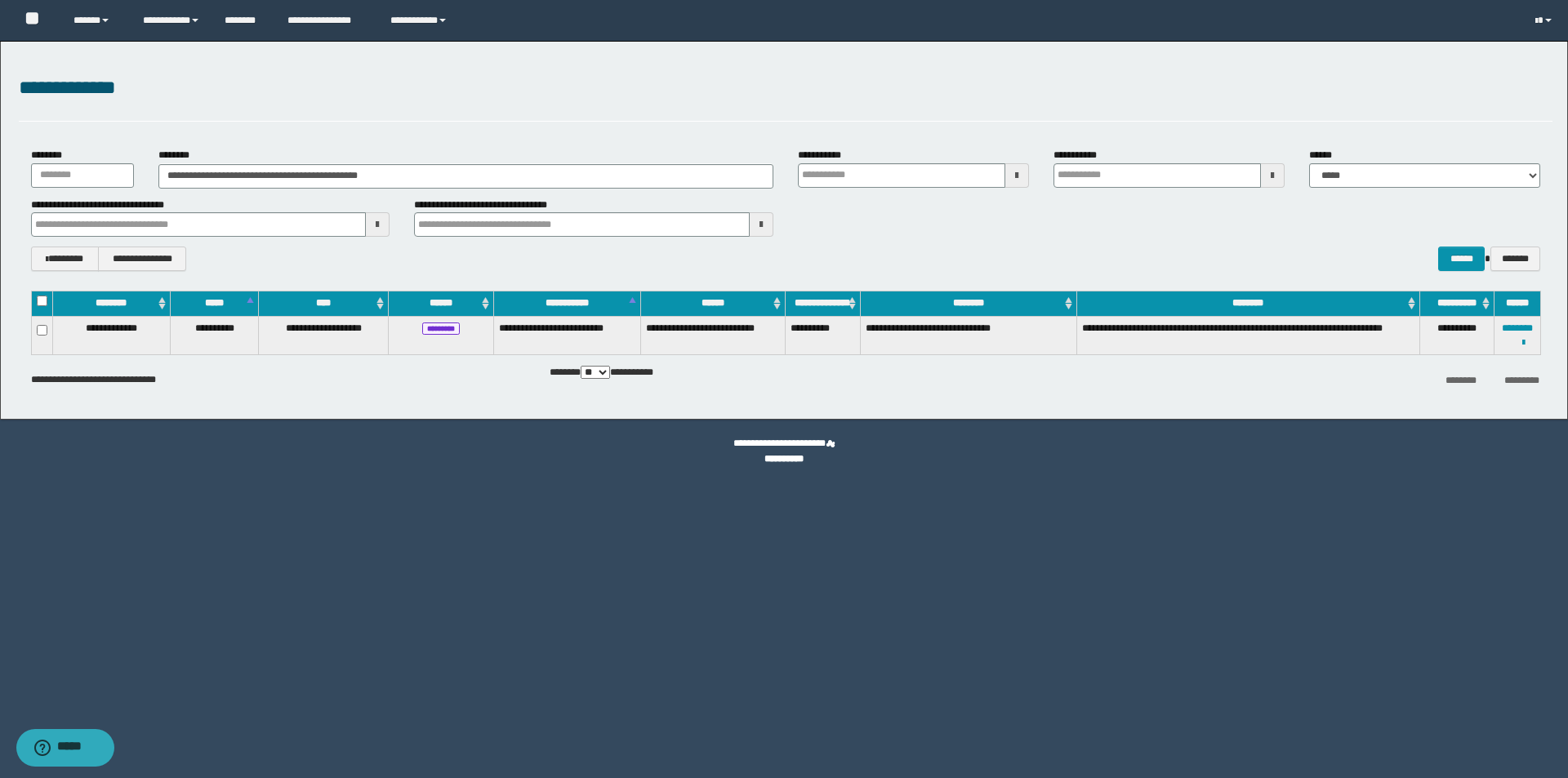 type 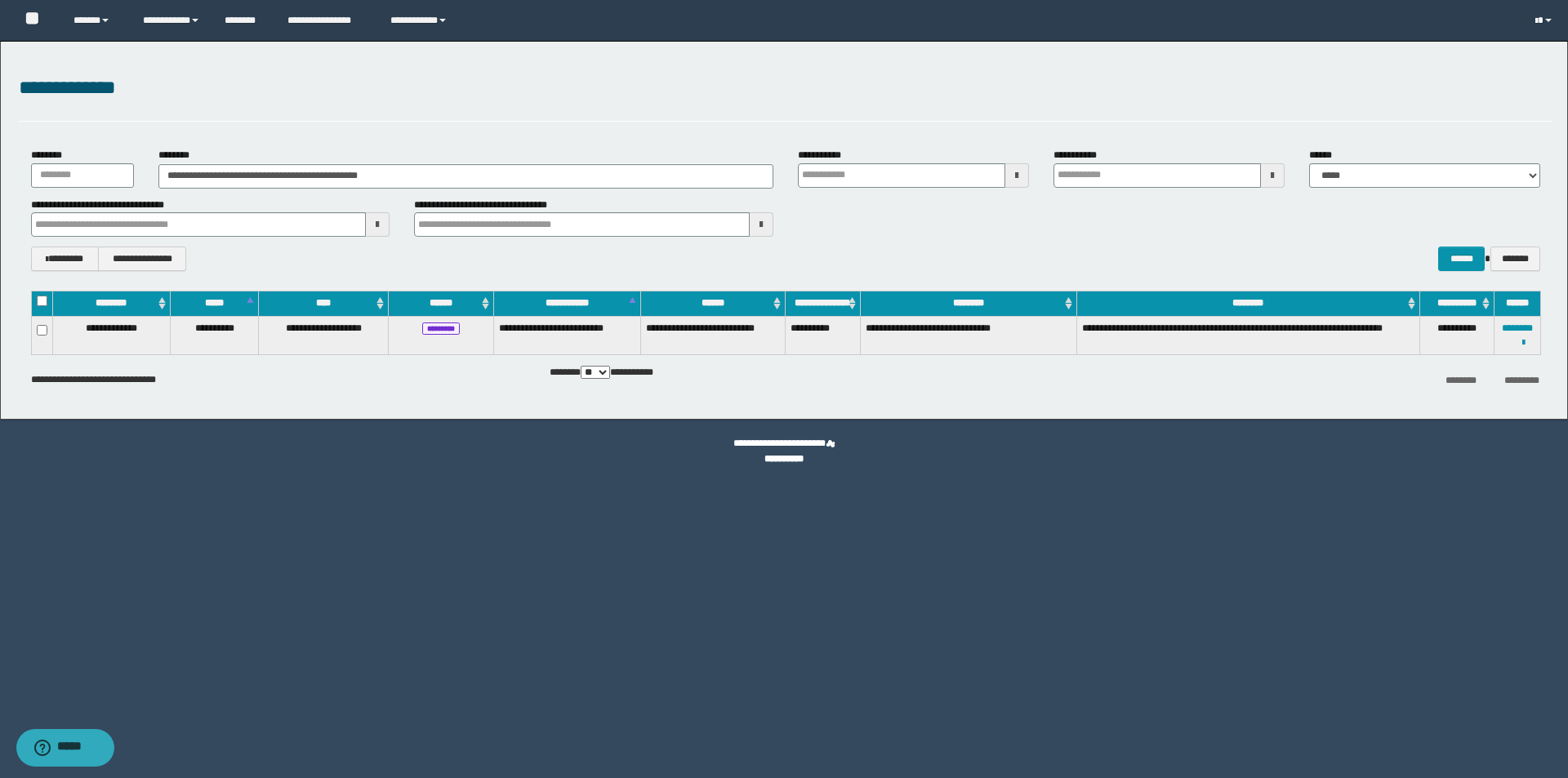 type 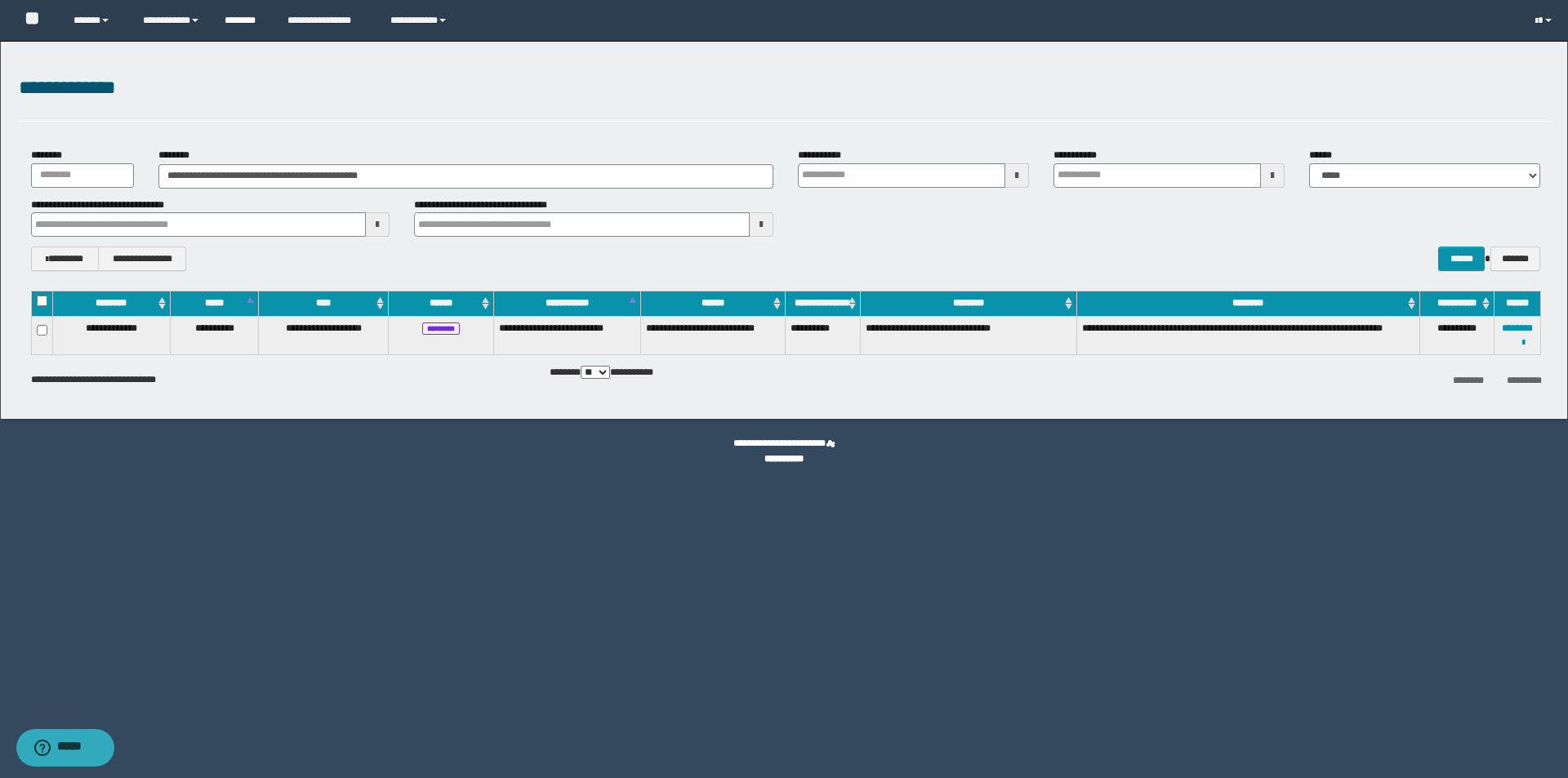 type 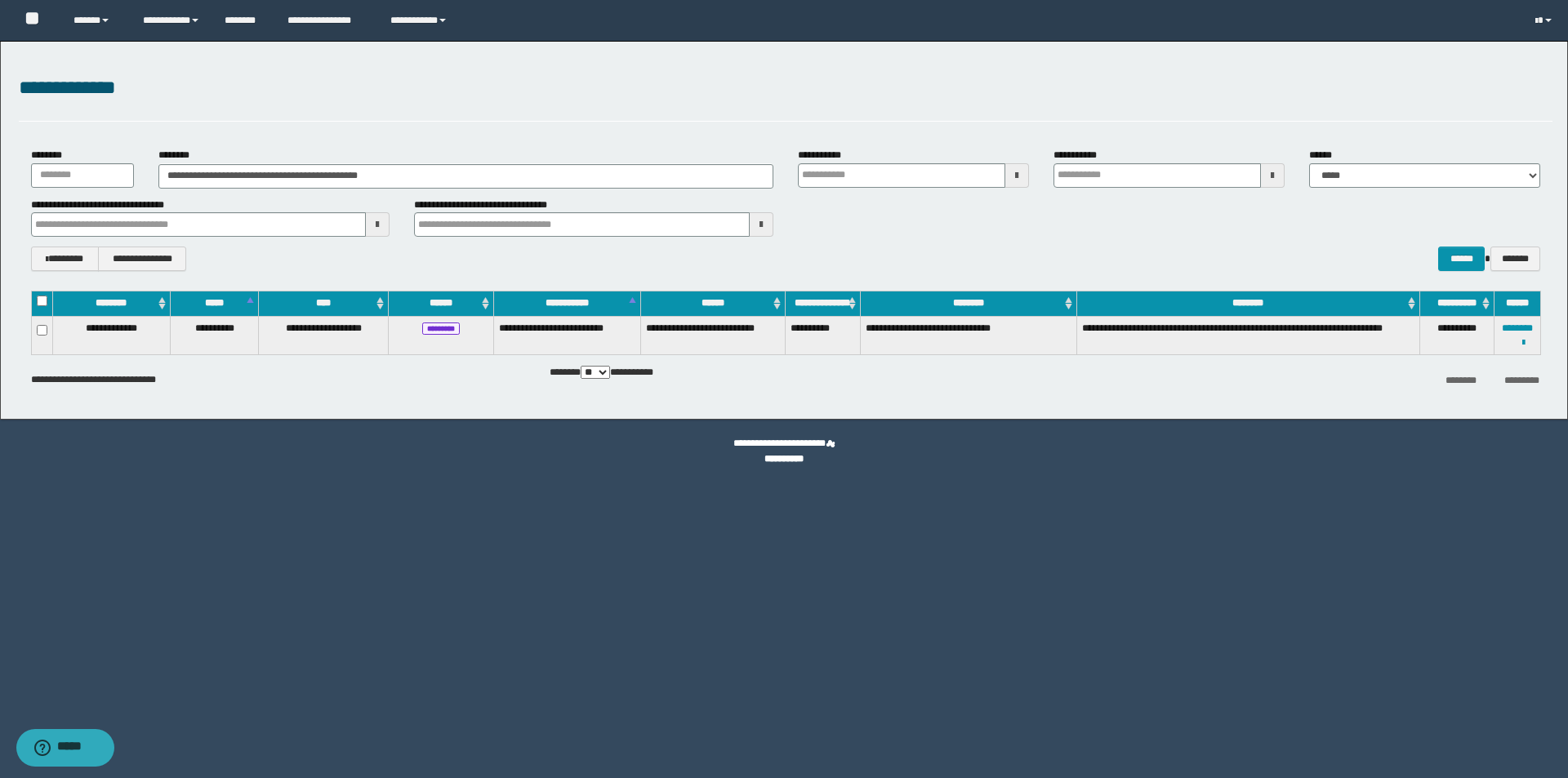 type 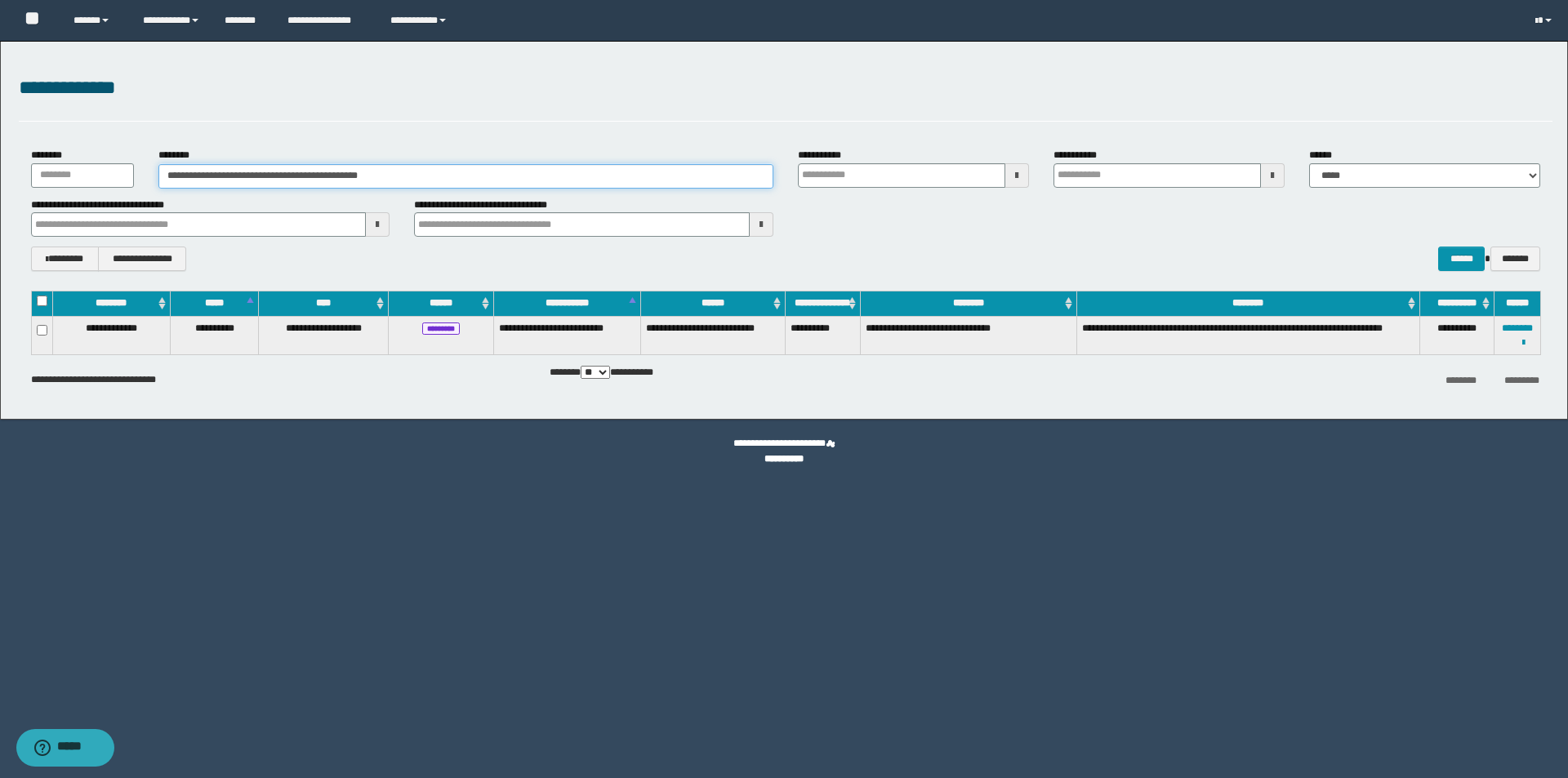click on "**********" at bounding box center (466, 176) 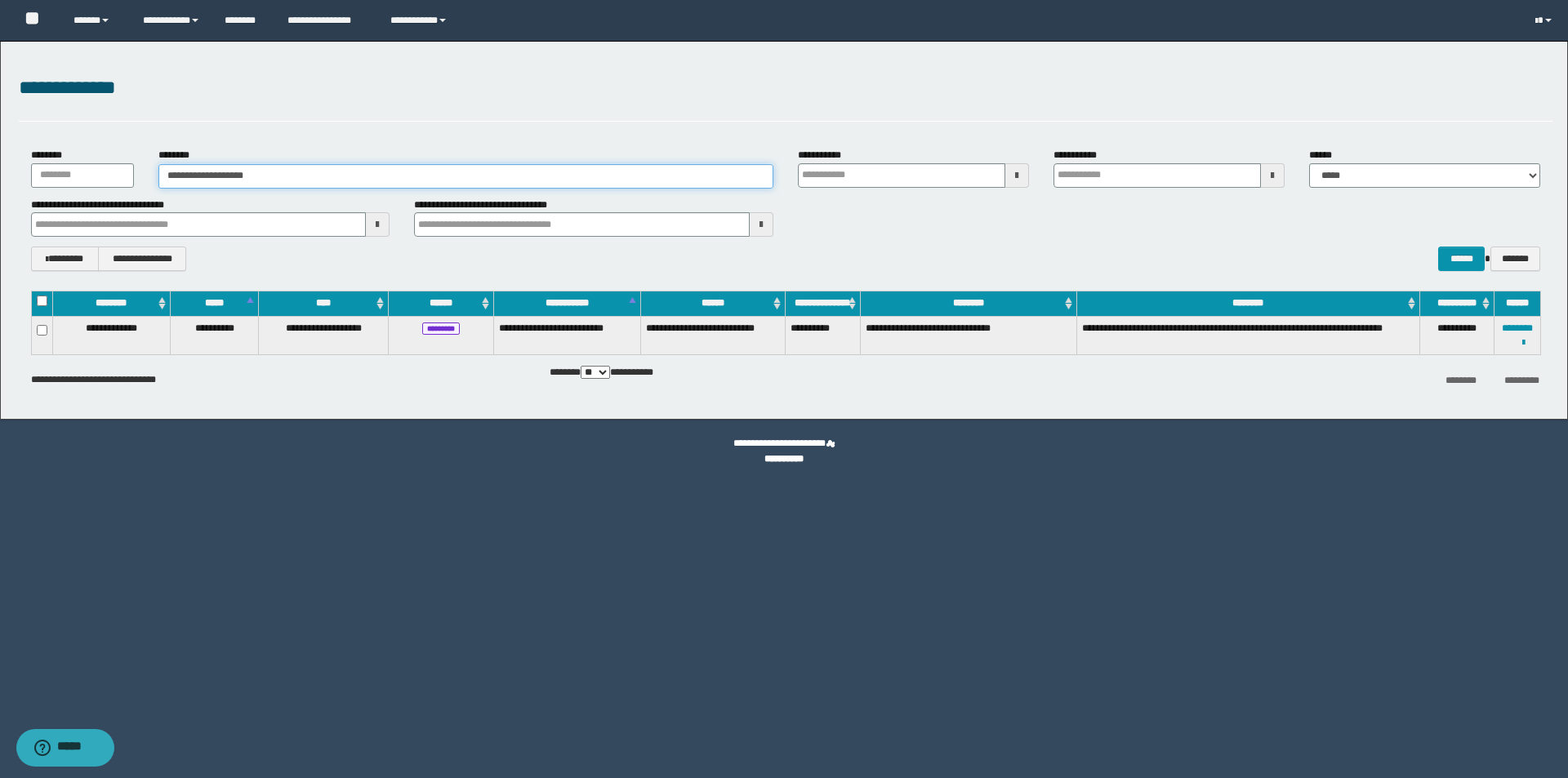 type on "**********" 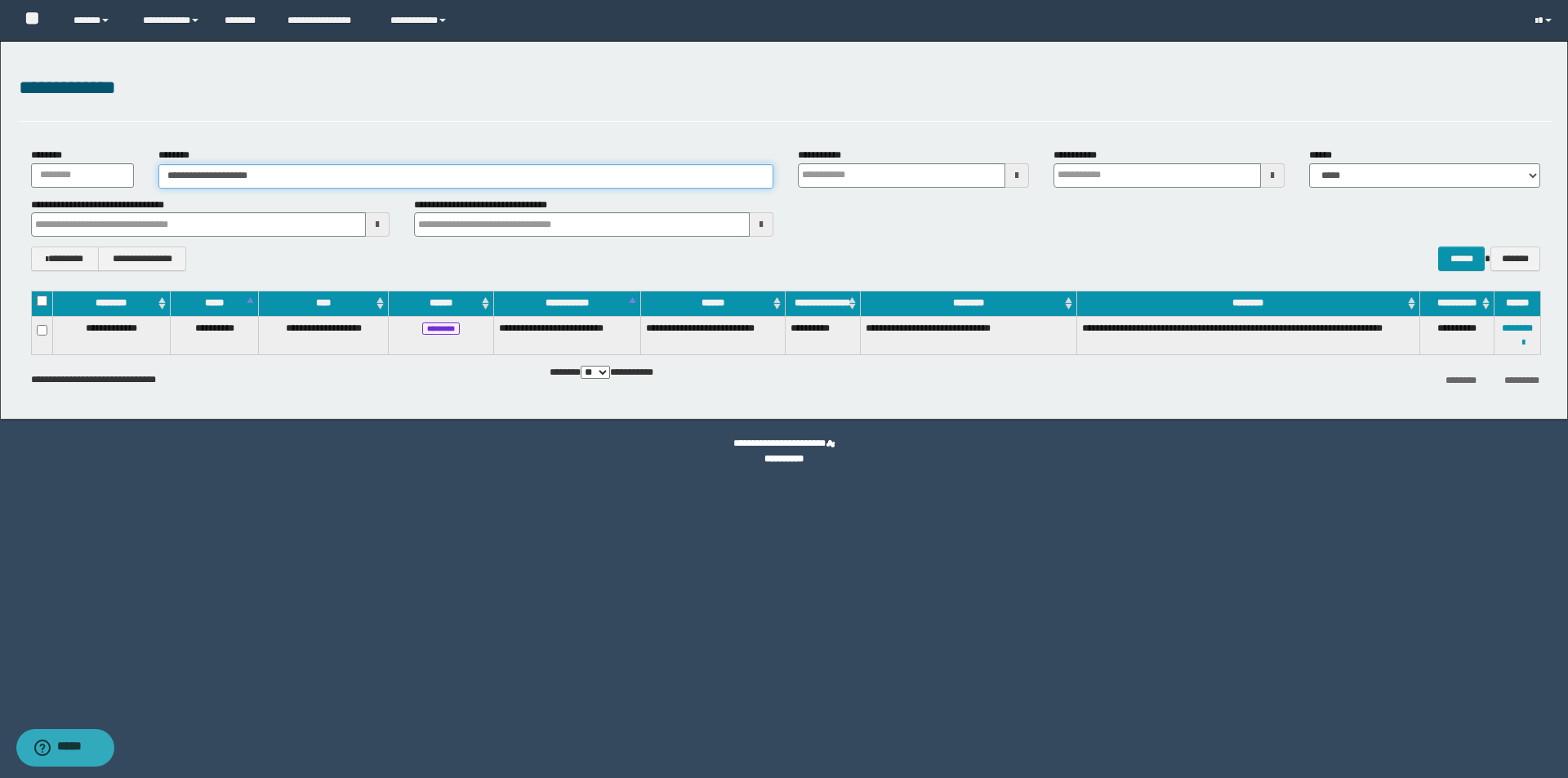type on "**********" 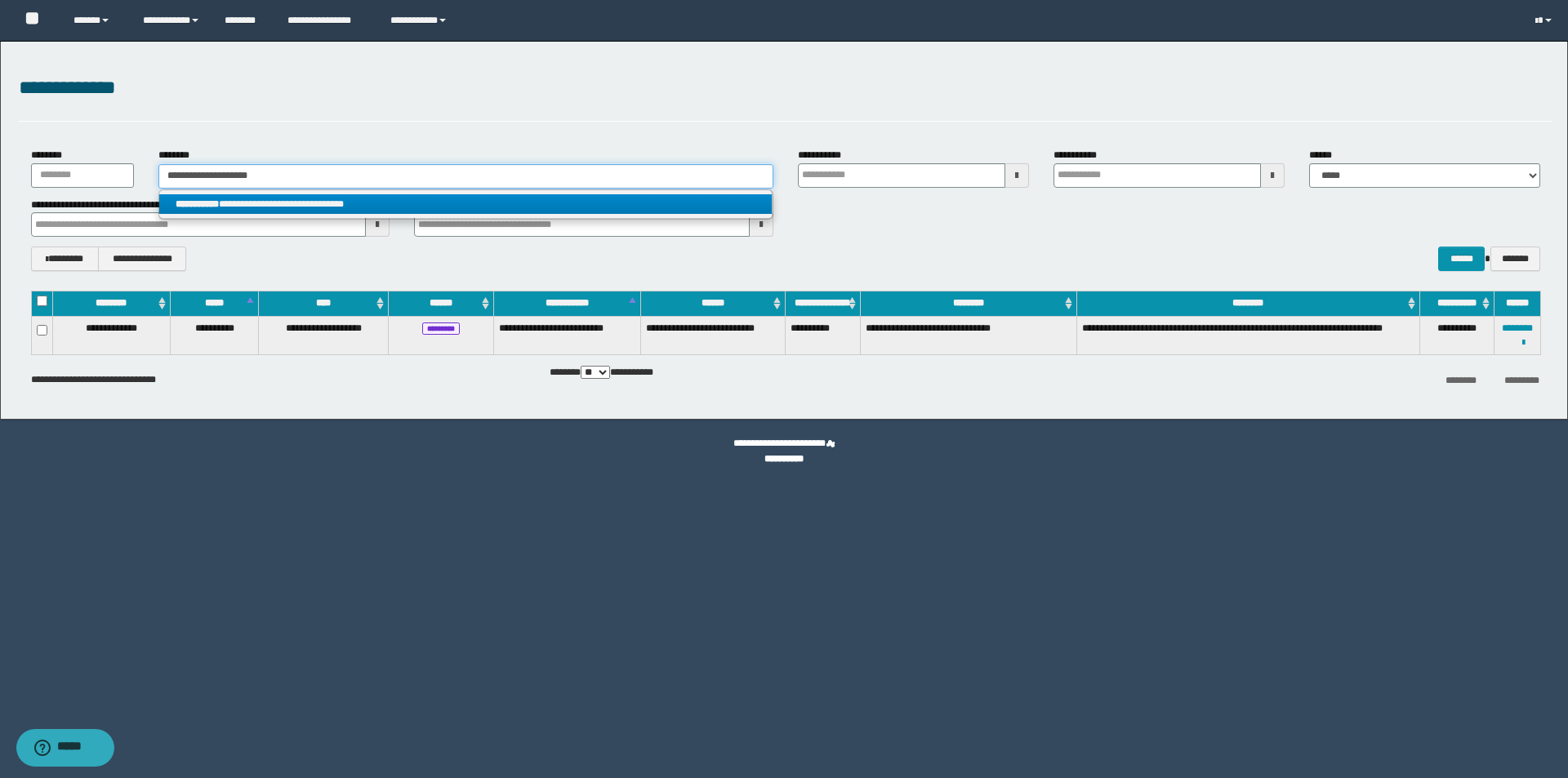 type on "**********" 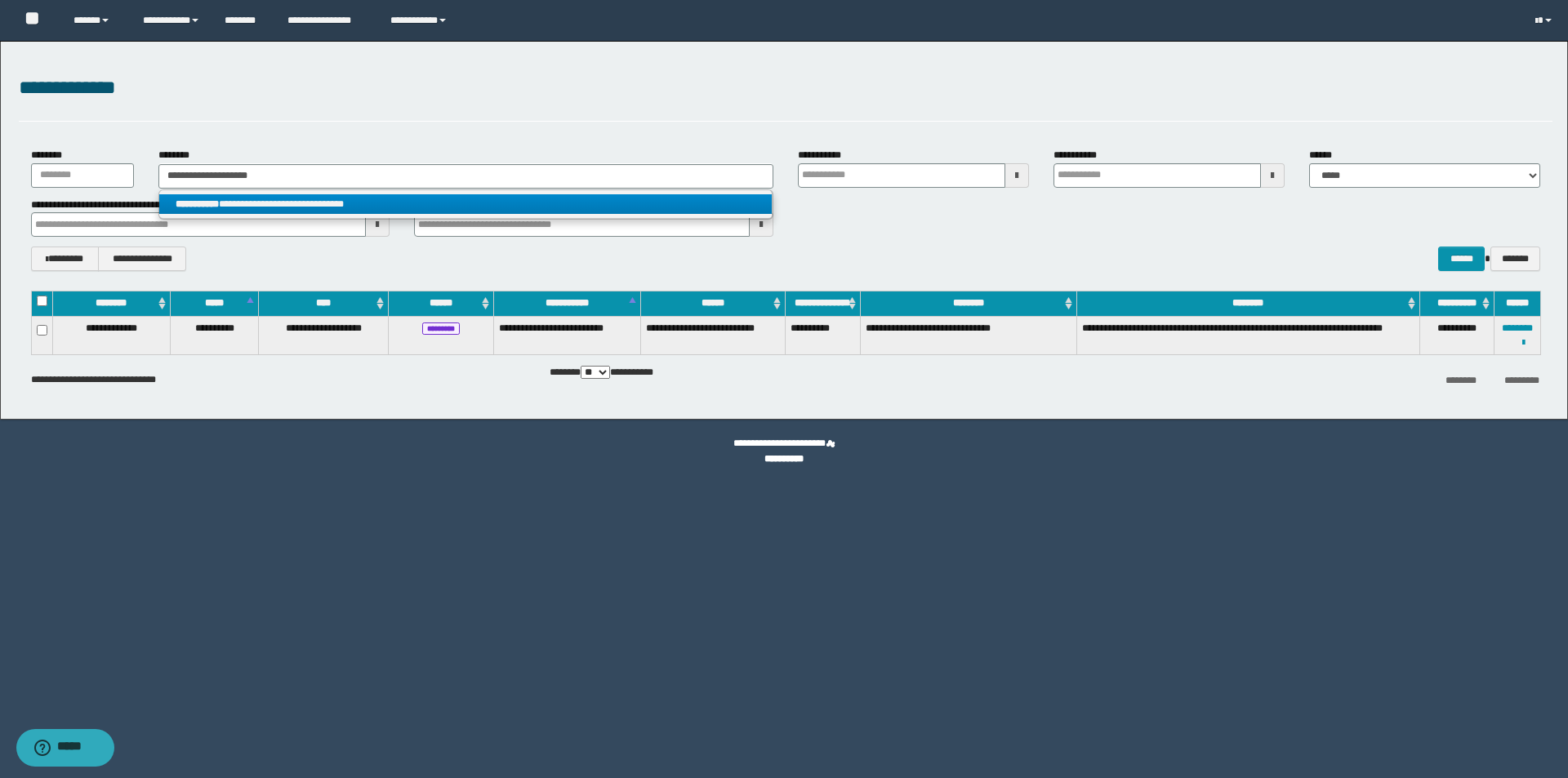 click on "**********" at bounding box center [466, 204] 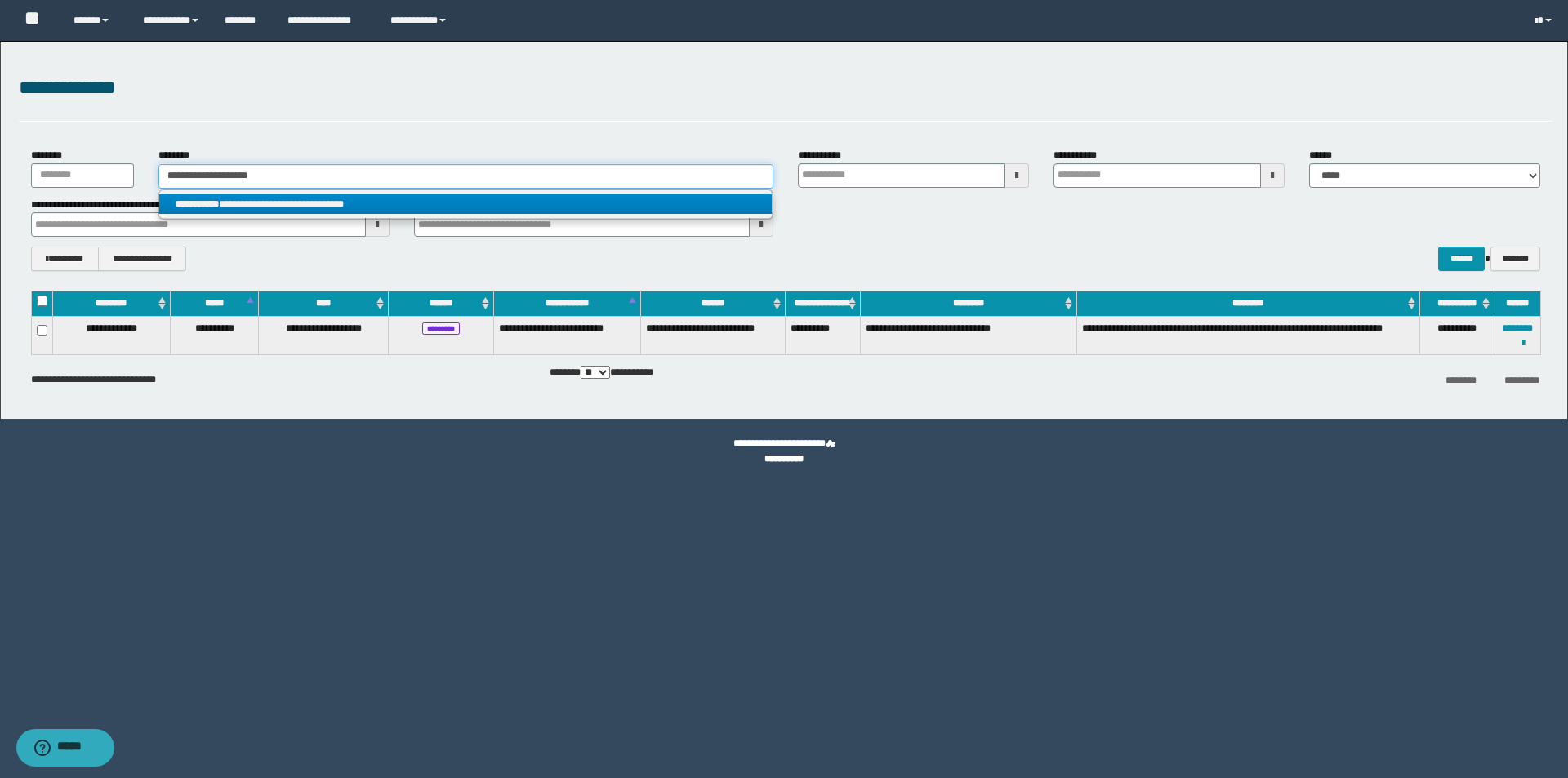 type 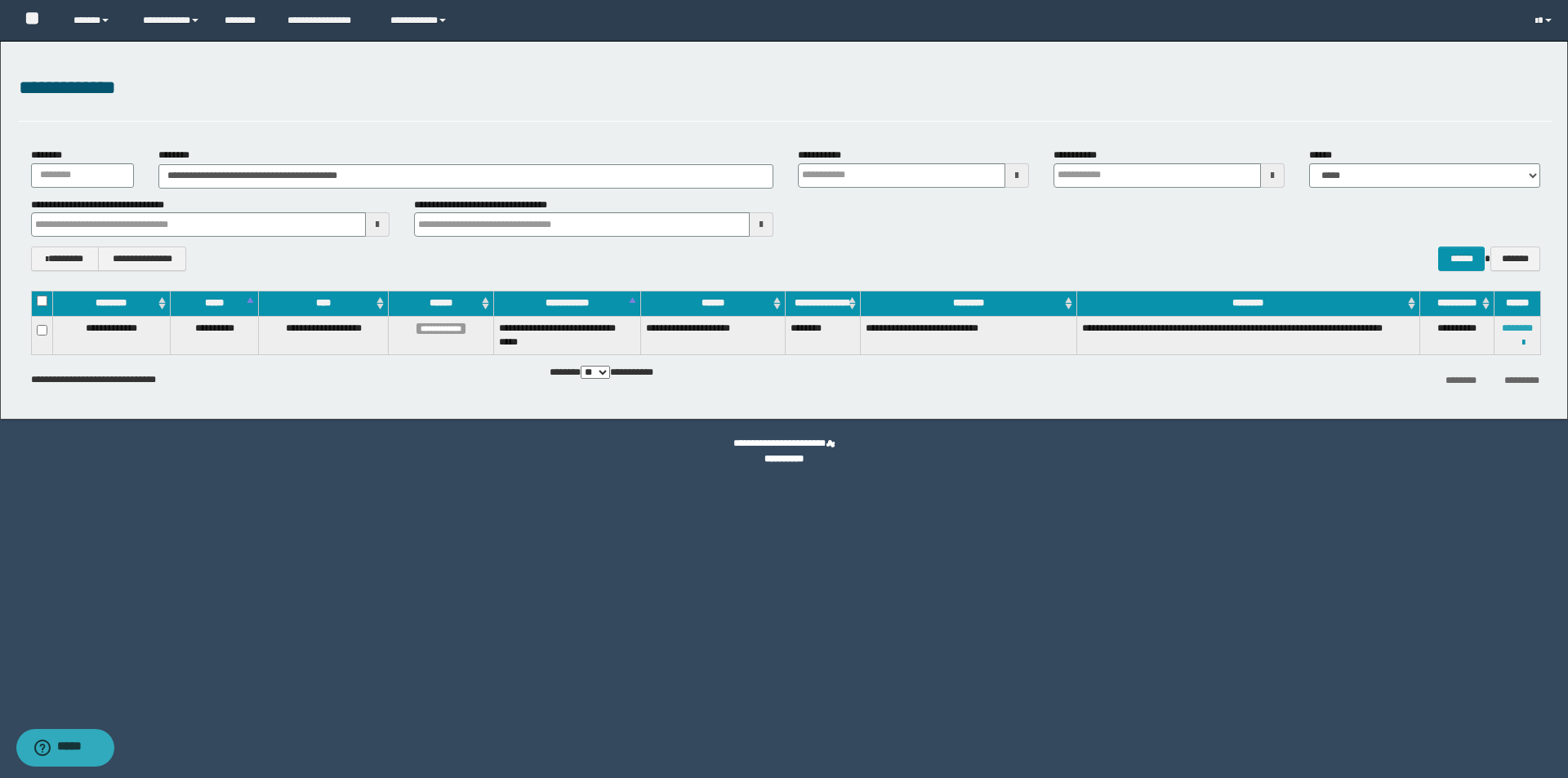 click on "********" at bounding box center [1517, 328] 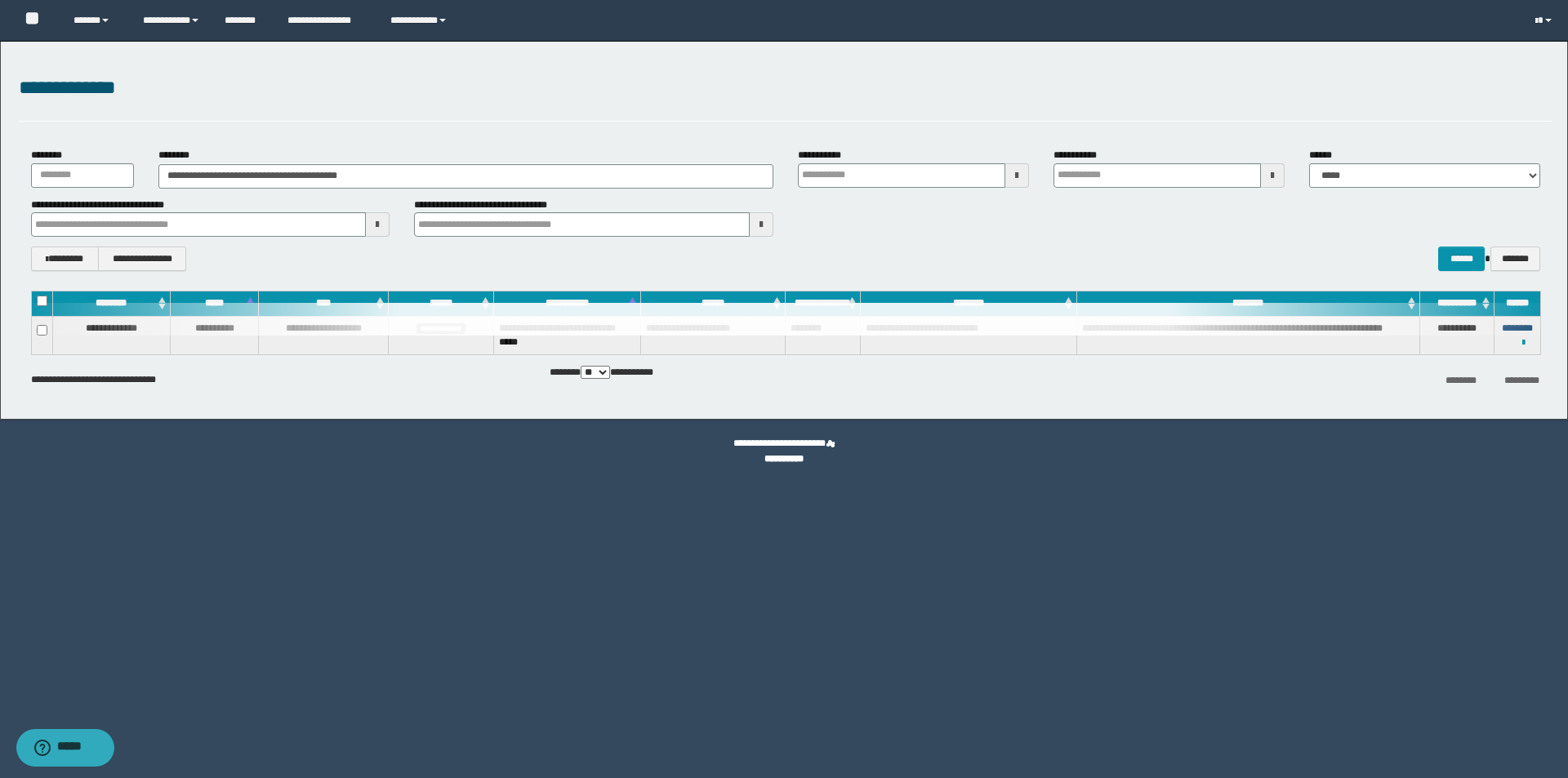type 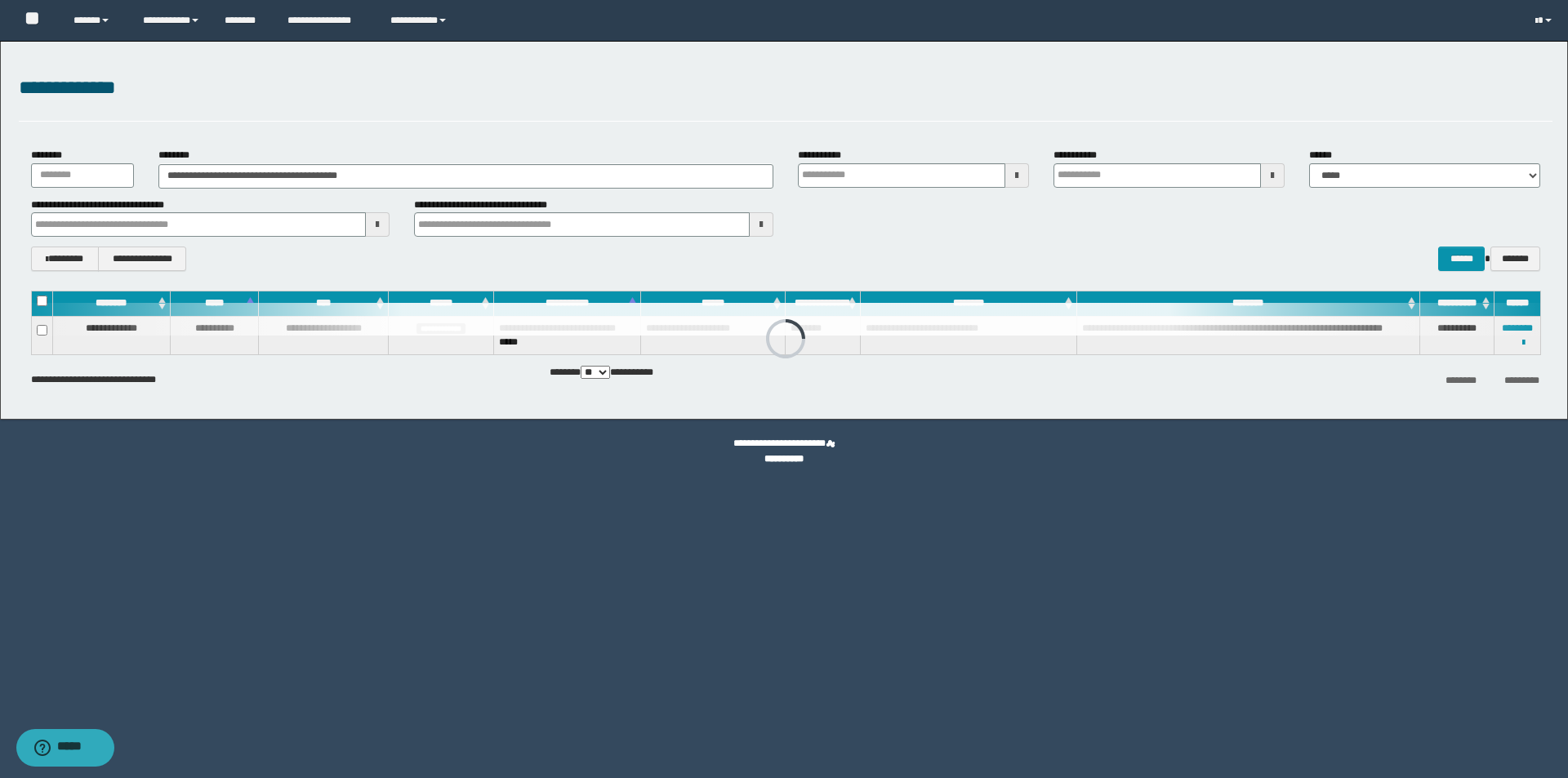 type 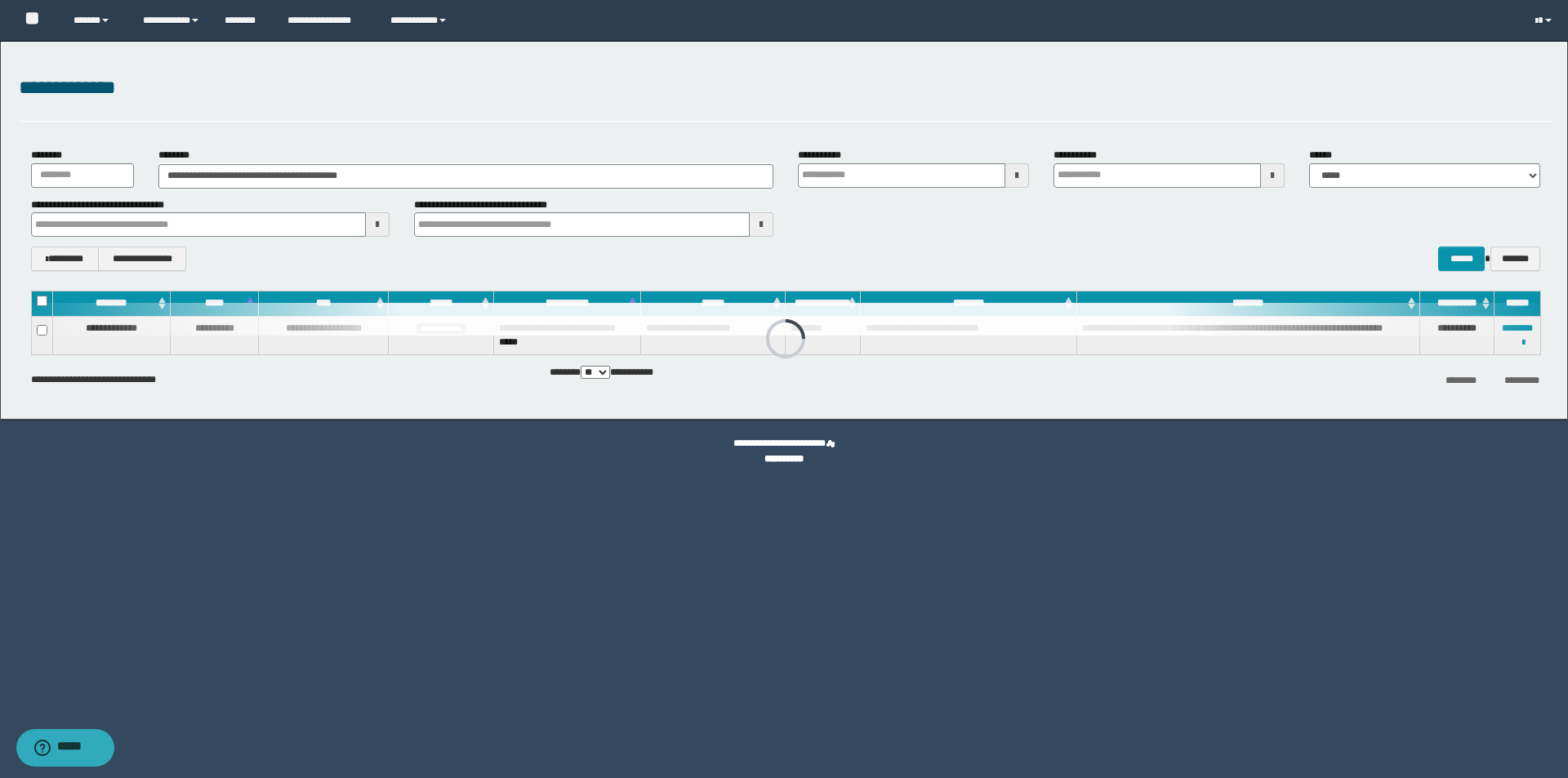 type 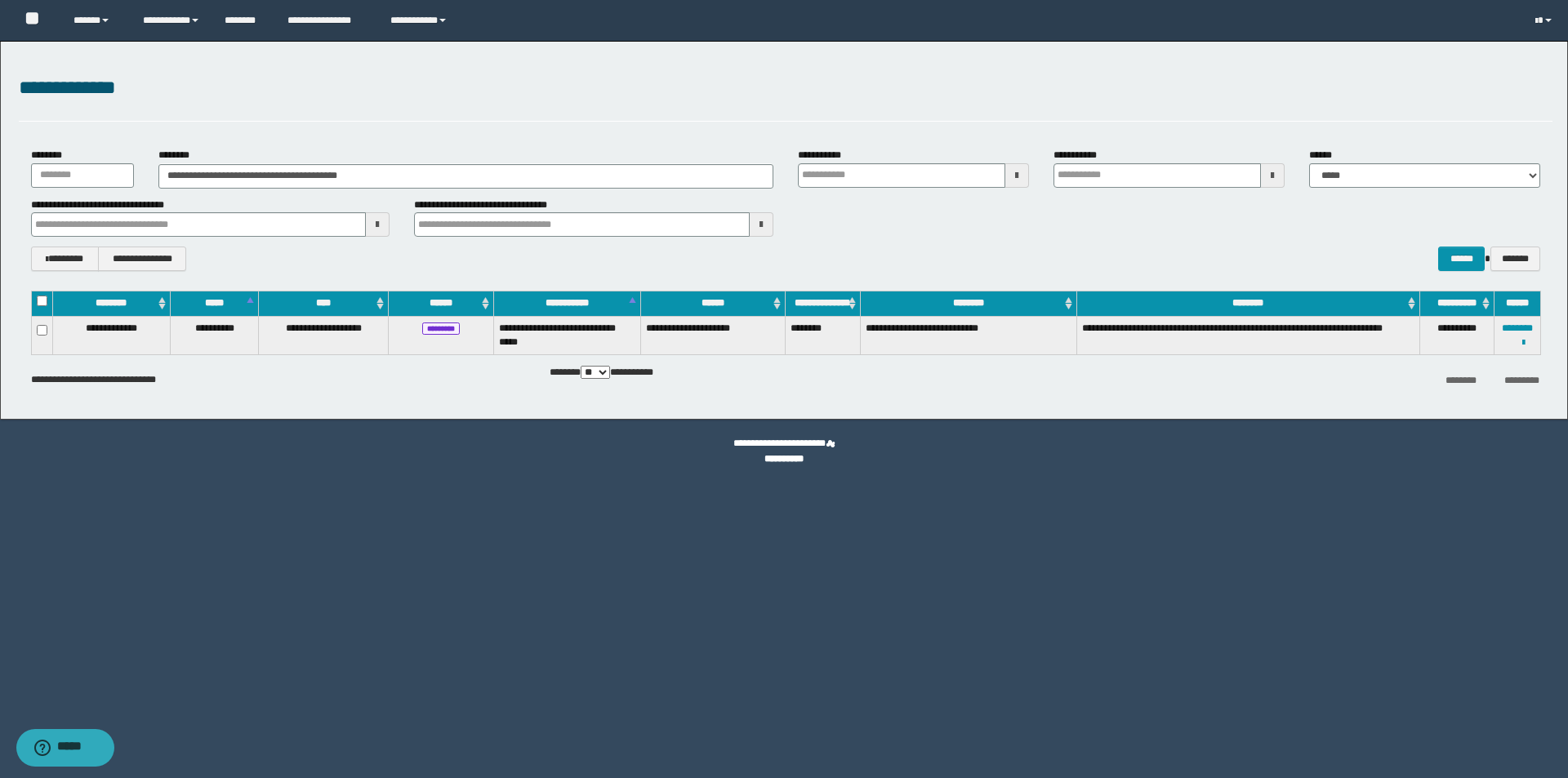 type 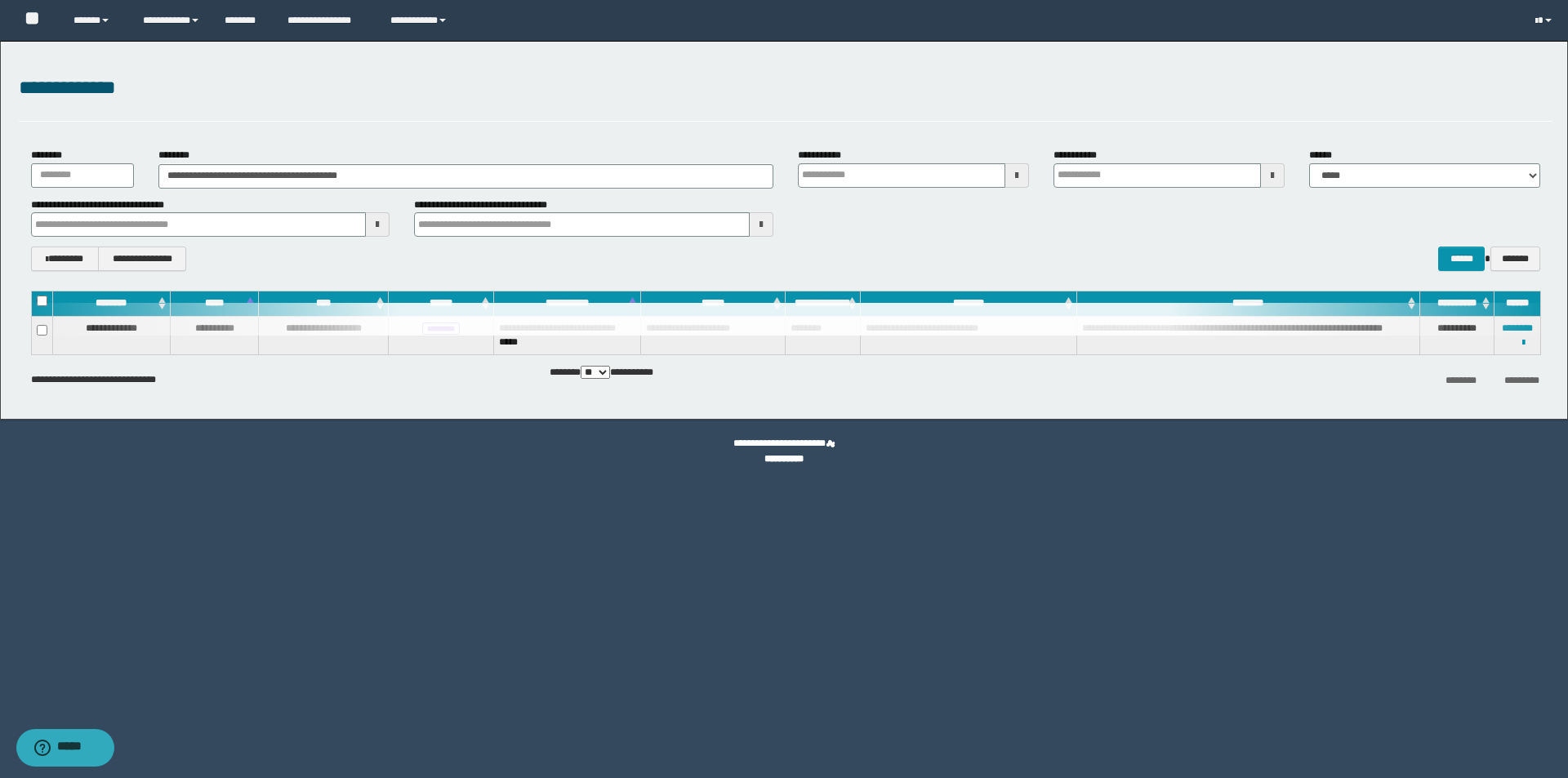 type 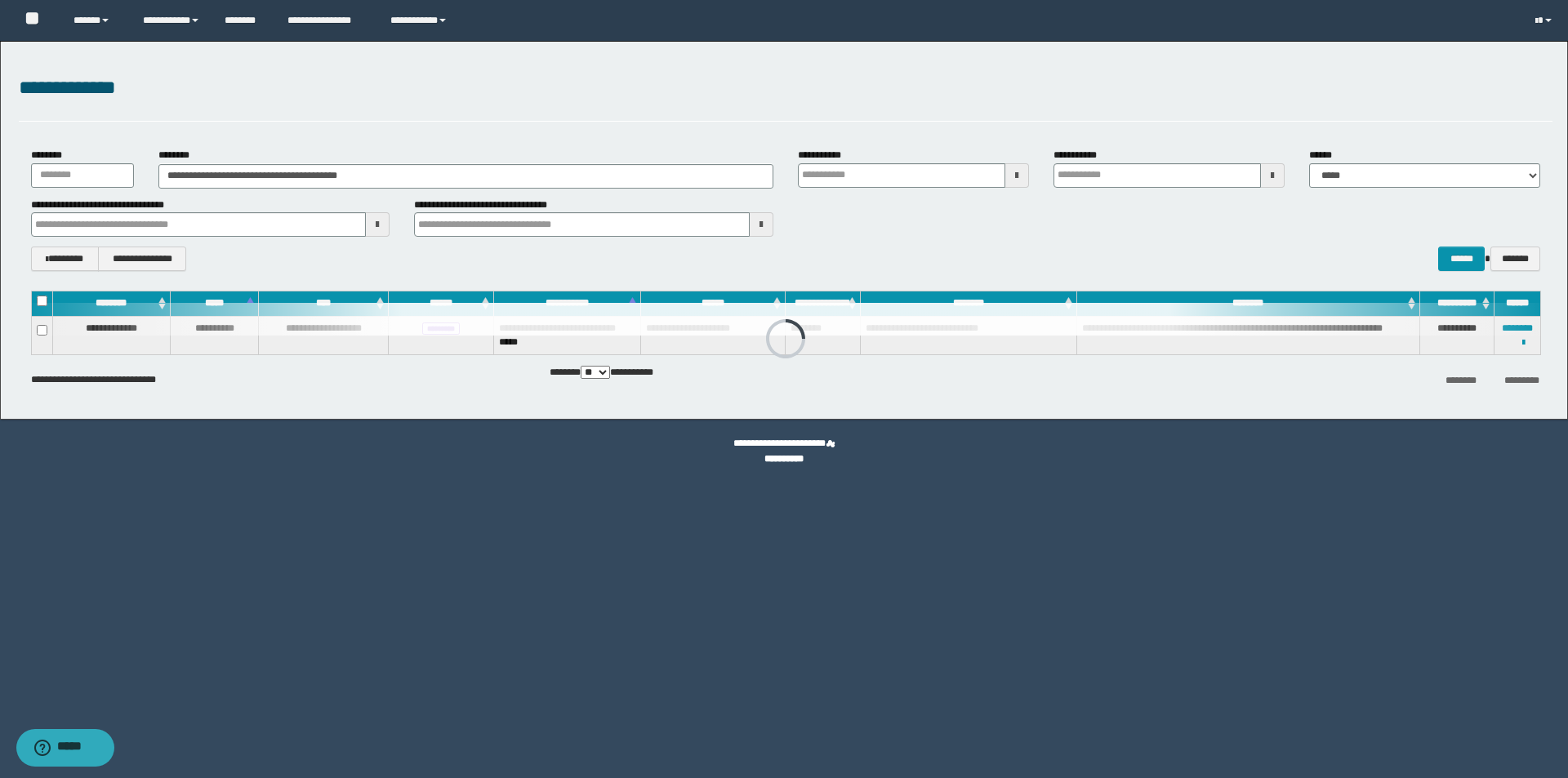 type 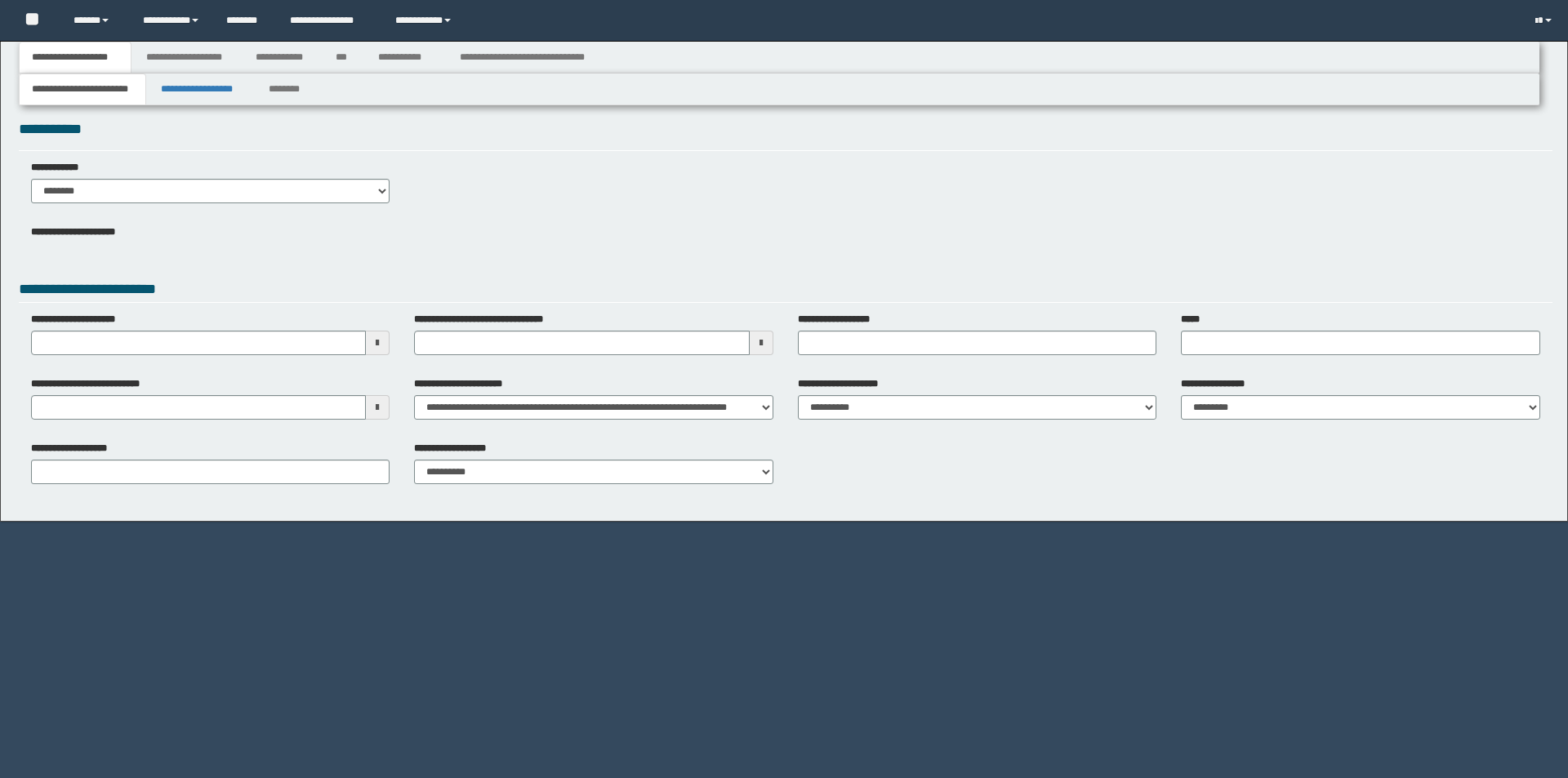 scroll, scrollTop: 0, scrollLeft: 0, axis: both 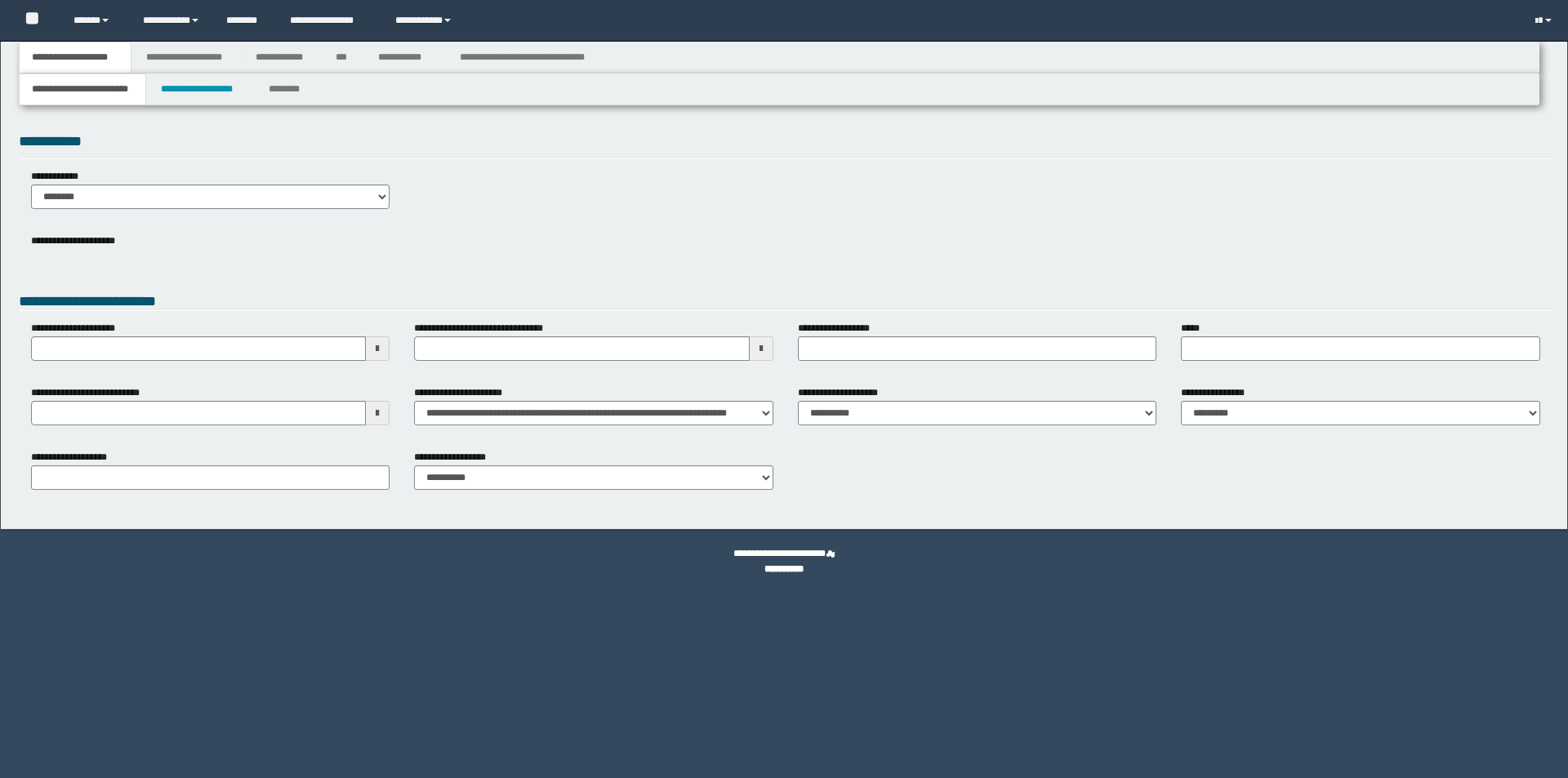 type 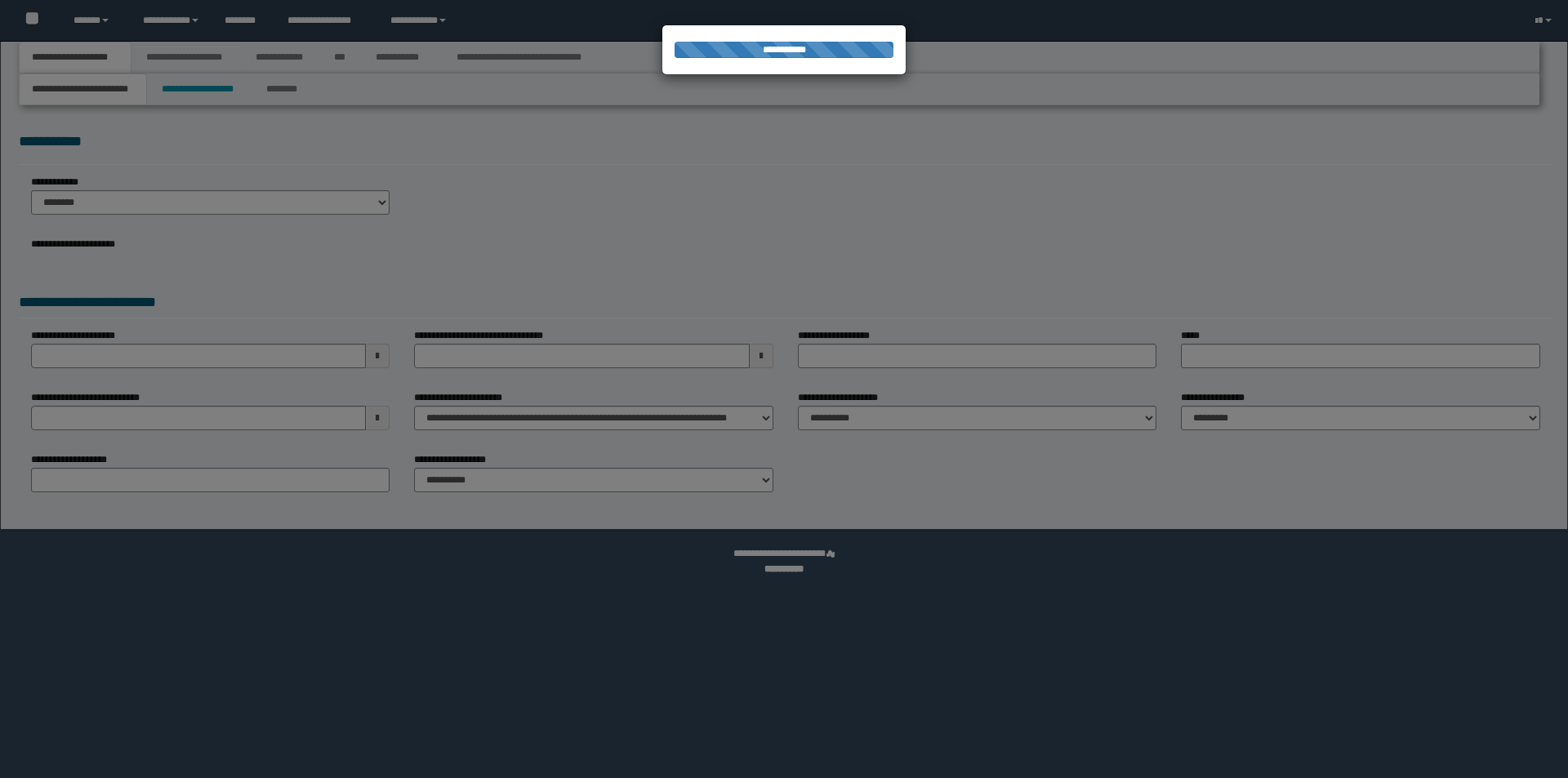 scroll, scrollTop: 0, scrollLeft: 0, axis: both 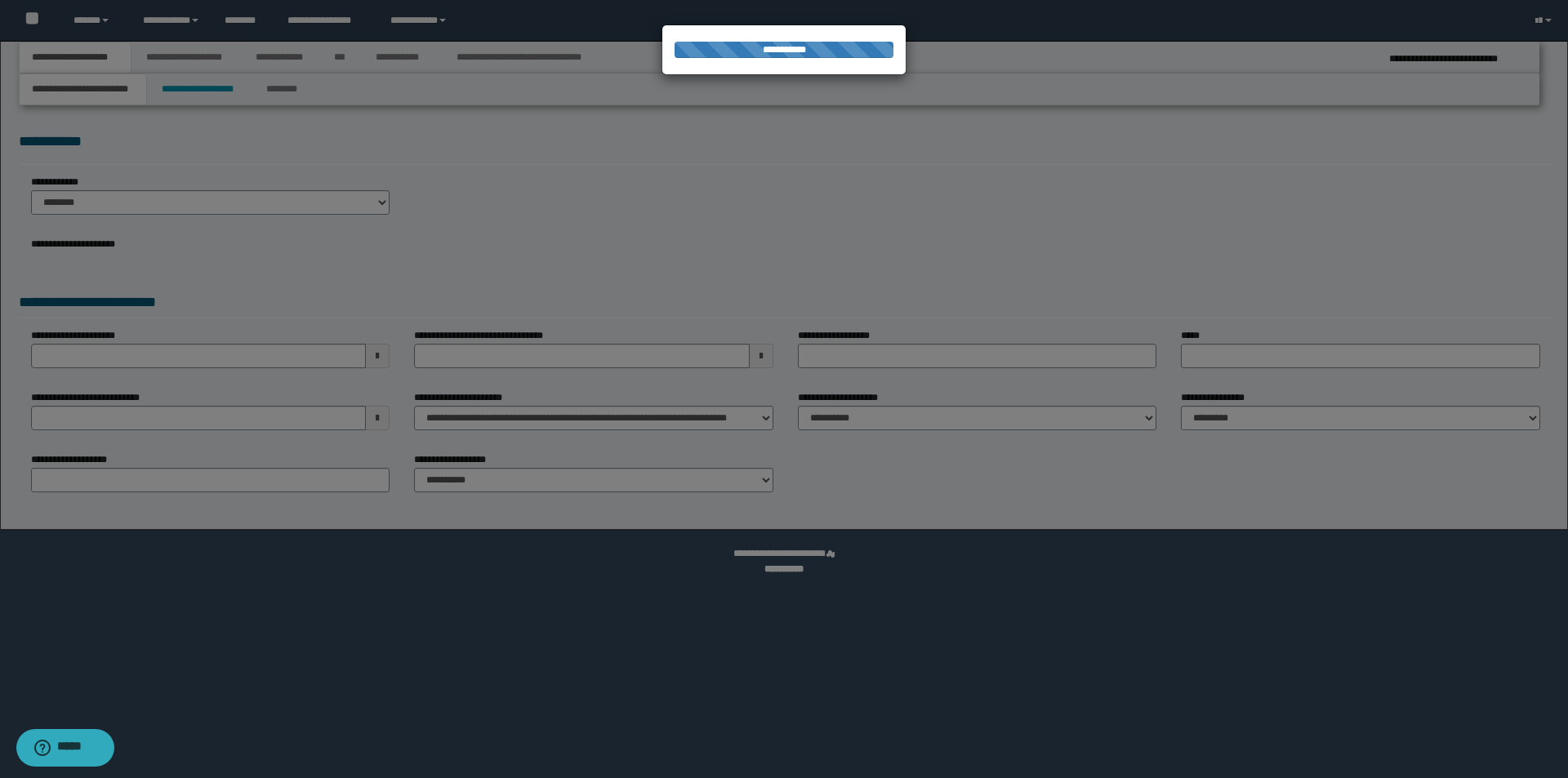 type on "**********" 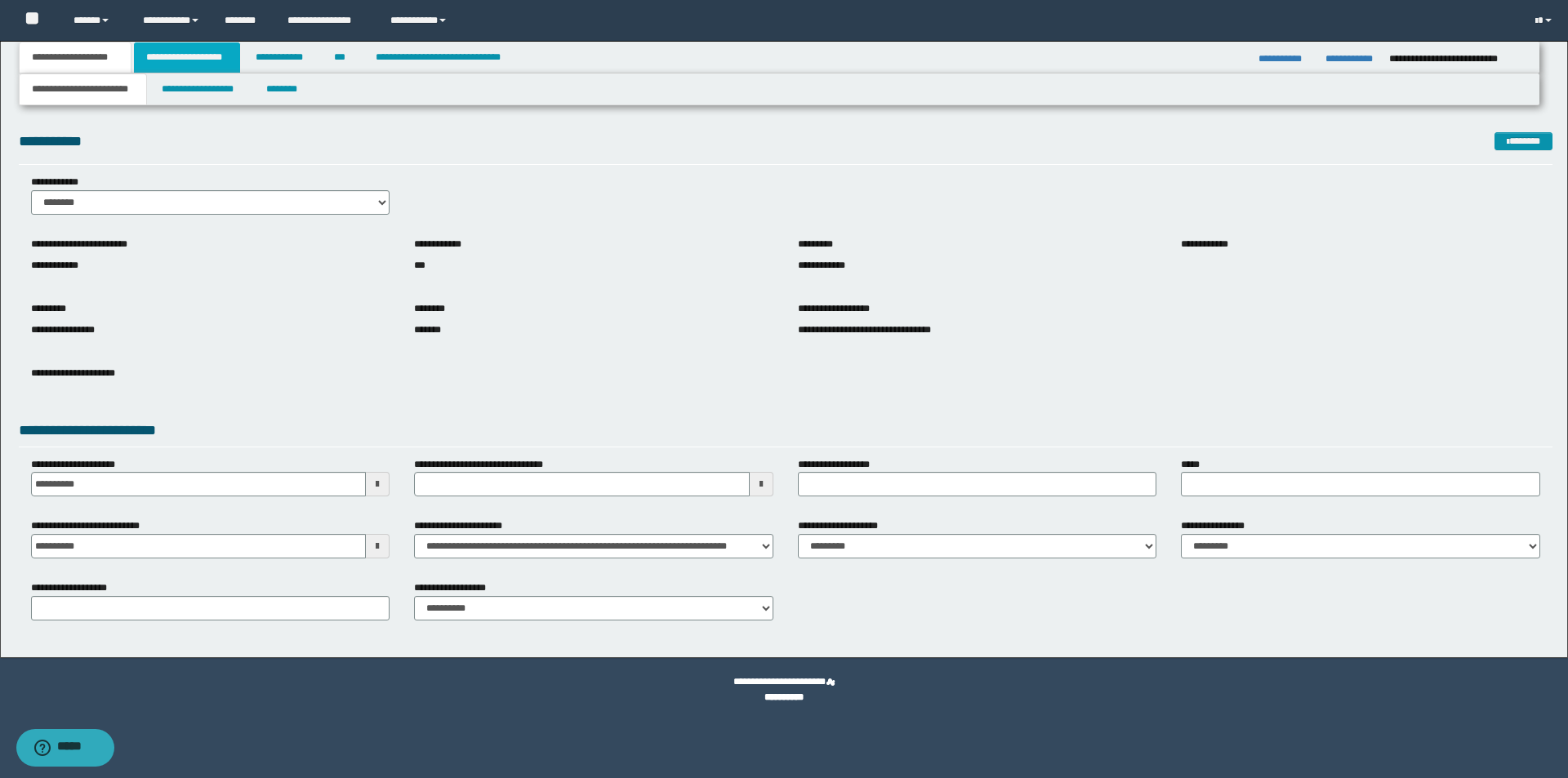 click on "**********" at bounding box center (187, 57) 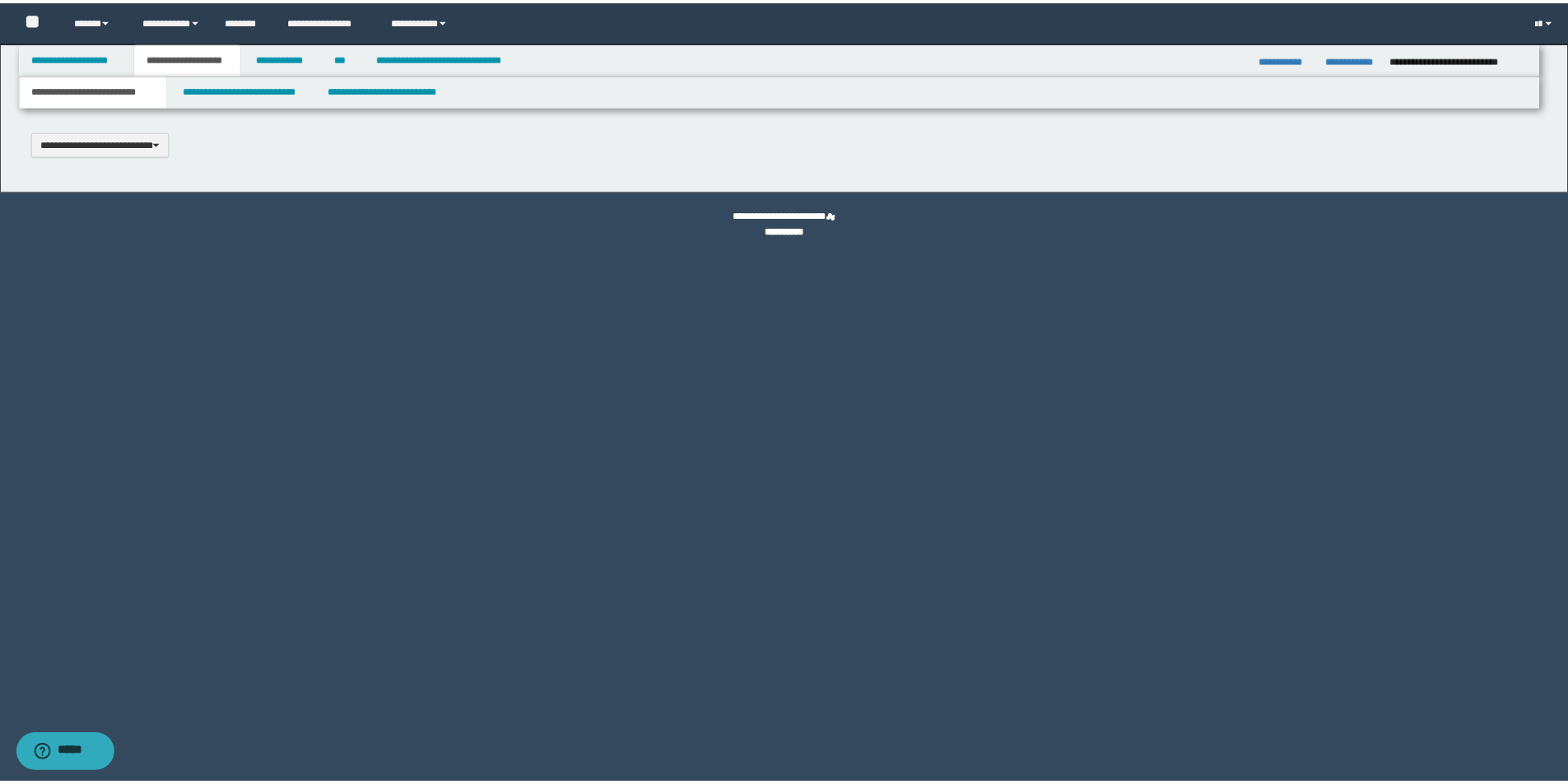 scroll, scrollTop: 0, scrollLeft: 0, axis: both 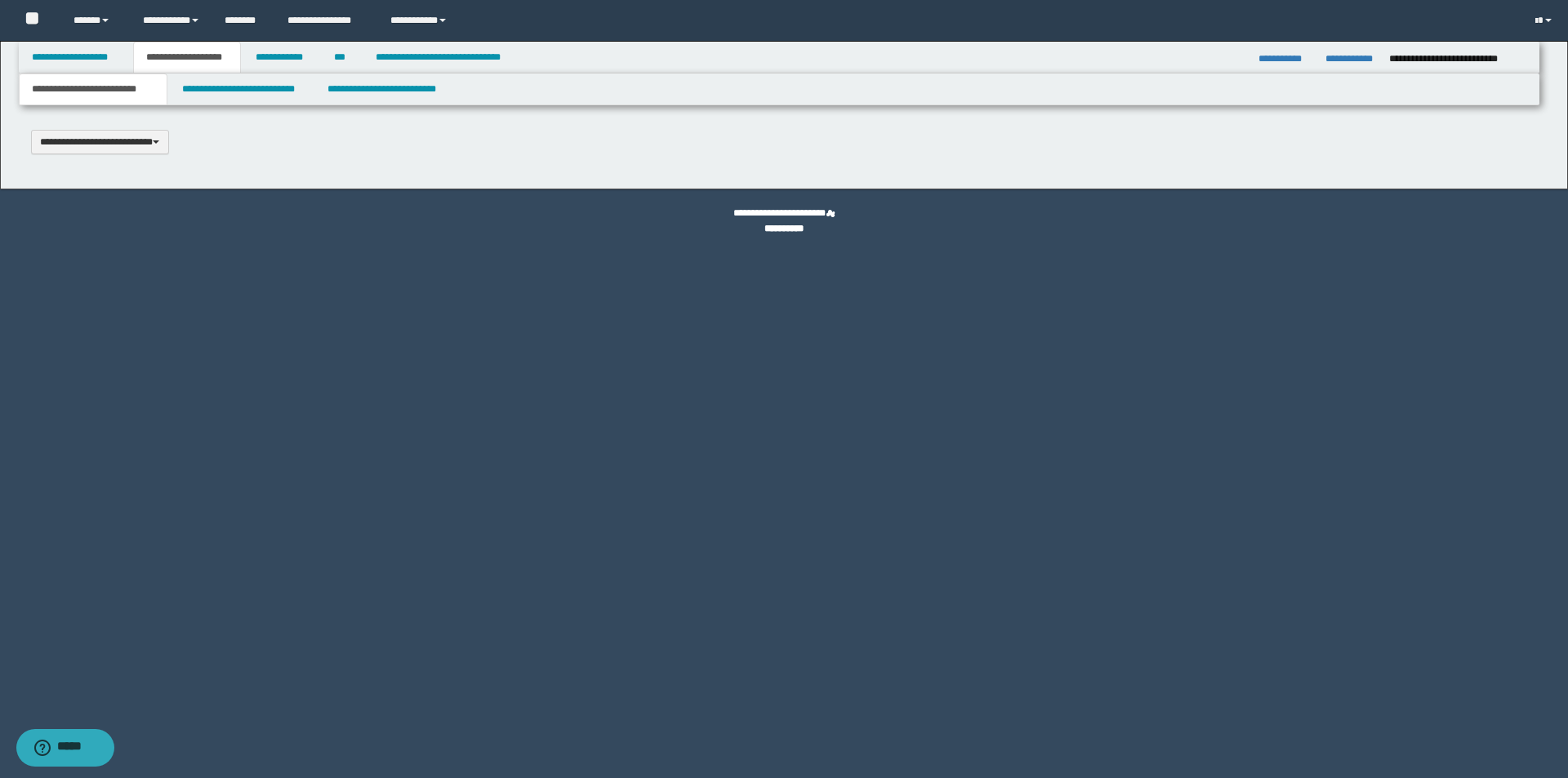 type 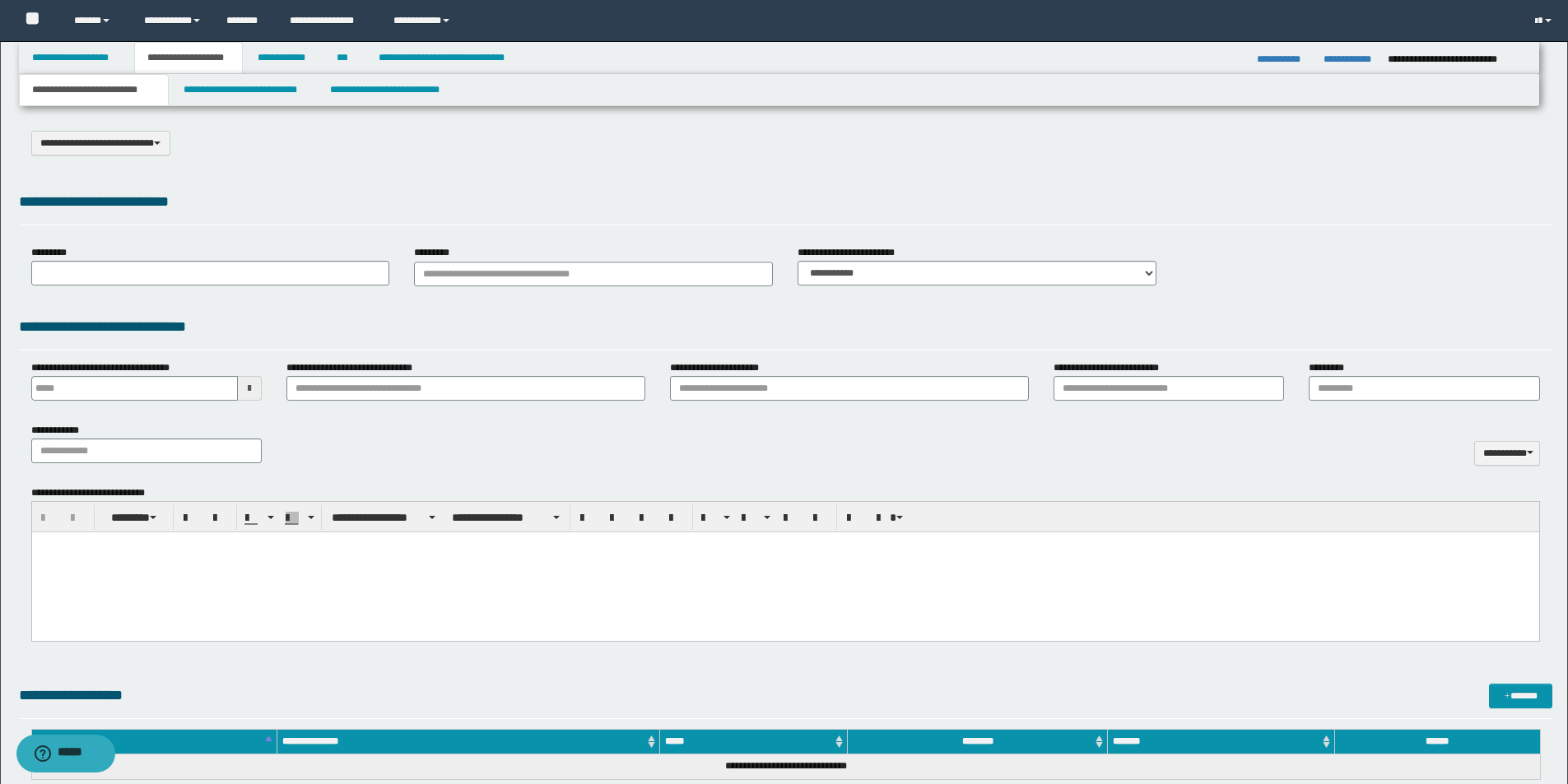 select on "*" 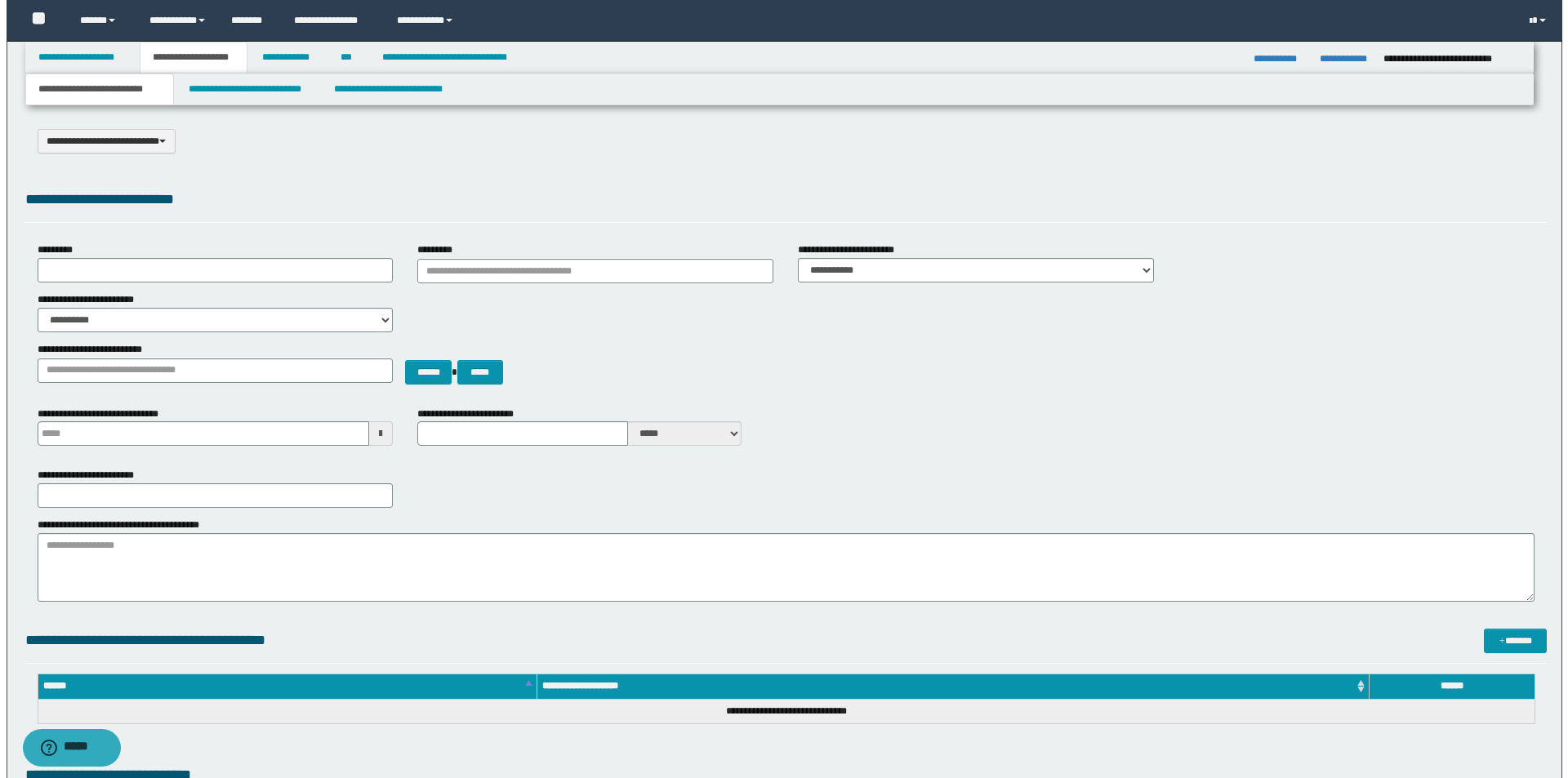 scroll, scrollTop: 0, scrollLeft: 0, axis: both 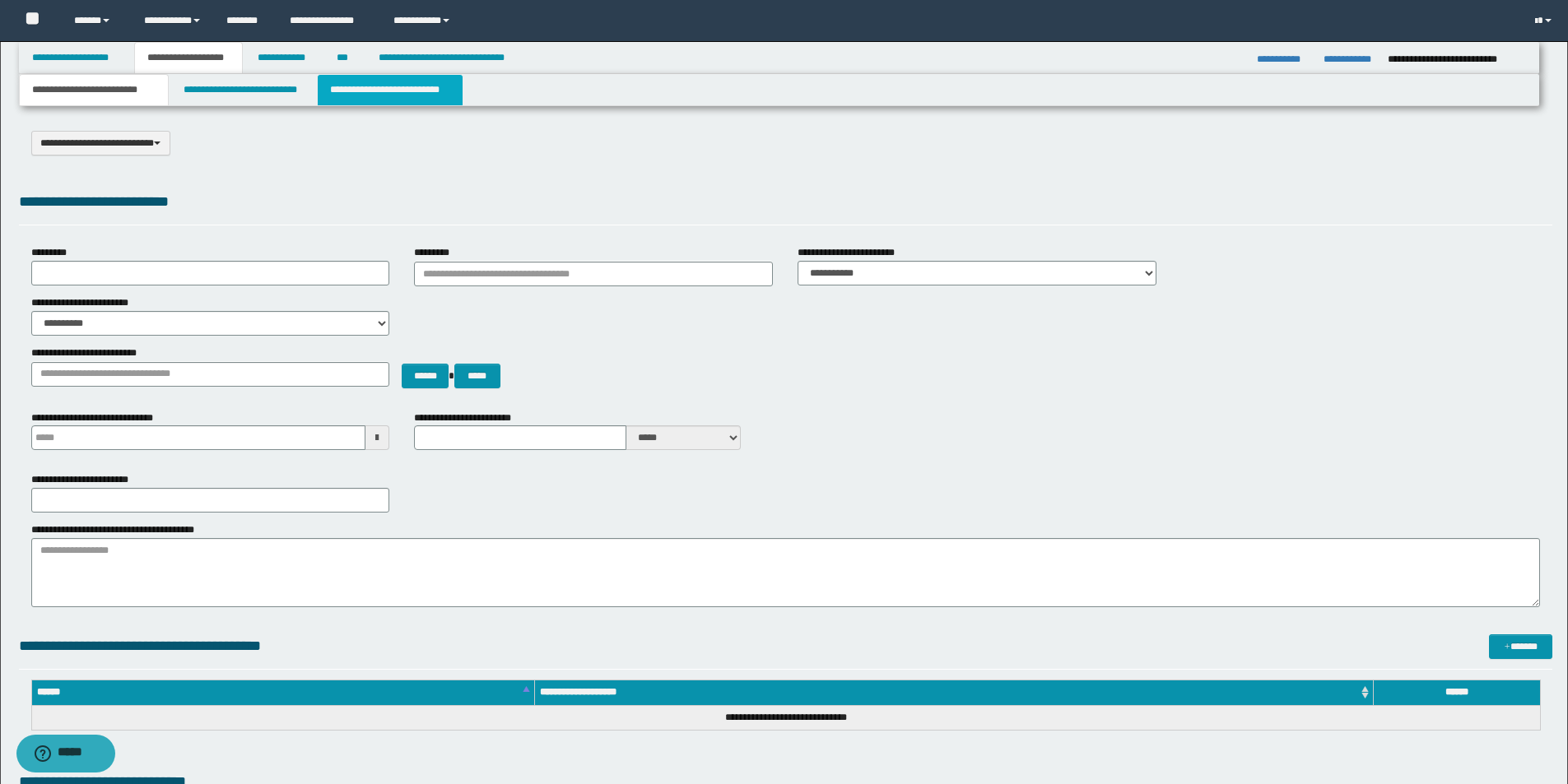 click on "**********" at bounding box center [390, 90] 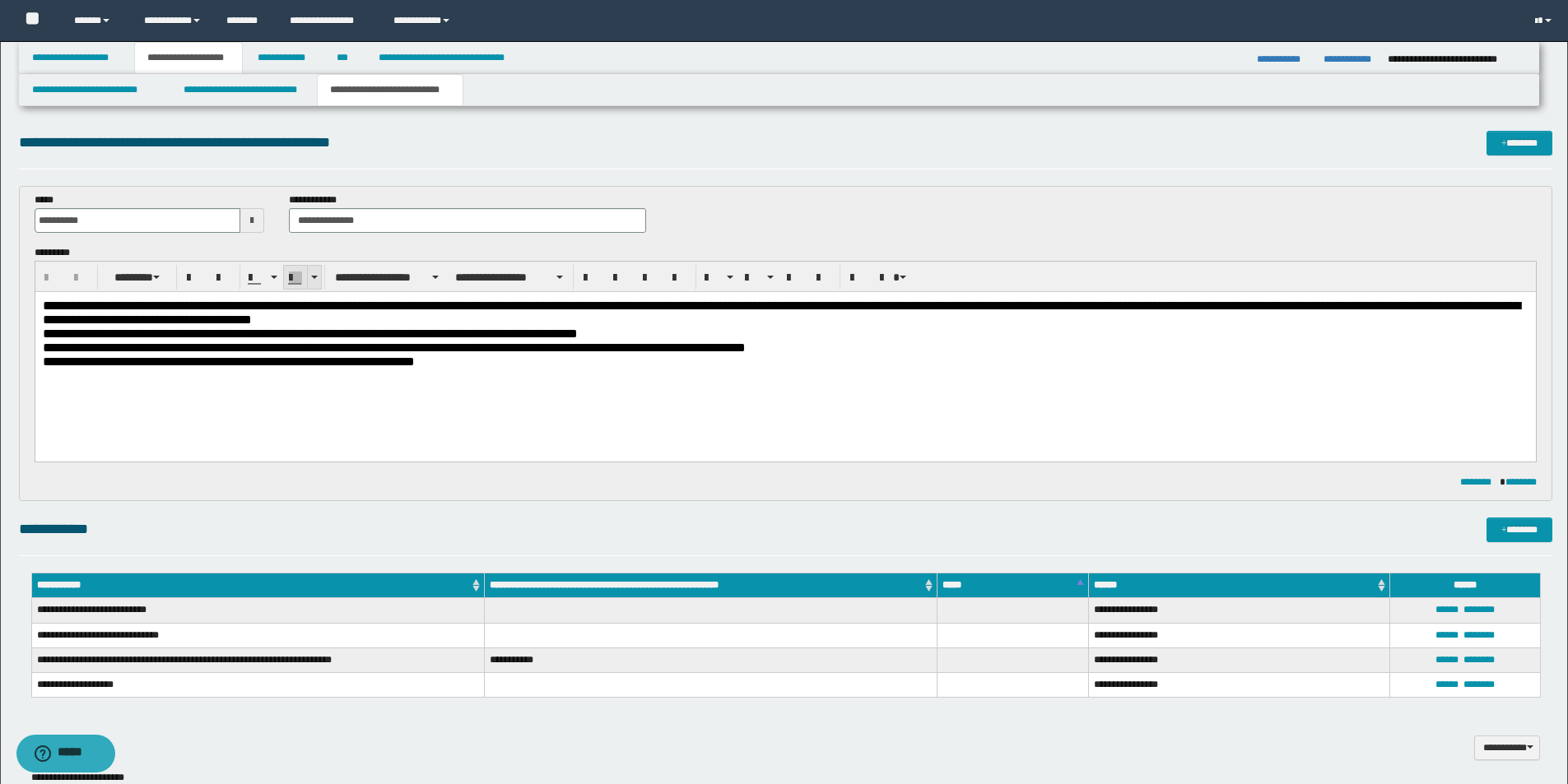 scroll, scrollTop: 0, scrollLeft: 0, axis: both 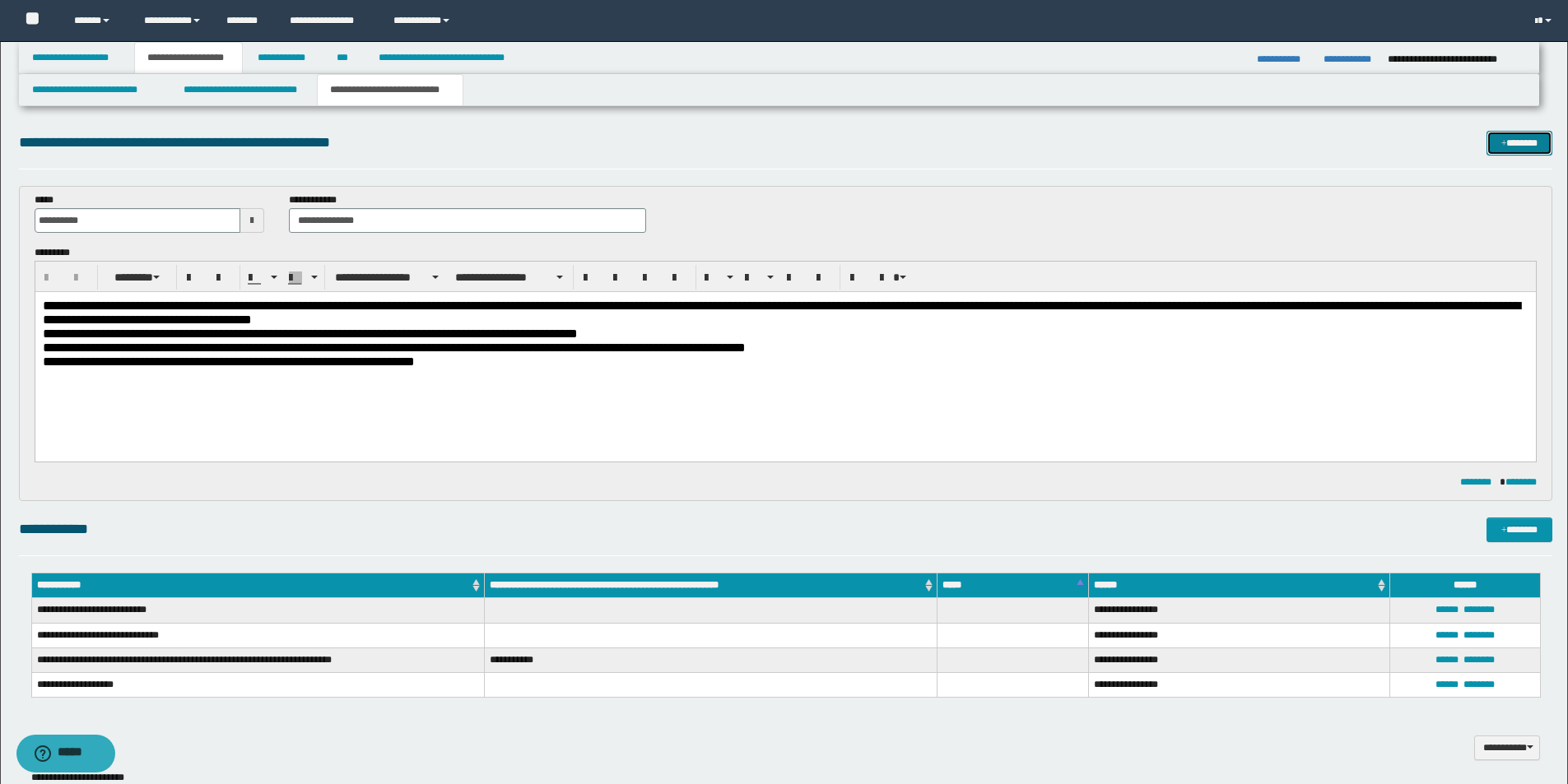 click on "*******" at bounding box center [1519, 143] 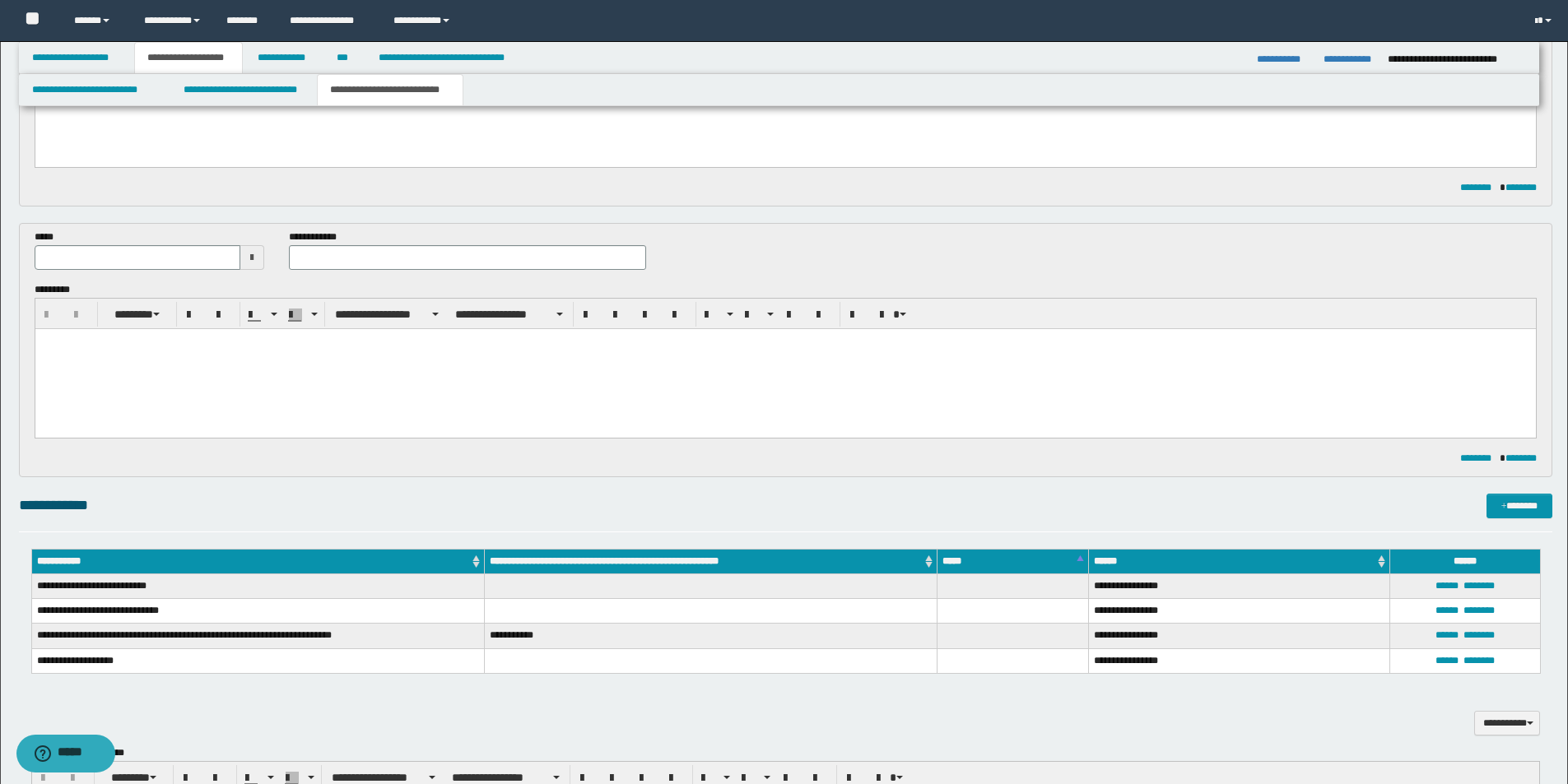 scroll, scrollTop: 293, scrollLeft: 0, axis: vertical 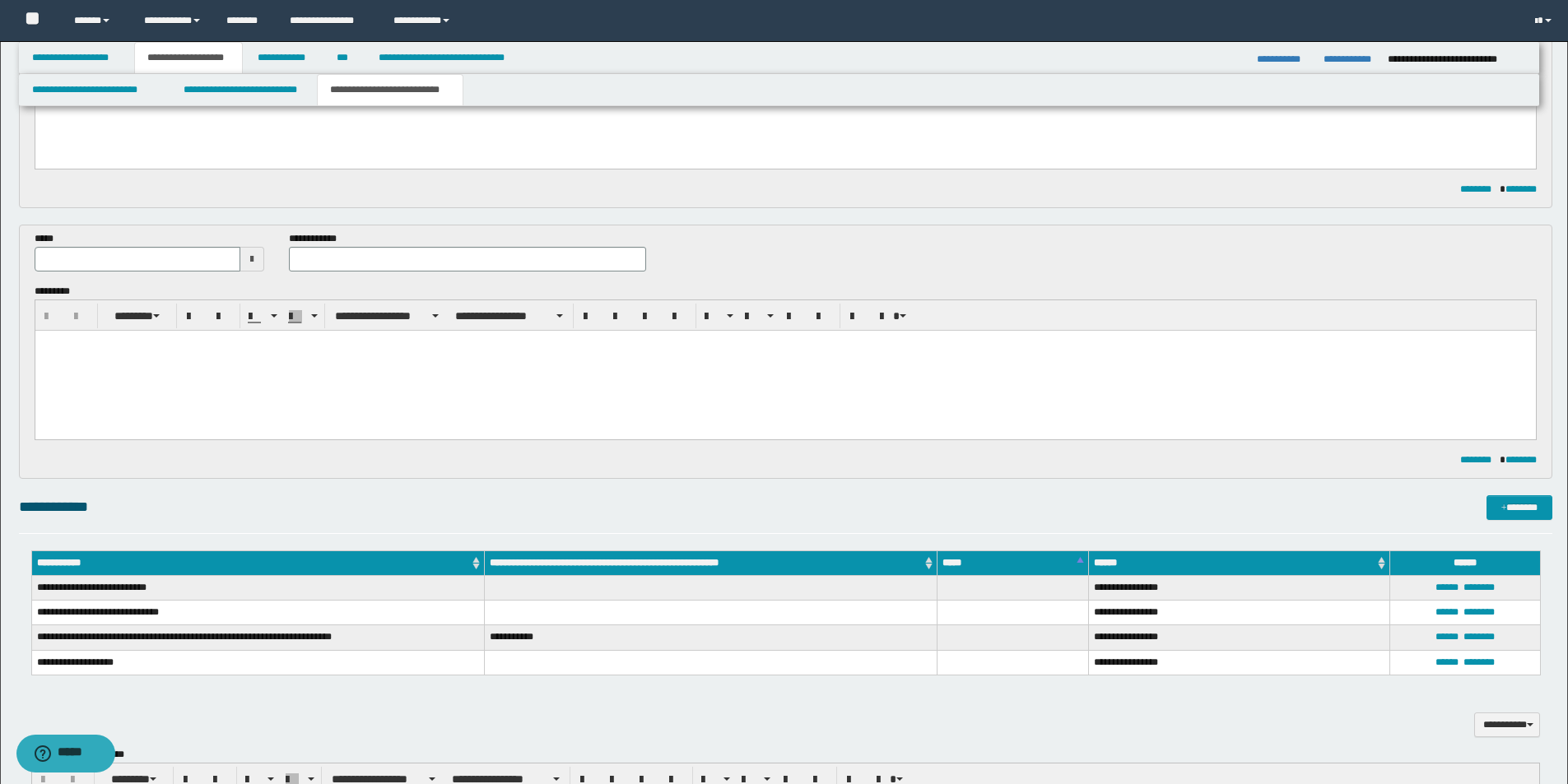 click at bounding box center (252, 259) 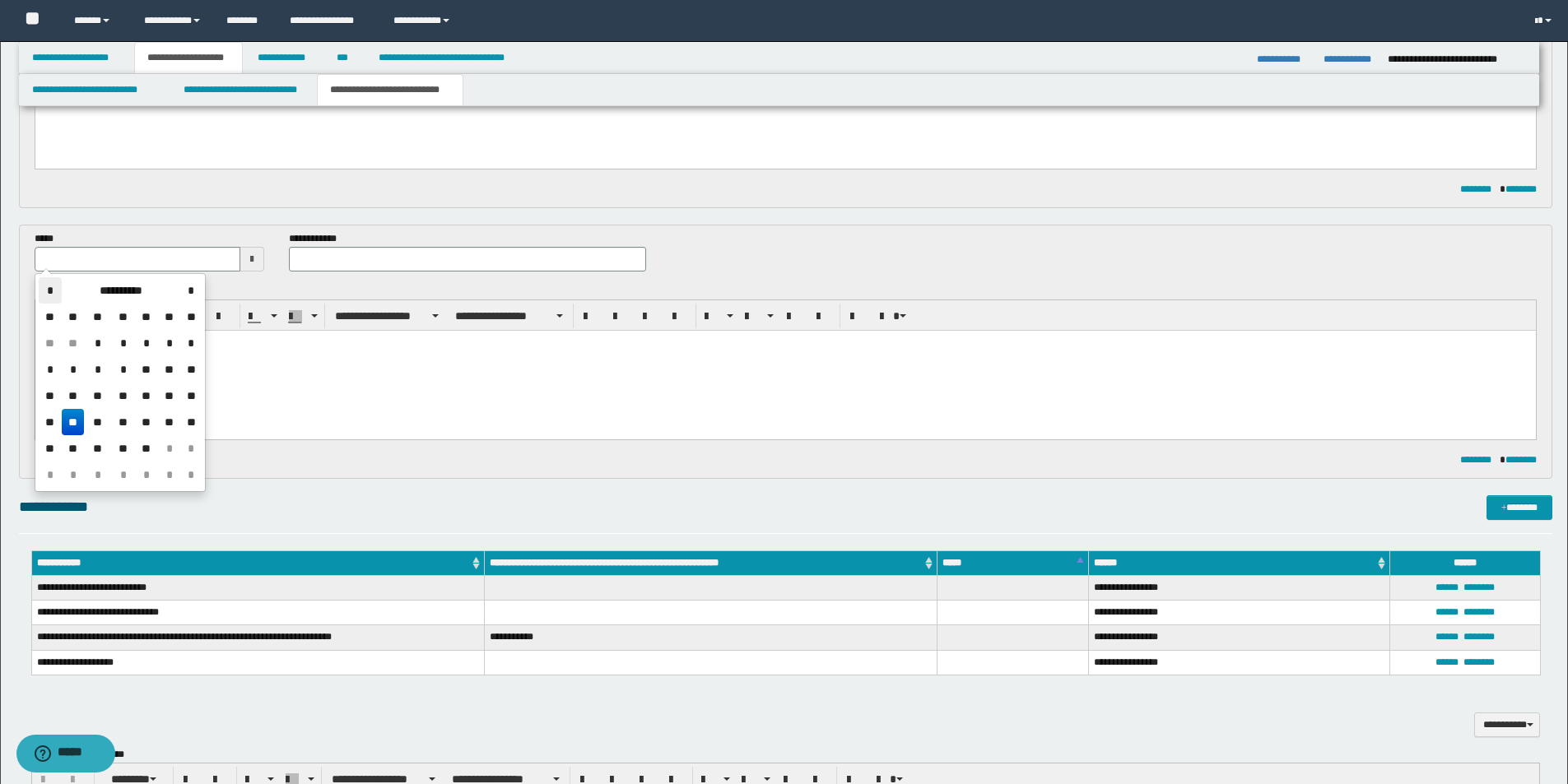 click on "*" at bounding box center (50, 290) 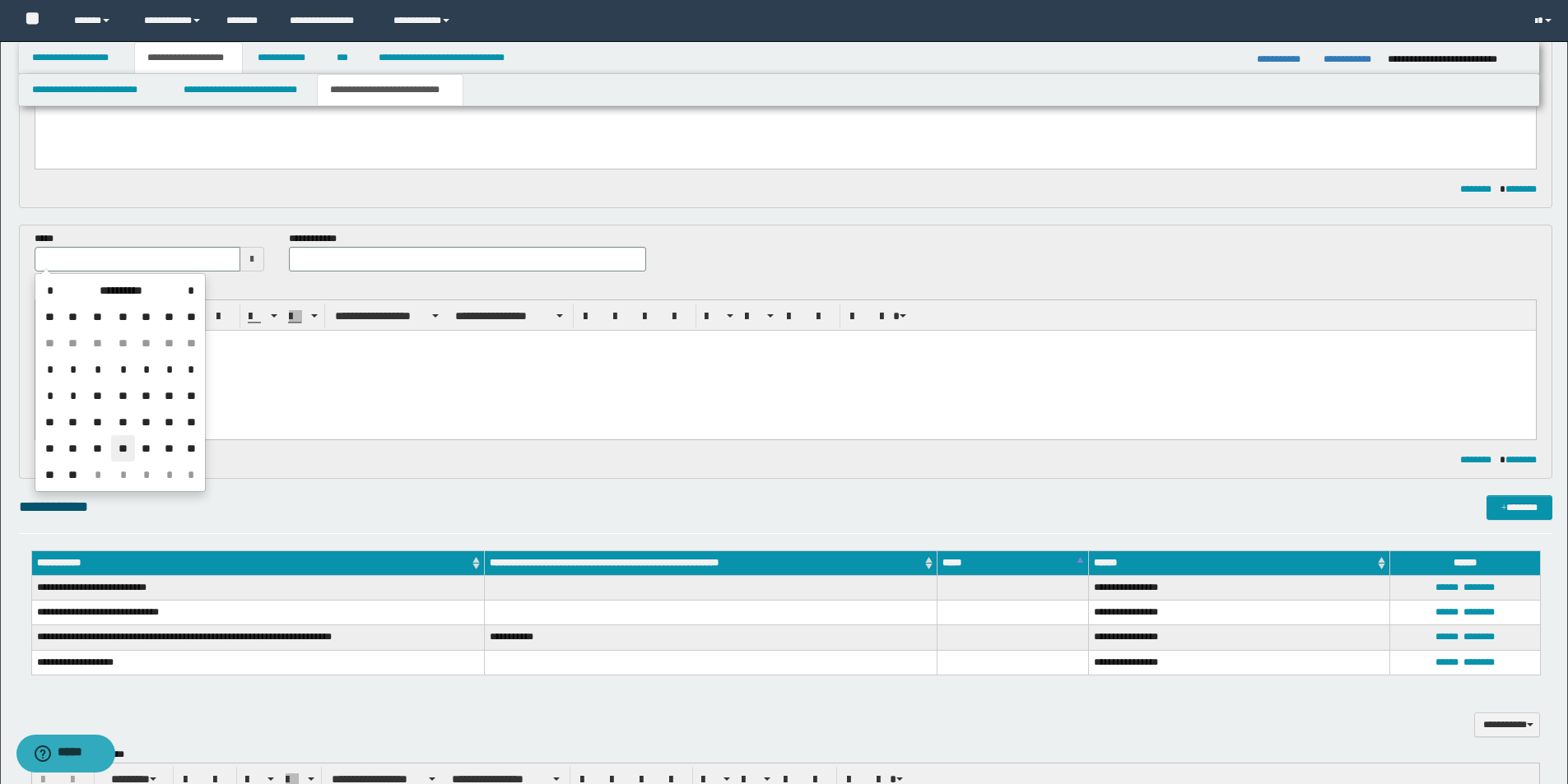 click on "**" at bounding box center (123, 448) 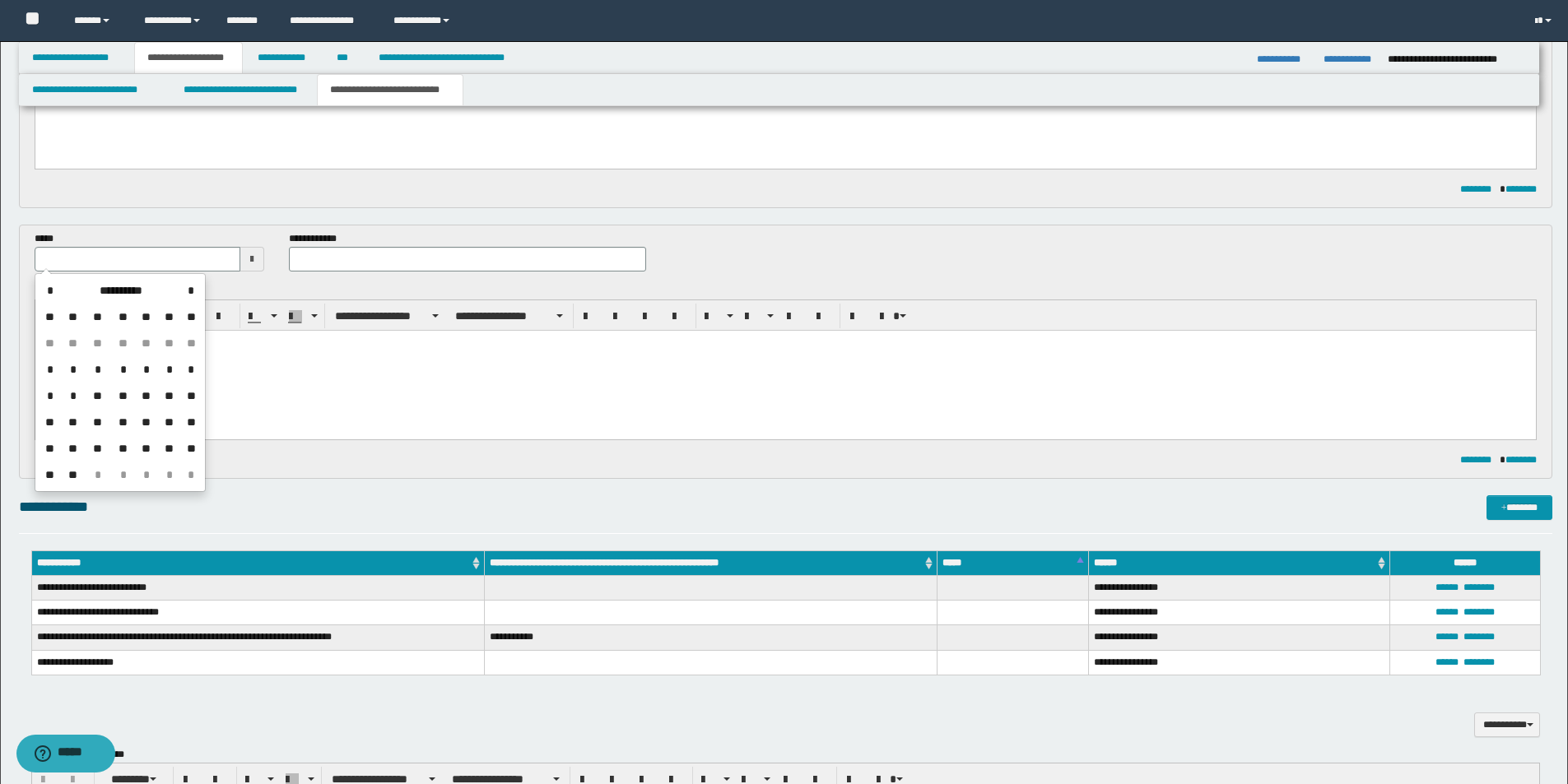 type on "**********" 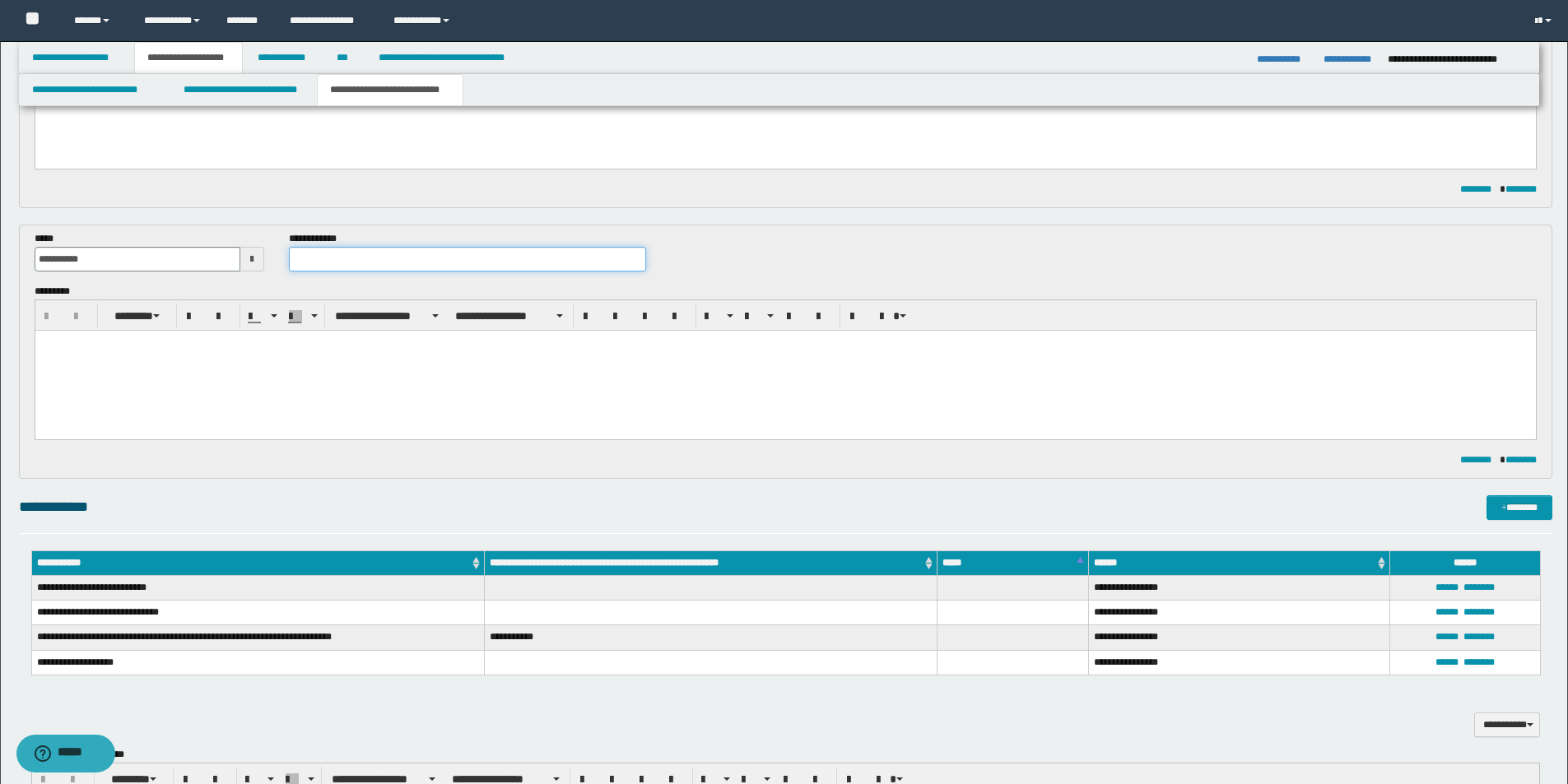 click at bounding box center [468, 259] 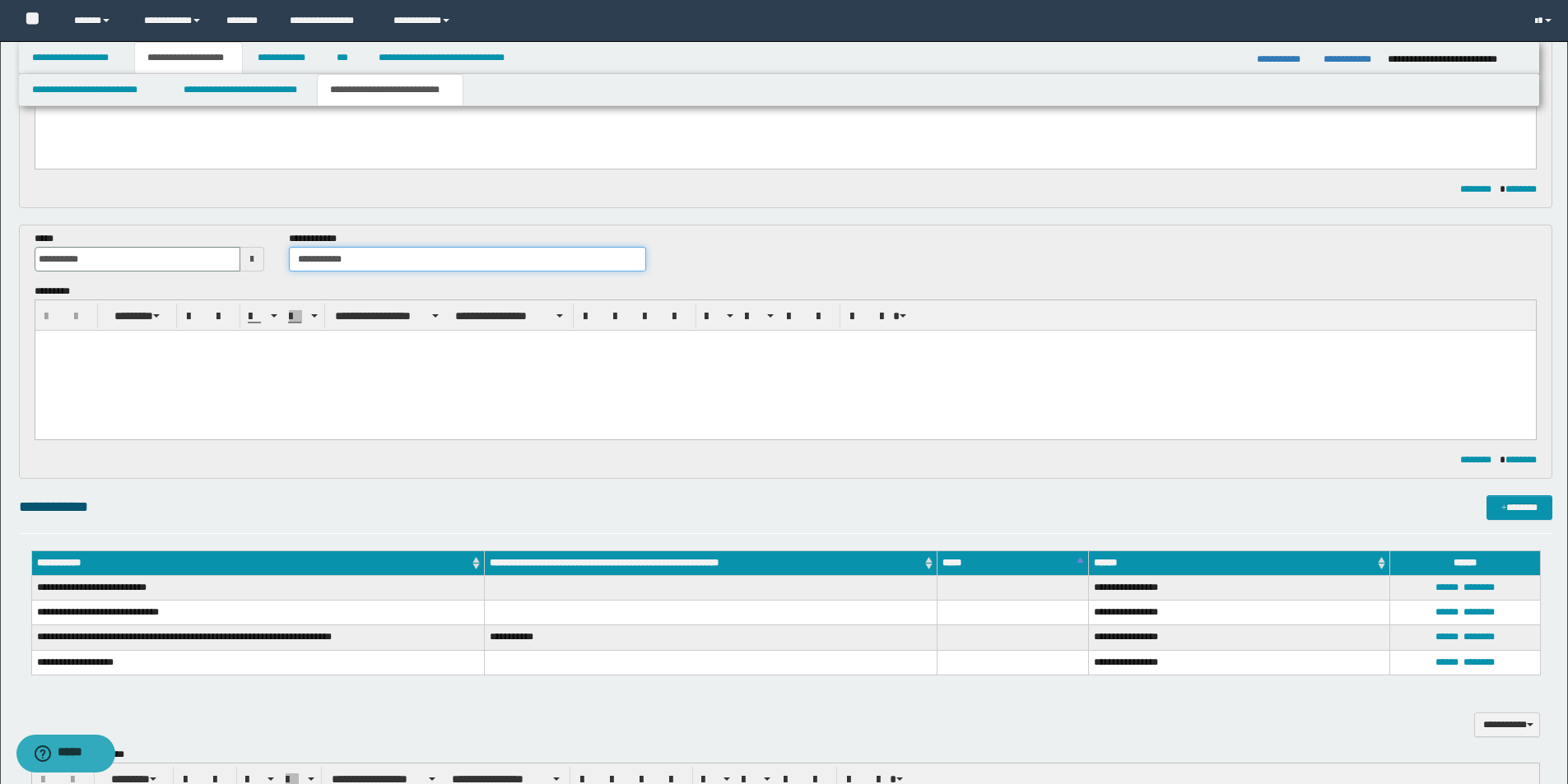 type on "**********" 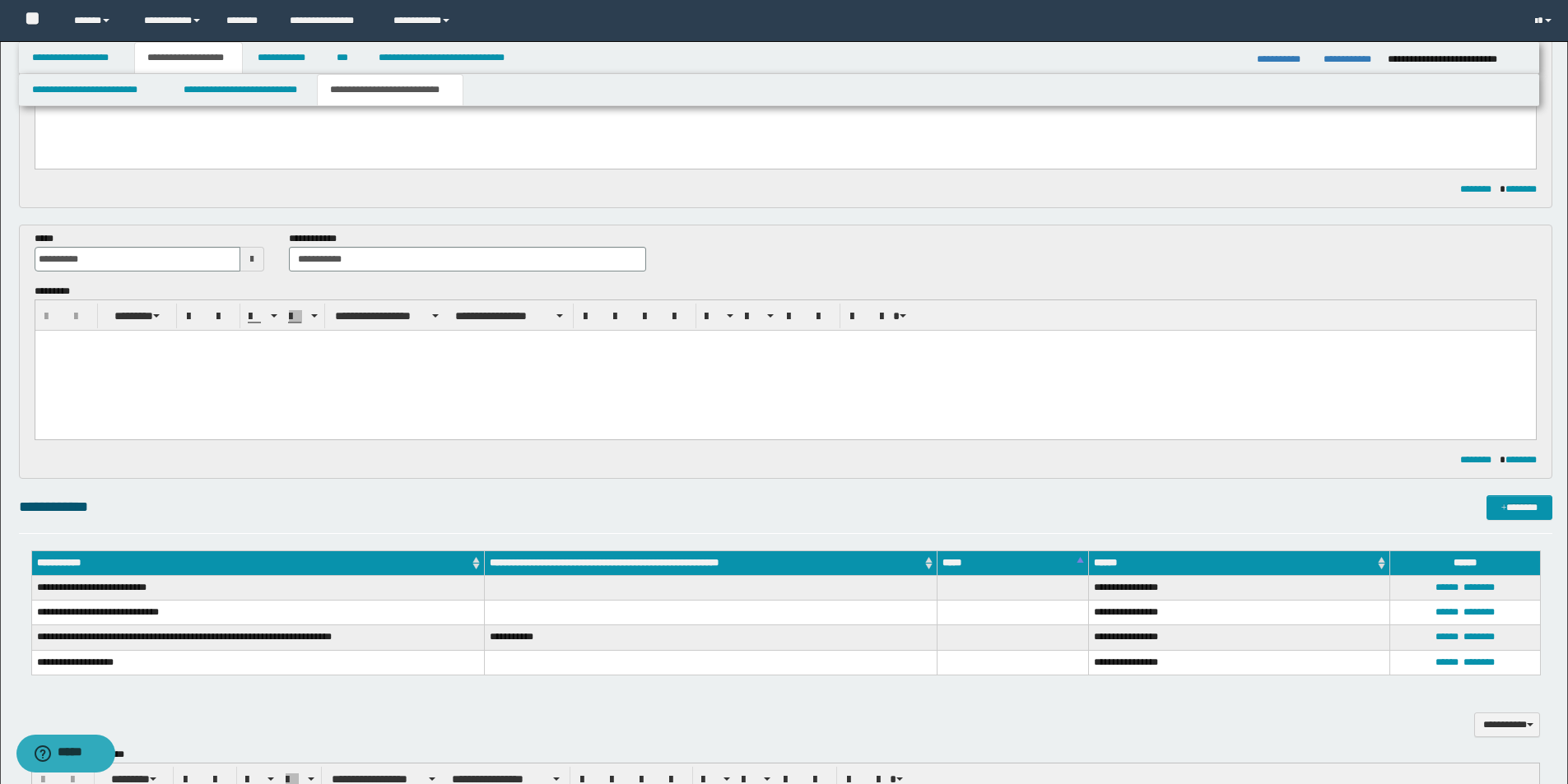 click at bounding box center (784, 363) 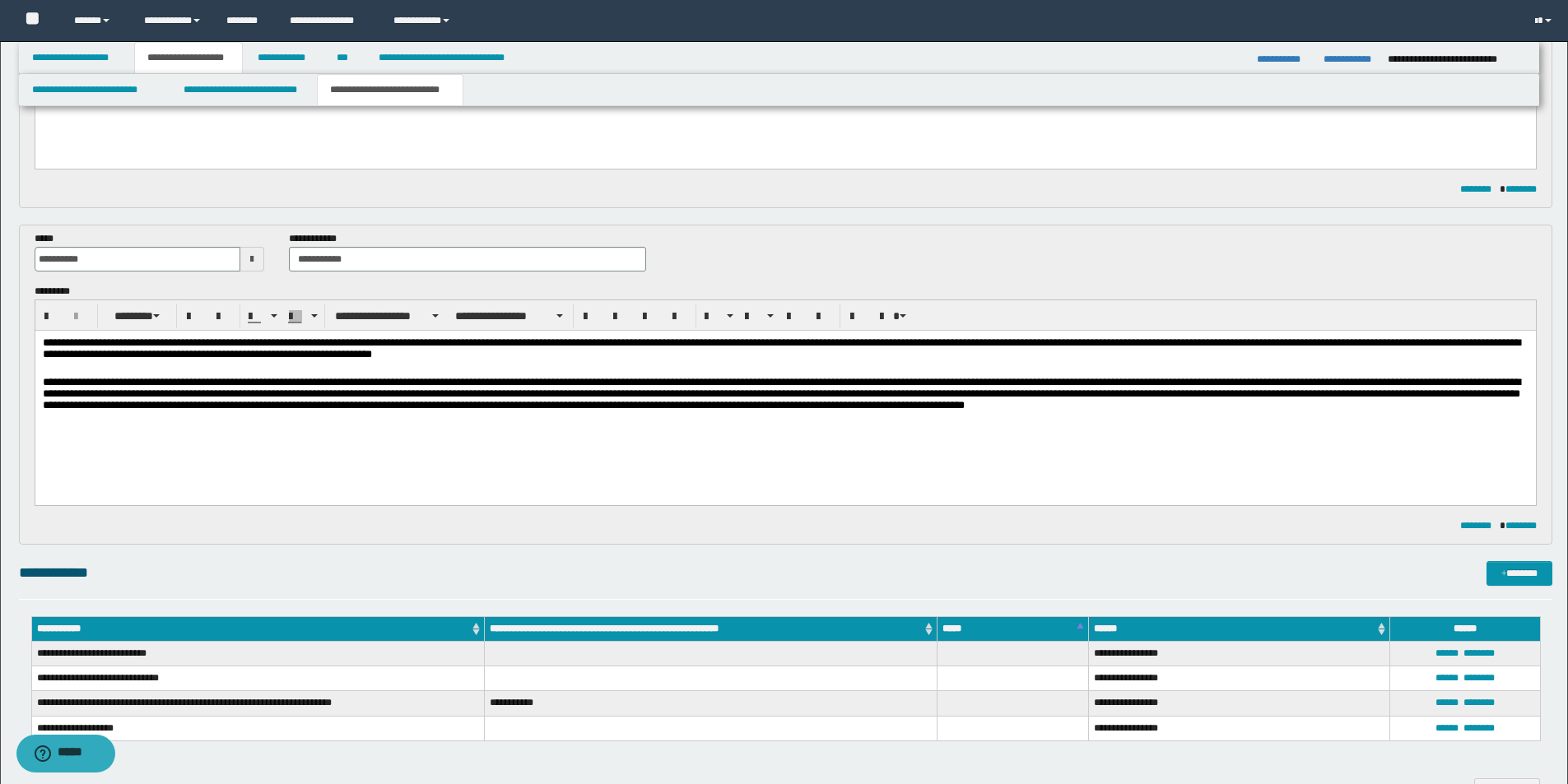 click on "**********" at bounding box center (784, 350) 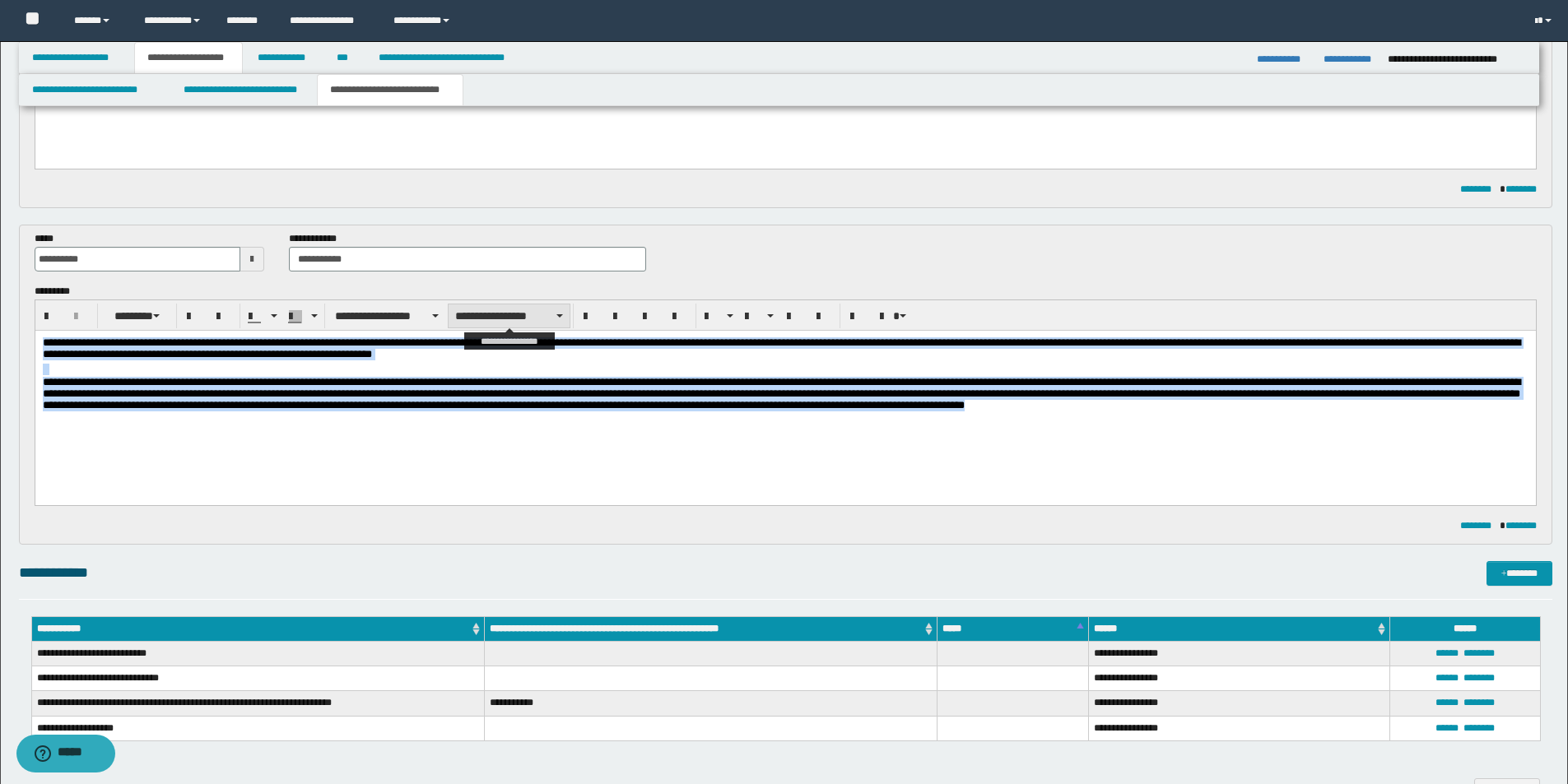 click on "**********" at bounding box center (509, 316) 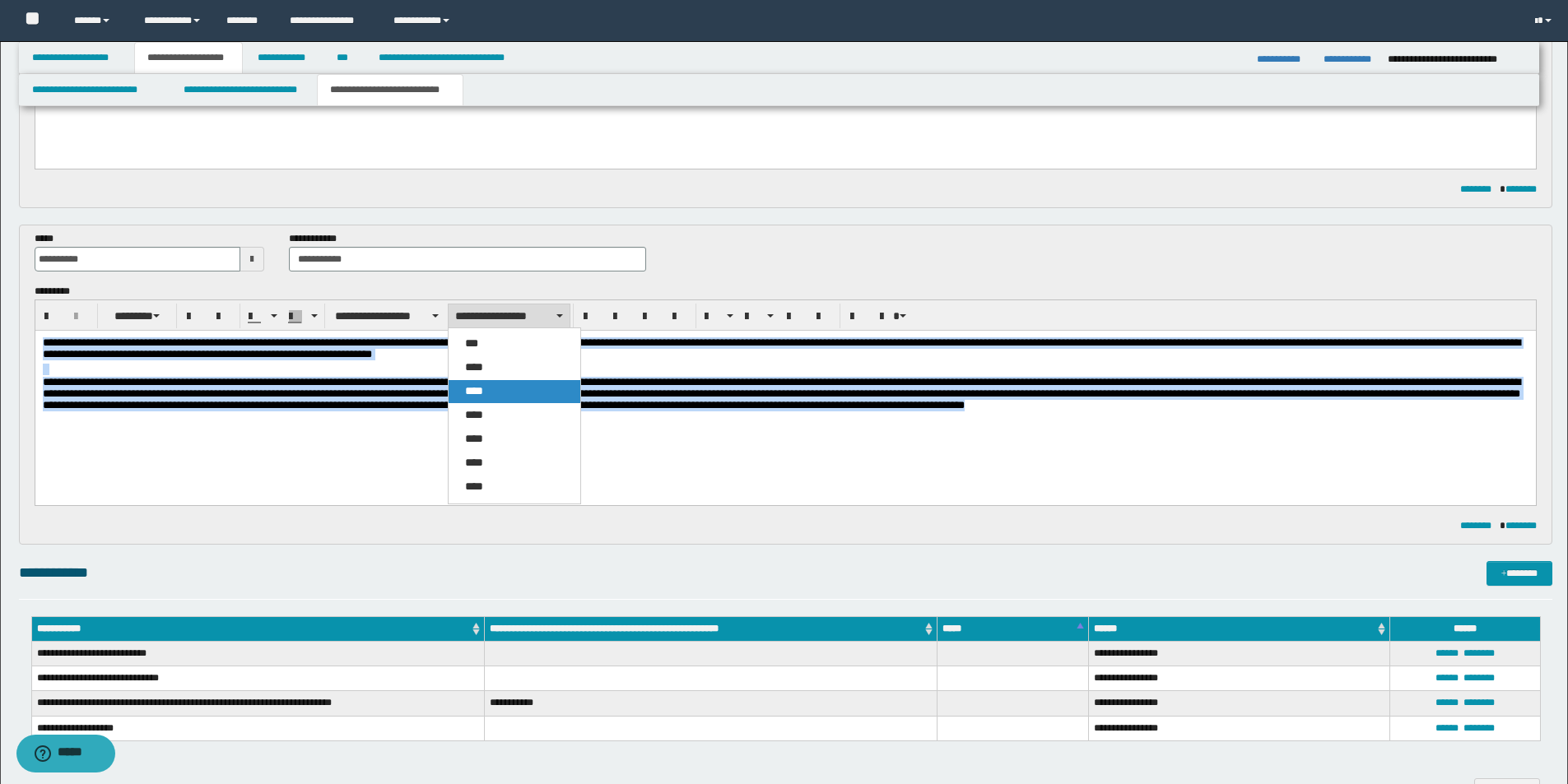click on "****" at bounding box center [514, 392] 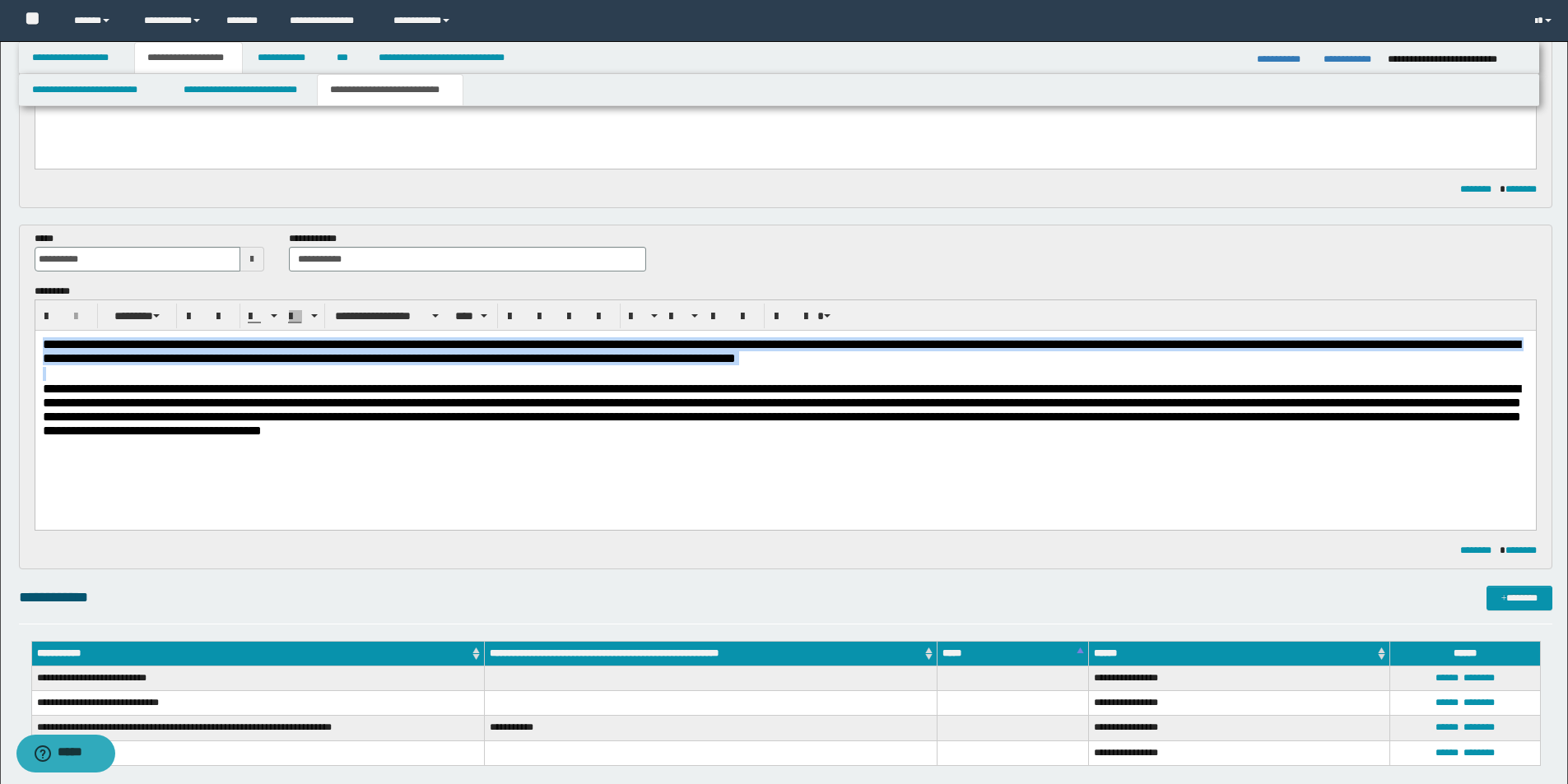 click on "**********" at bounding box center (784, 409) 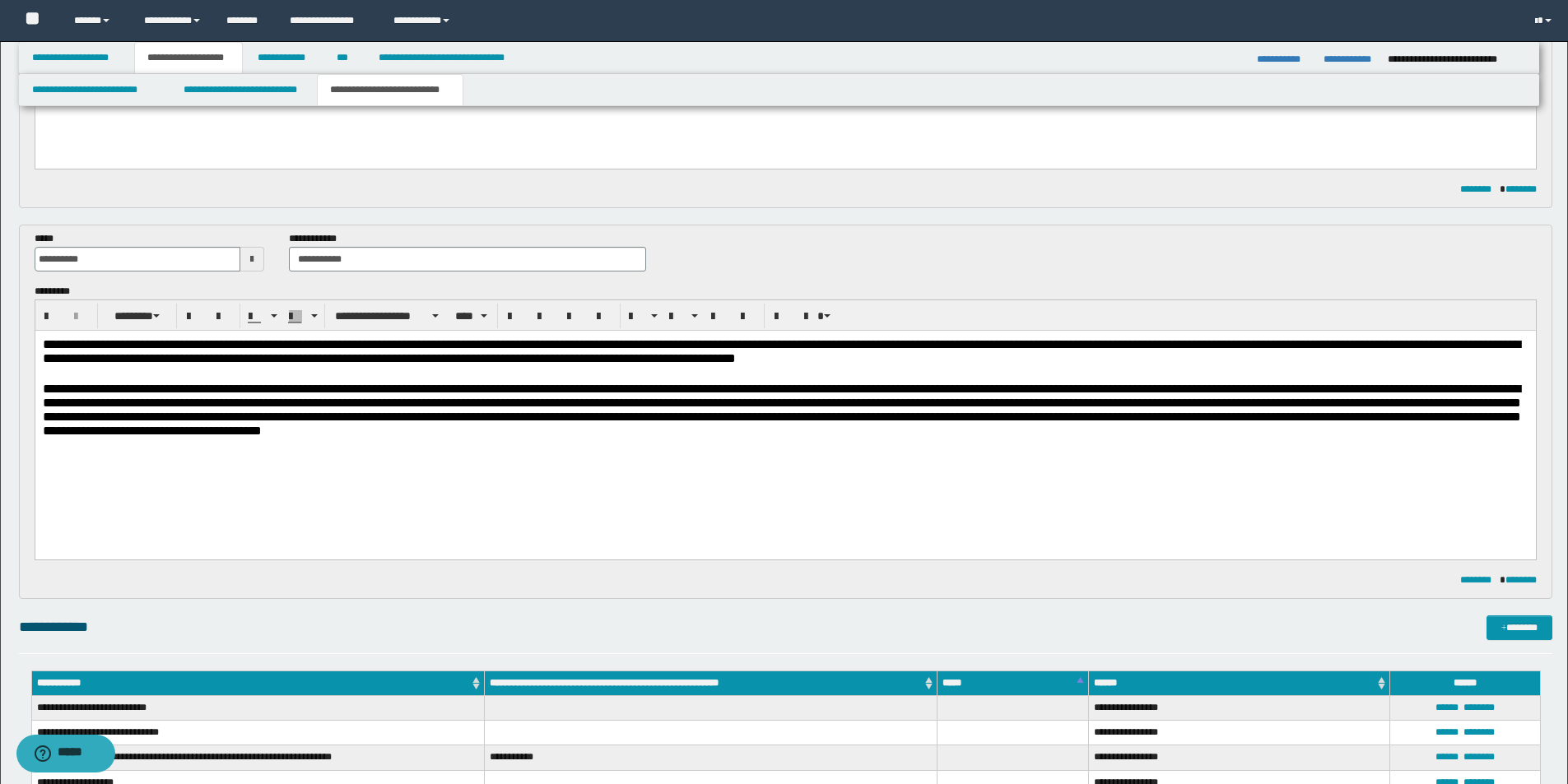 scroll, scrollTop: 622, scrollLeft: 0, axis: vertical 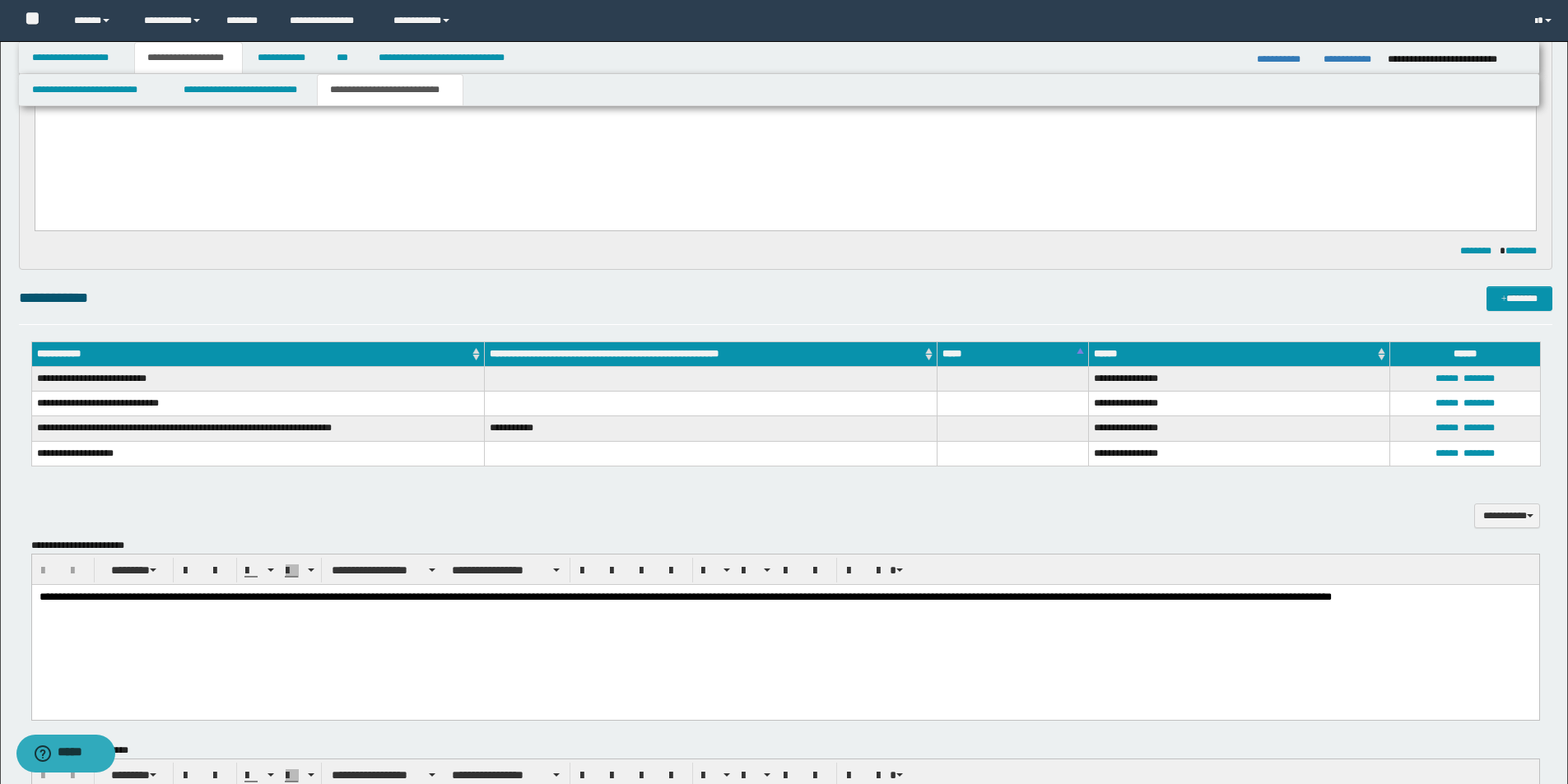 click on "**********" at bounding box center (784, 597) 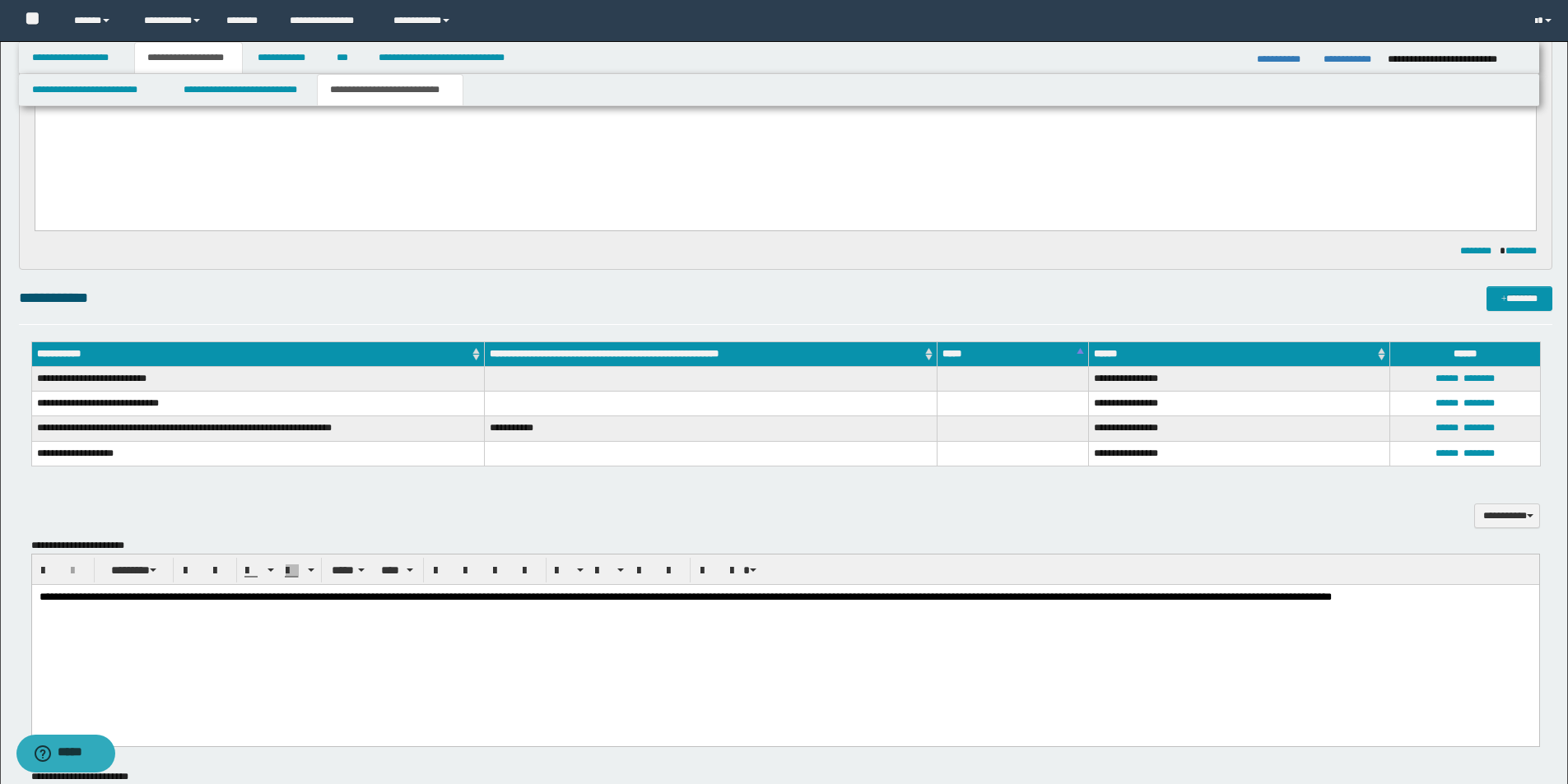 paste 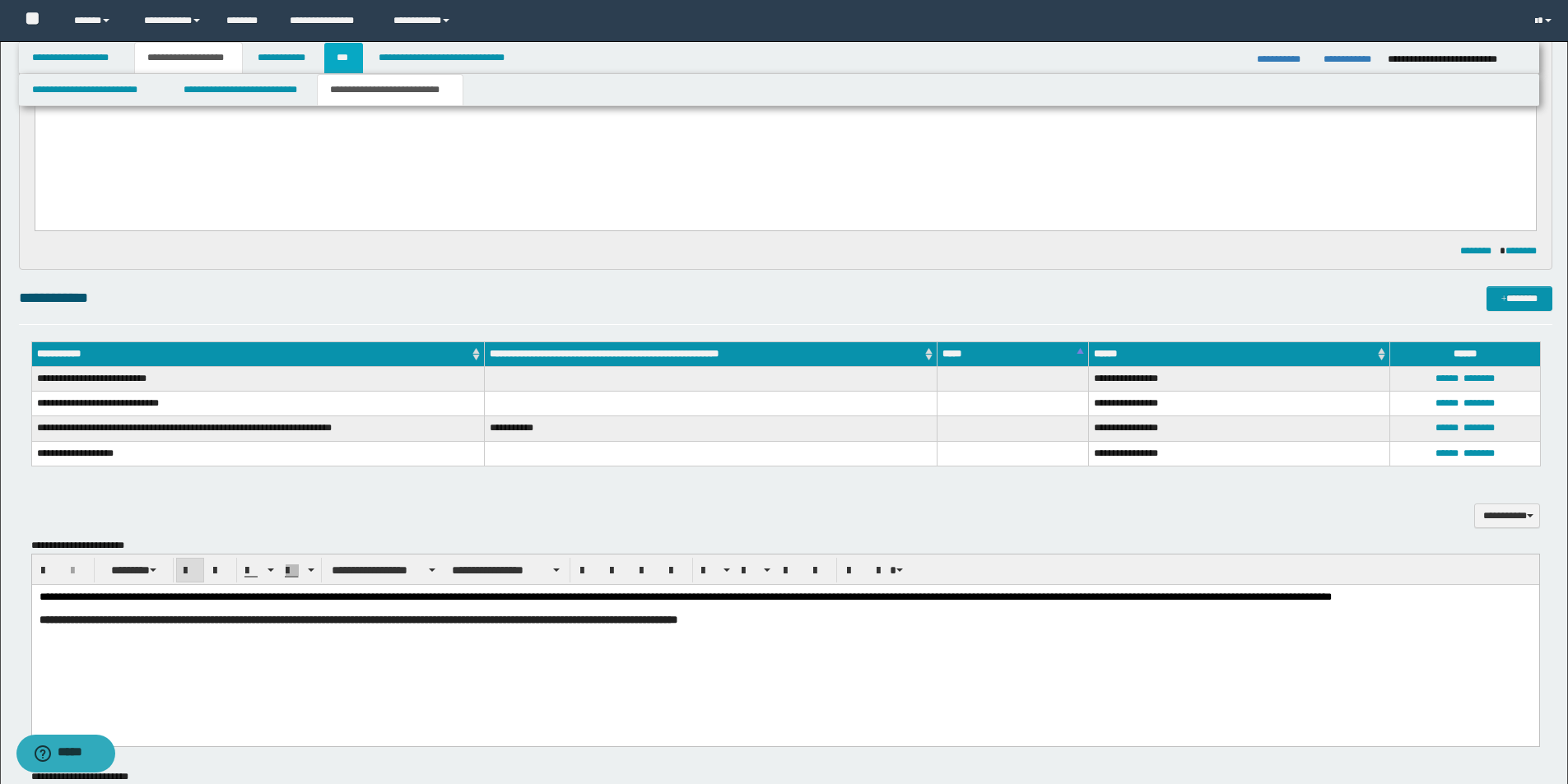 click on "***" at bounding box center (343, 58) 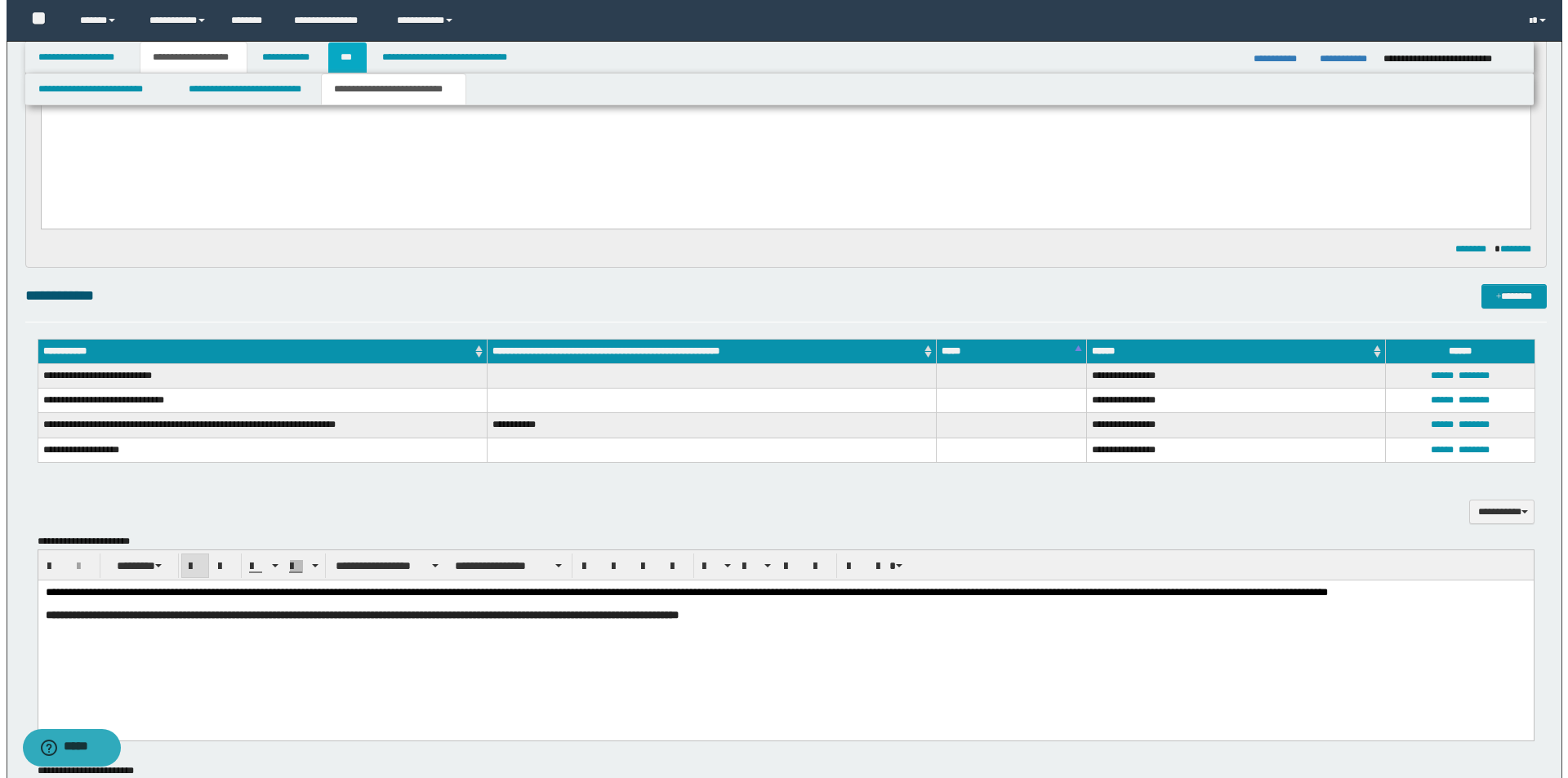 scroll, scrollTop: 0, scrollLeft: 0, axis: both 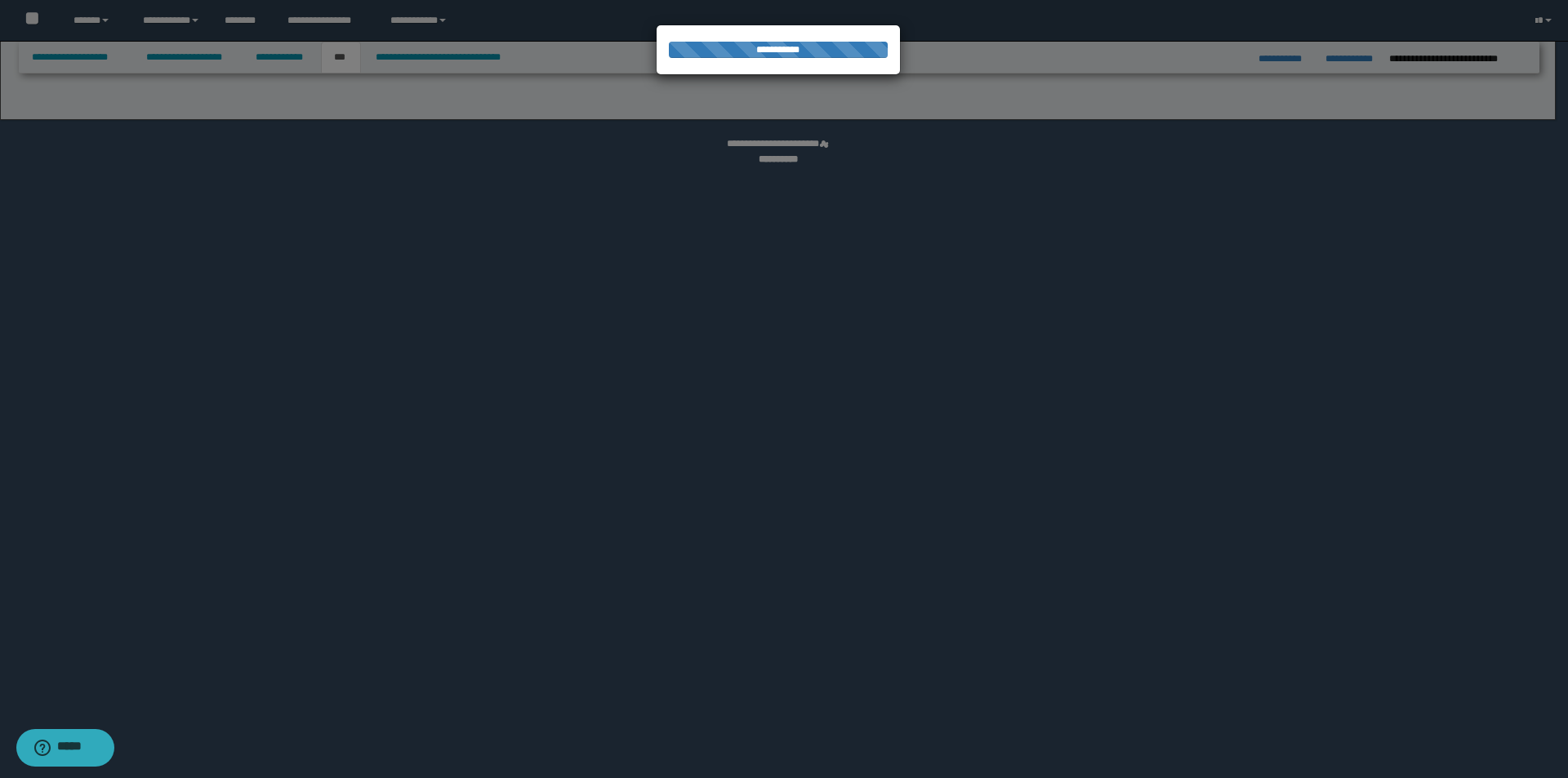 select on "***" 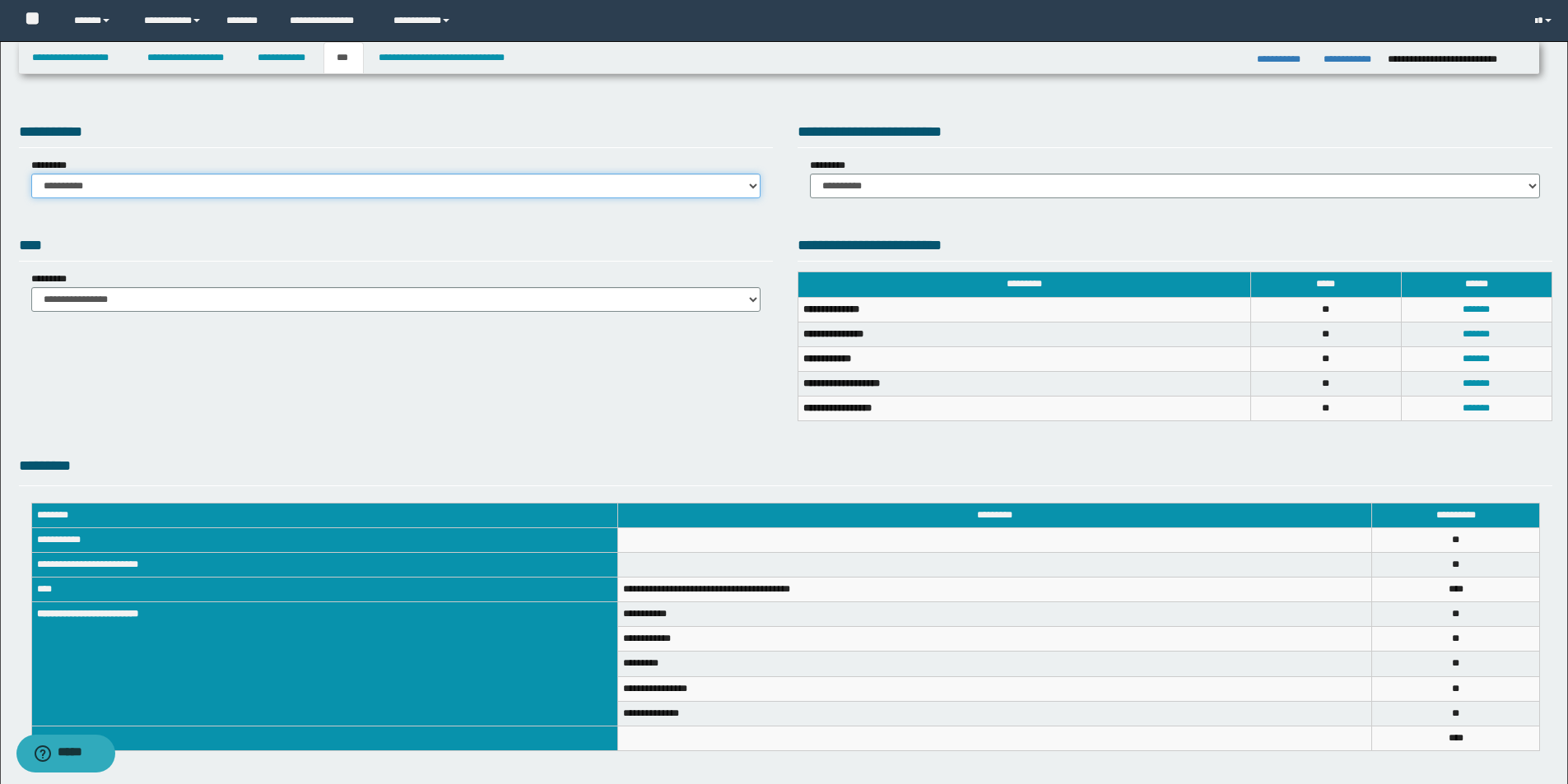 click on "**********" at bounding box center [396, 186] 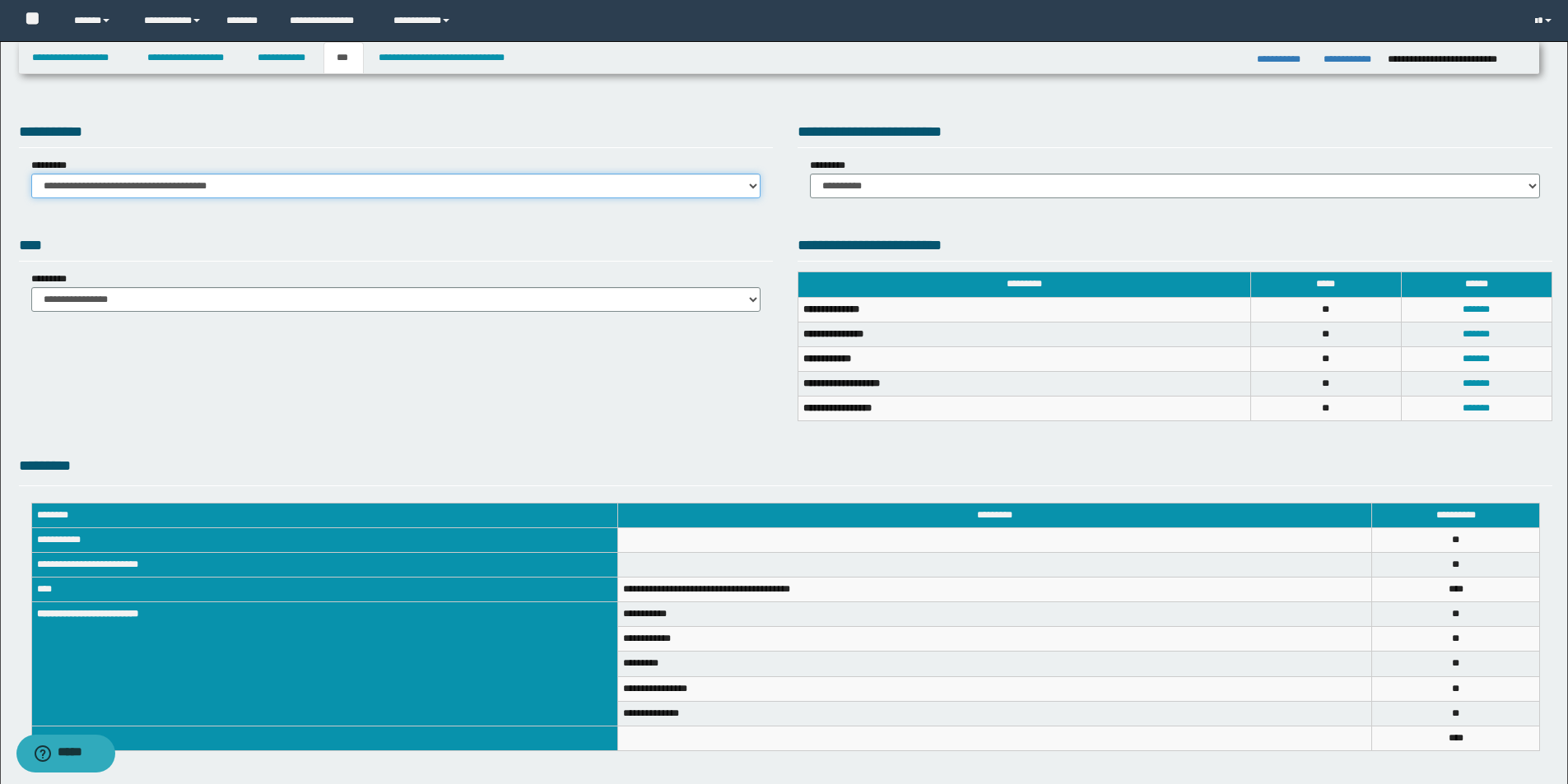 click on "**********" at bounding box center (396, 186) 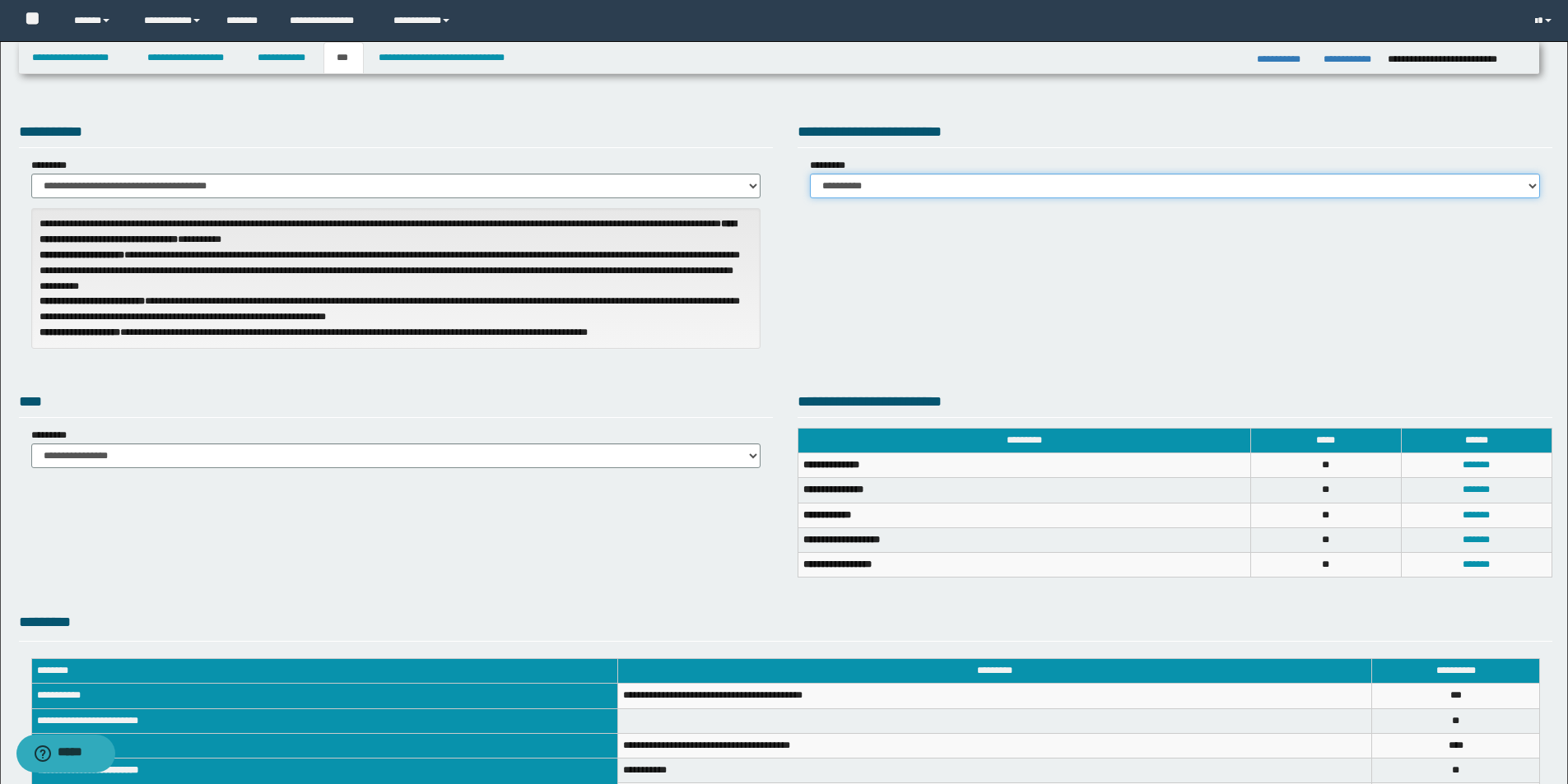 click on "**********" at bounding box center (1175, 186) 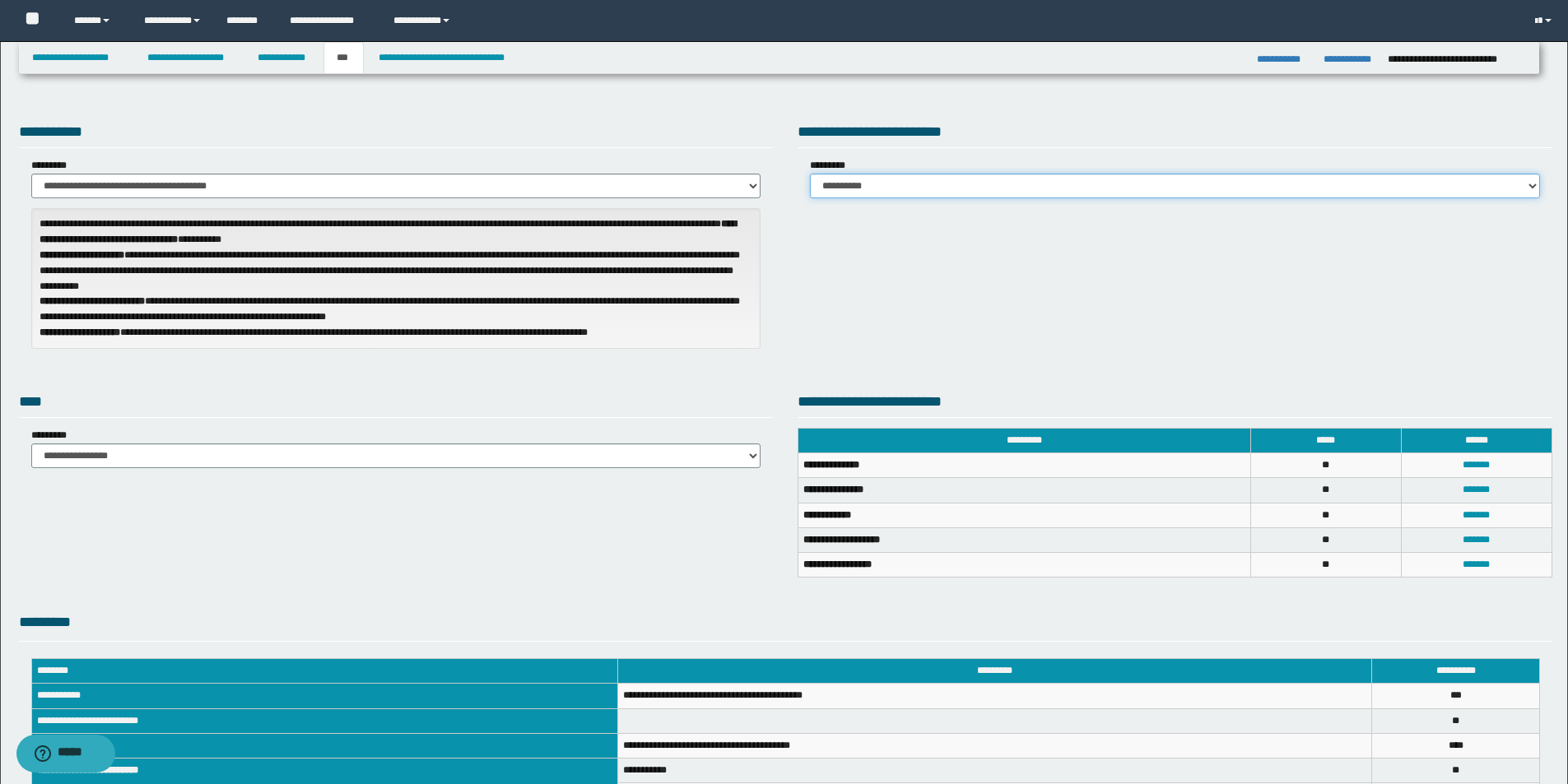 select on "*" 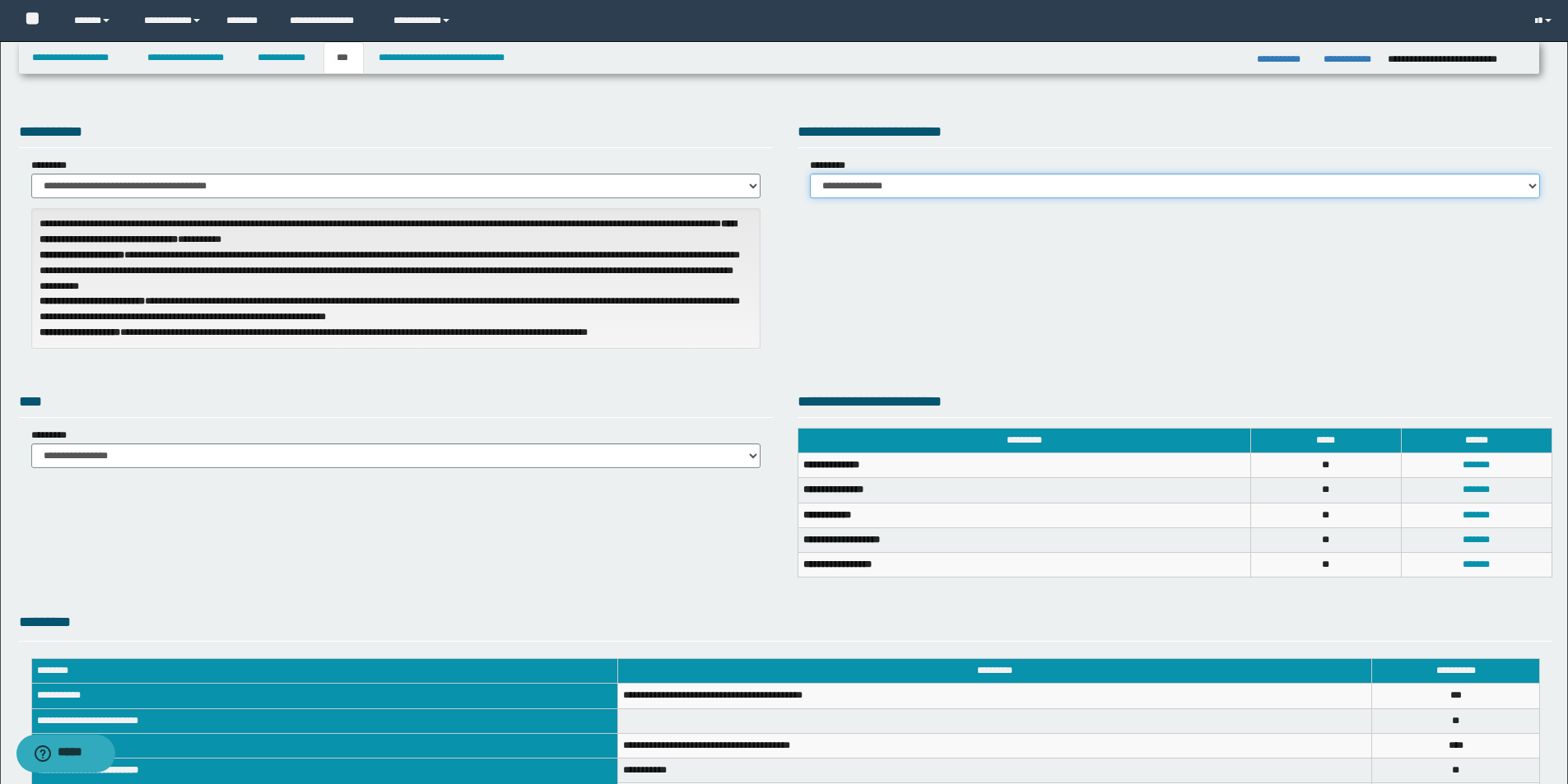 click on "**********" at bounding box center (1175, 186) 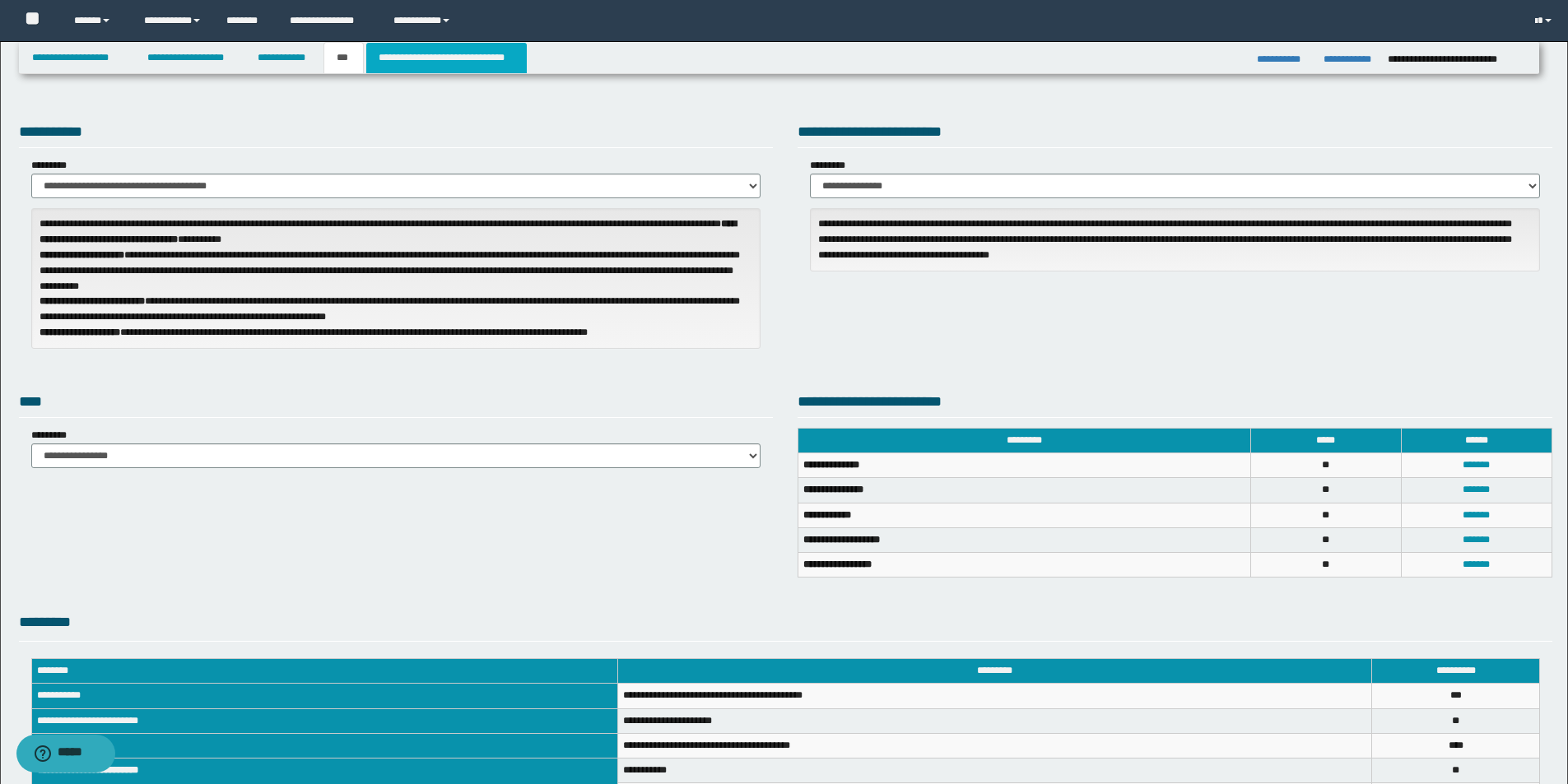 click on "**********" at bounding box center [446, 58] 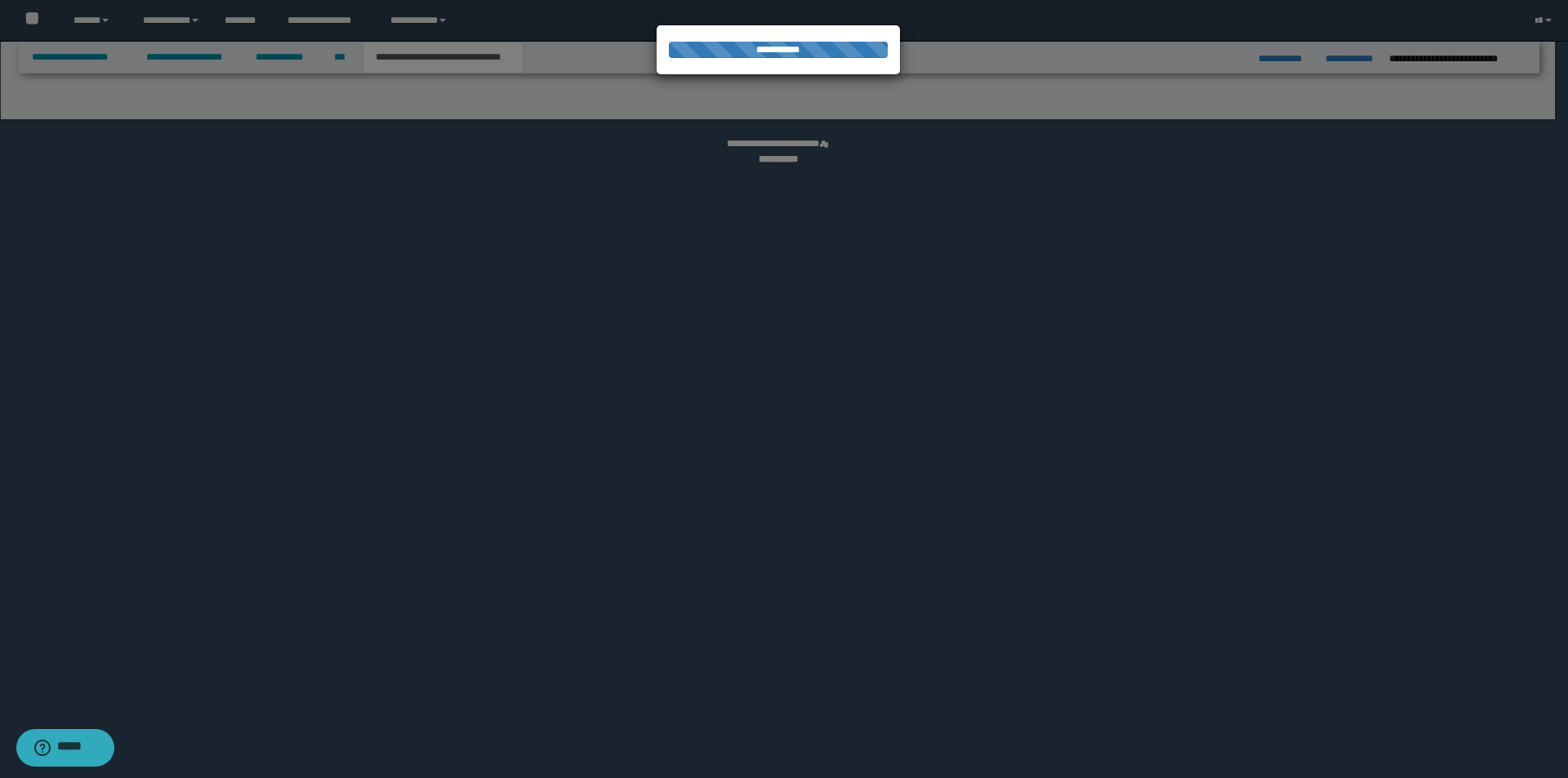 select on "*" 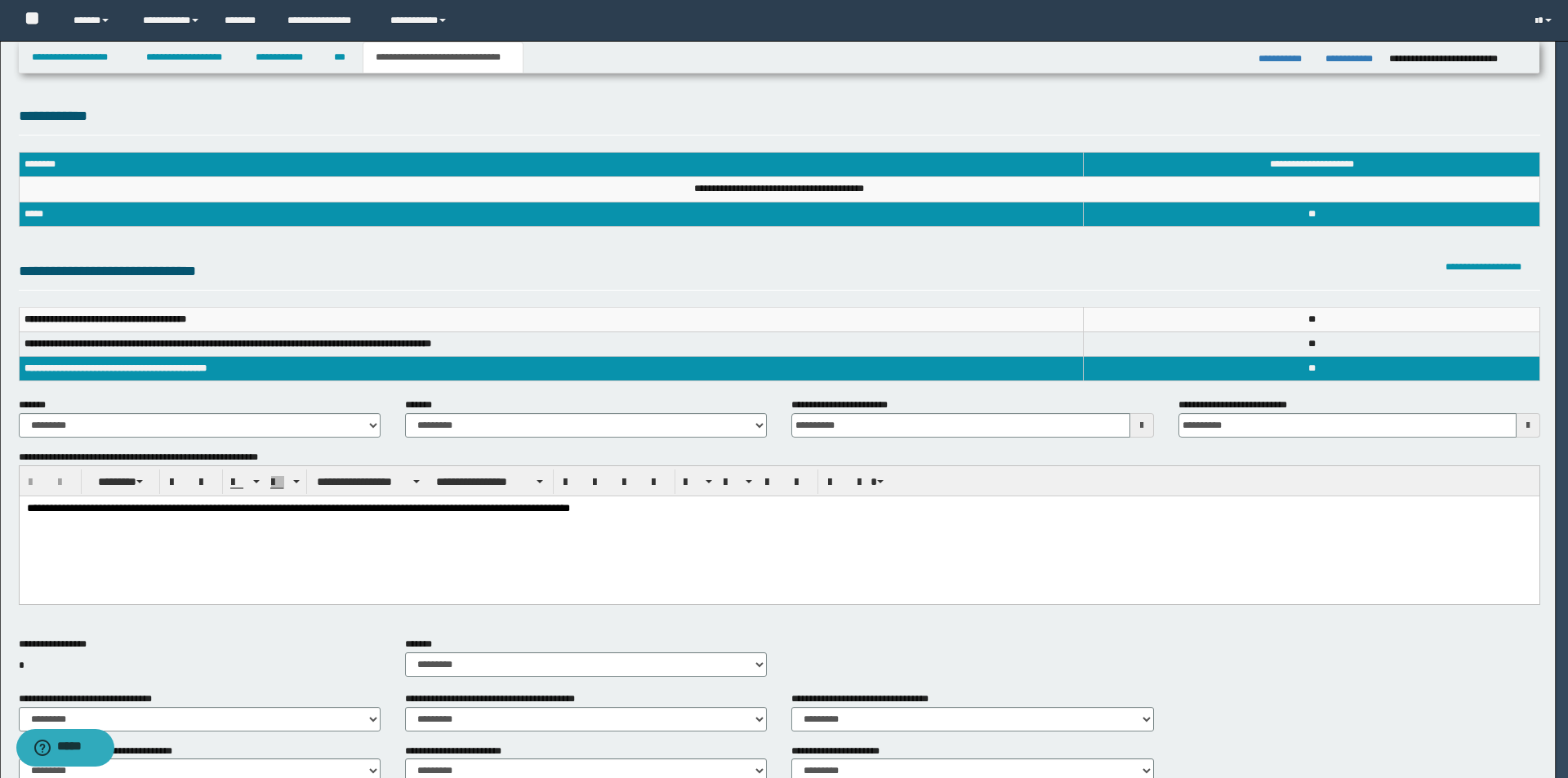 scroll, scrollTop: 0, scrollLeft: 0, axis: both 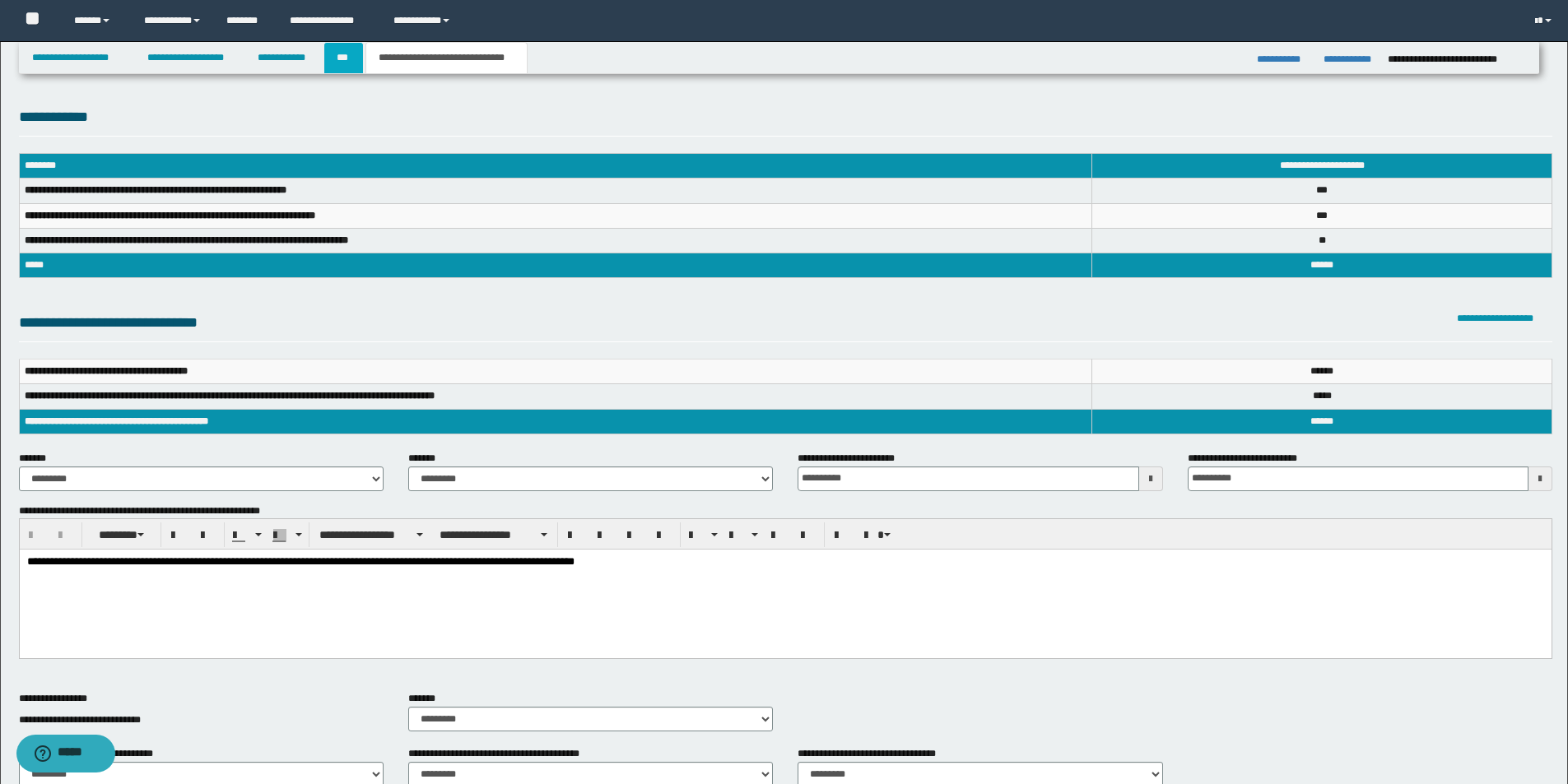 click on "***" at bounding box center (343, 58) 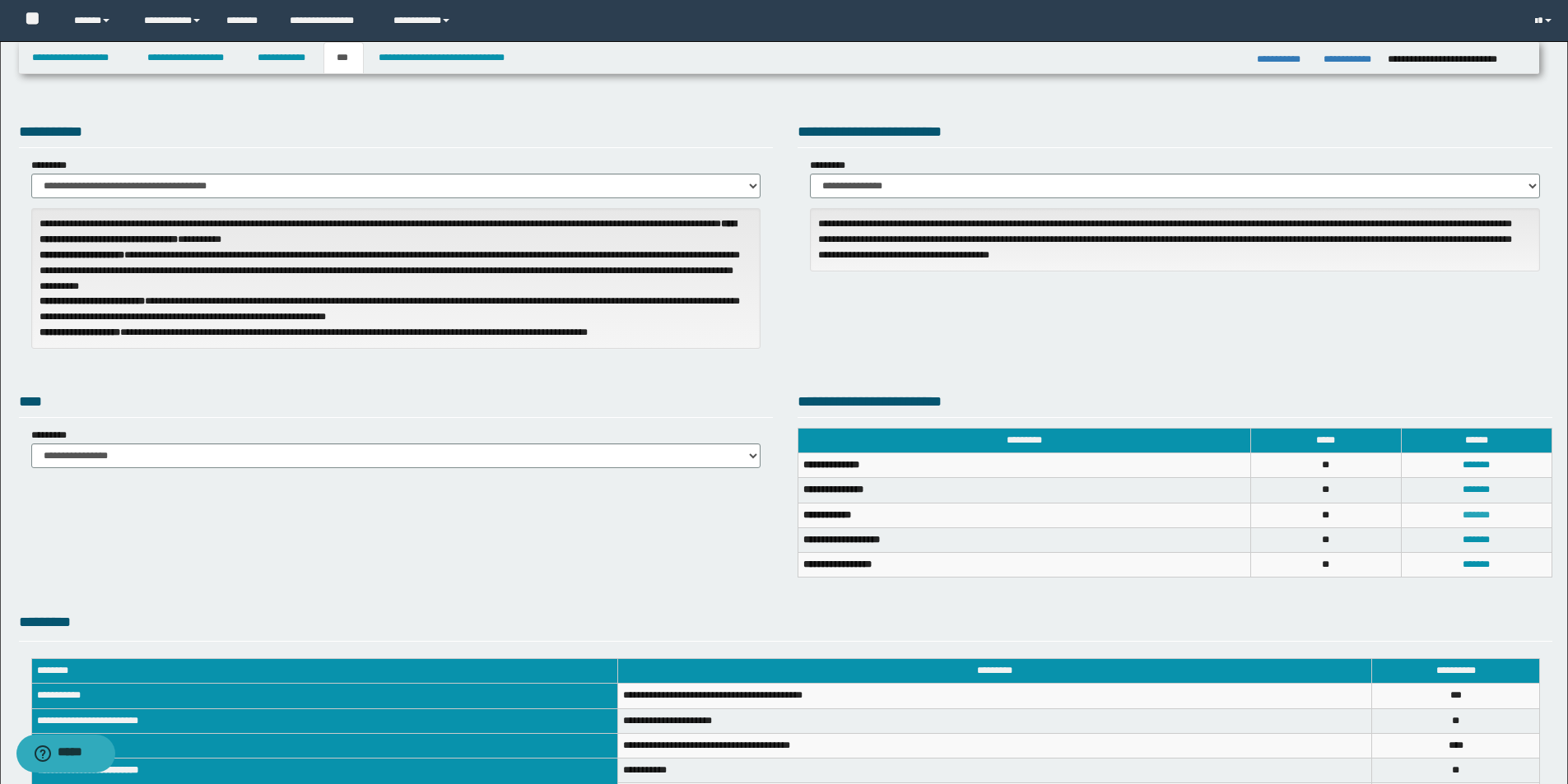 click on "*******" at bounding box center (1476, 515) 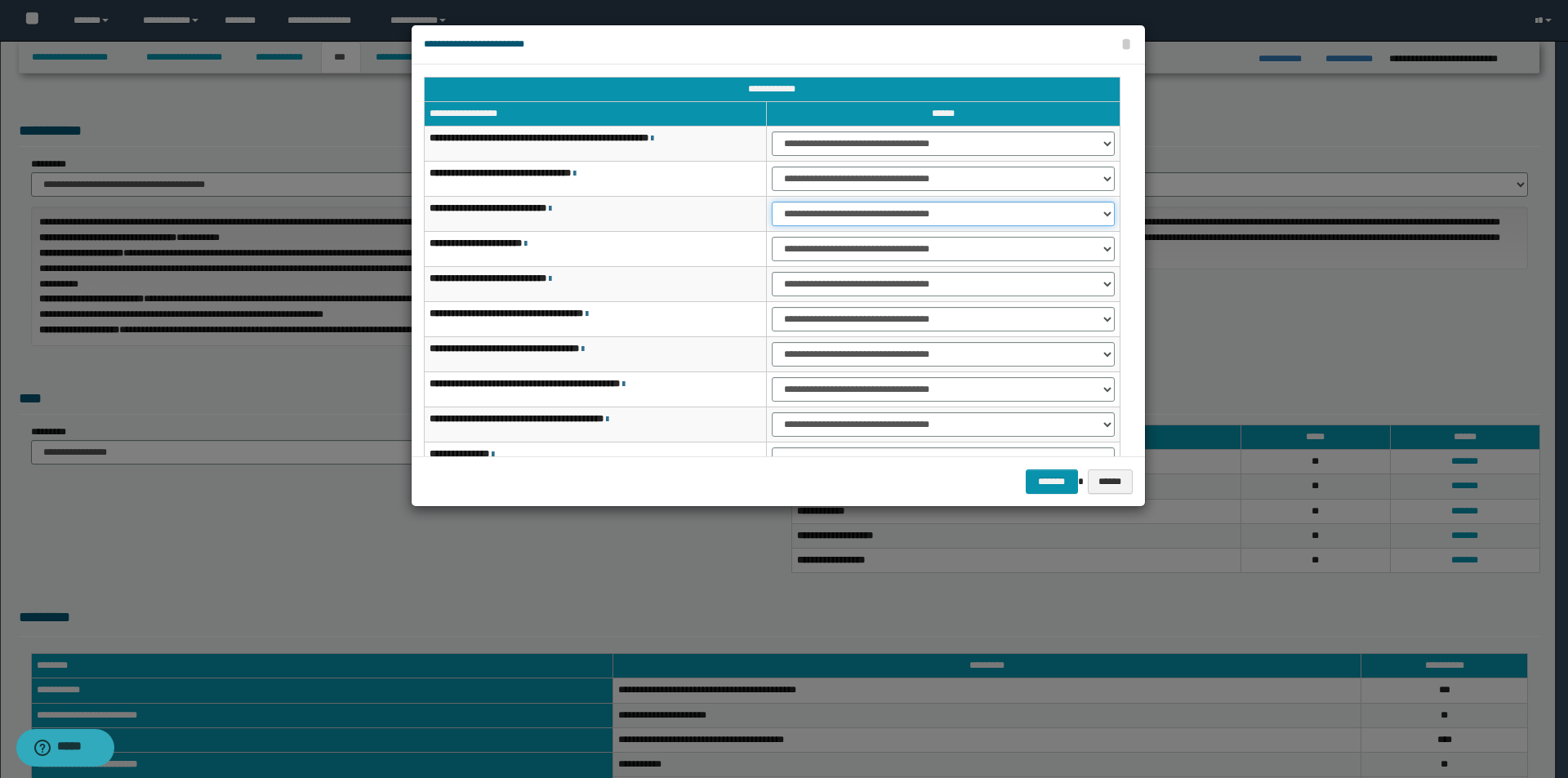 click on "**********" at bounding box center [943, 214] 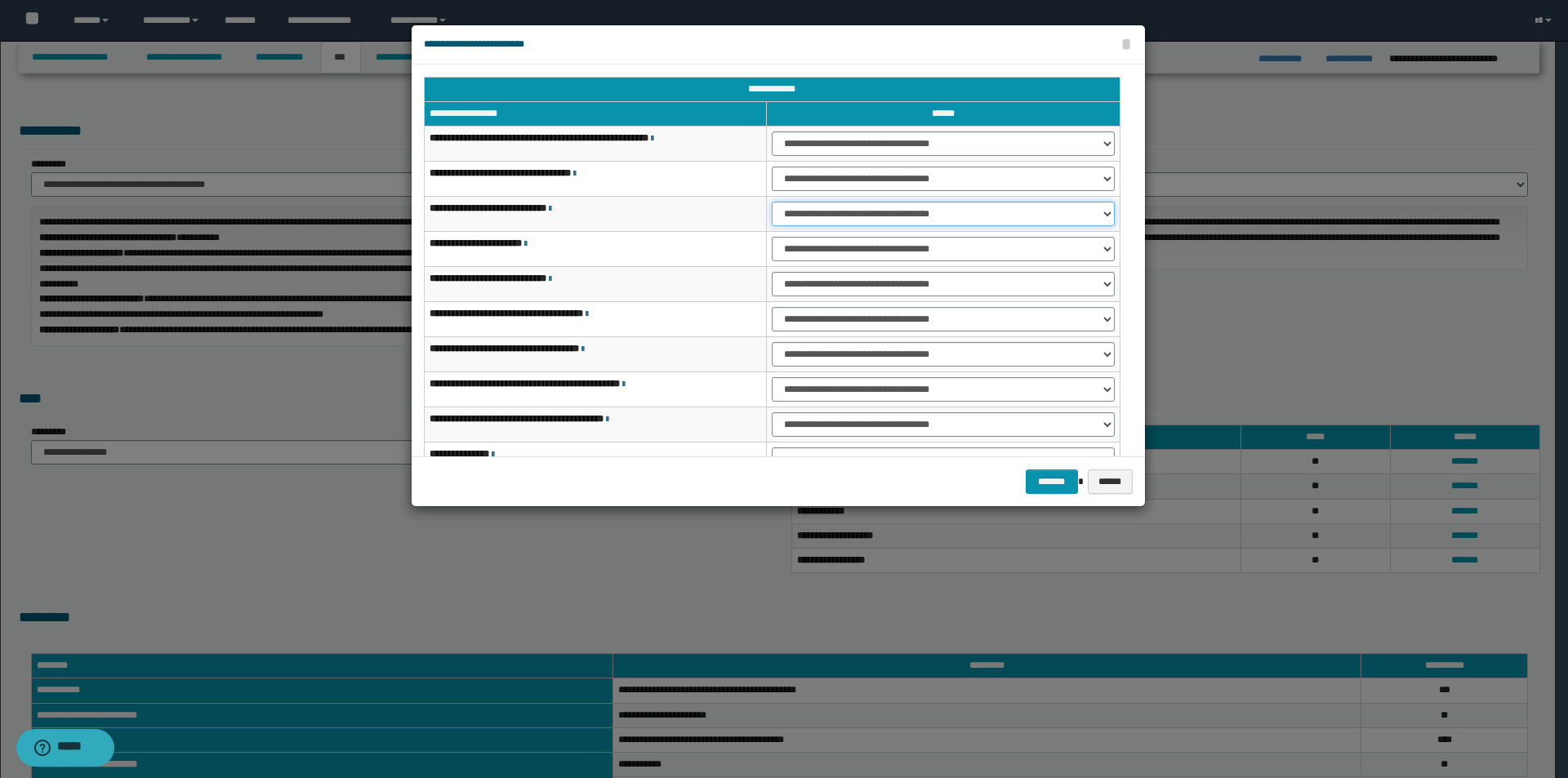 scroll, scrollTop: 82, scrollLeft: 0, axis: vertical 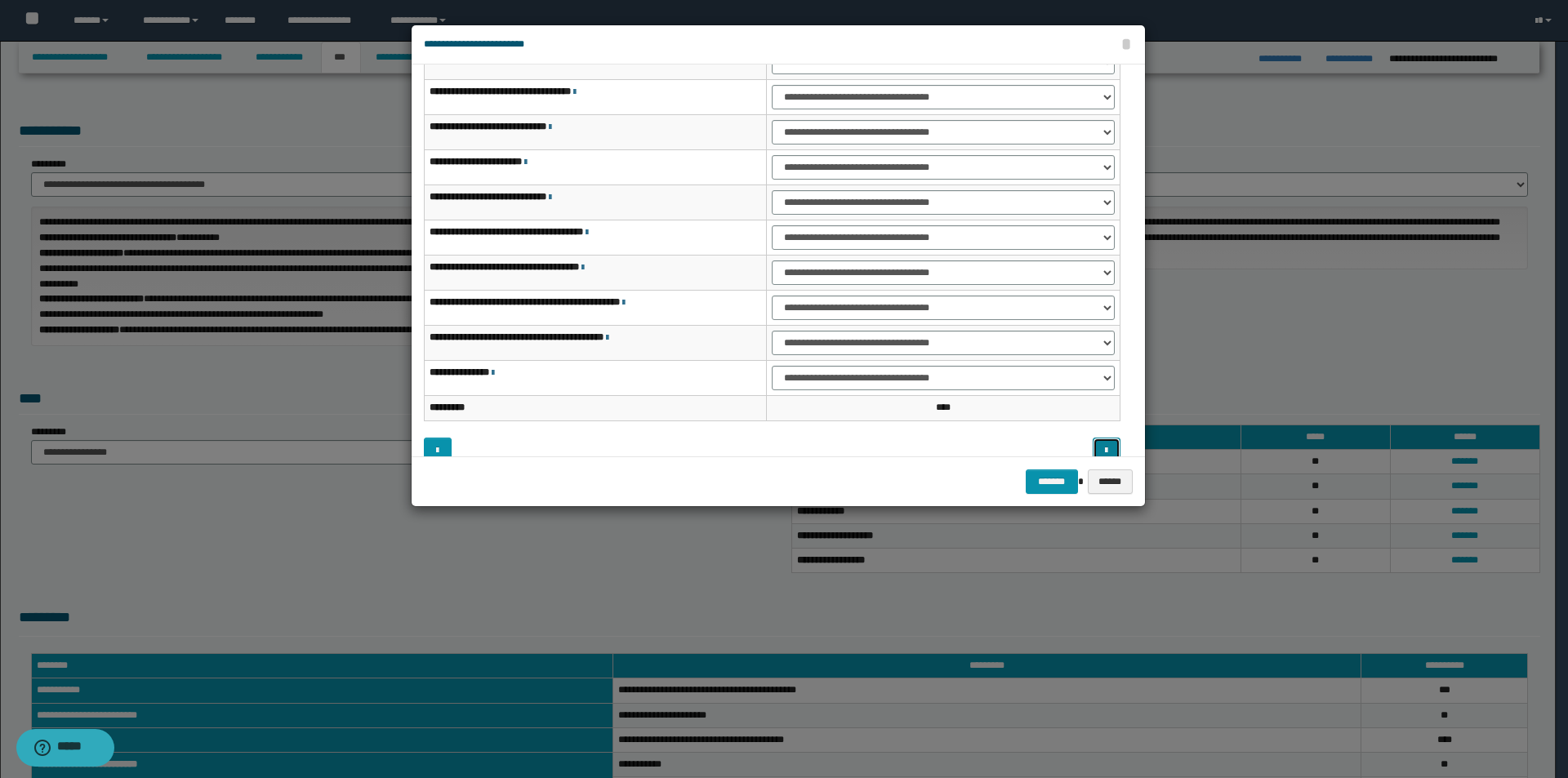click at bounding box center [1107, 450] 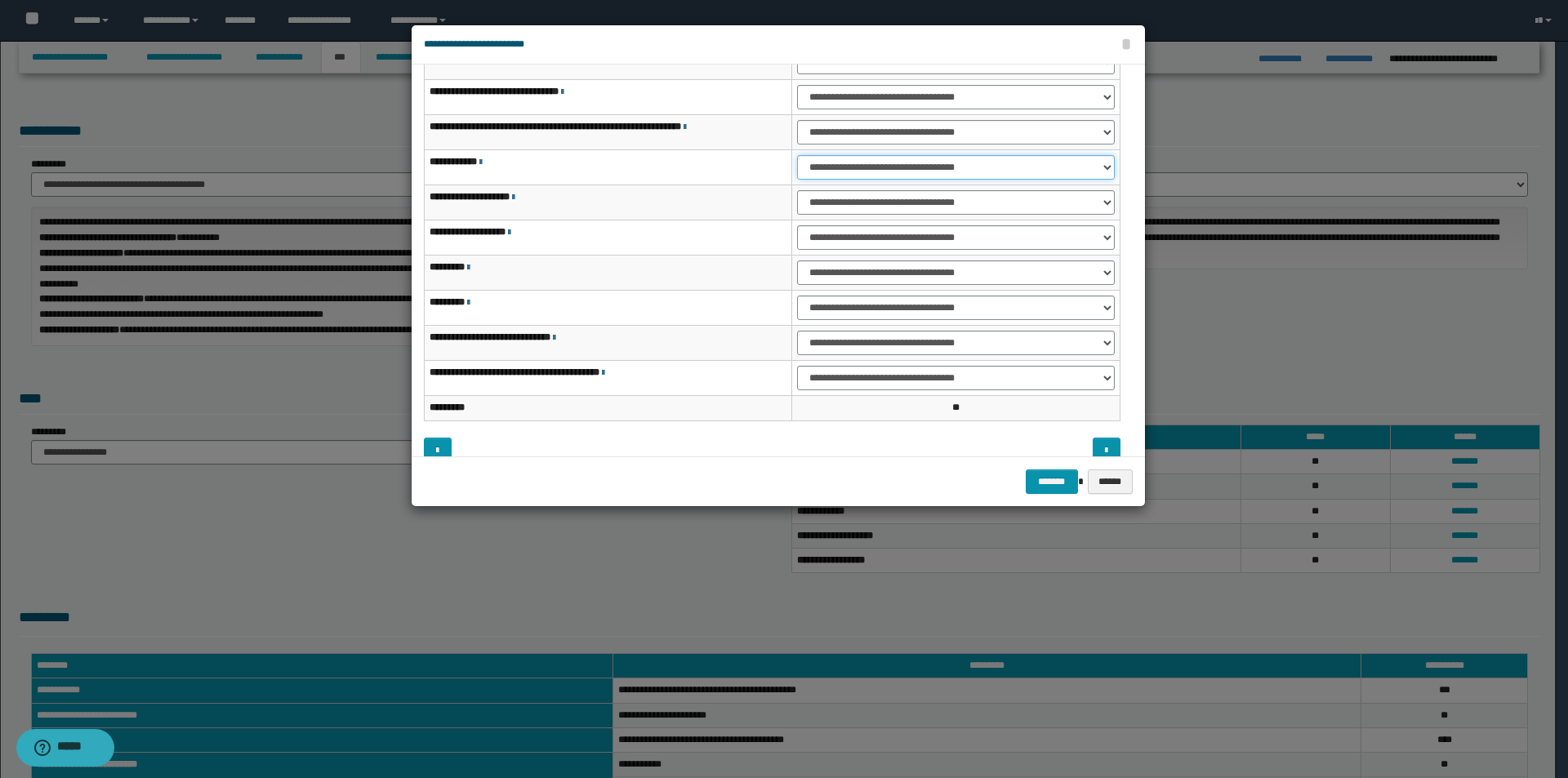 click on "**********" at bounding box center (956, 167) 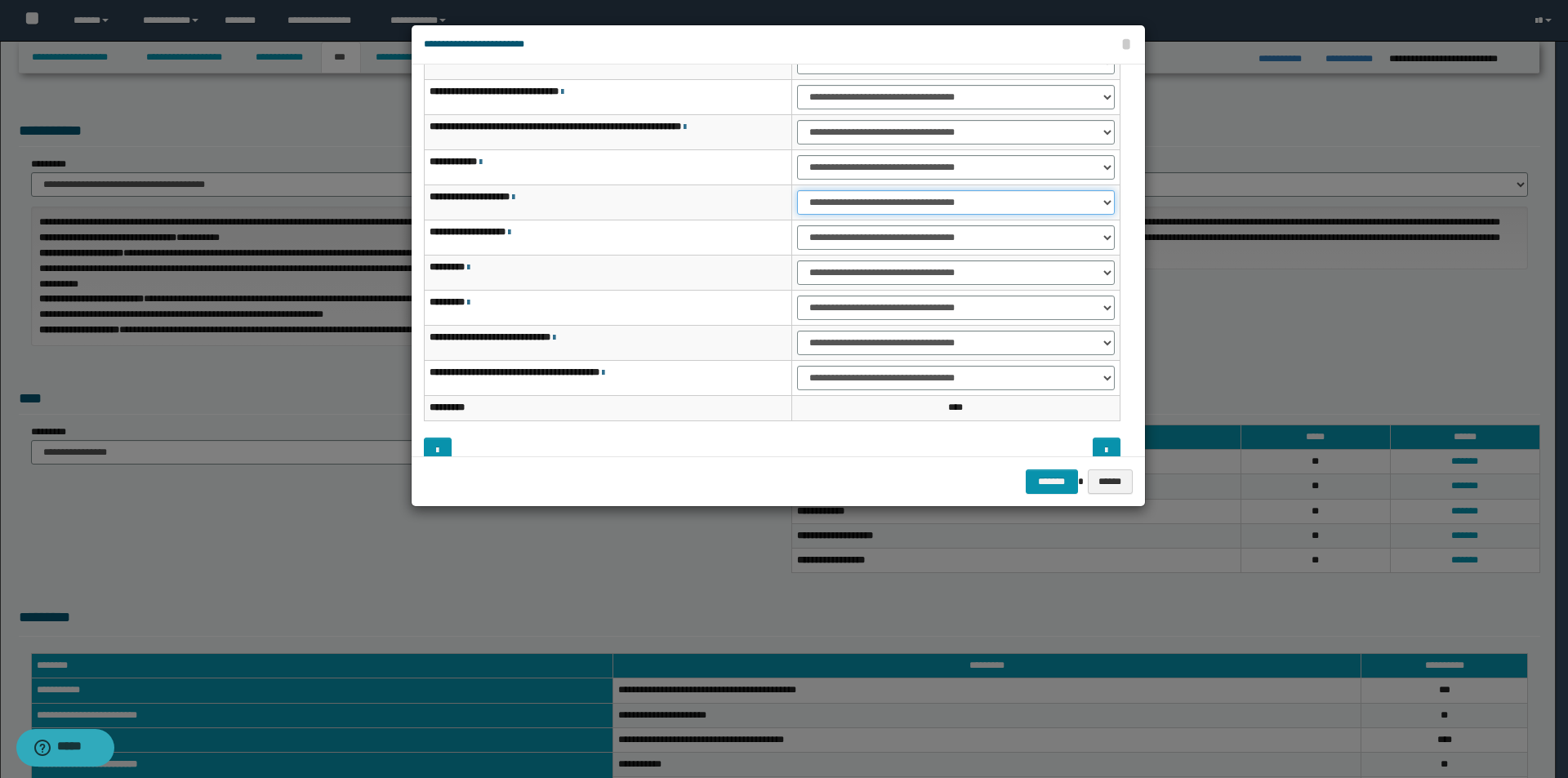 click on "**********" at bounding box center (956, 202) 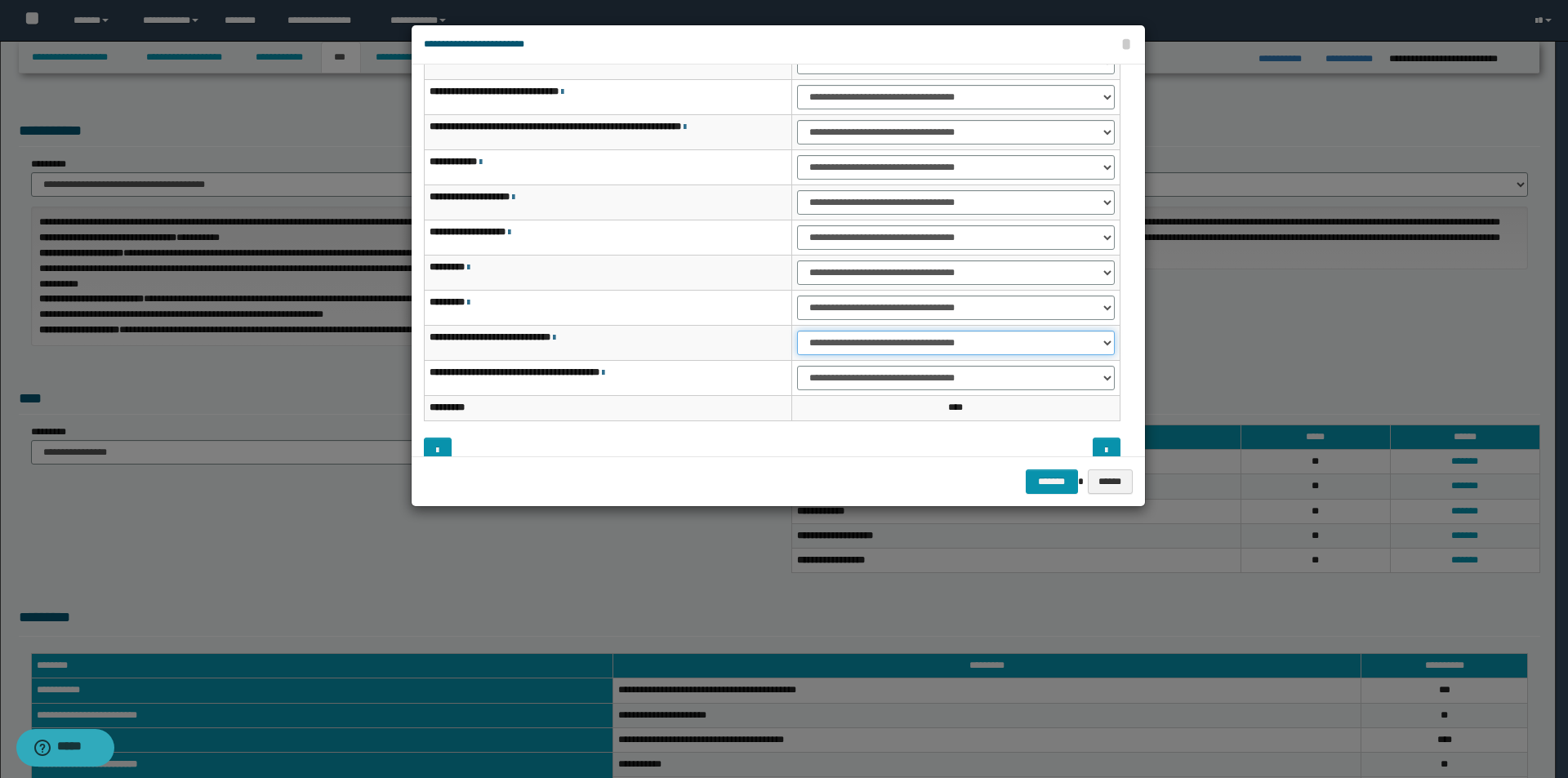 click on "**********" at bounding box center (956, 343) 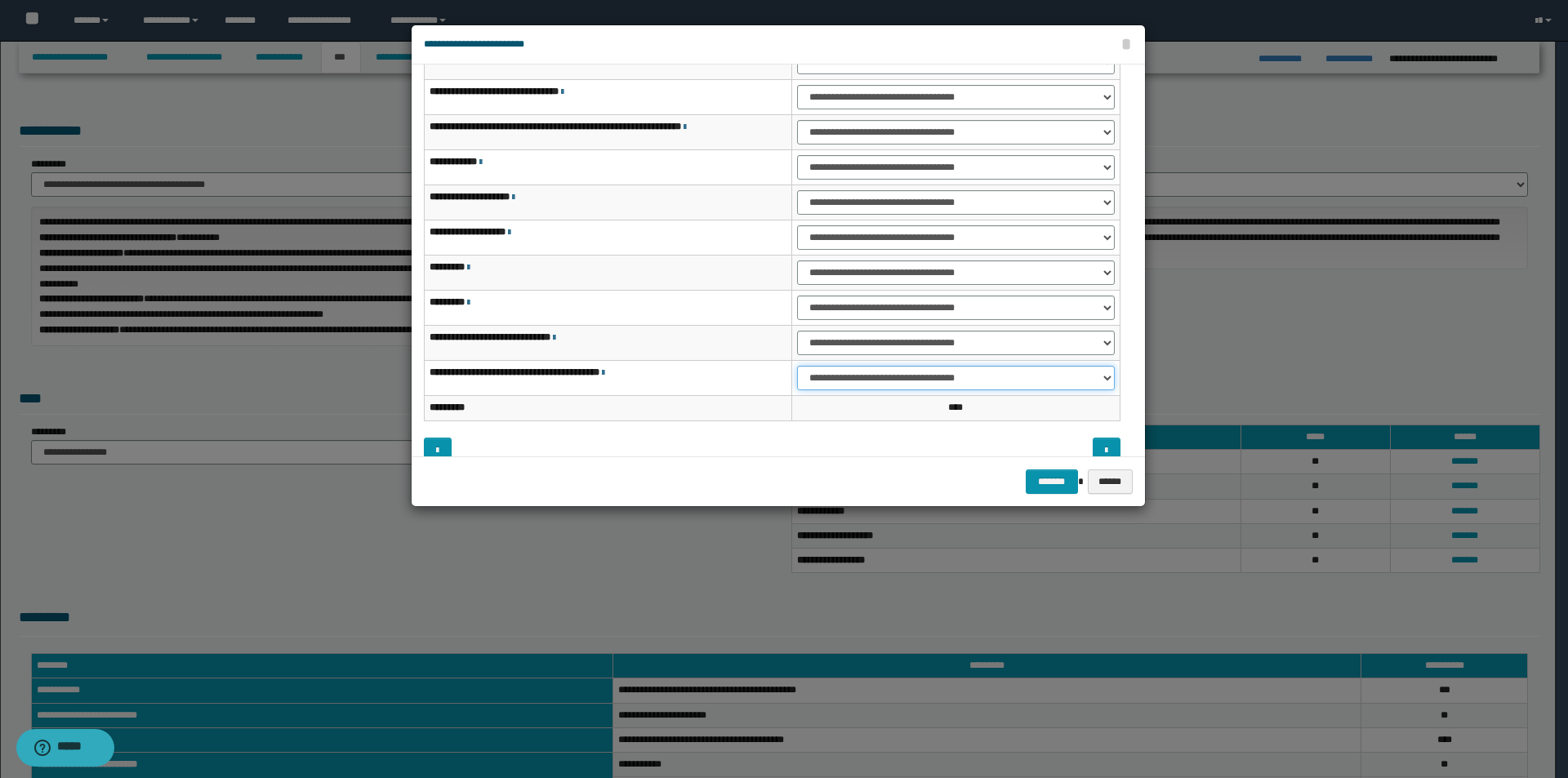 click on "**********" at bounding box center (956, 378) 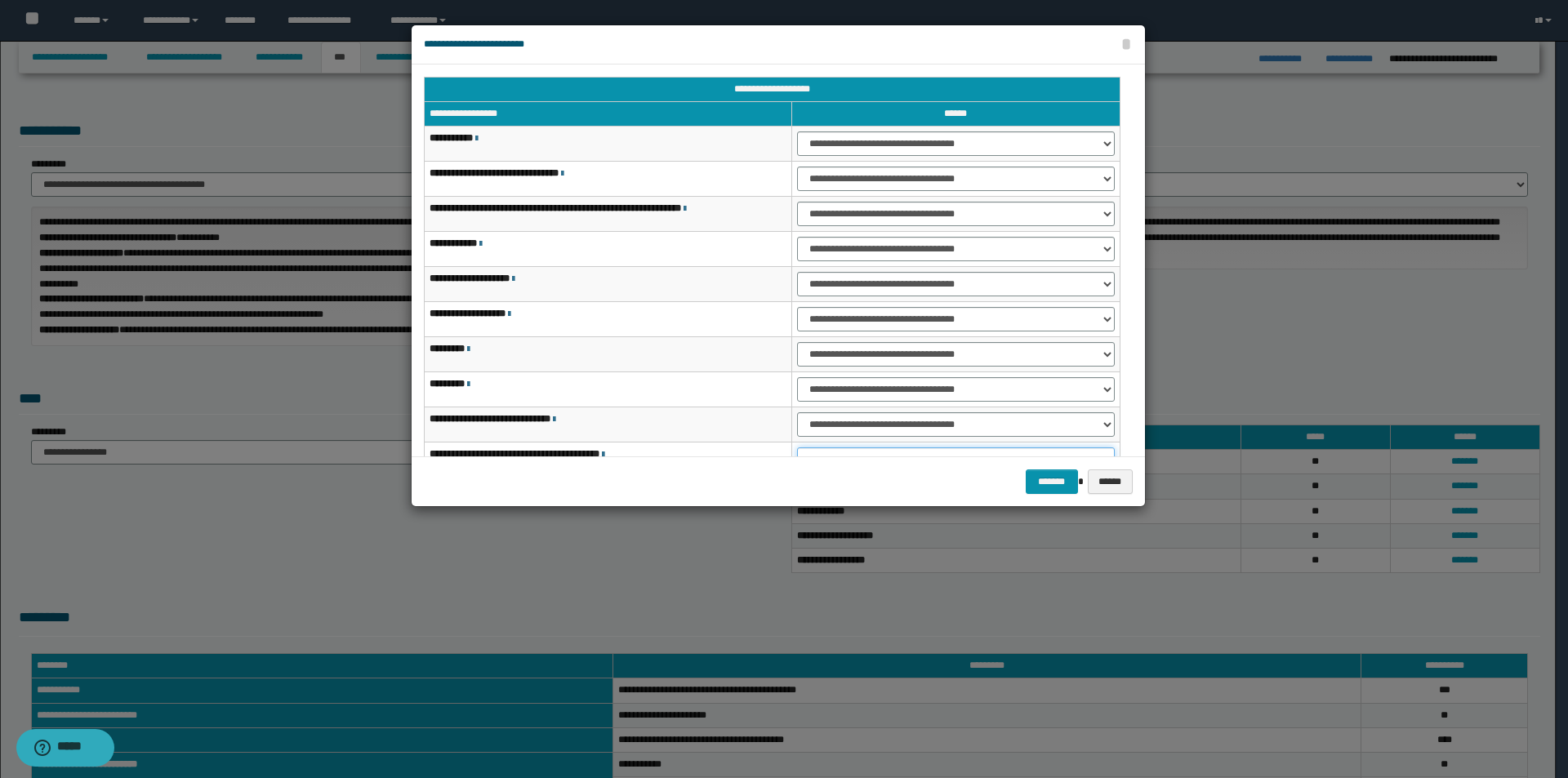 scroll, scrollTop: 99, scrollLeft: 0, axis: vertical 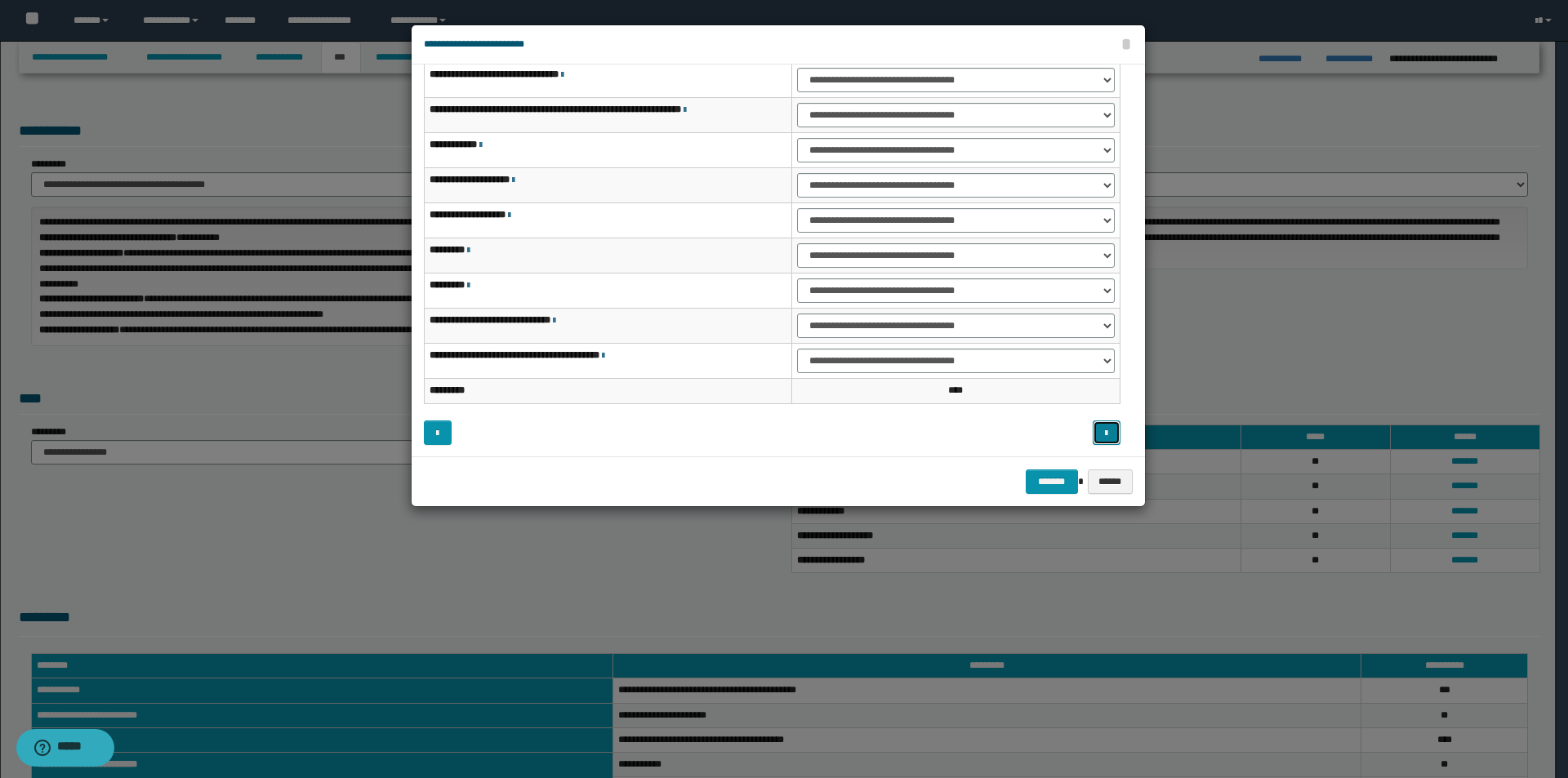 click at bounding box center (1107, 433) 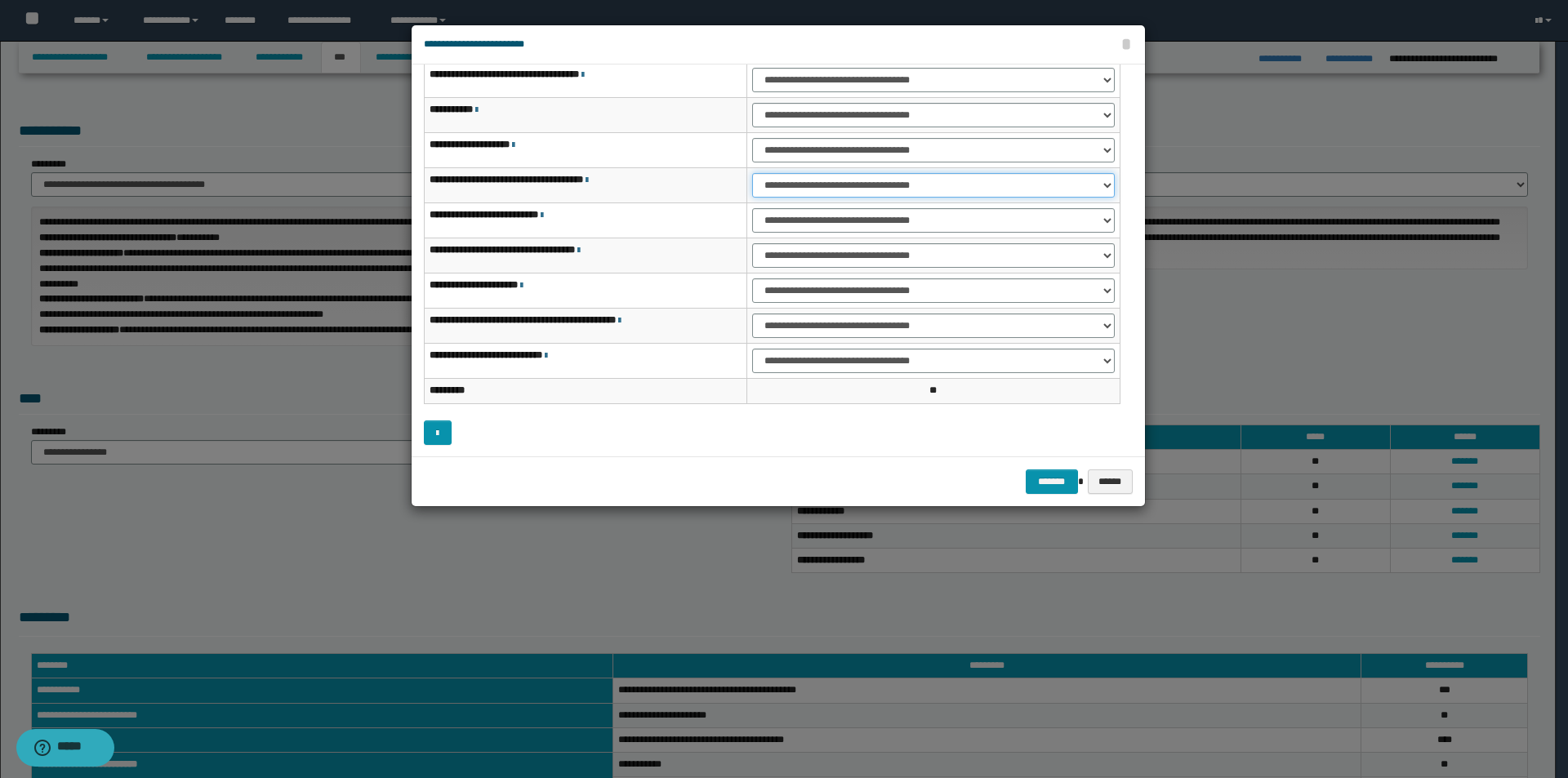 click on "**********" at bounding box center [933, 185] 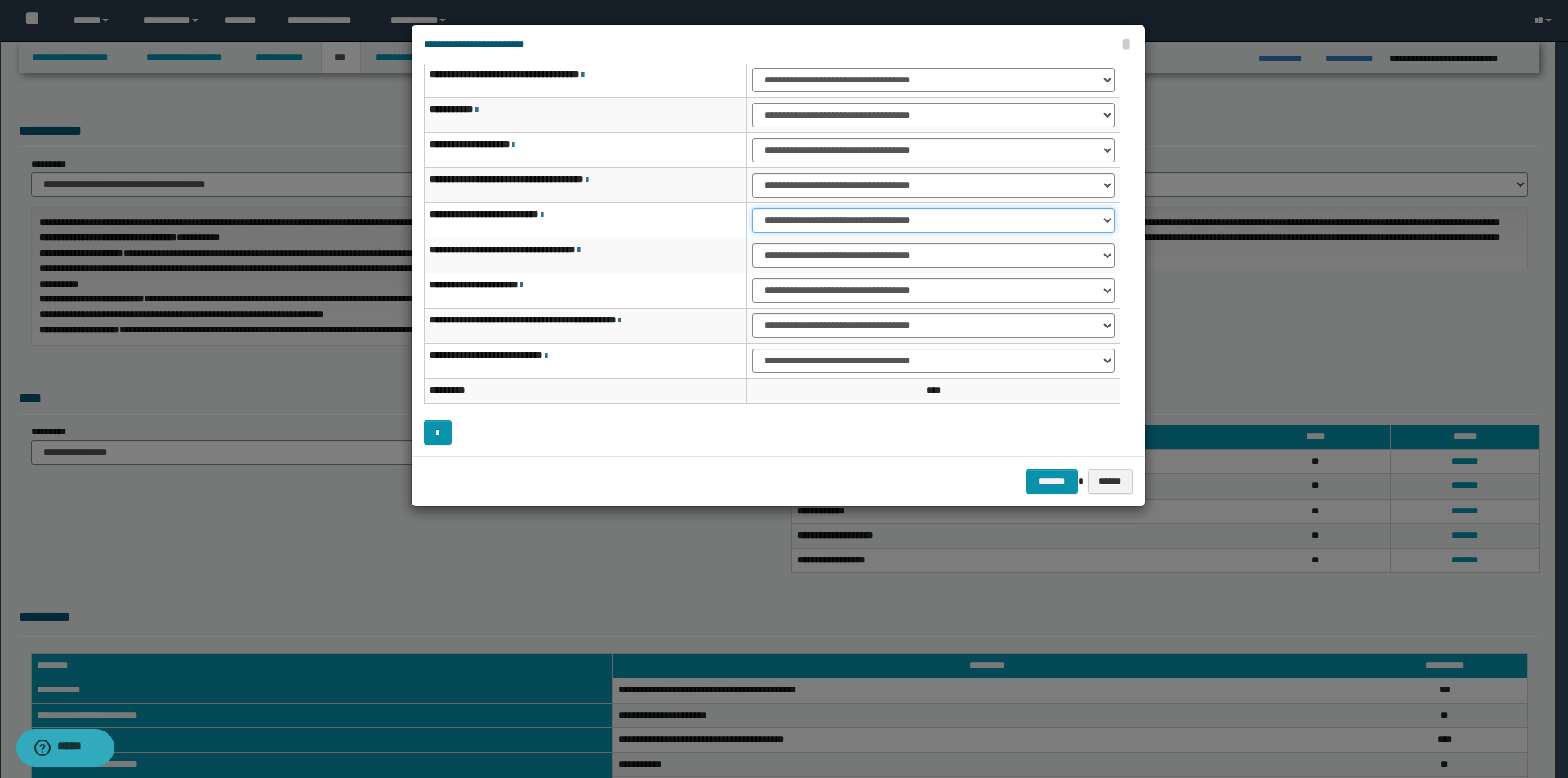 click on "**********" at bounding box center (933, 220) 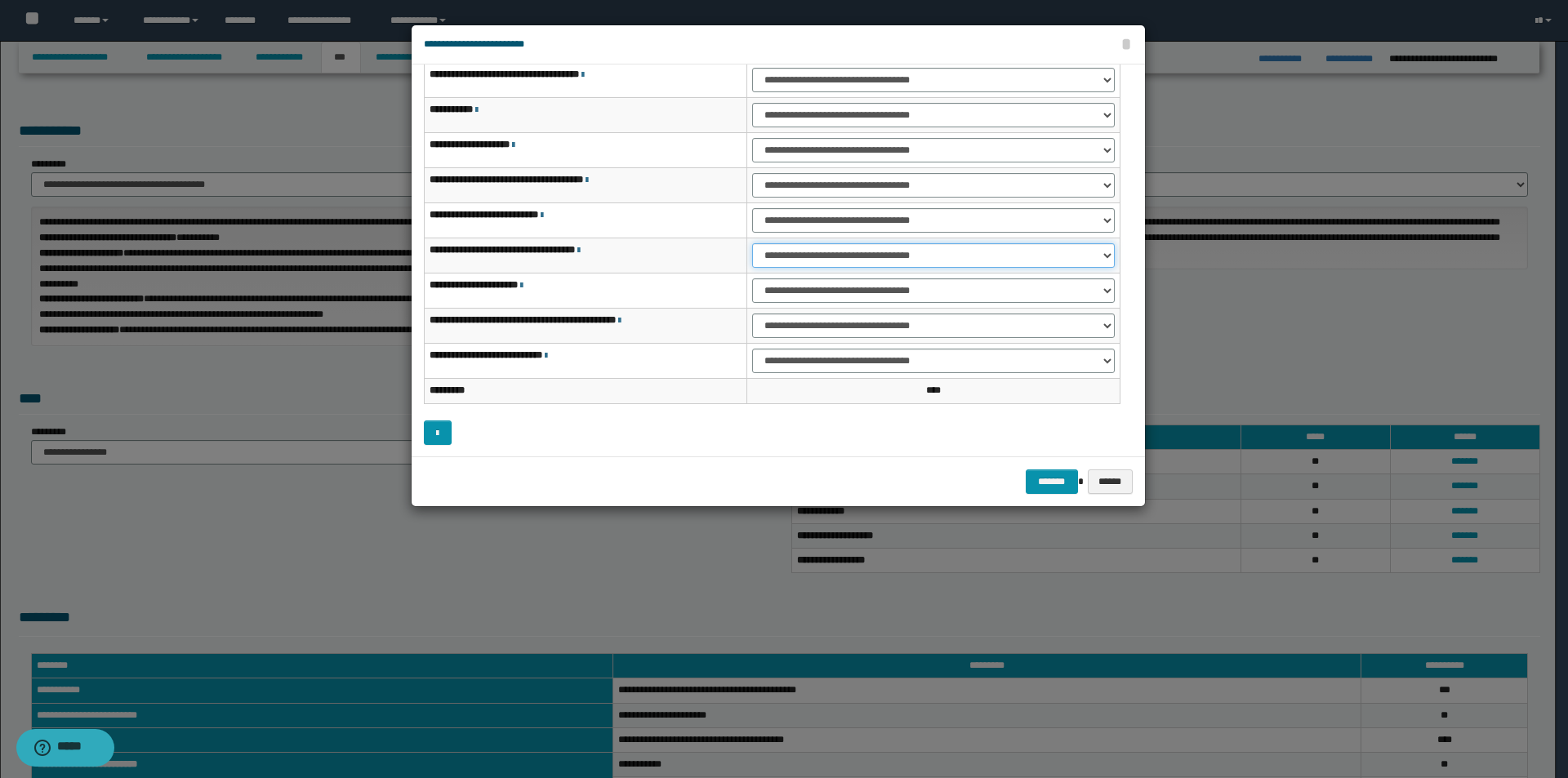 click on "**********" at bounding box center (933, 256) 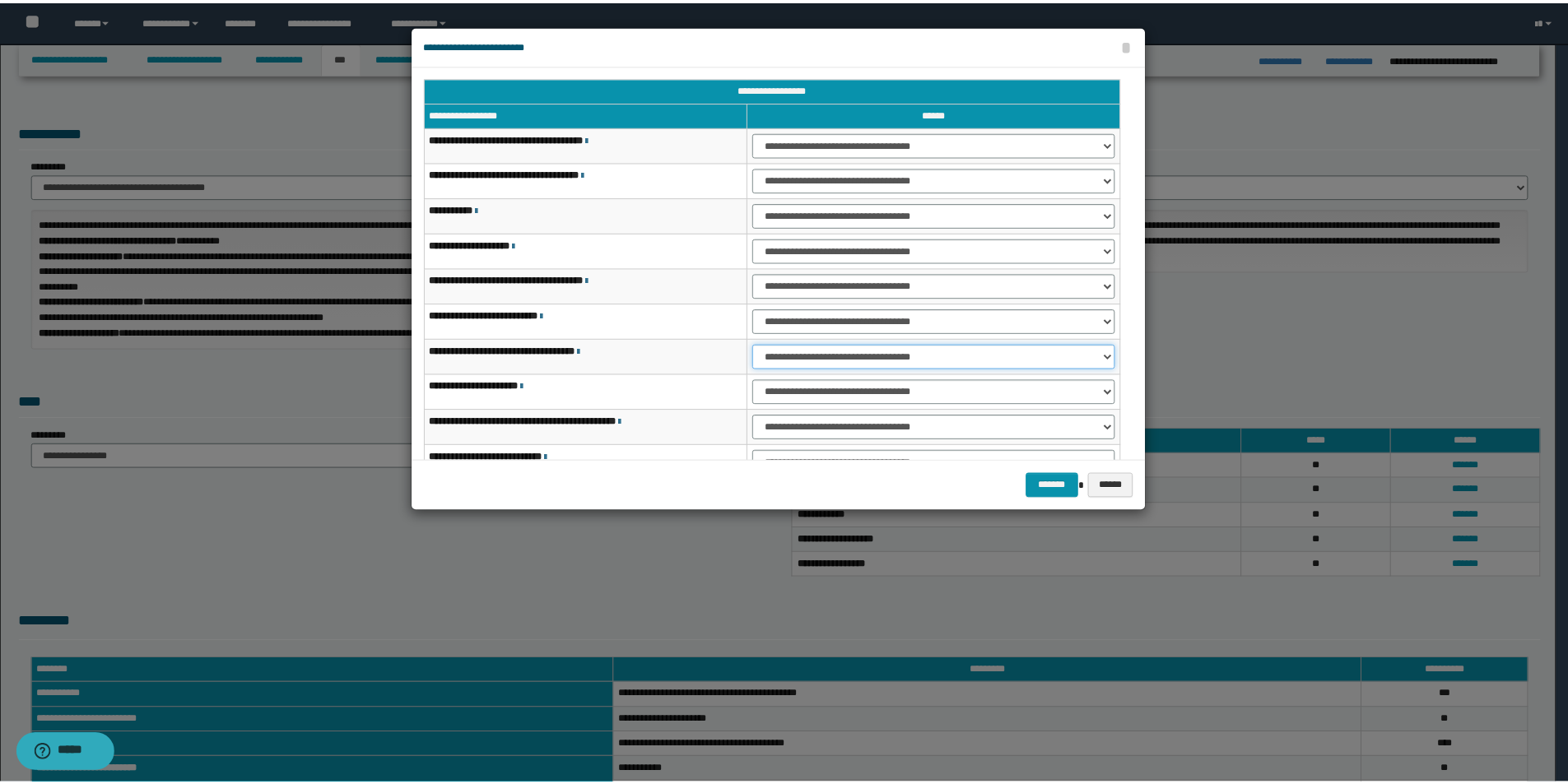 scroll, scrollTop: 0, scrollLeft: 0, axis: both 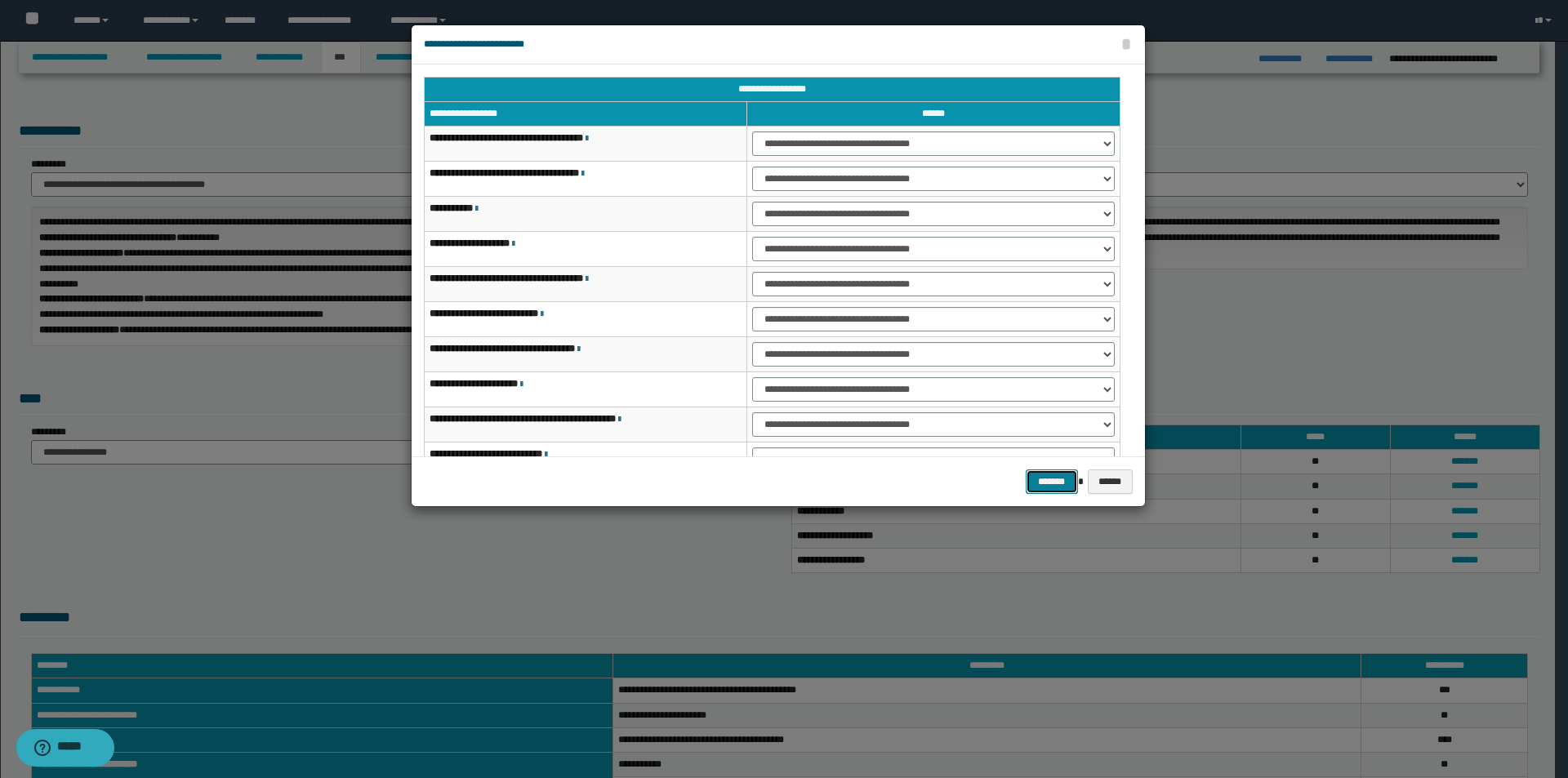 click on "*******" at bounding box center (1052, 482) 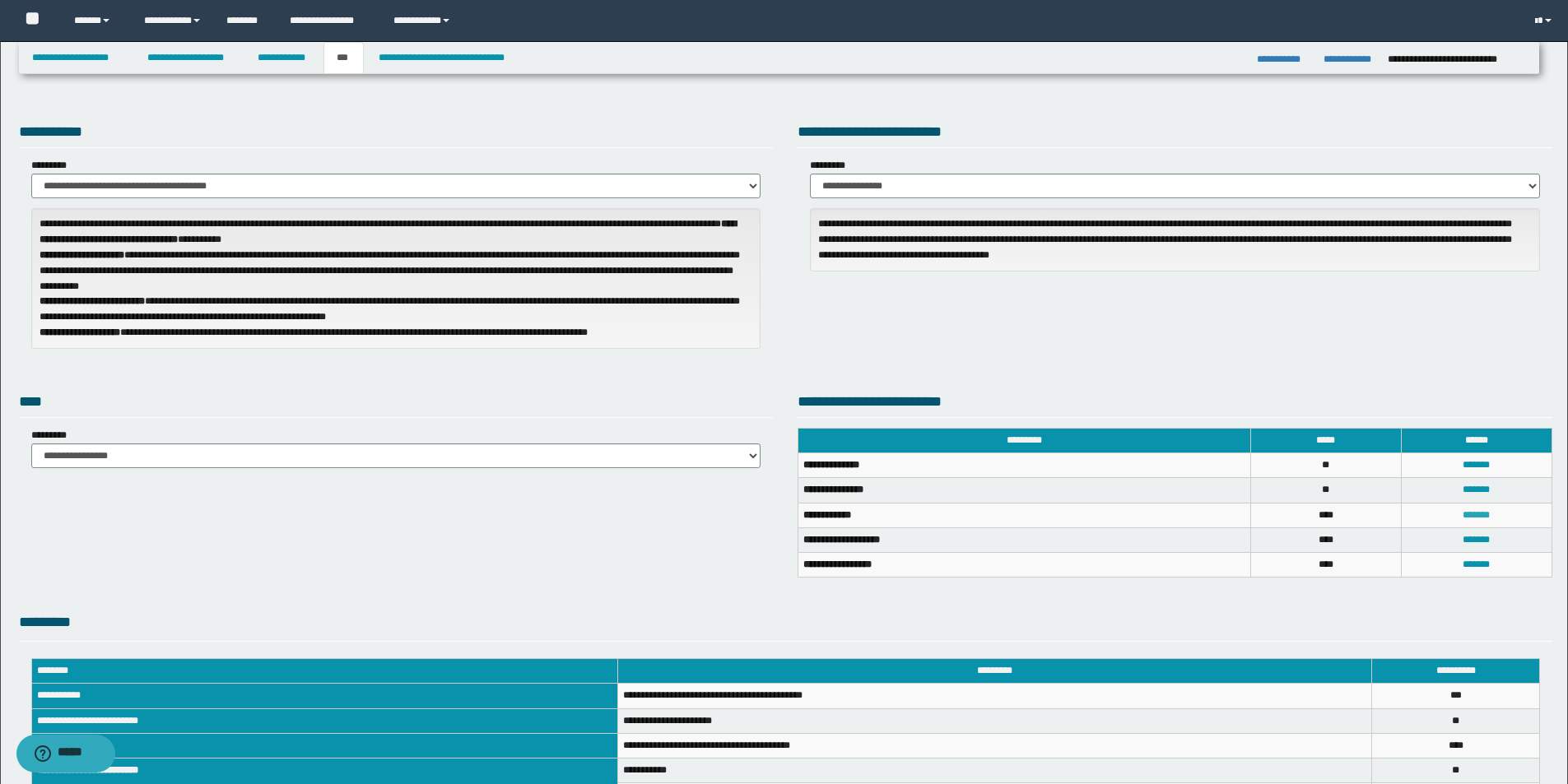 click on "*******" at bounding box center (1476, 515) 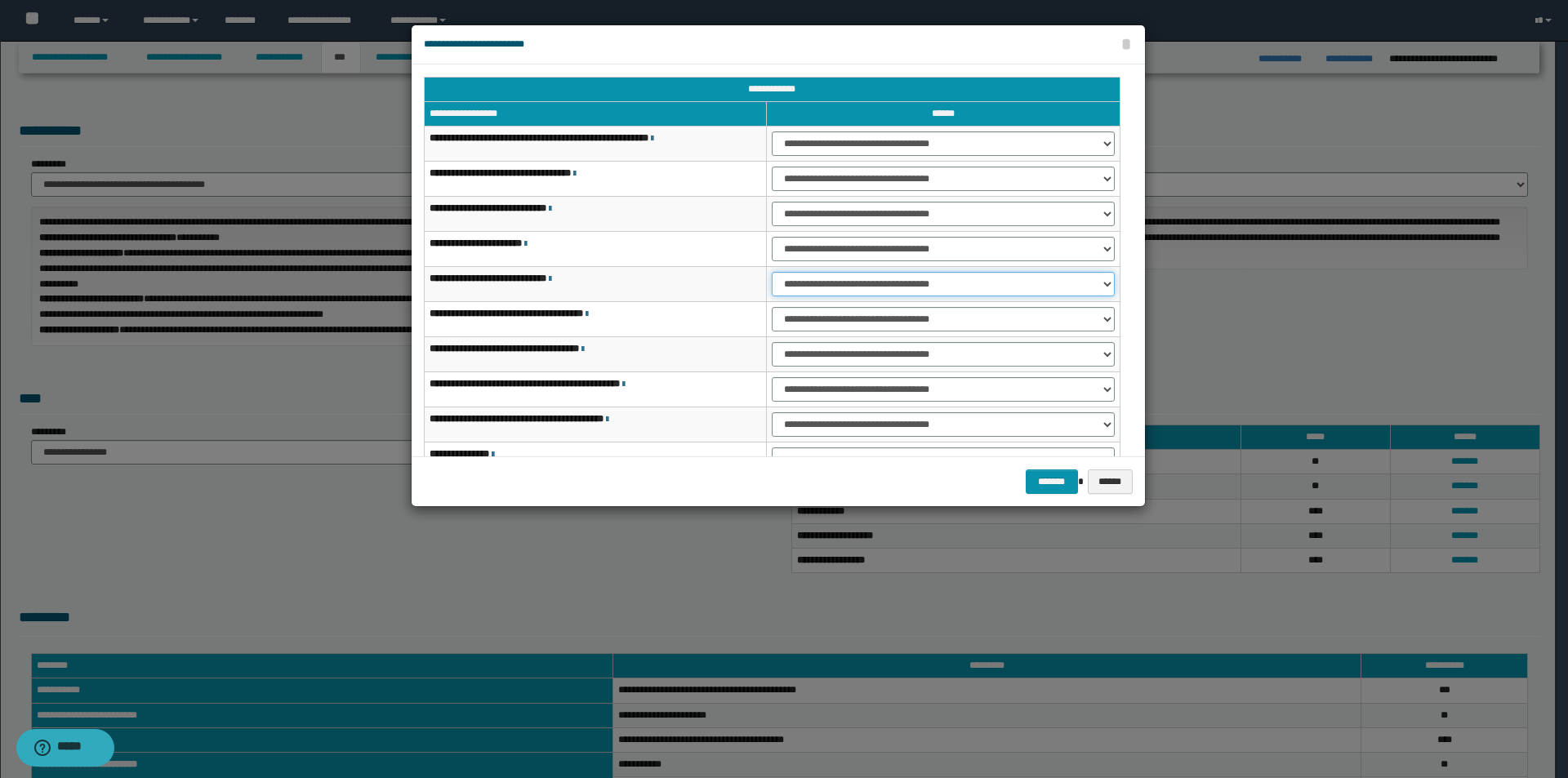 click on "**********" at bounding box center (943, 284) 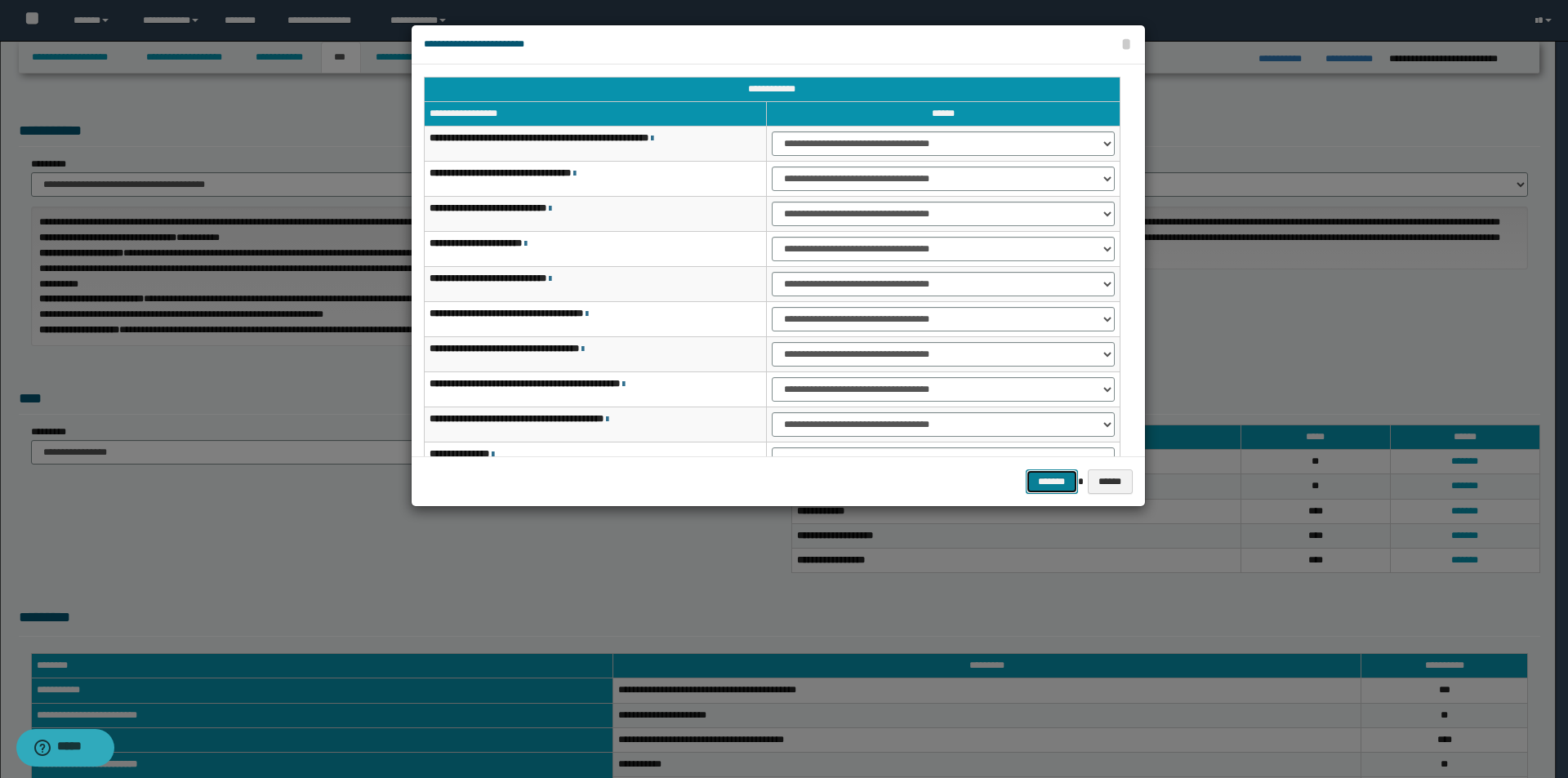 click on "*******" at bounding box center (1052, 482) 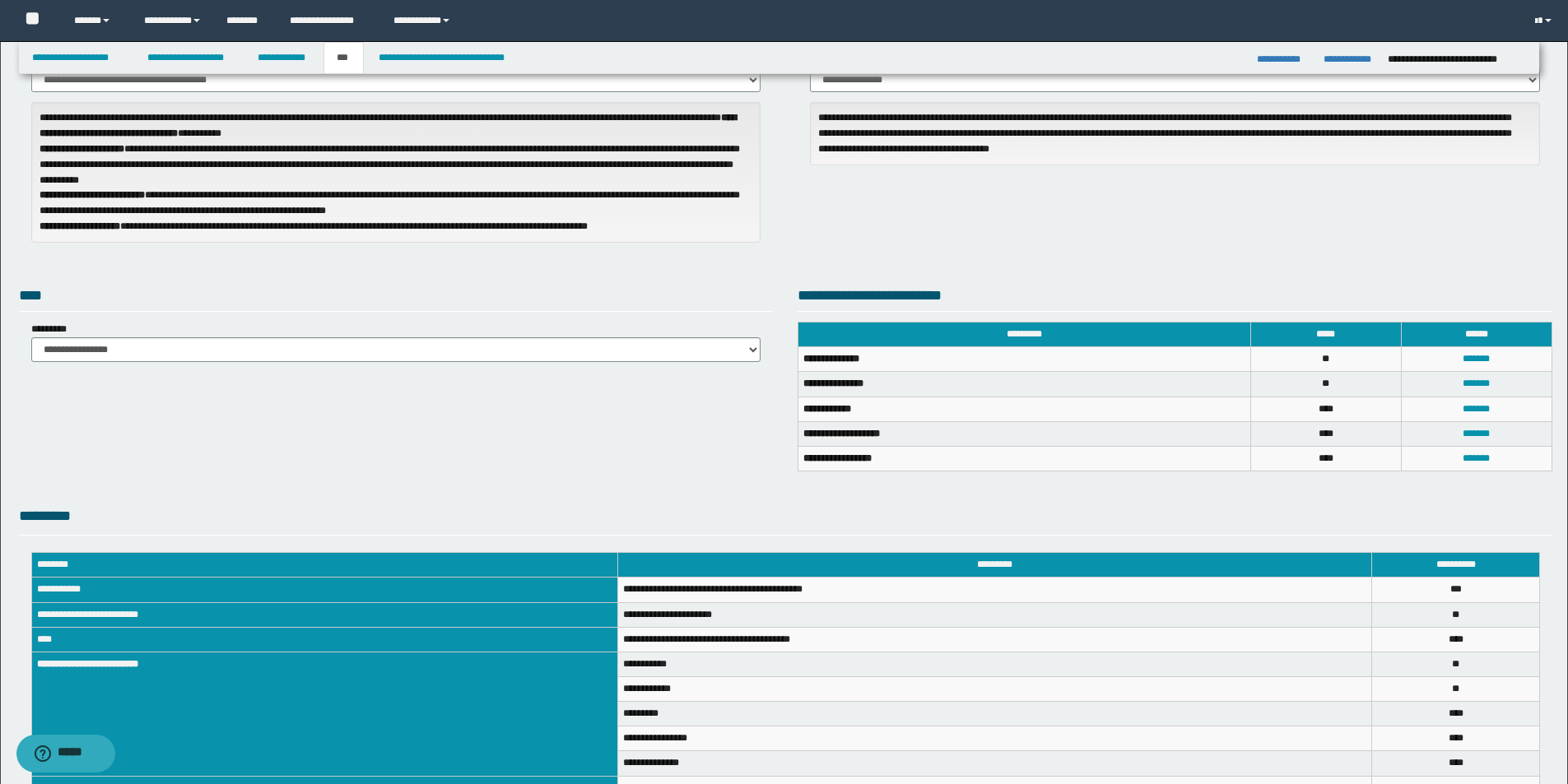 scroll, scrollTop: 229, scrollLeft: 0, axis: vertical 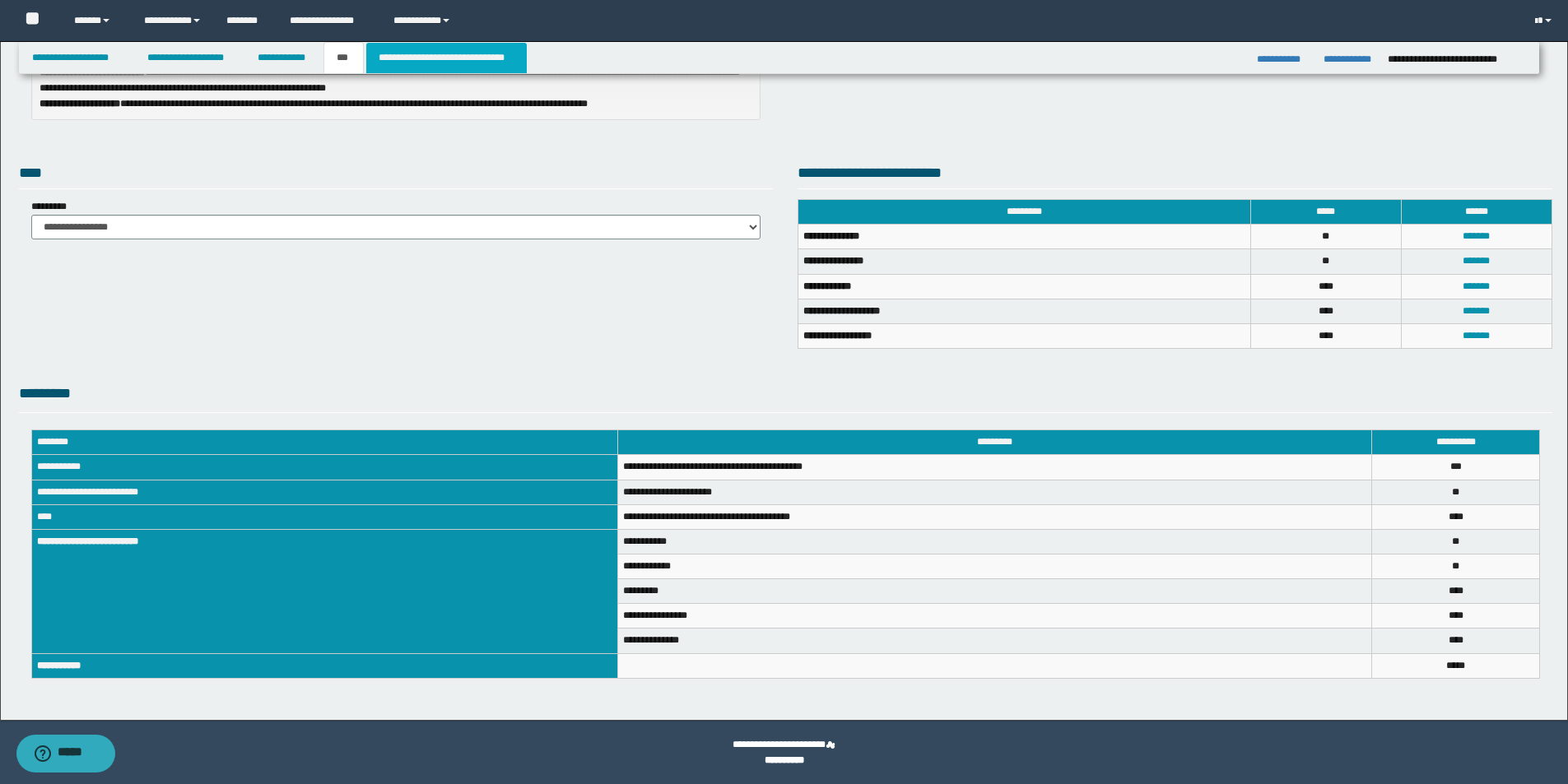 click on "**********" at bounding box center (446, 58) 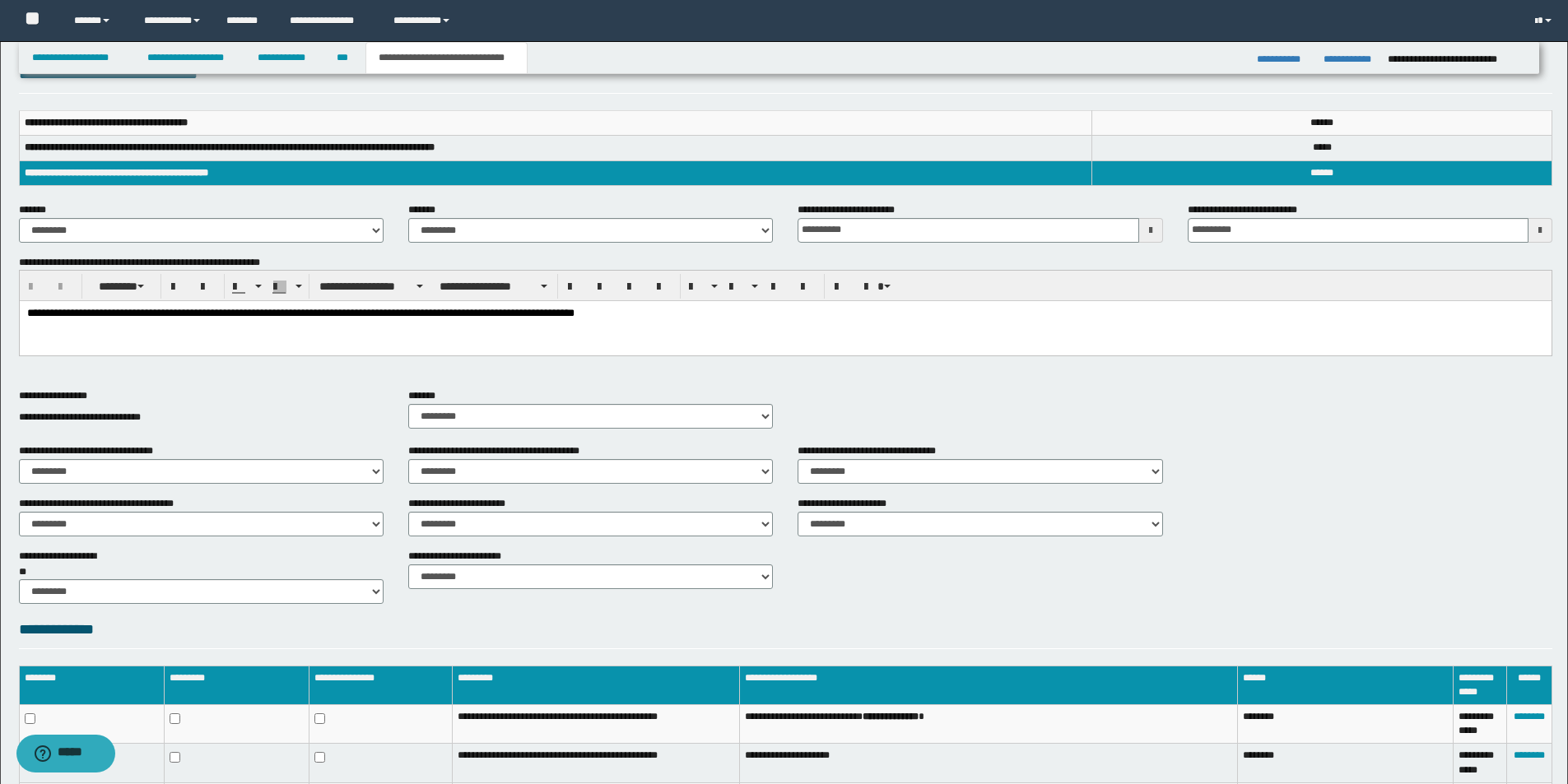 scroll, scrollTop: 243, scrollLeft: 0, axis: vertical 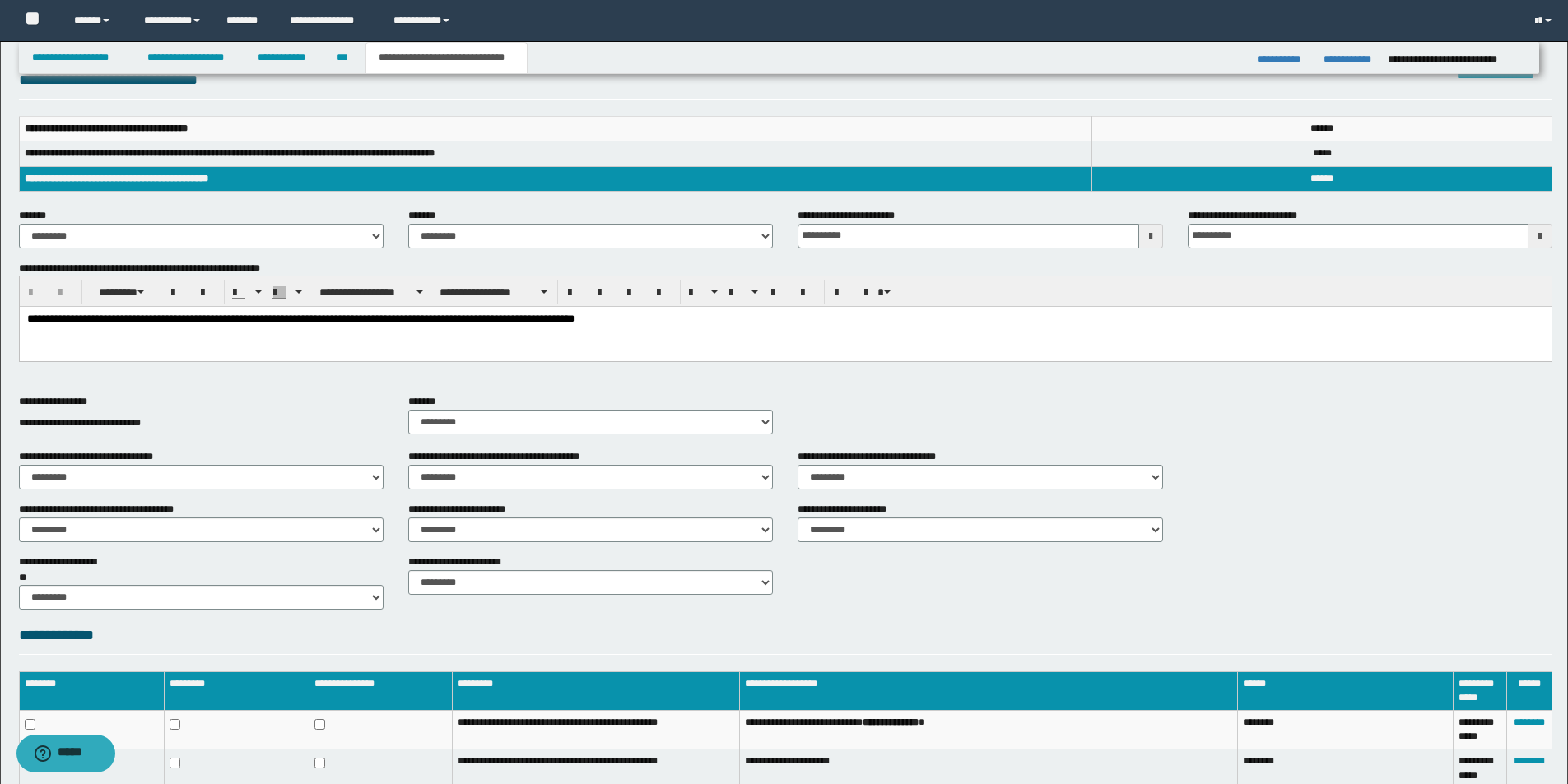click on "**********" at bounding box center [785, 476] 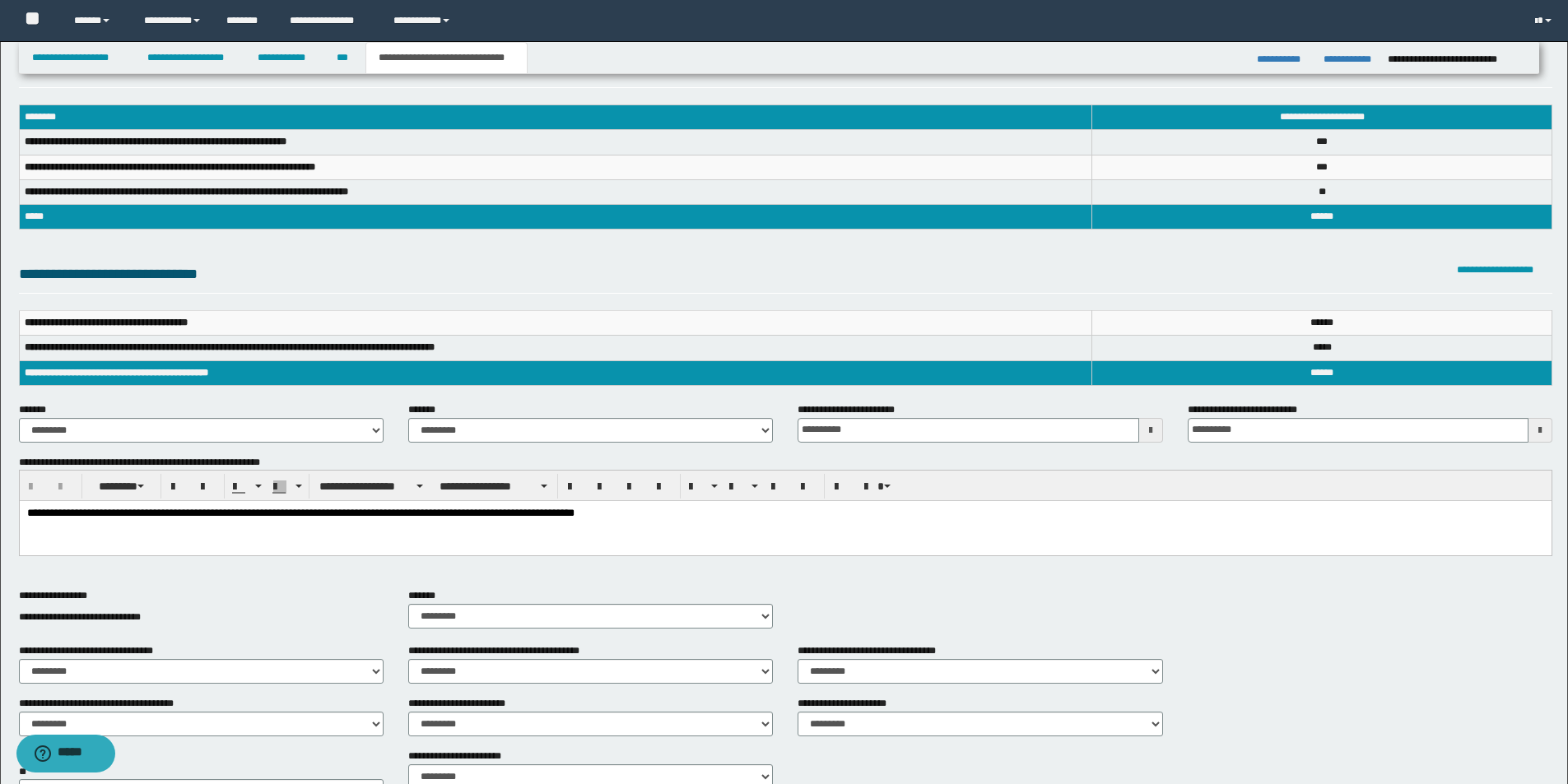 scroll, scrollTop: 0, scrollLeft: 0, axis: both 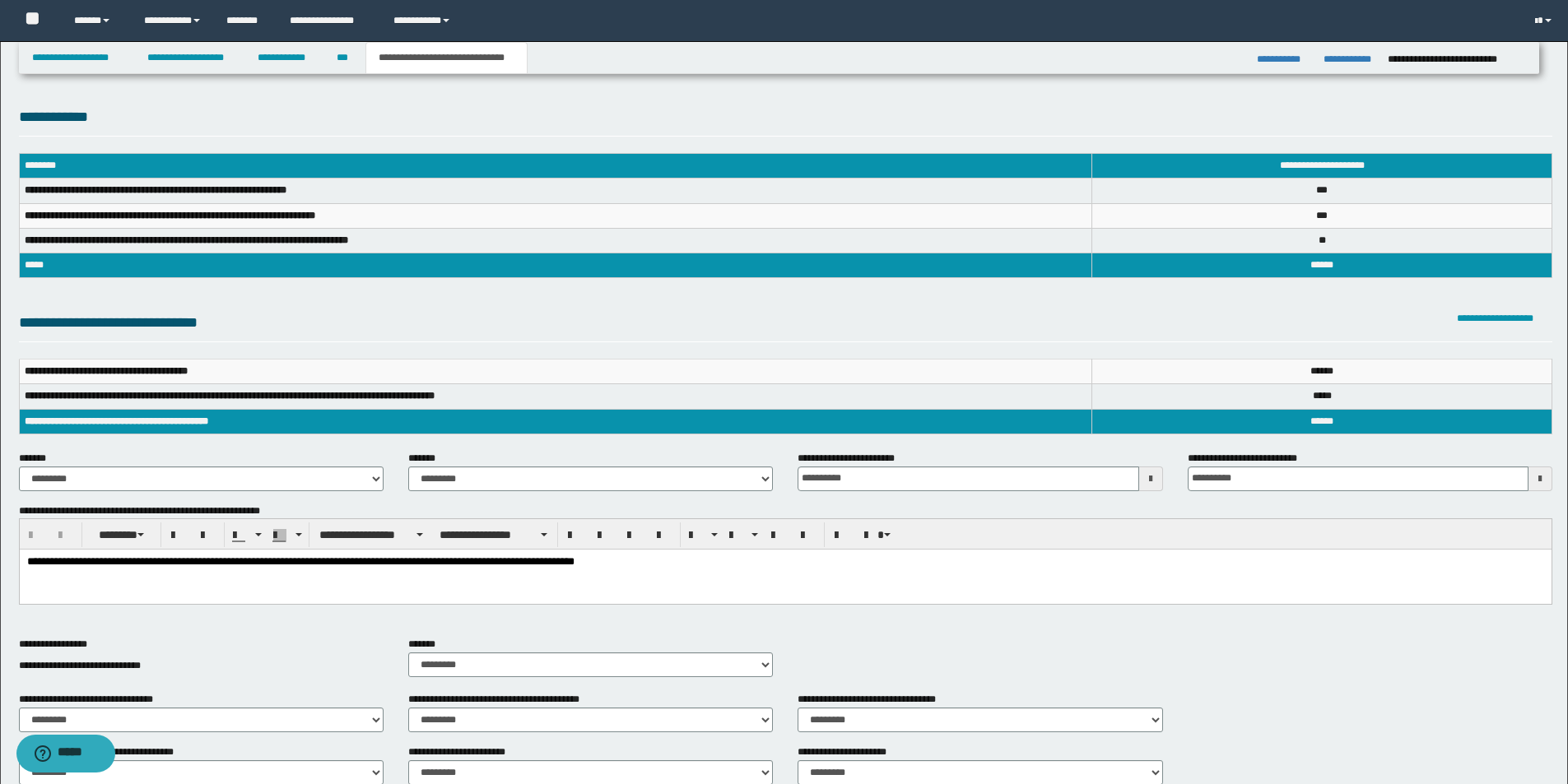 click on "**********" at bounding box center [446, 58] 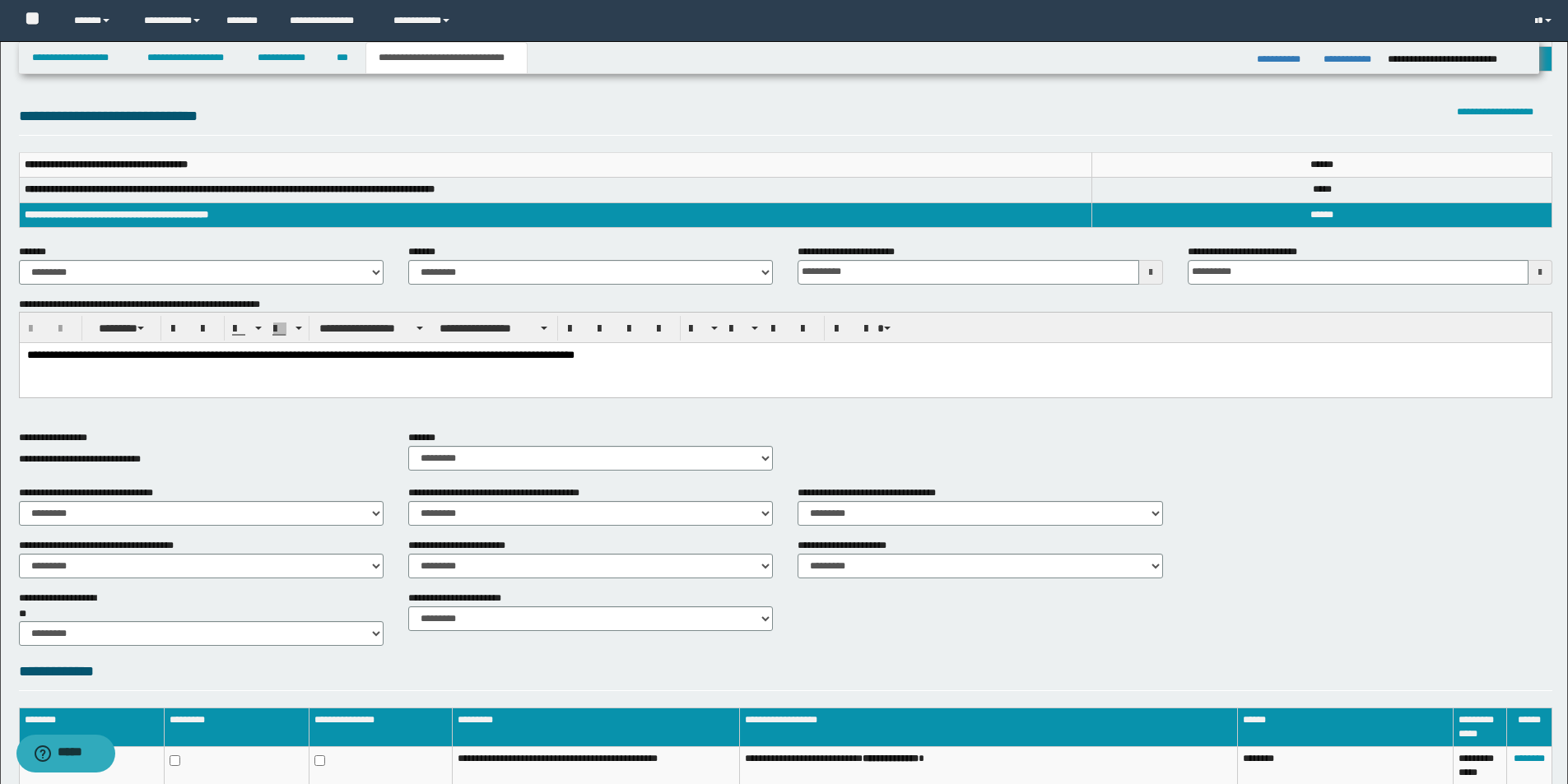 scroll, scrollTop: 407, scrollLeft: 0, axis: vertical 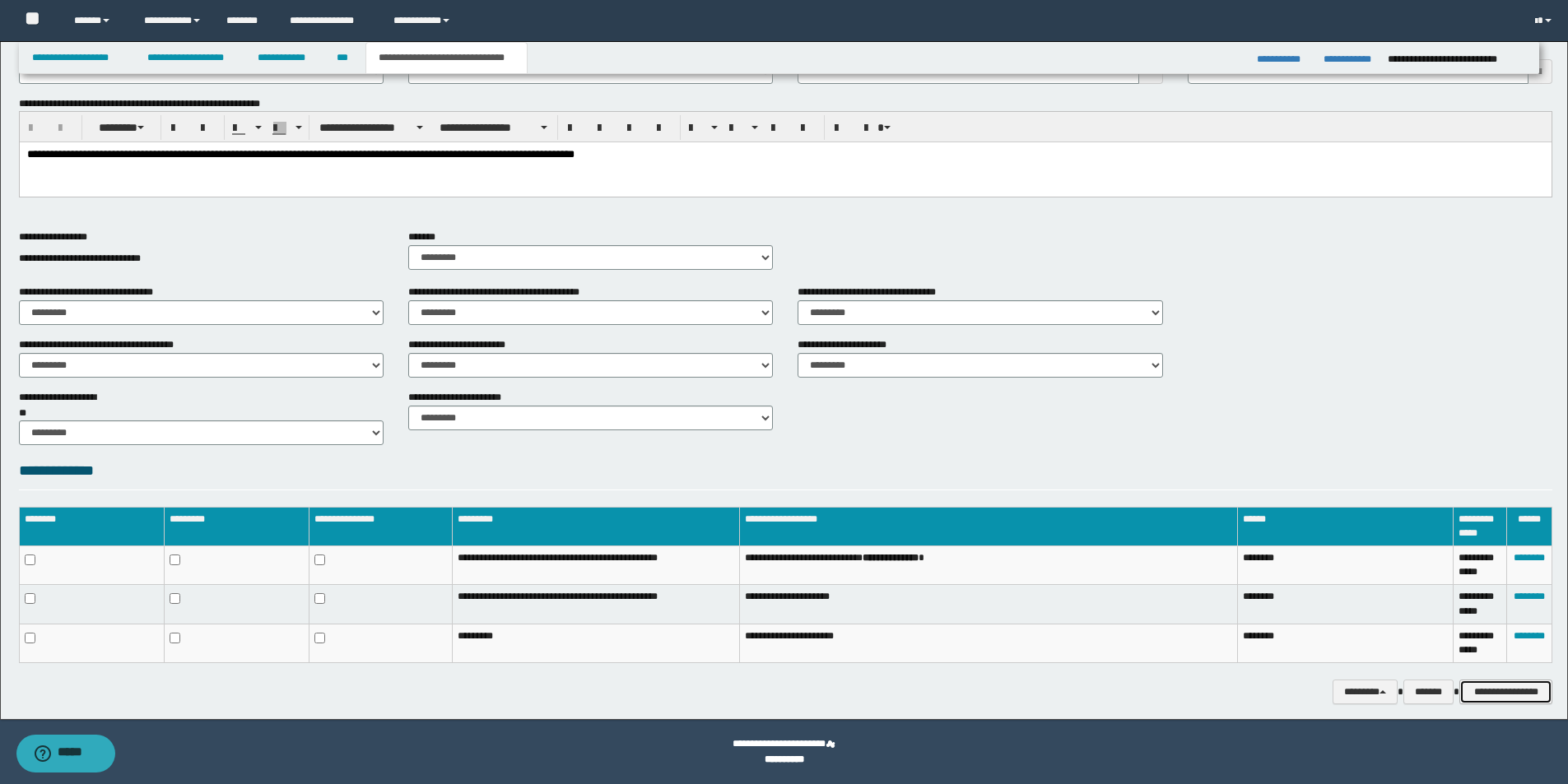 click on "**********" at bounding box center [1505, 692] 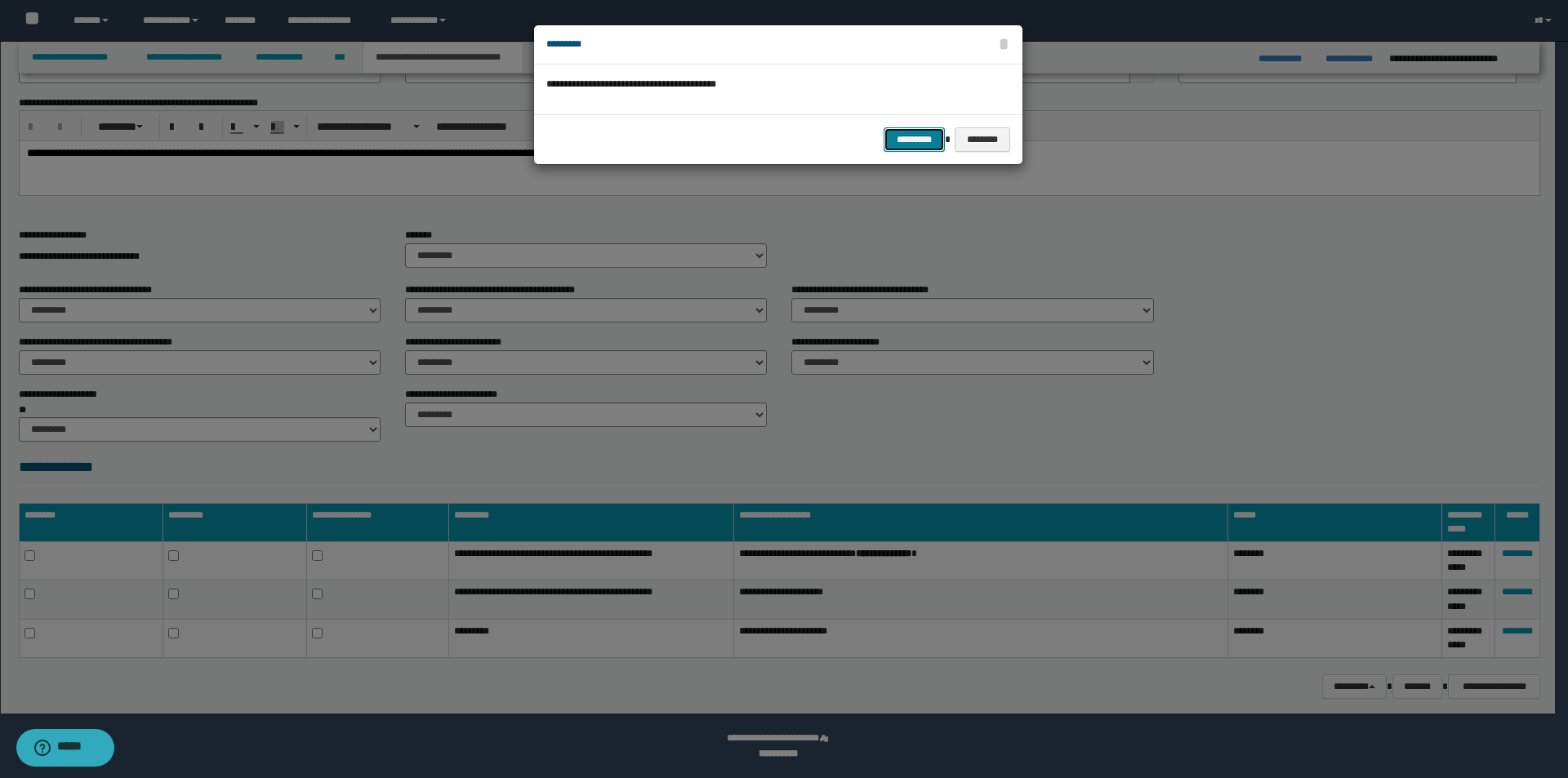 click on "*********" at bounding box center [914, 140] 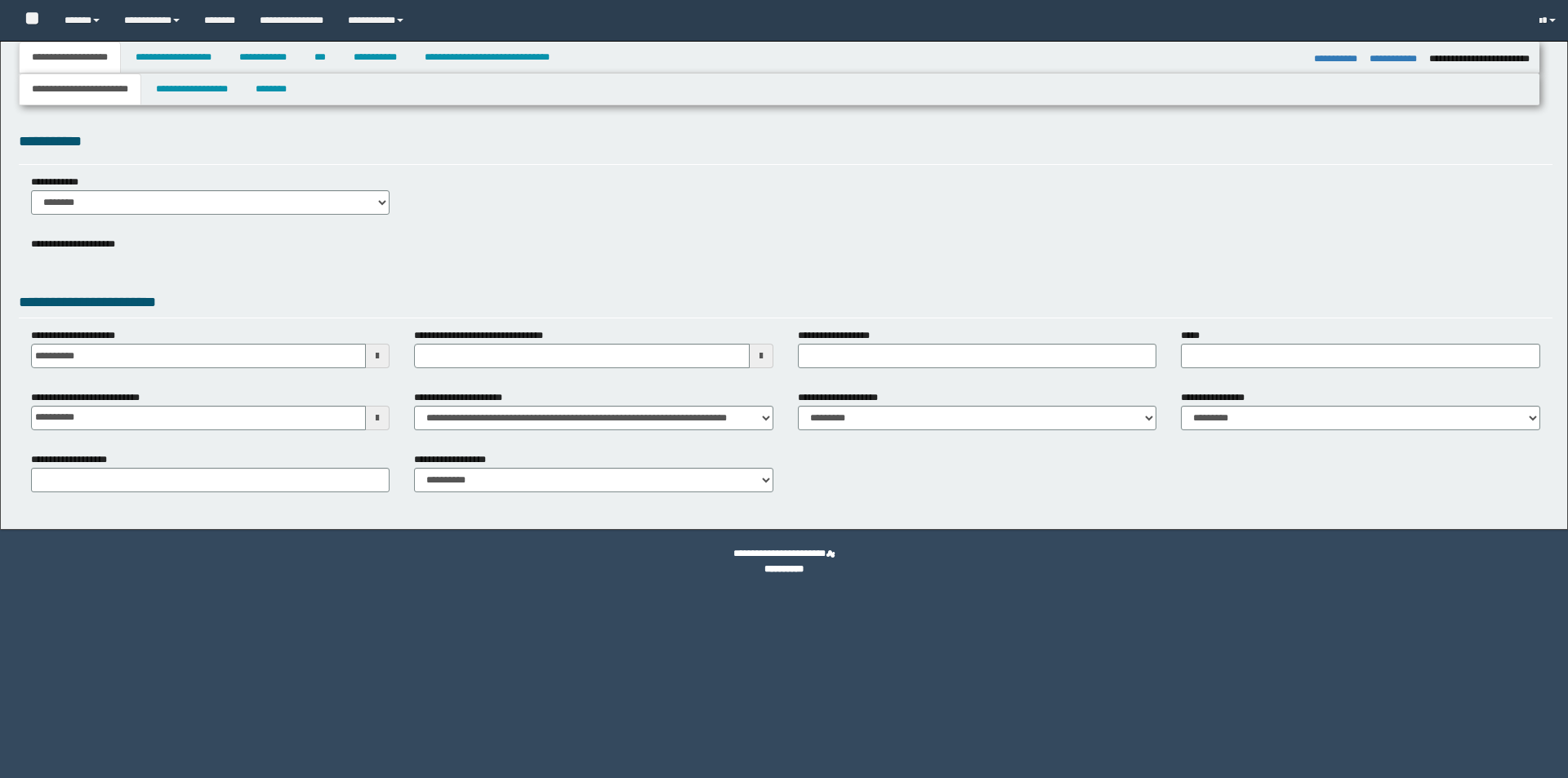select on "*" 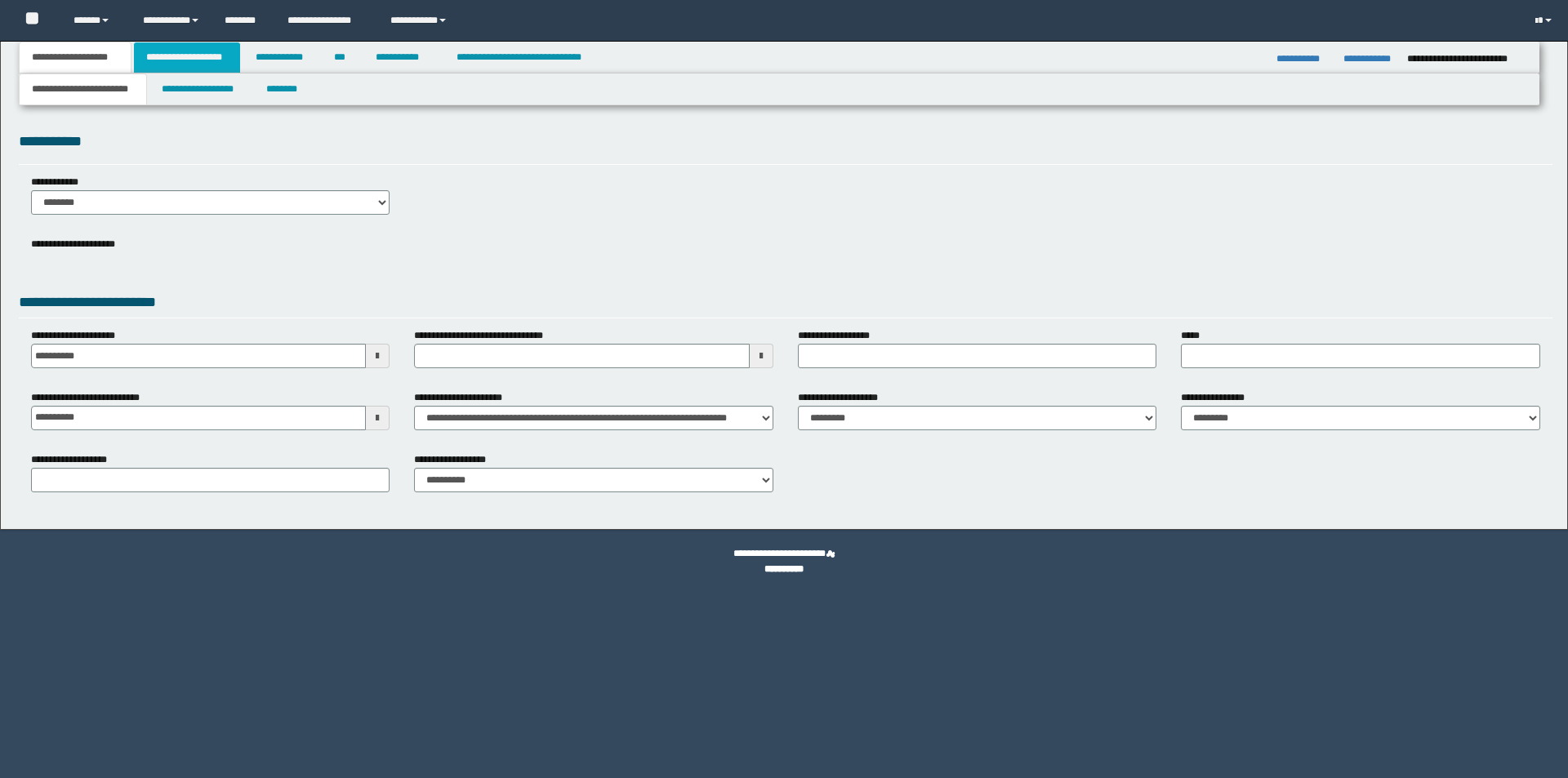 scroll, scrollTop: 0, scrollLeft: 0, axis: both 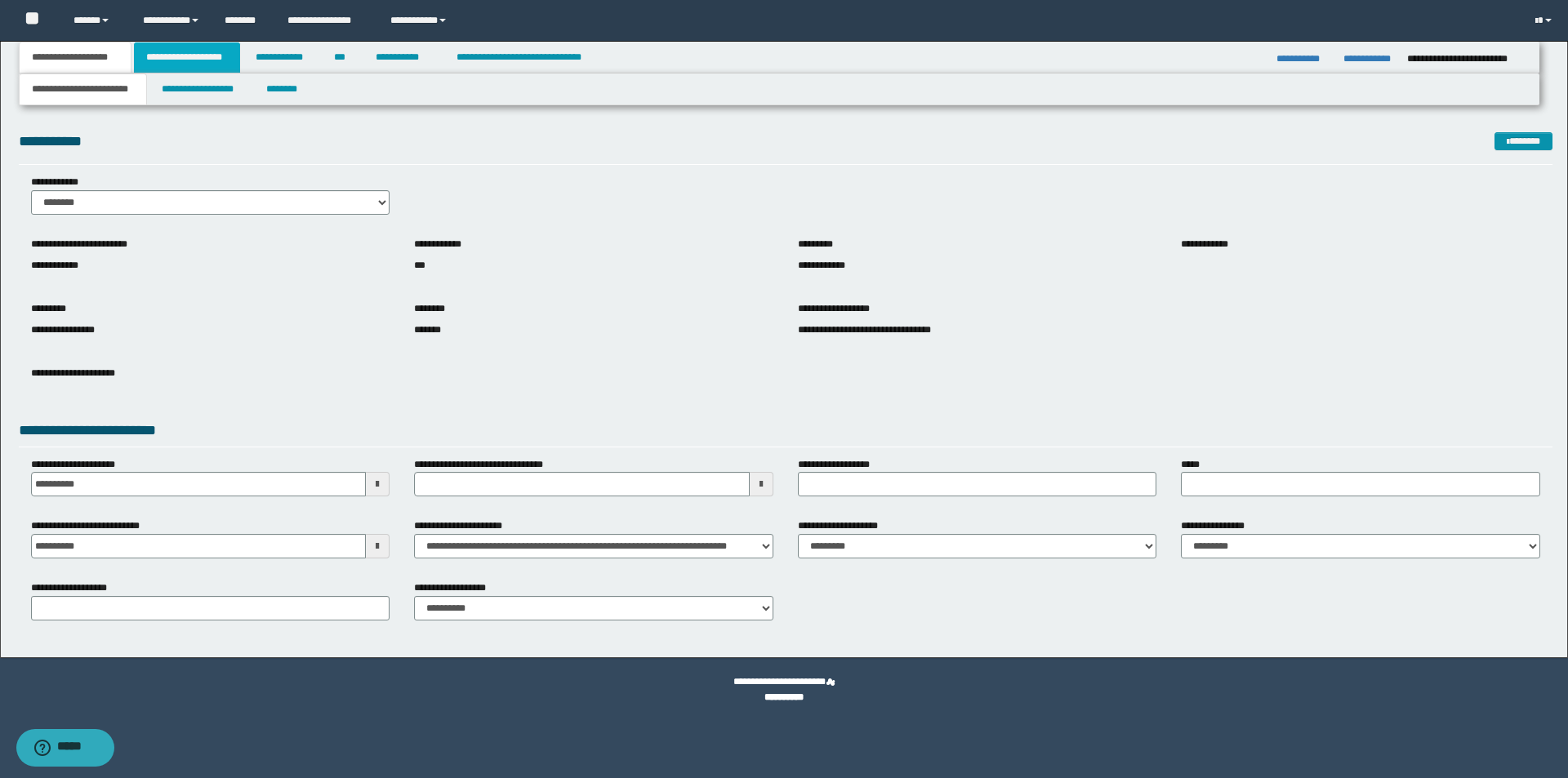 click on "**********" at bounding box center (187, 57) 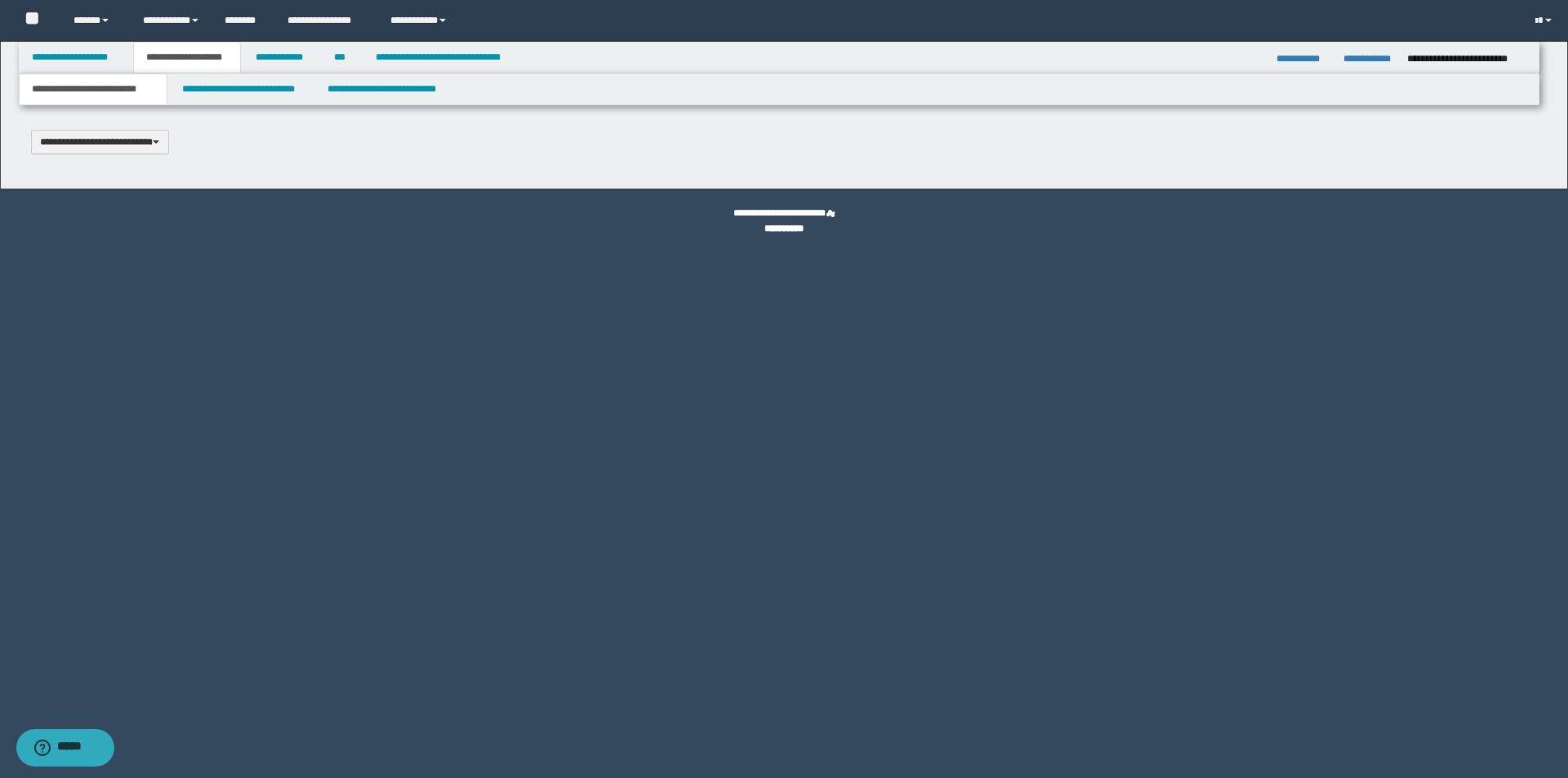 scroll, scrollTop: 0, scrollLeft: 0, axis: both 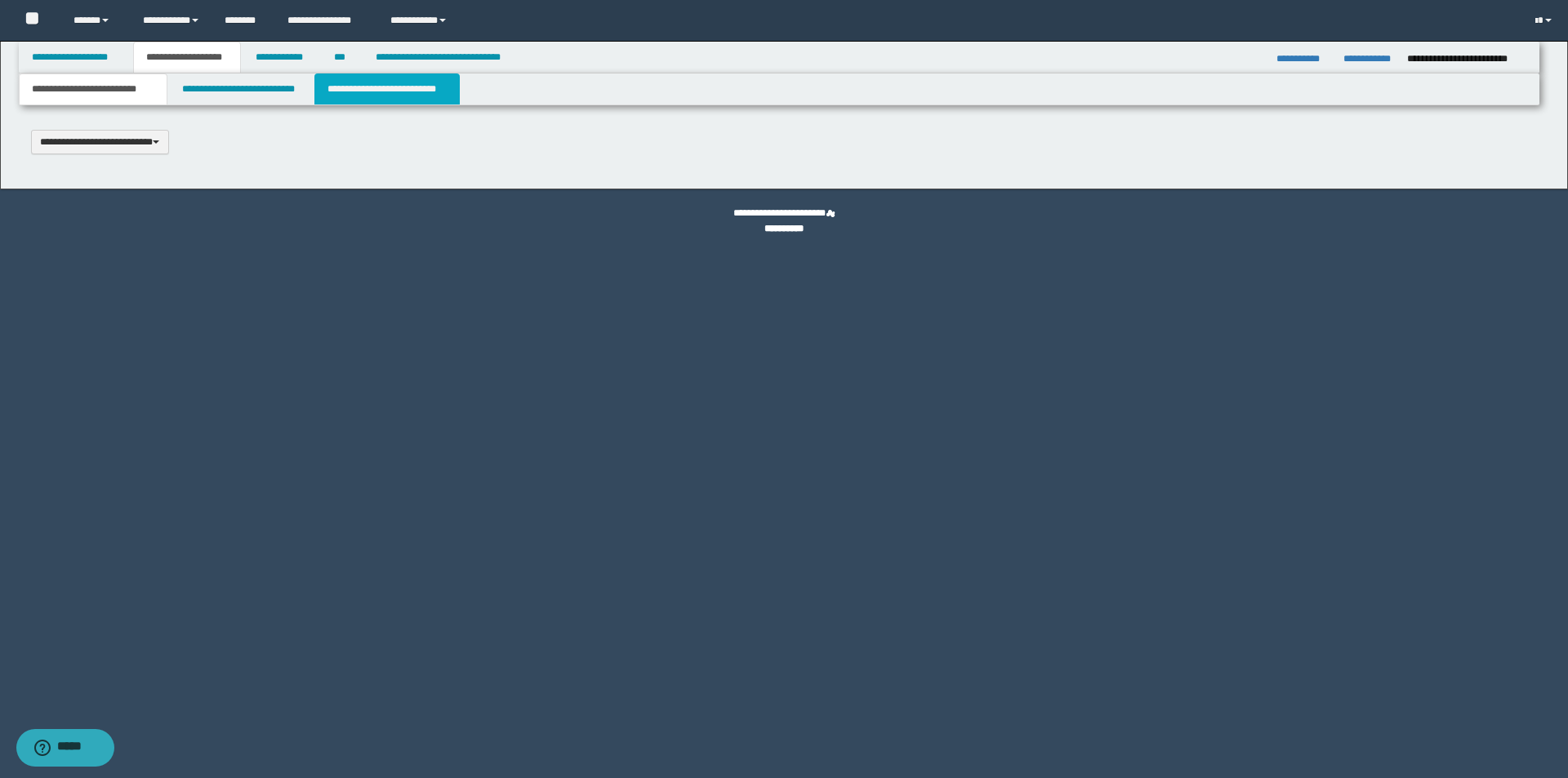 click on "**********" at bounding box center [387, 89] 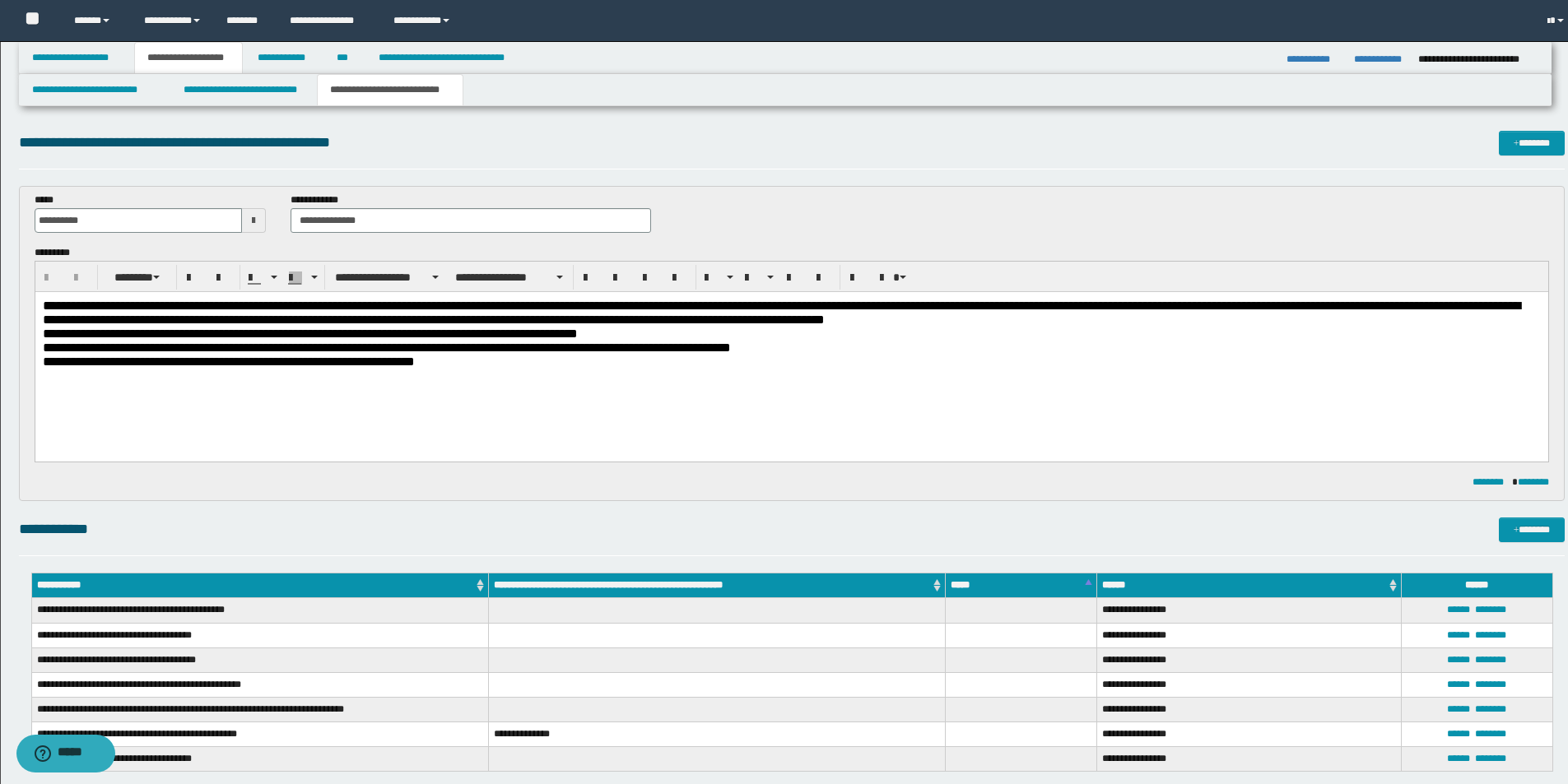 scroll, scrollTop: 0, scrollLeft: 0, axis: both 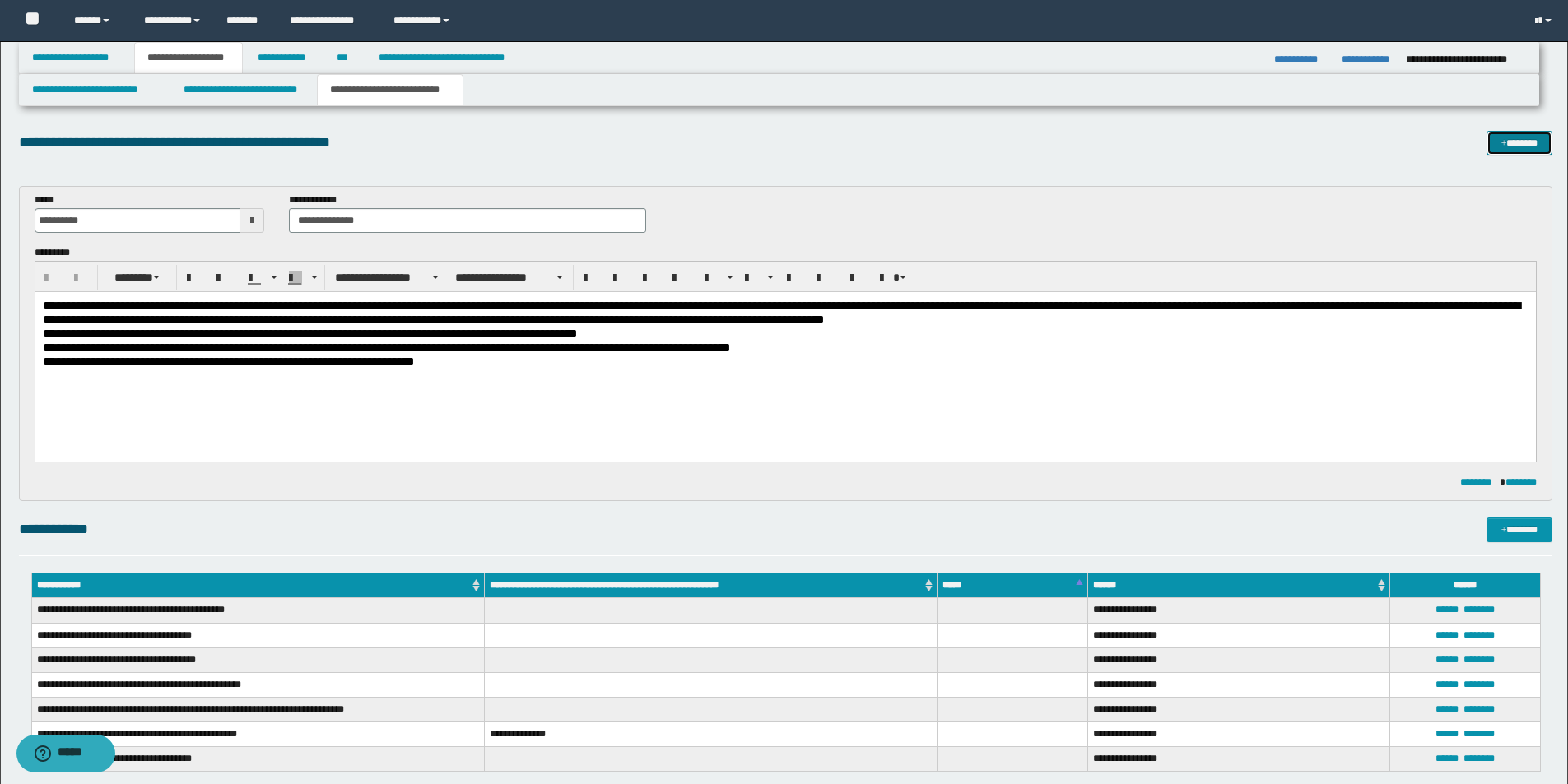 click on "*******" at bounding box center [1519, 143] 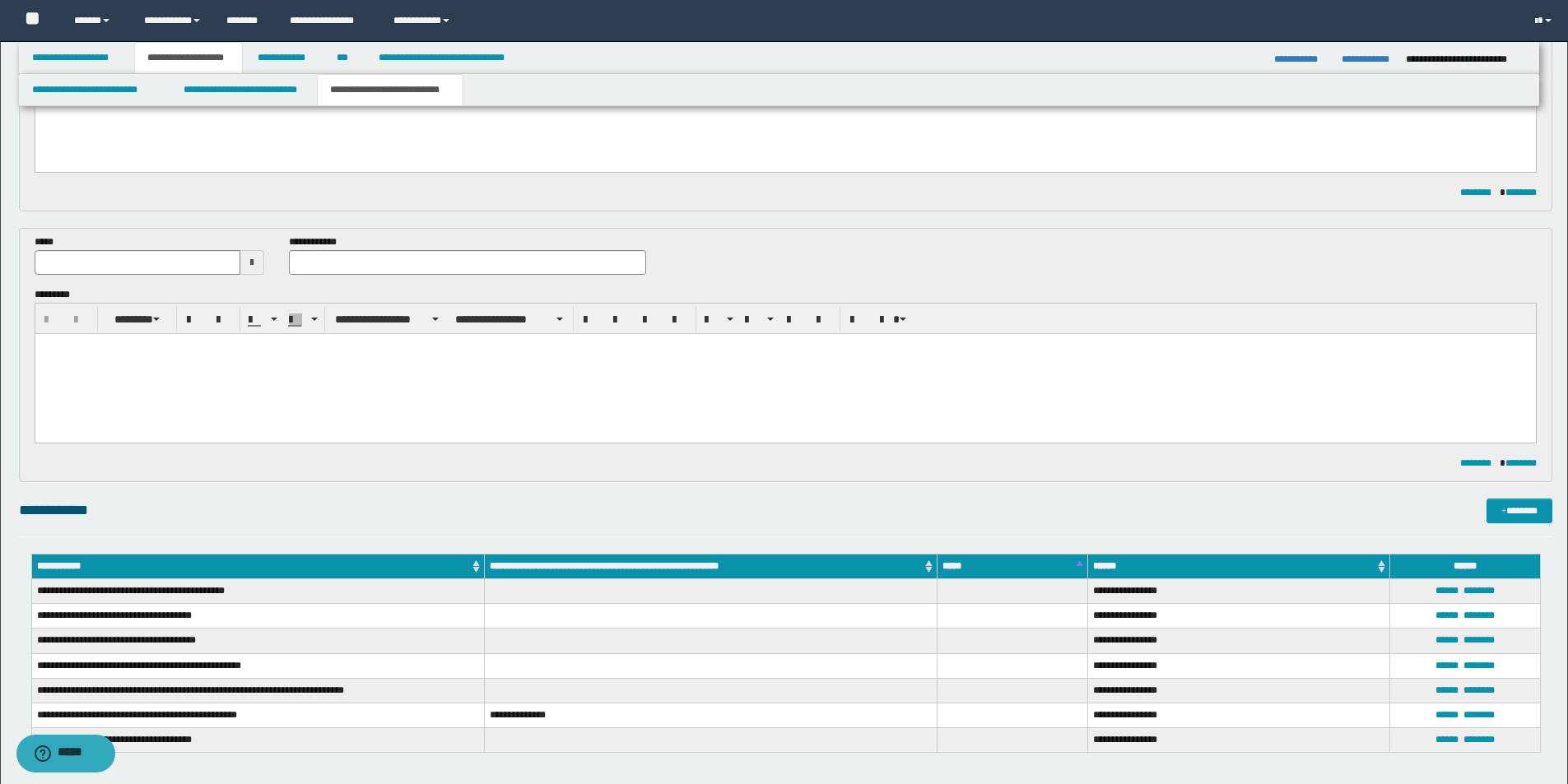 scroll, scrollTop: 128, scrollLeft: 0, axis: vertical 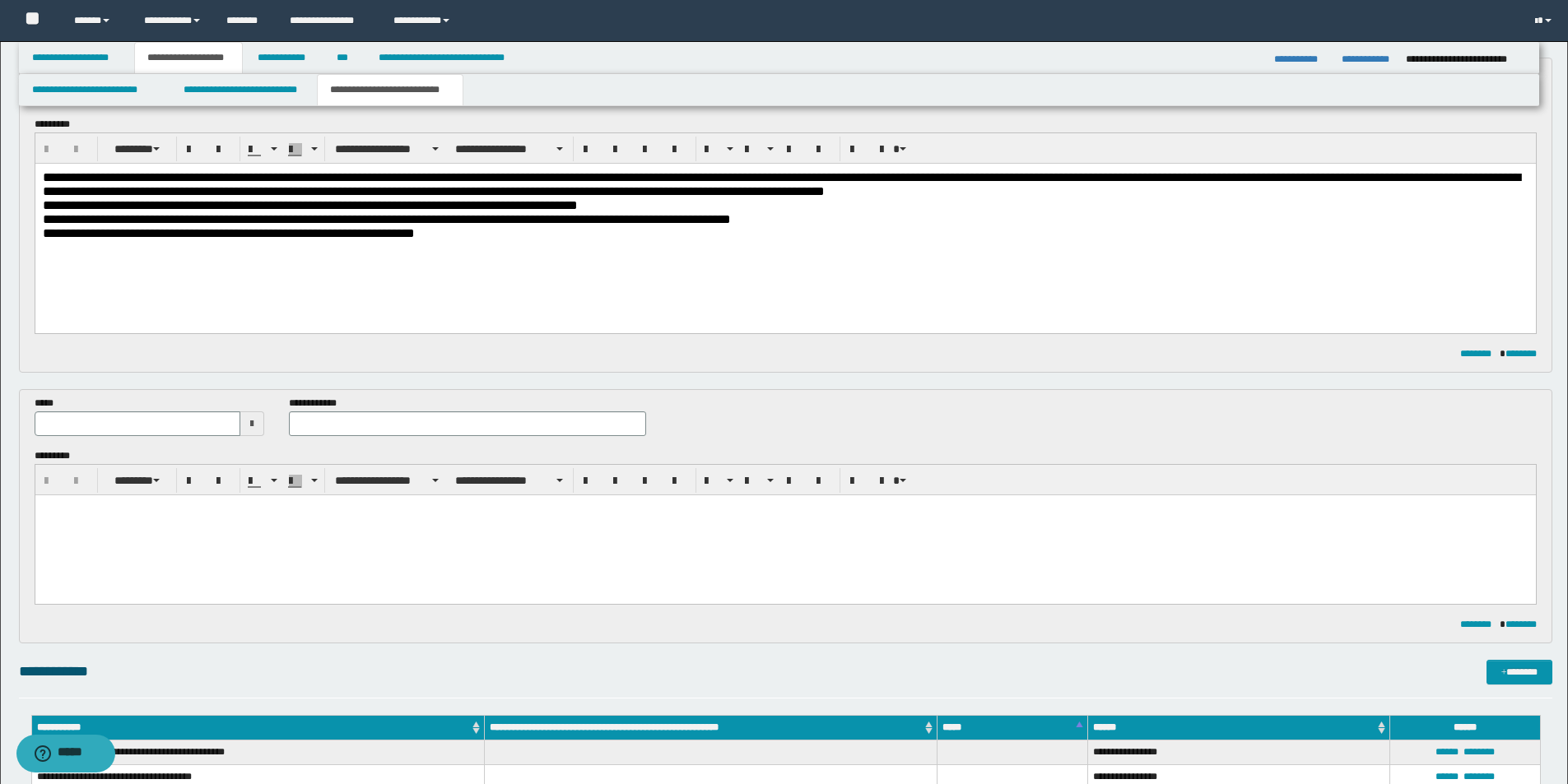click at bounding box center [252, 424] 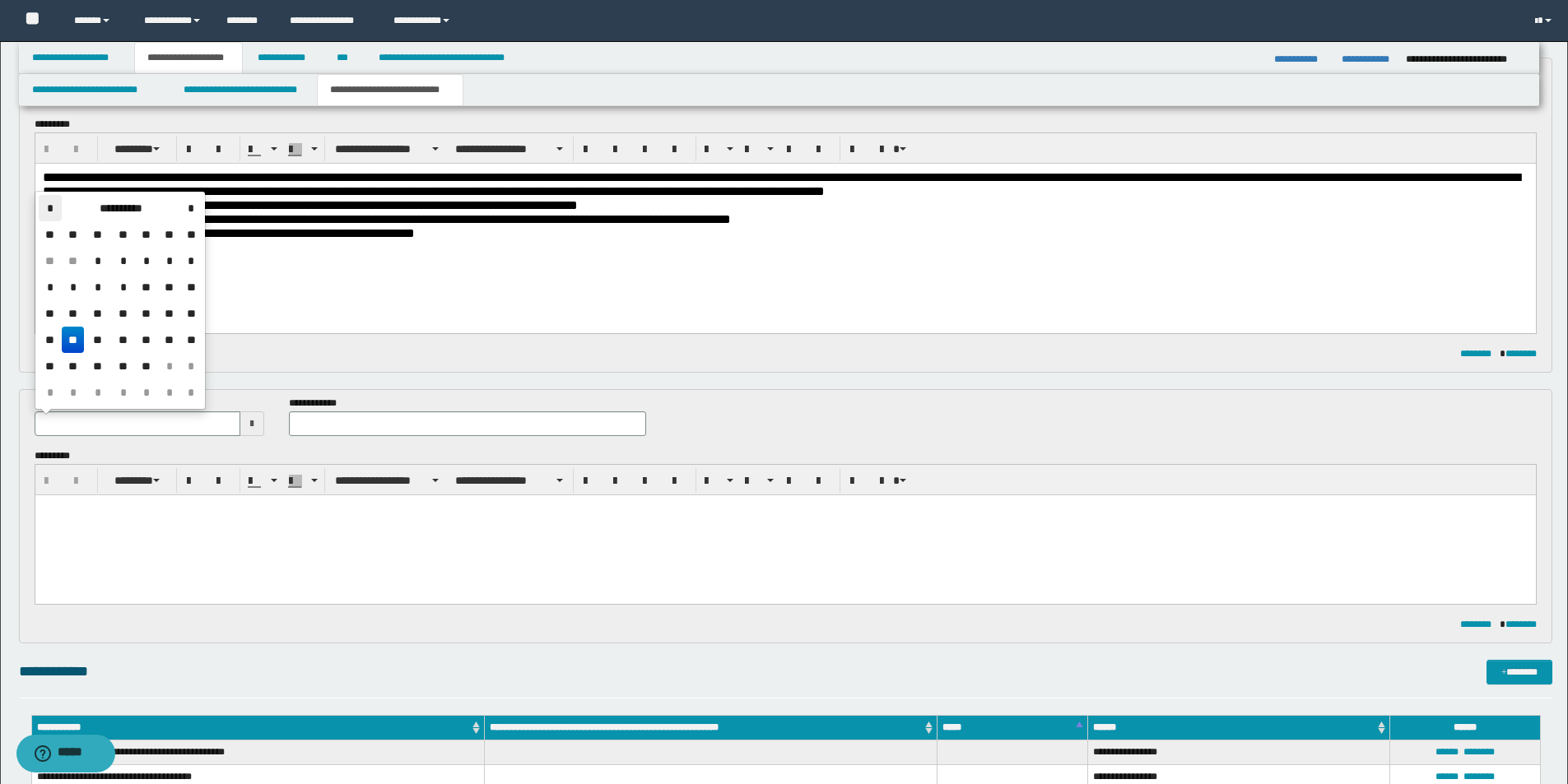 click on "*" at bounding box center [50, 208] 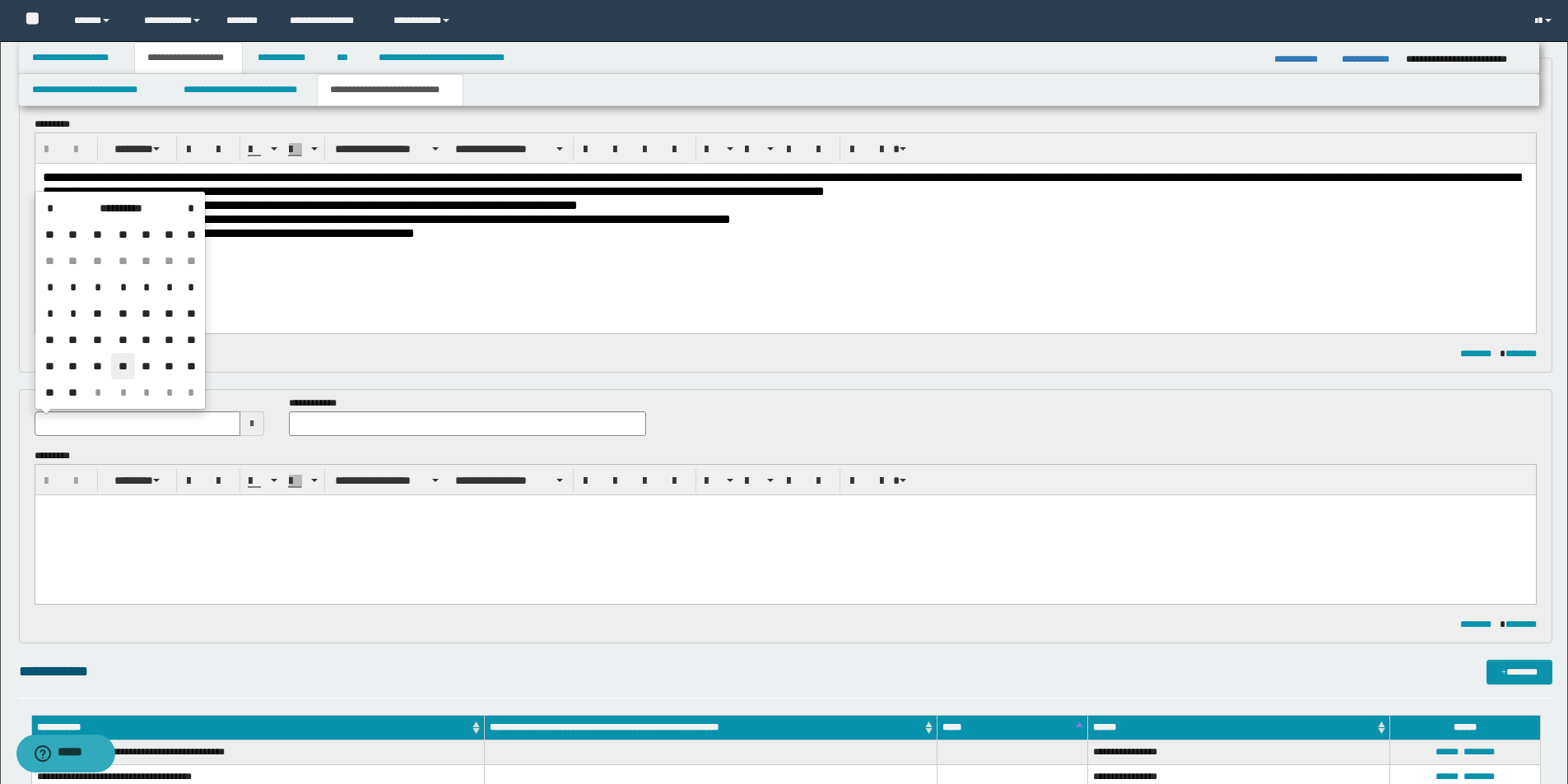 click on "**" at bounding box center (123, 366) 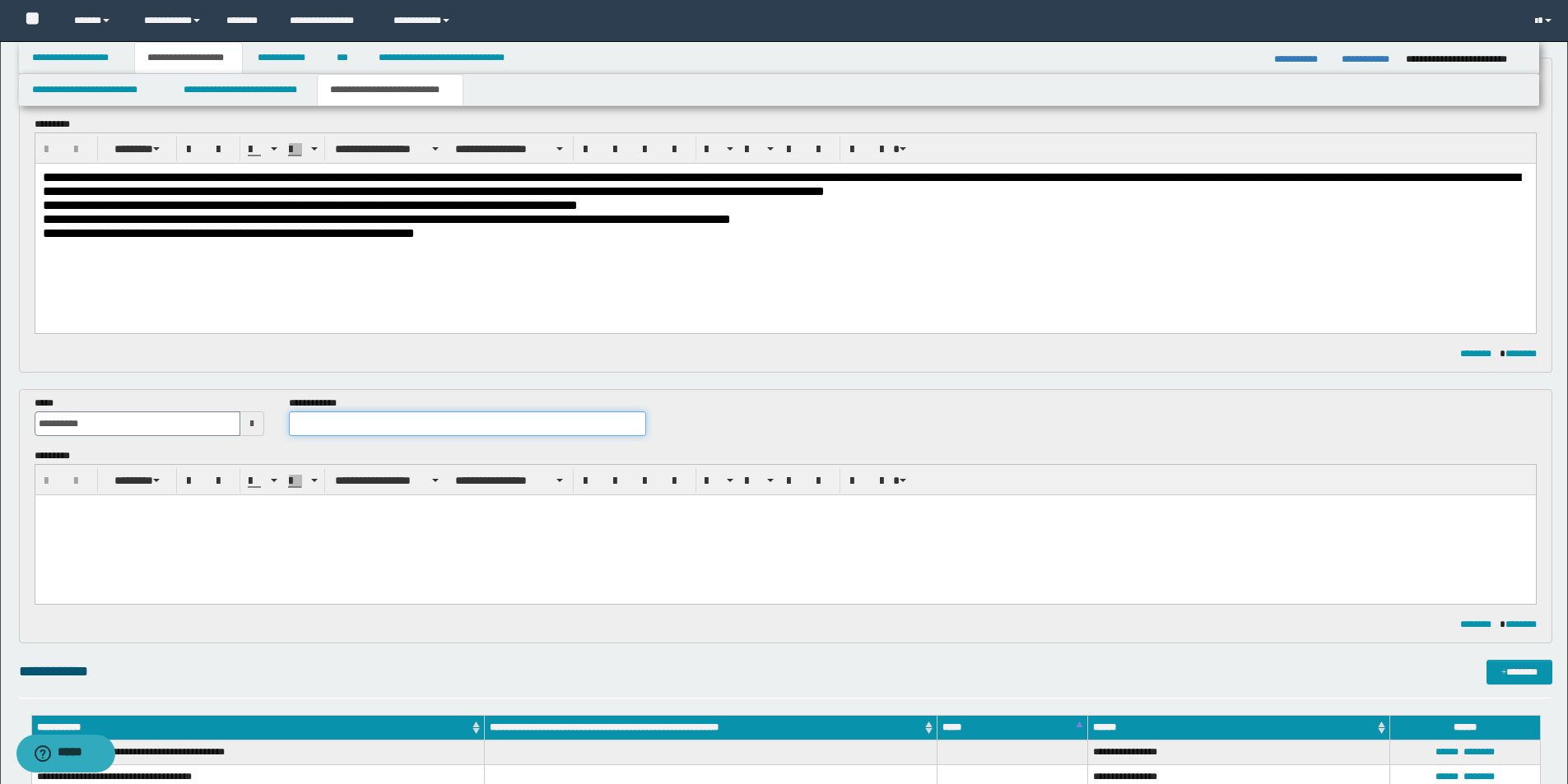 click at bounding box center (468, 424) 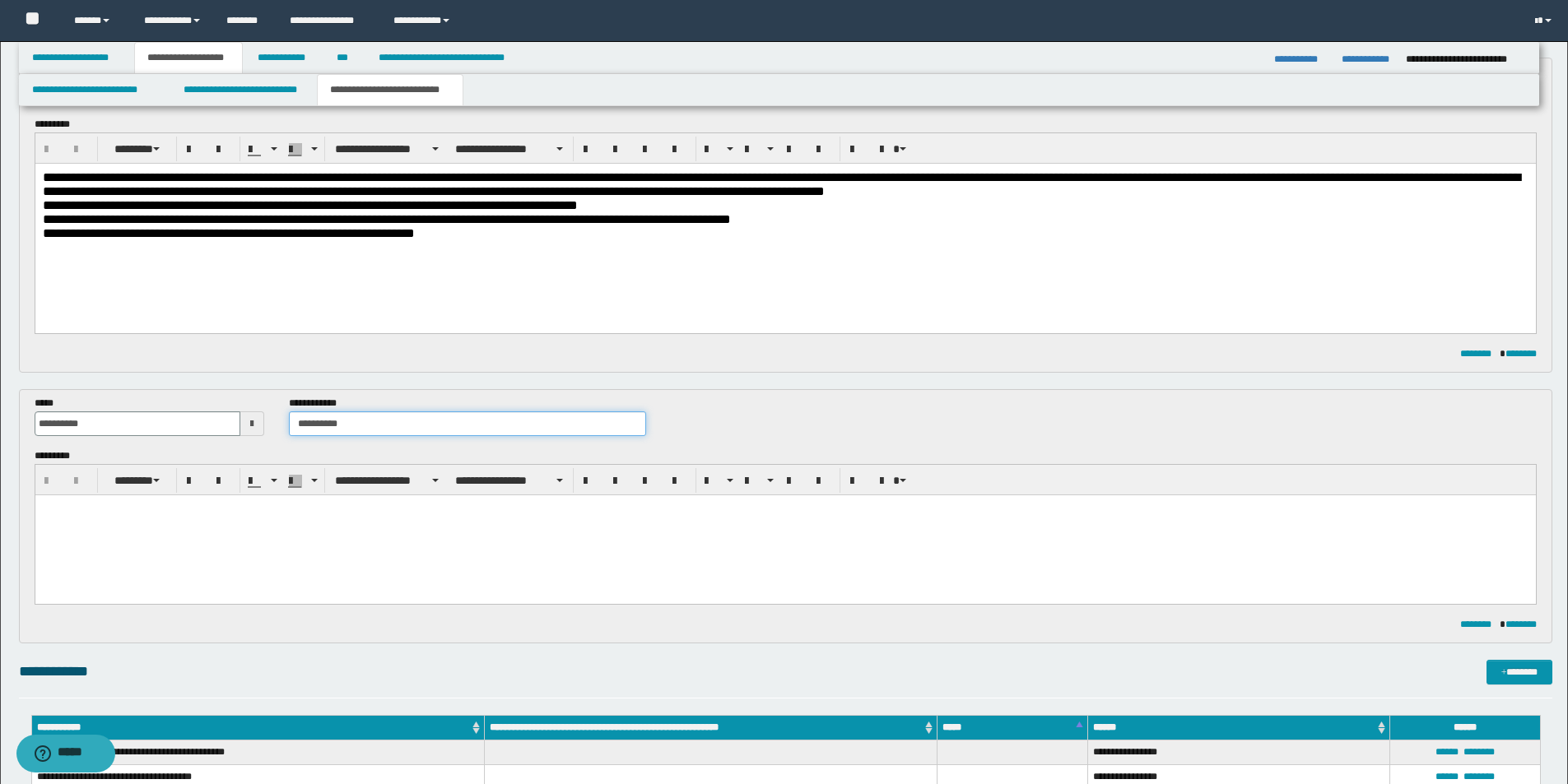 type on "**********" 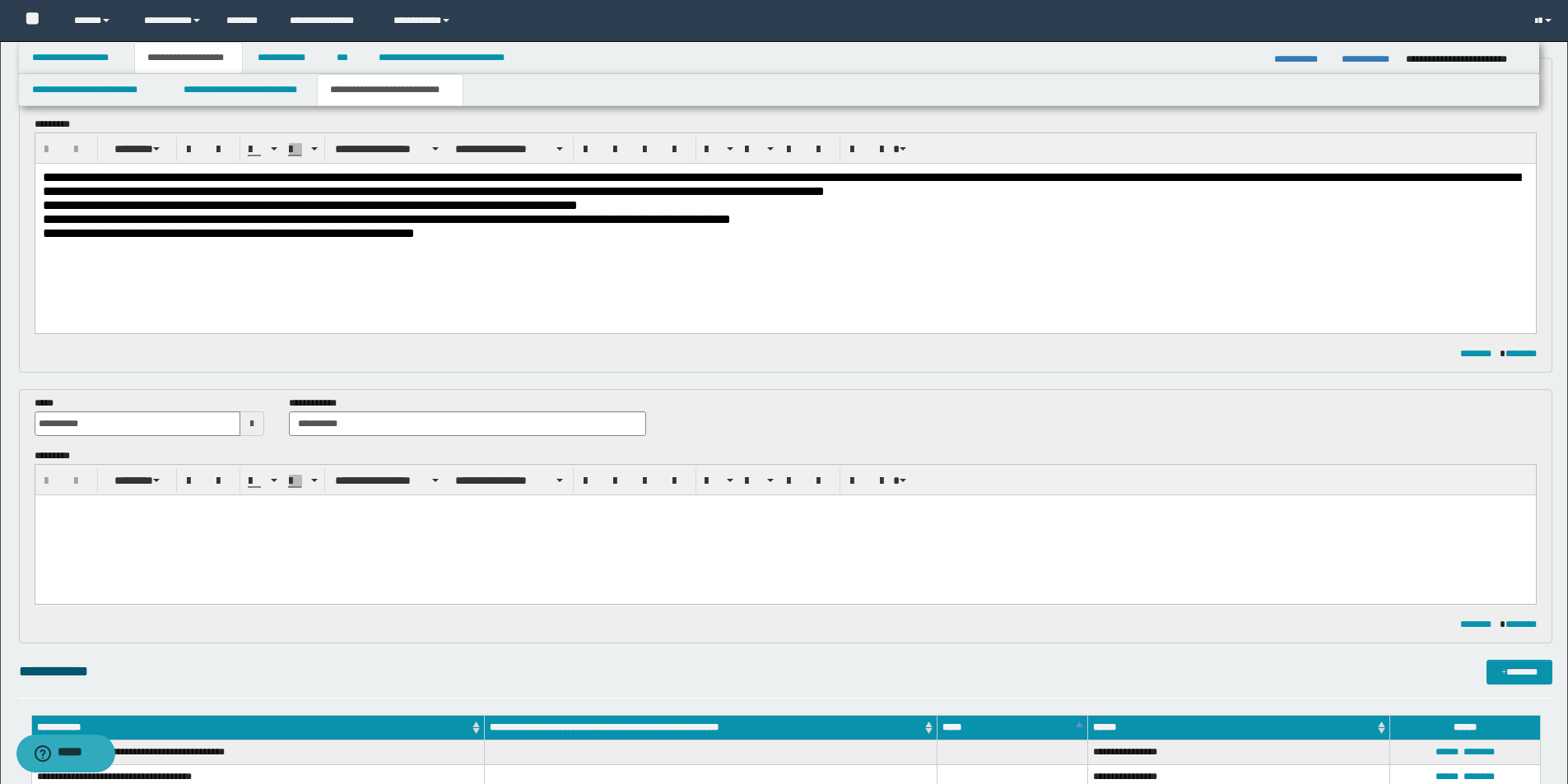 click at bounding box center (784, 507) 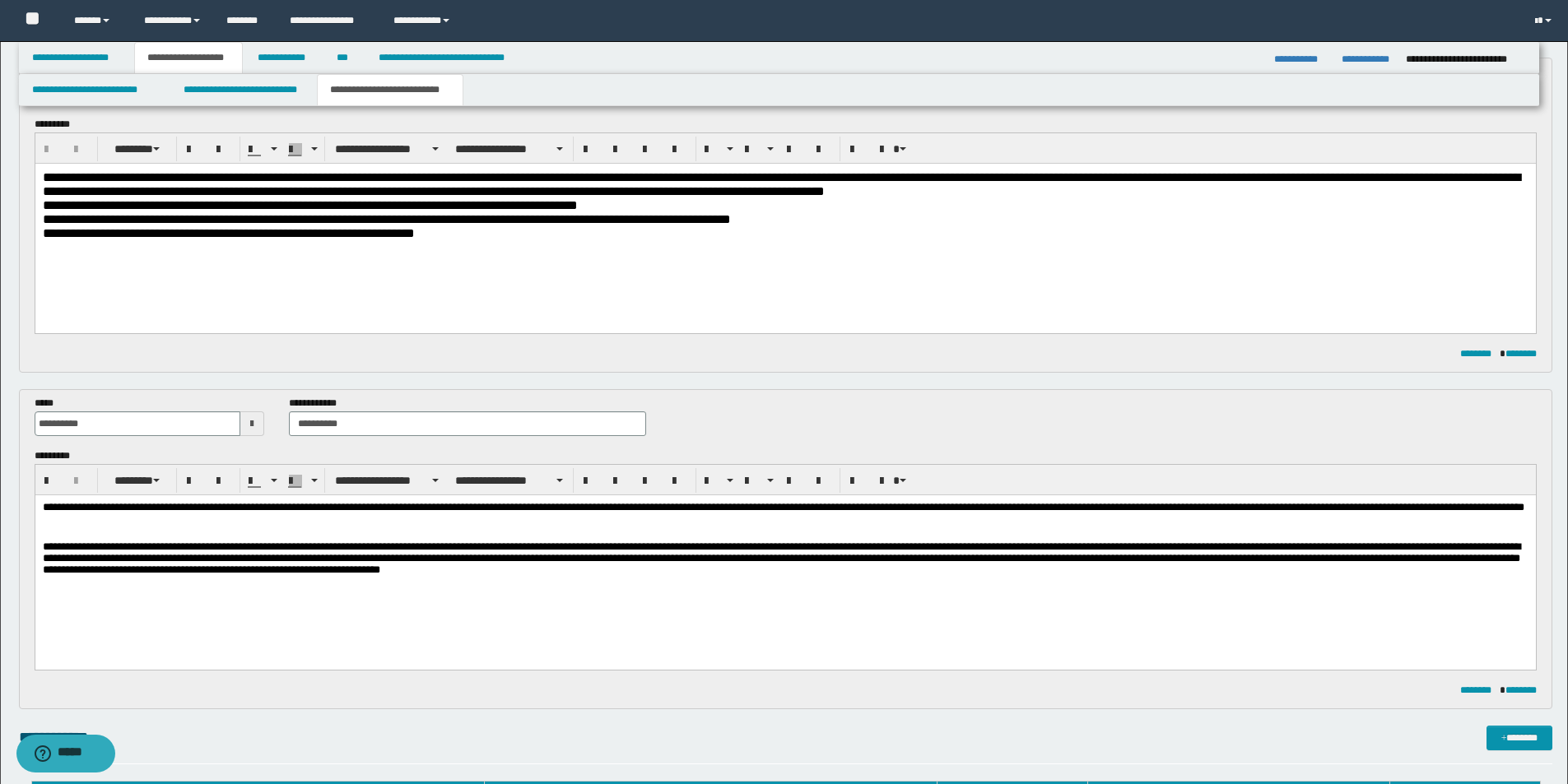 click on "**********" at bounding box center (784, 561) 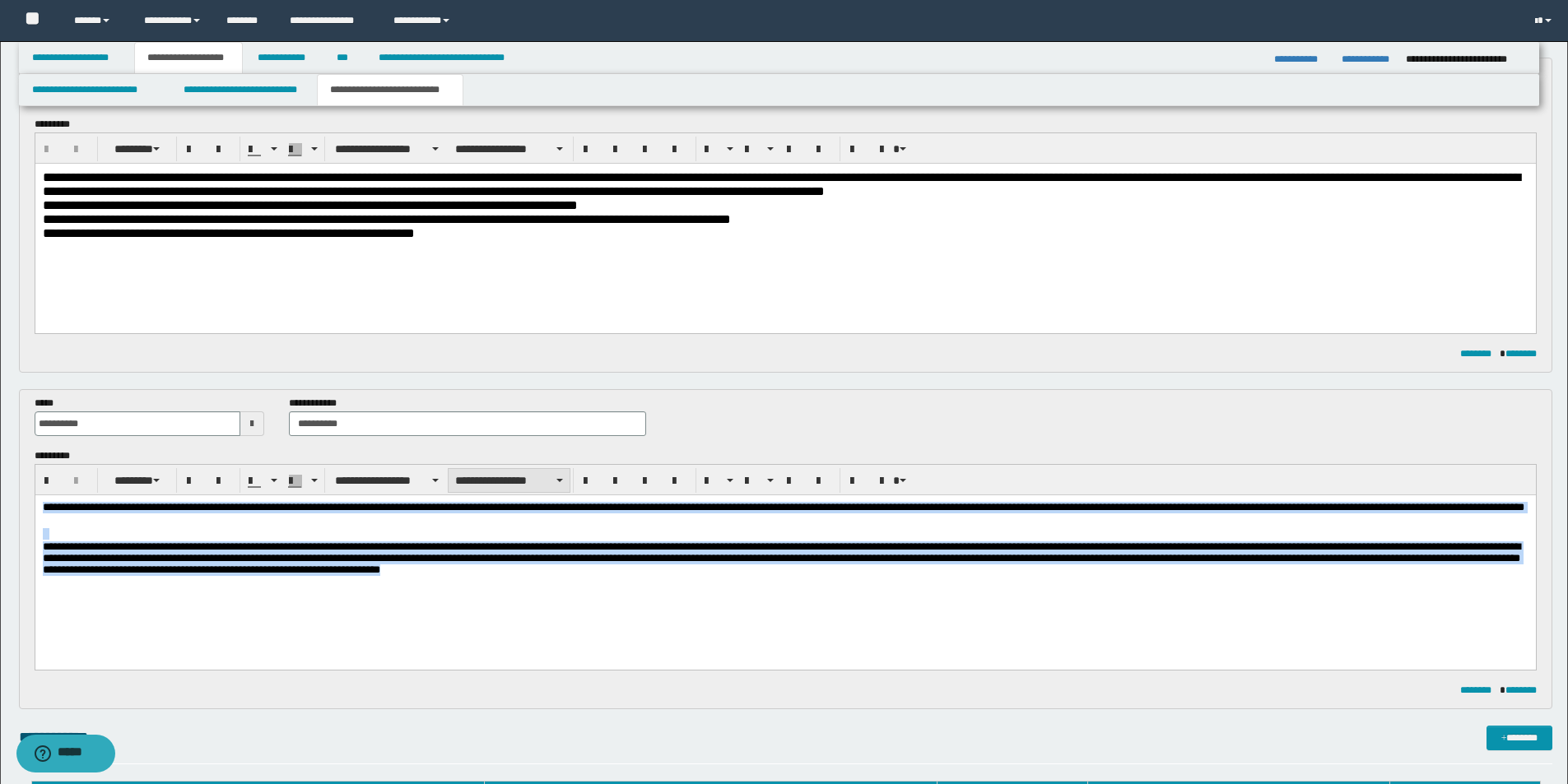 click on "**********" at bounding box center [509, 480] 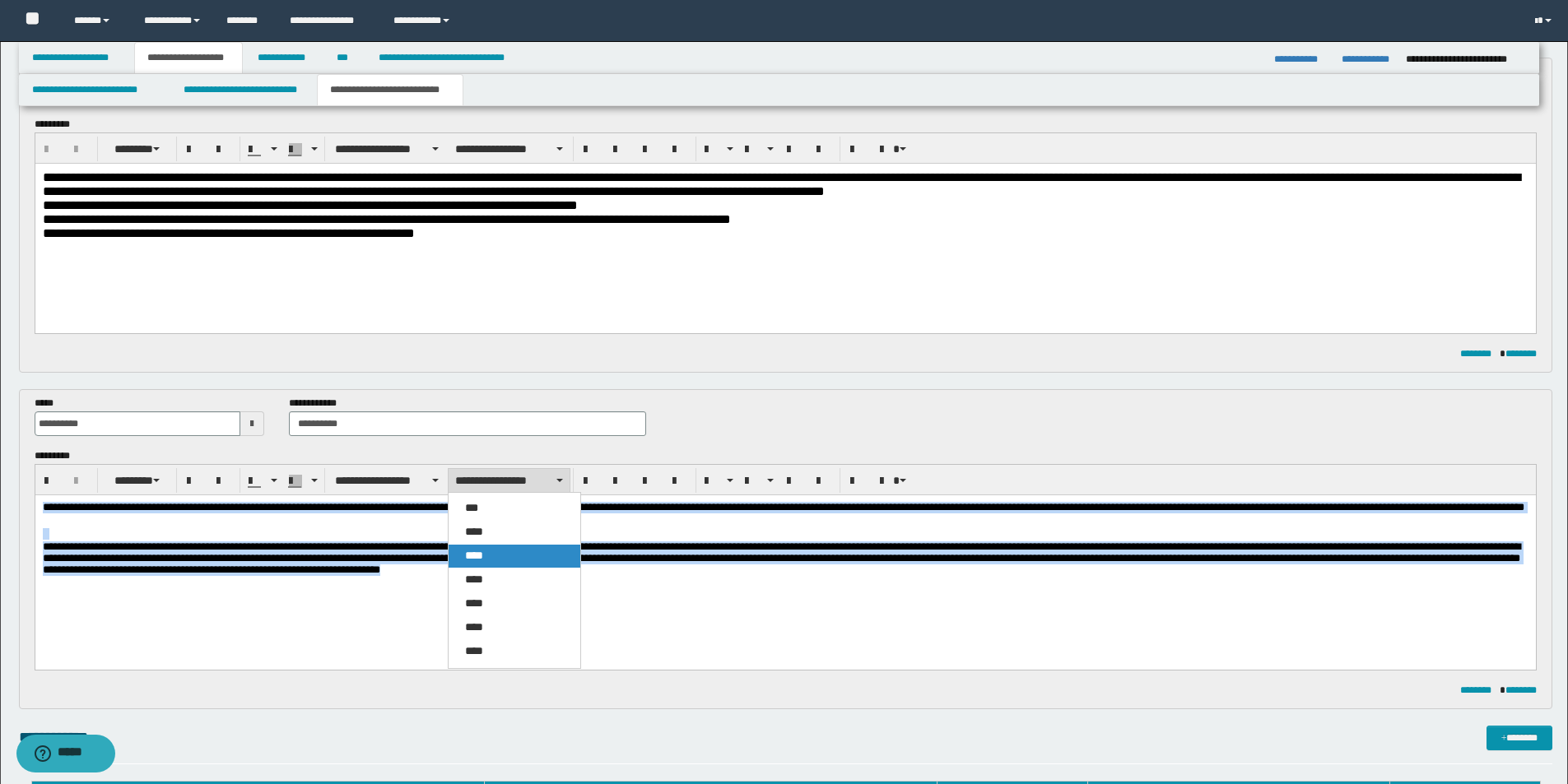 click on "****" at bounding box center (514, 556) 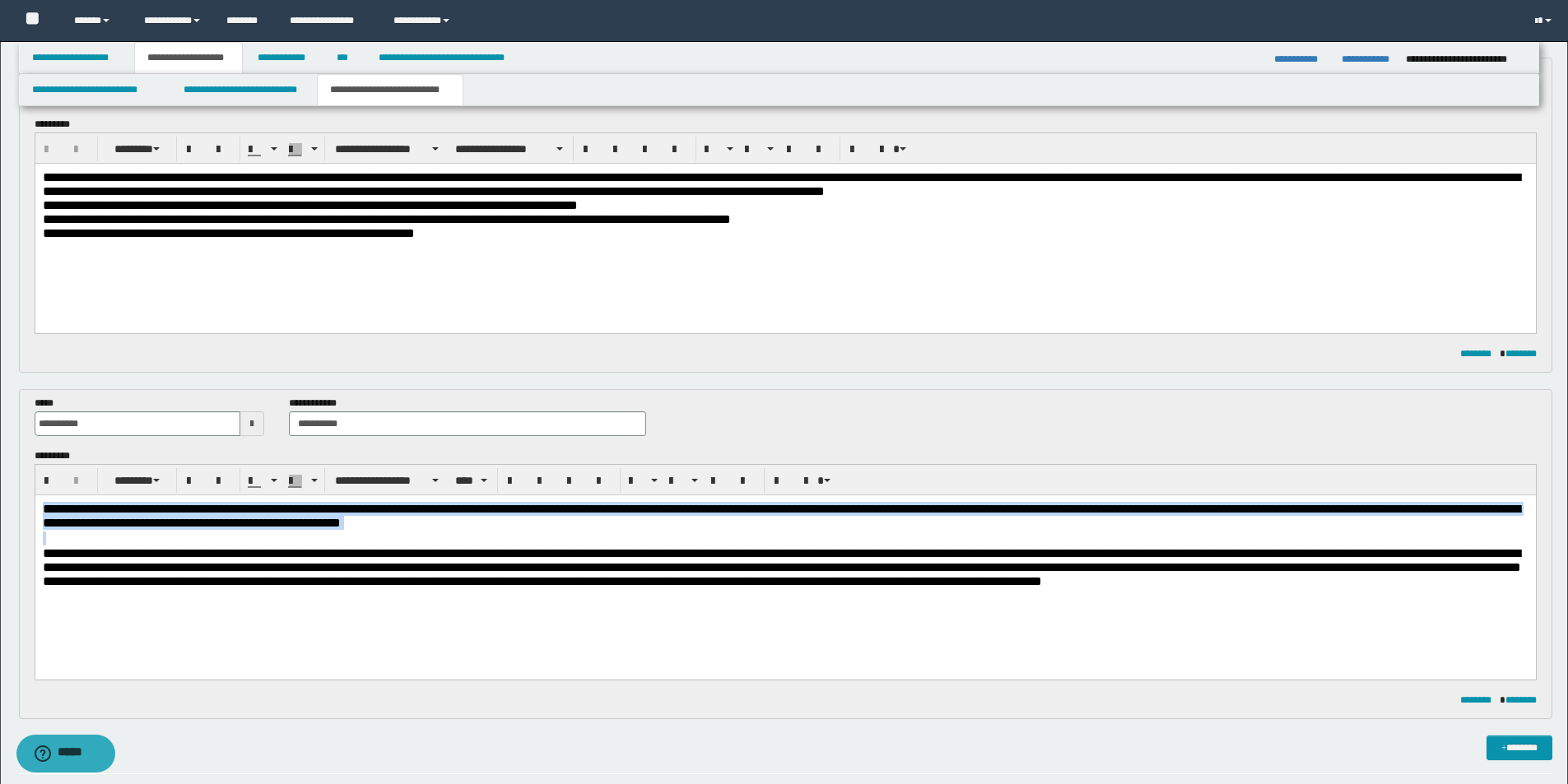click on "**********" at bounding box center [784, 566] 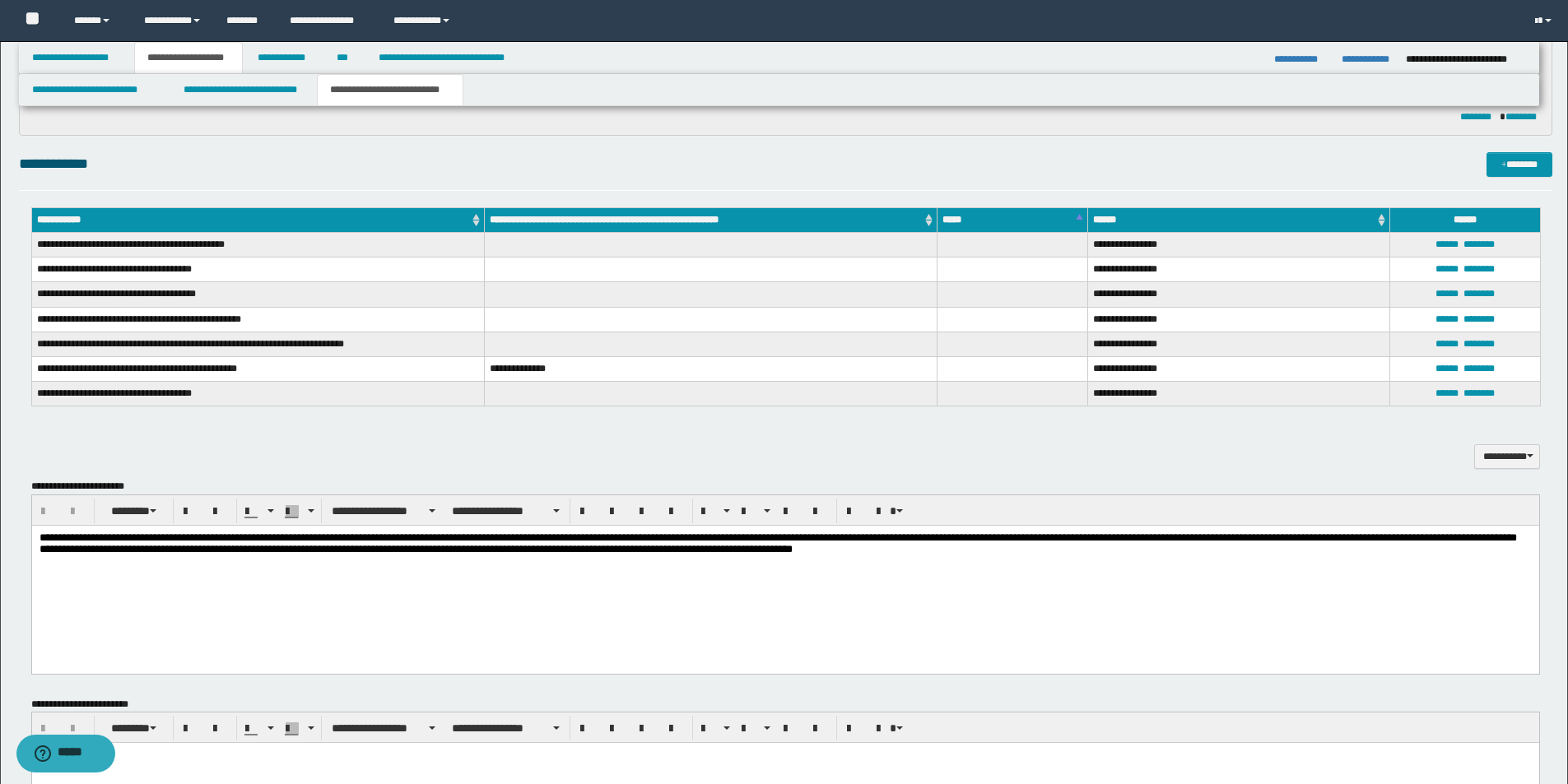 scroll, scrollTop: 740, scrollLeft: 0, axis: vertical 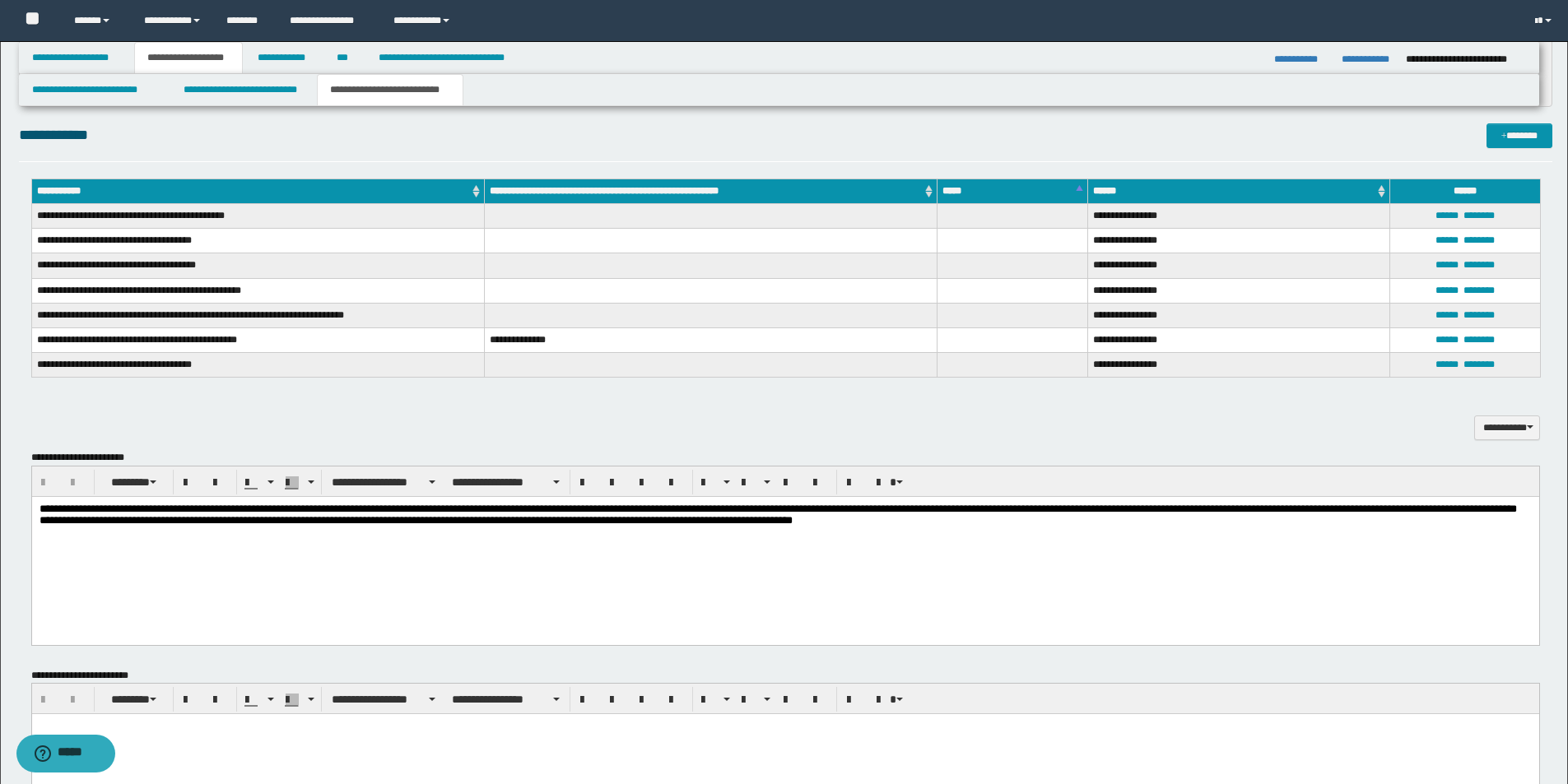 click at bounding box center [784, 532] 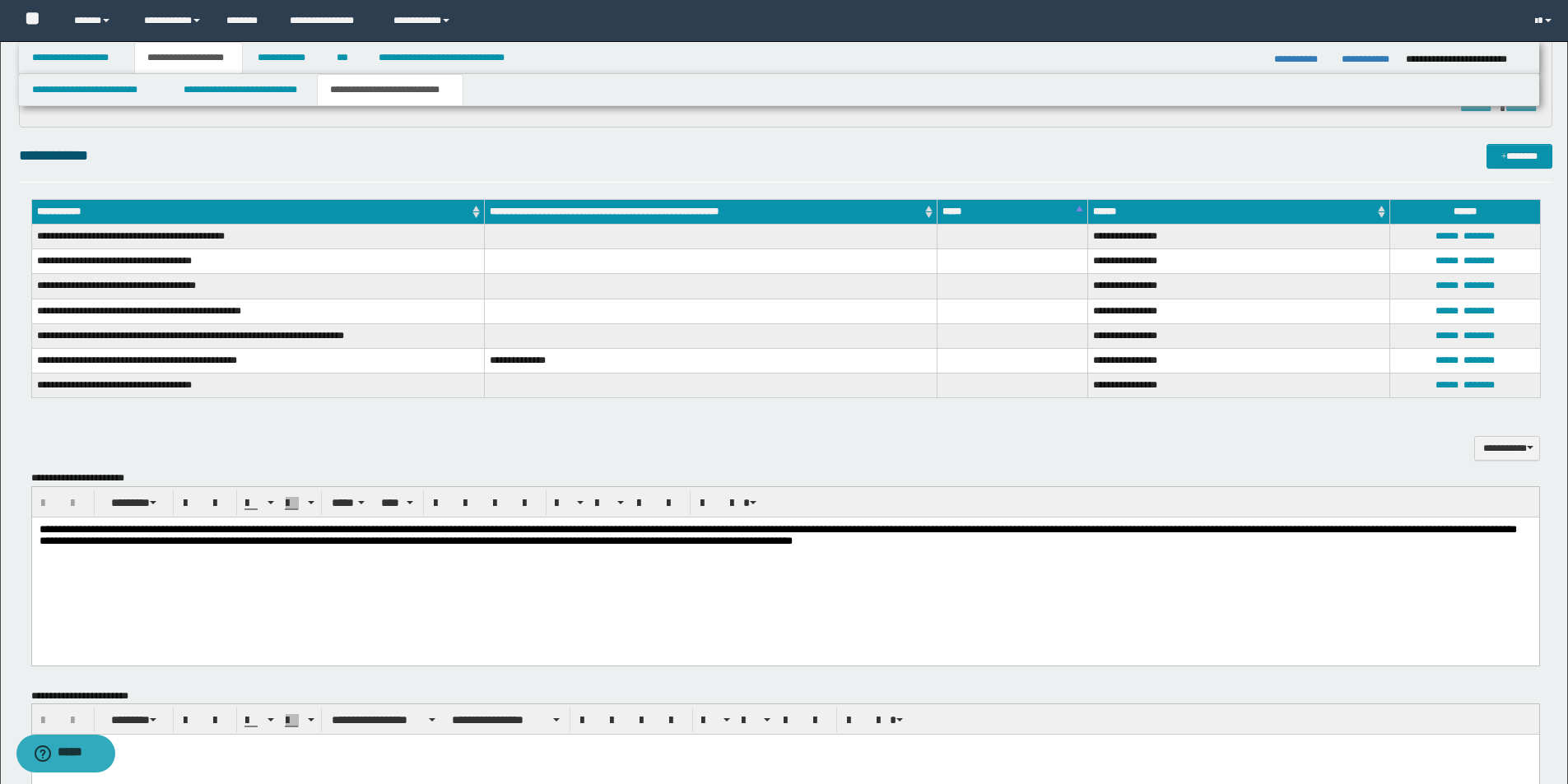 scroll, scrollTop: 740, scrollLeft: 0, axis: vertical 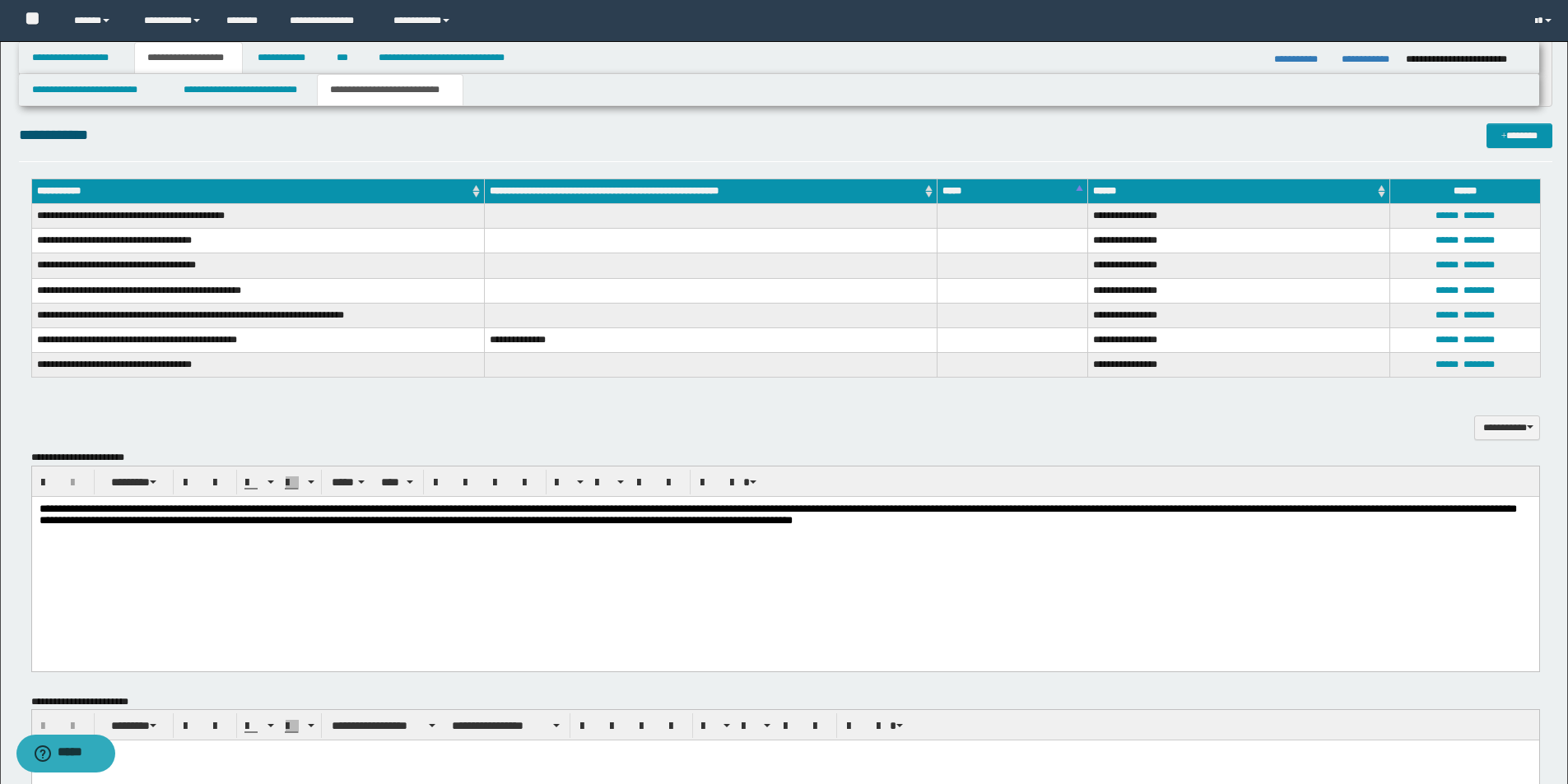 paste 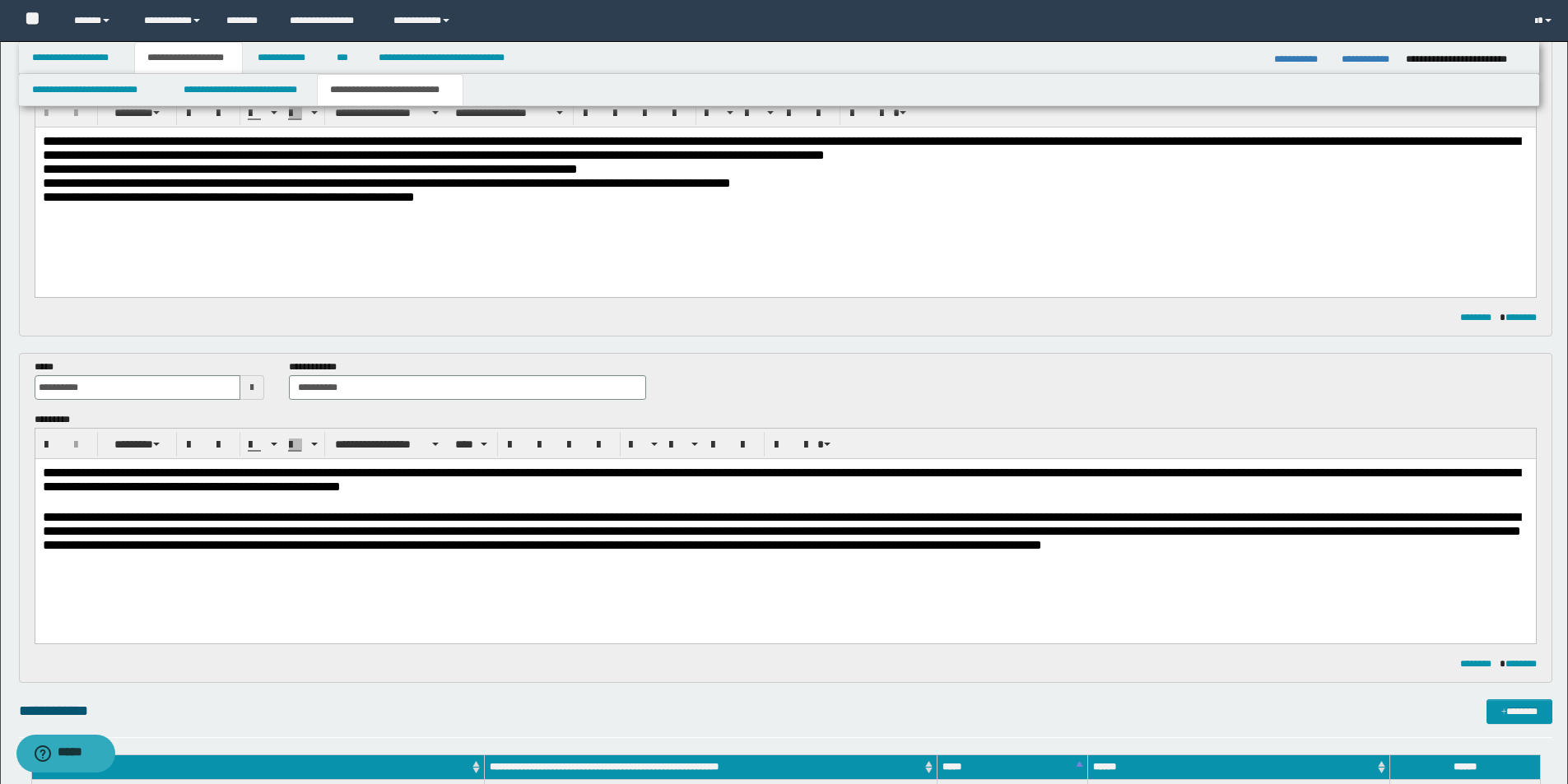 scroll, scrollTop: 0, scrollLeft: 0, axis: both 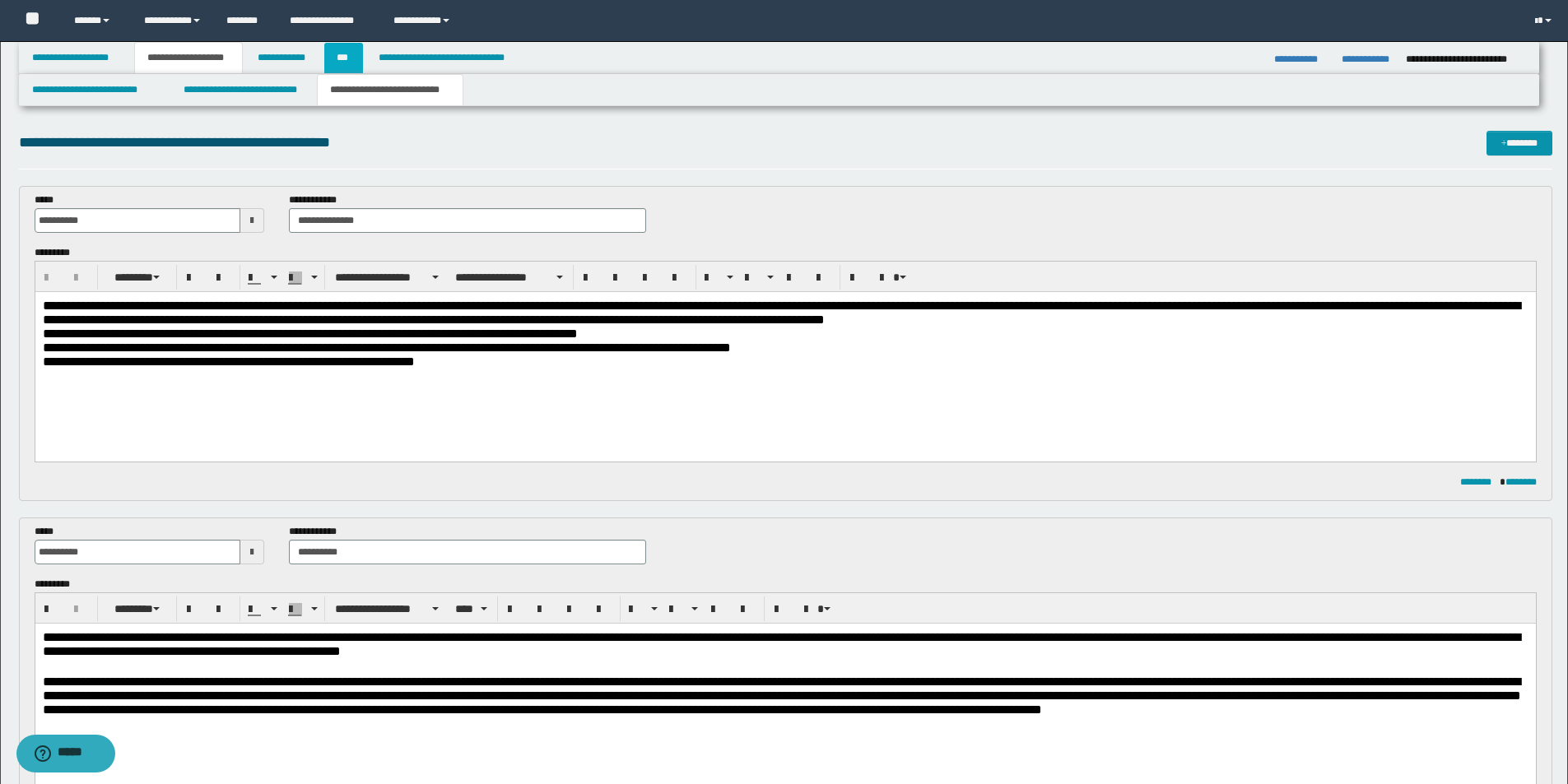 click on "***" at bounding box center [343, 58] 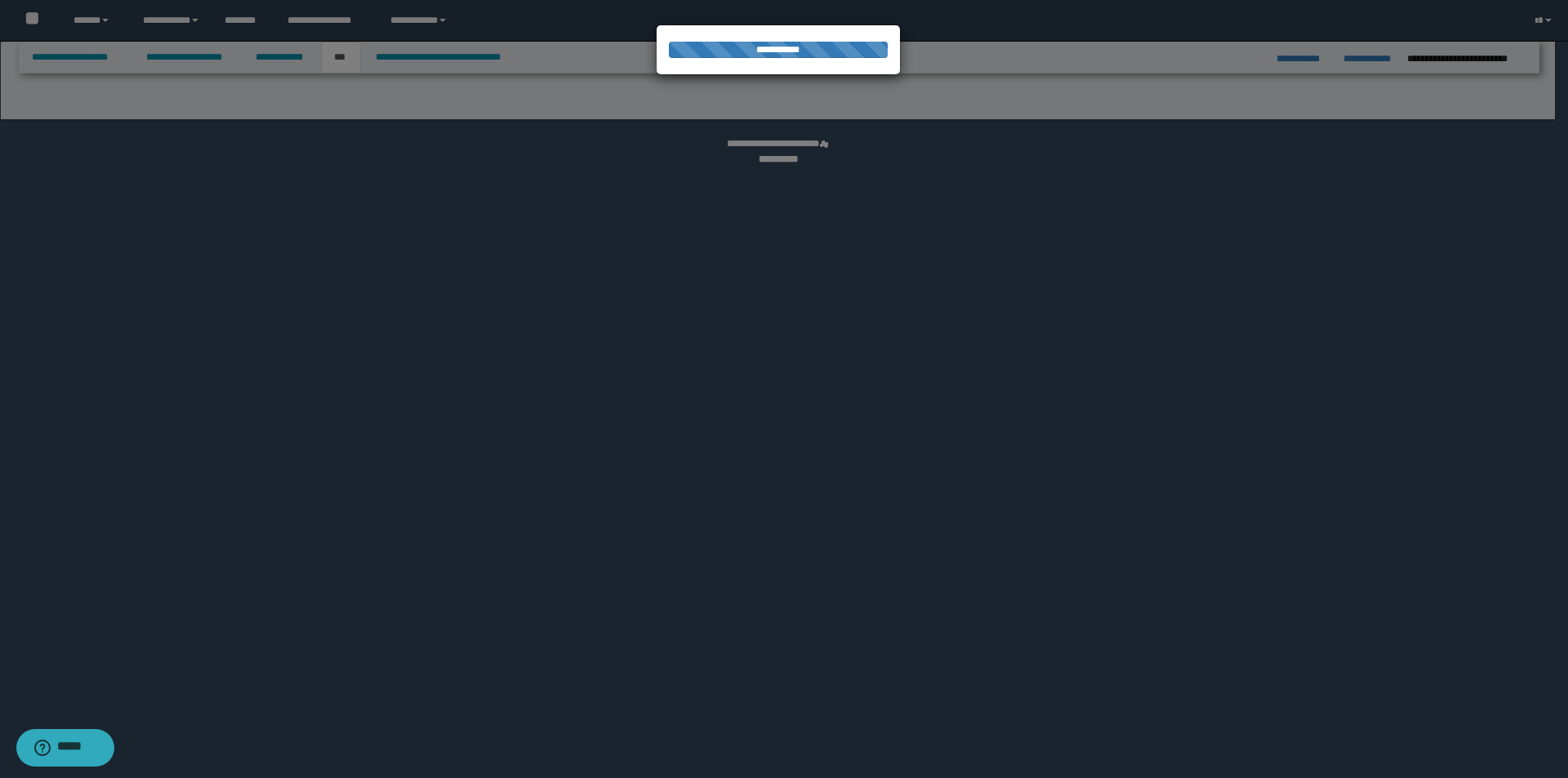 select on "***" 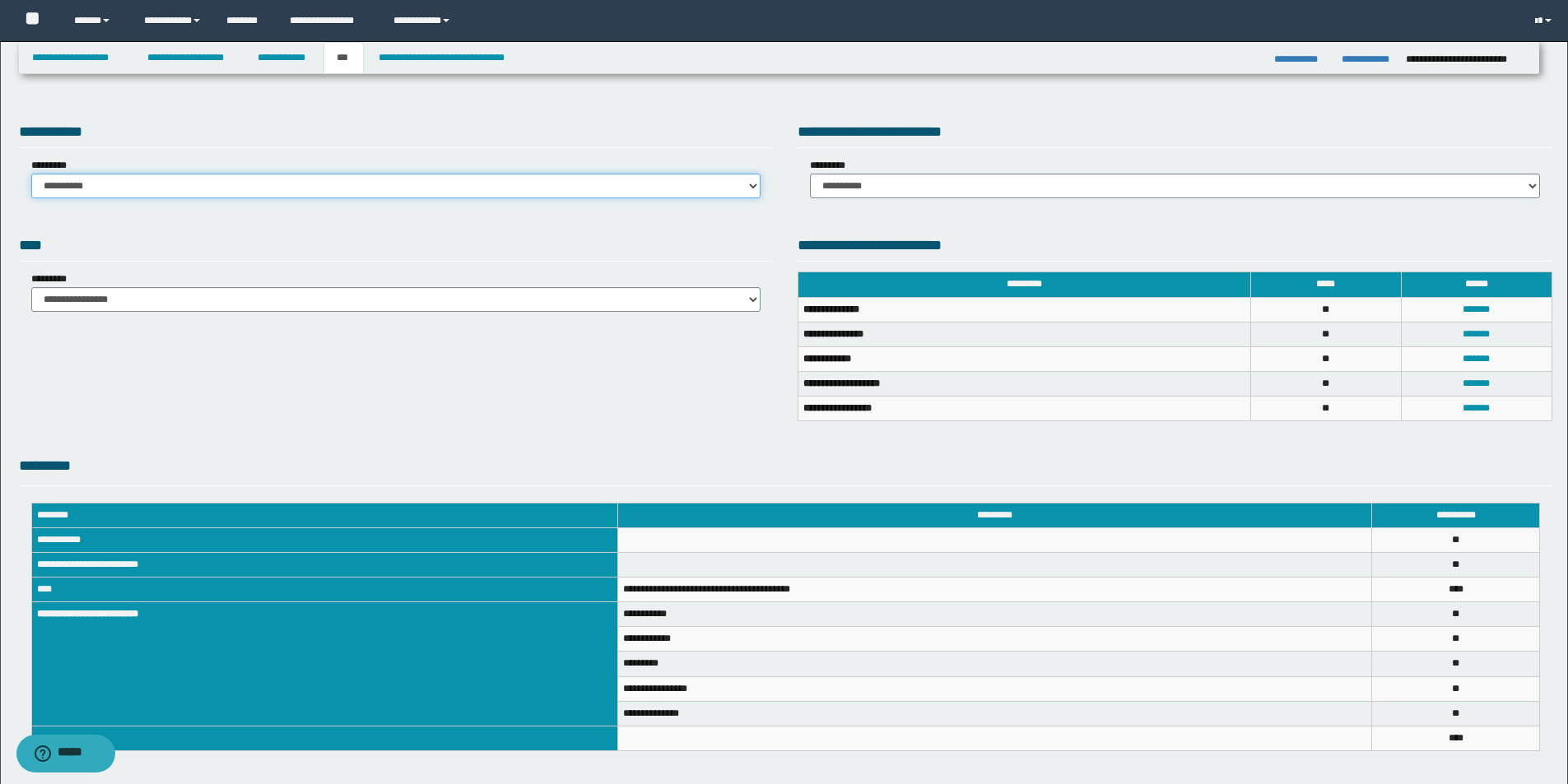 click on "**********" at bounding box center (396, 186) 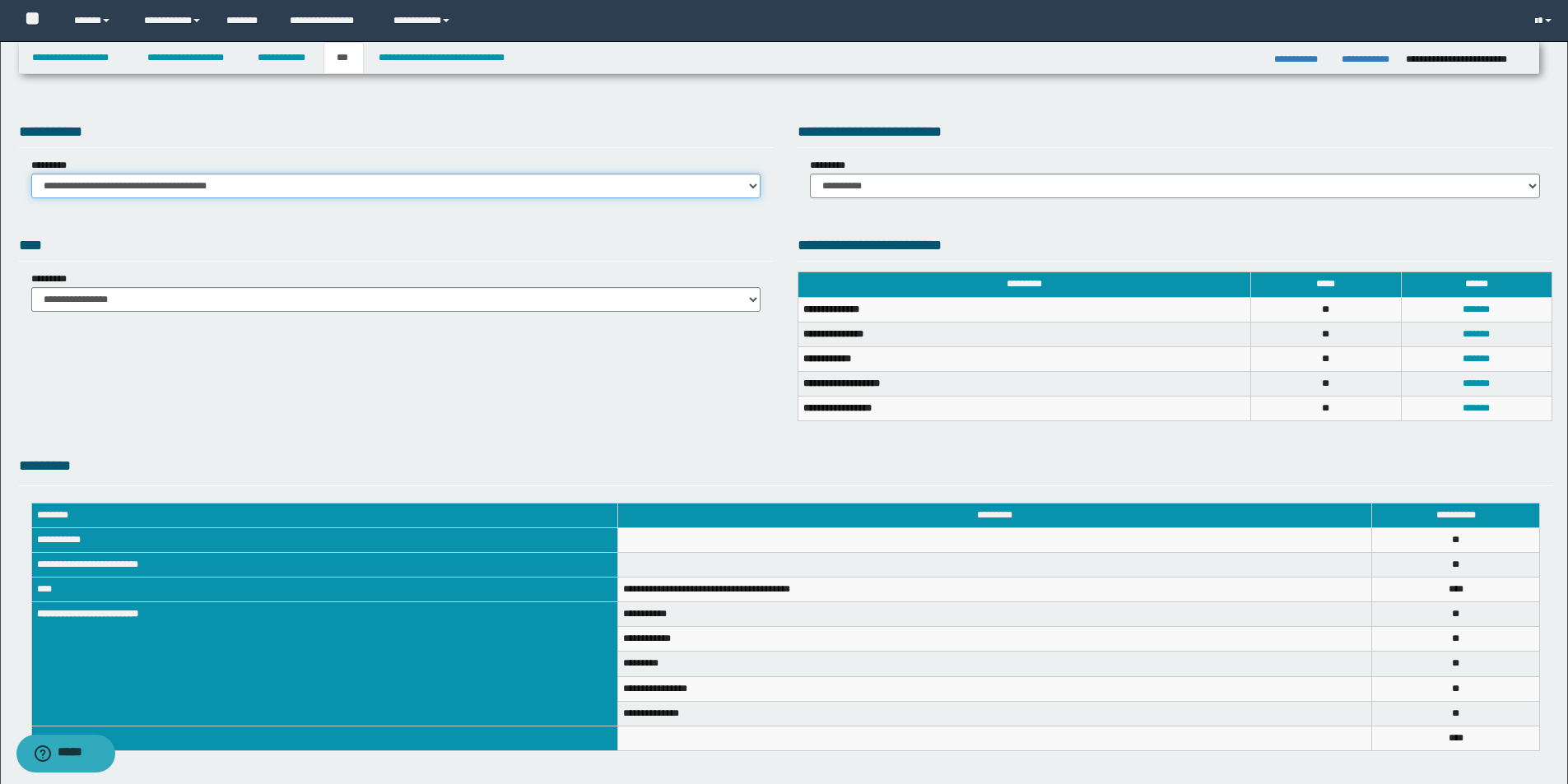 click on "**********" at bounding box center [396, 186] 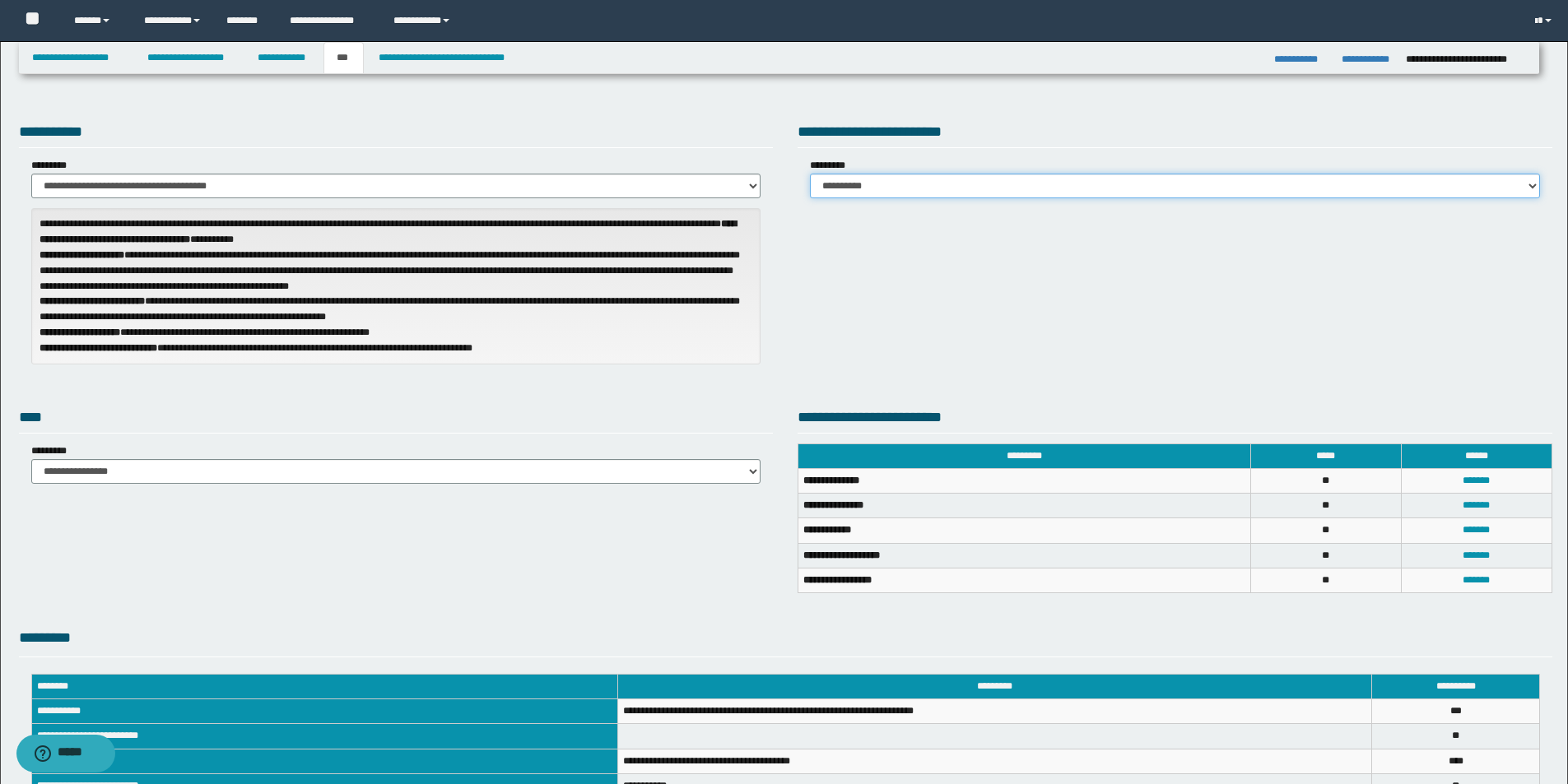 click on "**********" at bounding box center (1175, 186) 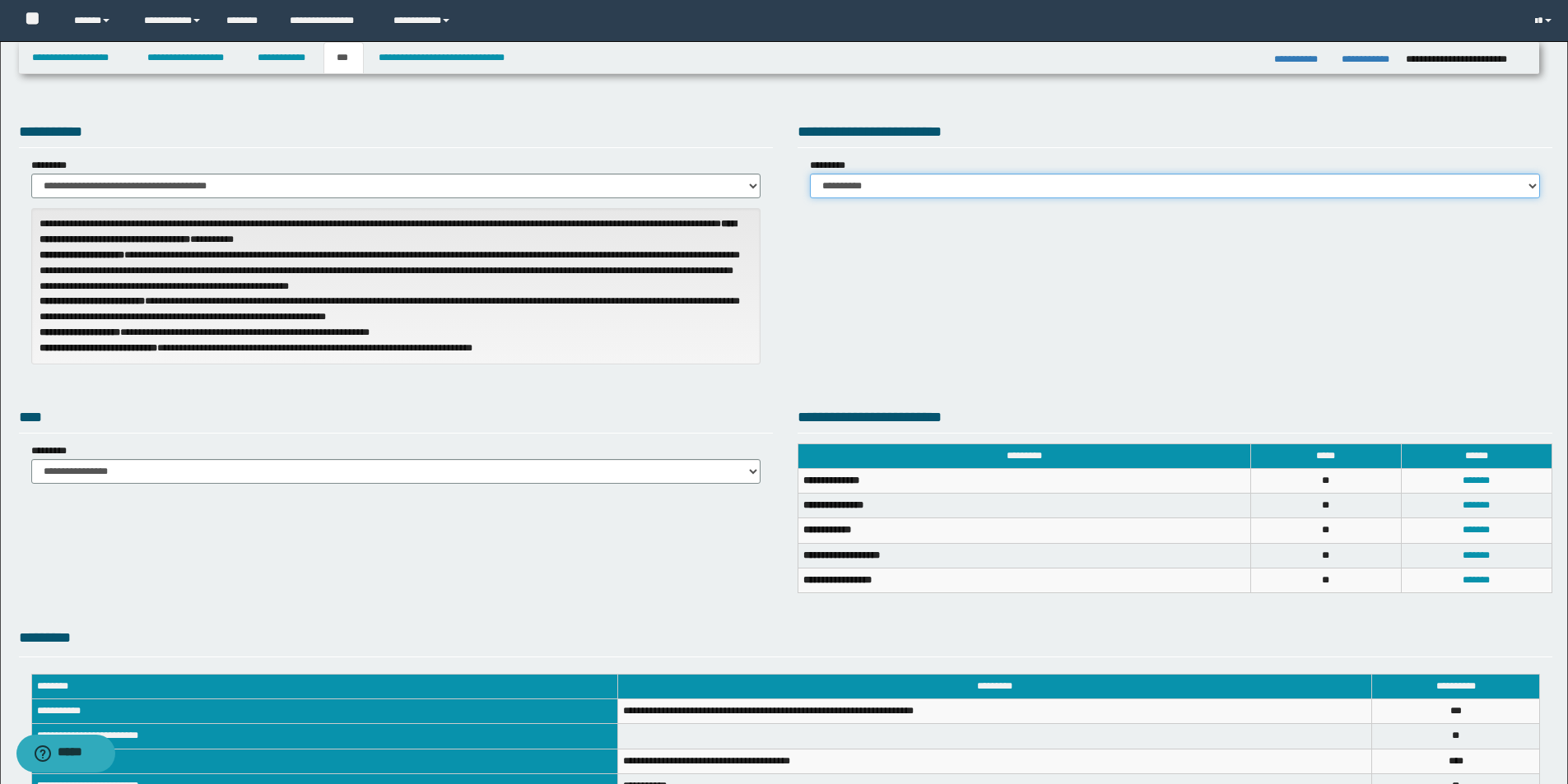 select on "*" 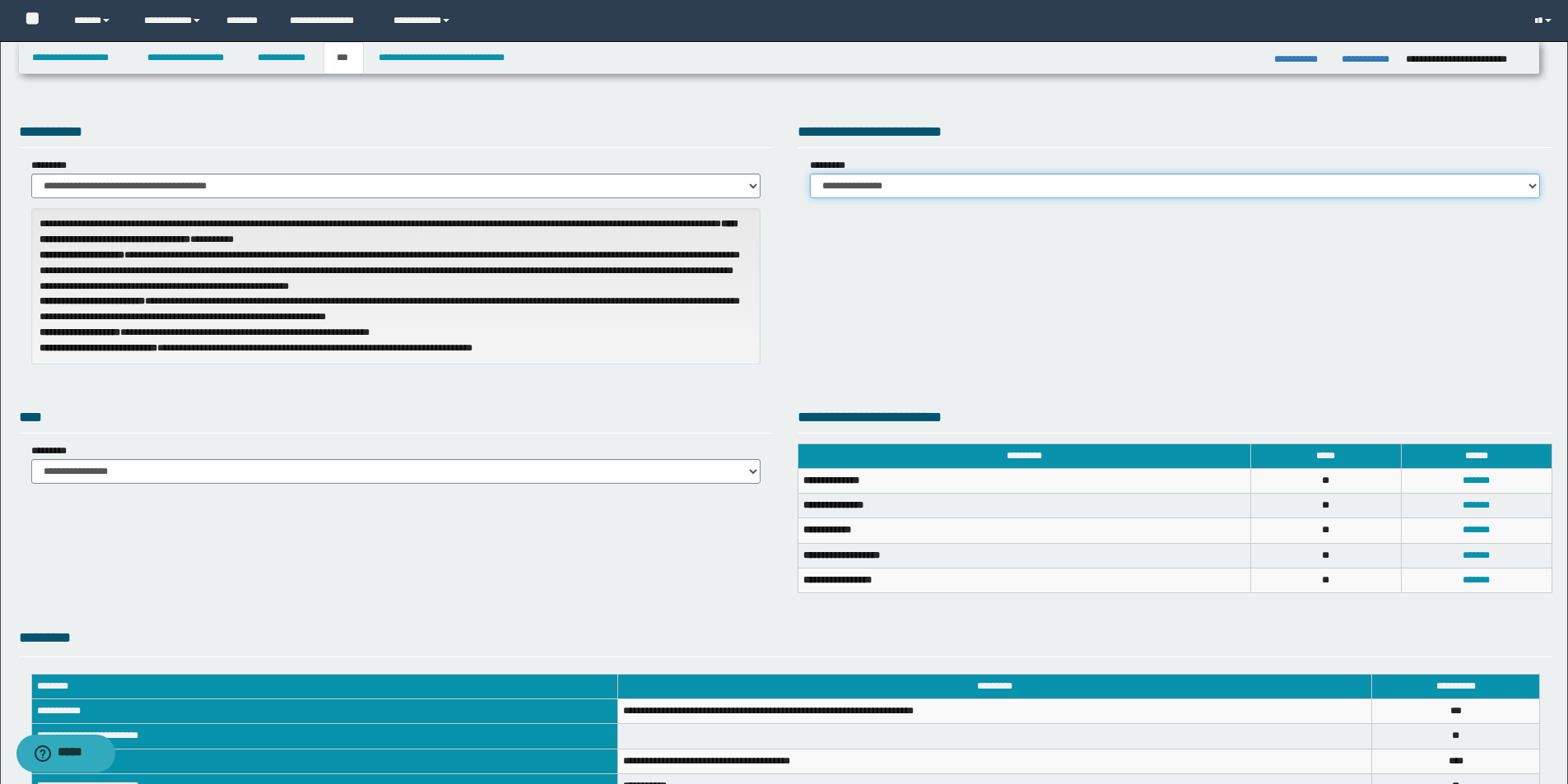 click on "**********" at bounding box center (1175, 186) 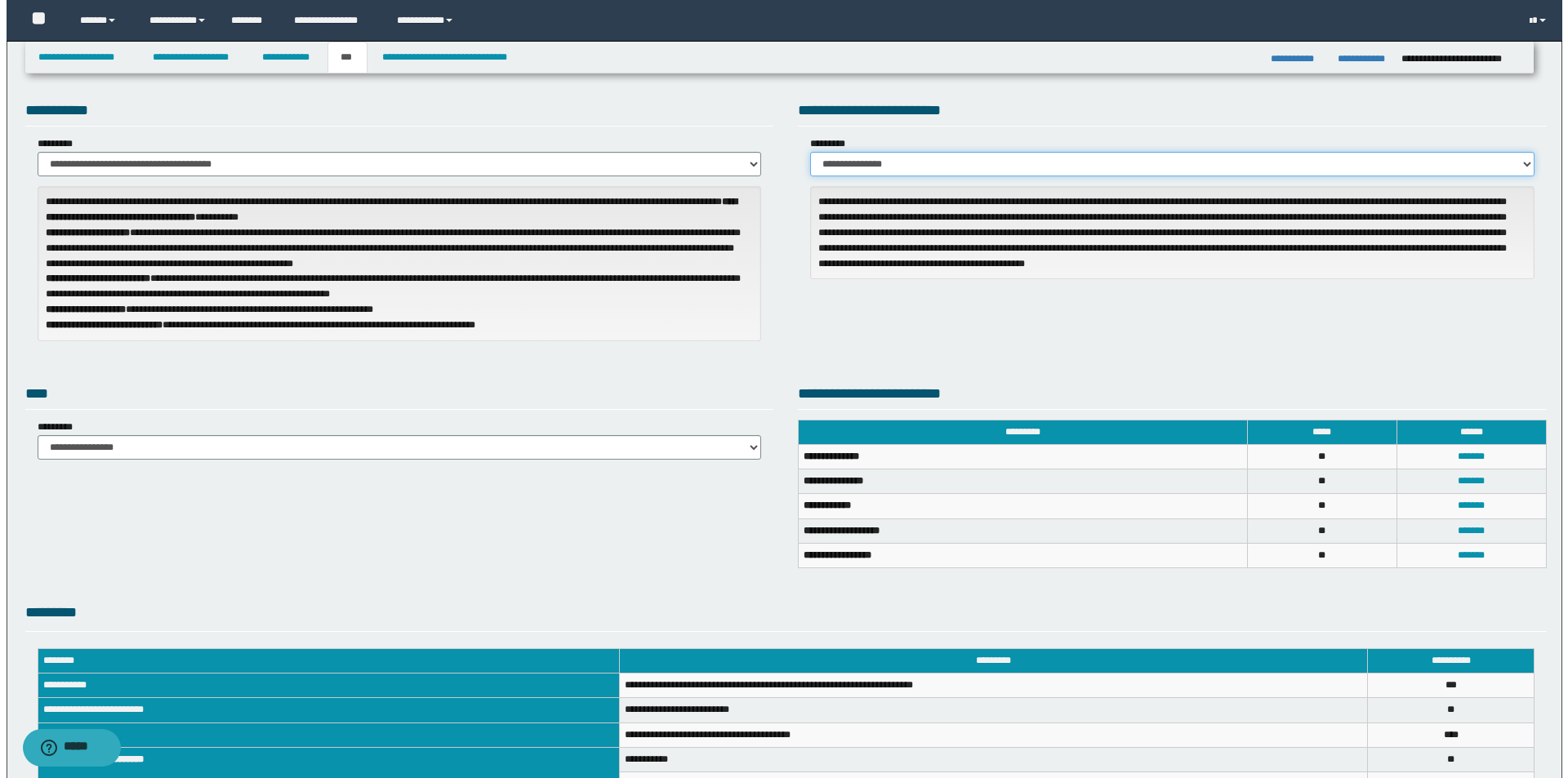 scroll, scrollTop: 0, scrollLeft: 0, axis: both 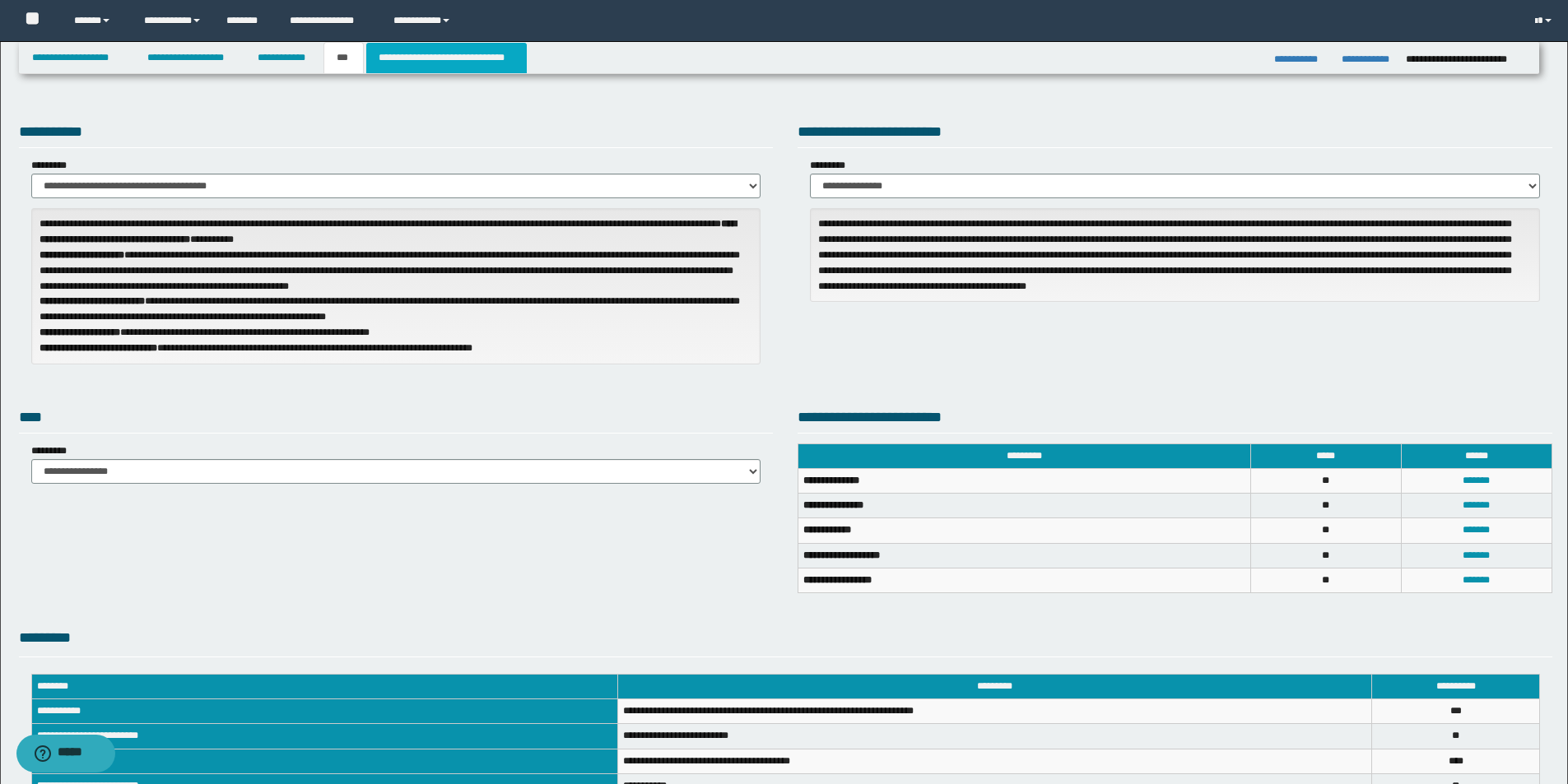 click on "**********" at bounding box center (446, 58) 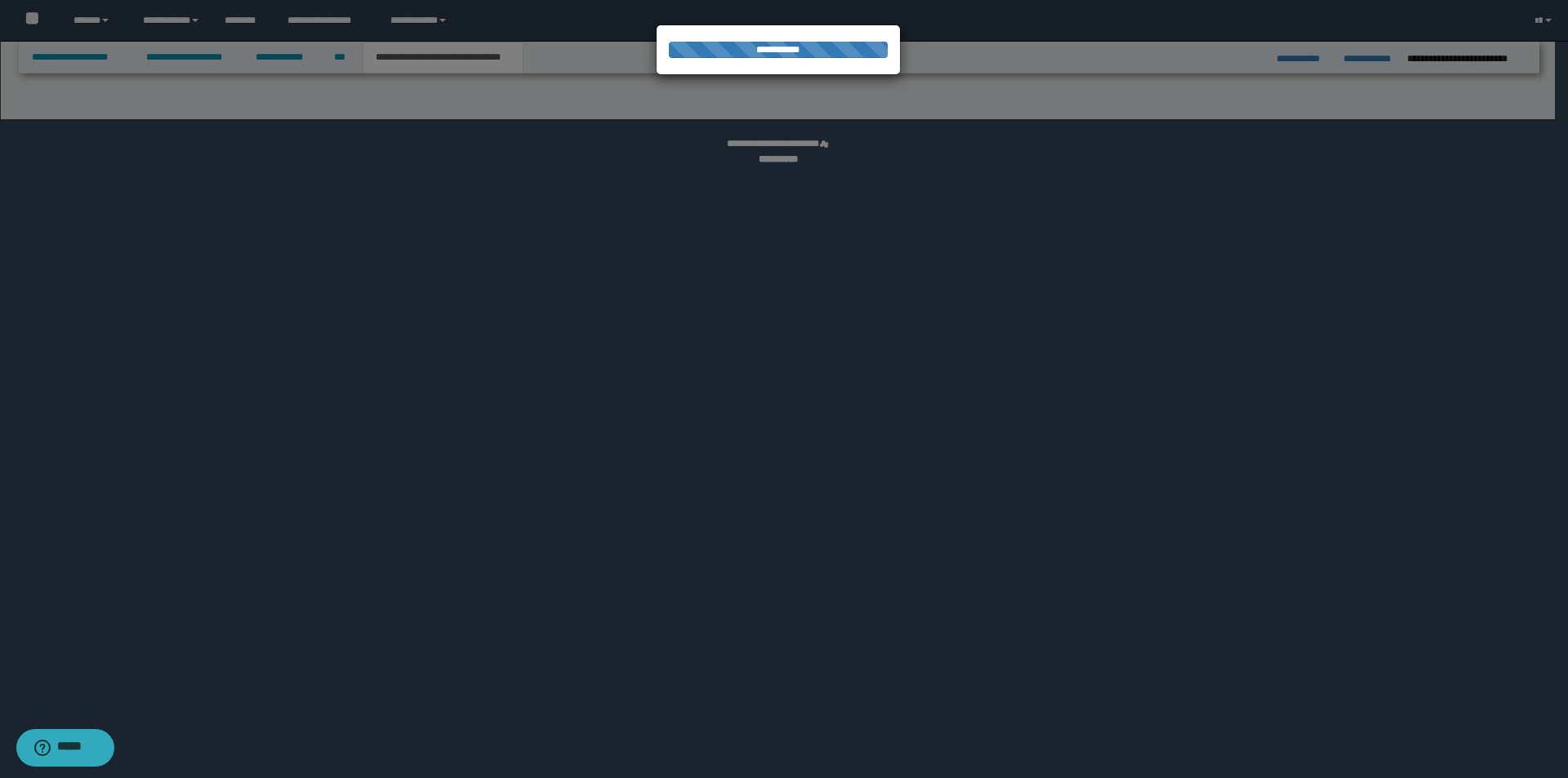 select on "*" 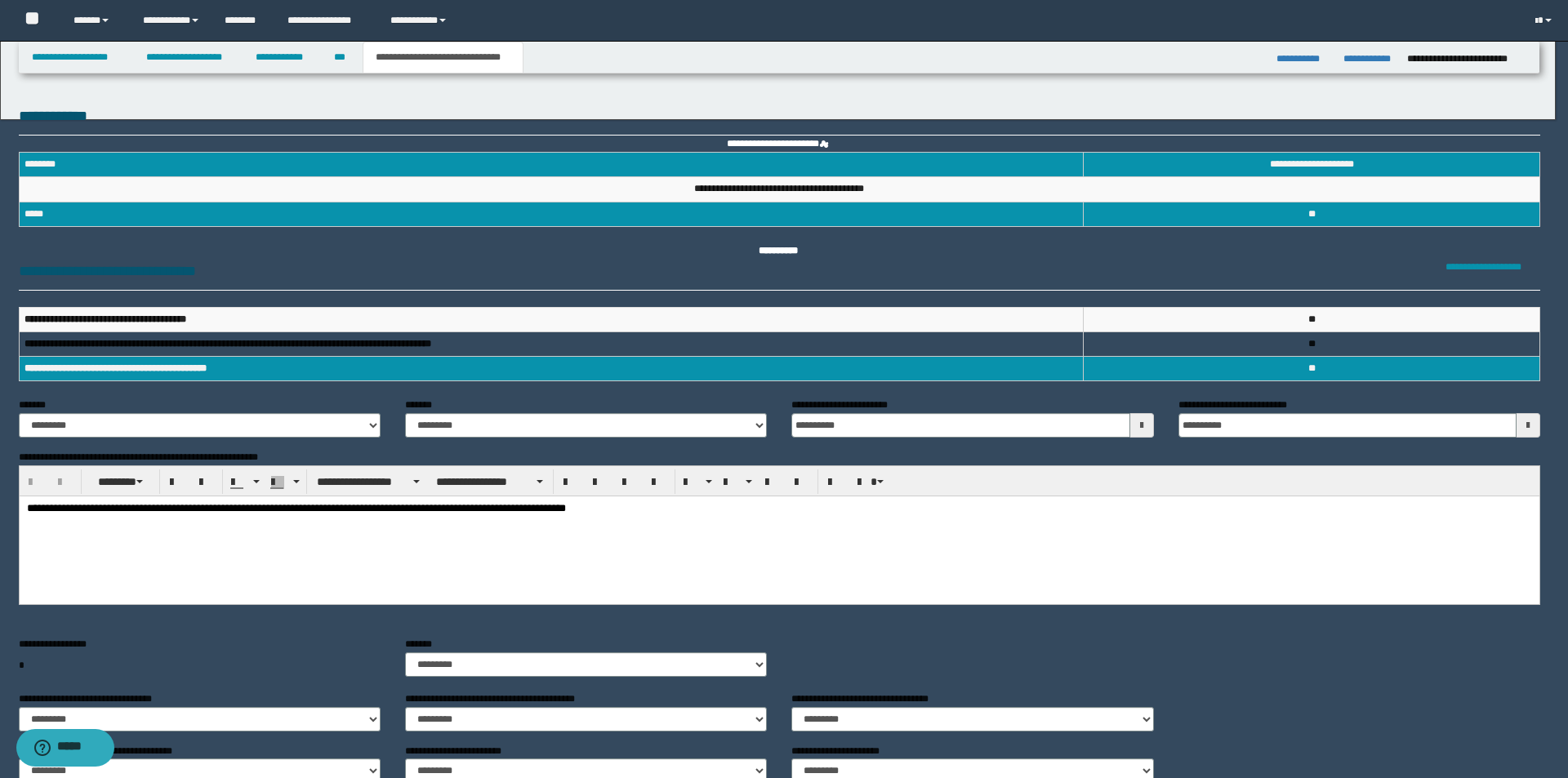 scroll, scrollTop: 0, scrollLeft: 0, axis: both 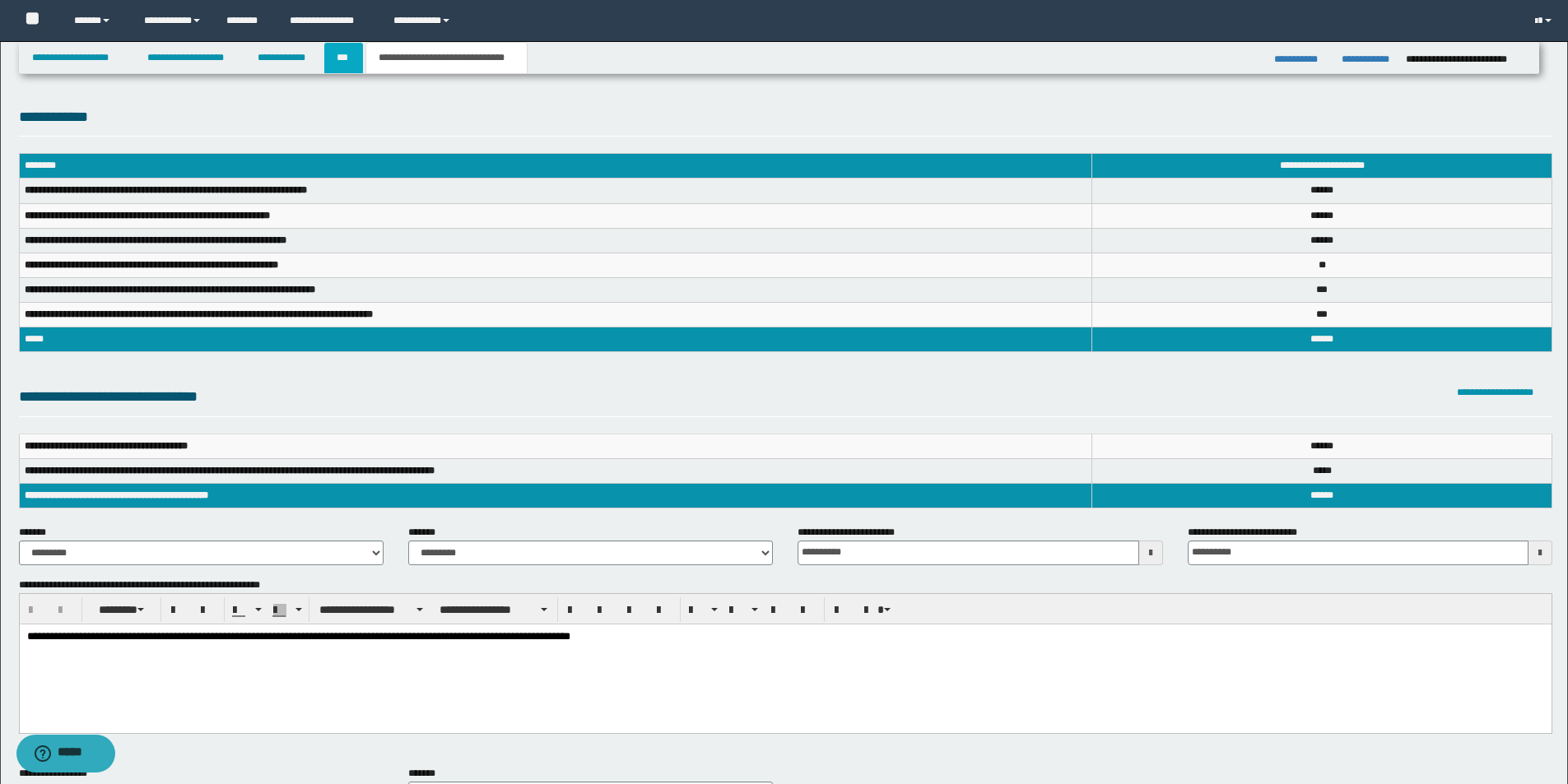 click on "***" at bounding box center (343, 58) 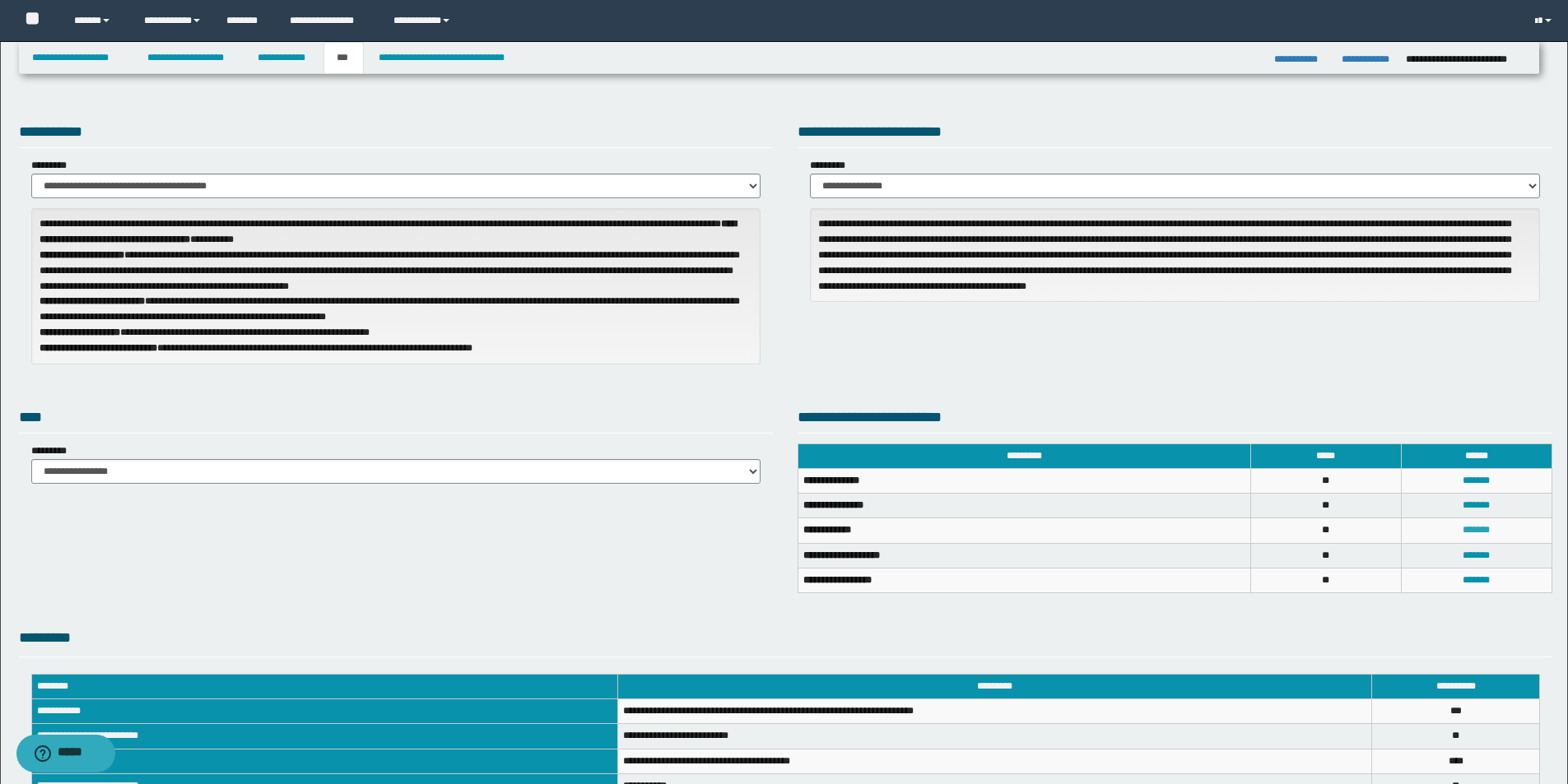 click on "*******" at bounding box center [1476, 530] 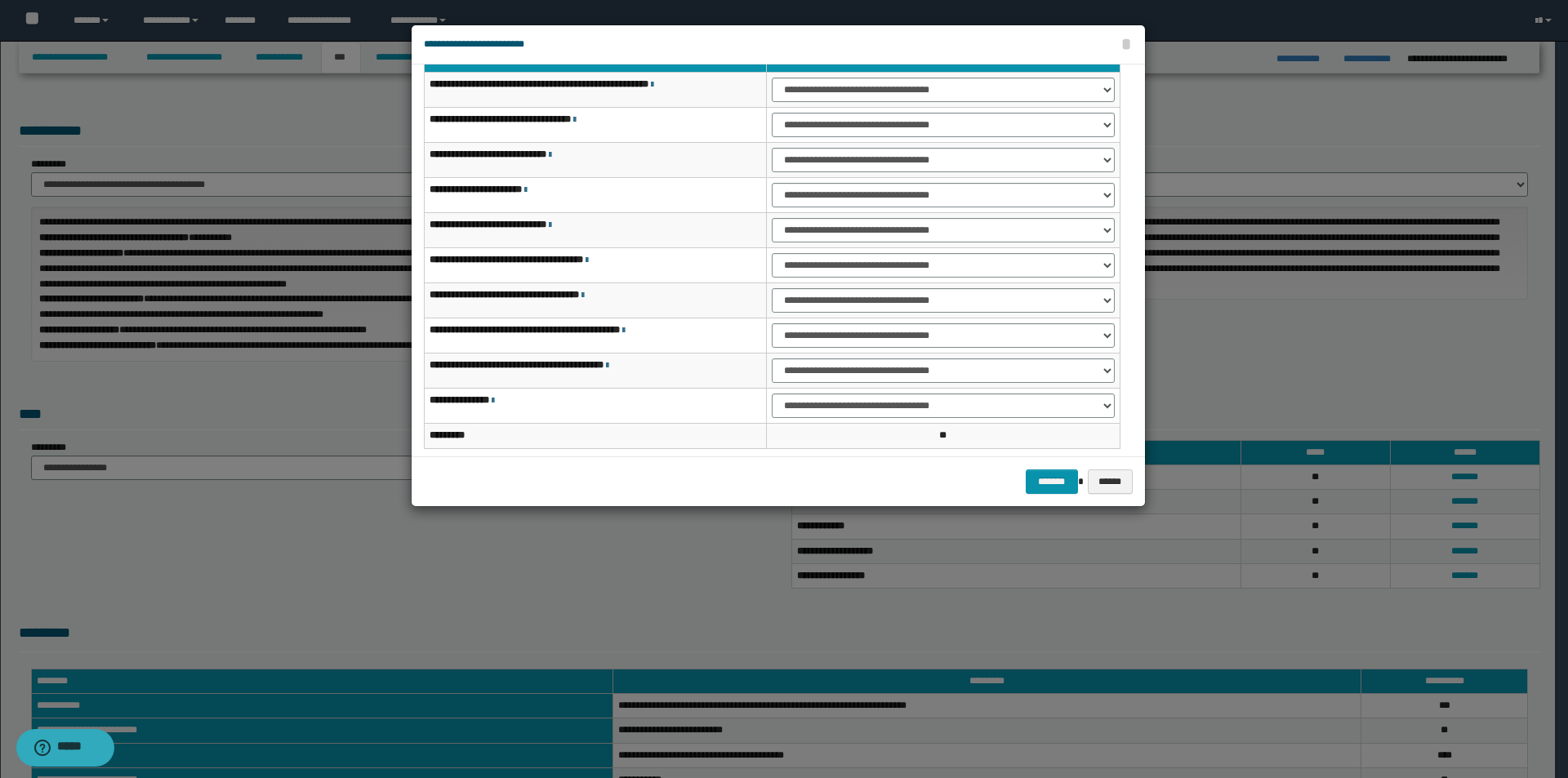 scroll, scrollTop: 99, scrollLeft: 0, axis: vertical 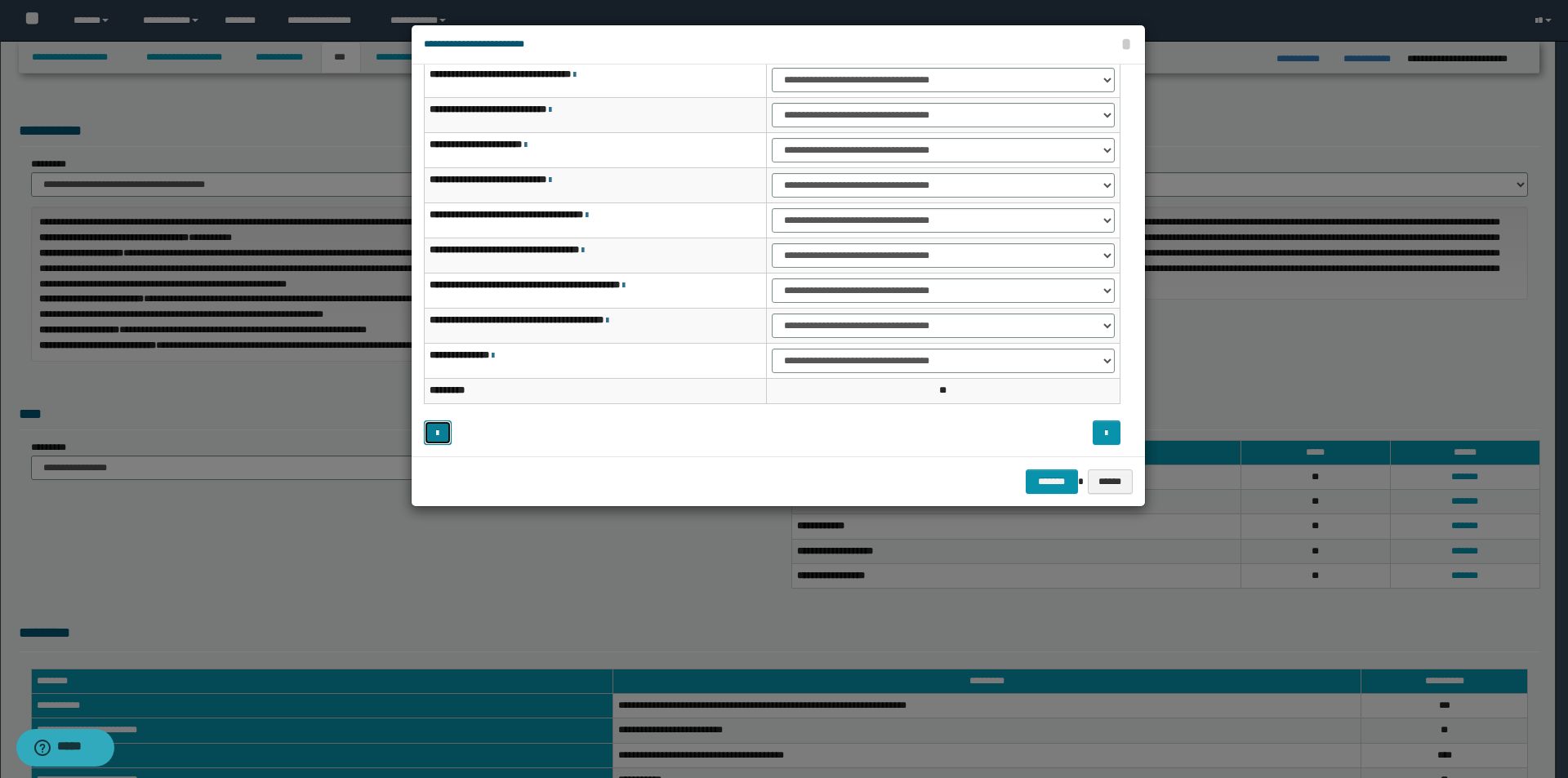 click at bounding box center [437, 433] 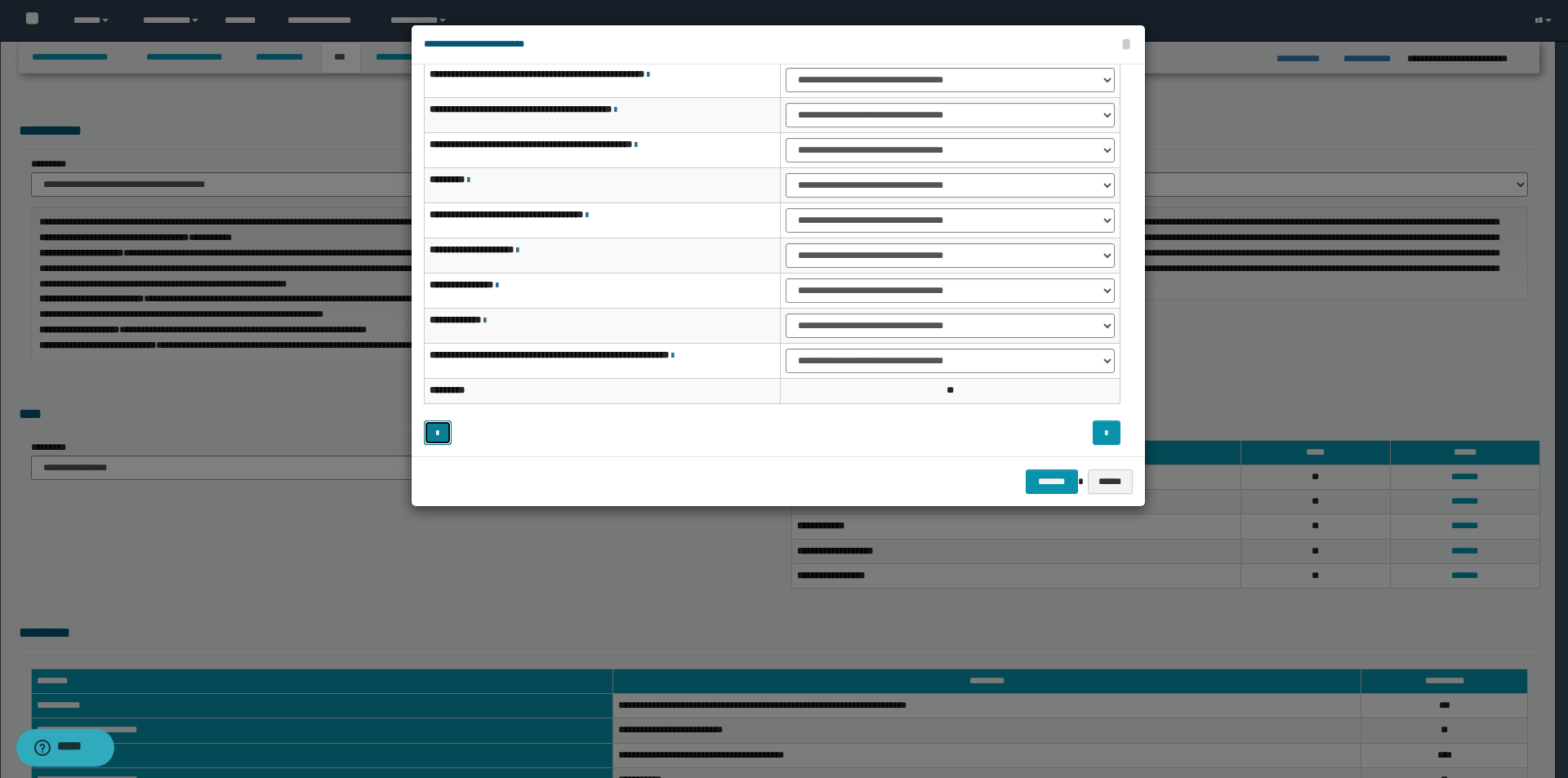 click at bounding box center (437, 433) 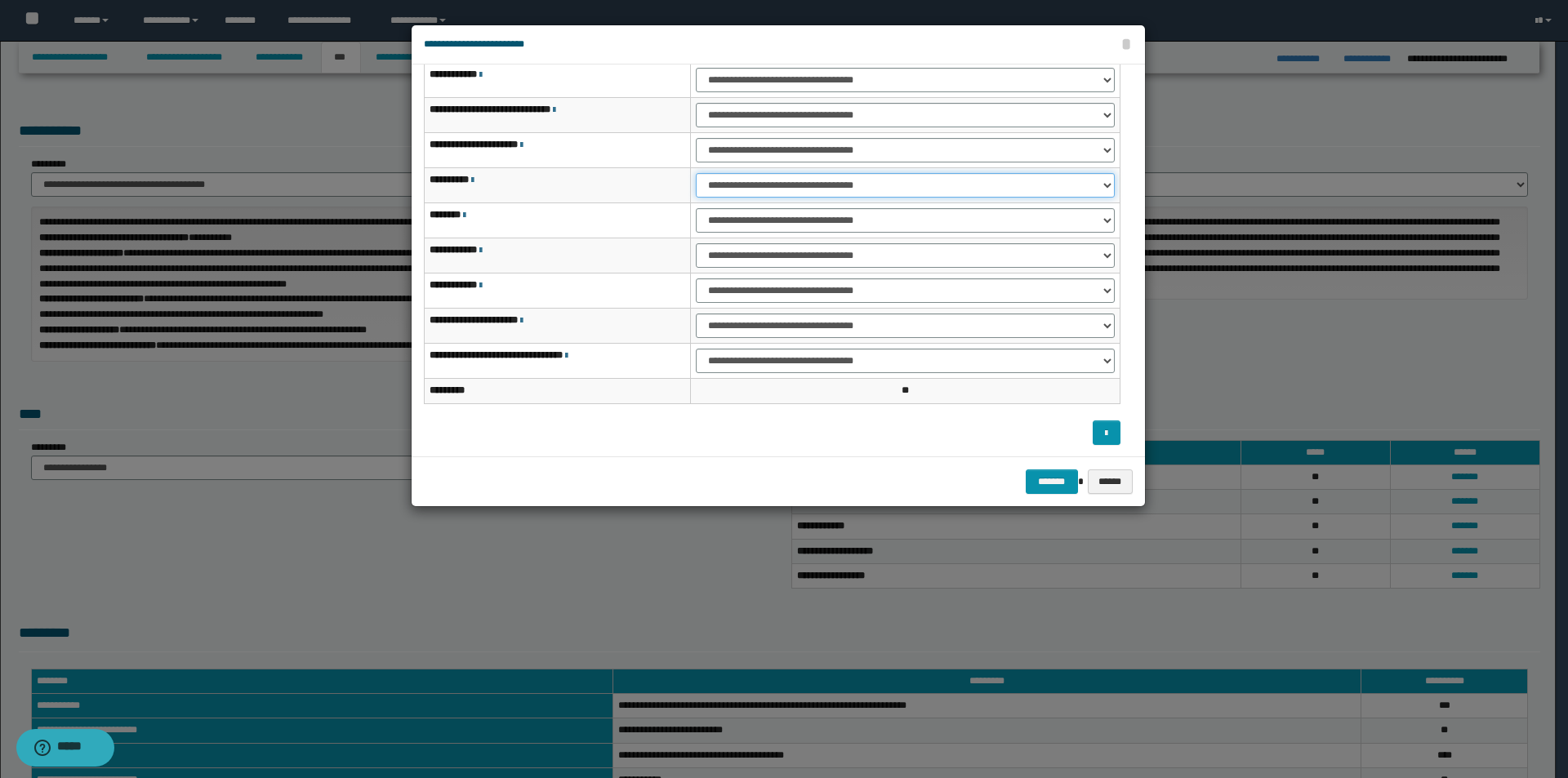 click on "**********" at bounding box center (905, 185) 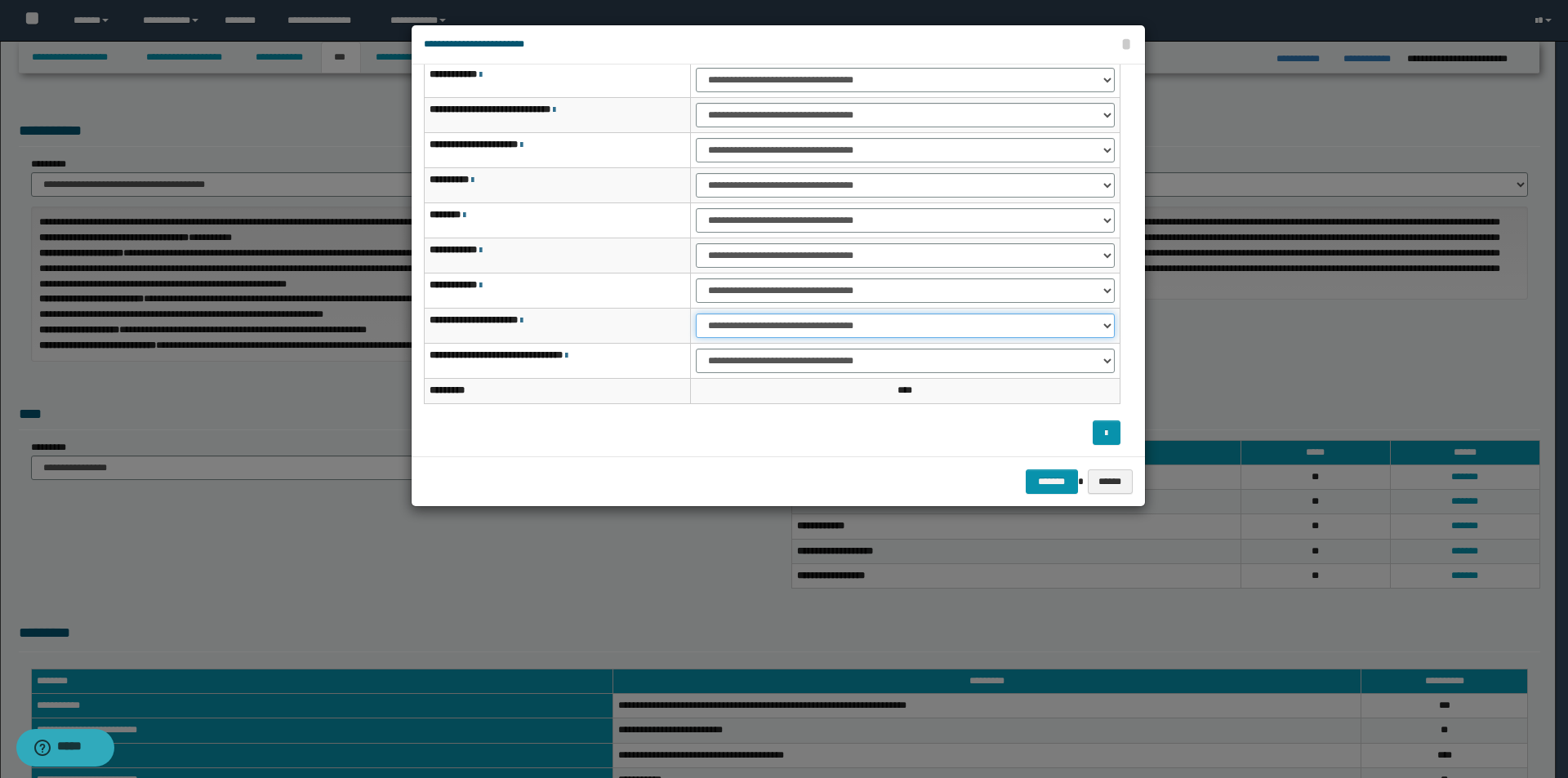 click on "**********" at bounding box center [905, 326] 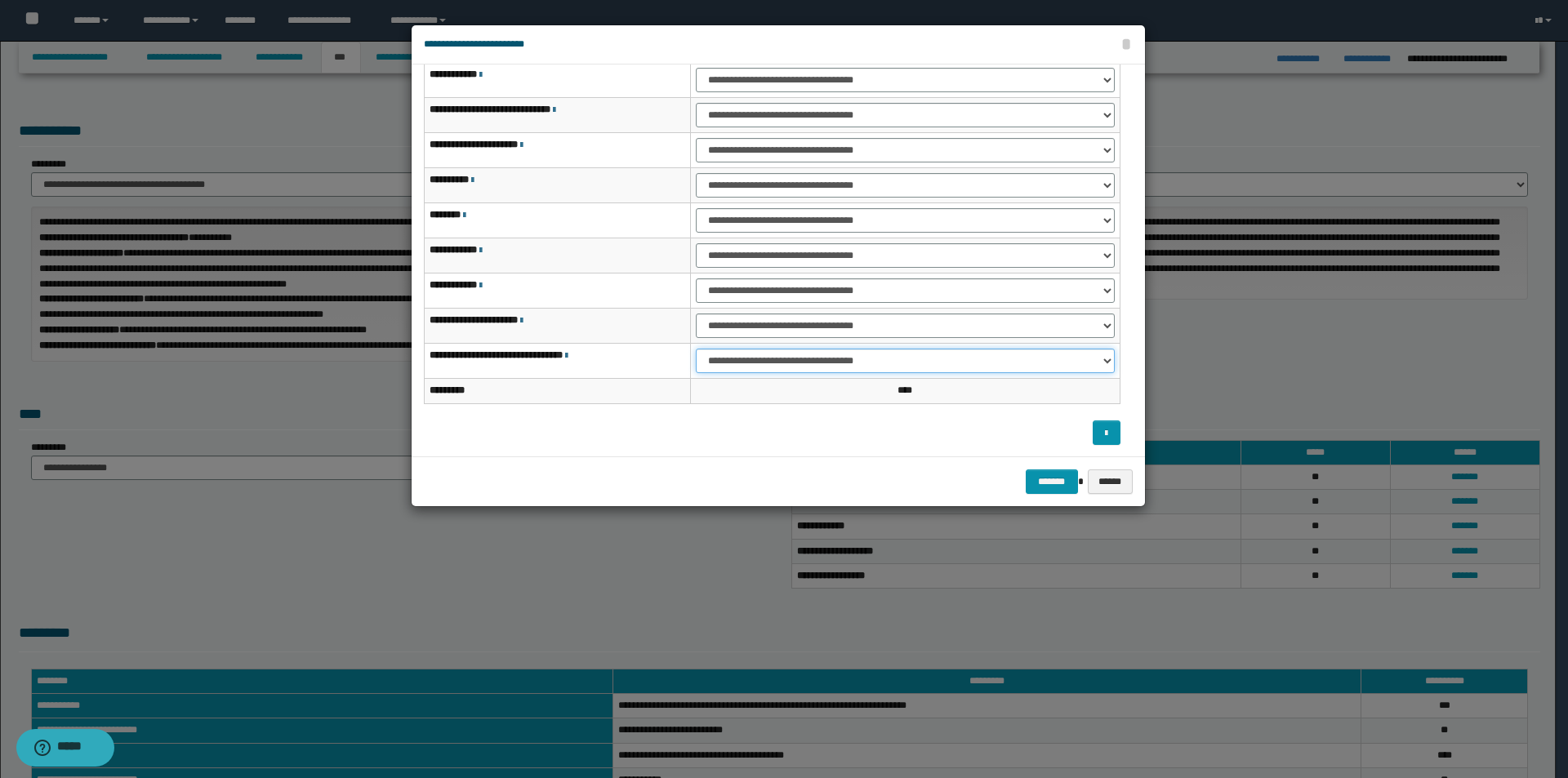 click on "**********" at bounding box center (905, 361) 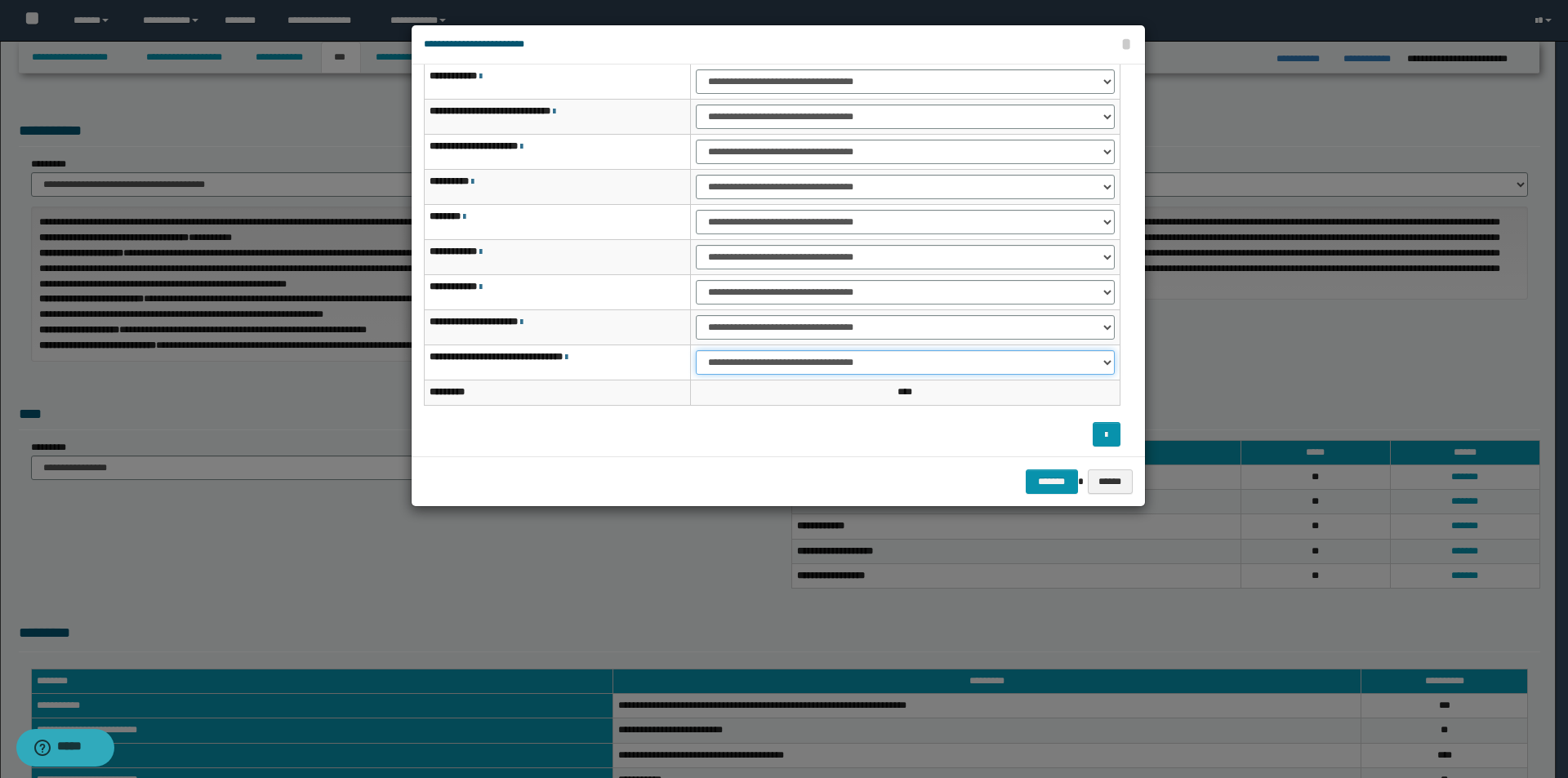 scroll, scrollTop: 99, scrollLeft: 0, axis: vertical 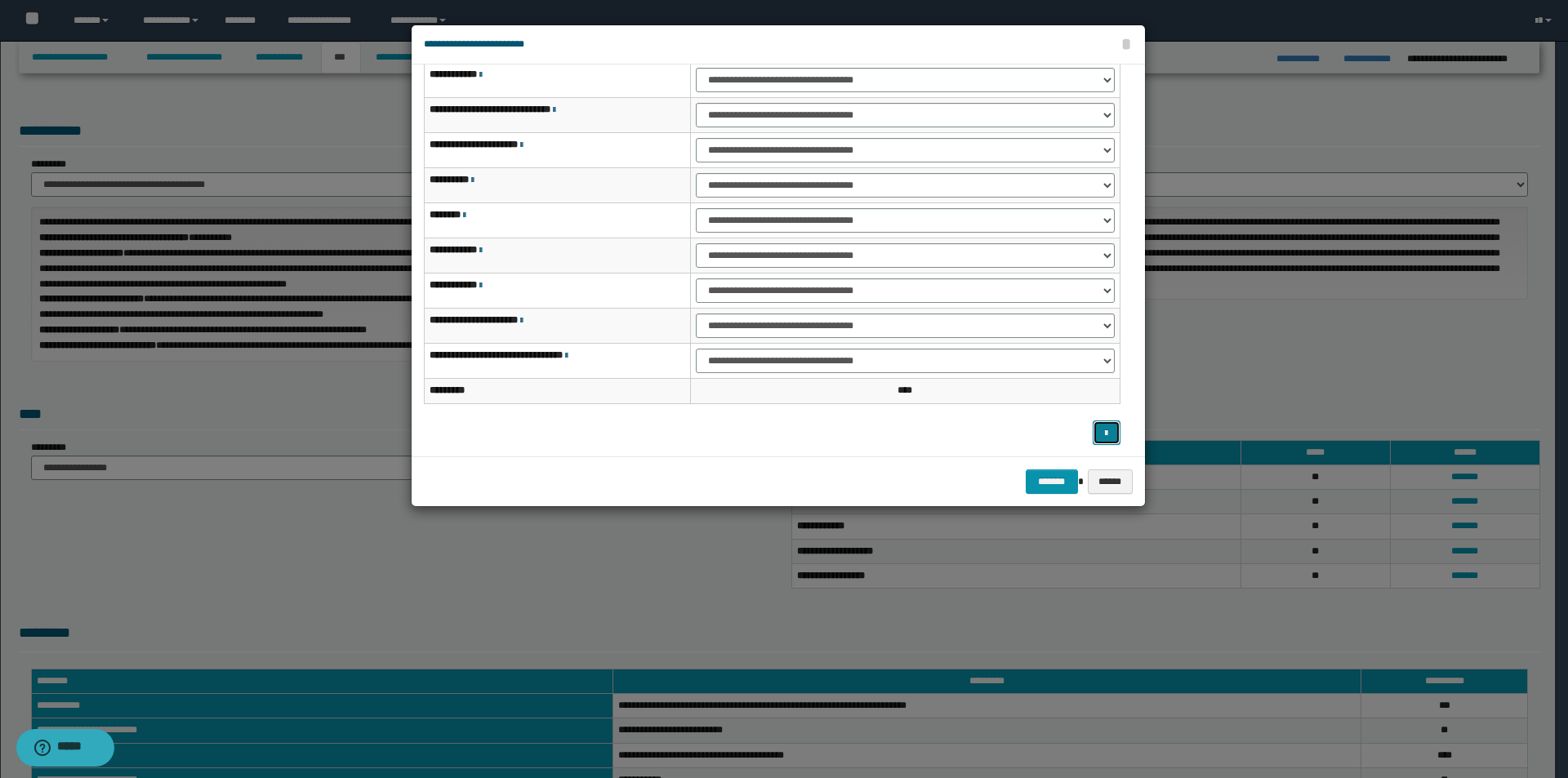 click at bounding box center [1106, 433] 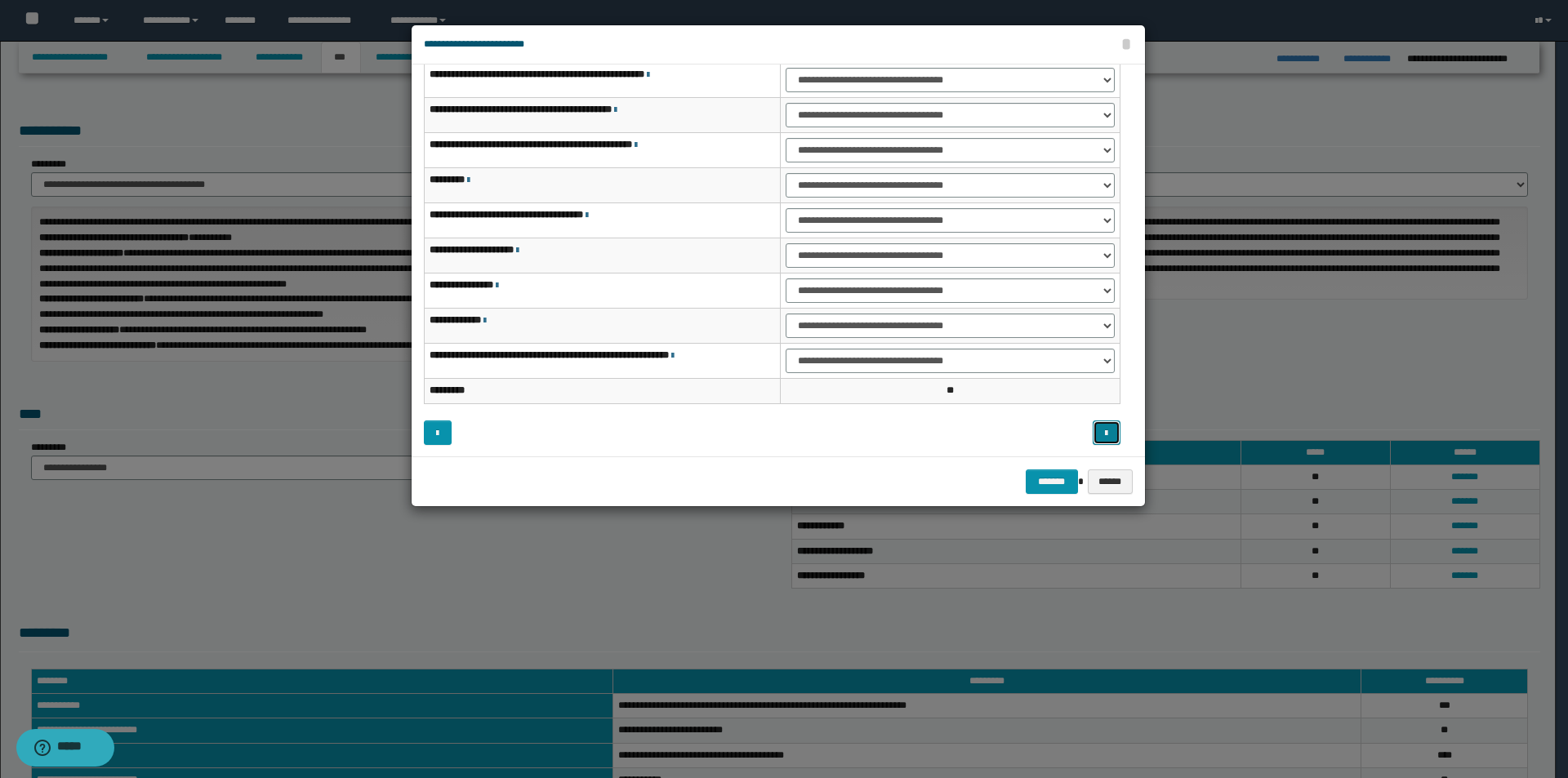 click at bounding box center [1106, 433] 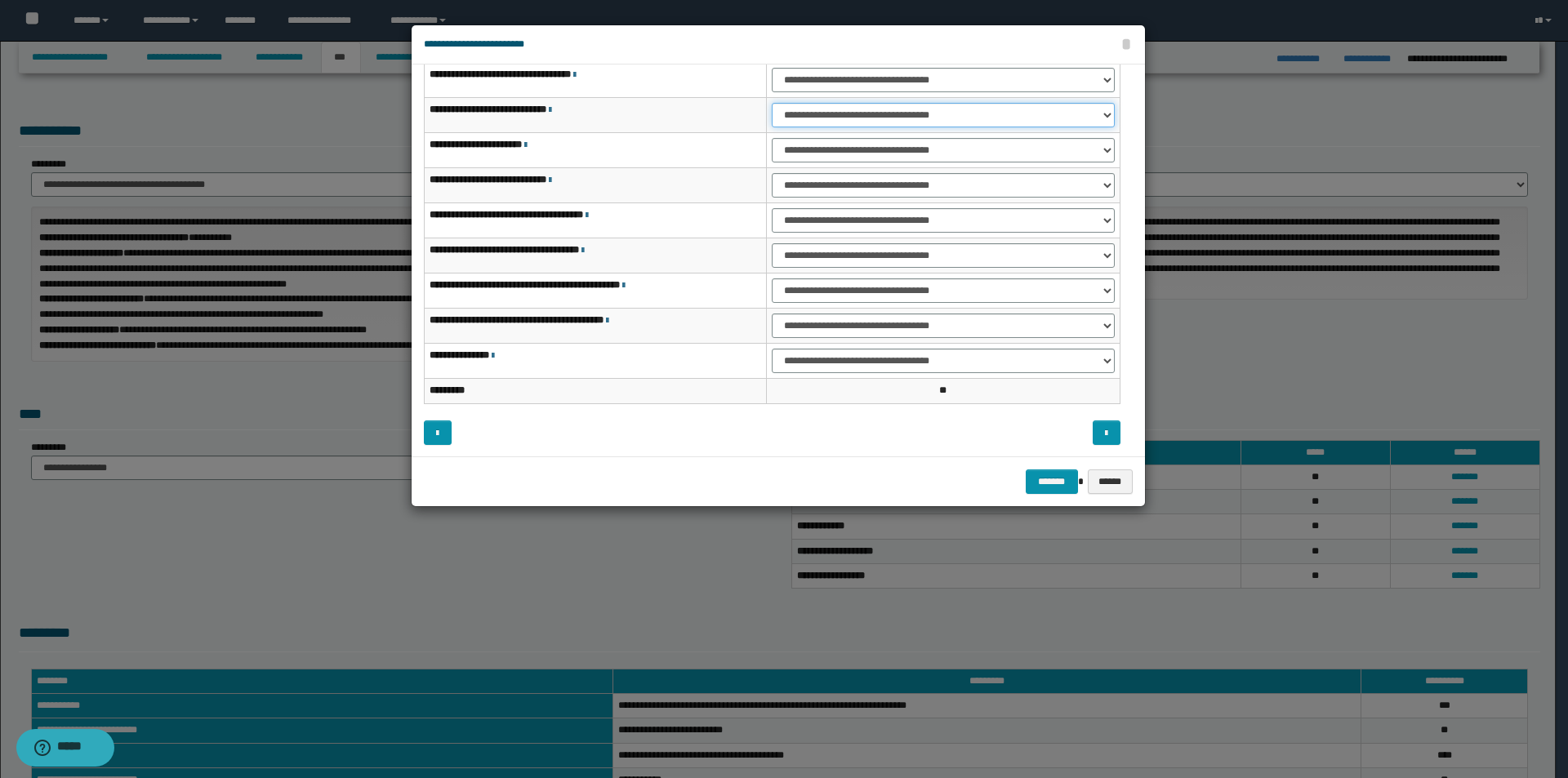 click on "**********" at bounding box center (943, 115) 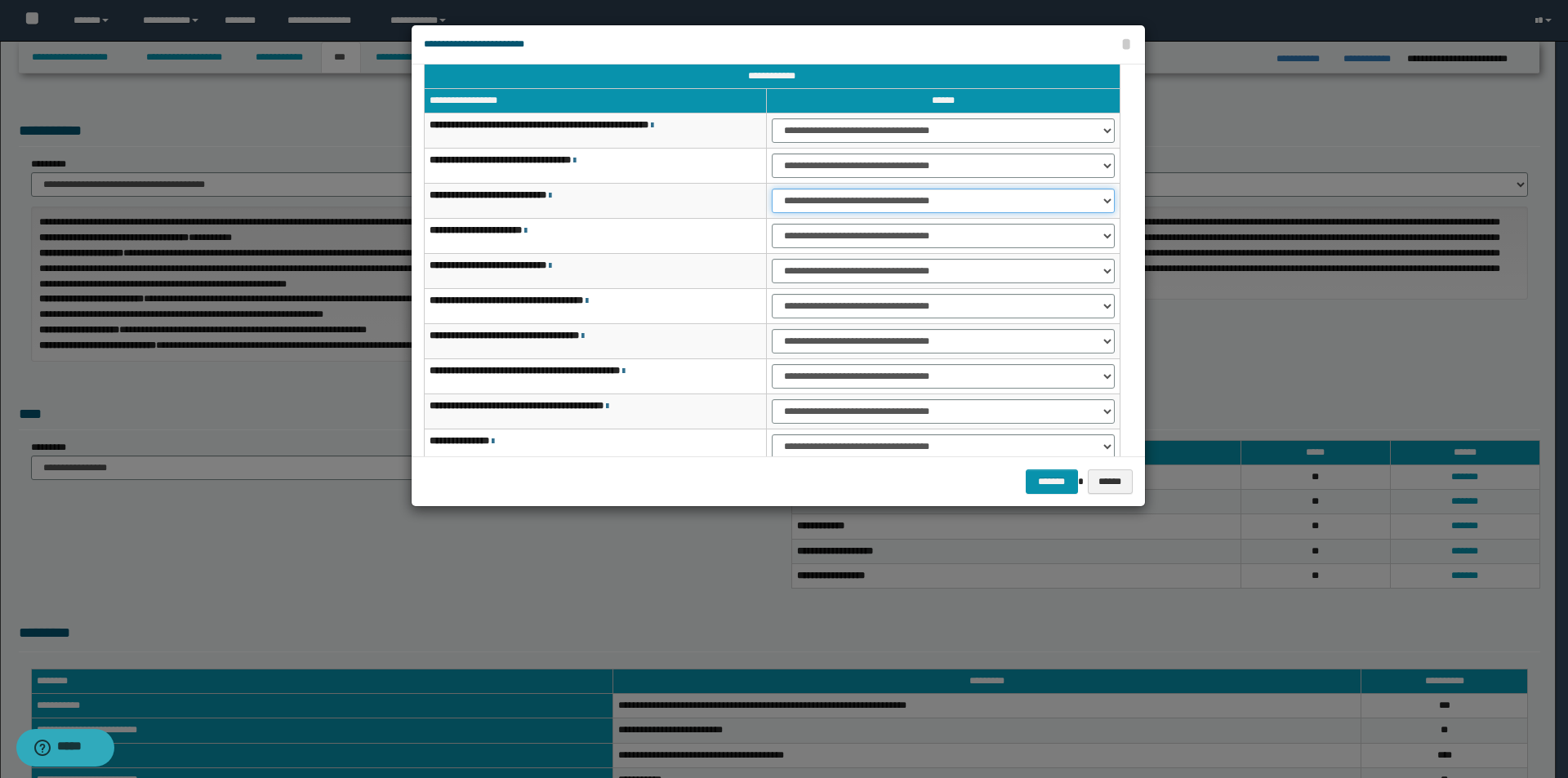 scroll, scrollTop: 0, scrollLeft: 0, axis: both 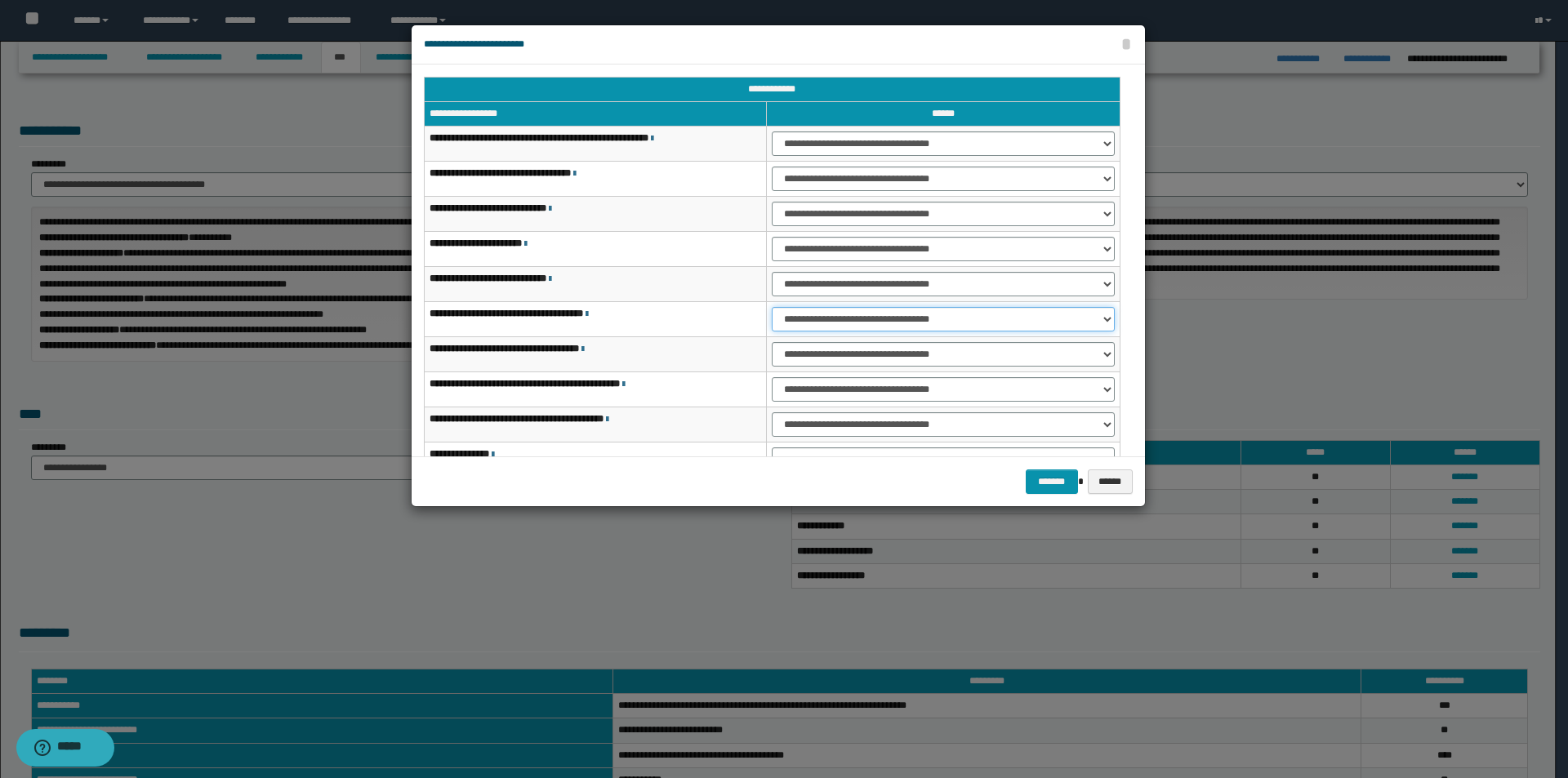 click on "**********" at bounding box center (943, 319) 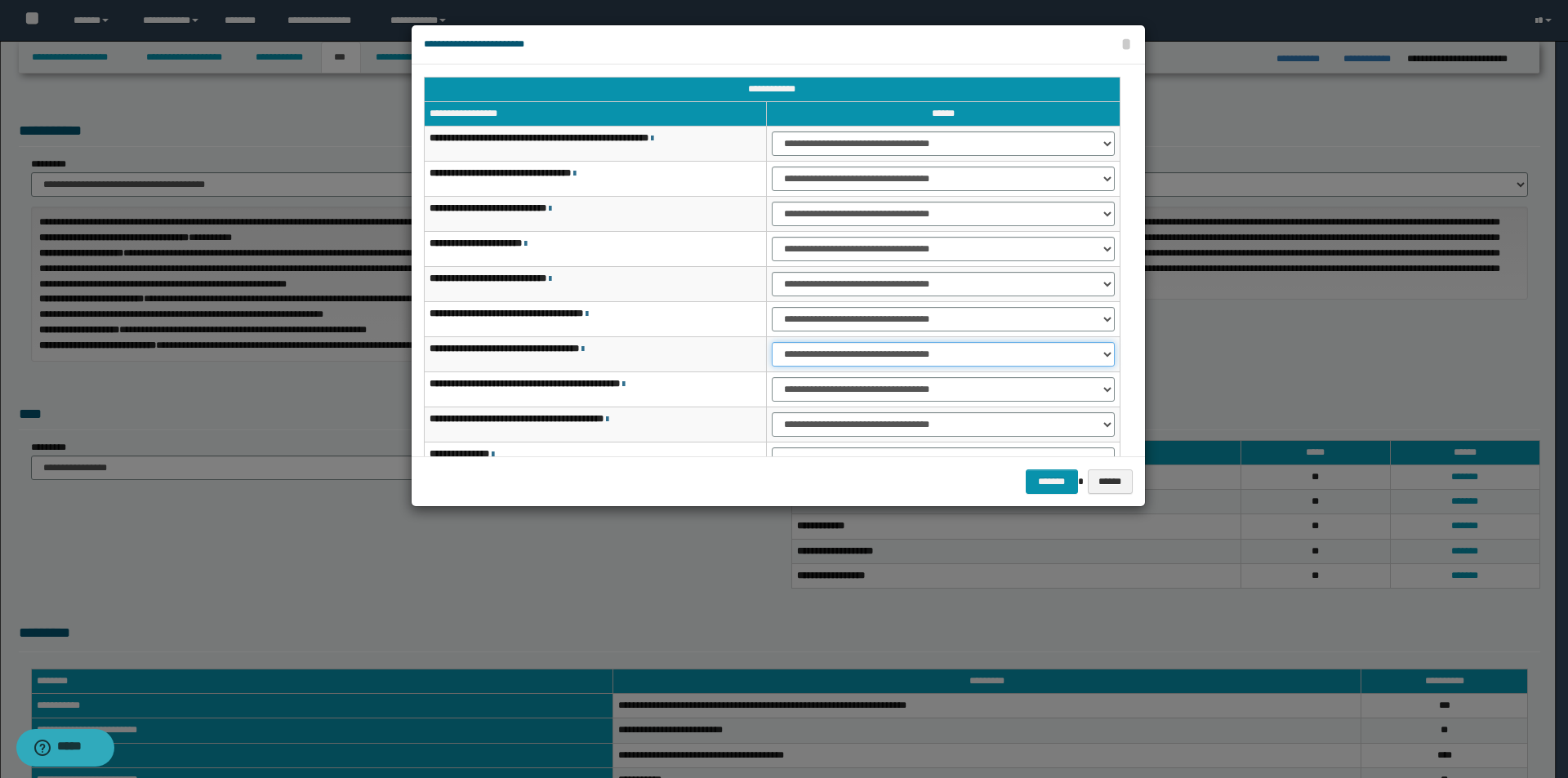 click on "**********" at bounding box center [943, 354] 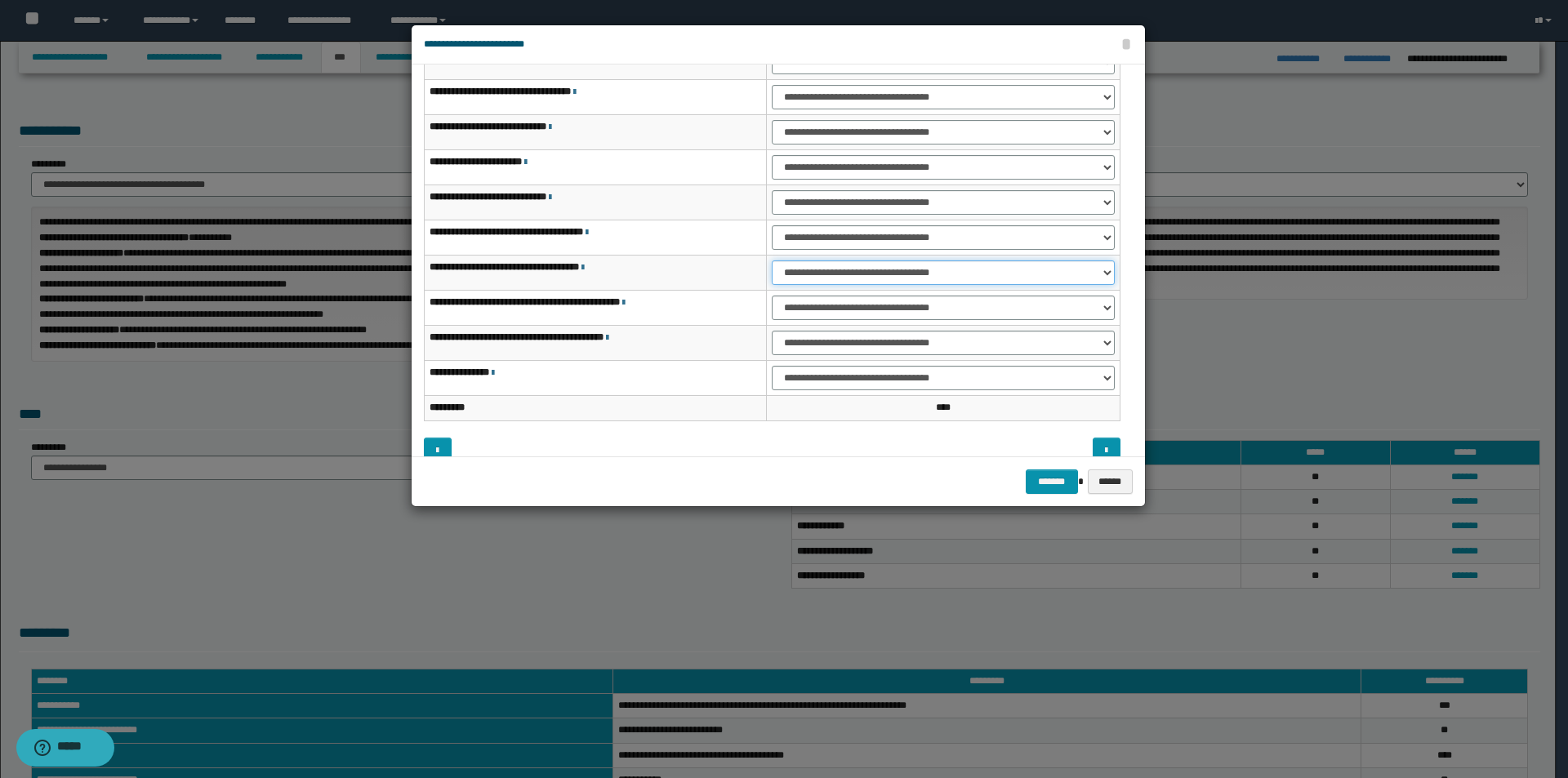 scroll, scrollTop: 99, scrollLeft: 0, axis: vertical 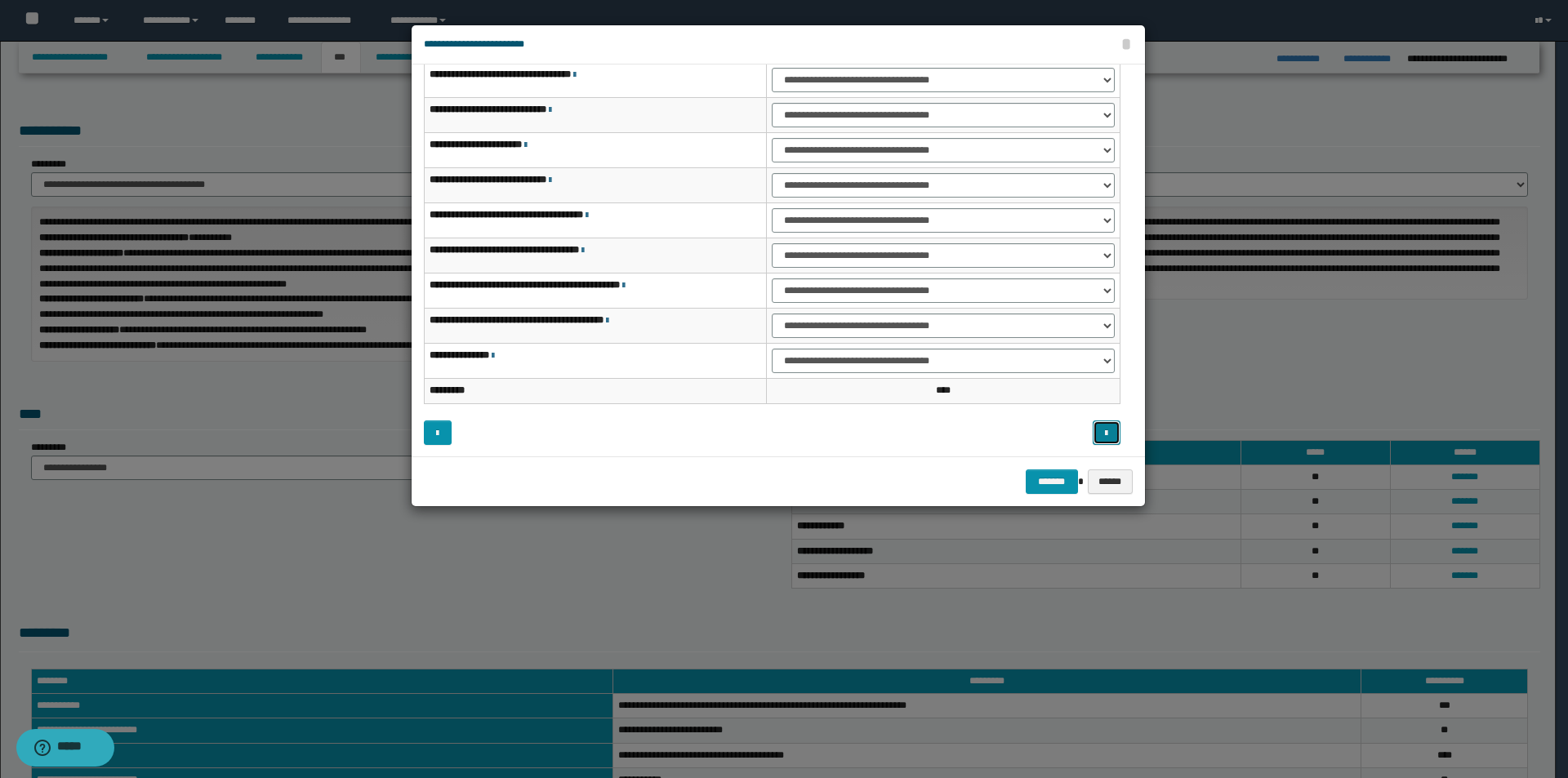 click at bounding box center [1106, 433] 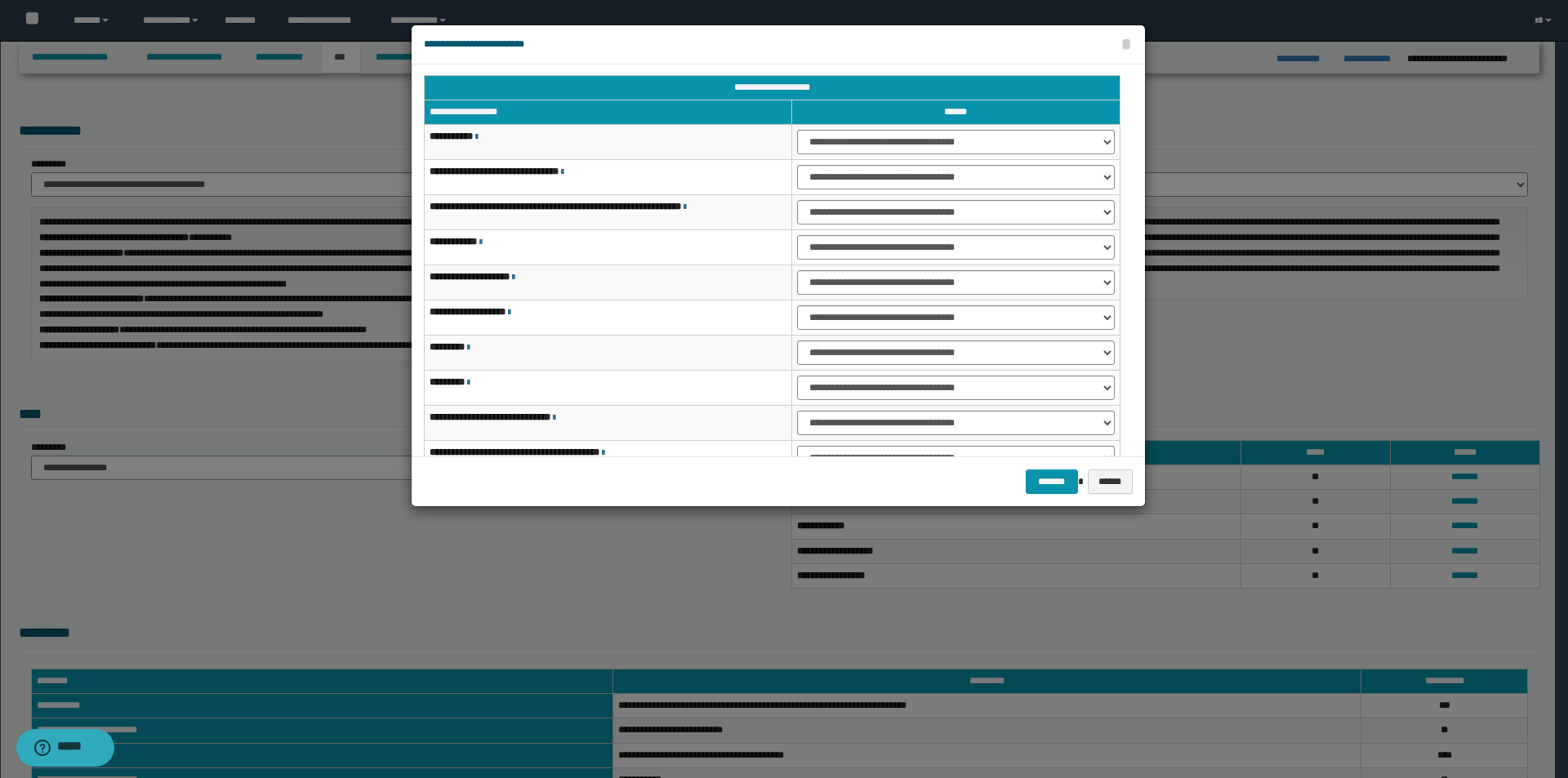 scroll, scrollTop: 0, scrollLeft: 0, axis: both 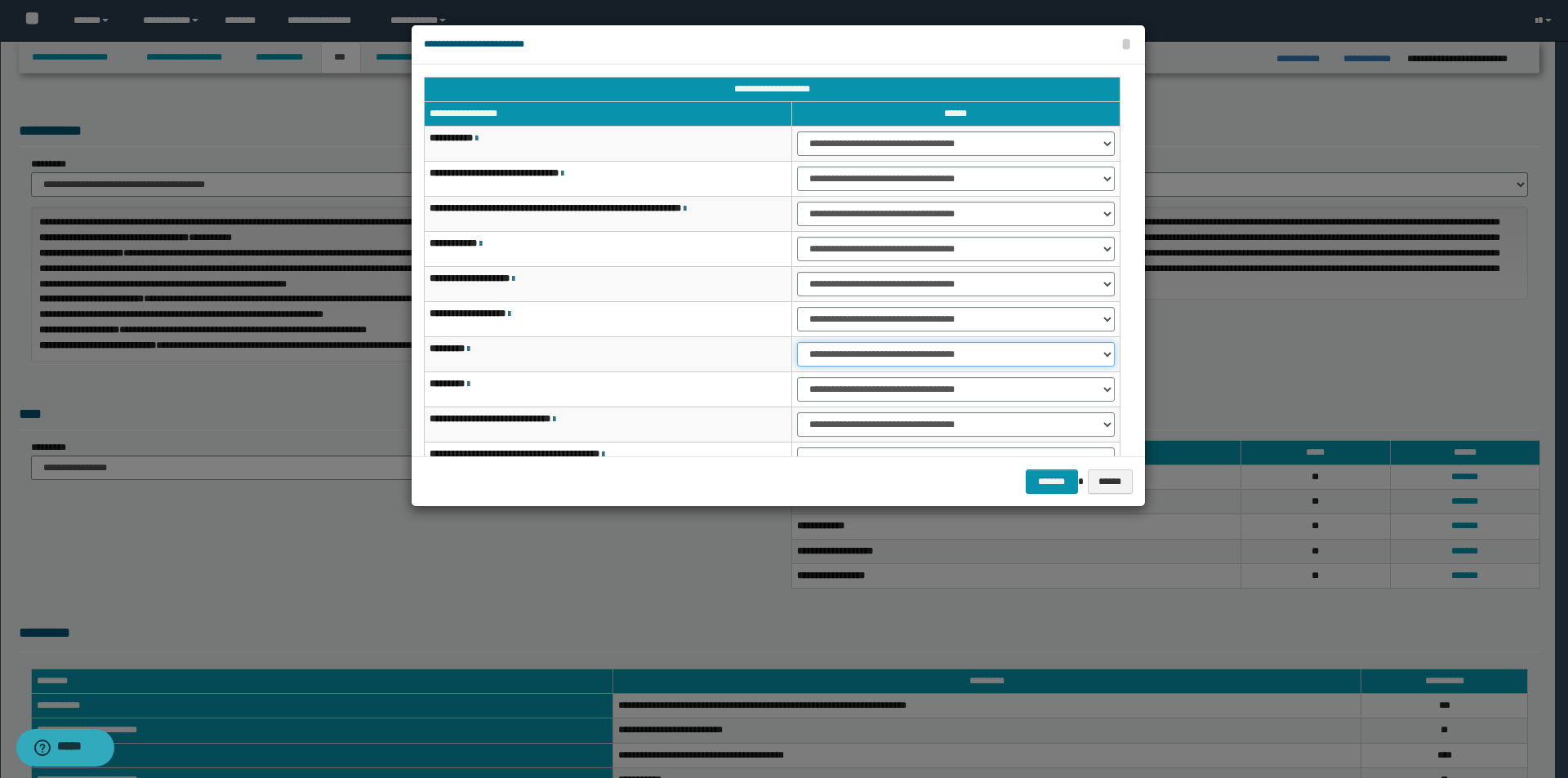 click on "**********" at bounding box center (956, 354) 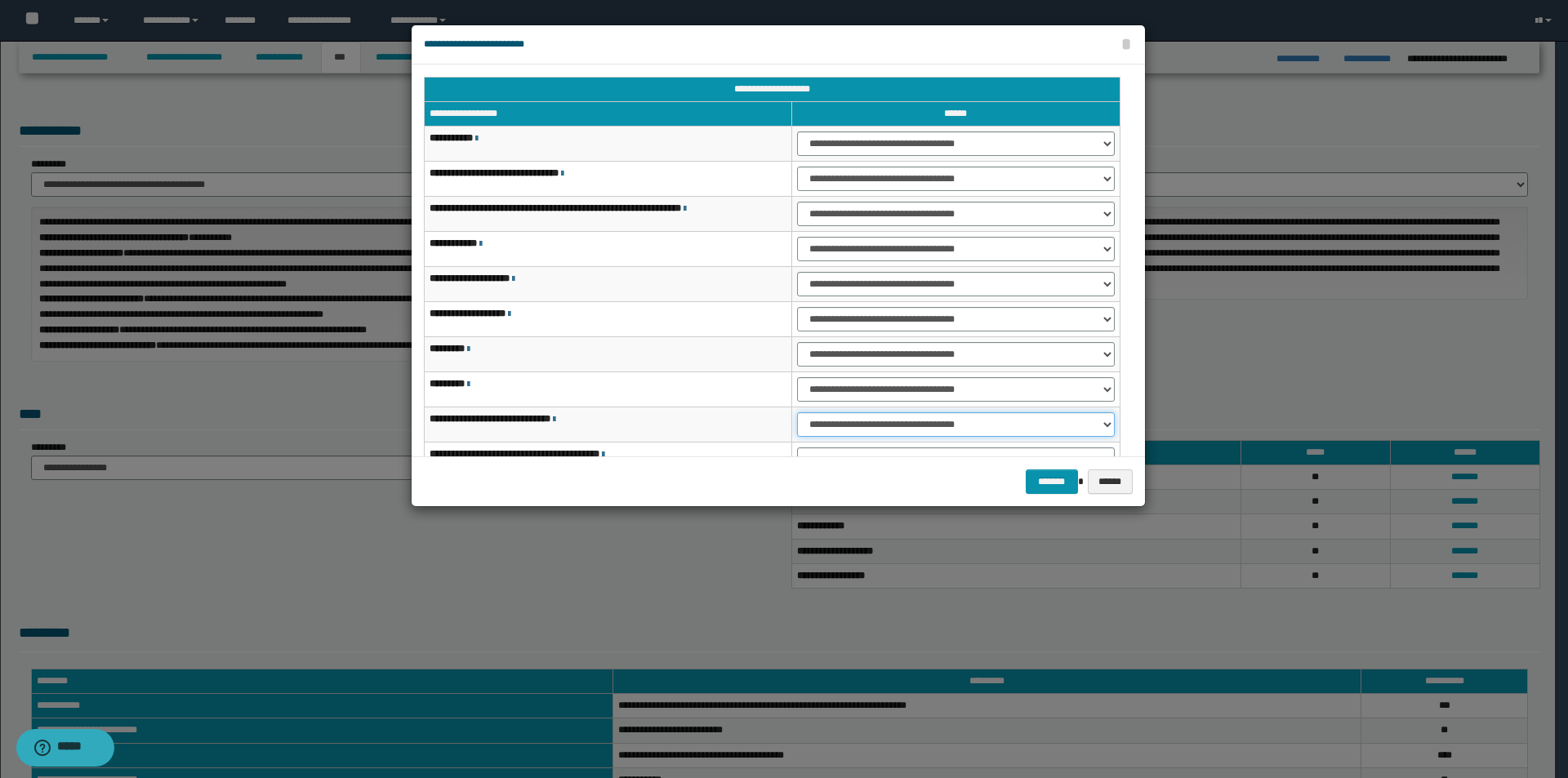click on "**********" at bounding box center (956, 425) 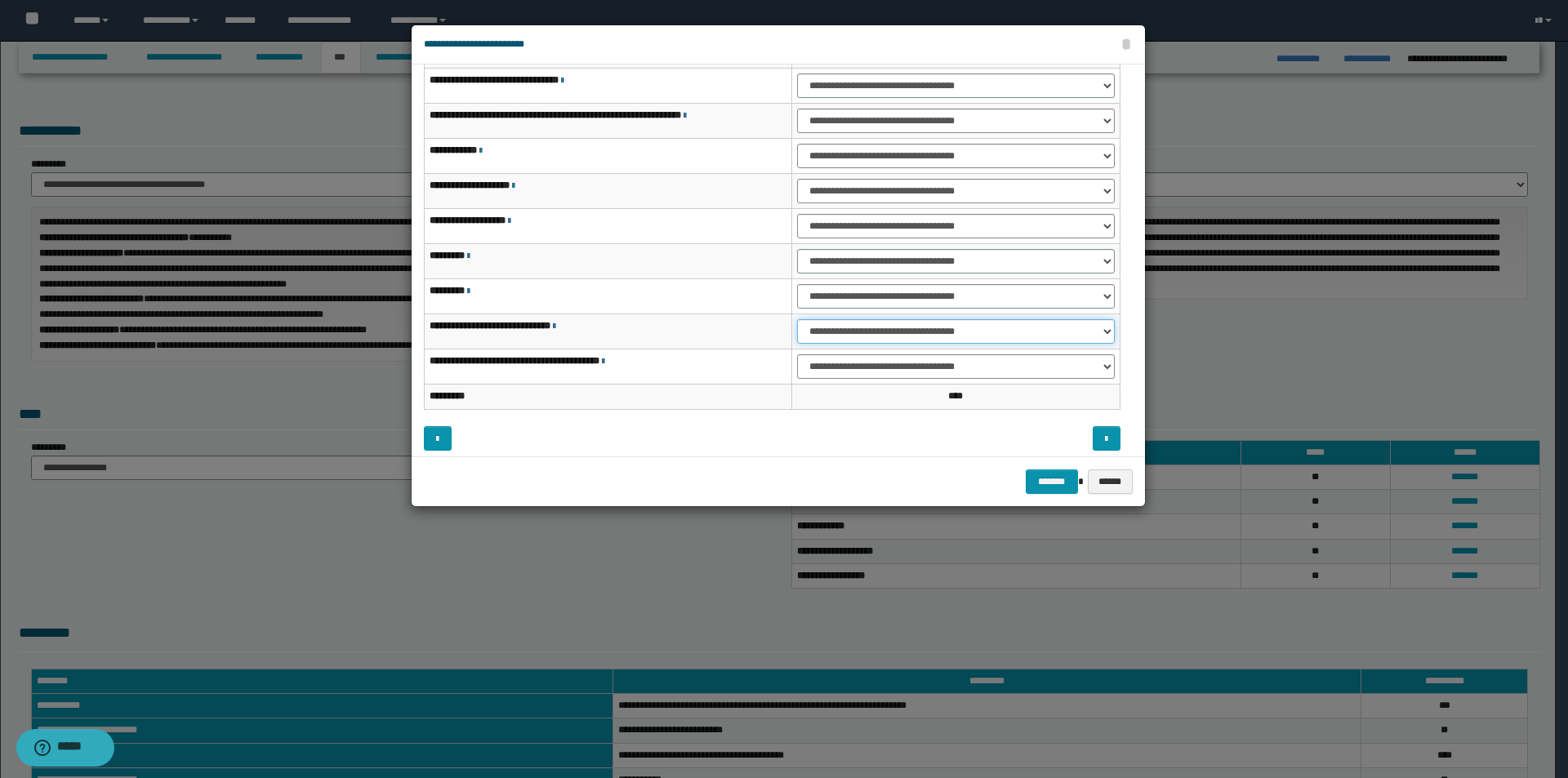 scroll, scrollTop: 99, scrollLeft: 0, axis: vertical 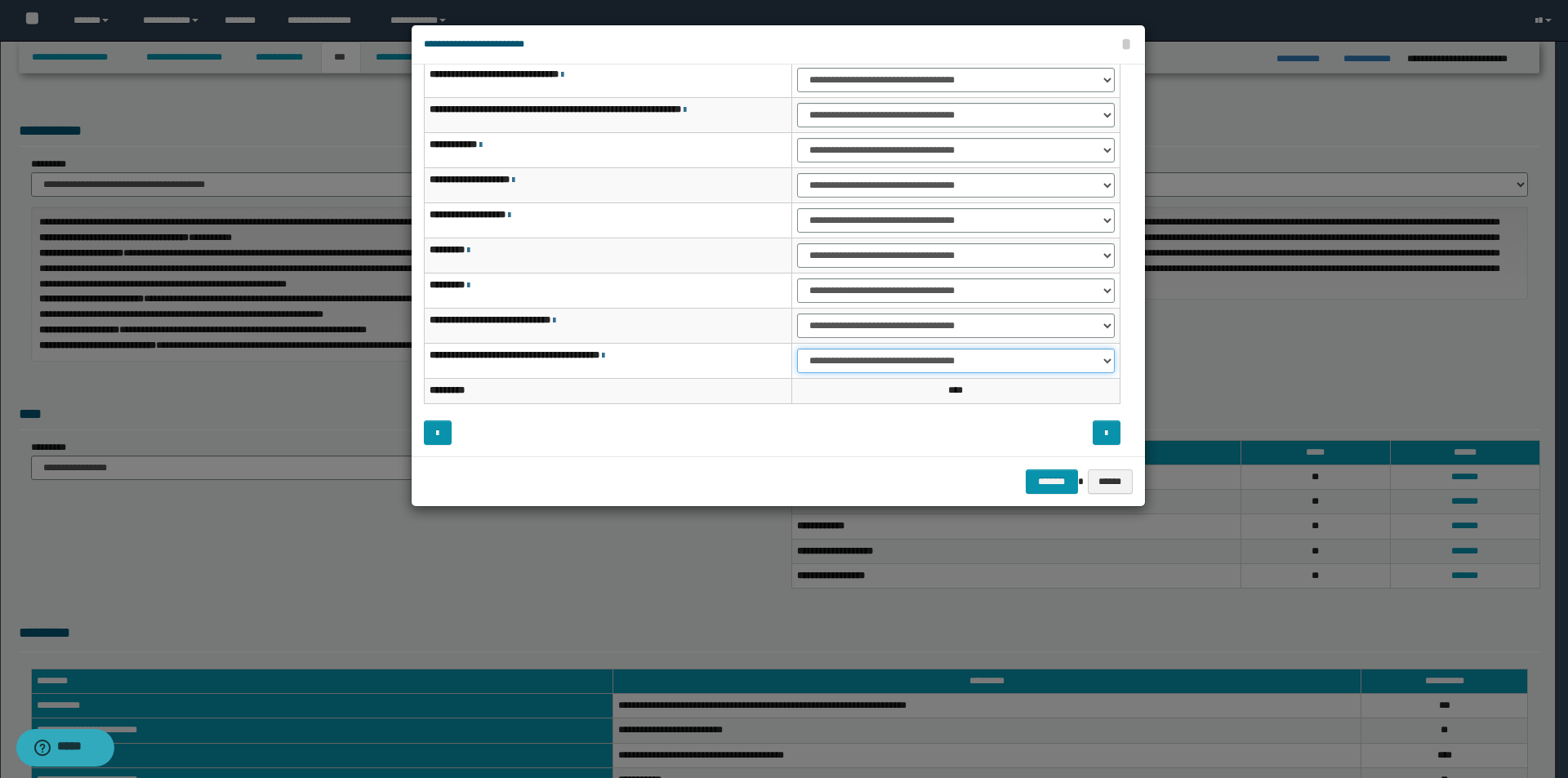 click on "**********" at bounding box center [956, 361] 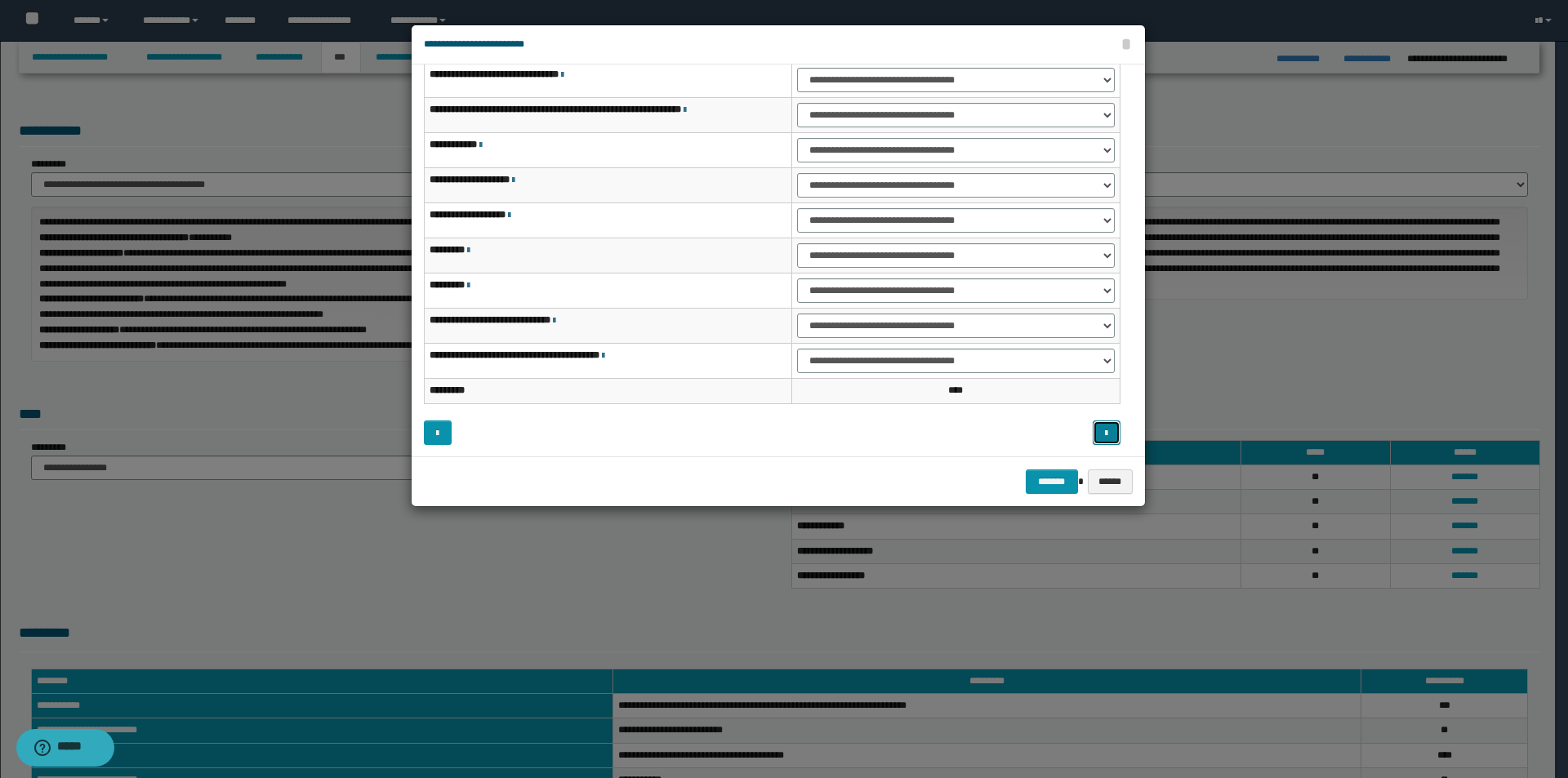 click at bounding box center (1106, 433) 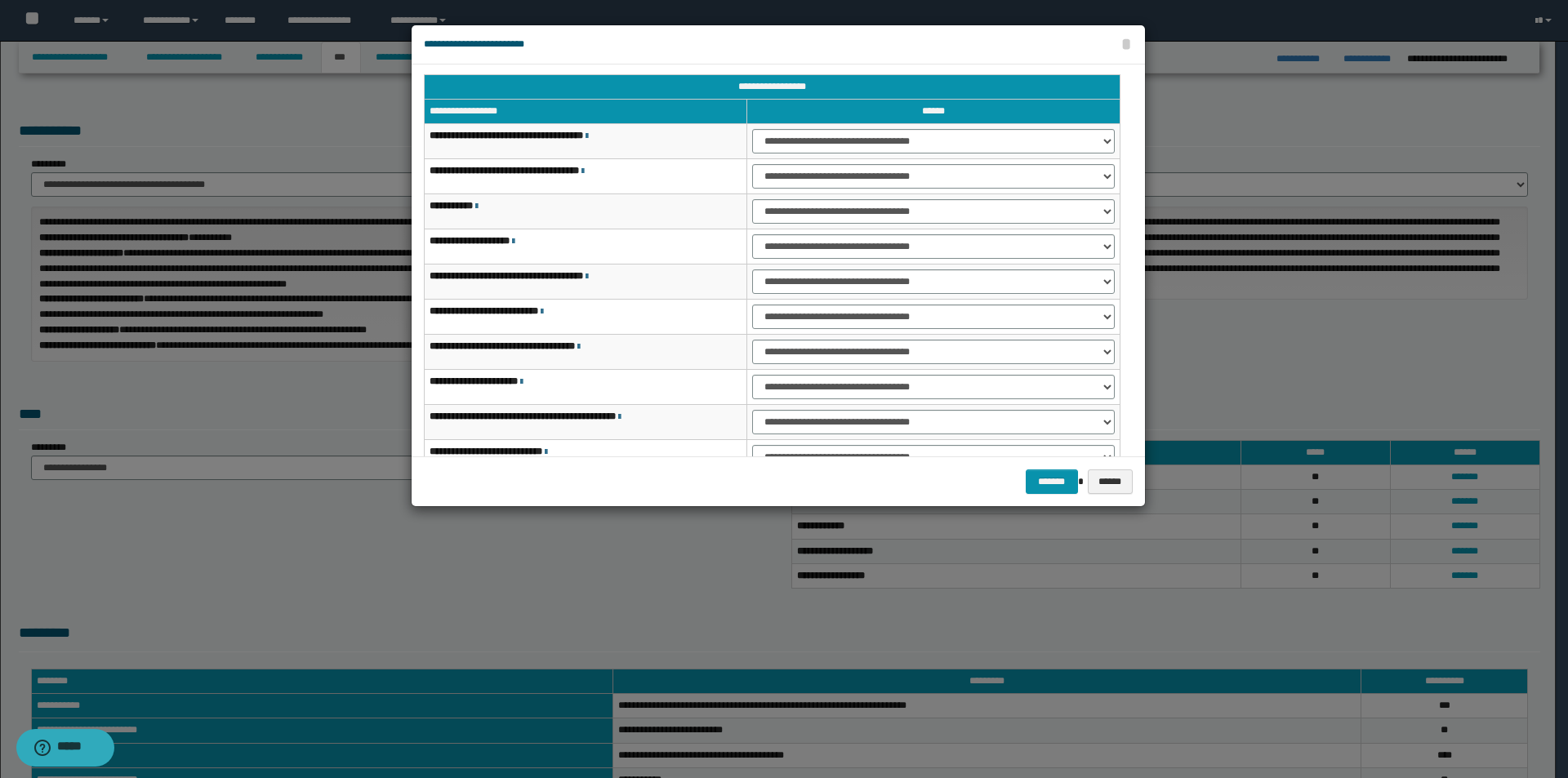 scroll, scrollTop: 0, scrollLeft: 0, axis: both 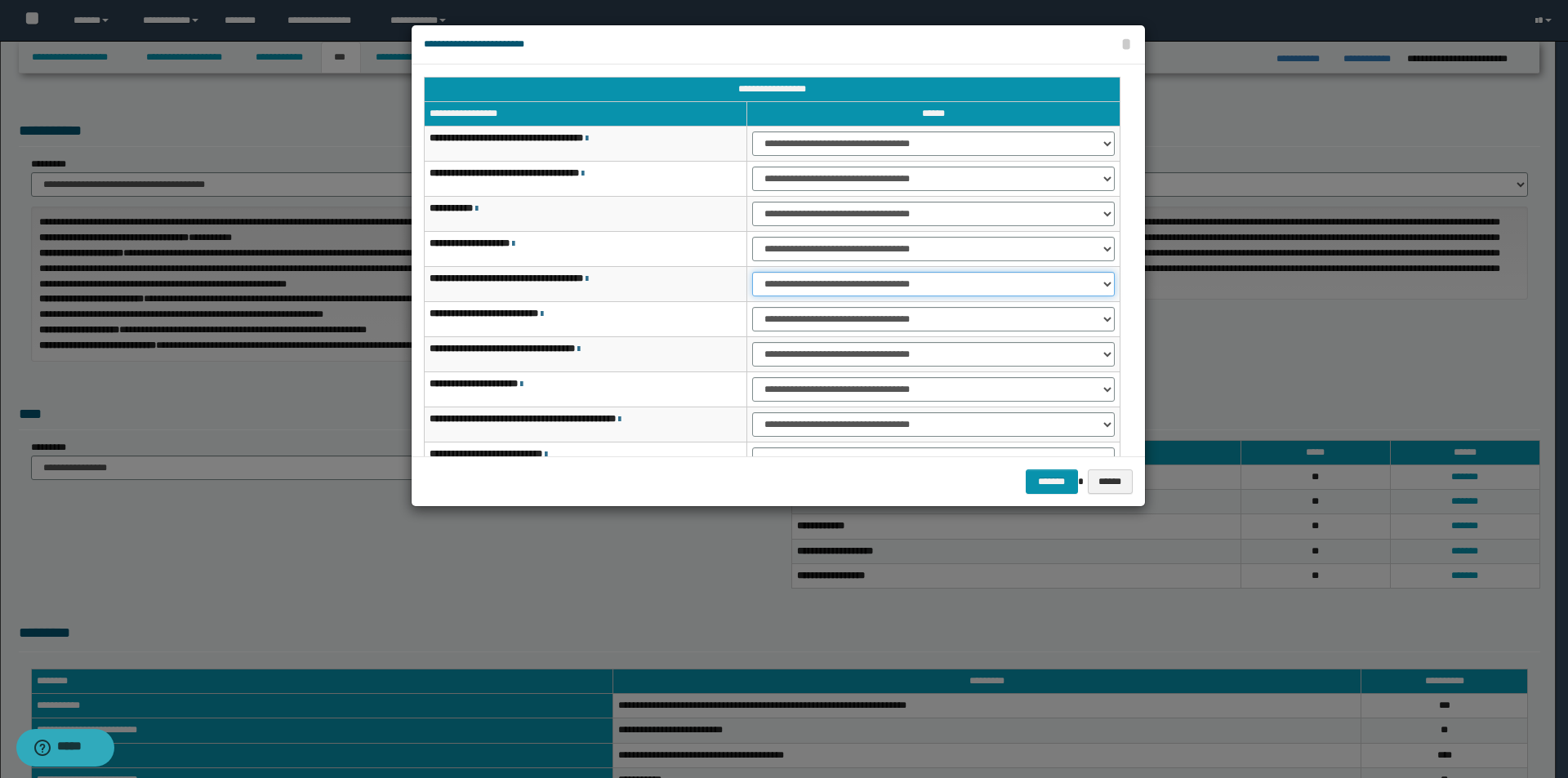 click on "**********" at bounding box center (933, 284) 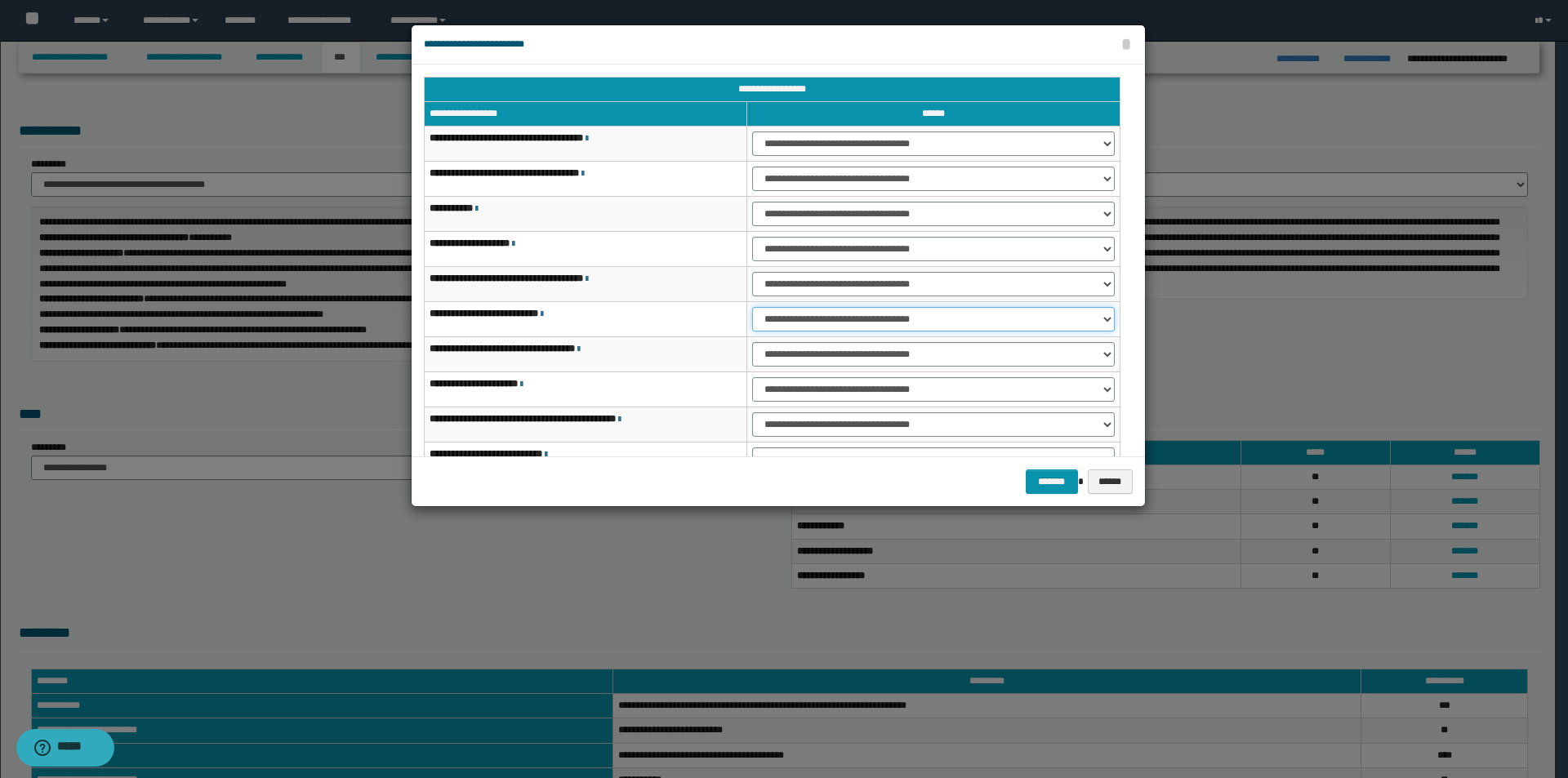 click on "**********" at bounding box center (933, 319) 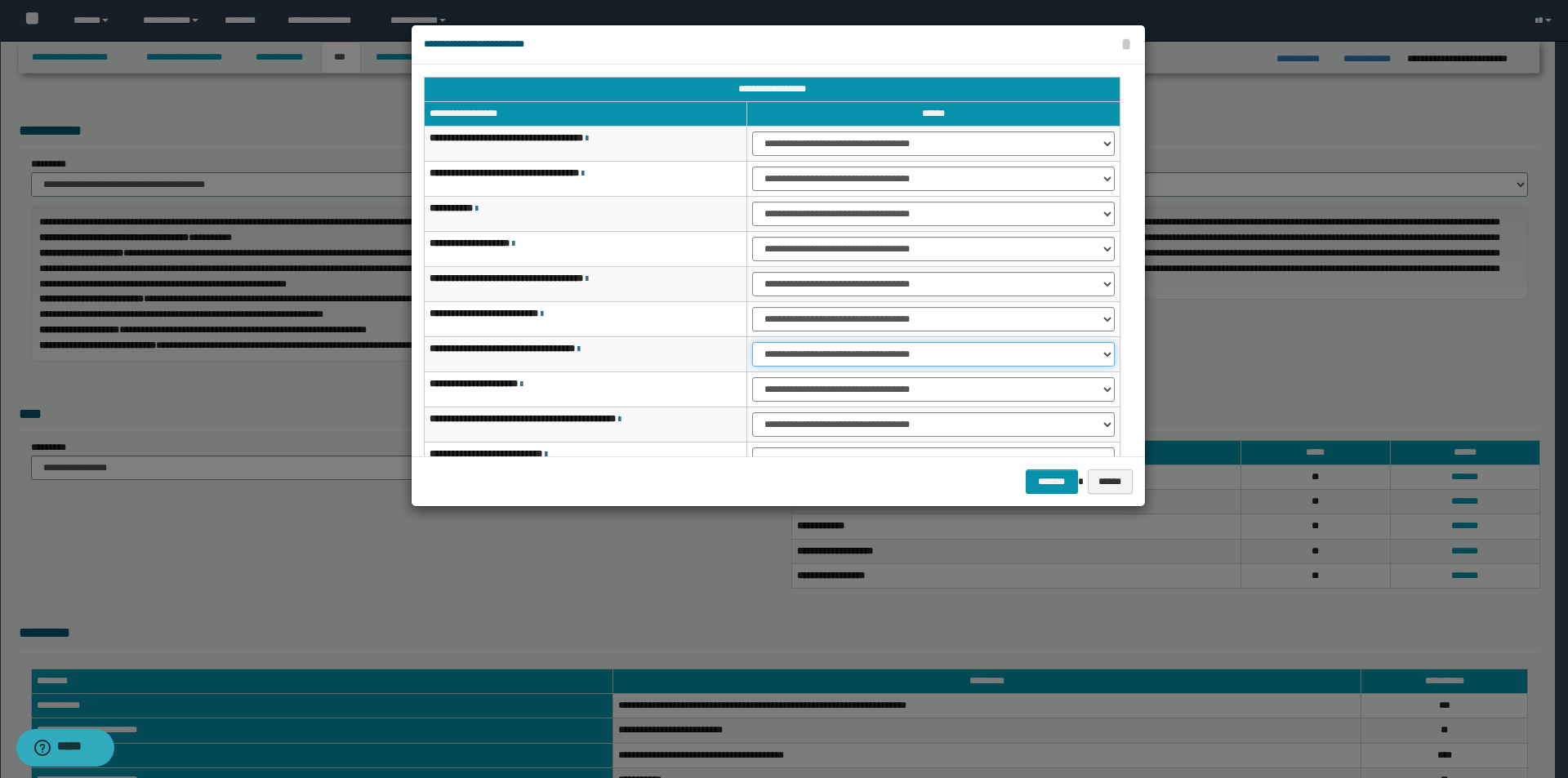 click on "**********" at bounding box center (933, 354) 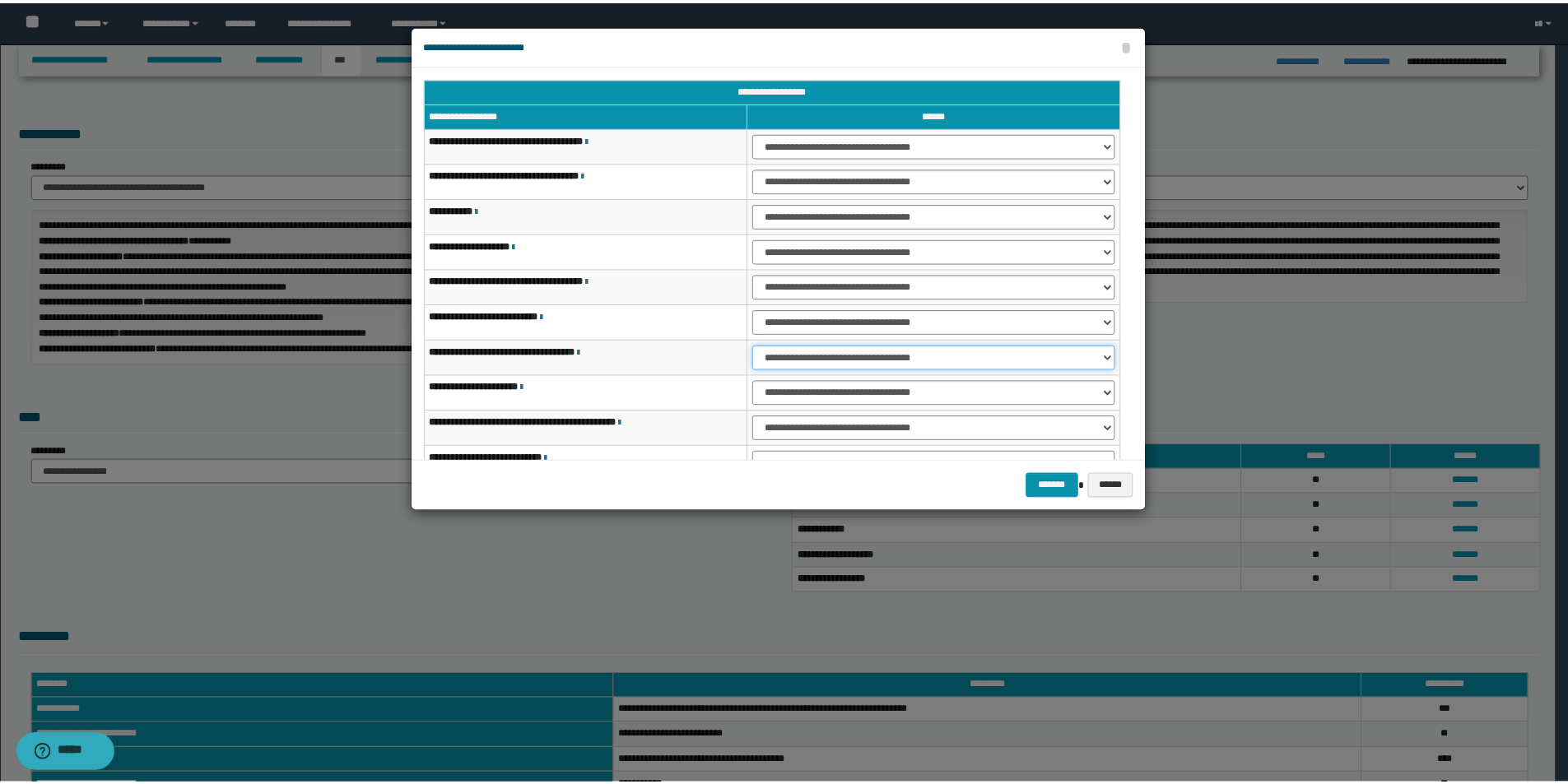 scroll, scrollTop: 100, scrollLeft: 0, axis: vertical 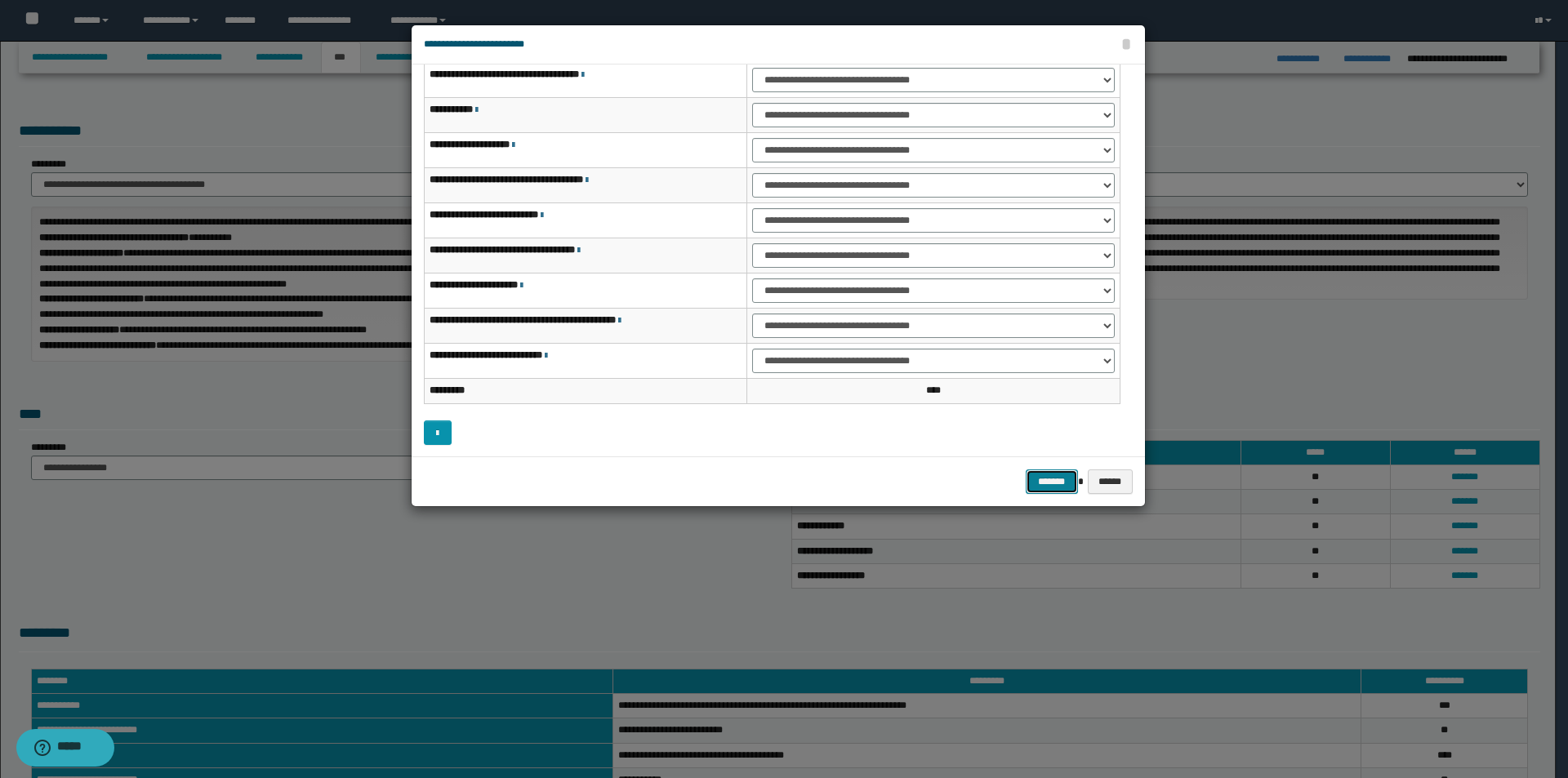 click on "*******" at bounding box center (1052, 482) 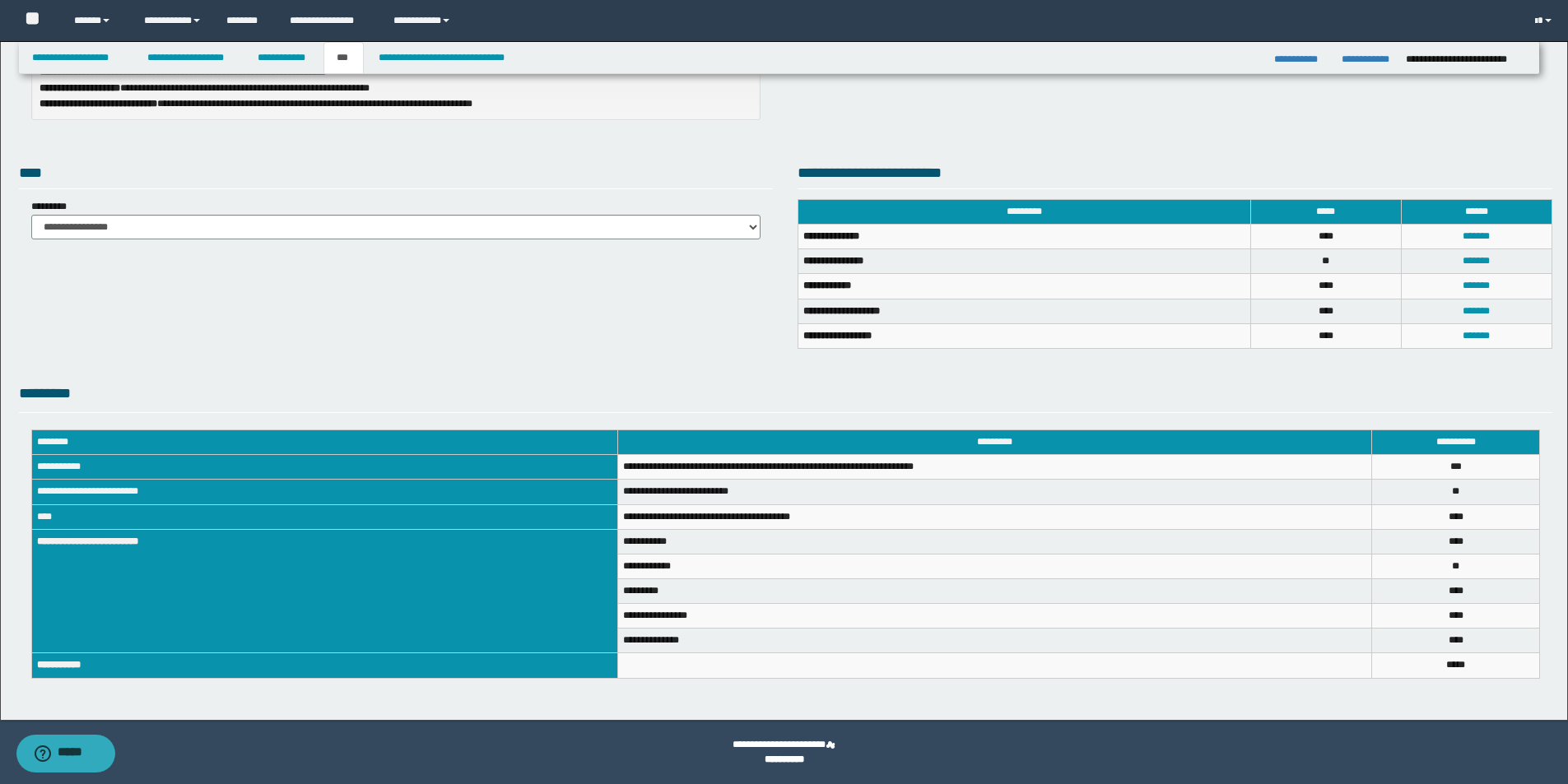 scroll, scrollTop: 0, scrollLeft: 0, axis: both 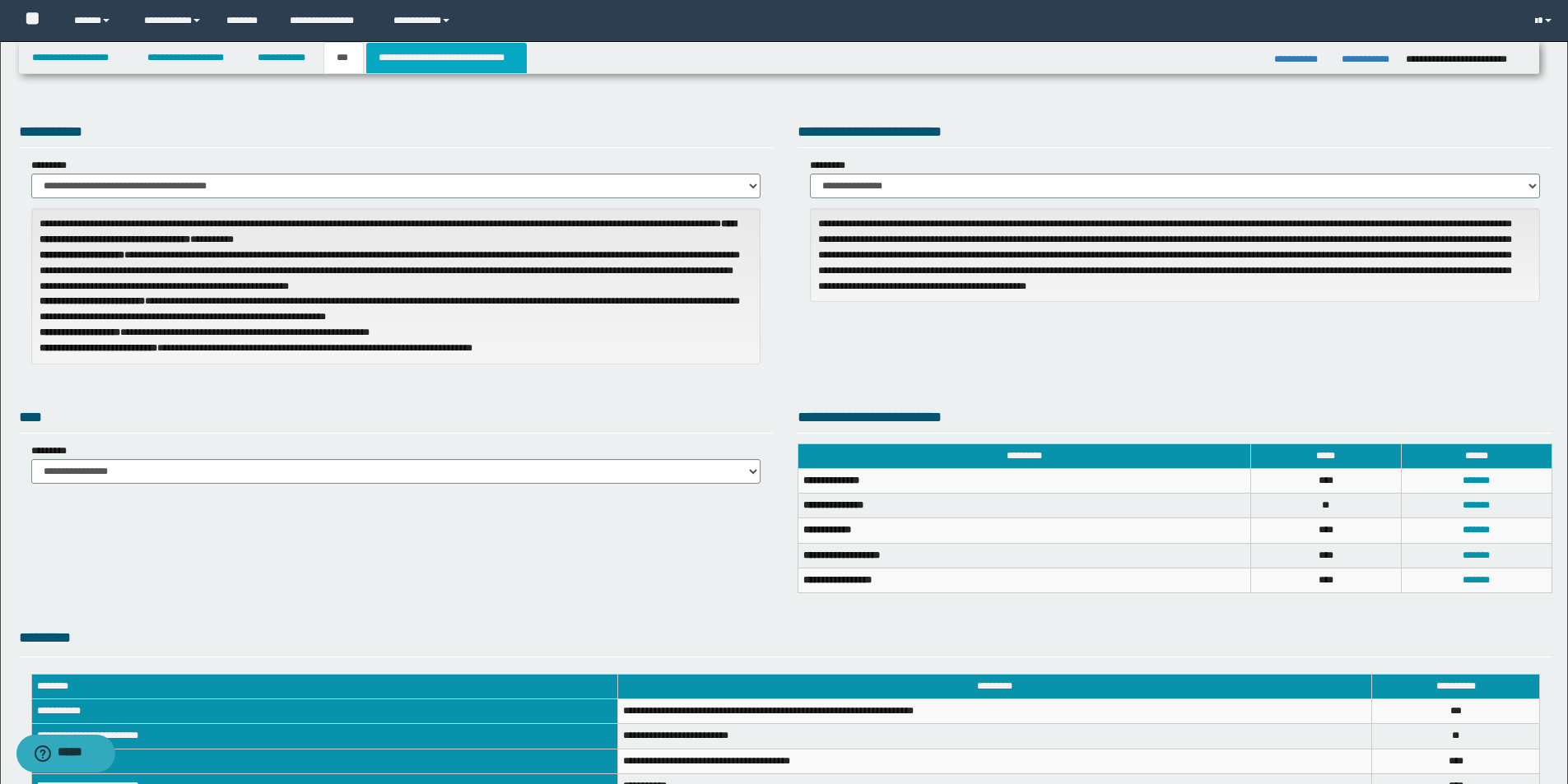 click on "**********" at bounding box center [446, 58] 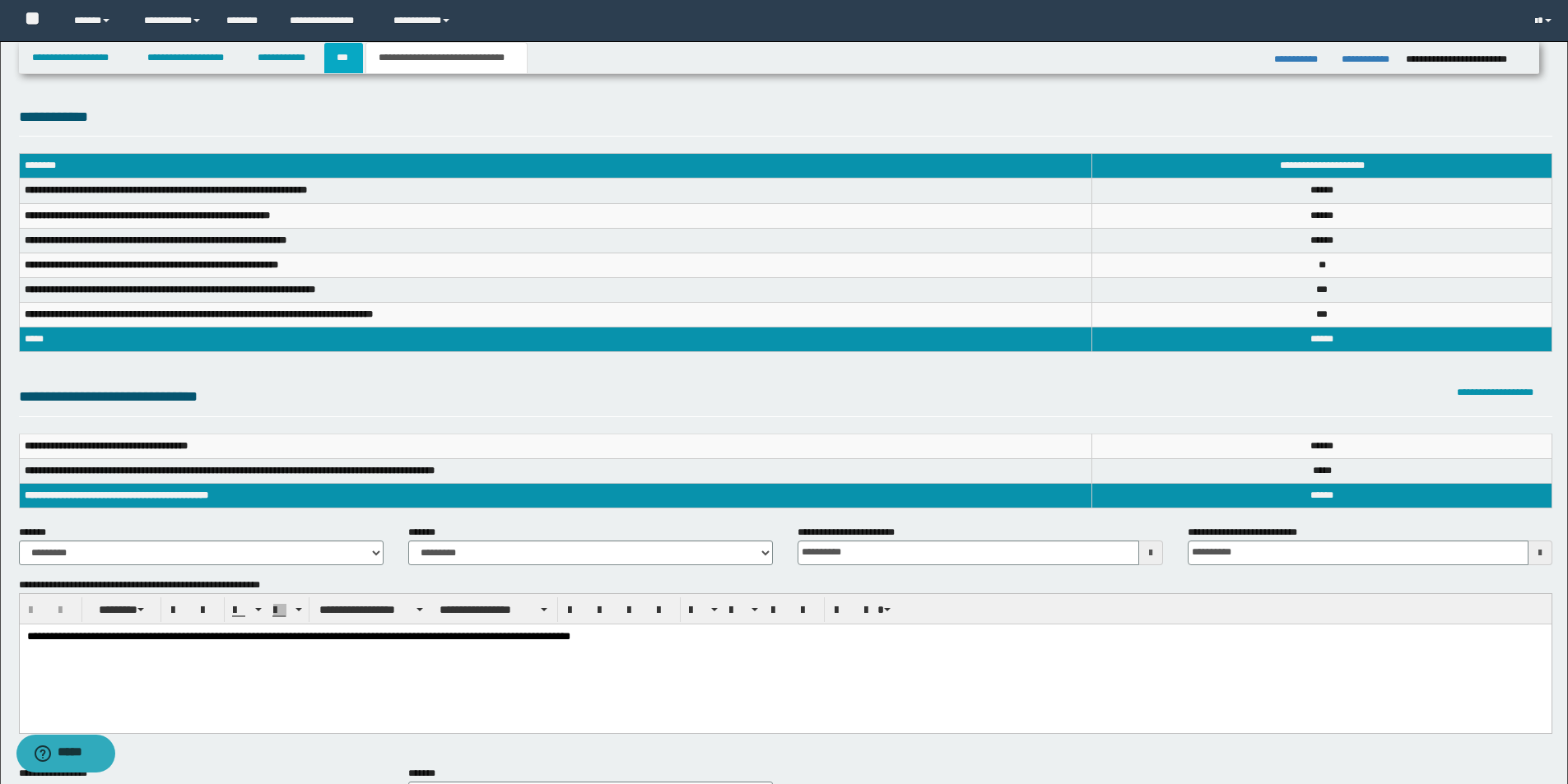 click on "***" at bounding box center (343, 58) 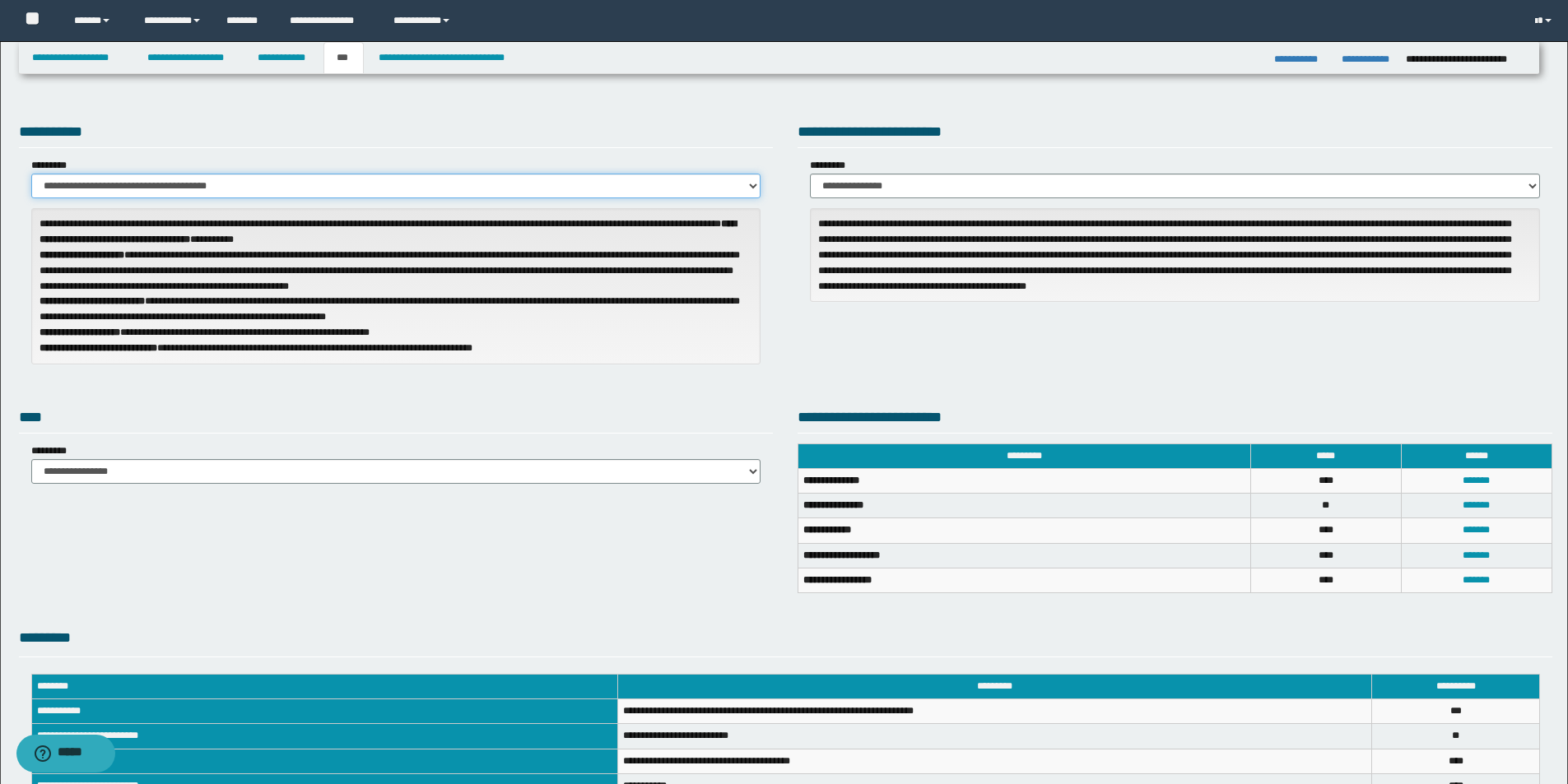 click on "**********" at bounding box center (396, 186) 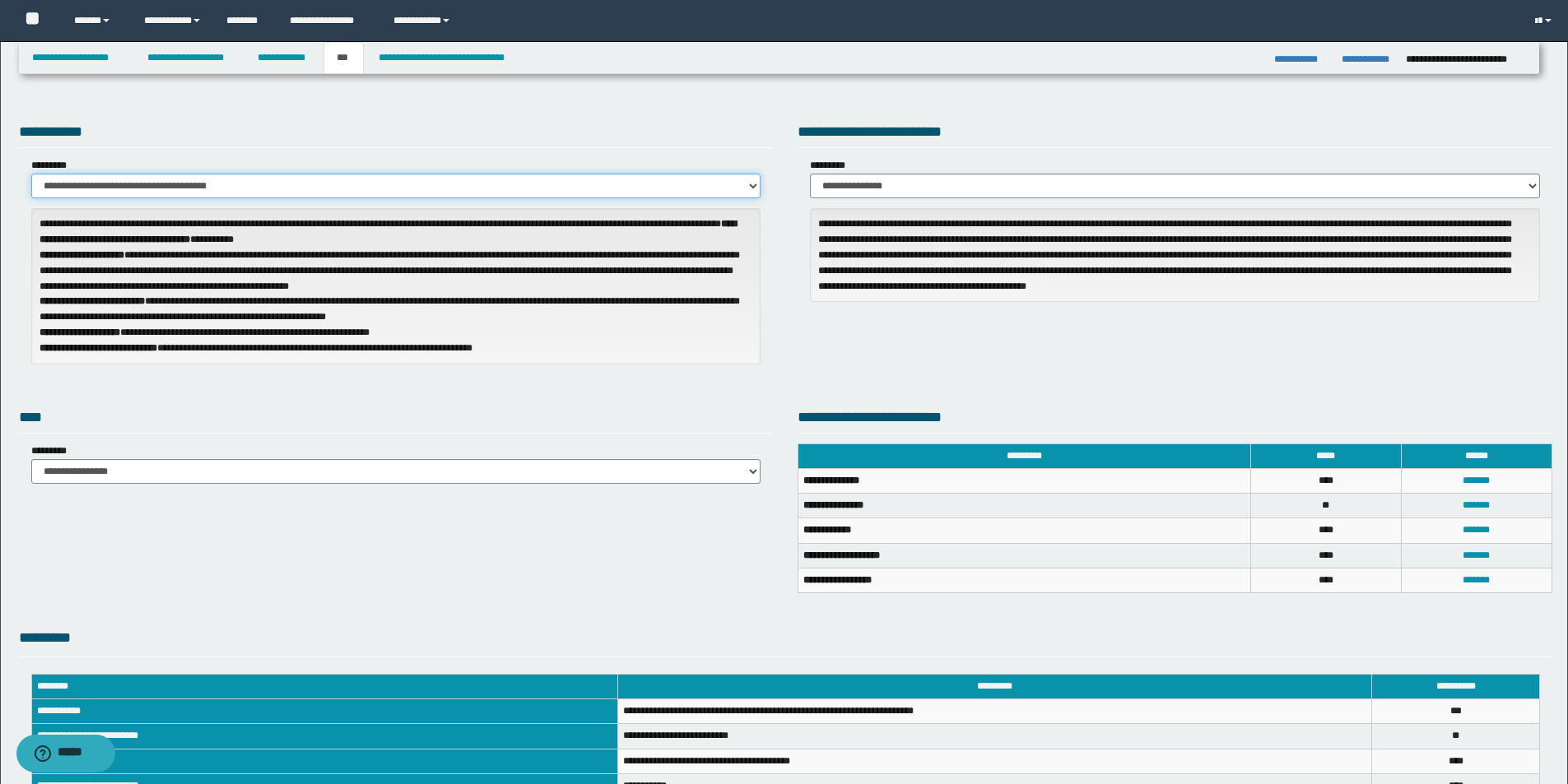 select on "**" 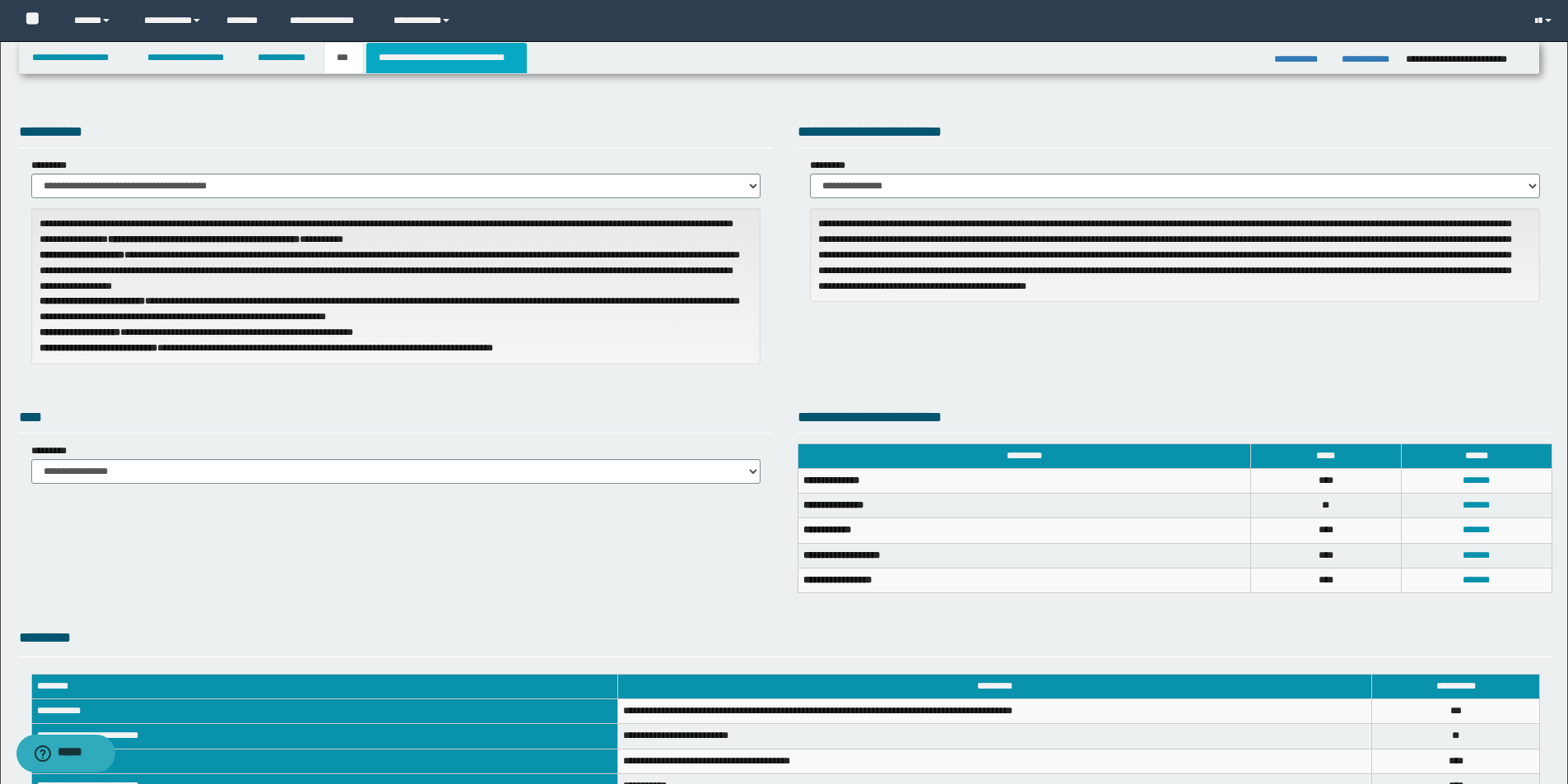 click on "**********" at bounding box center [446, 58] 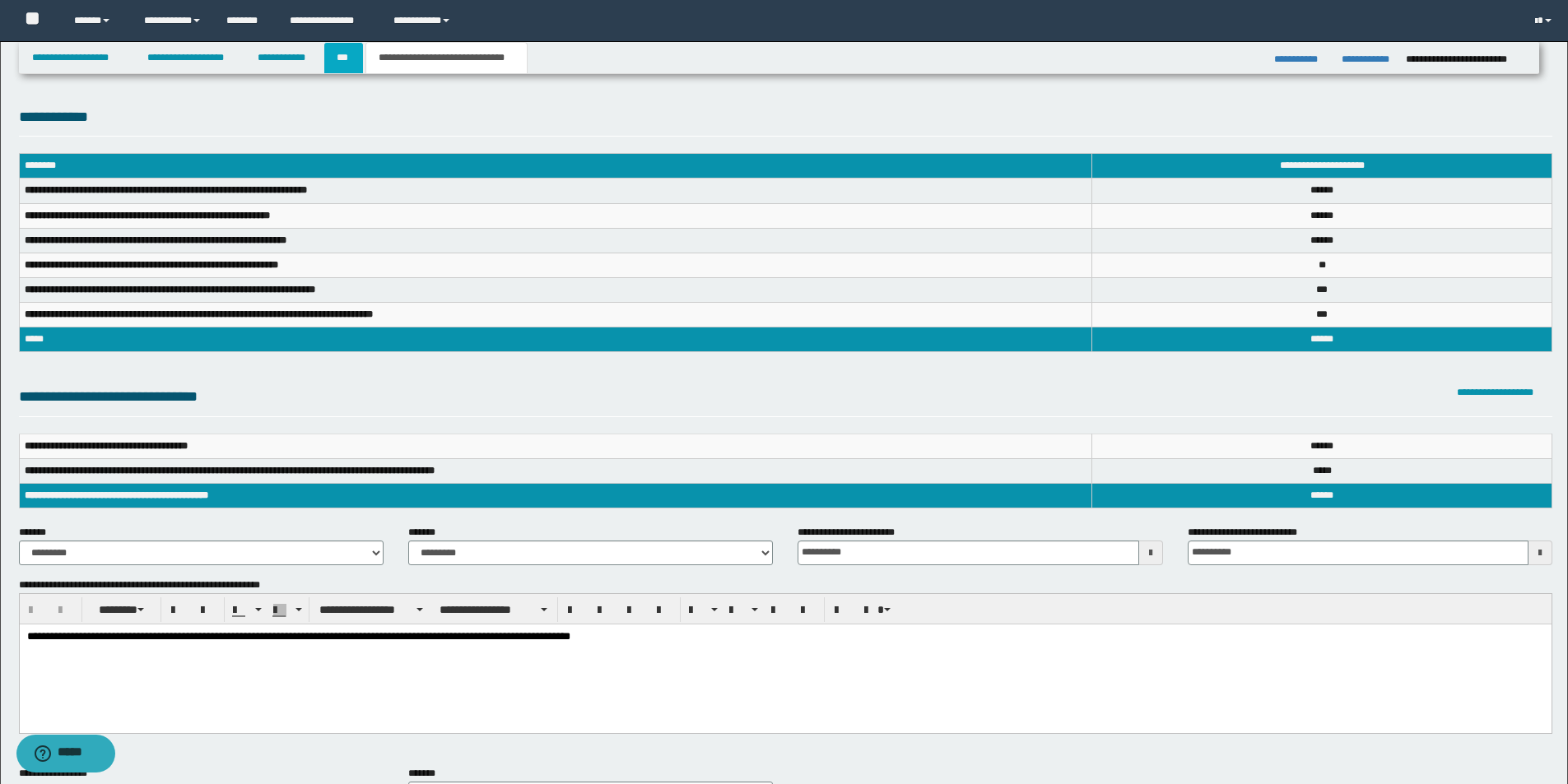 click on "***" at bounding box center (343, 58) 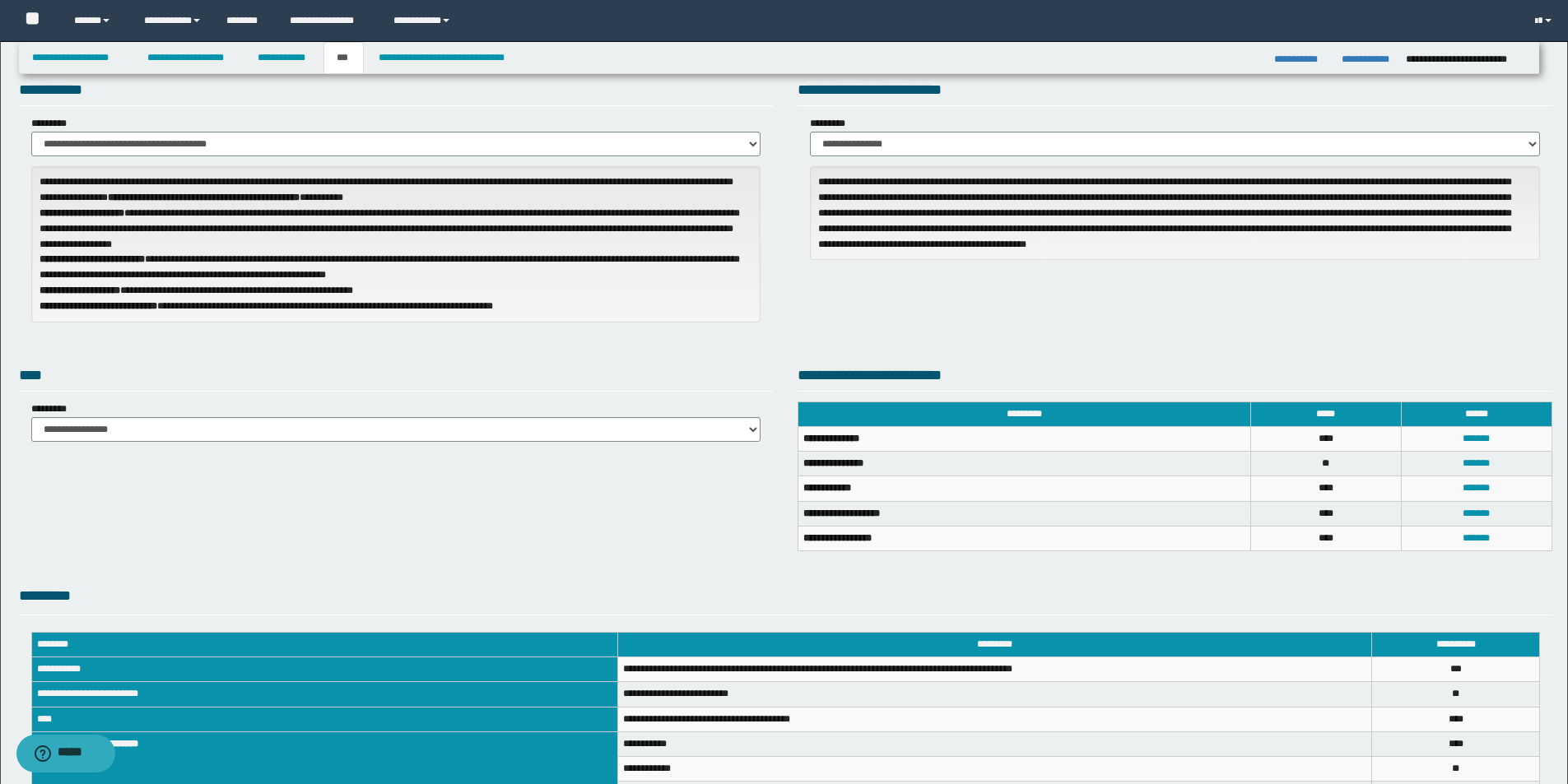 scroll, scrollTop: 244, scrollLeft: 0, axis: vertical 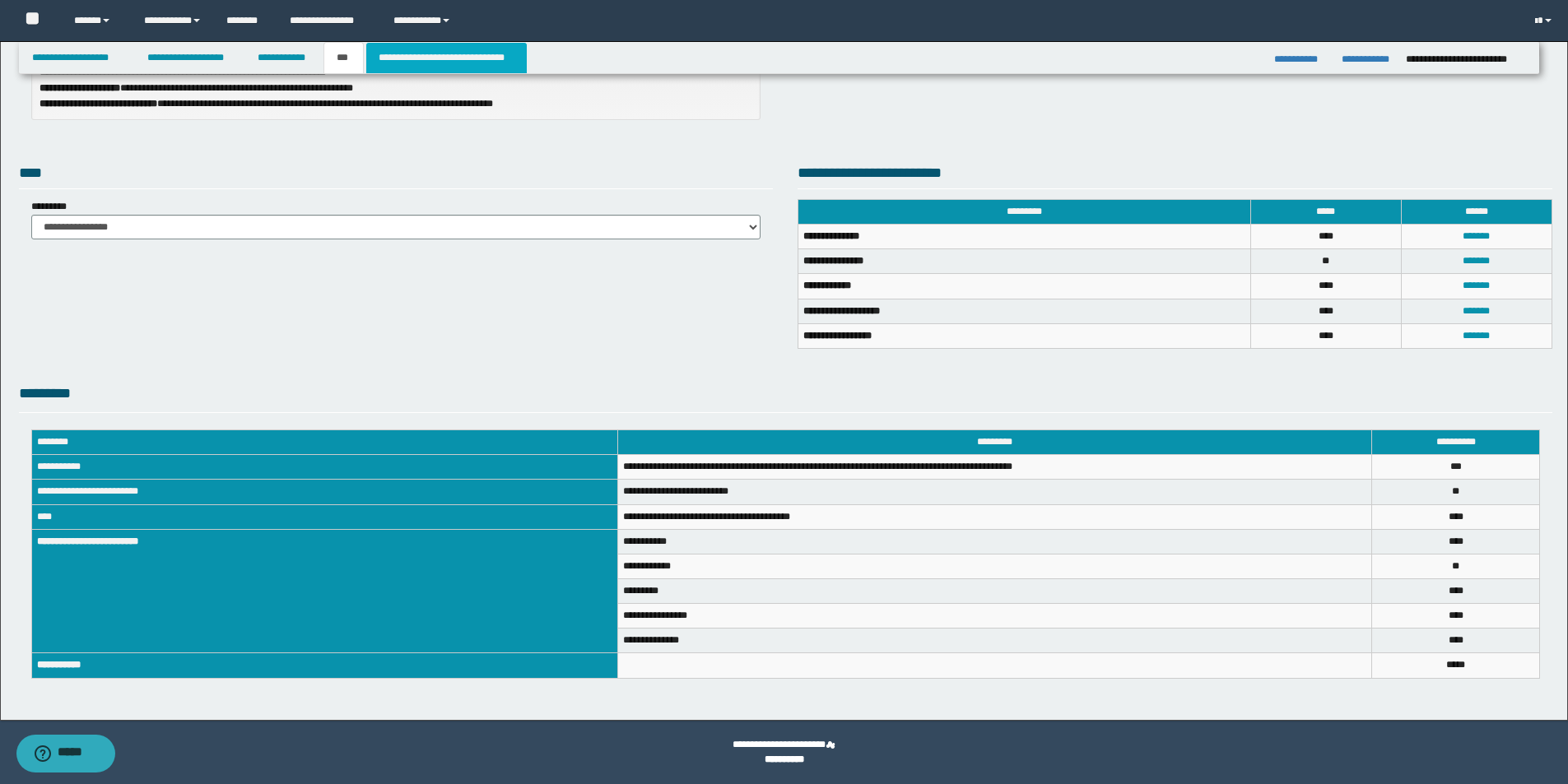 click on "**********" at bounding box center (446, 58) 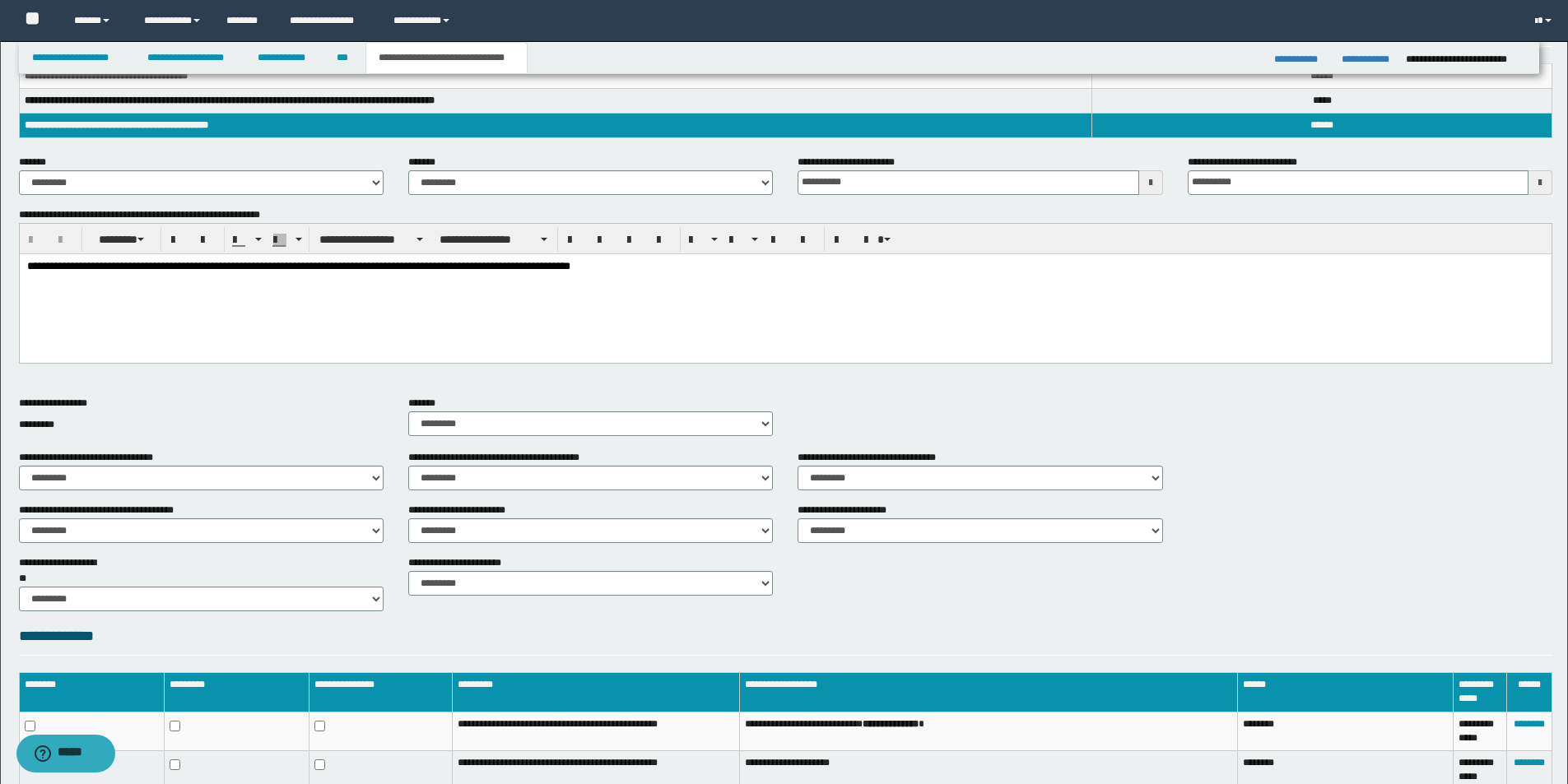 scroll, scrollTop: 536, scrollLeft: 0, axis: vertical 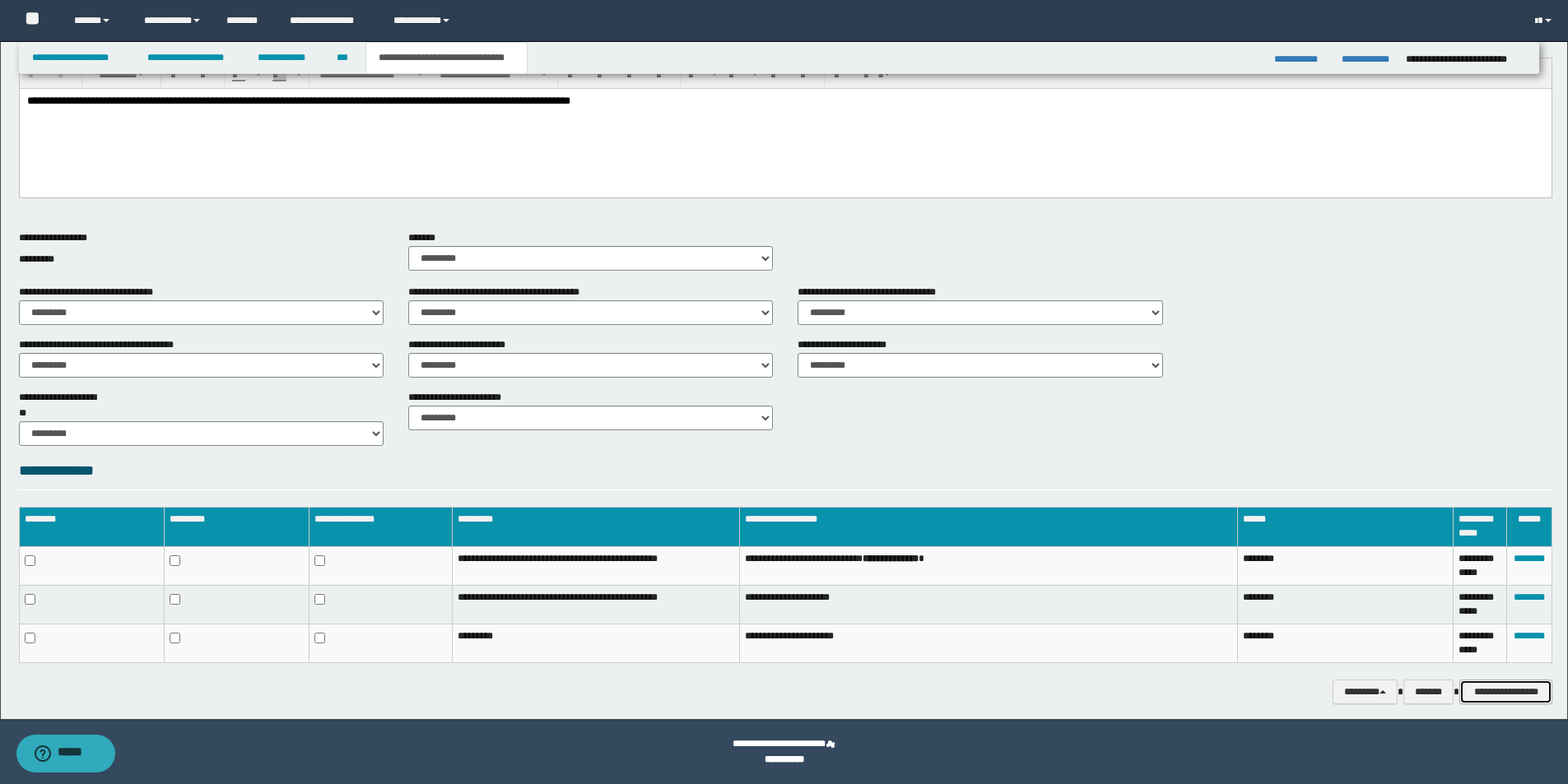 click on "**********" at bounding box center [1505, 692] 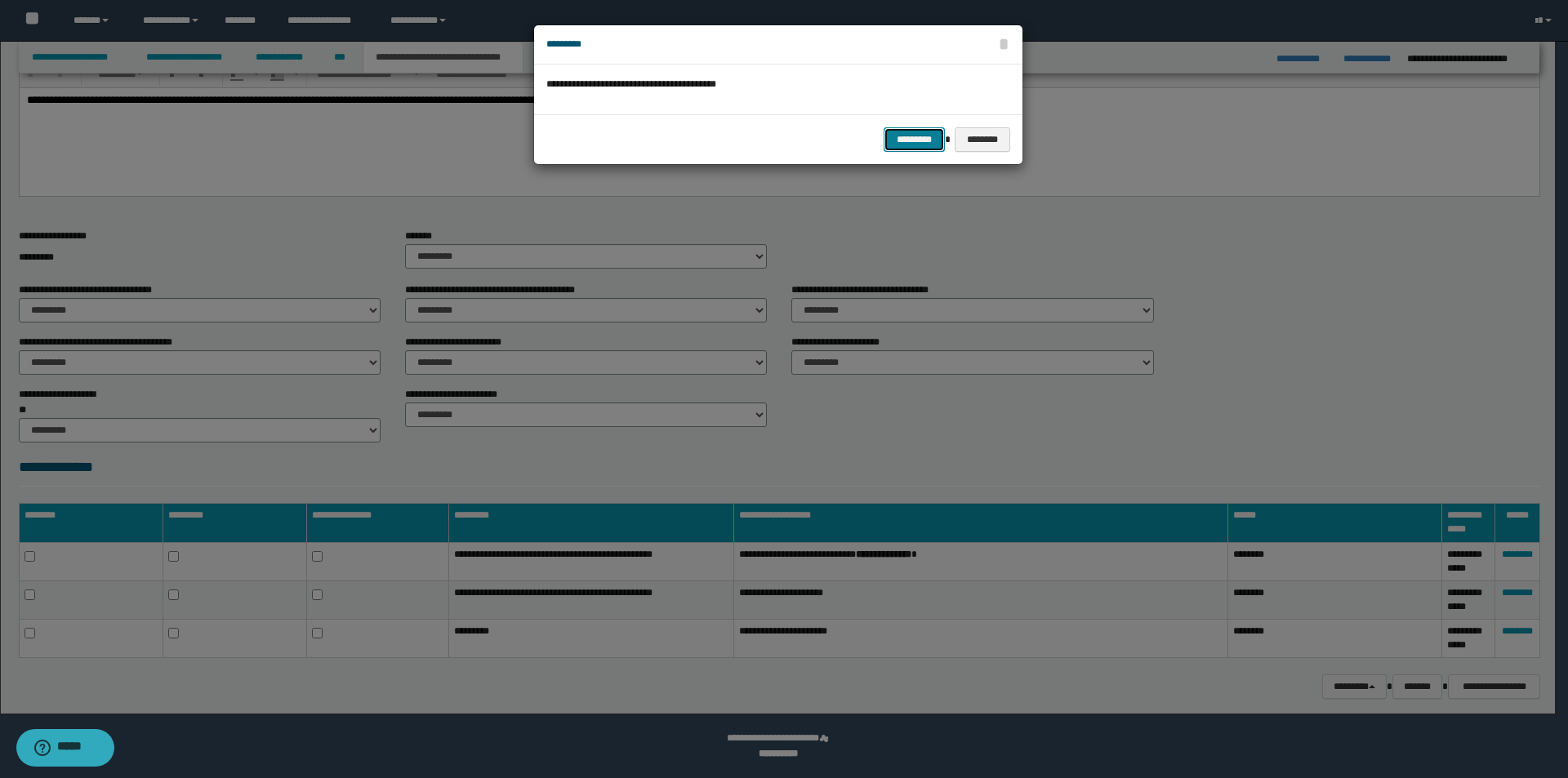 click on "*********" at bounding box center [914, 140] 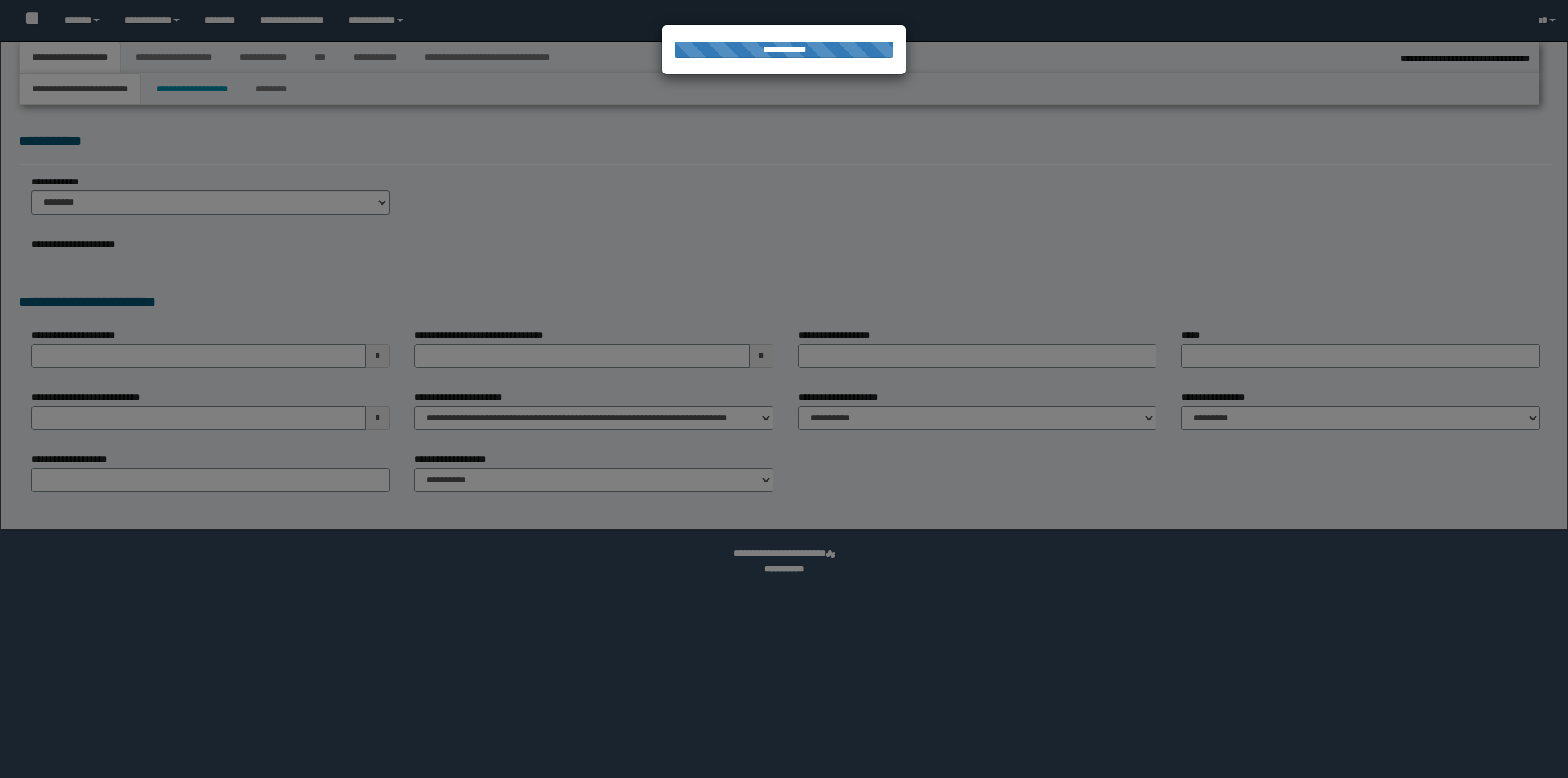 select on "*" 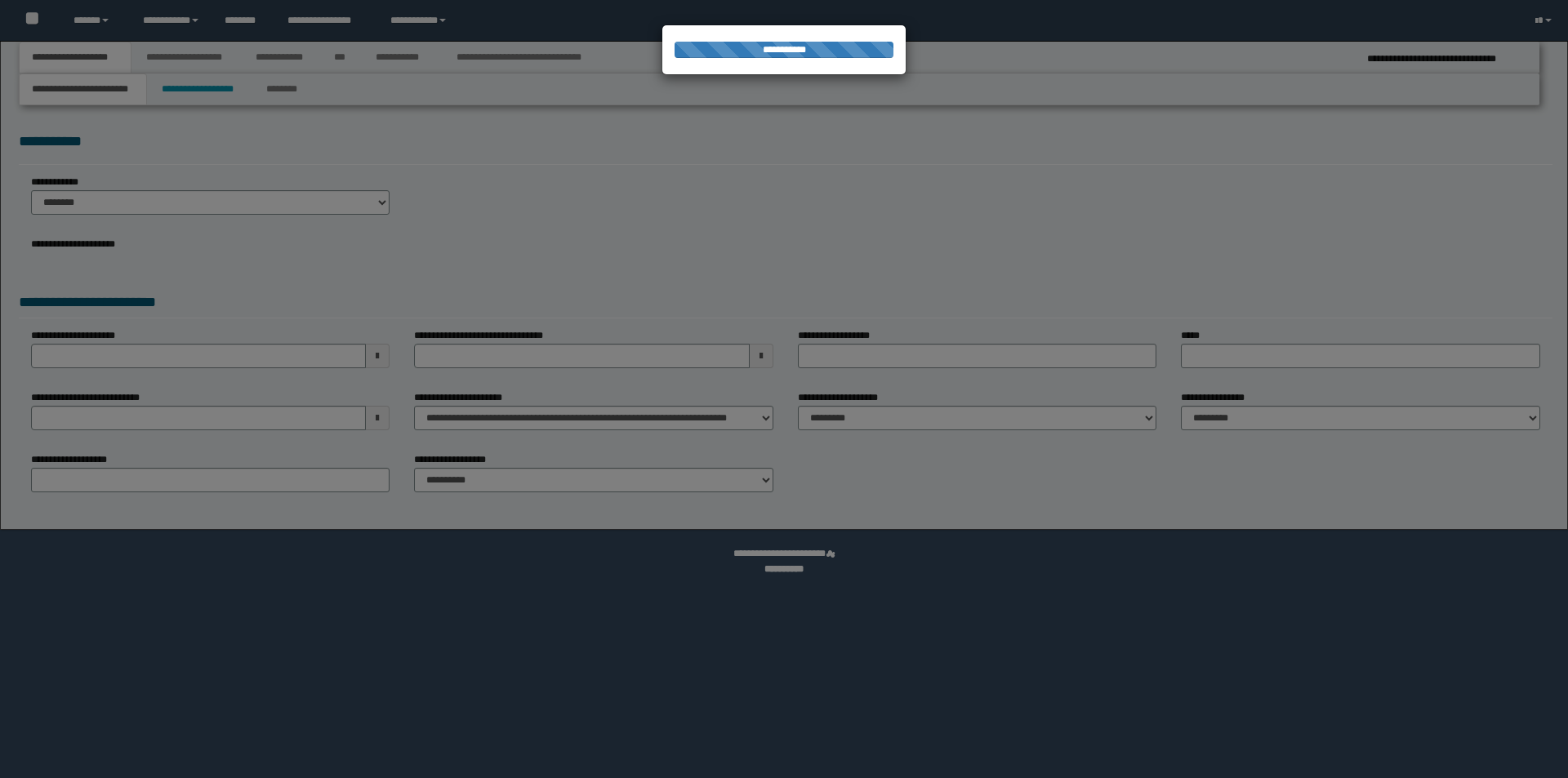 scroll, scrollTop: 0, scrollLeft: 0, axis: both 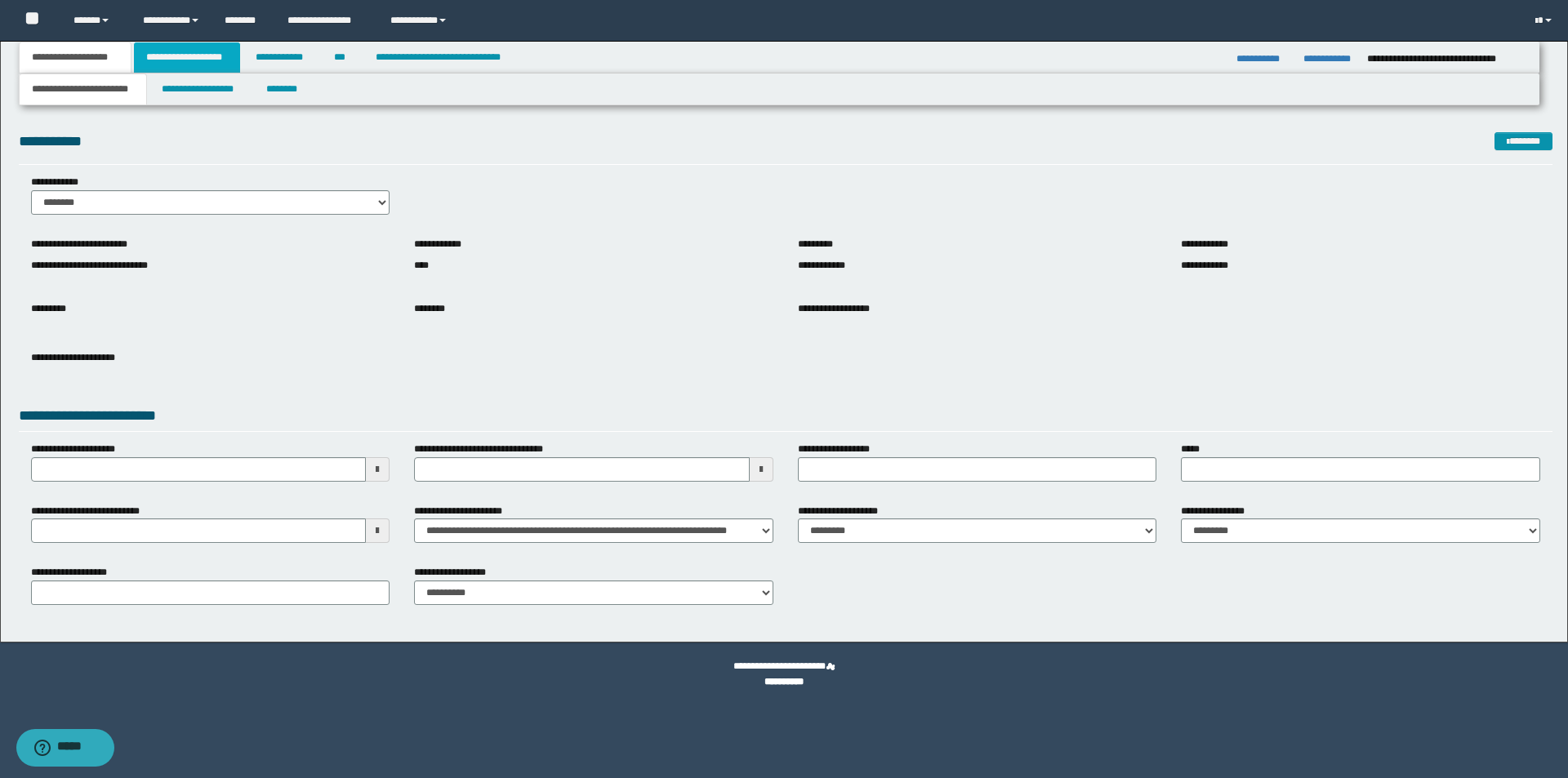 click on "**********" at bounding box center [187, 57] 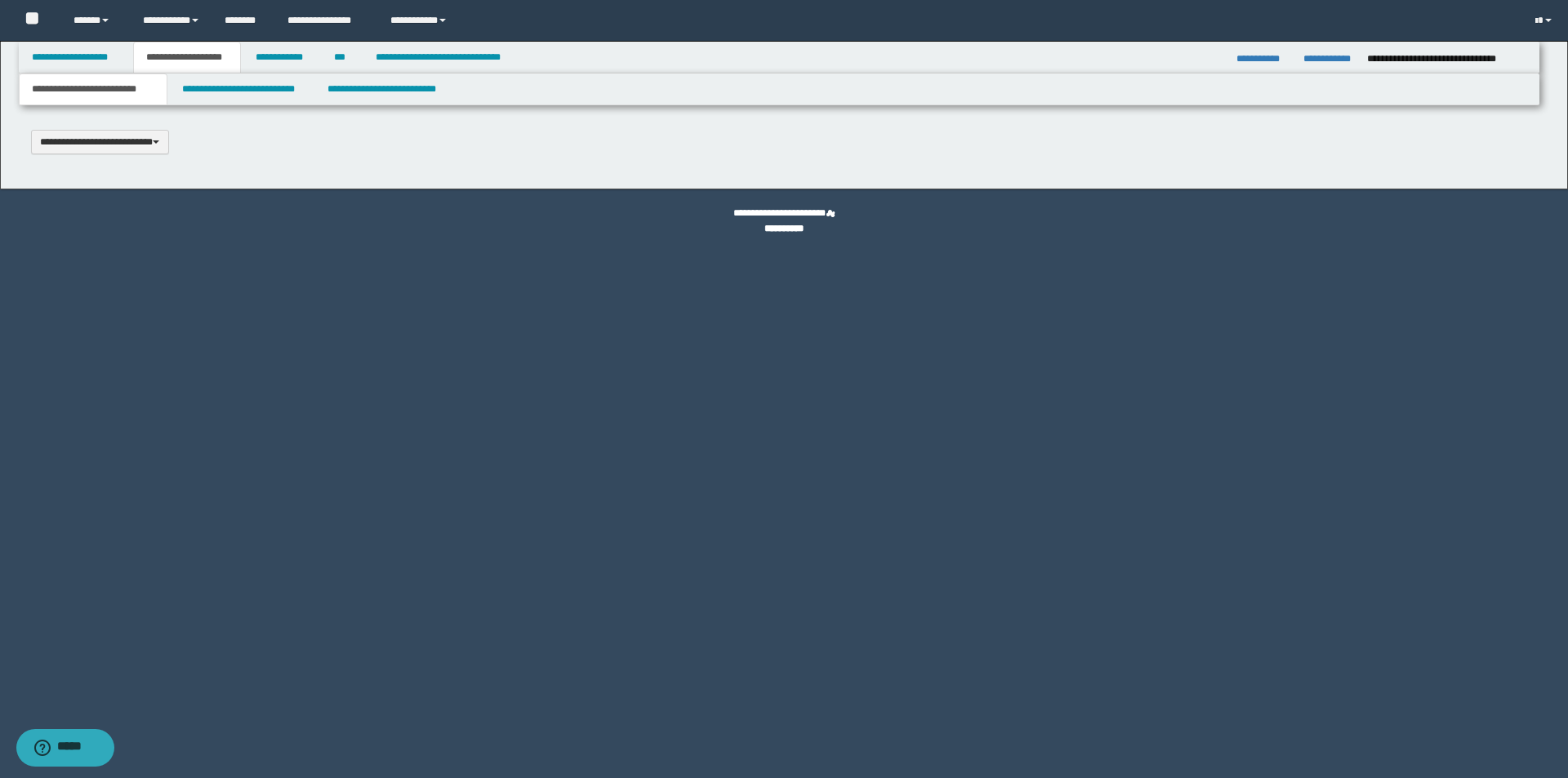 type 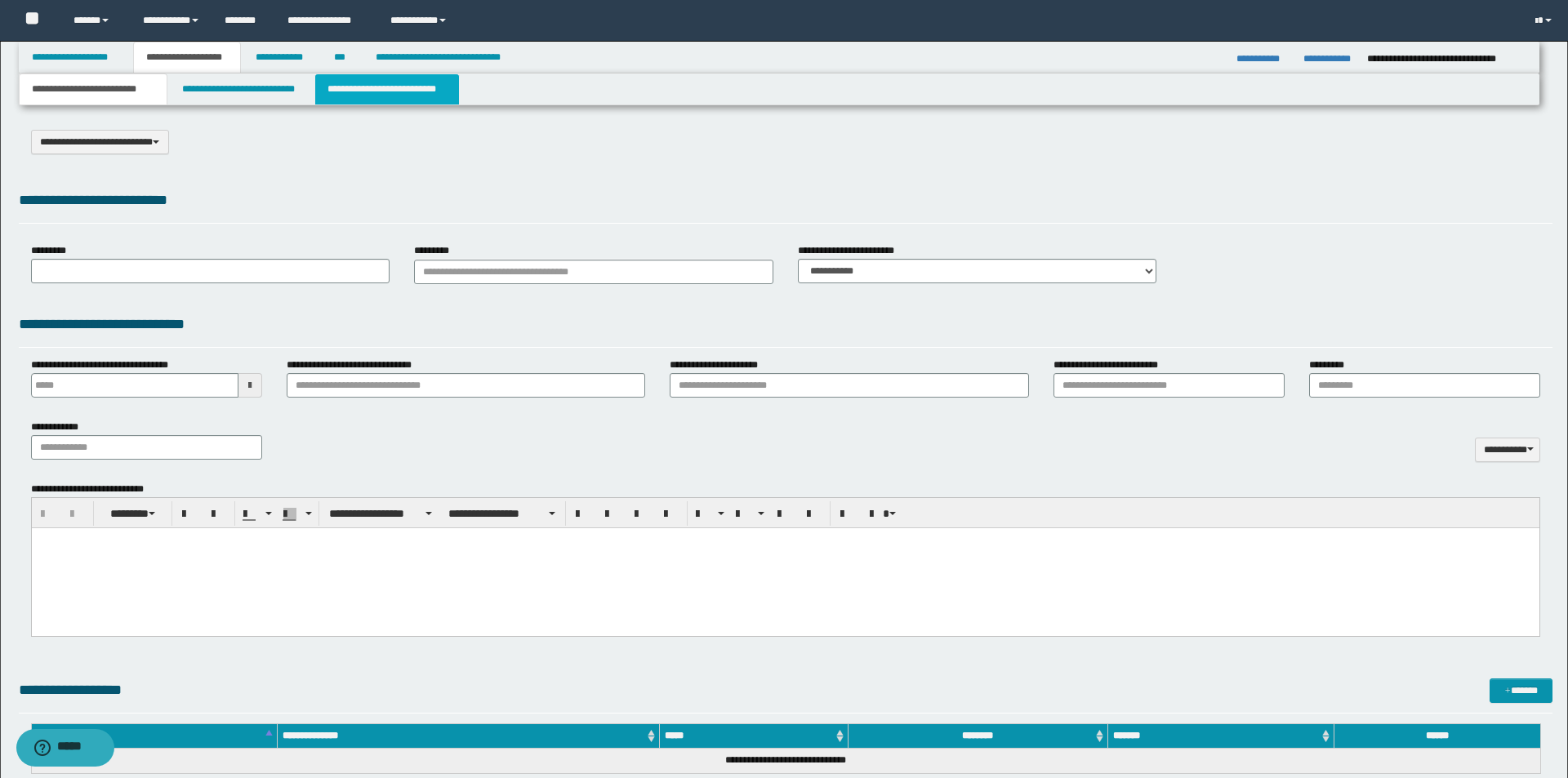 scroll, scrollTop: 0, scrollLeft: 0, axis: both 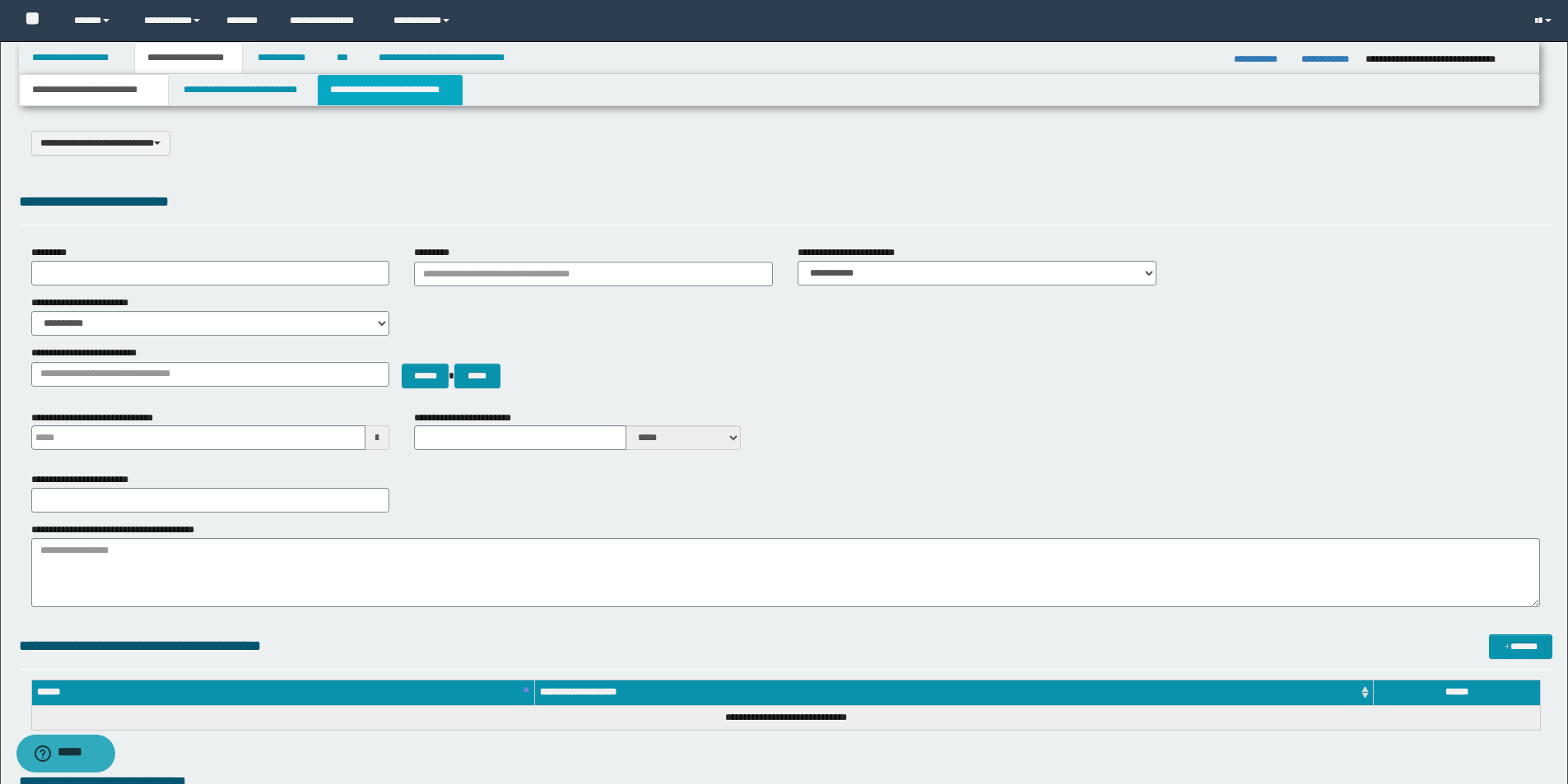click on "**********" at bounding box center [390, 90] 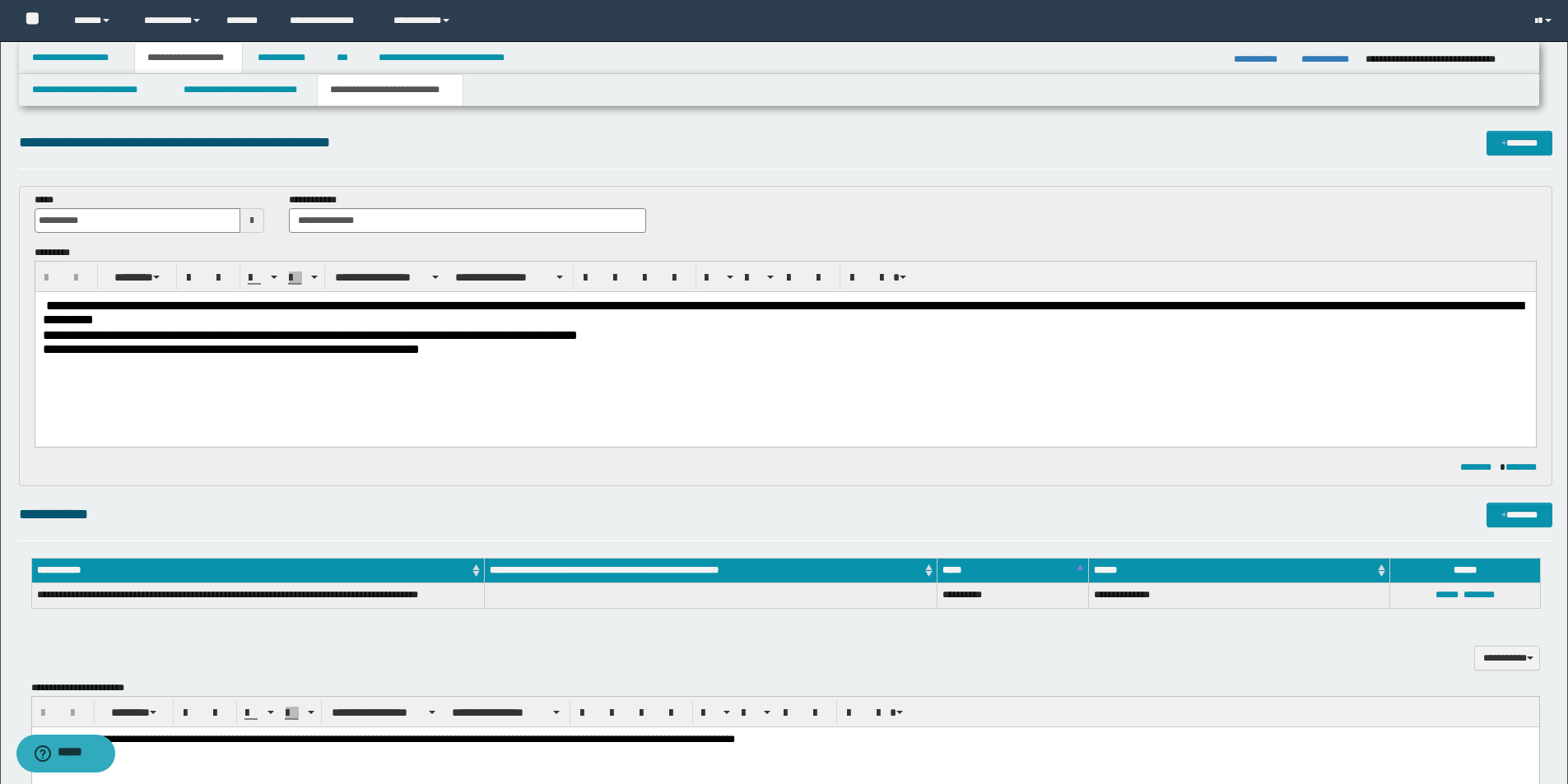 scroll, scrollTop: 0, scrollLeft: 0, axis: both 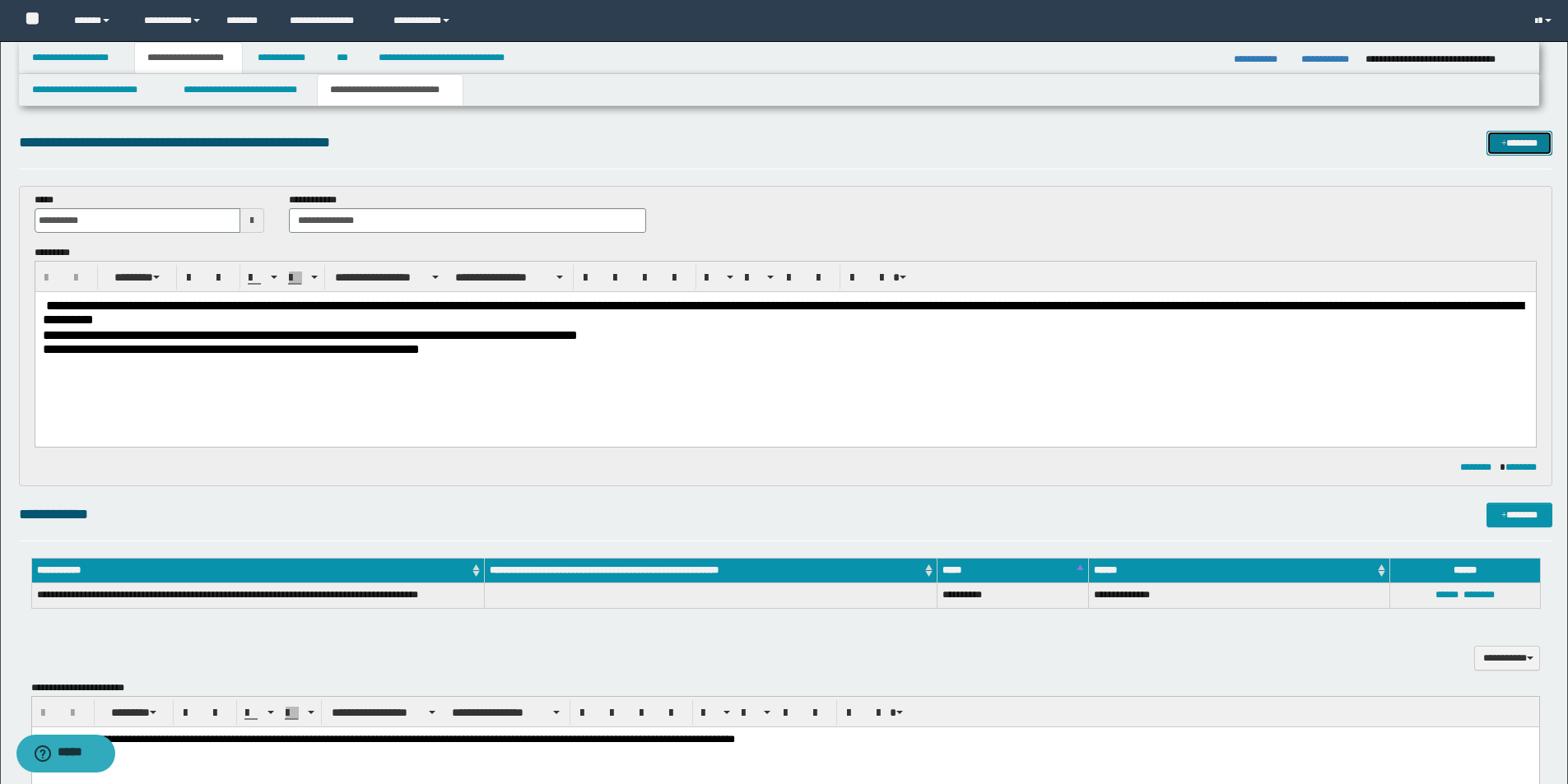 click on "*******" at bounding box center (1519, 143) 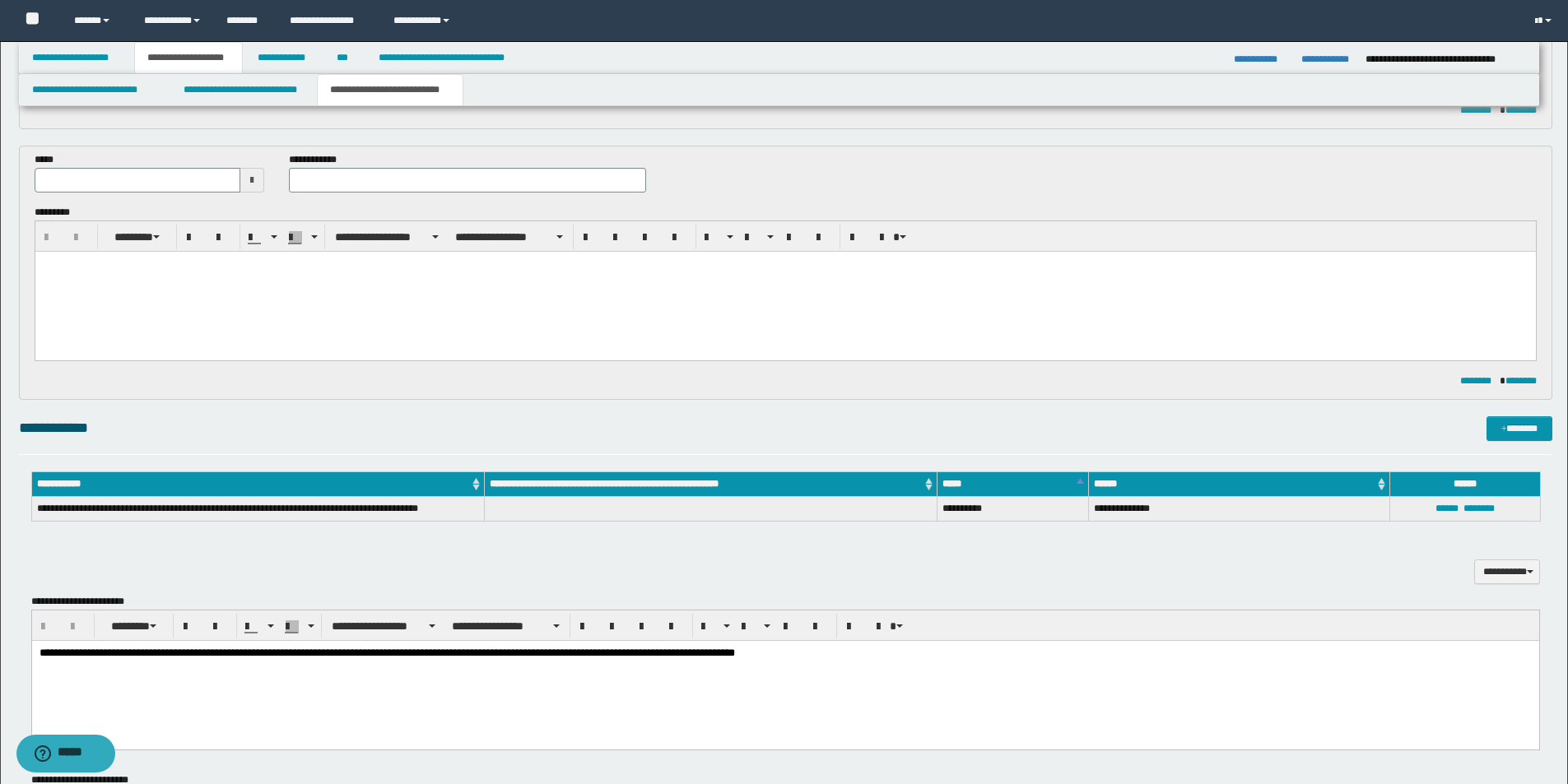 scroll, scrollTop: 278, scrollLeft: 0, axis: vertical 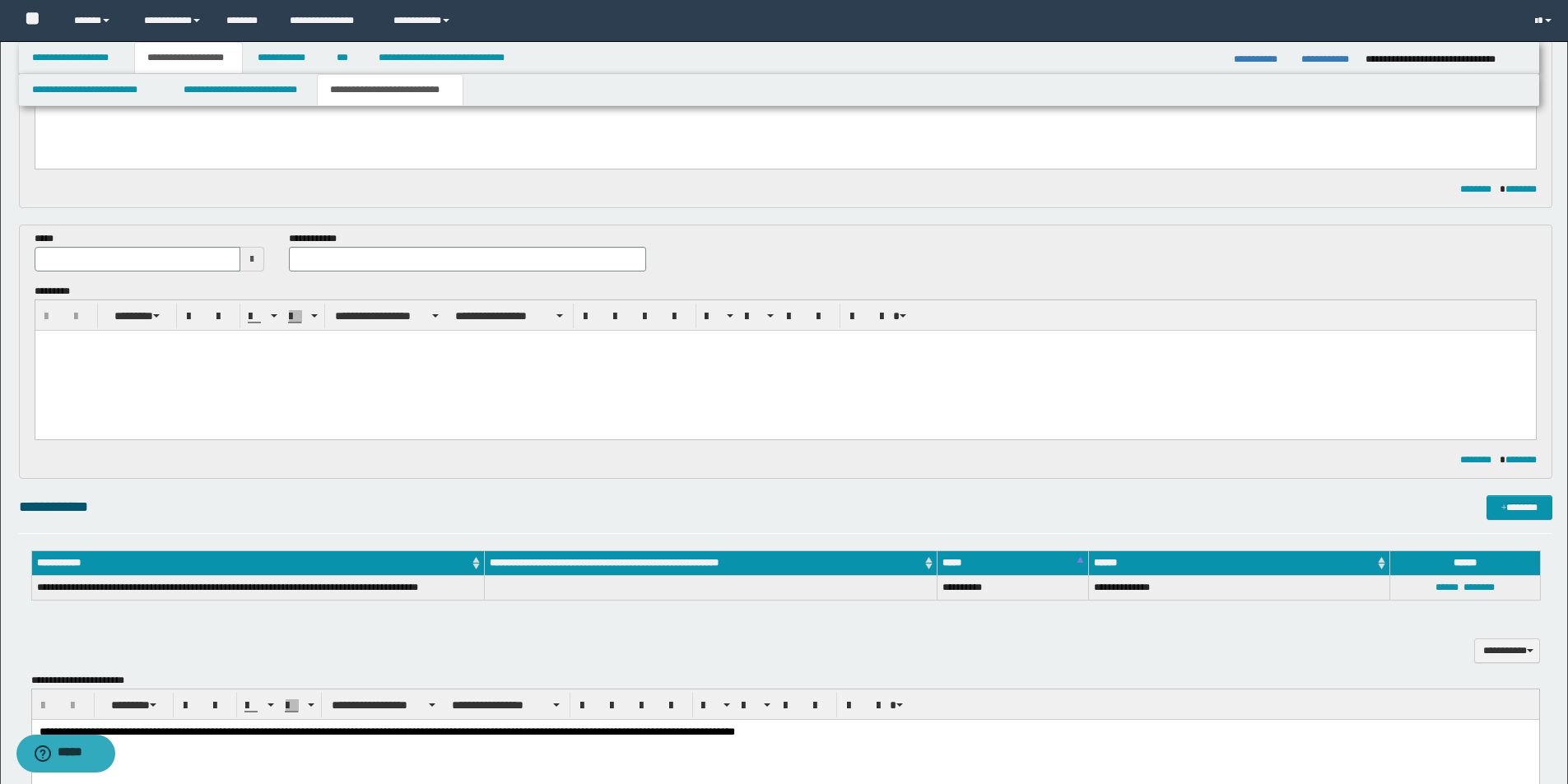 click at bounding box center [252, 259] 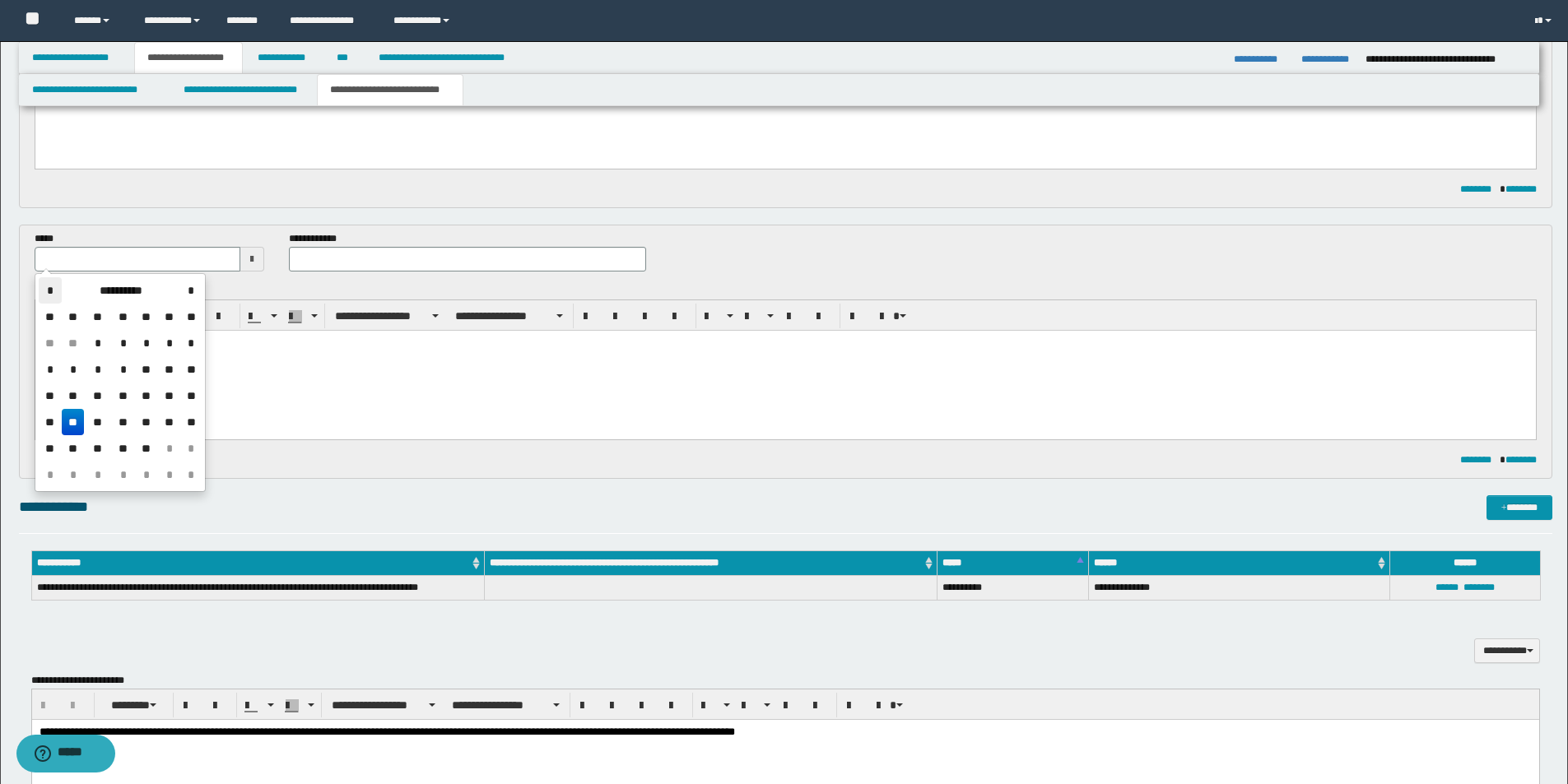 click on "*" at bounding box center [50, 290] 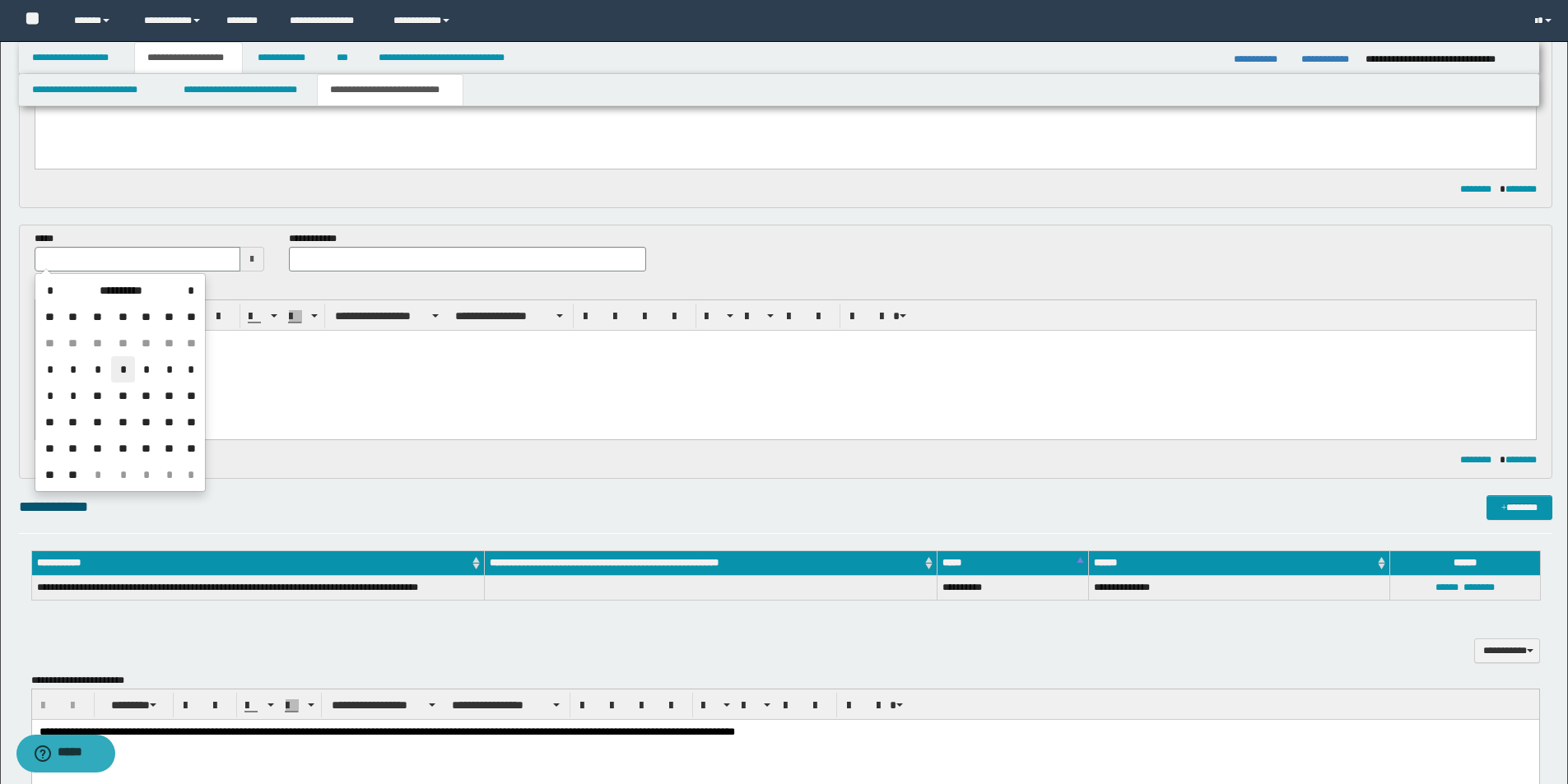 click on "*" at bounding box center (123, 369) 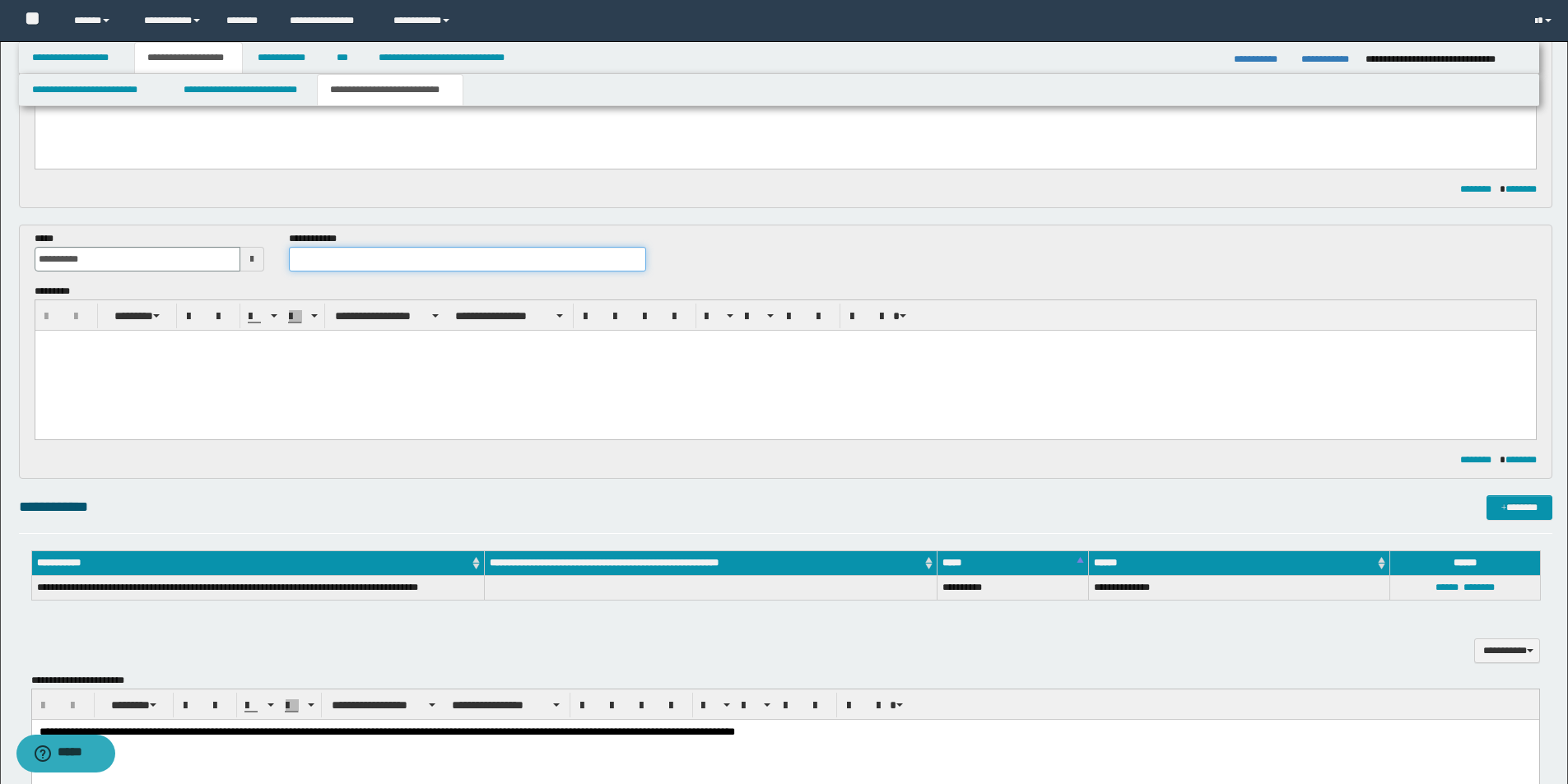 click at bounding box center (468, 259) 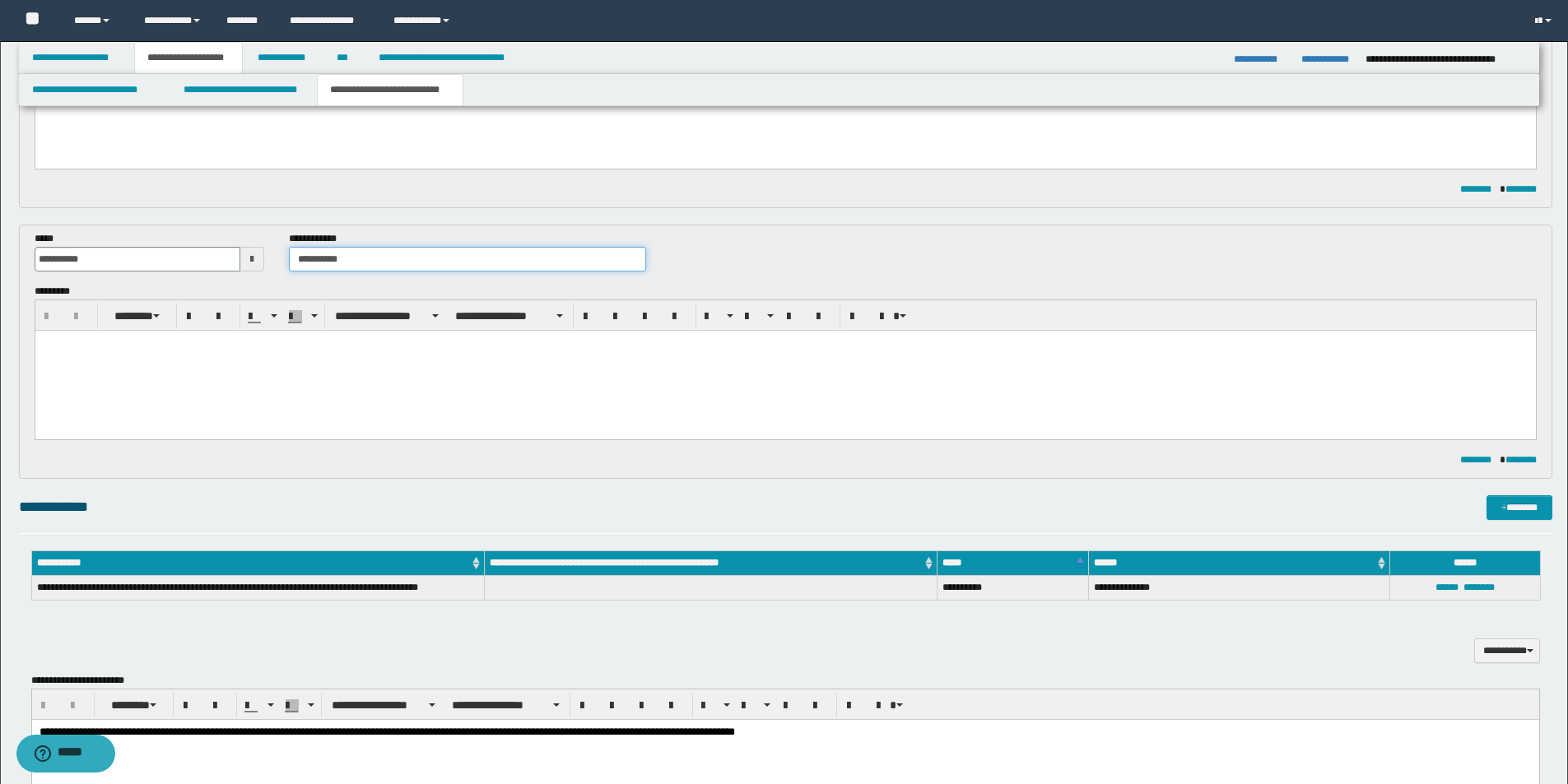 type on "**********" 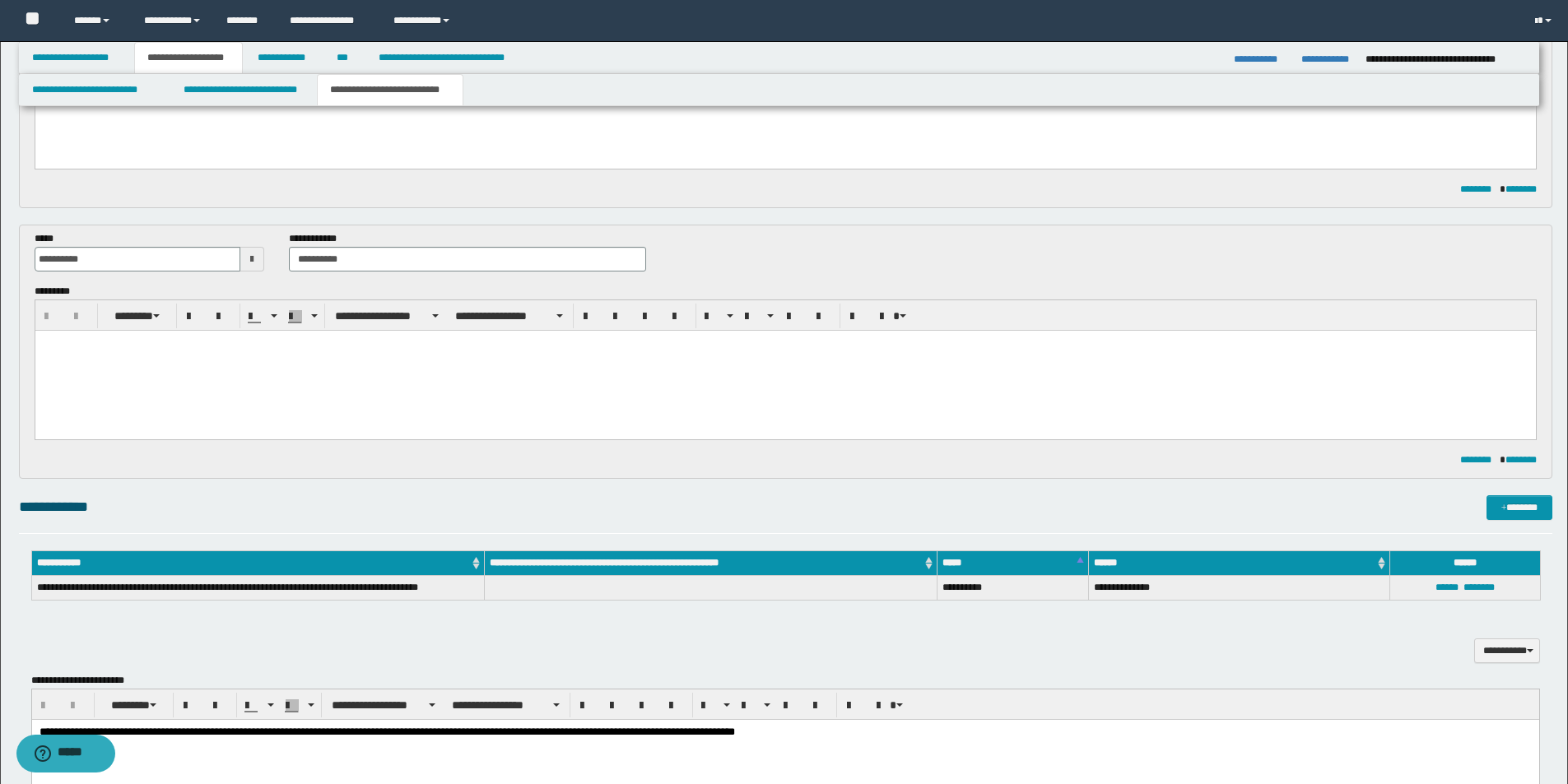 click at bounding box center (784, 342) 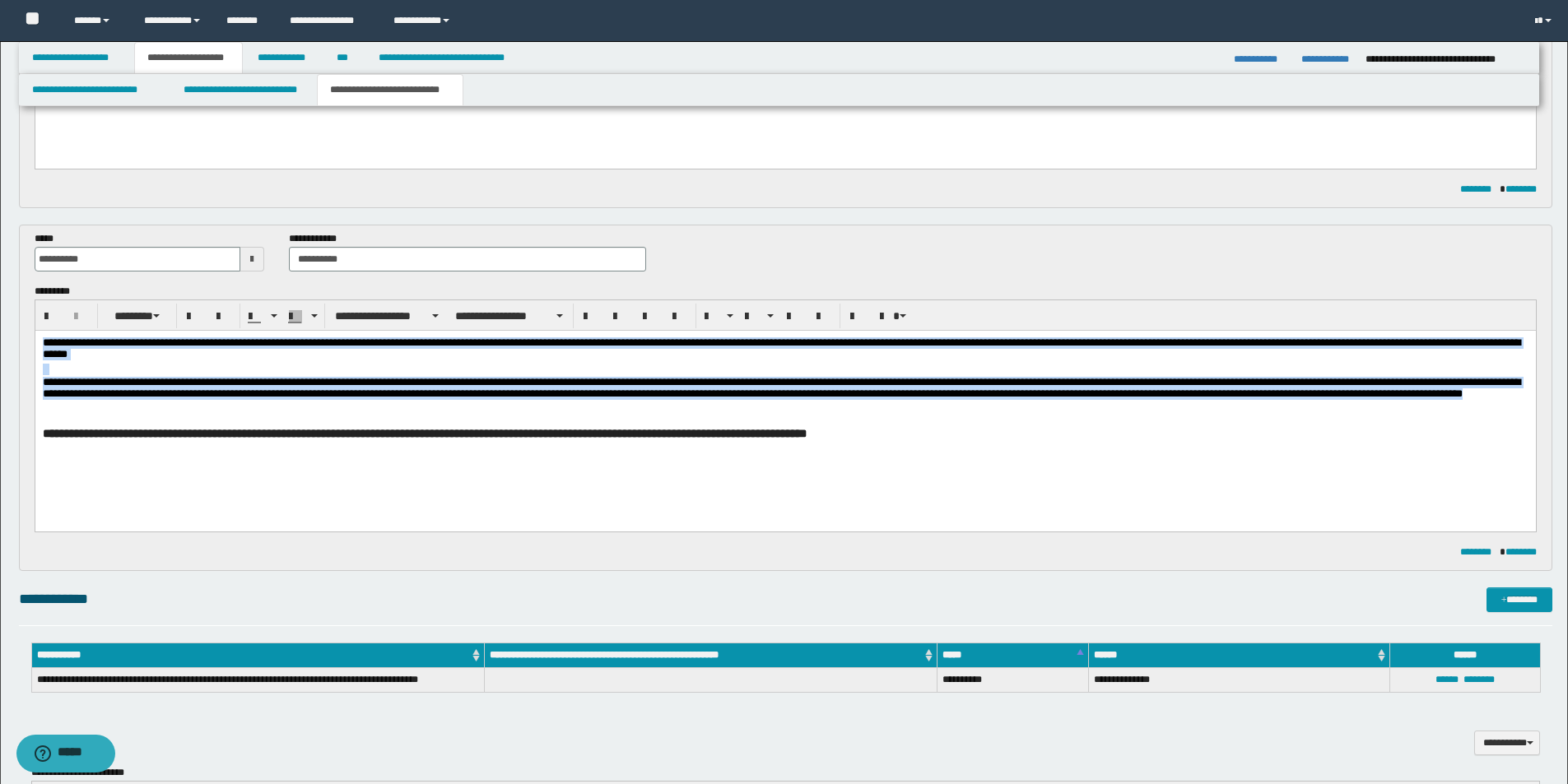 drag, startPoint x: 40, startPoint y: 343, endPoint x: 222, endPoint y: 404, distance: 191.95051 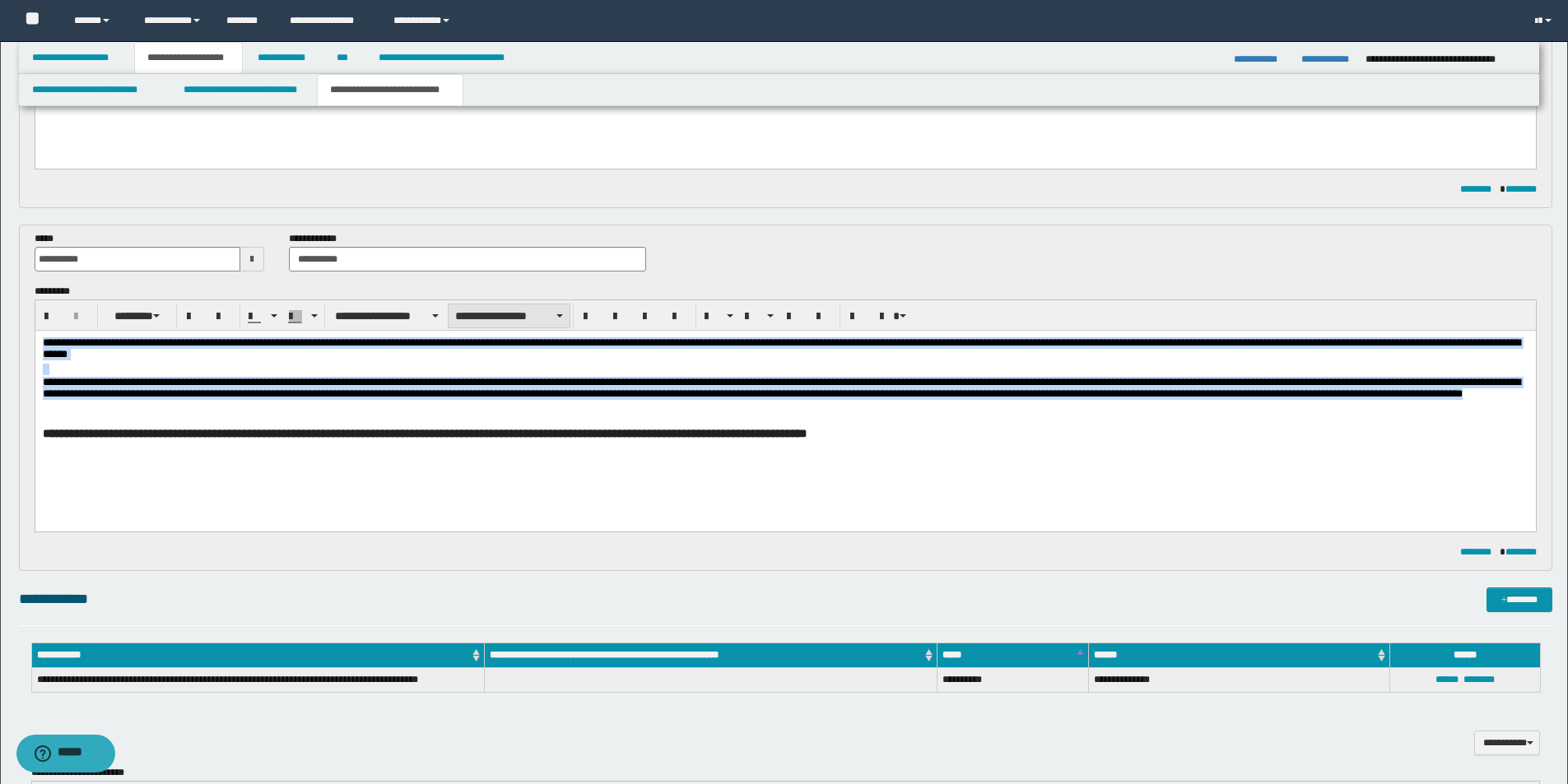 click on "**********" at bounding box center (509, 316) 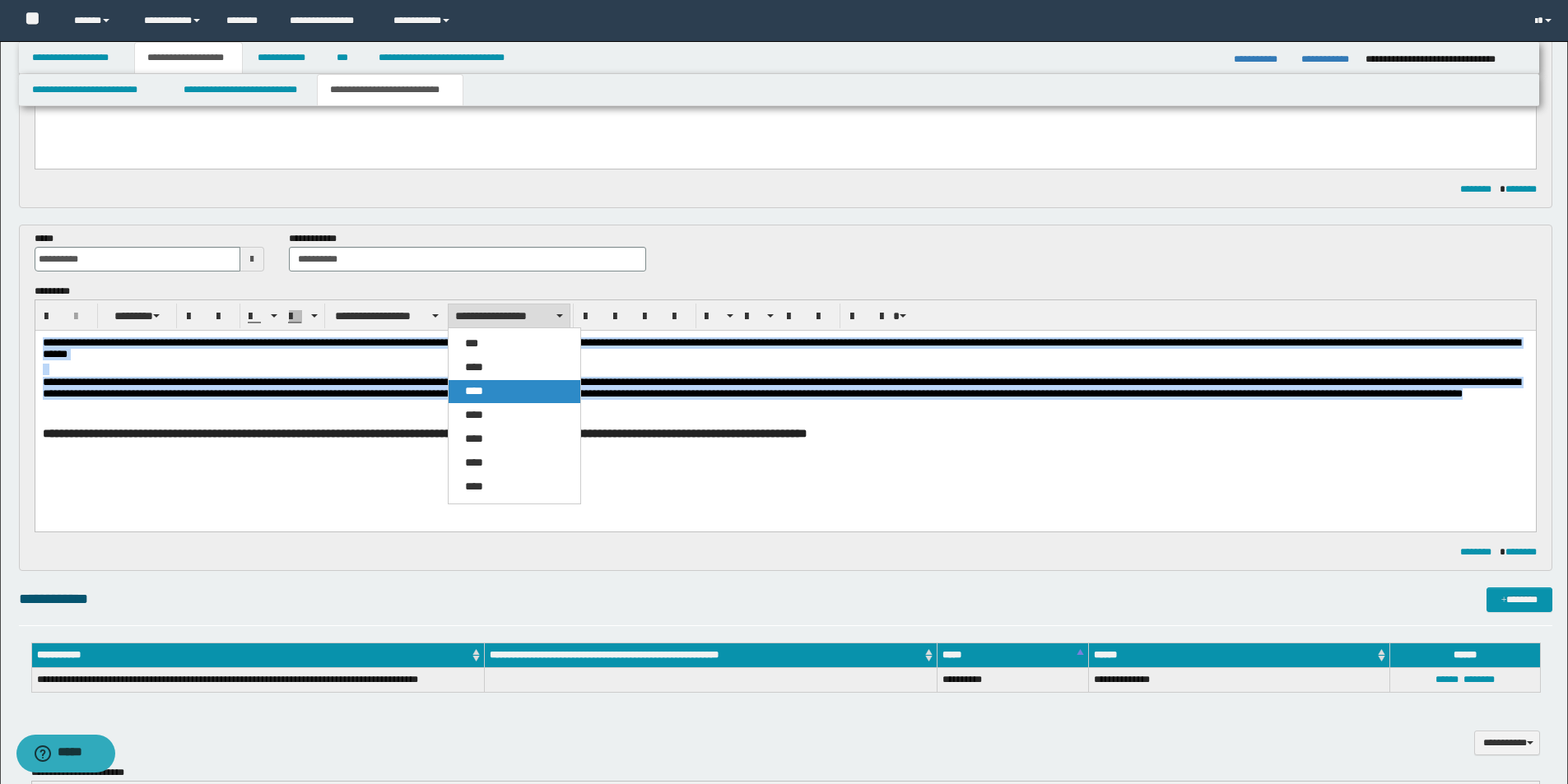 drag, startPoint x: 509, startPoint y: 389, endPoint x: 460, endPoint y: 72, distance: 320.76471 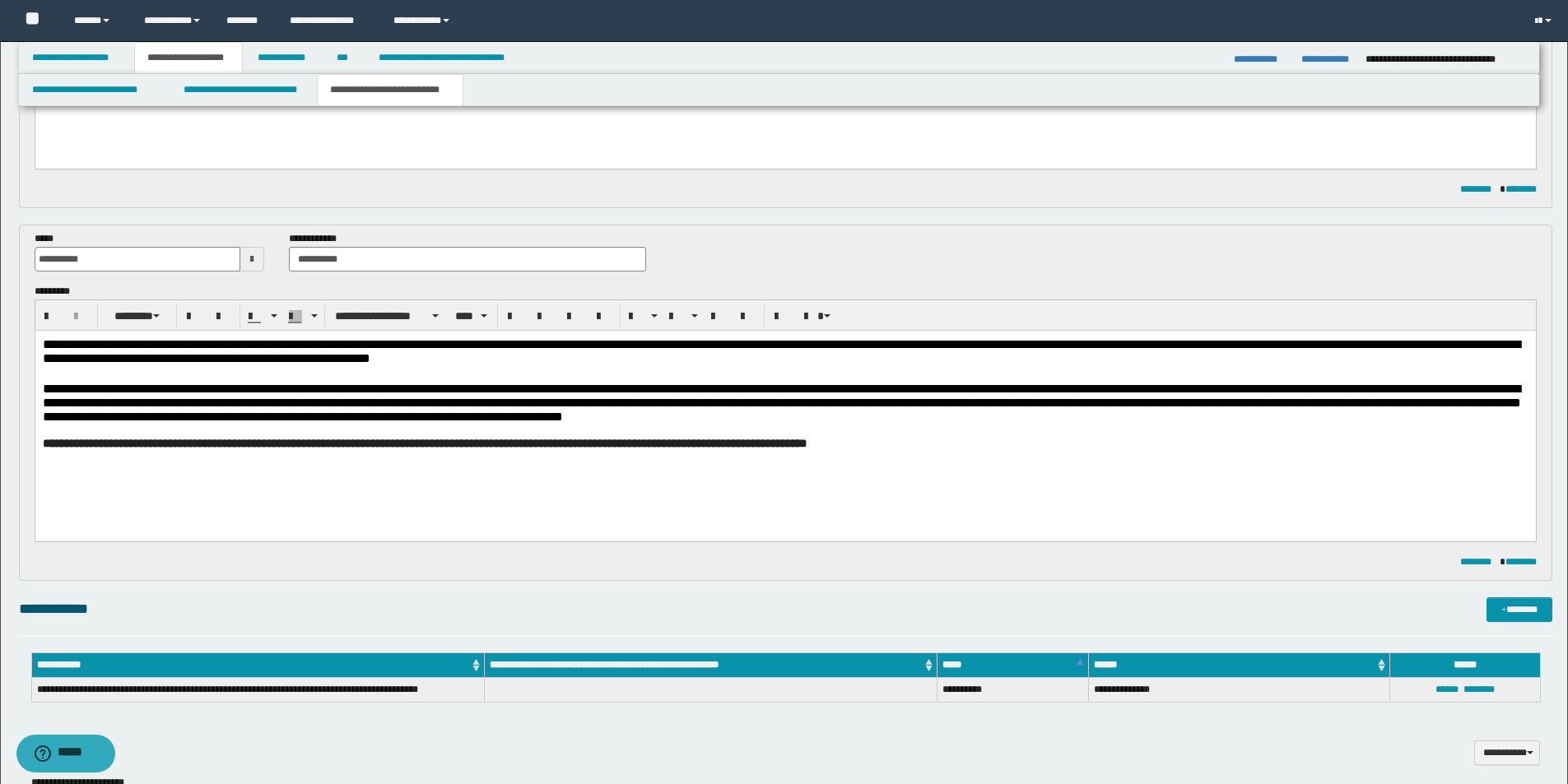 click on "**********" at bounding box center (784, 414) 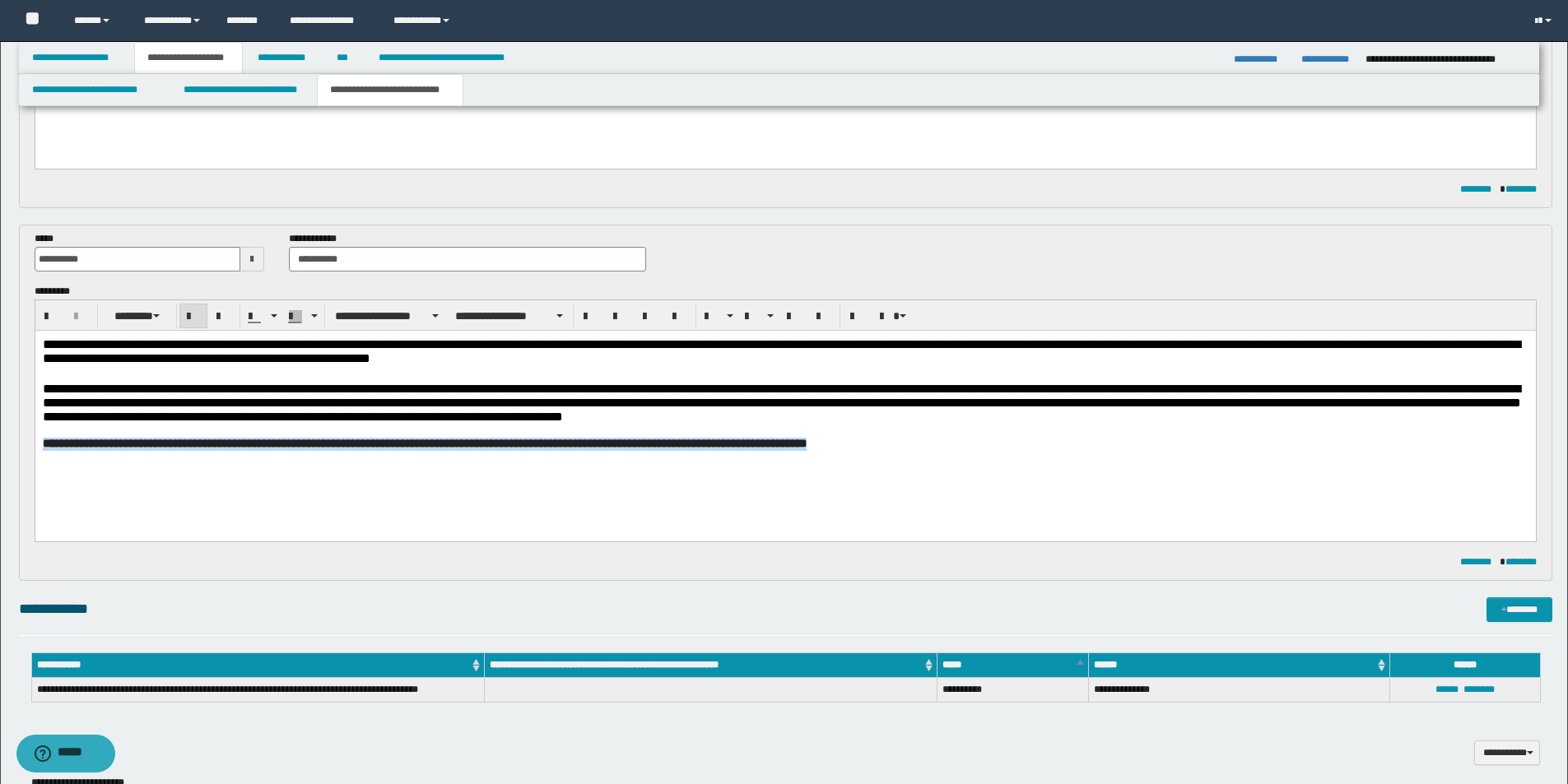 drag, startPoint x: 40, startPoint y: 444, endPoint x: 863, endPoint y: 448, distance: 823.01 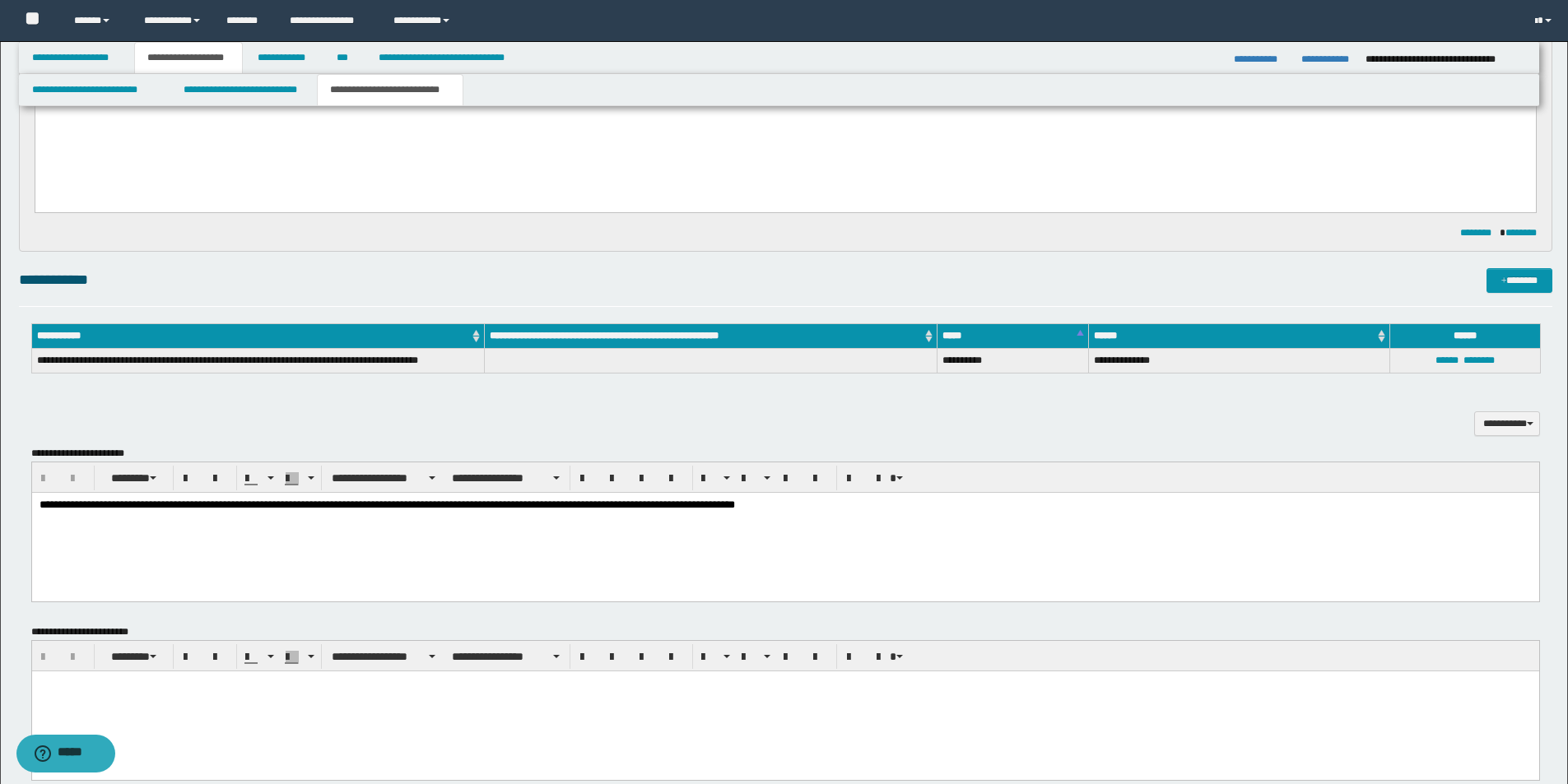 scroll, scrollTop: 772, scrollLeft: 0, axis: vertical 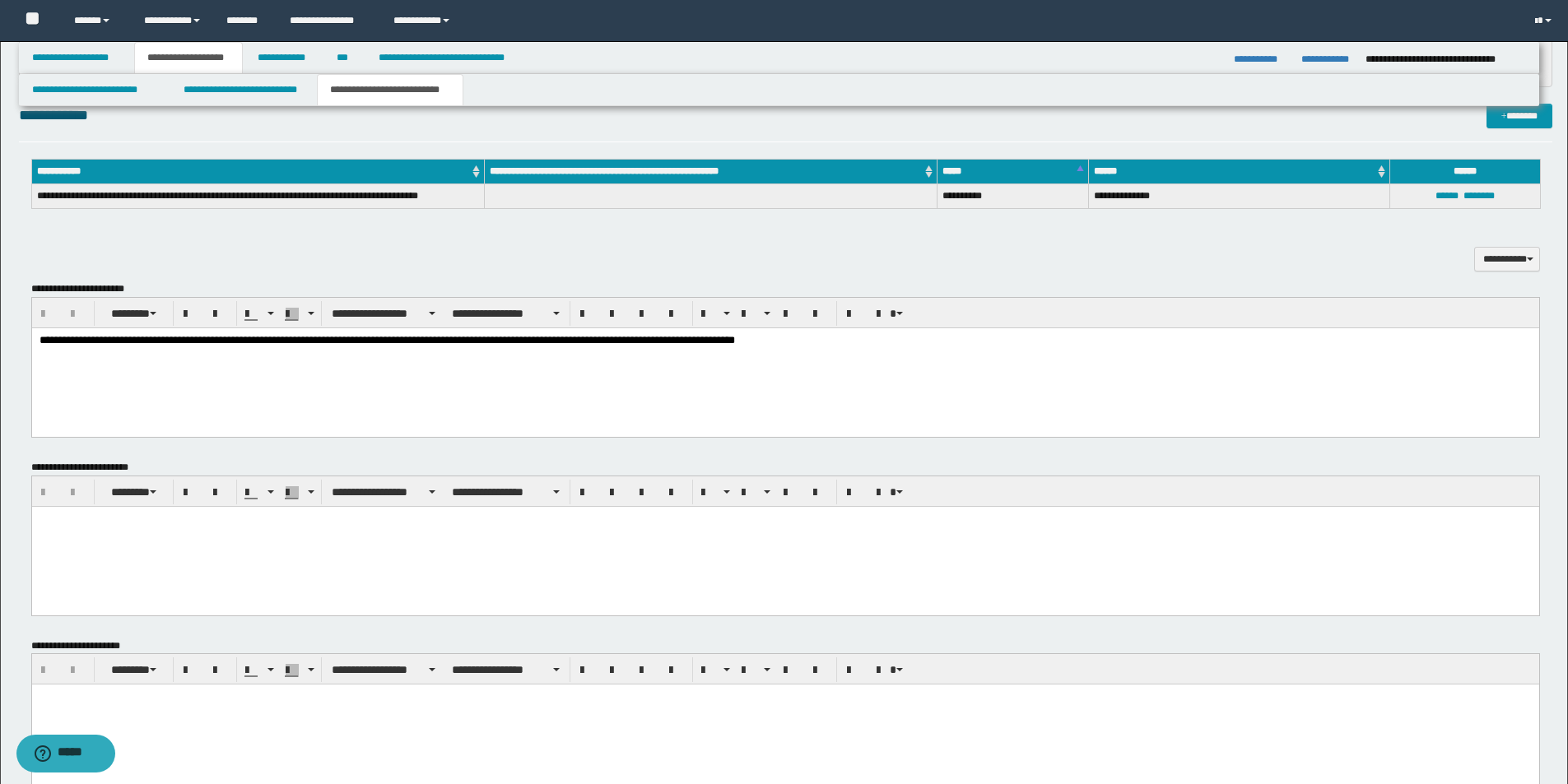click on "**********" at bounding box center [784, 360] 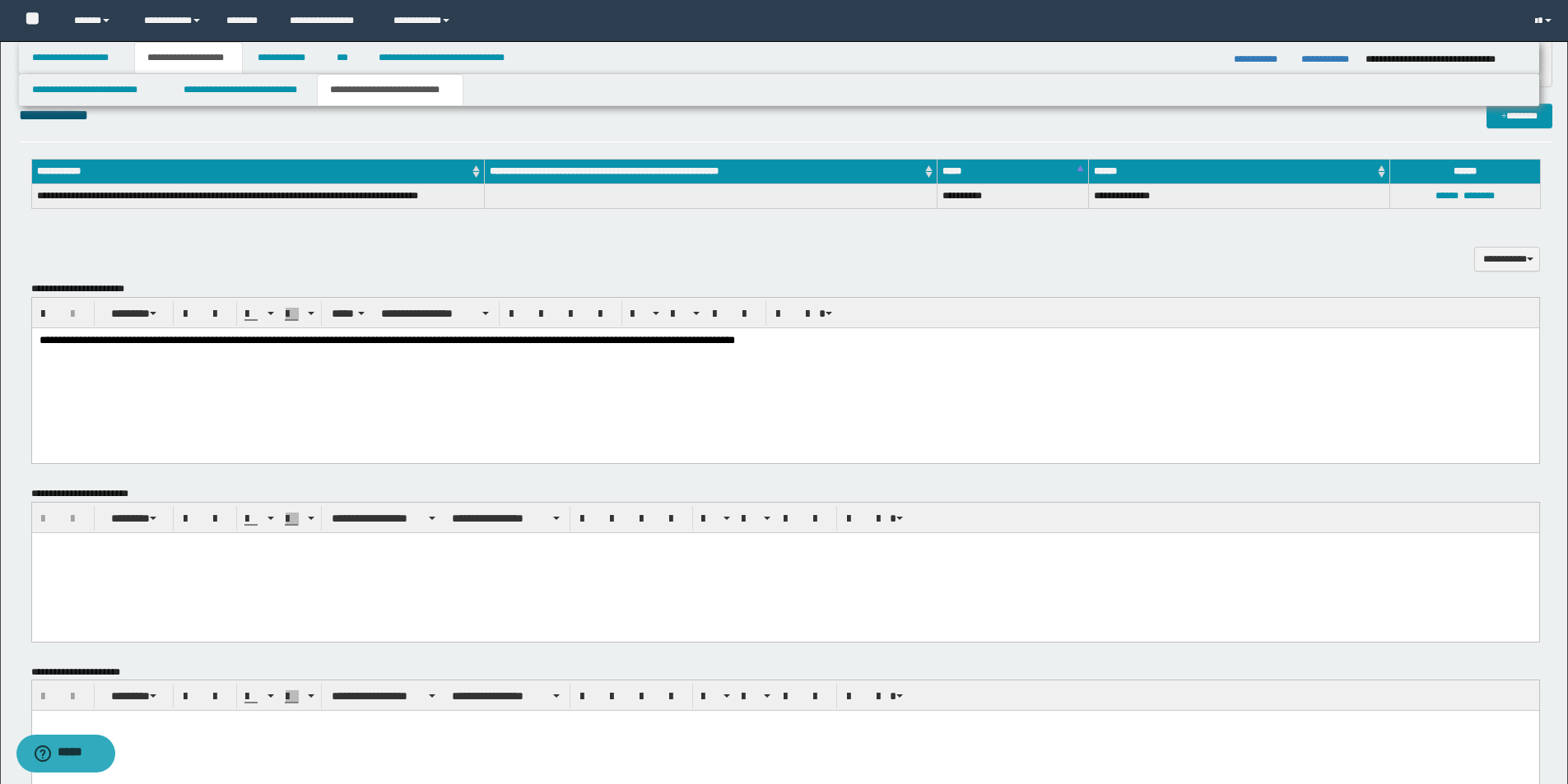 paste 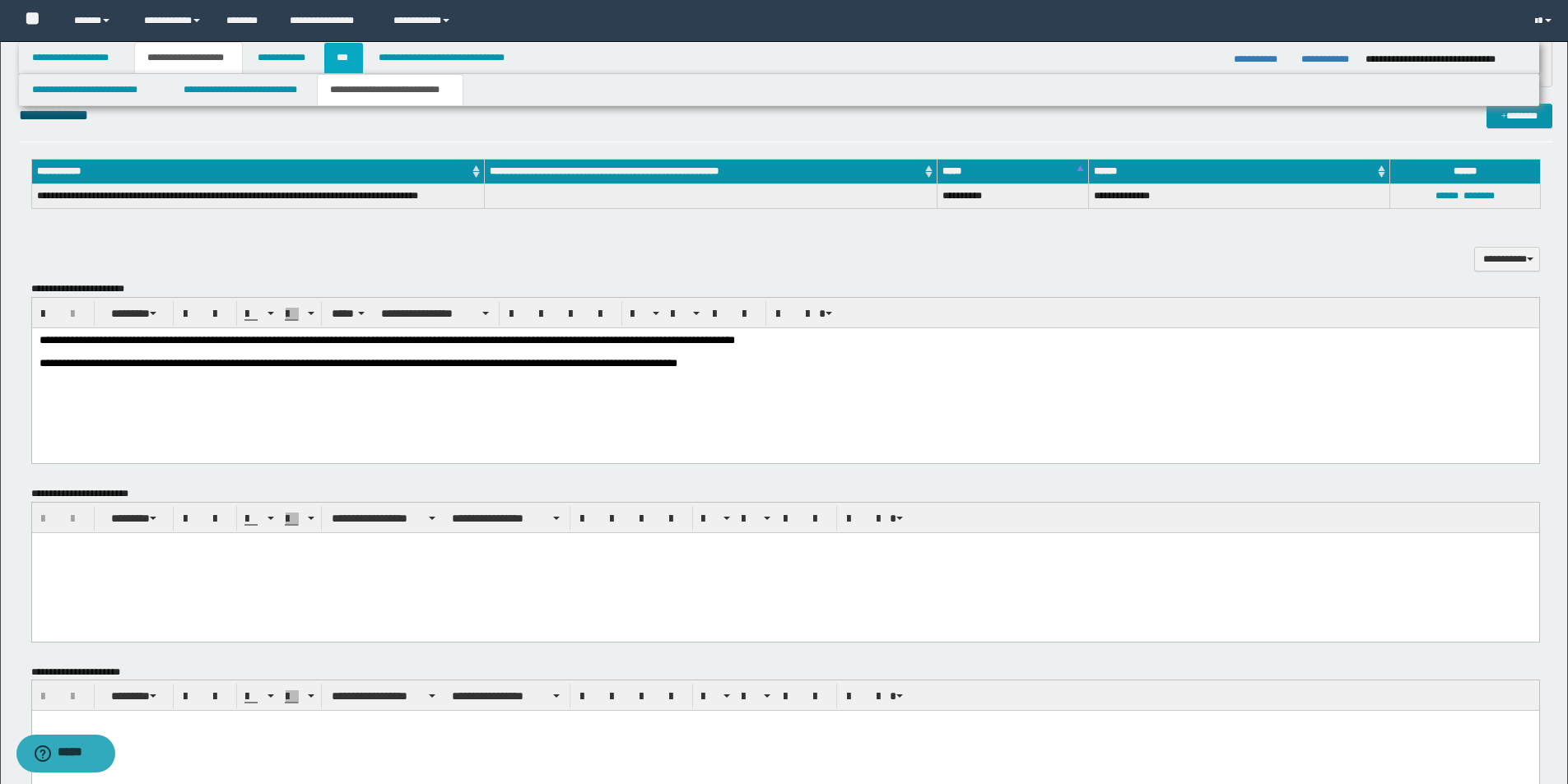 click on "***" at bounding box center [343, 58] 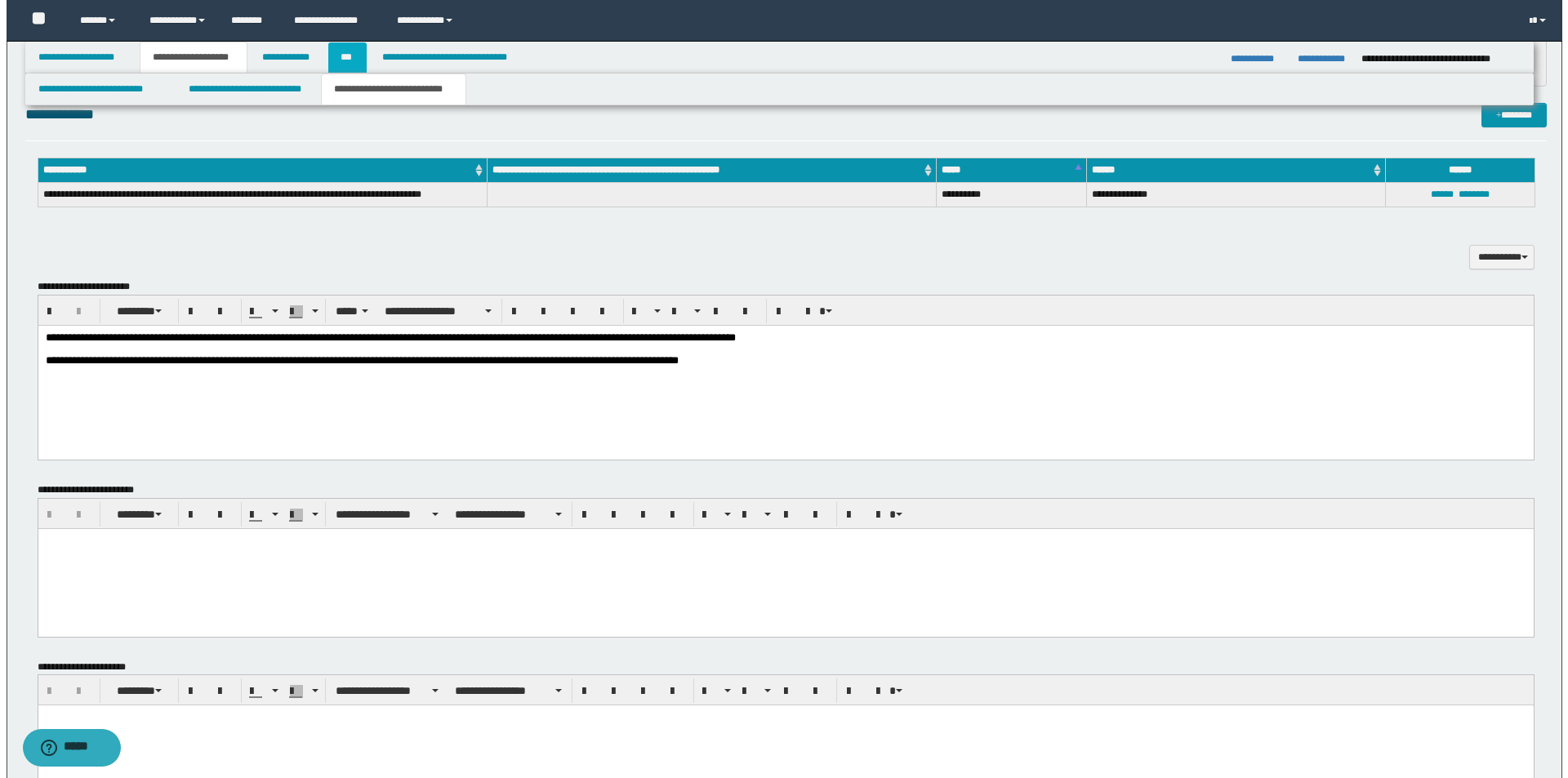 scroll, scrollTop: 0, scrollLeft: 0, axis: both 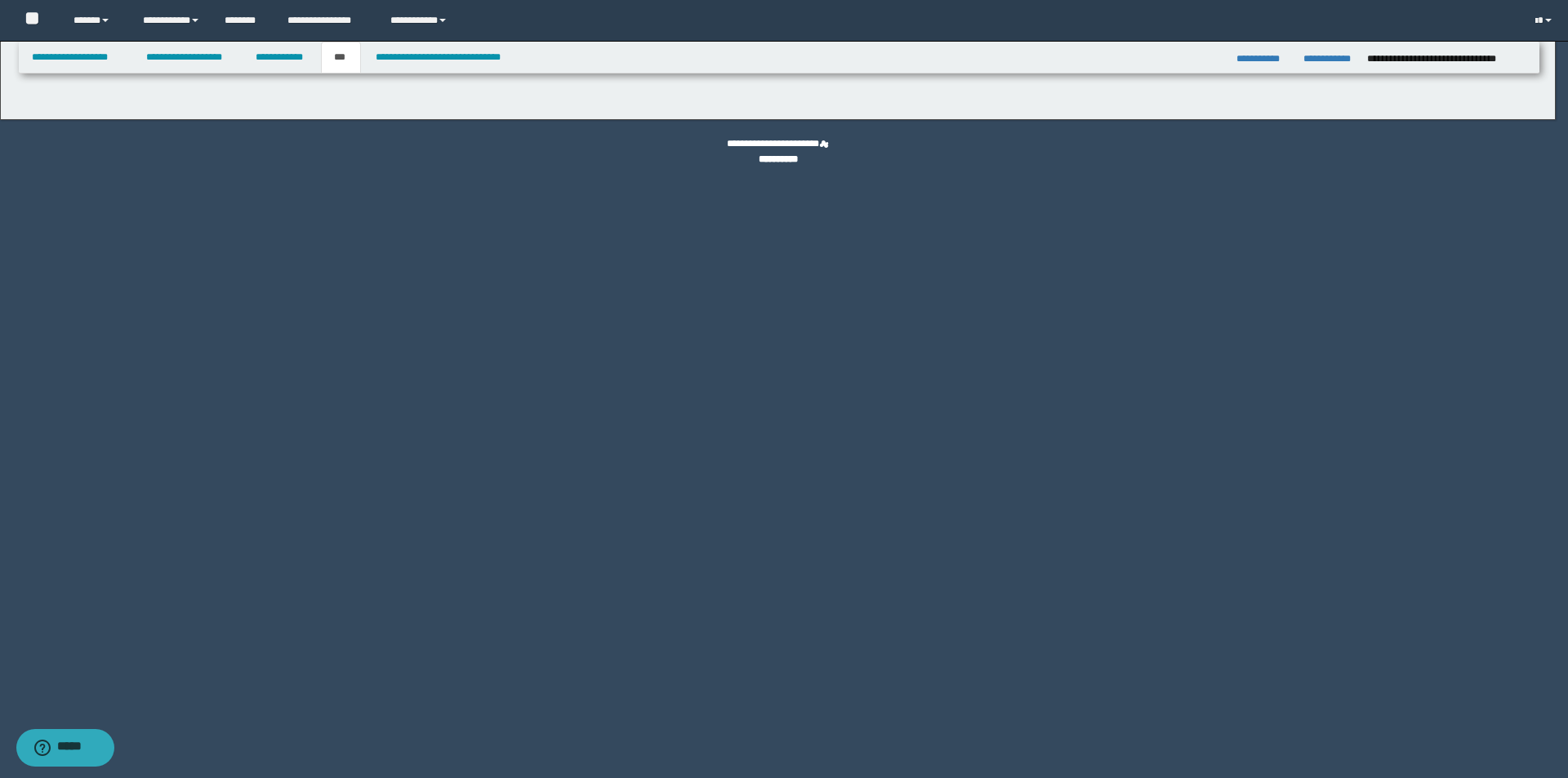 select on "***" 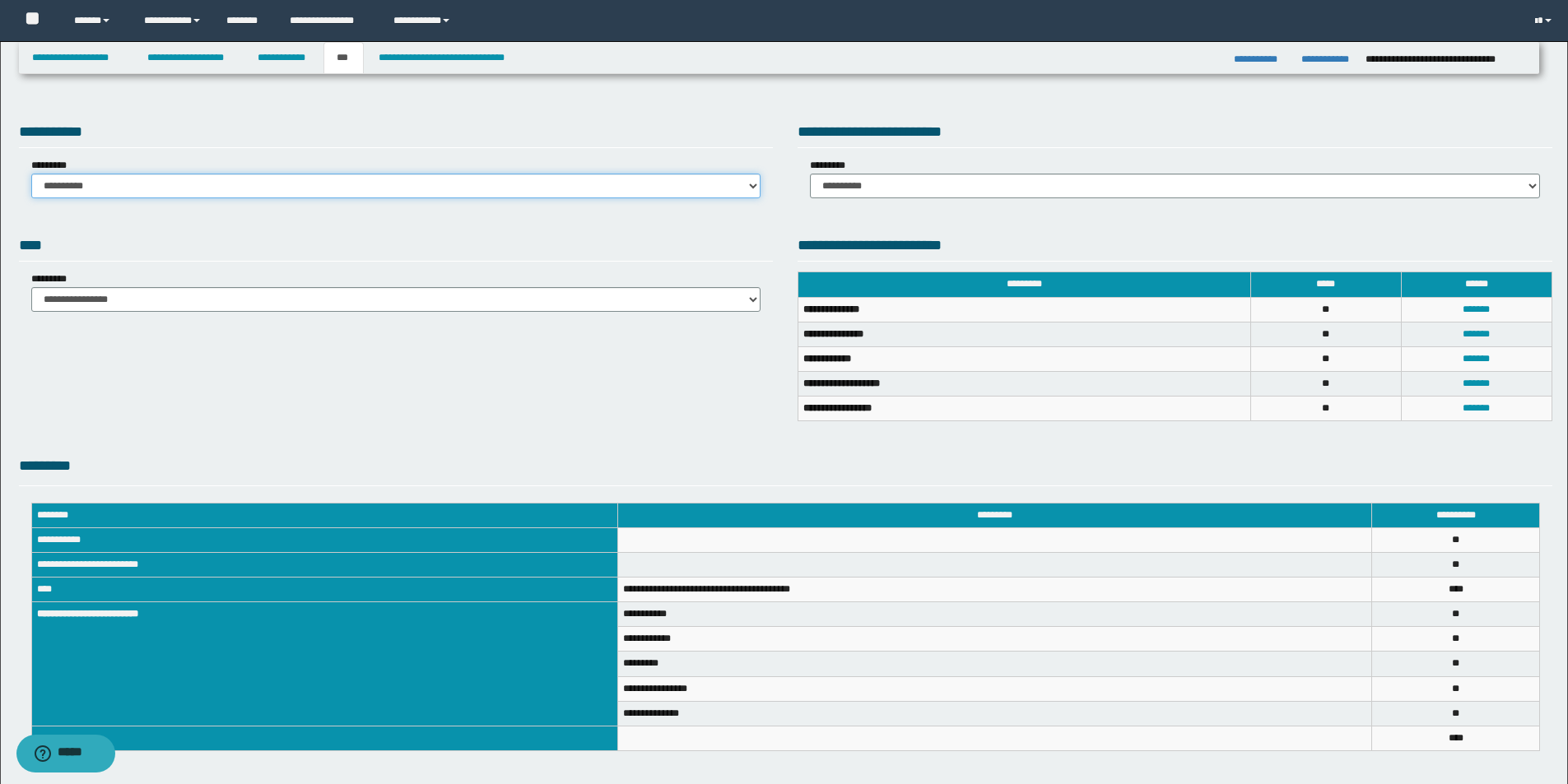 click on "**********" at bounding box center [396, 186] 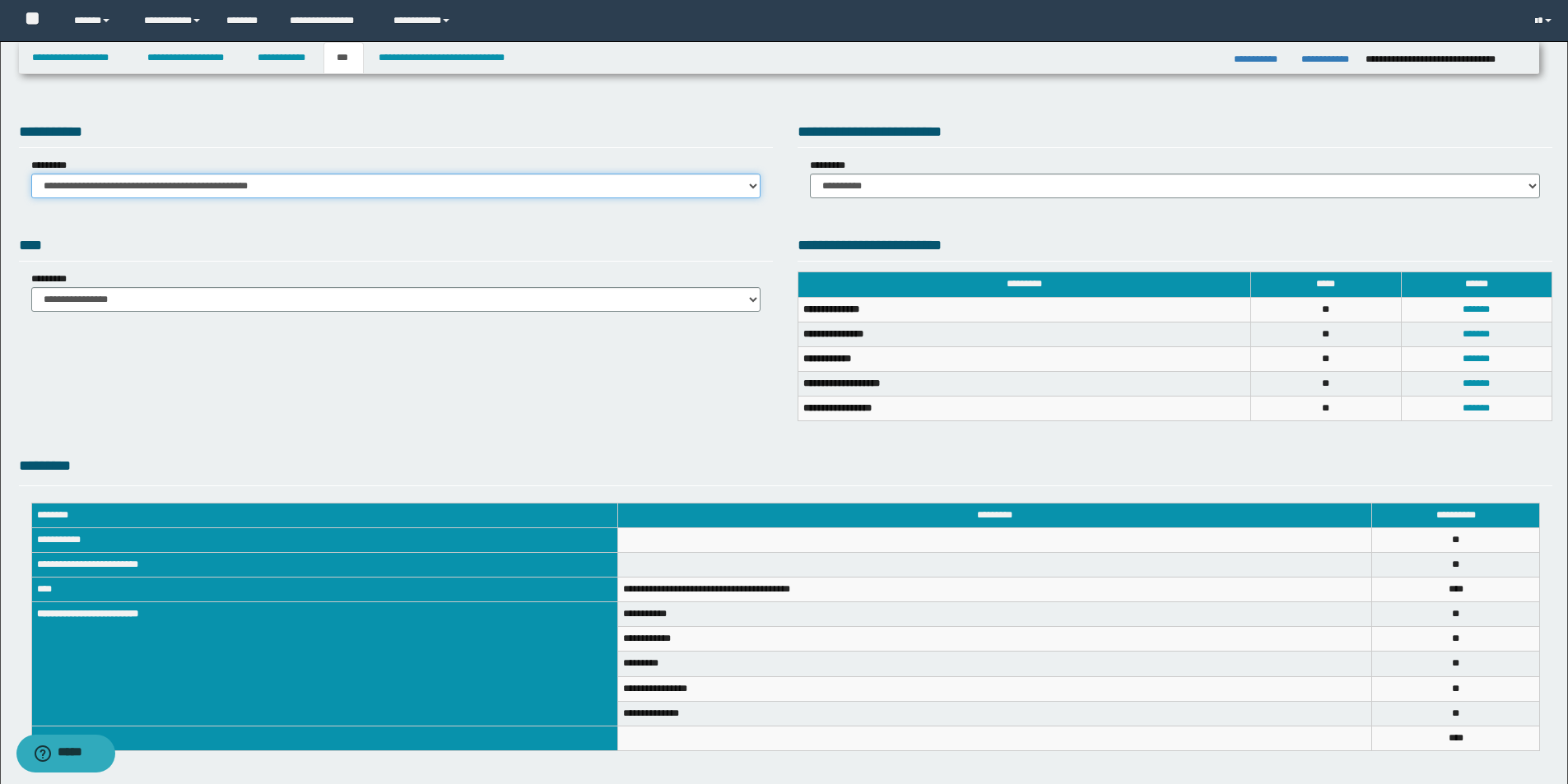 click on "**********" at bounding box center (396, 186) 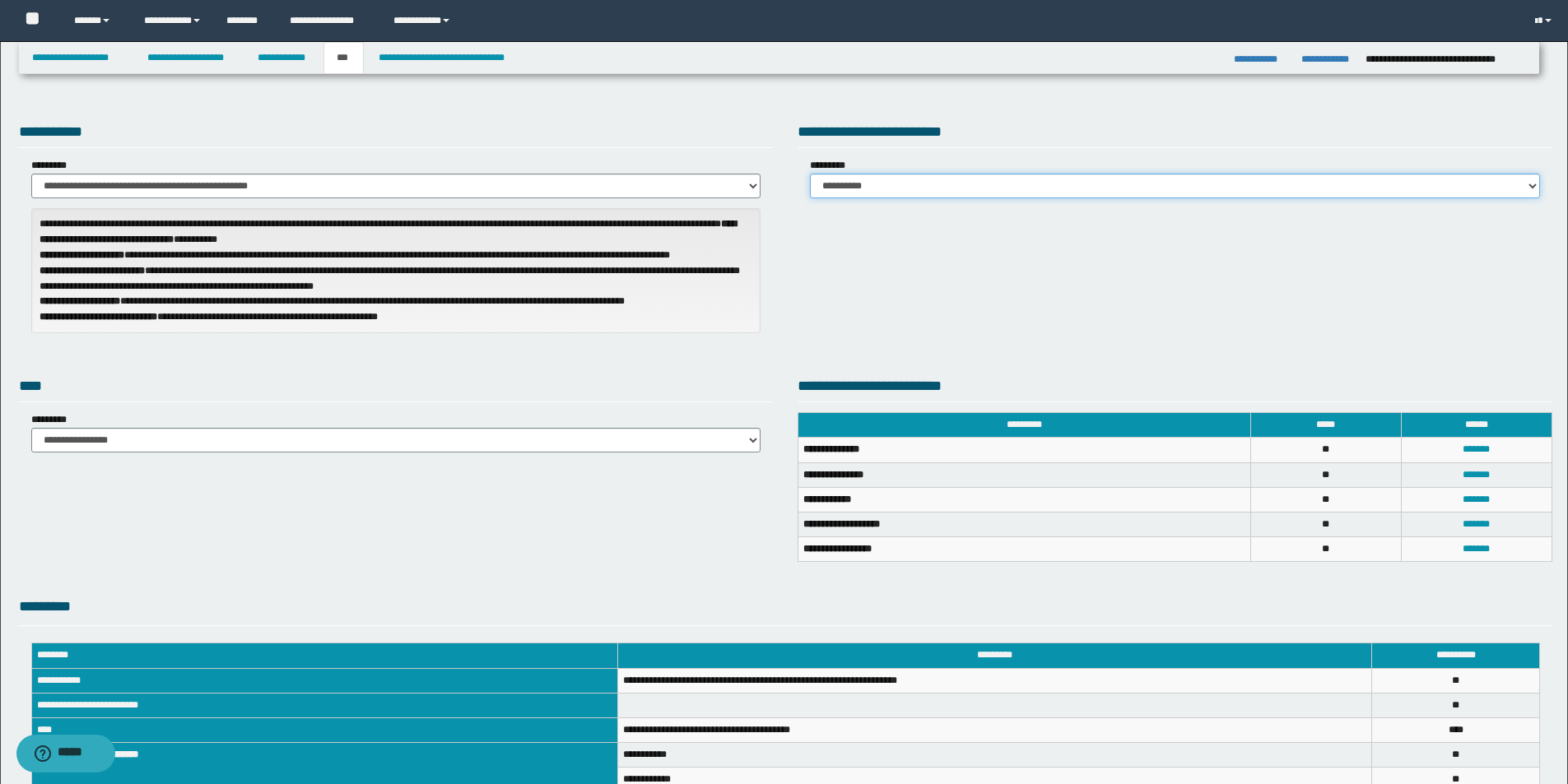 click on "**********" at bounding box center [1175, 186] 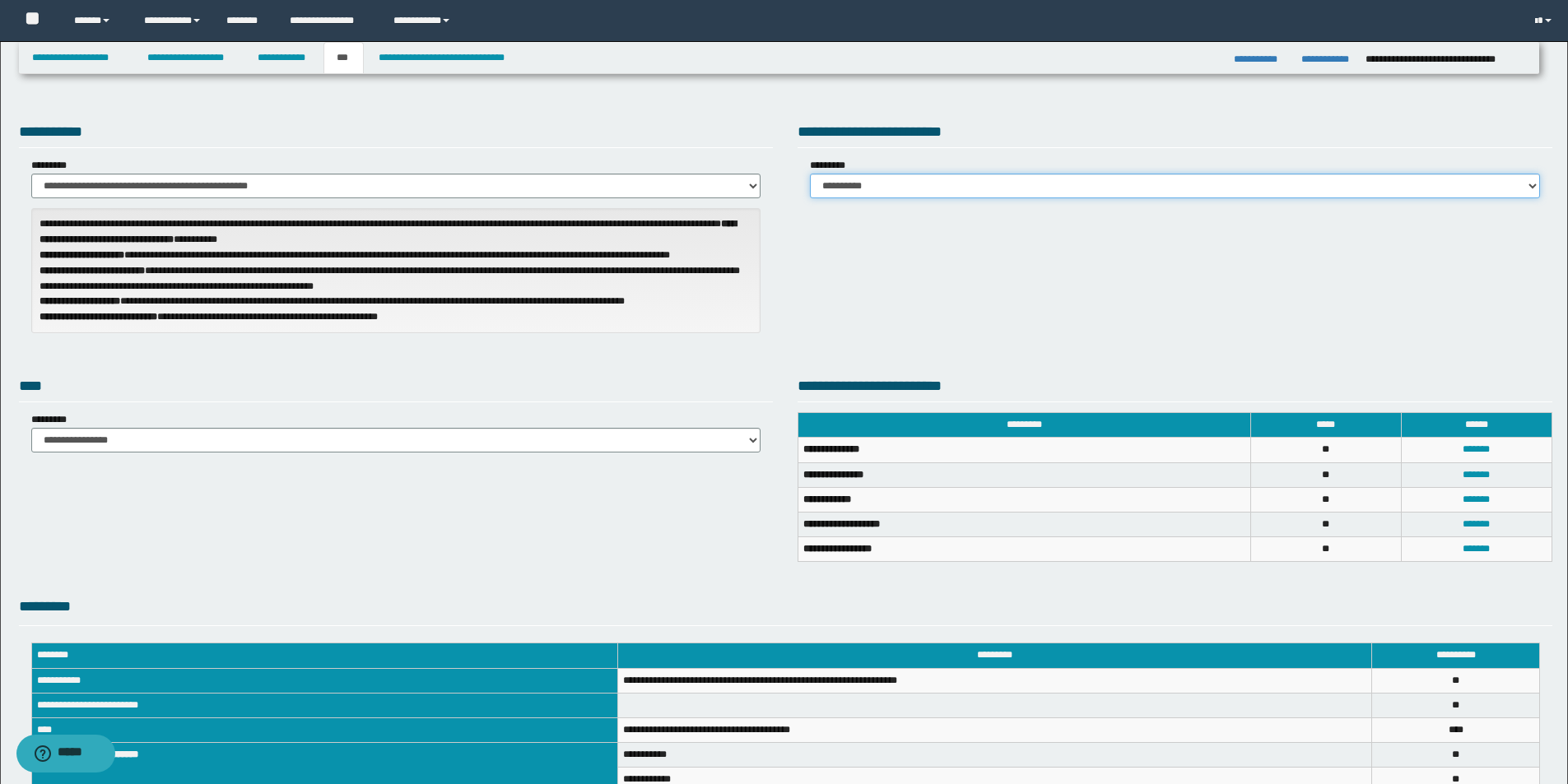 select on "*" 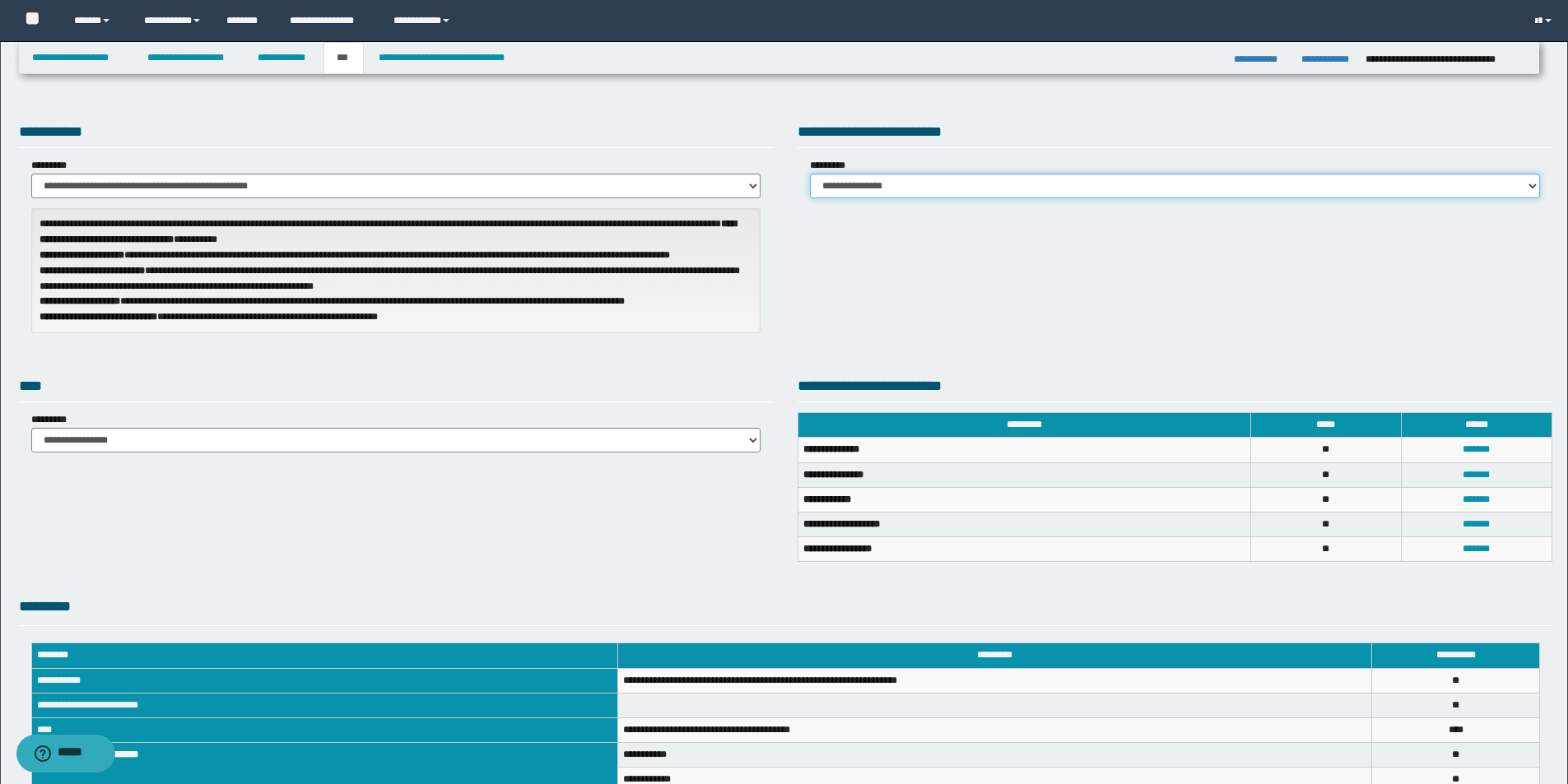 click on "**********" at bounding box center (1175, 186) 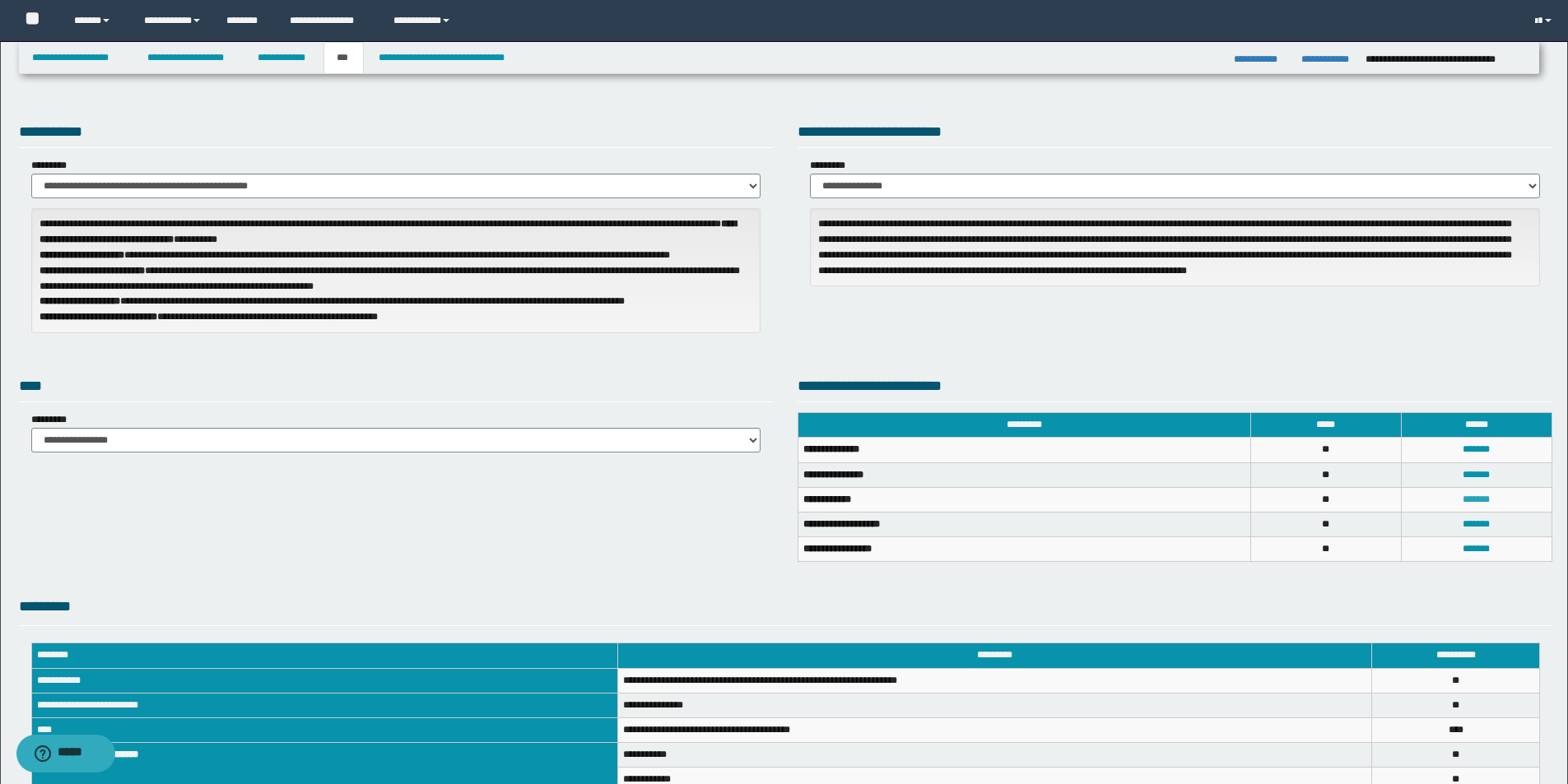 click on "*******" at bounding box center (1476, 499) 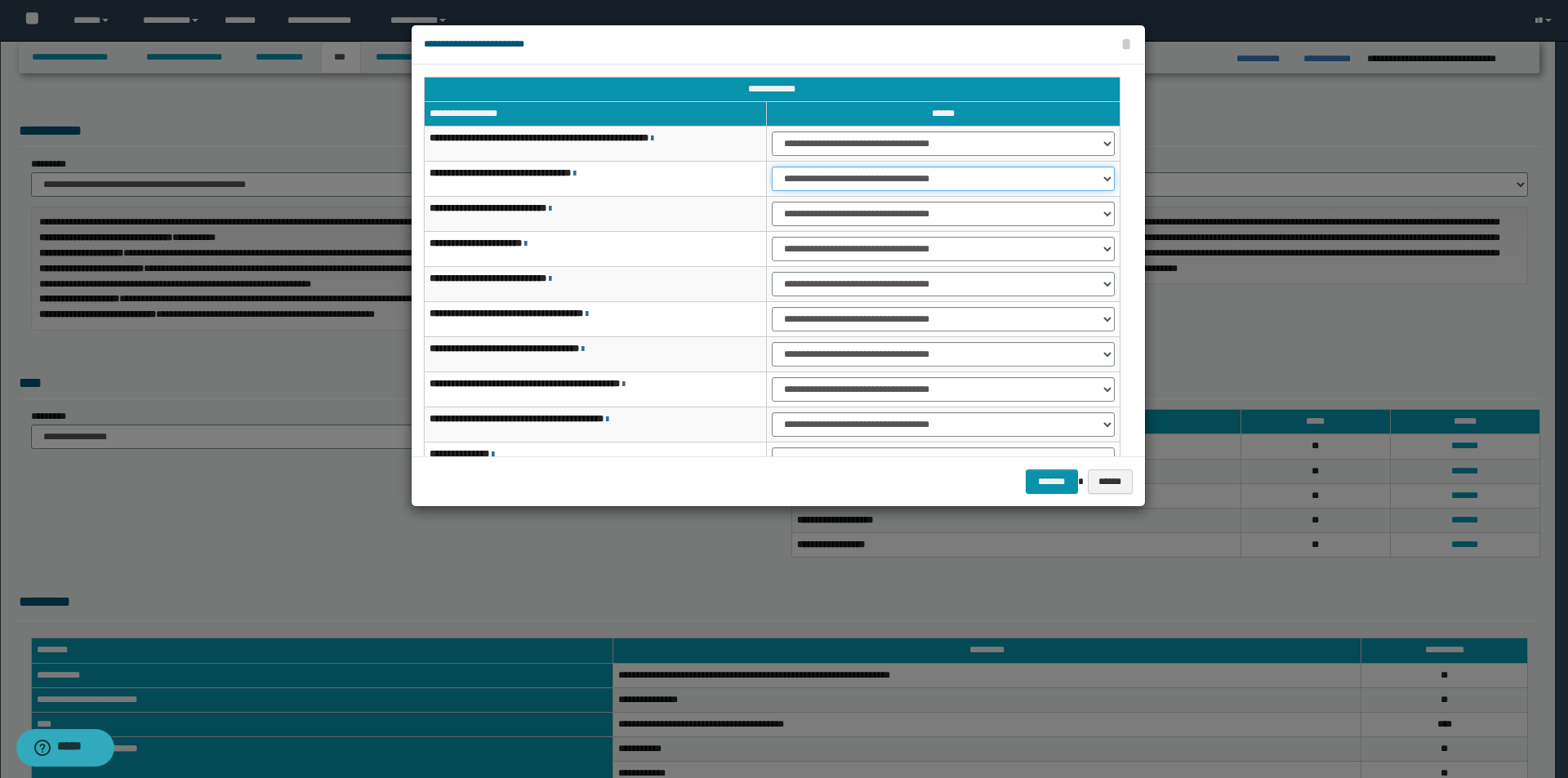 click on "**********" at bounding box center (943, 179) 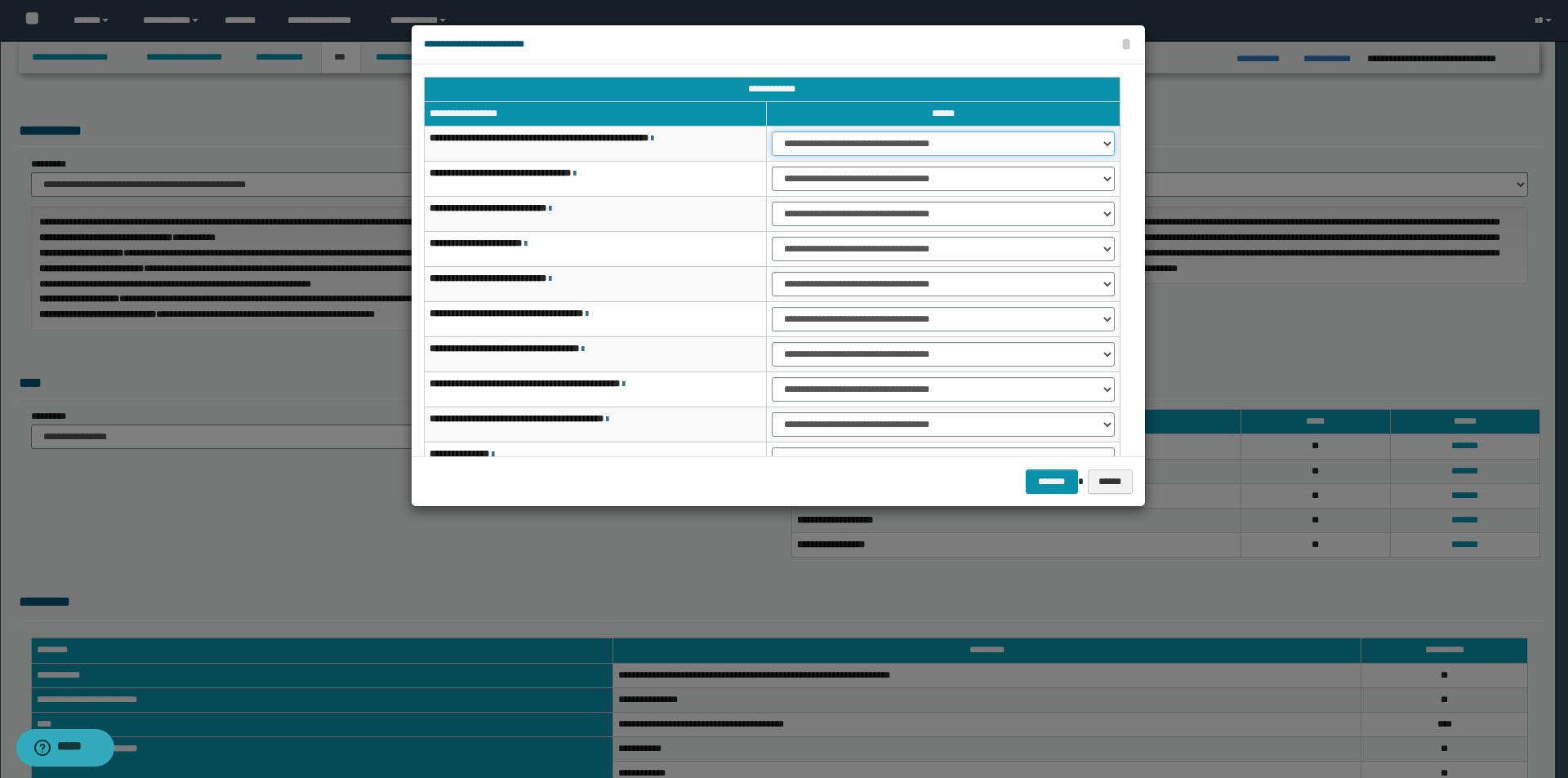 click on "**********" at bounding box center [943, 144] 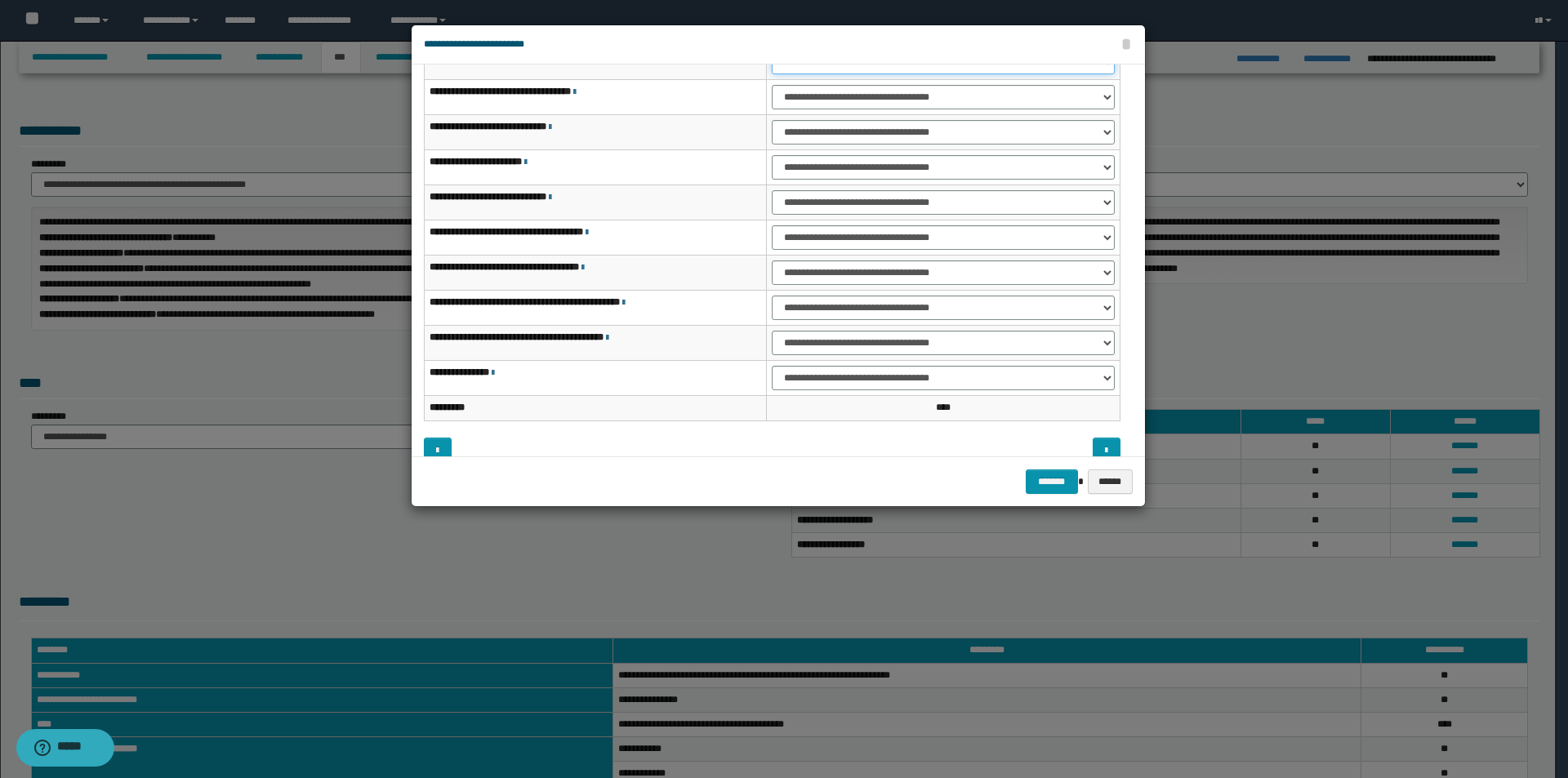 scroll, scrollTop: 99, scrollLeft: 0, axis: vertical 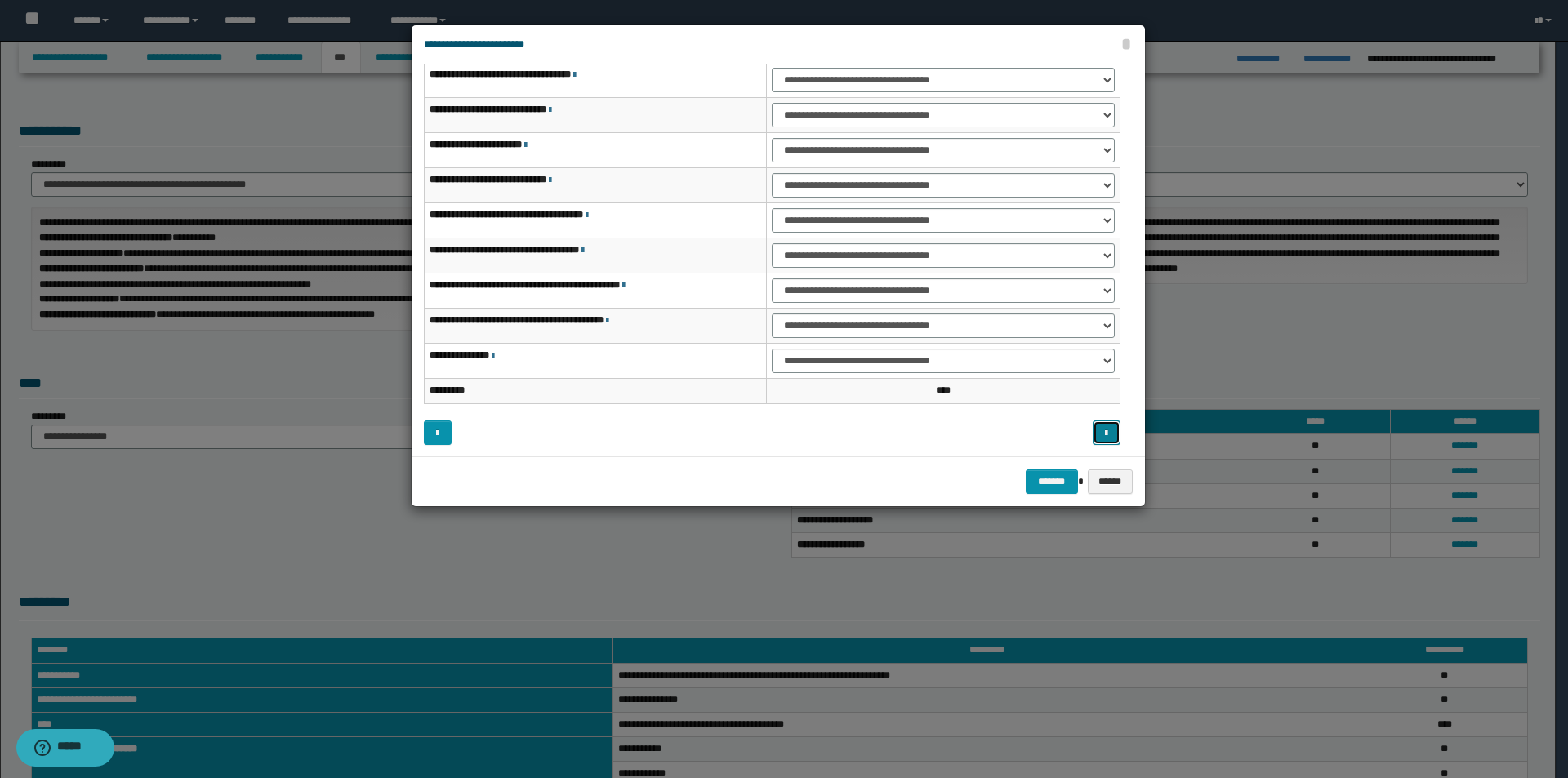 click at bounding box center (1106, 433) 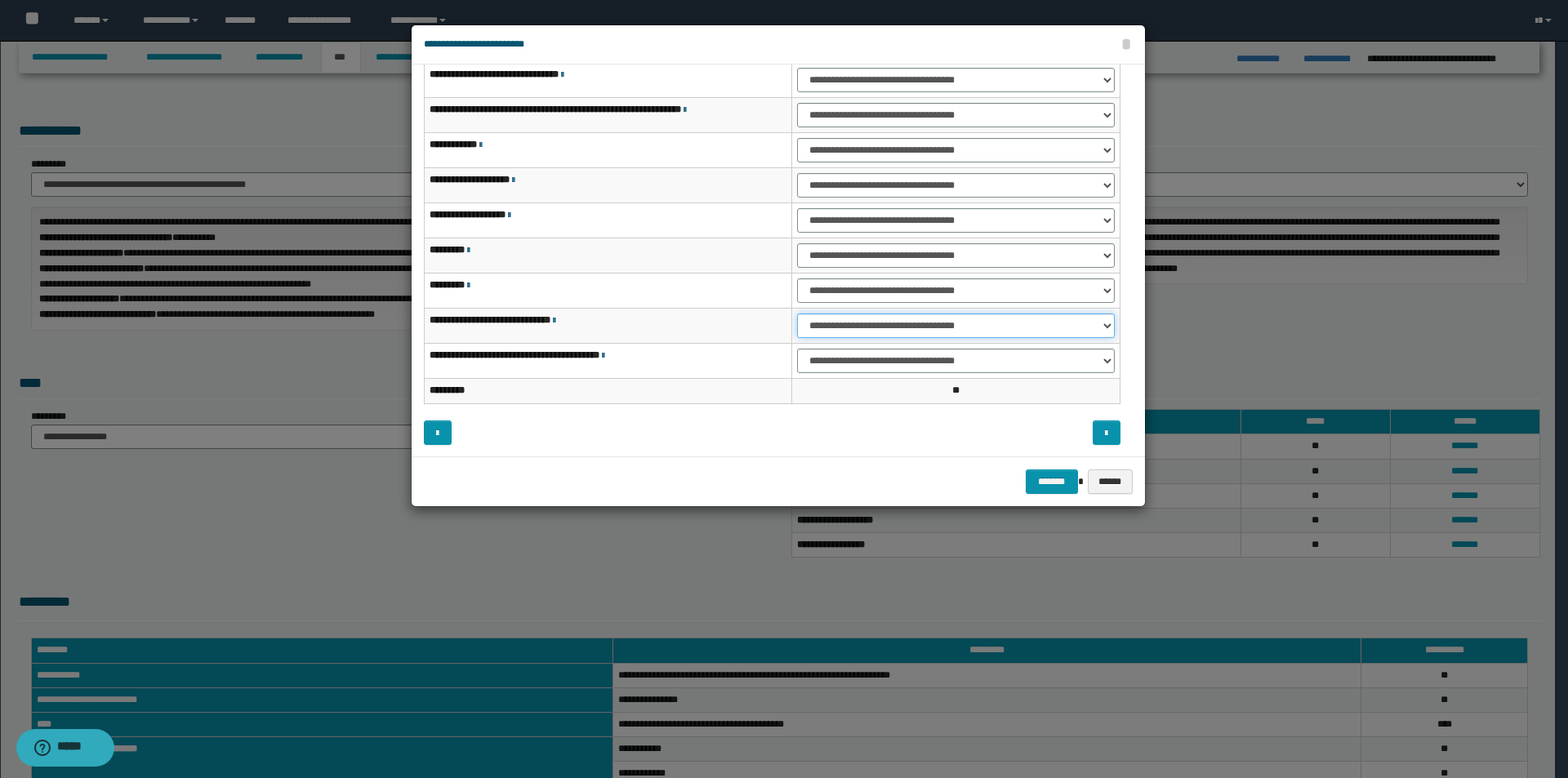 click on "**********" at bounding box center (956, 326) 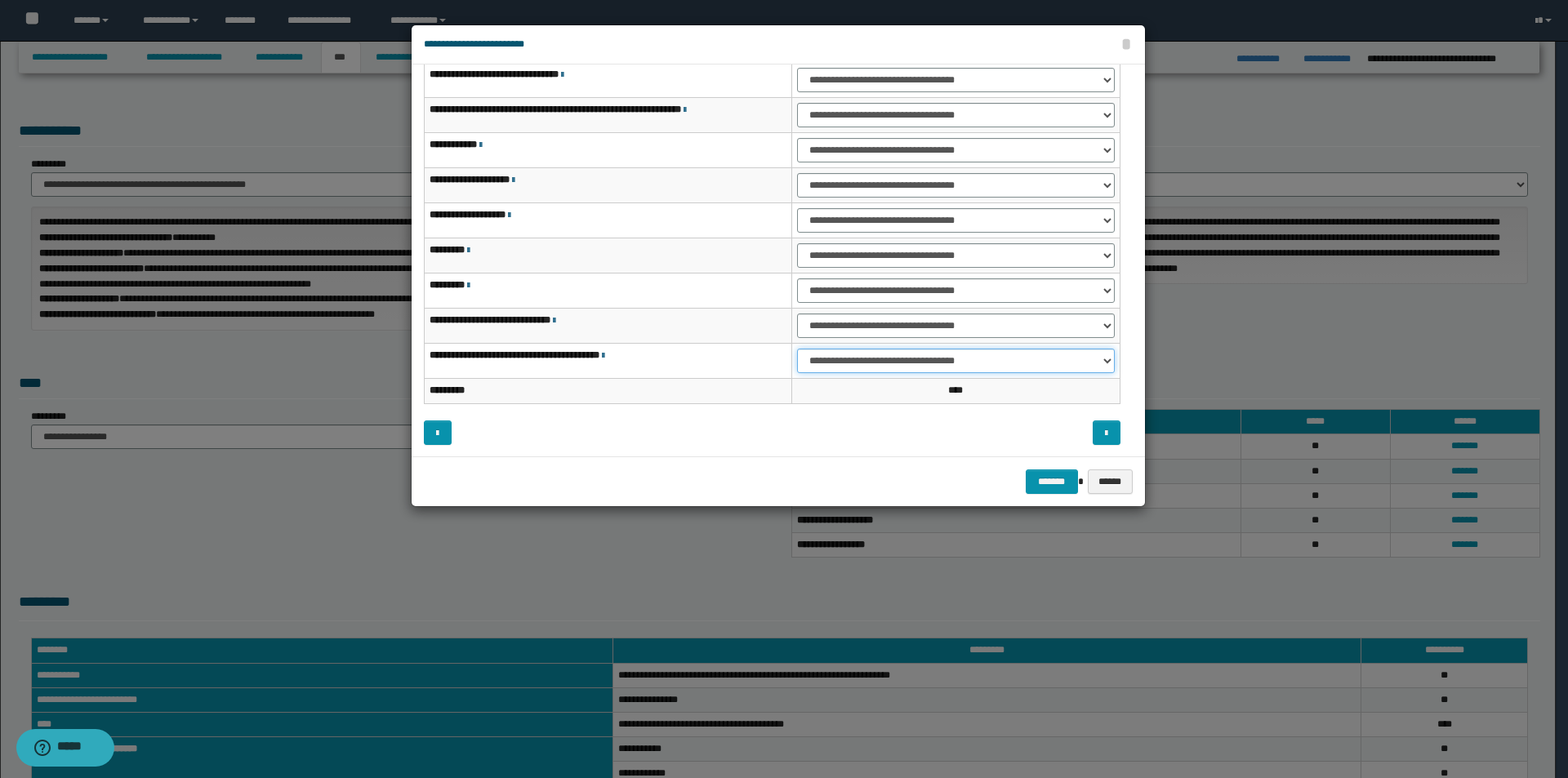 click on "**********" at bounding box center [956, 361] 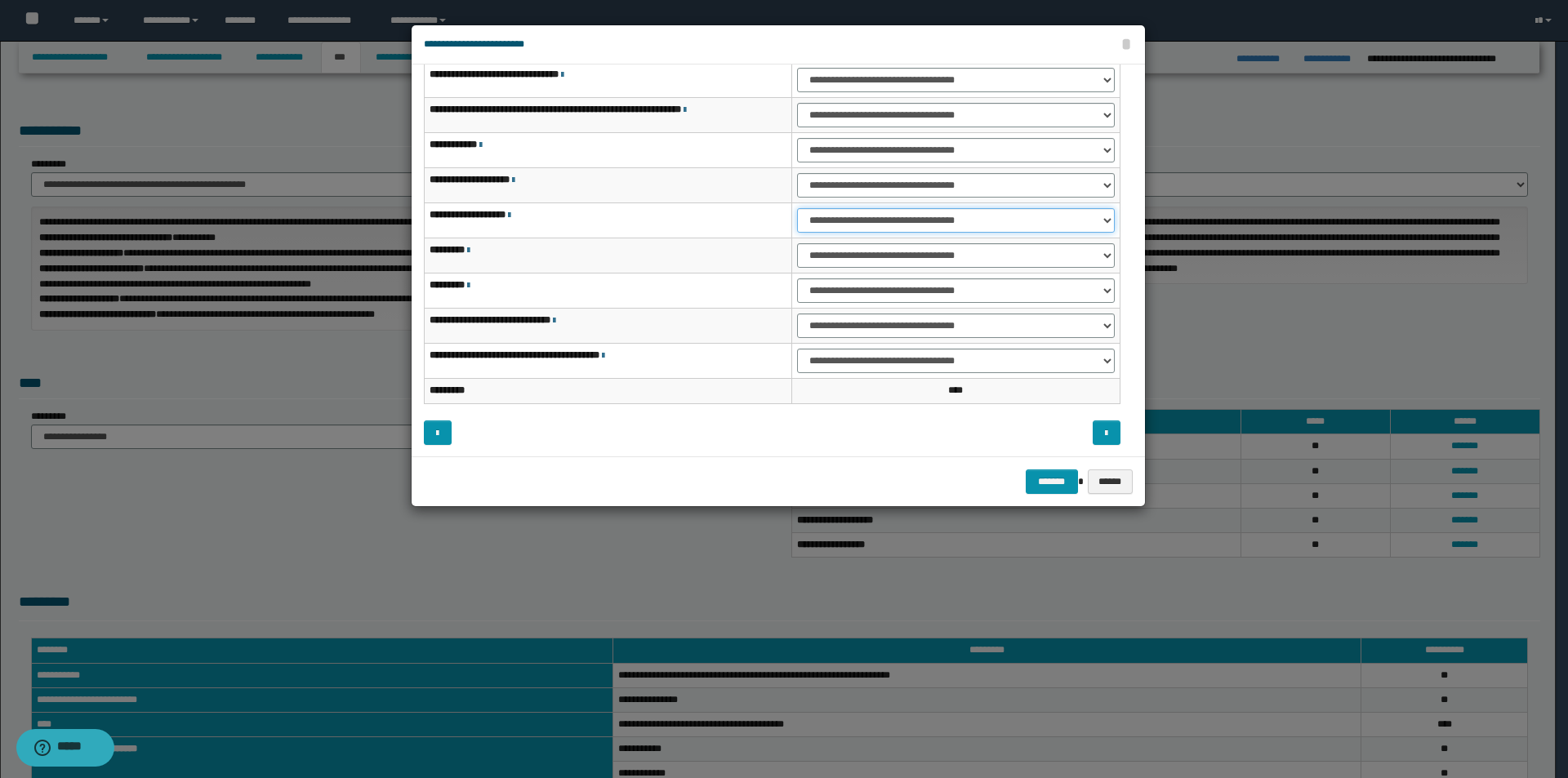 click on "**********" at bounding box center [956, 220] 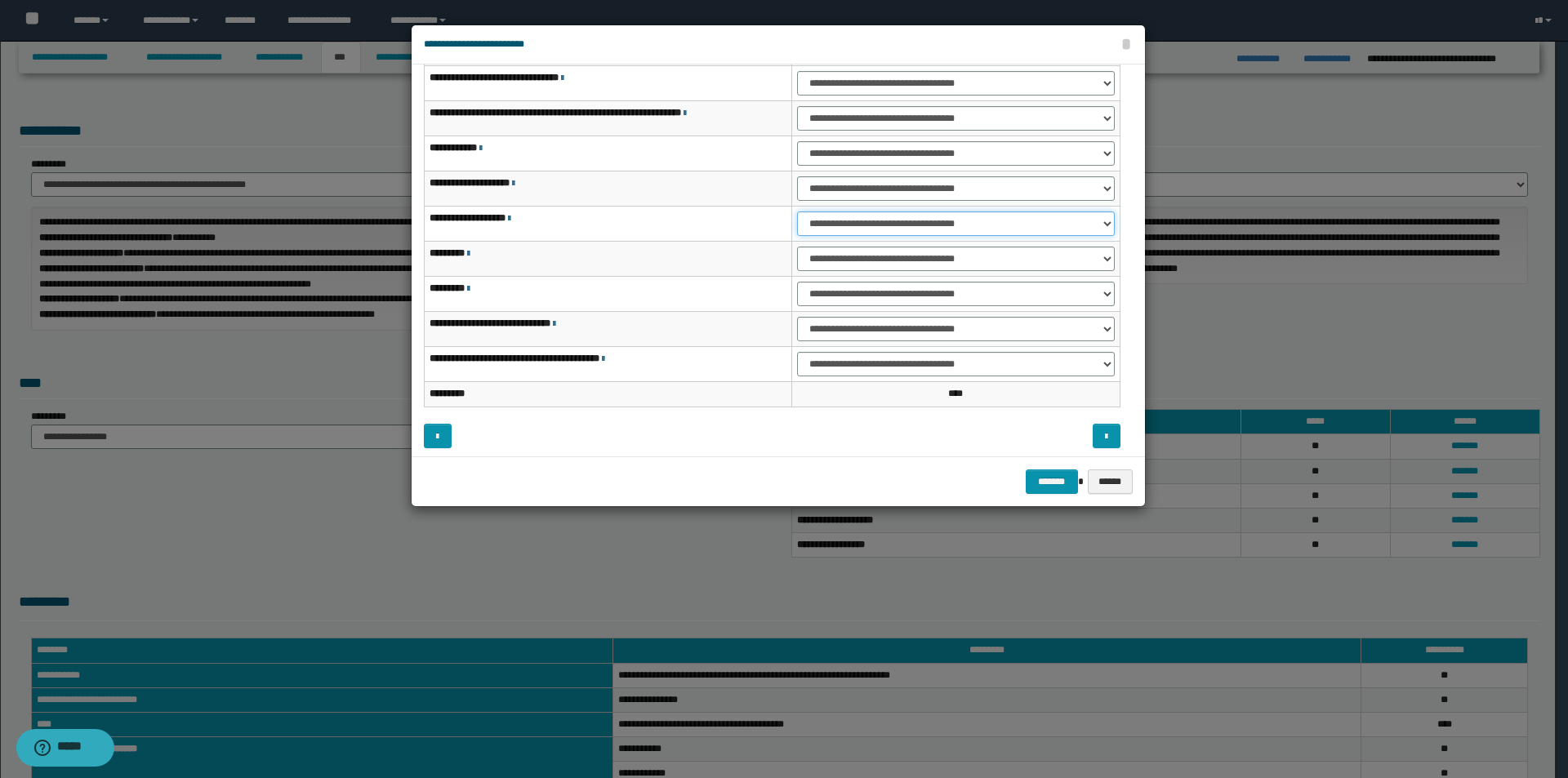 scroll, scrollTop: 99, scrollLeft: 0, axis: vertical 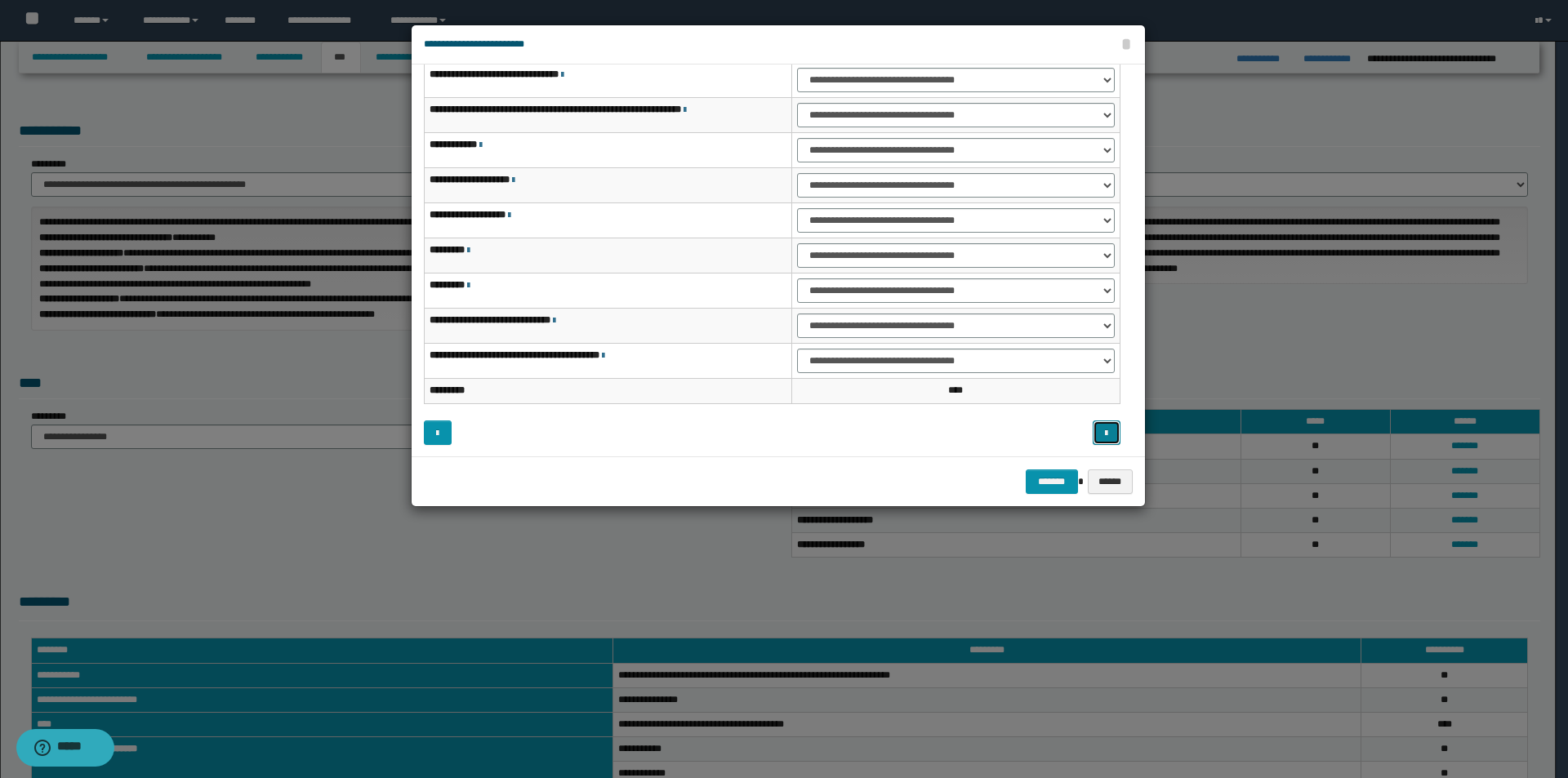 click at bounding box center [1107, 433] 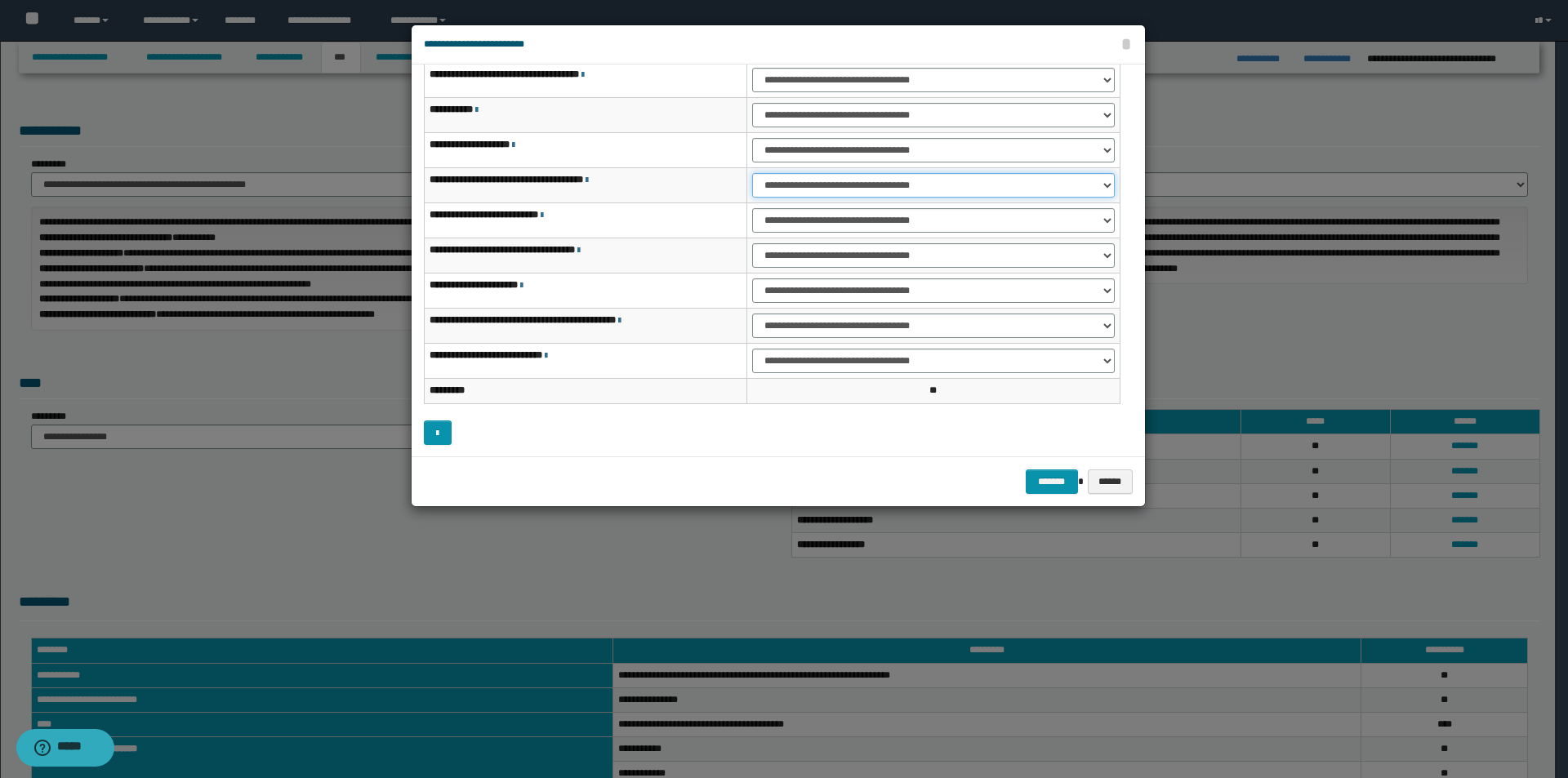 click on "**********" at bounding box center (933, 185) 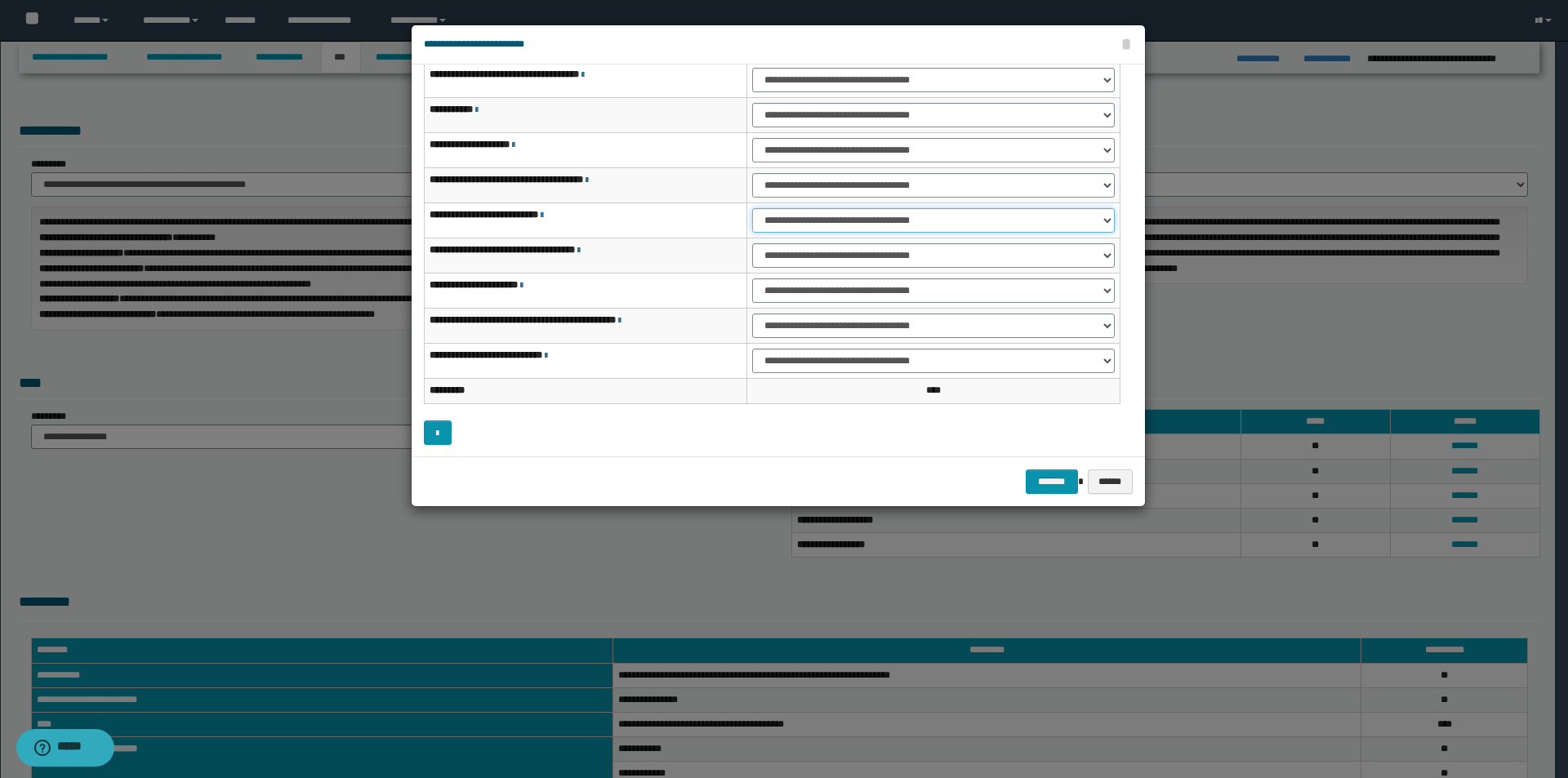click on "**********" at bounding box center [933, 220] 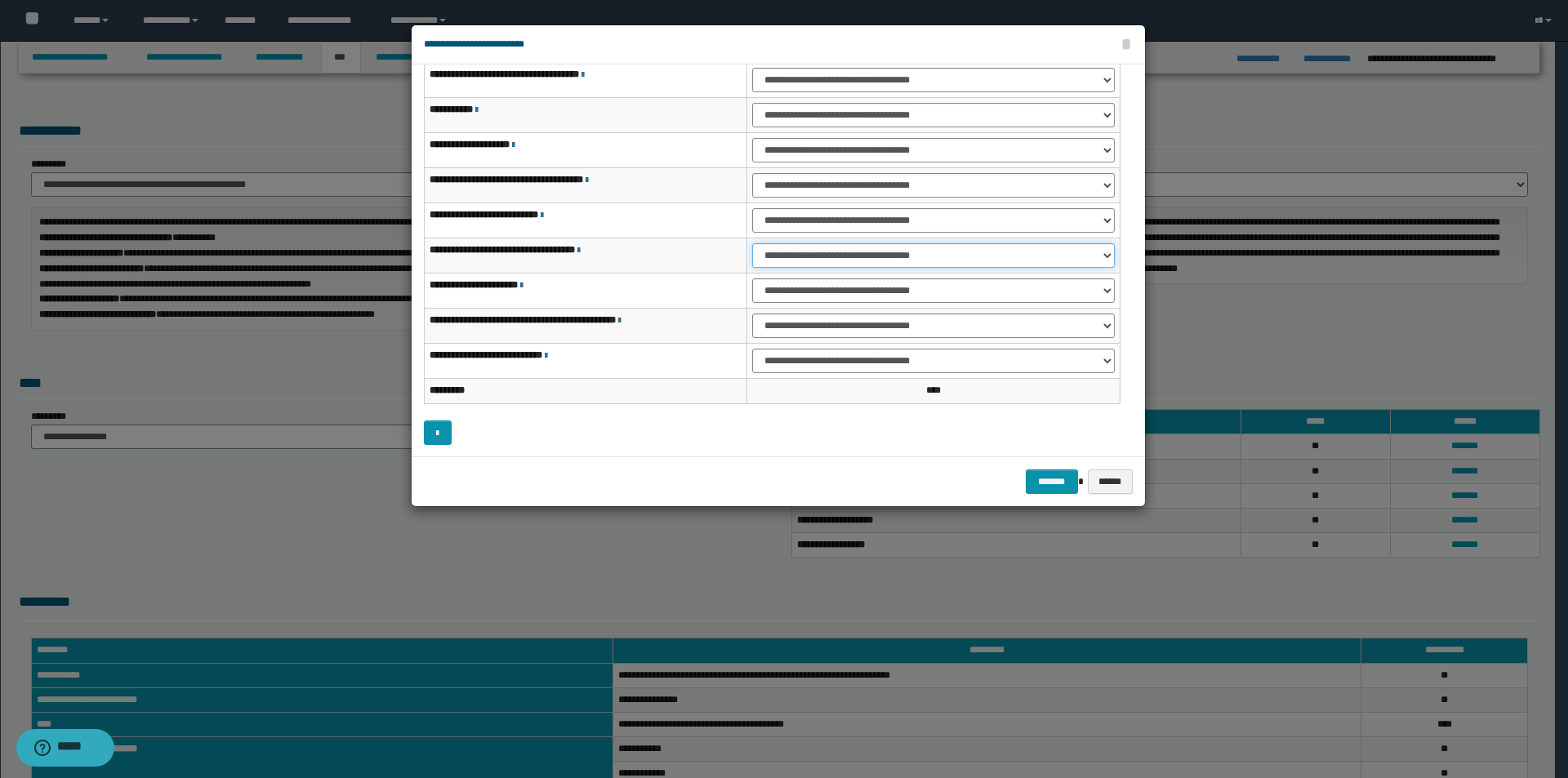 click on "**********" at bounding box center (933, 256) 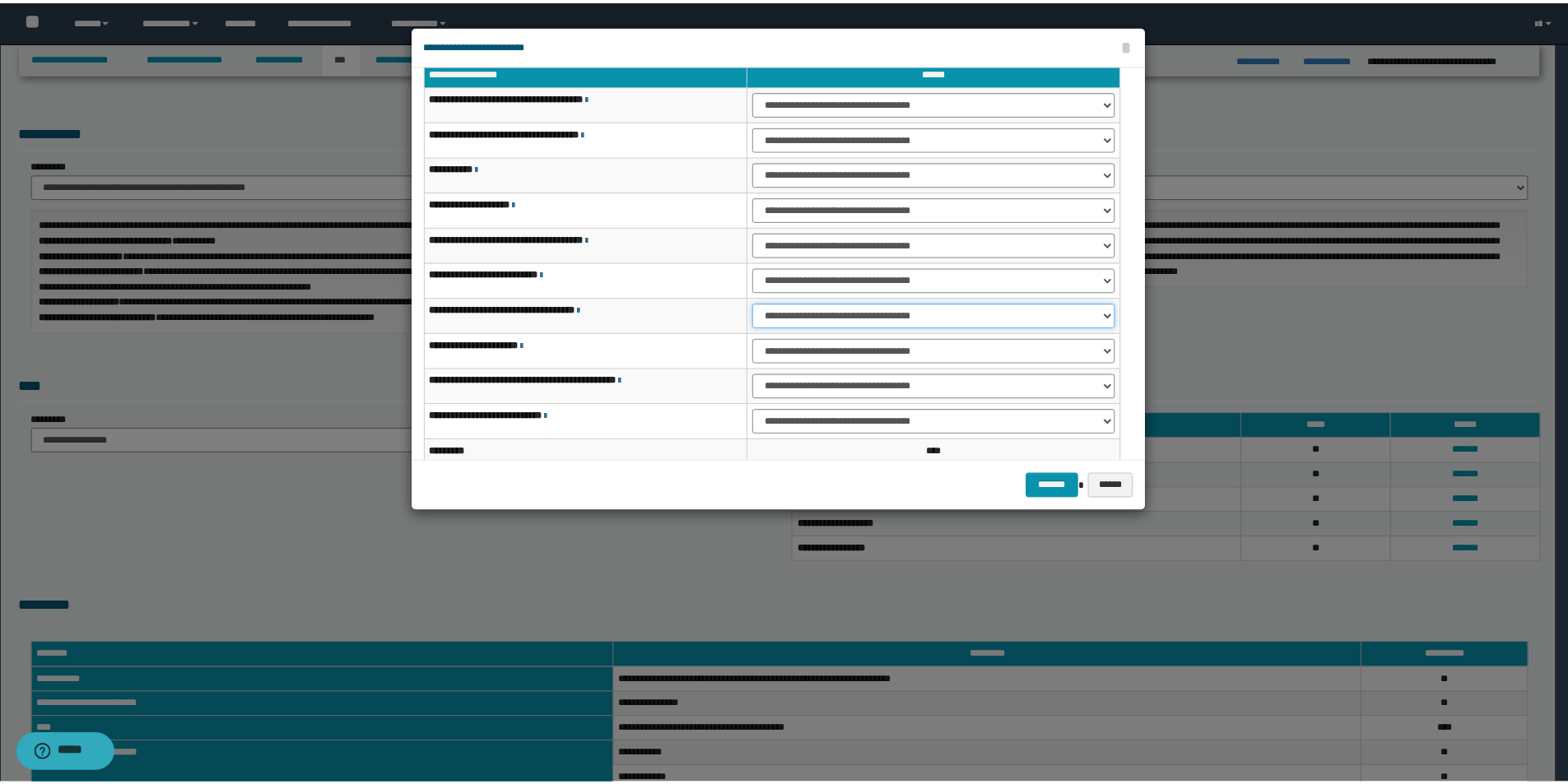 scroll, scrollTop: 100, scrollLeft: 0, axis: vertical 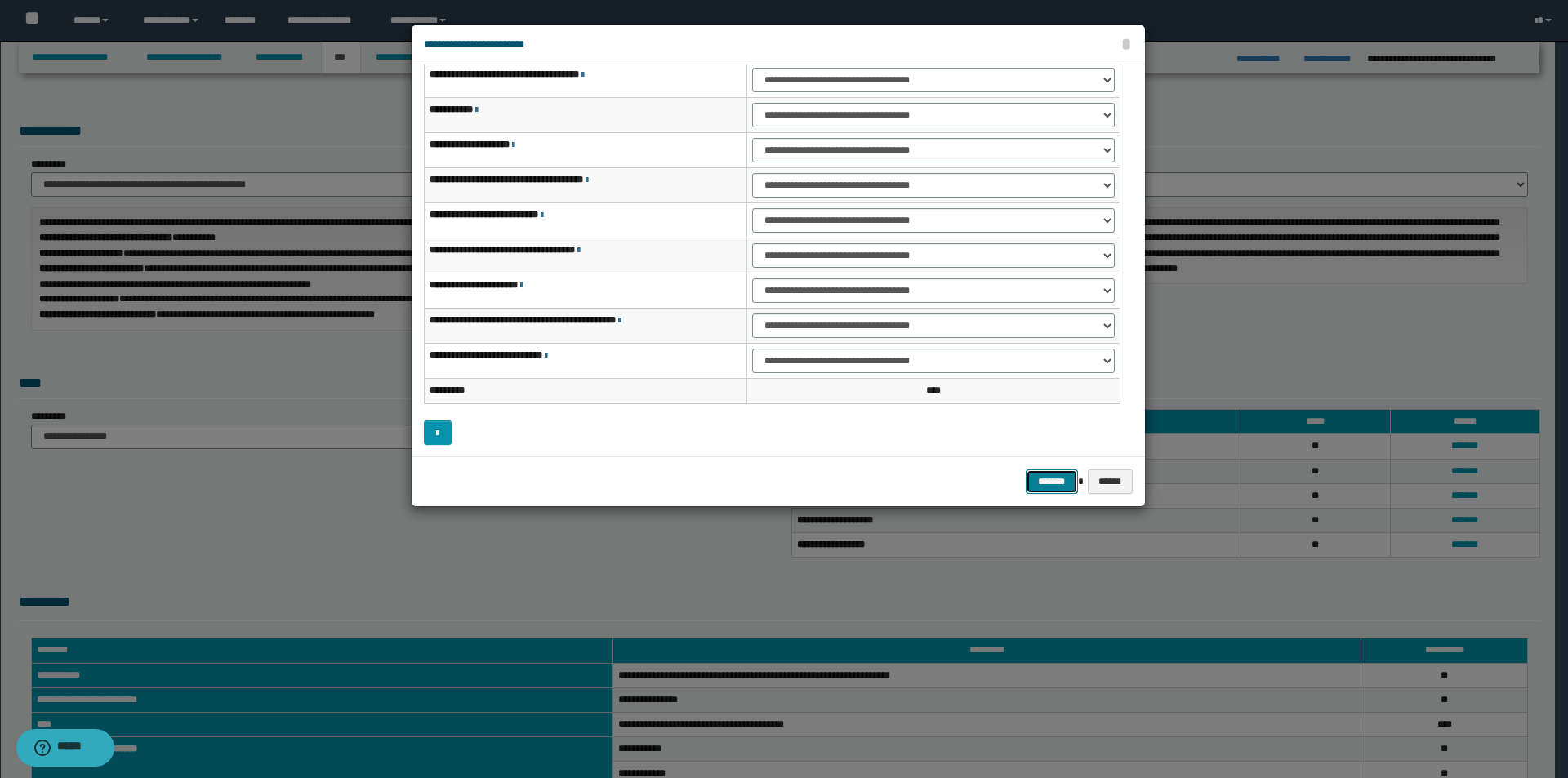 click on "*******" at bounding box center [1052, 482] 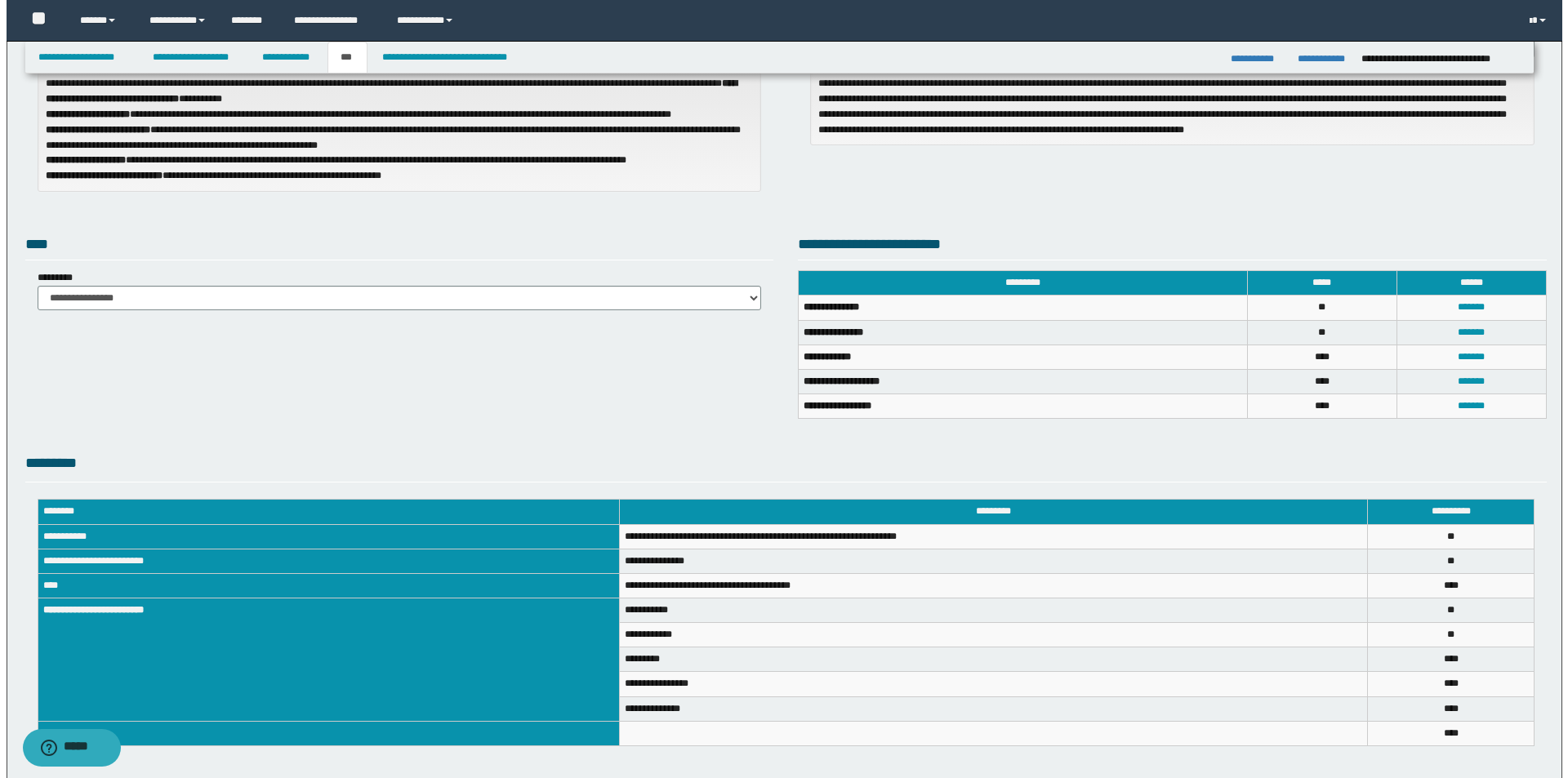 scroll, scrollTop: 0, scrollLeft: 0, axis: both 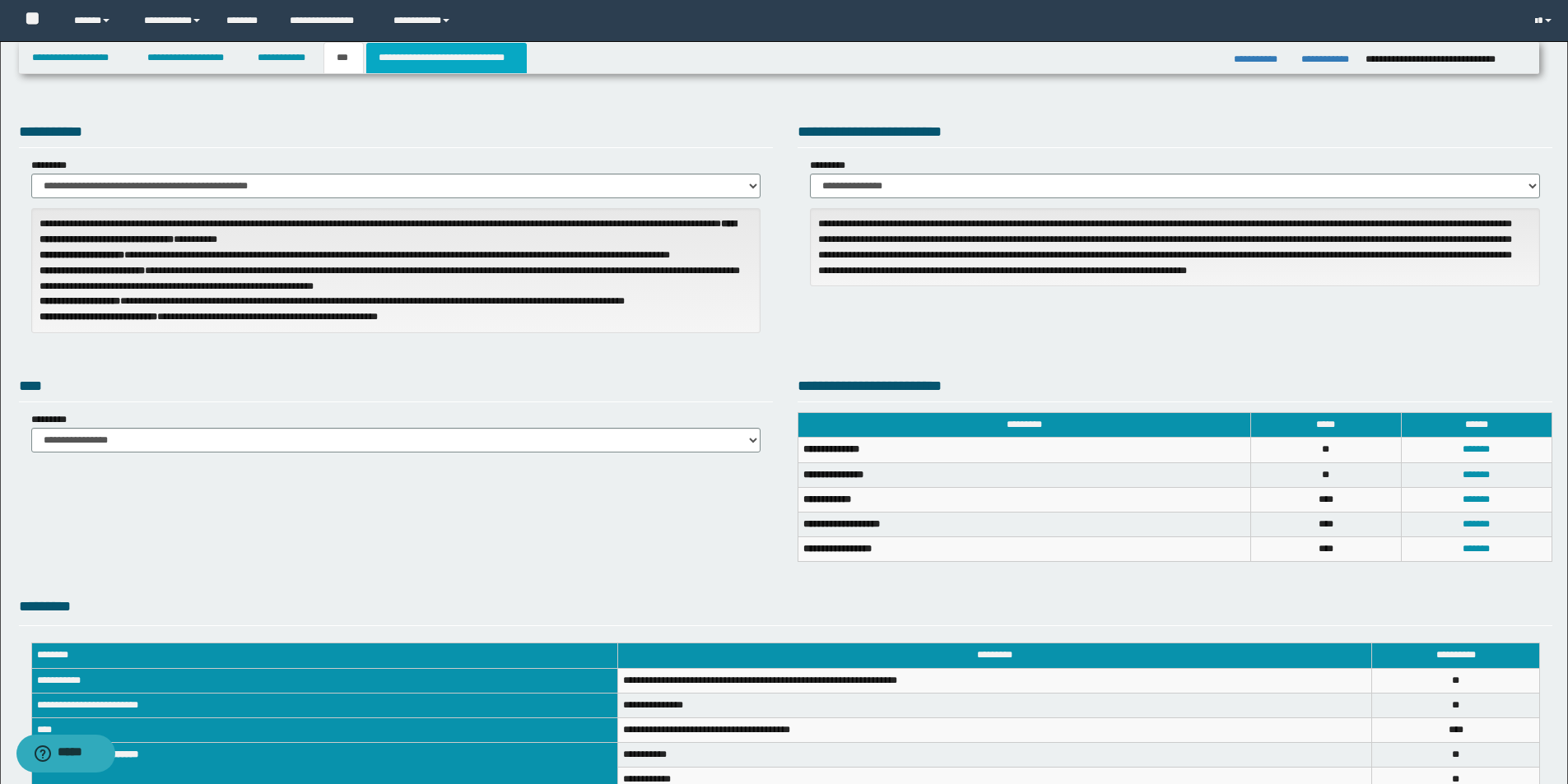 click on "**********" at bounding box center [446, 58] 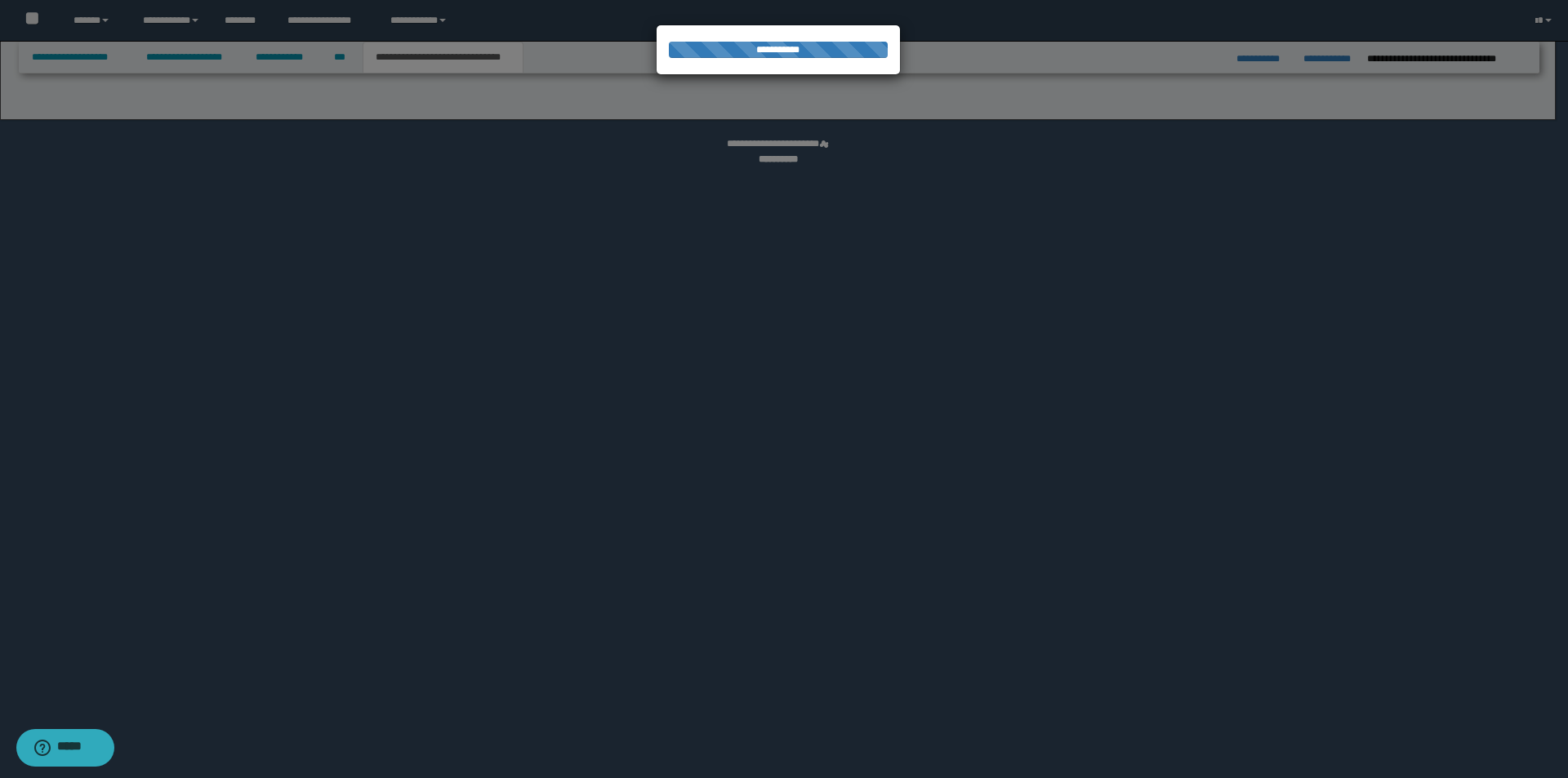 select on "*" 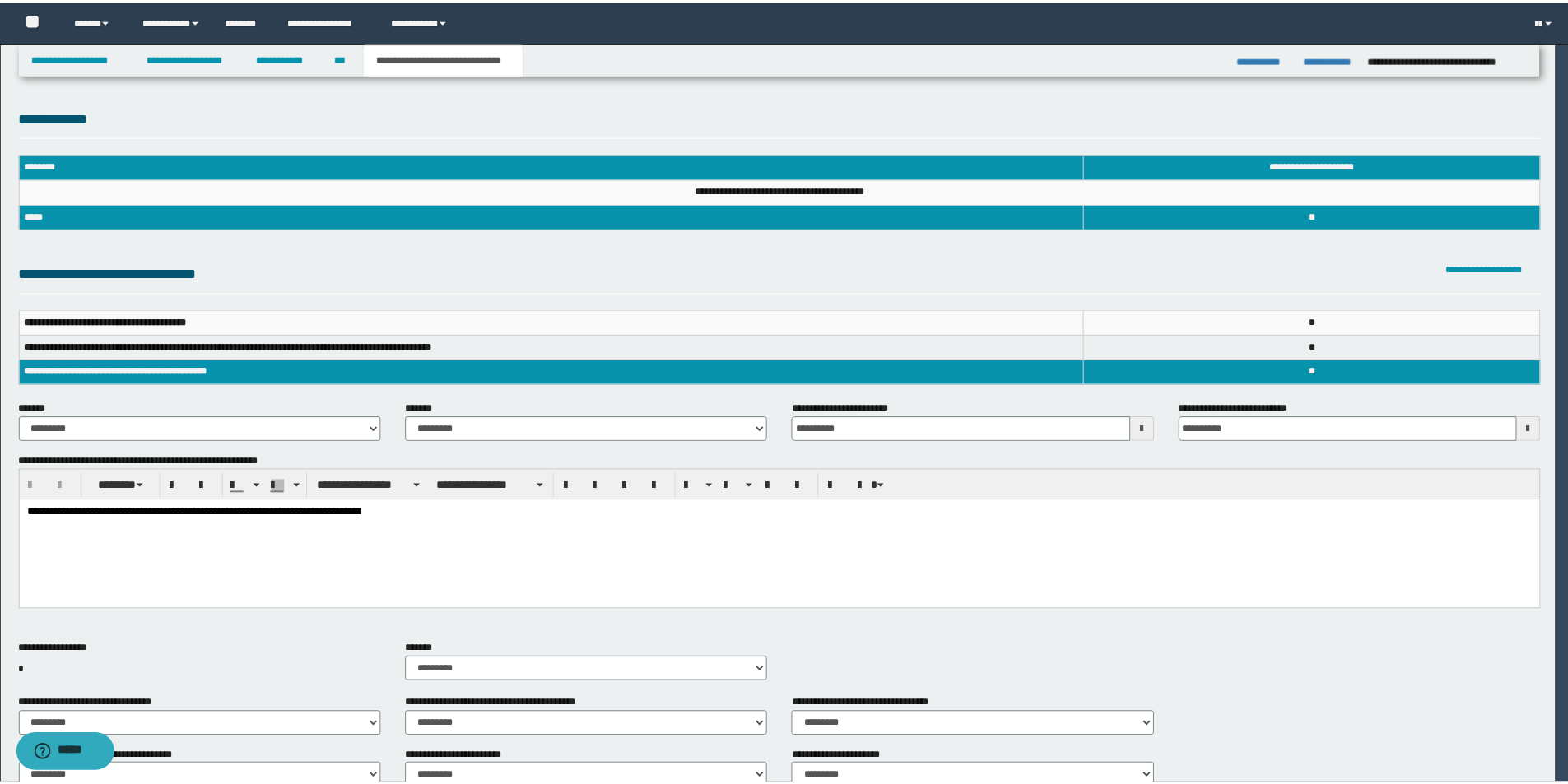 scroll, scrollTop: 0, scrollLeft: 0, axis: both 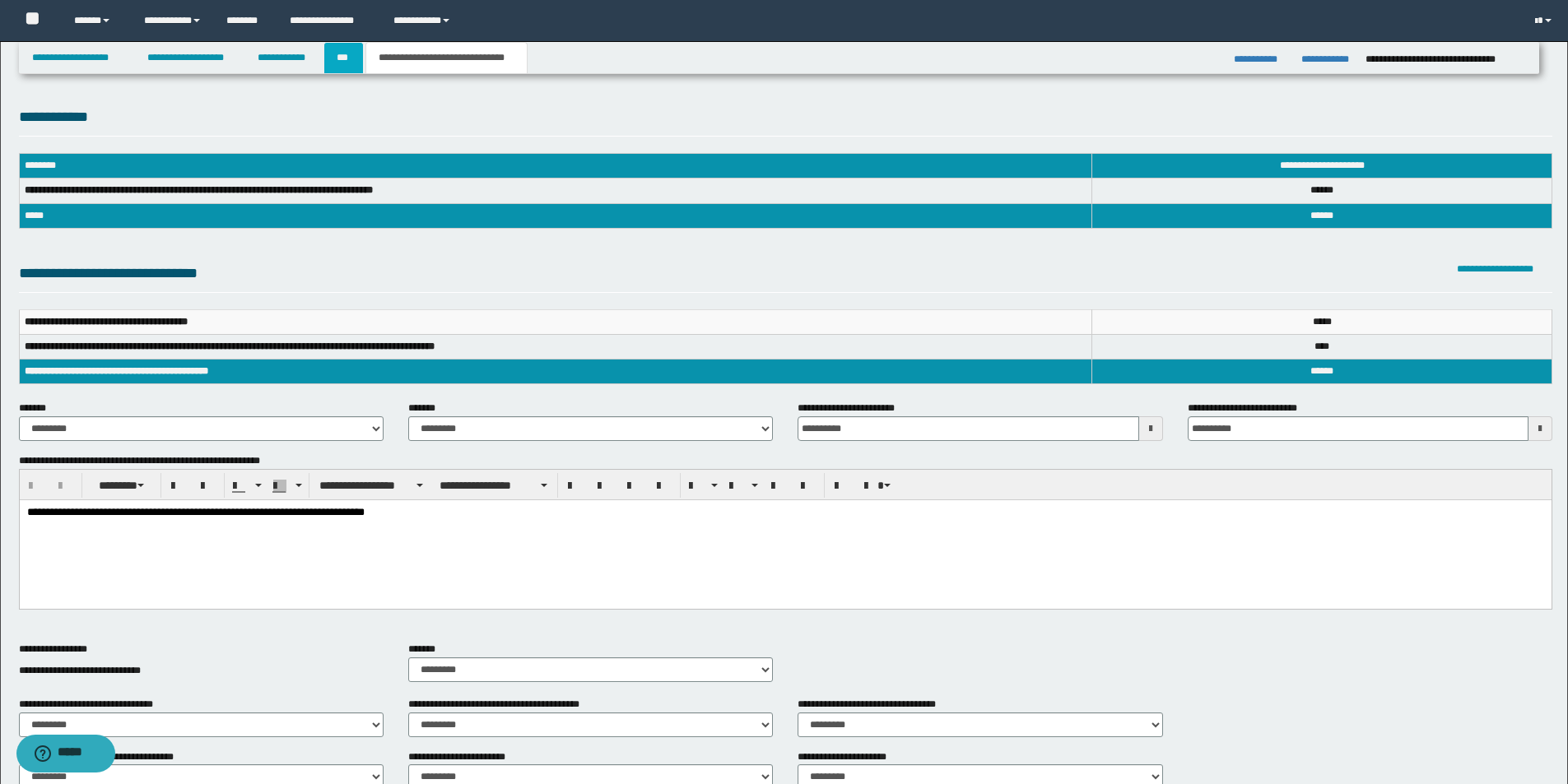 click on "***" at bounding box center [343, 58] 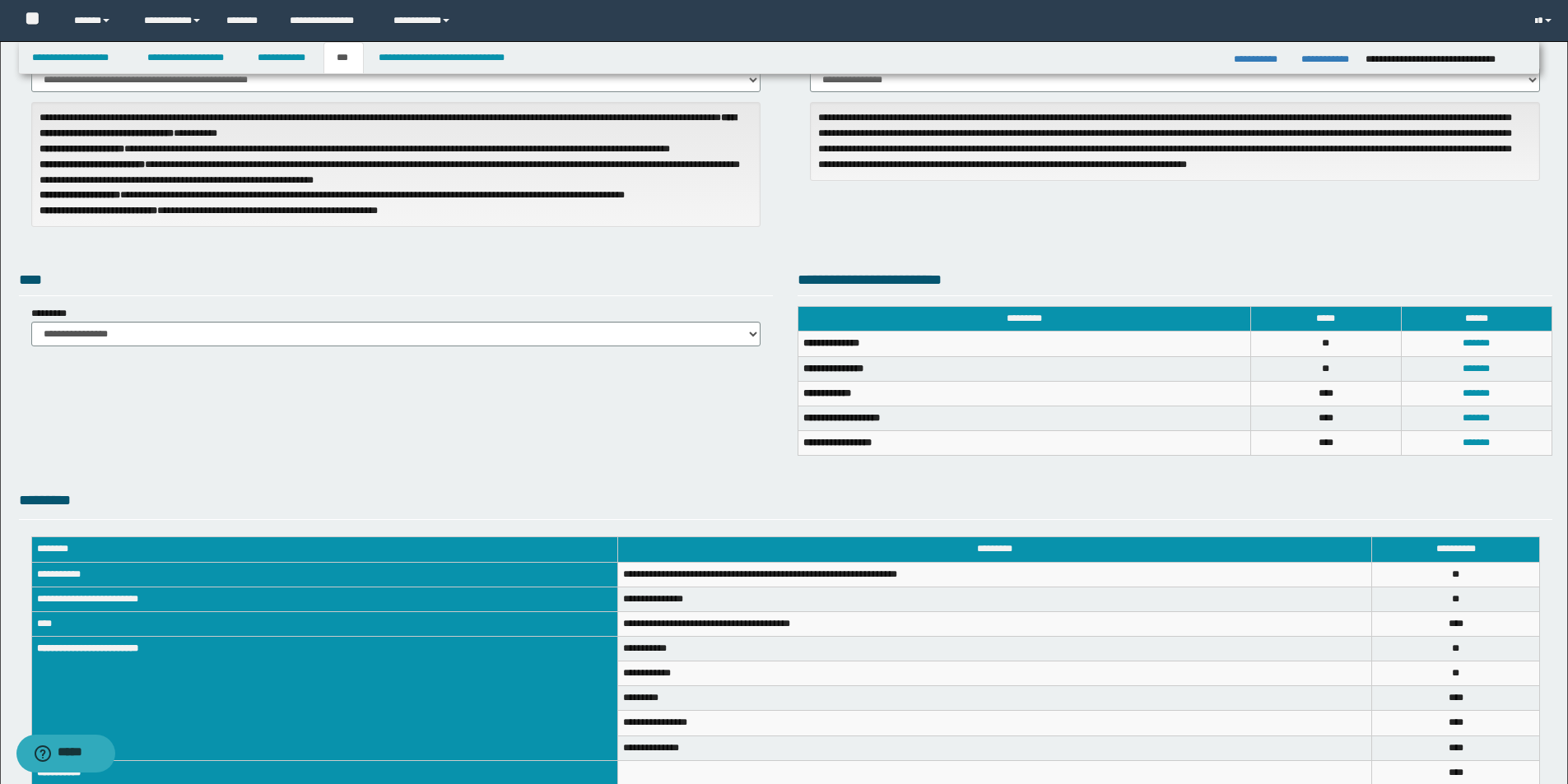 scroll, scrollTop: 214, scrollLeft: 0, axis: vertical 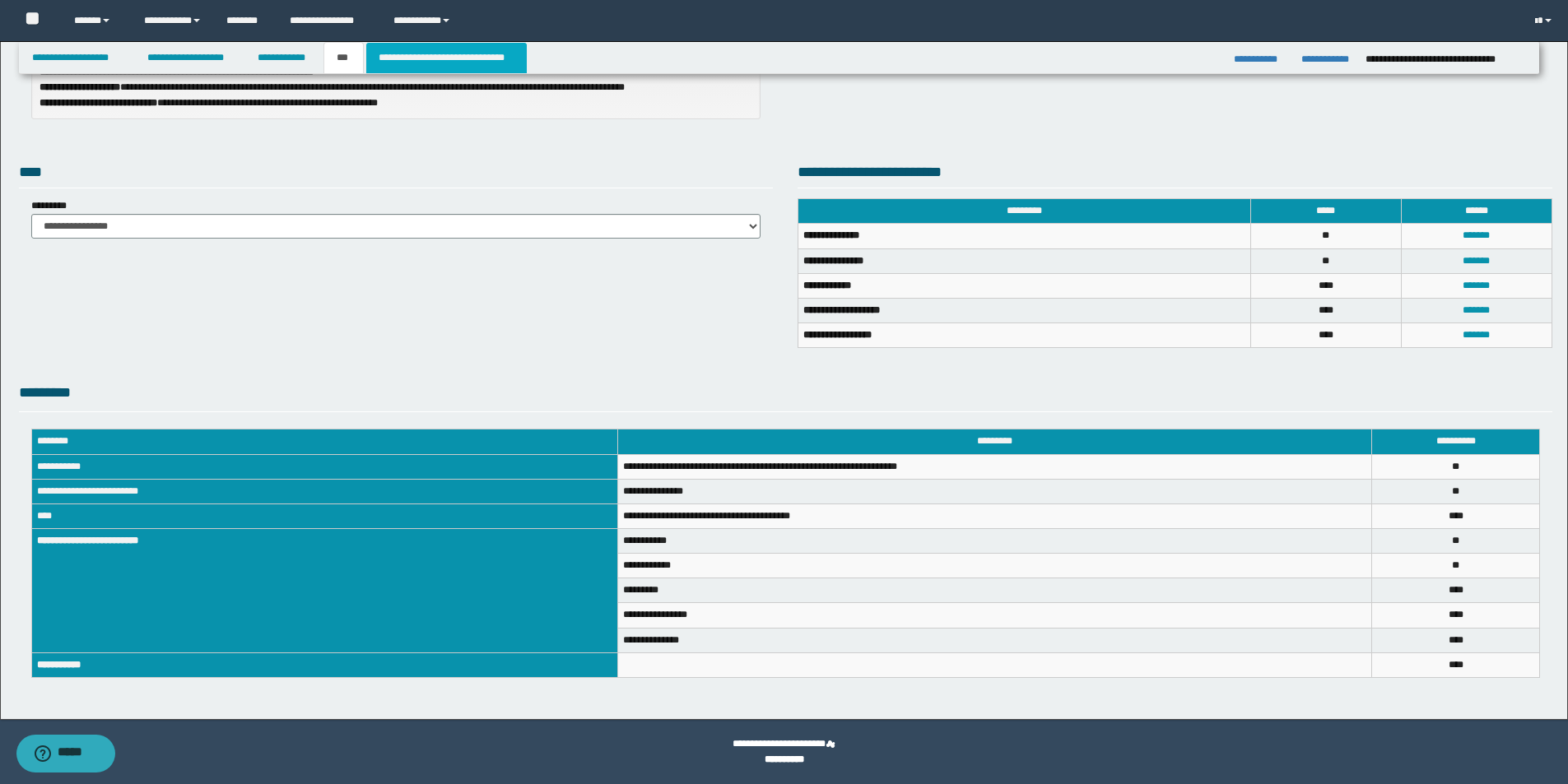 click on "**********" at bounding box center [446, 58] 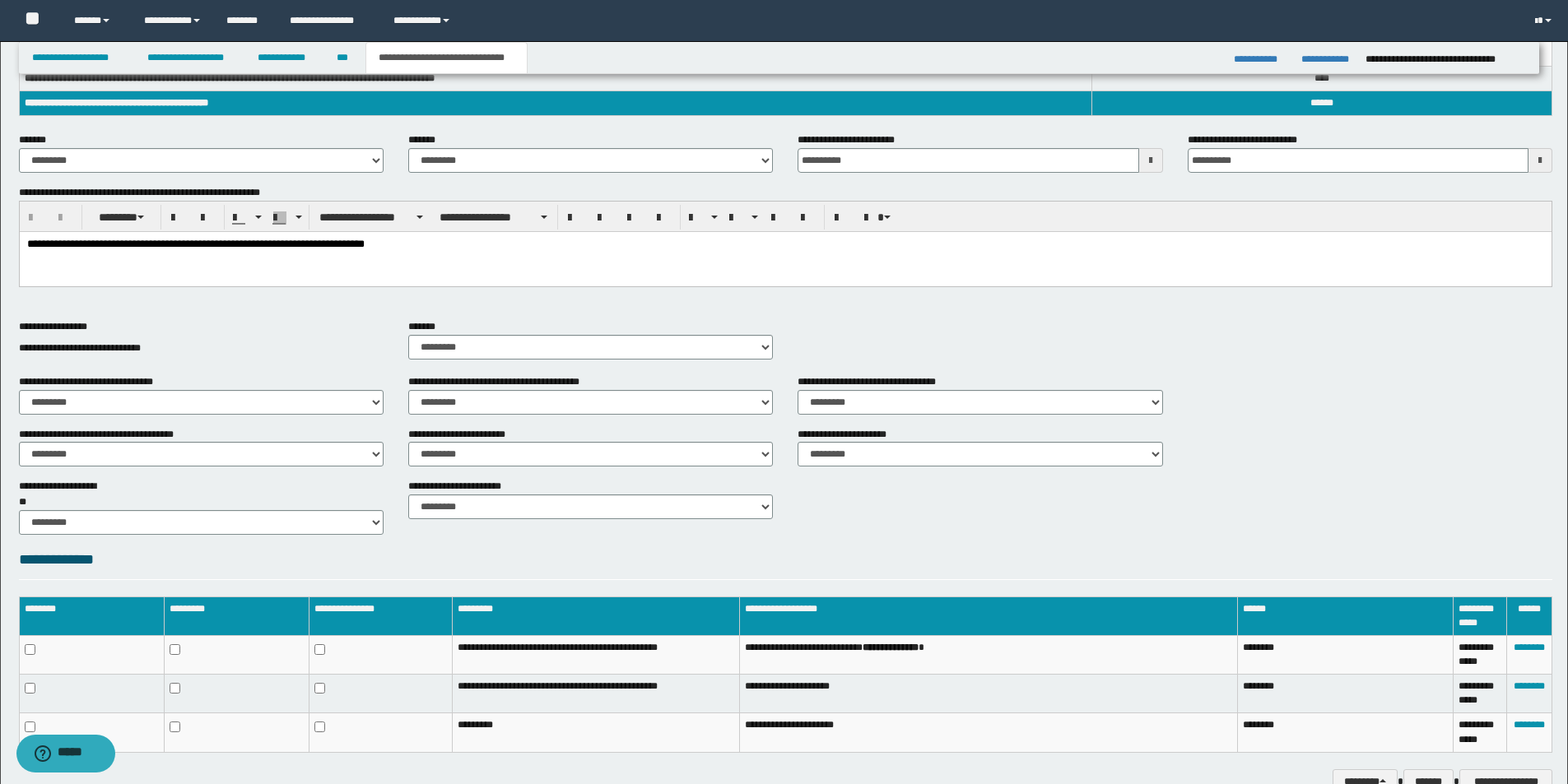 scroll, scrollTop: 357, scrollLeft: 0, axis: vertical 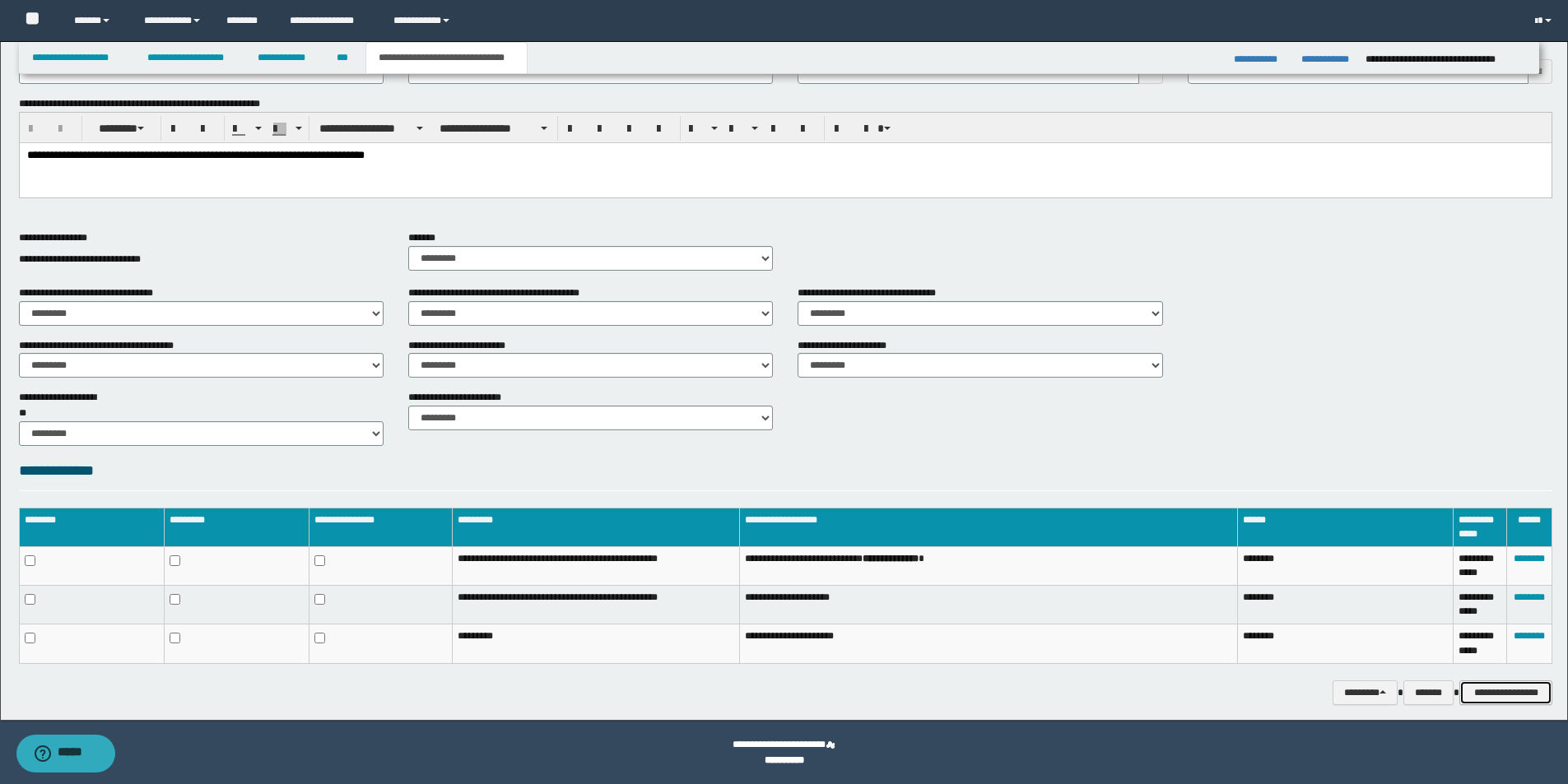 click on "**********" at bounding box center (1505, 693) 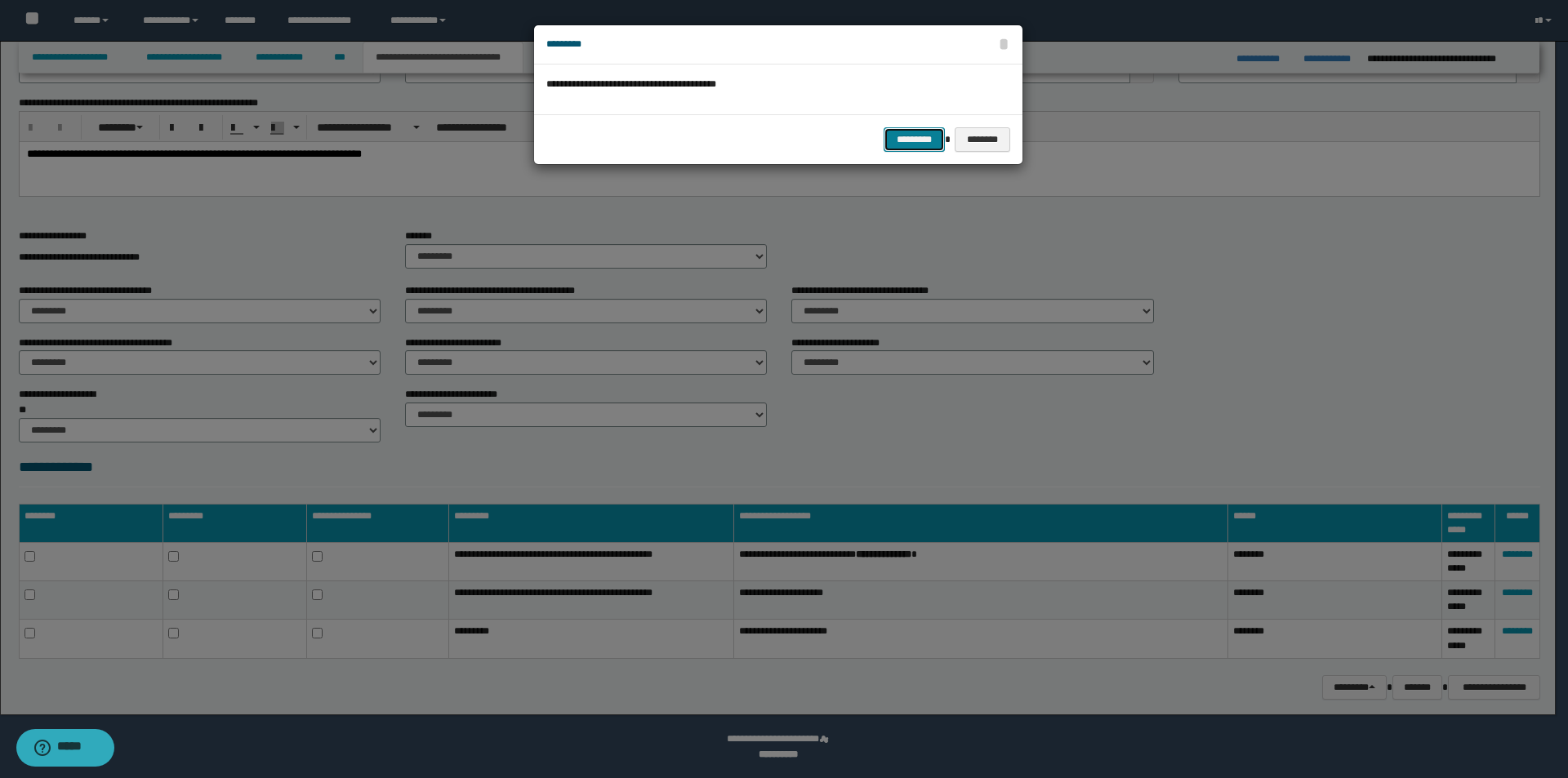 click on "*********" at bounding box center [914, 140] 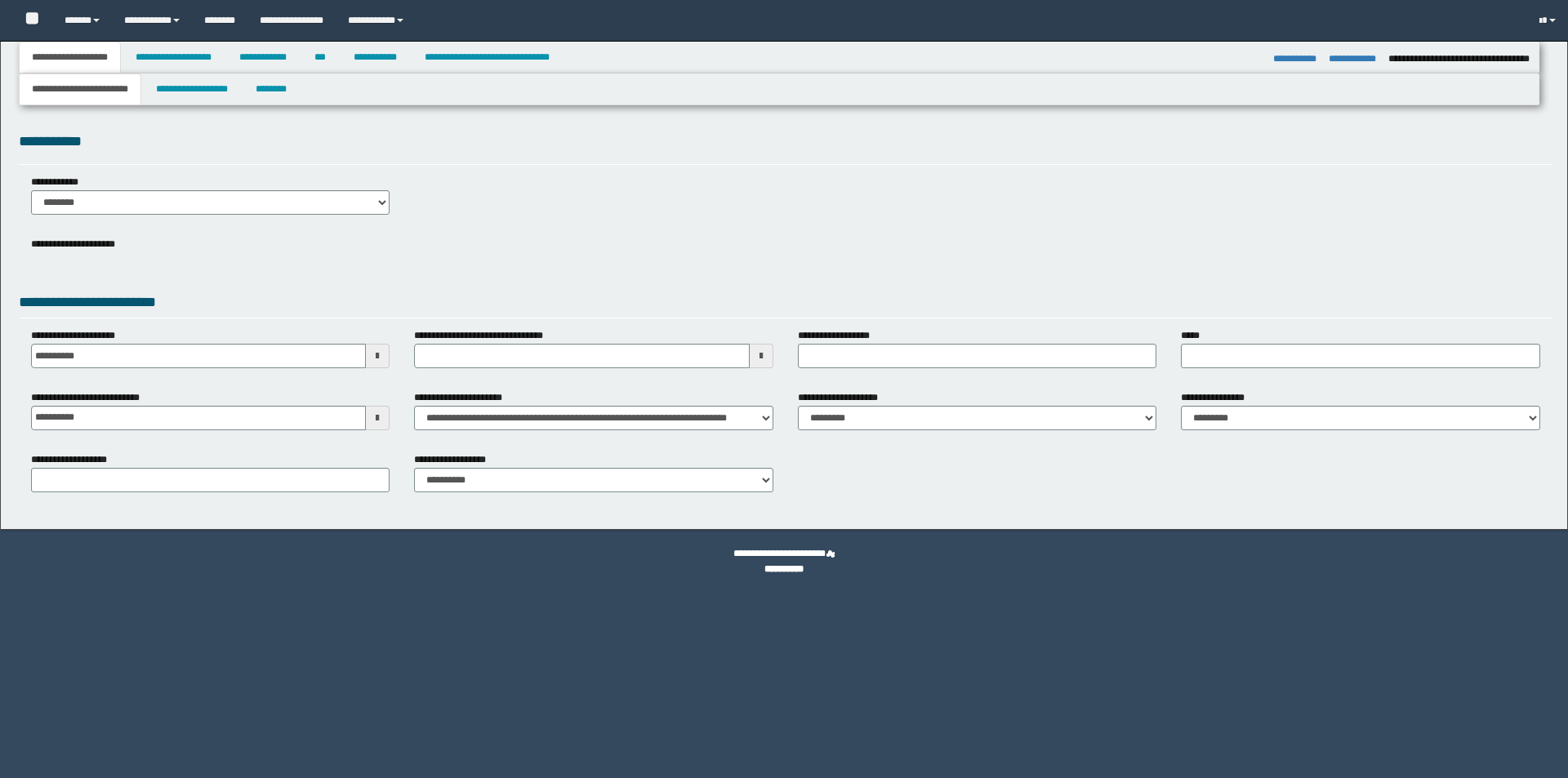 select on "*" 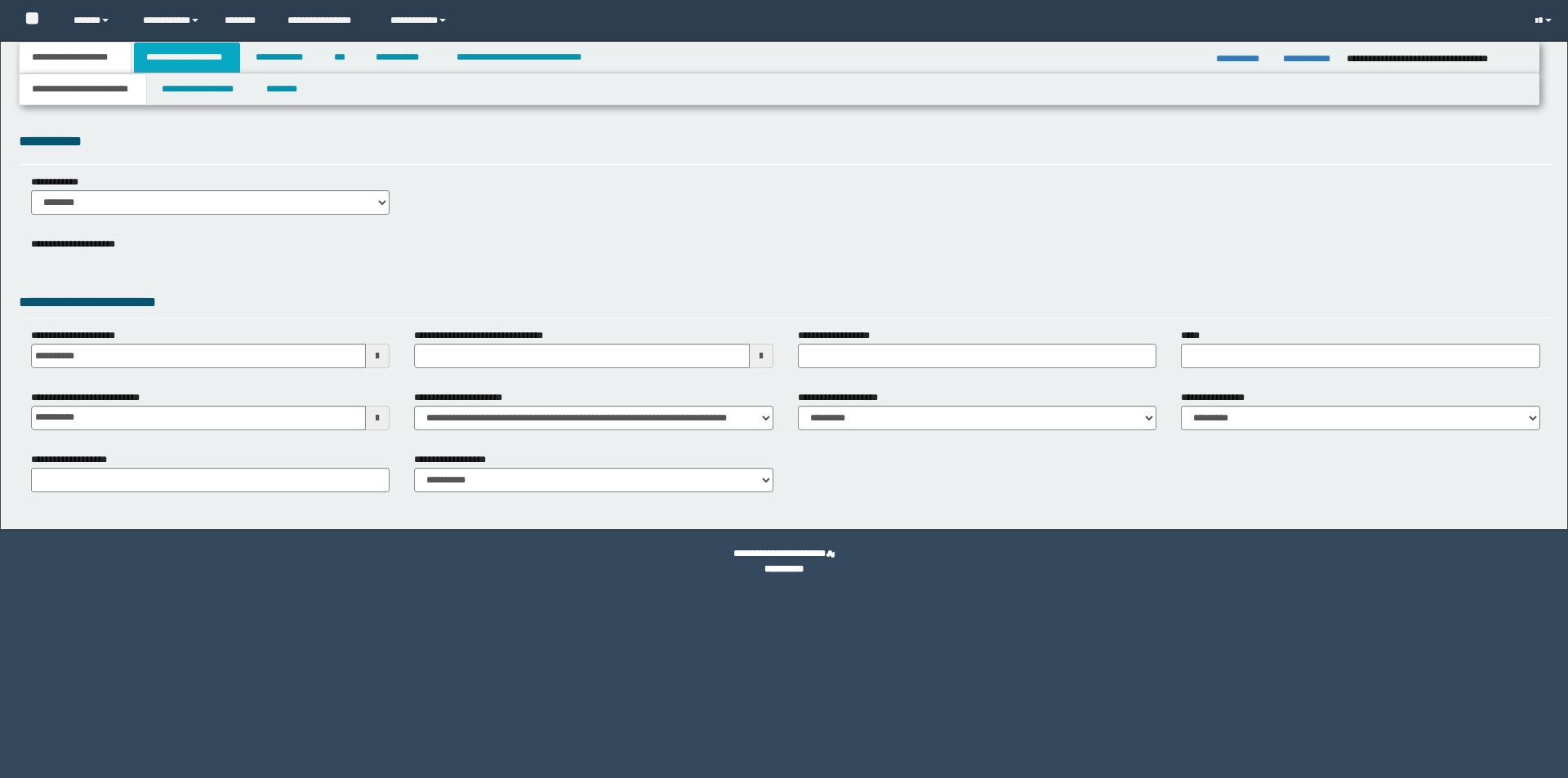 scroll, scrollTop: 0, scrollLeft: 0, axis: both 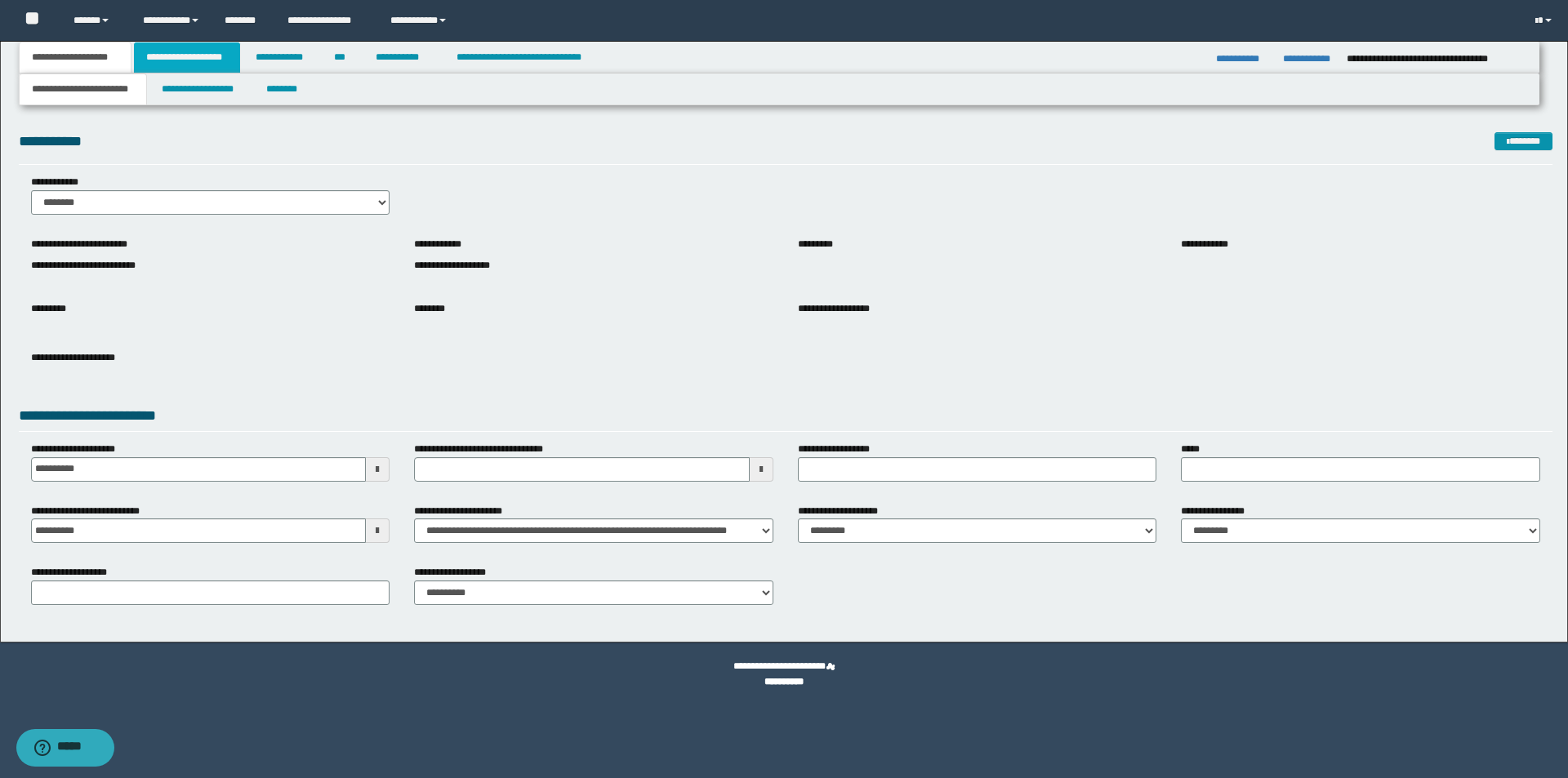 click on "**********" at bounding box center (187, 57) 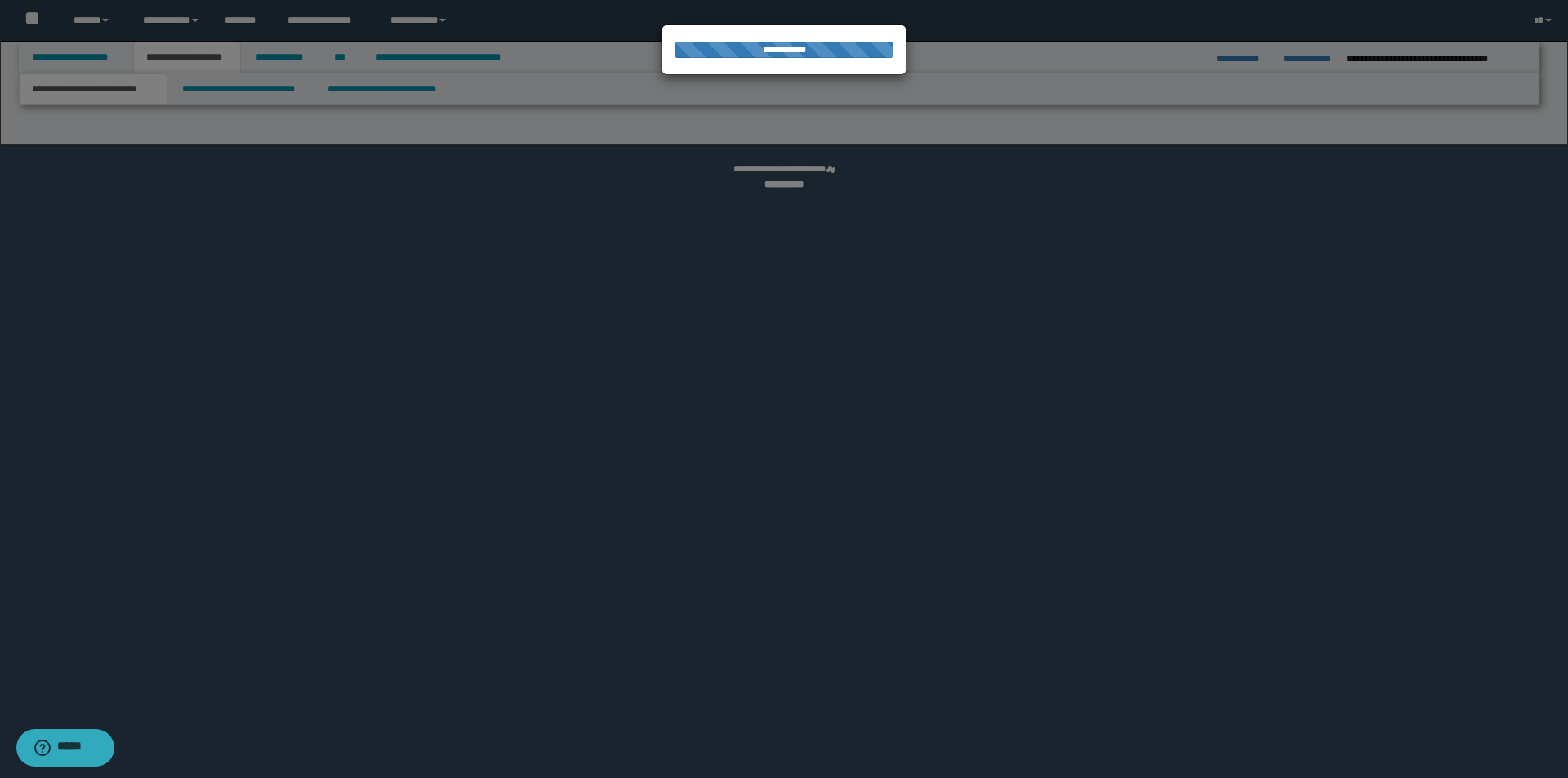 click at bounding box center [784, 389] 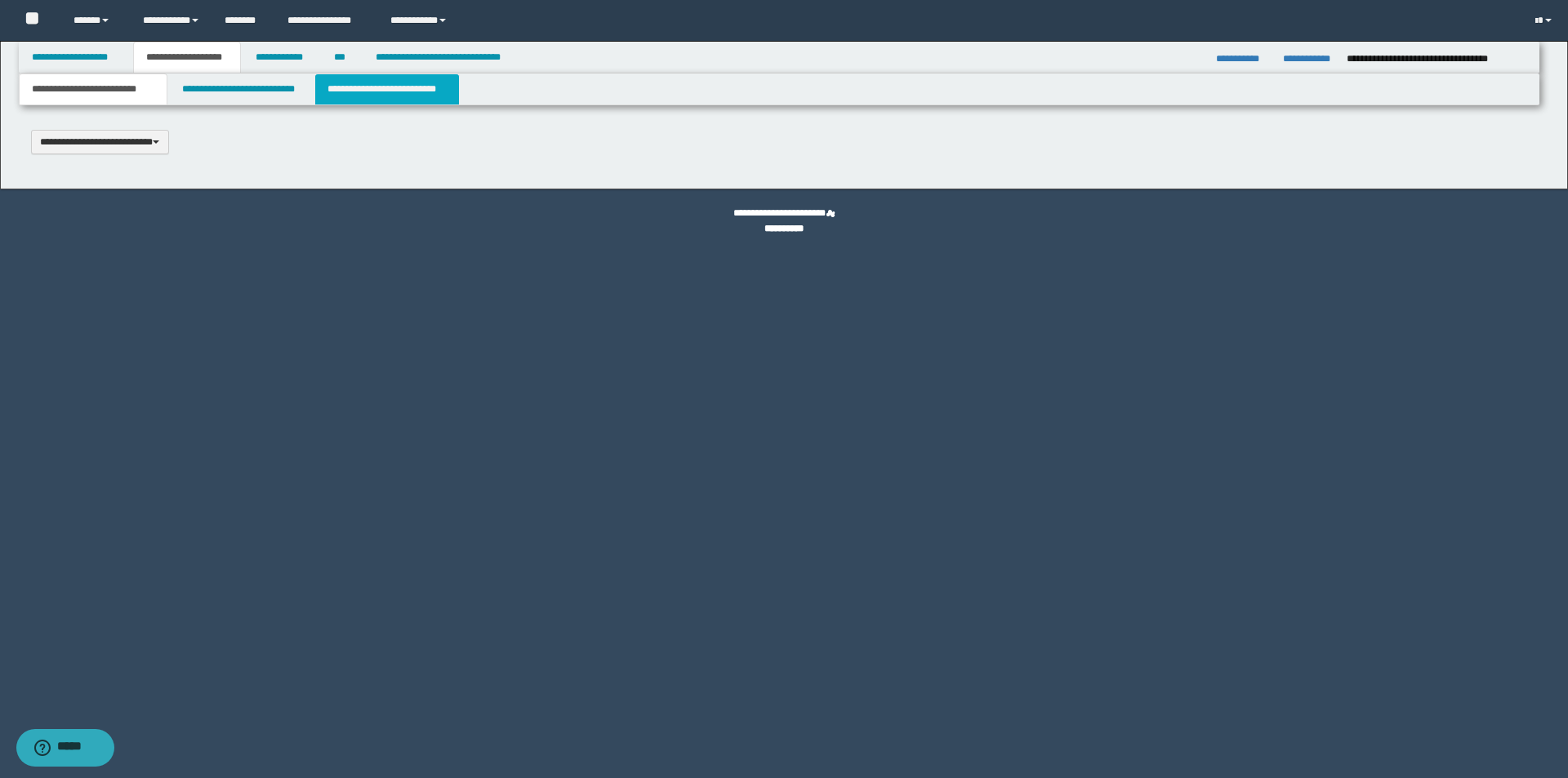 scroll, scrollTop: 0, scrollLeft: 0, axis: both 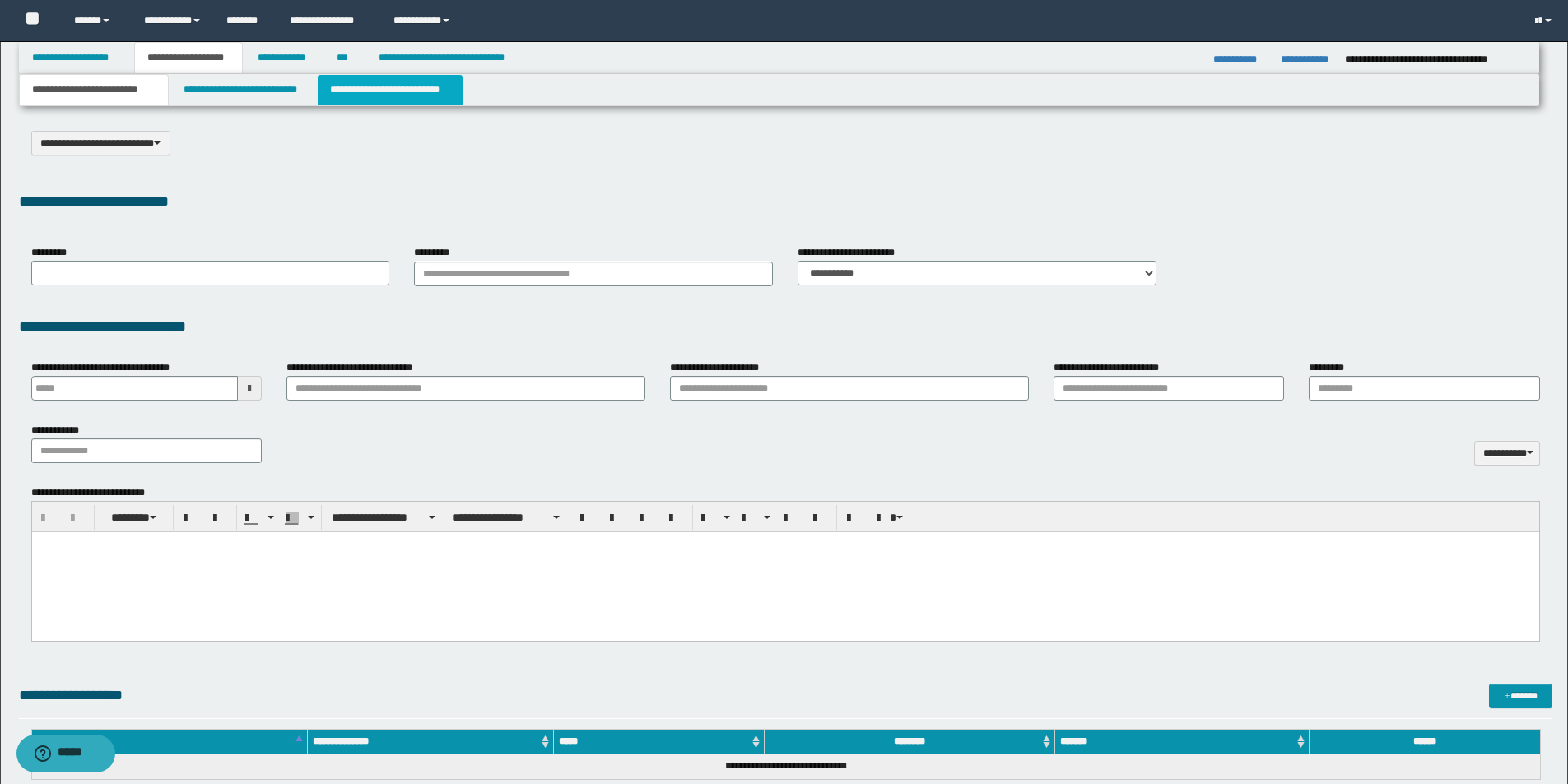 select on "*" 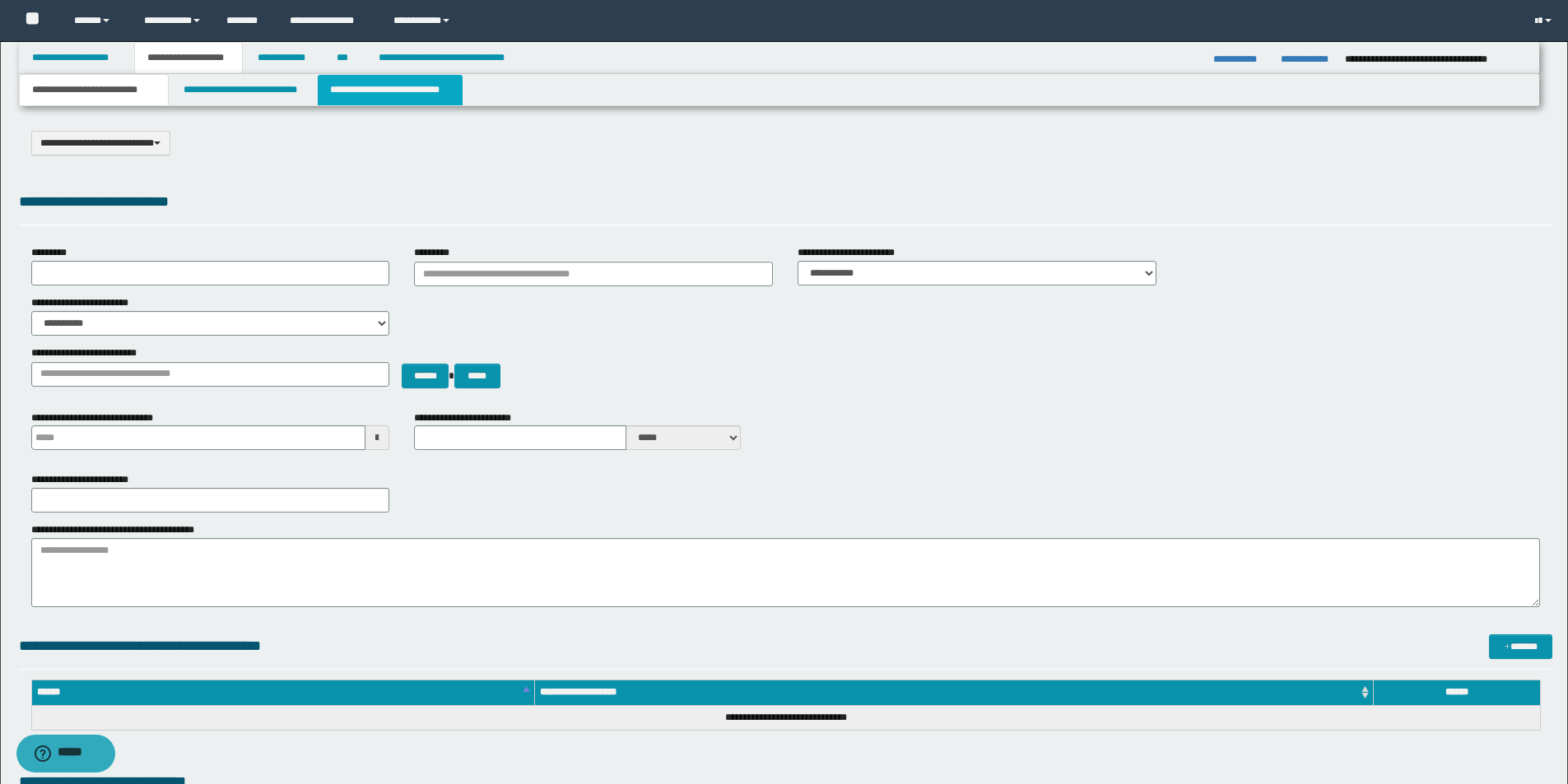click on "**********" at bounding box center [390, 90] 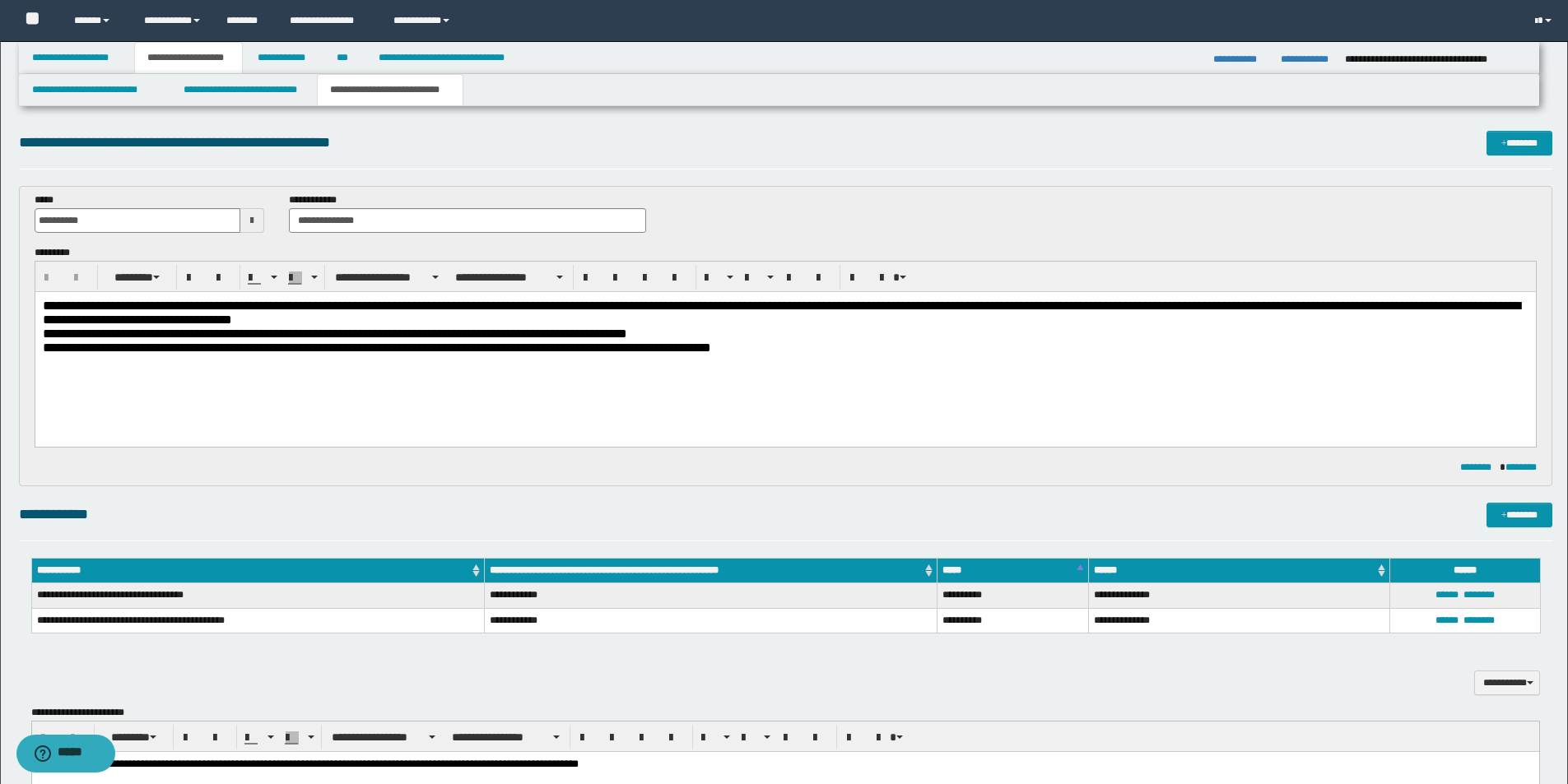 scroll, scrollTop: 0, scrollLeft: 0, axis: both 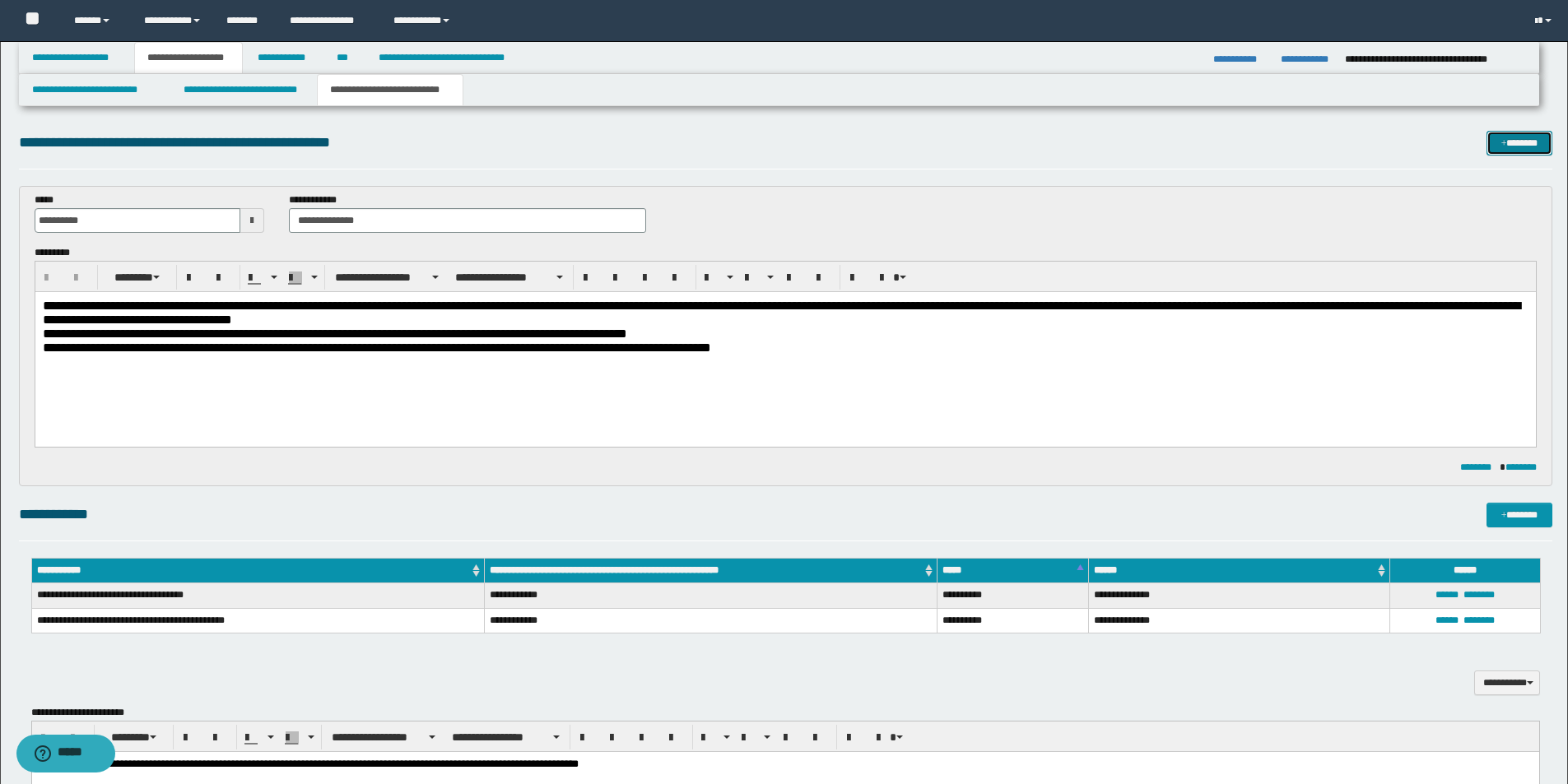 click on "*******" at bounding box center (1519, 143) 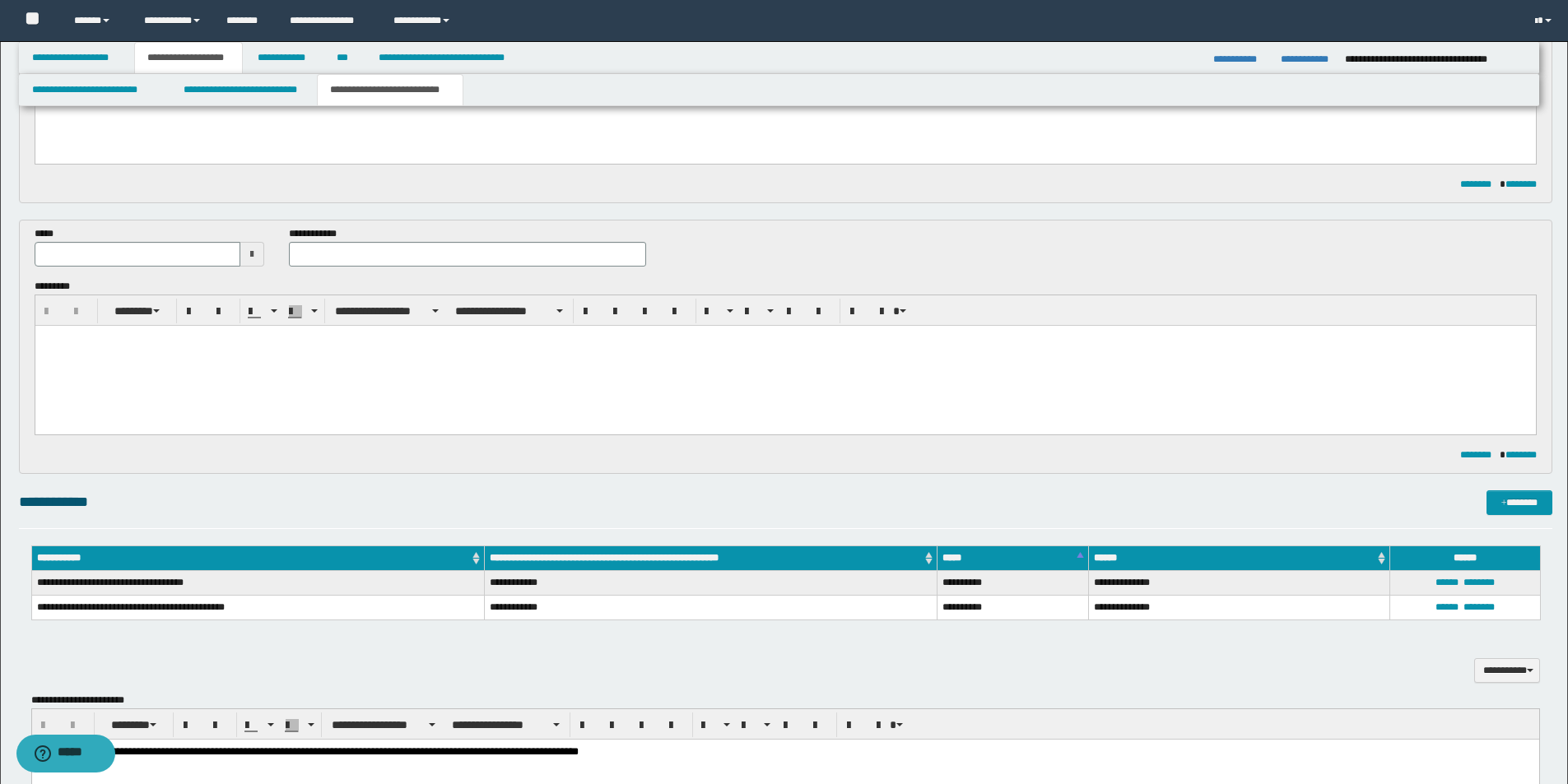 scroll, scrollTop: 278, scrollLeft: 0, axis: vertical 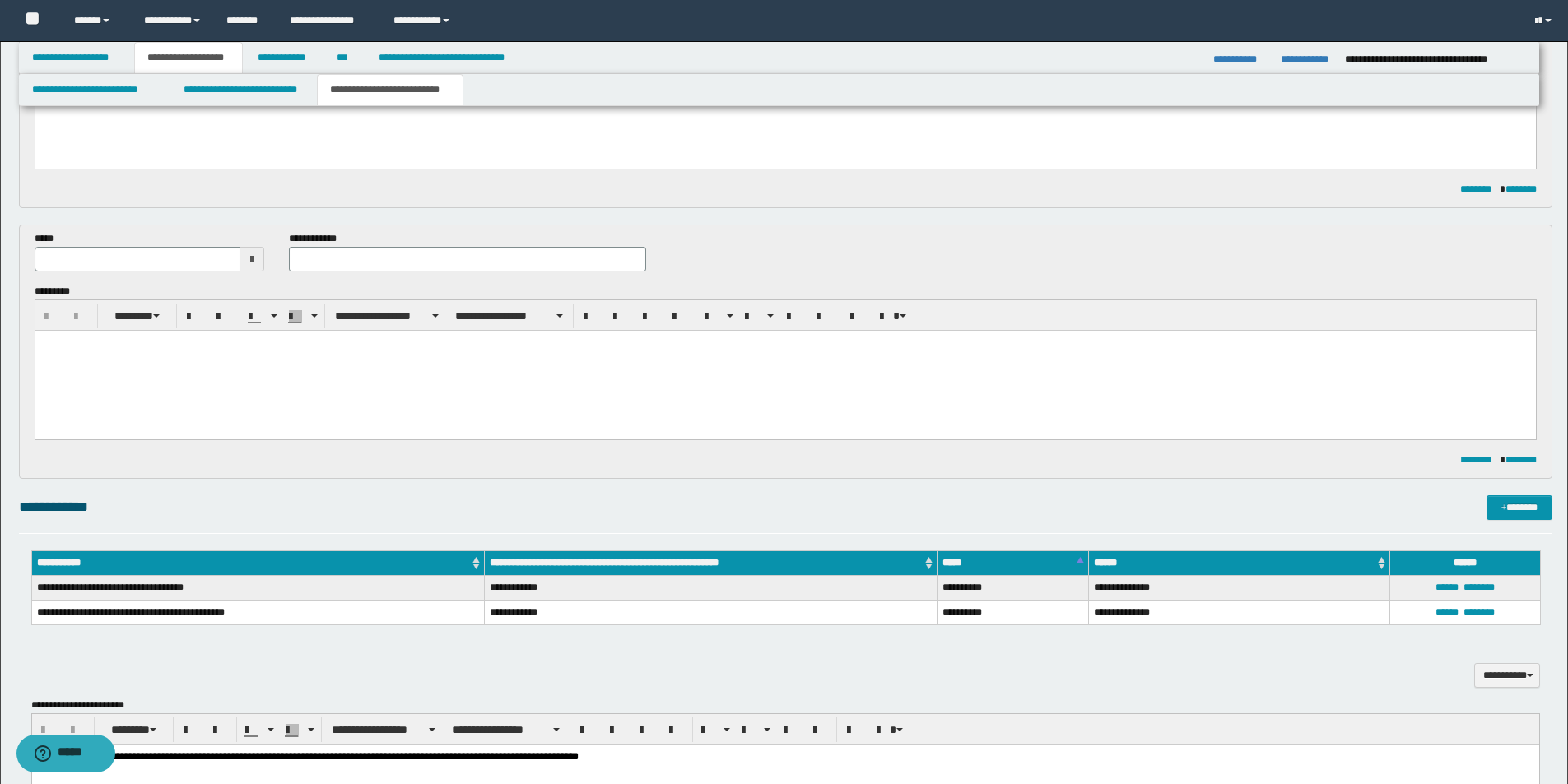 click at bounding box center [252, 259] 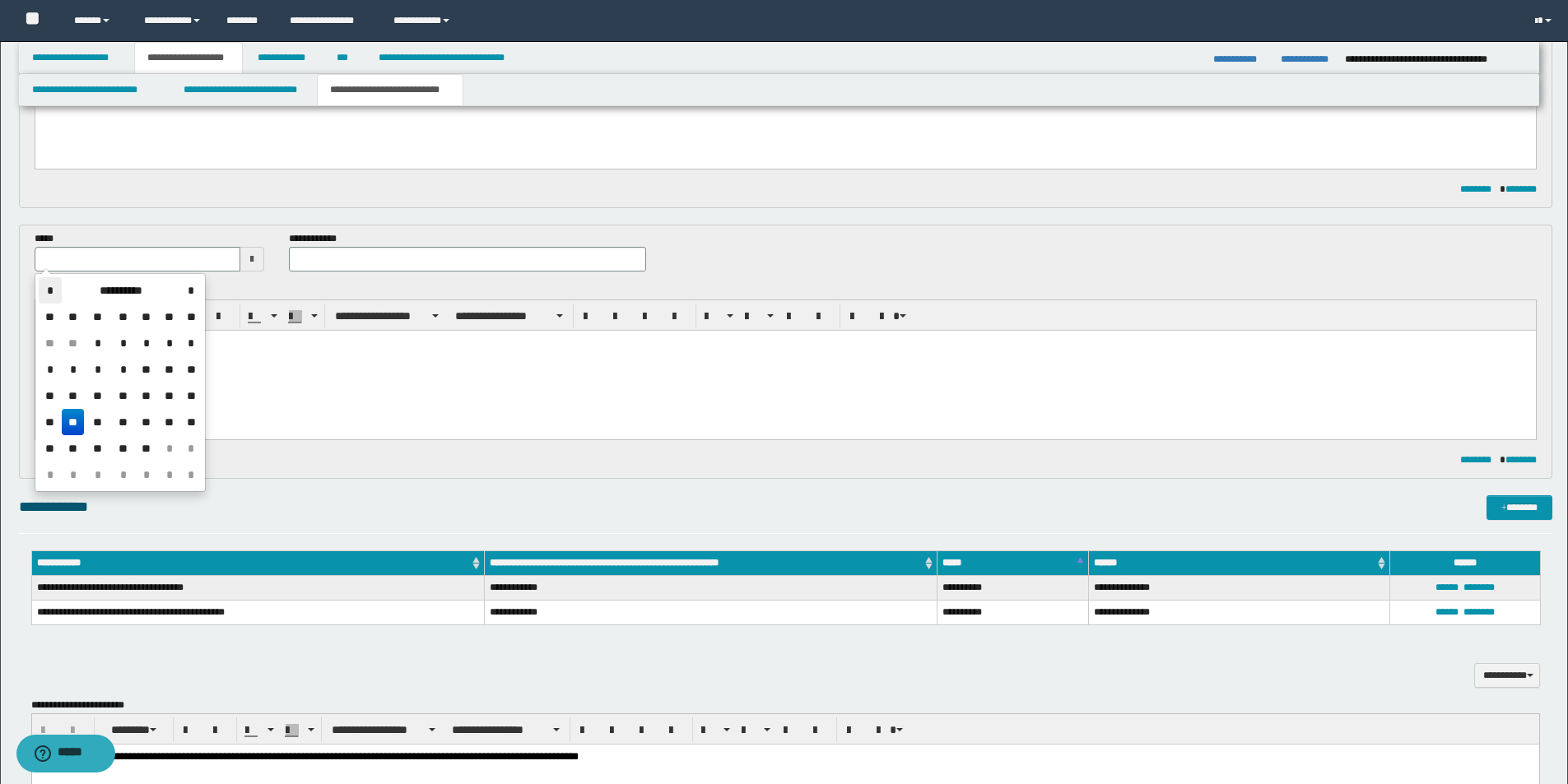 click on "*" at bounding box center [50, 290] 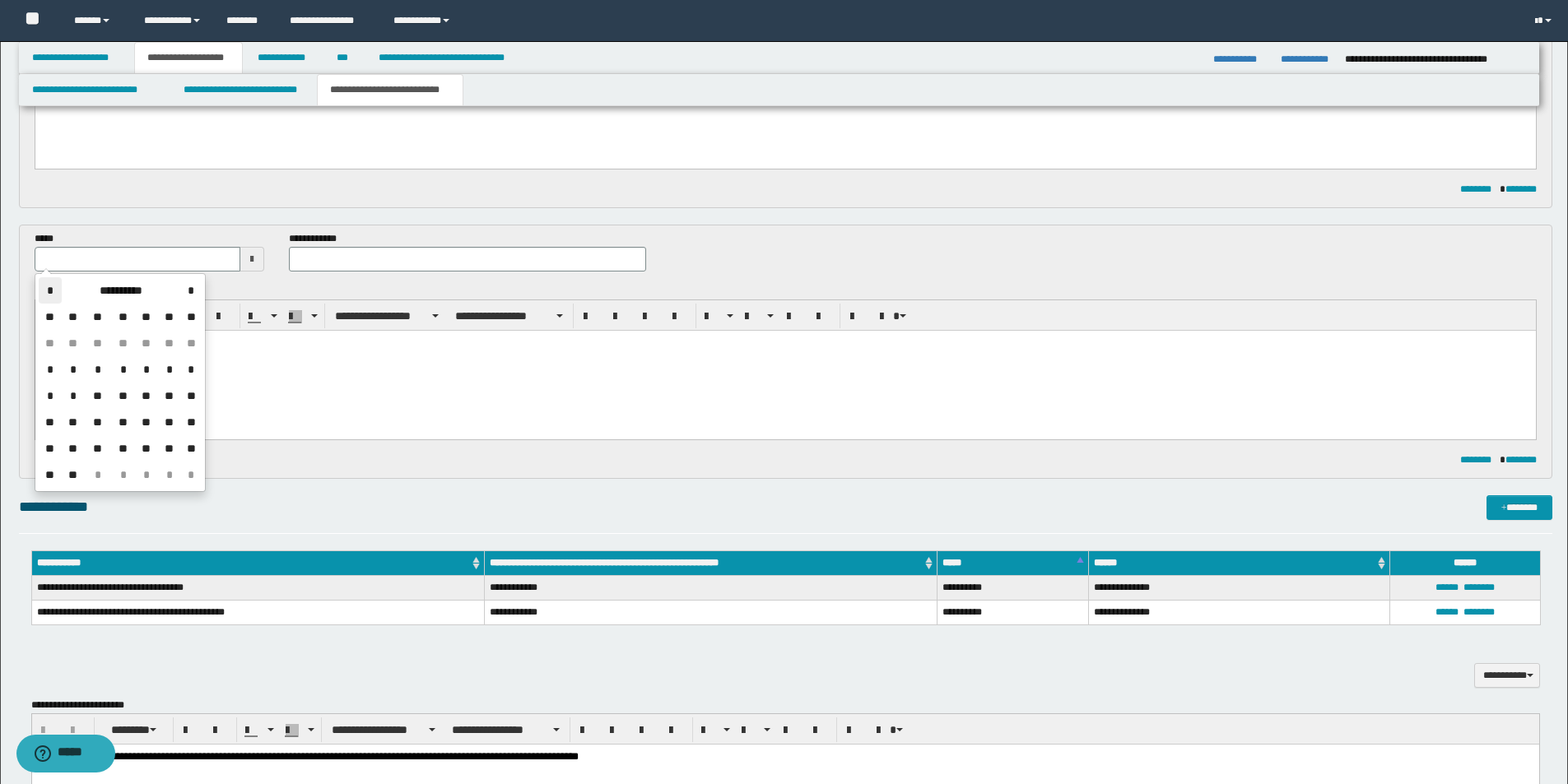click on "*" at bounding box center (50, 290) 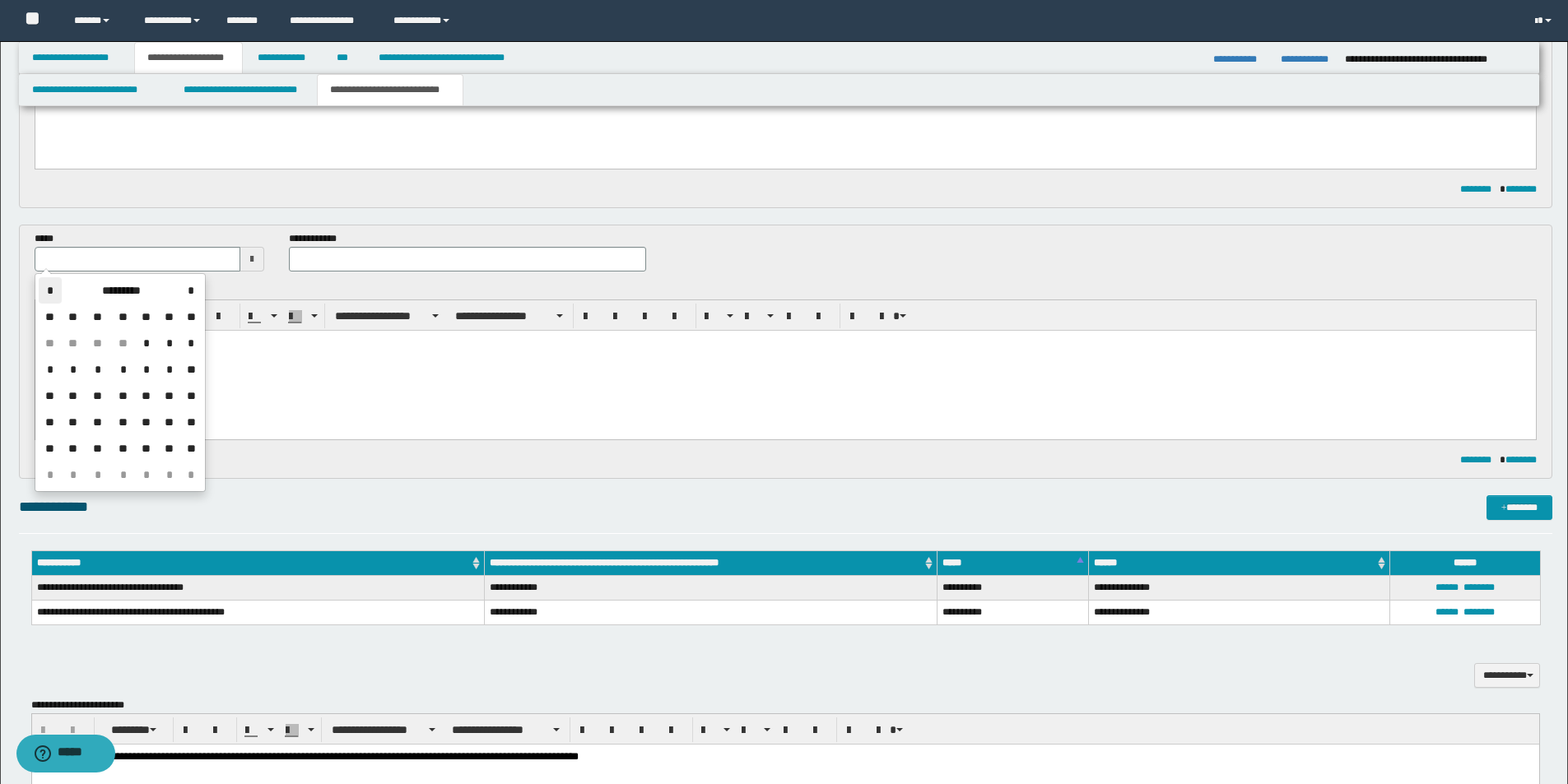 click on "*" at bounding box center (50, 290) 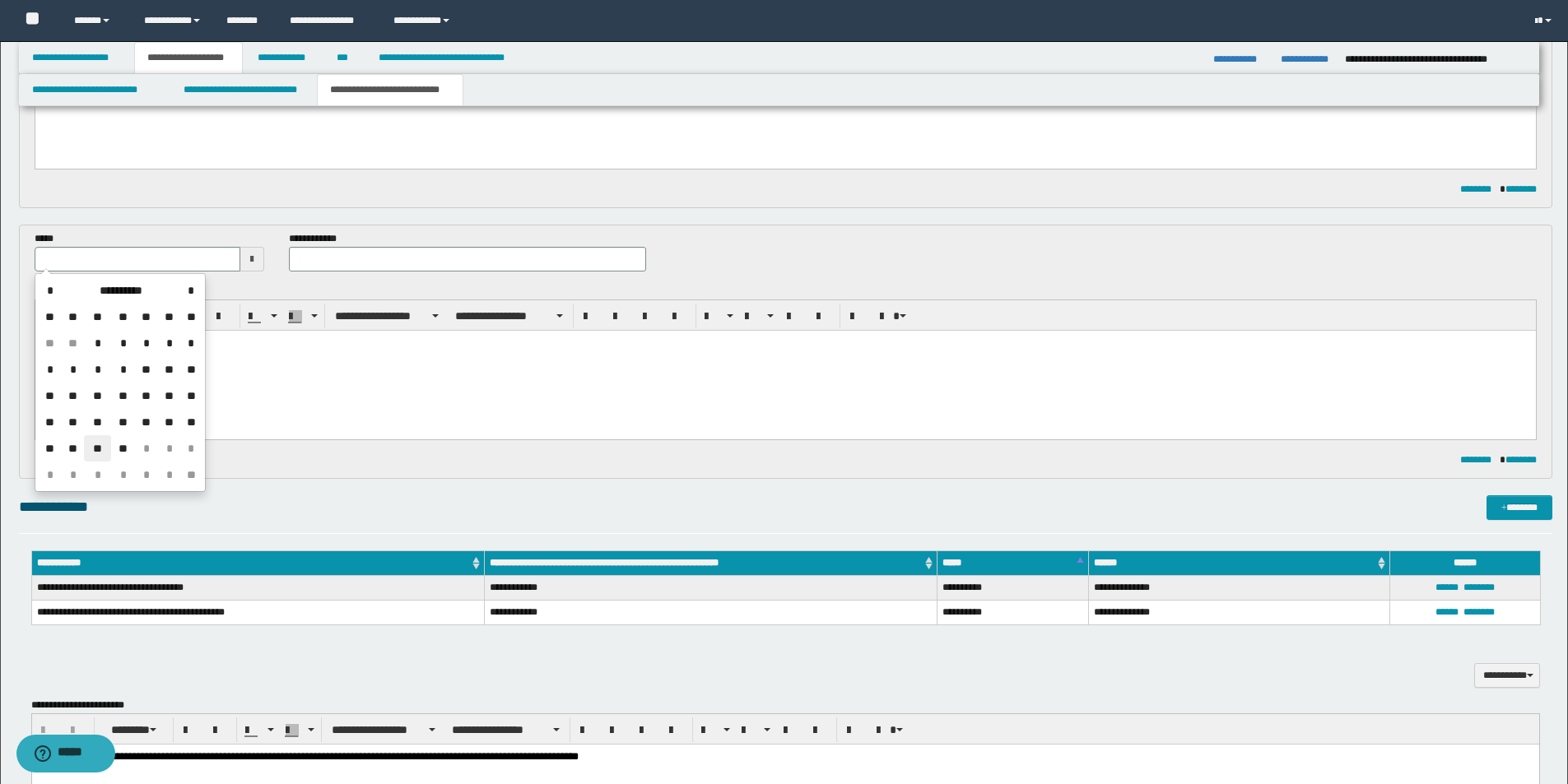 click on "**" at bounding box center (97, 448) 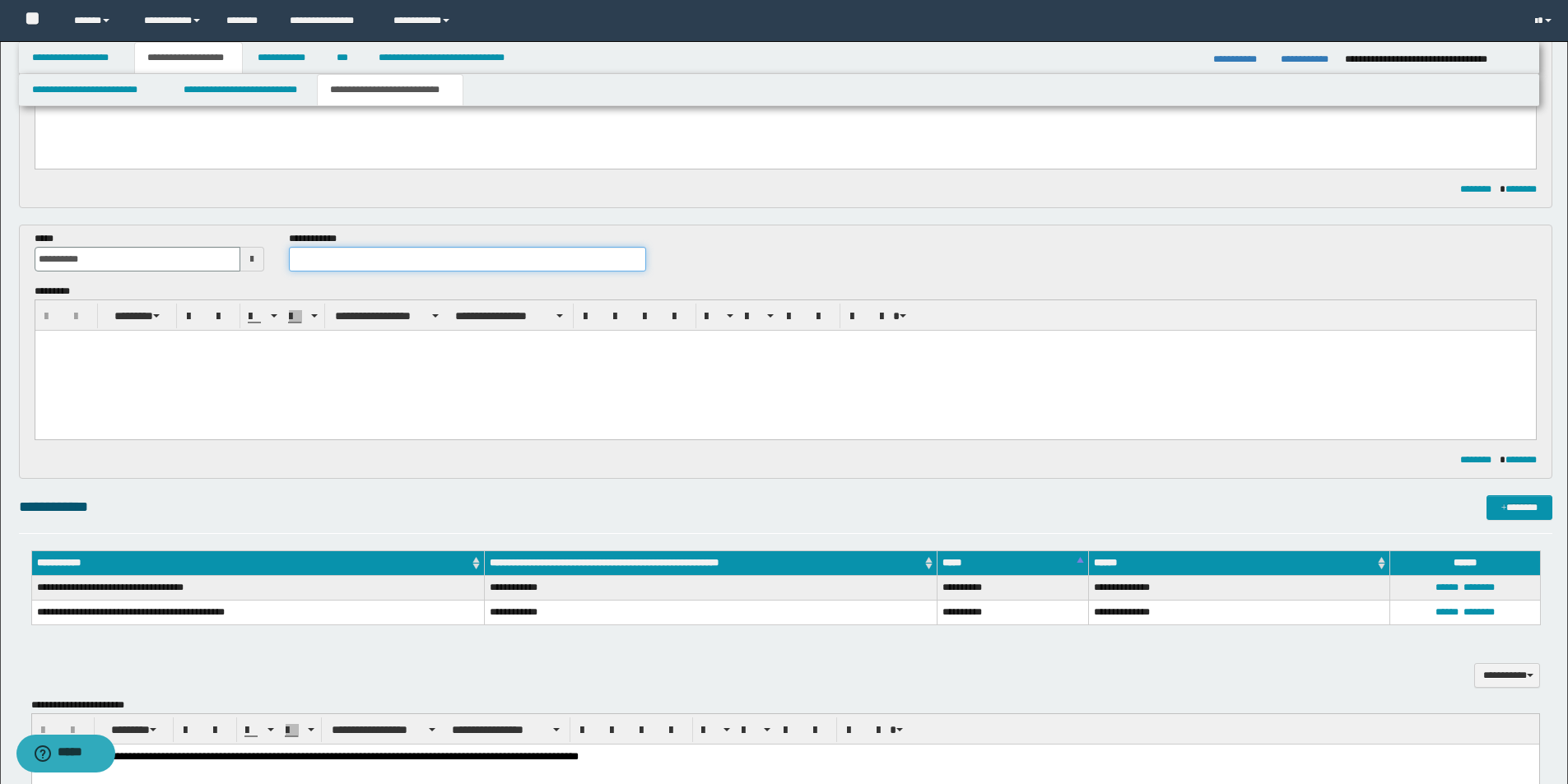 click at bounding box center (468, 259) 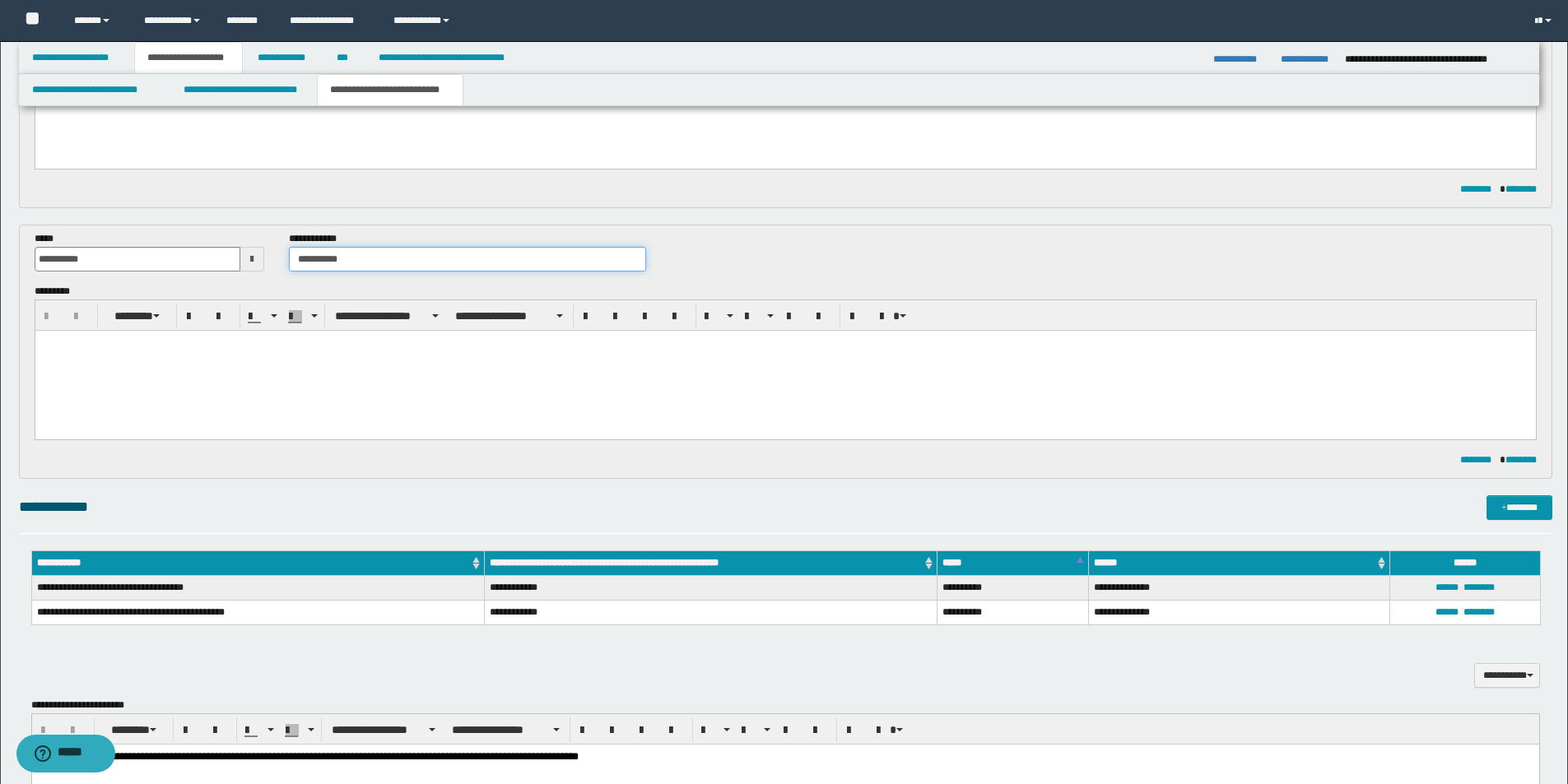 type on "**********" 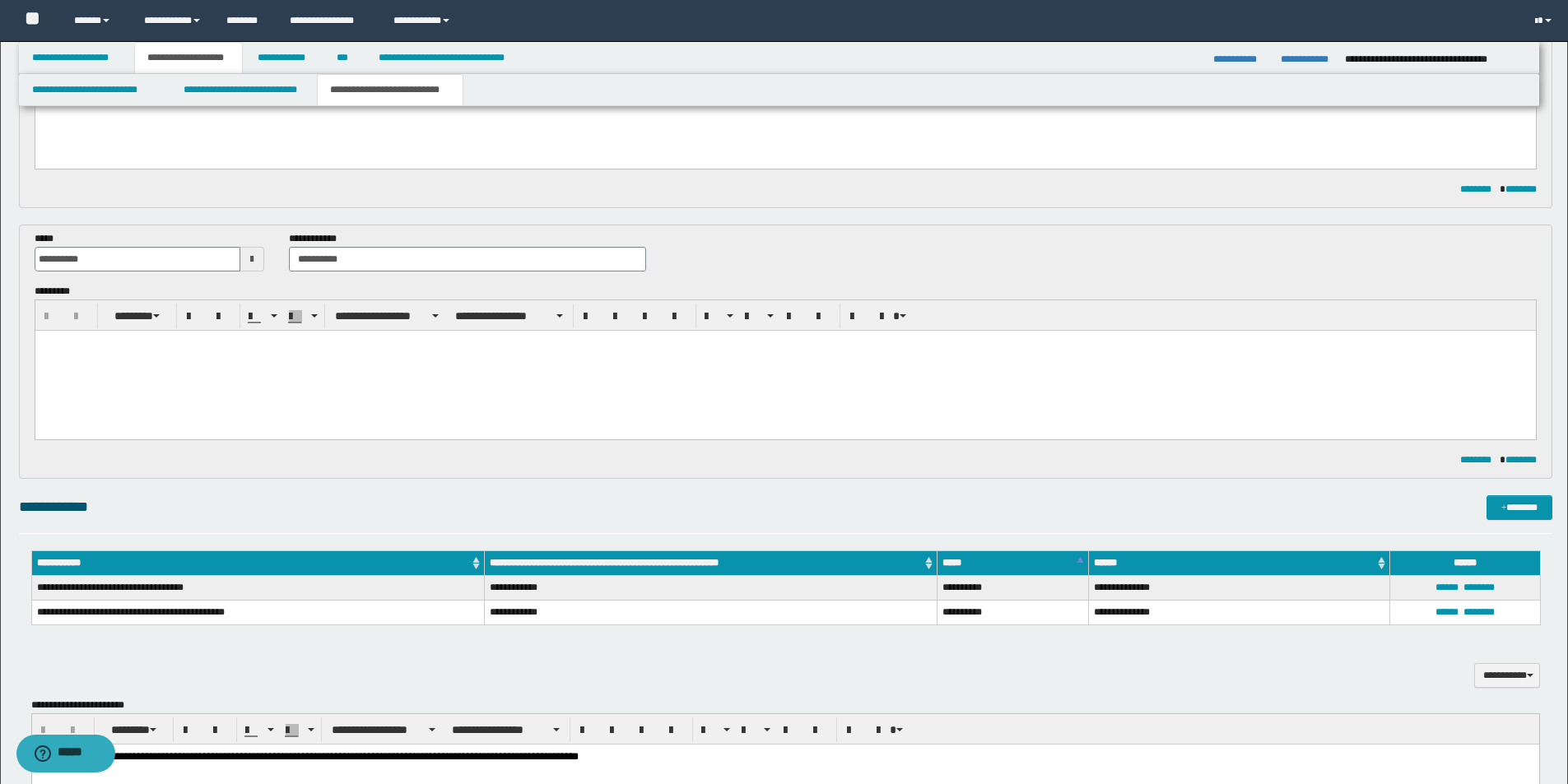 click at bounding box center [784, 363] 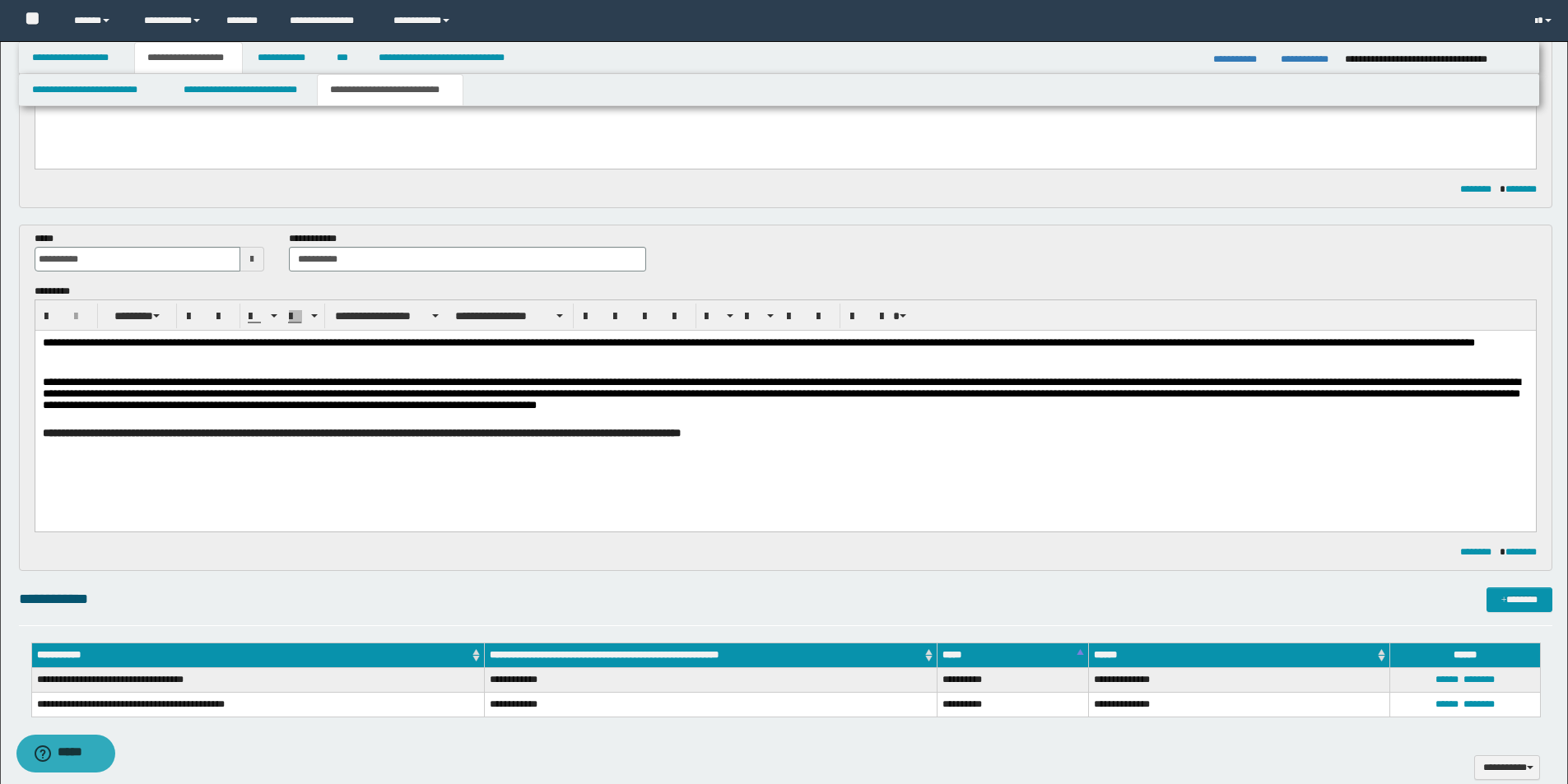 click on "**********" at bounding box center (784, 350) 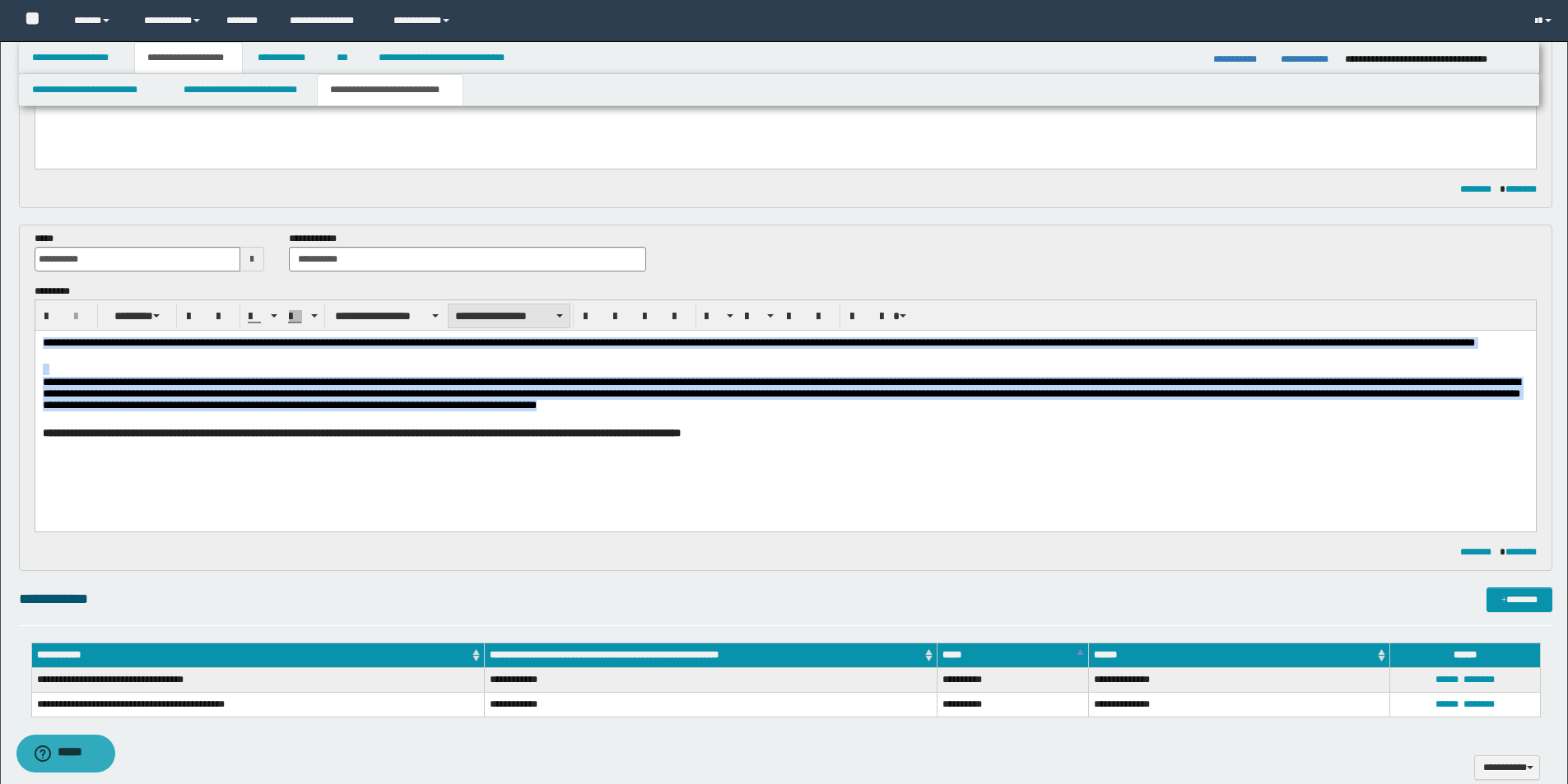 click on "**********" at bounding box center (509, 316) 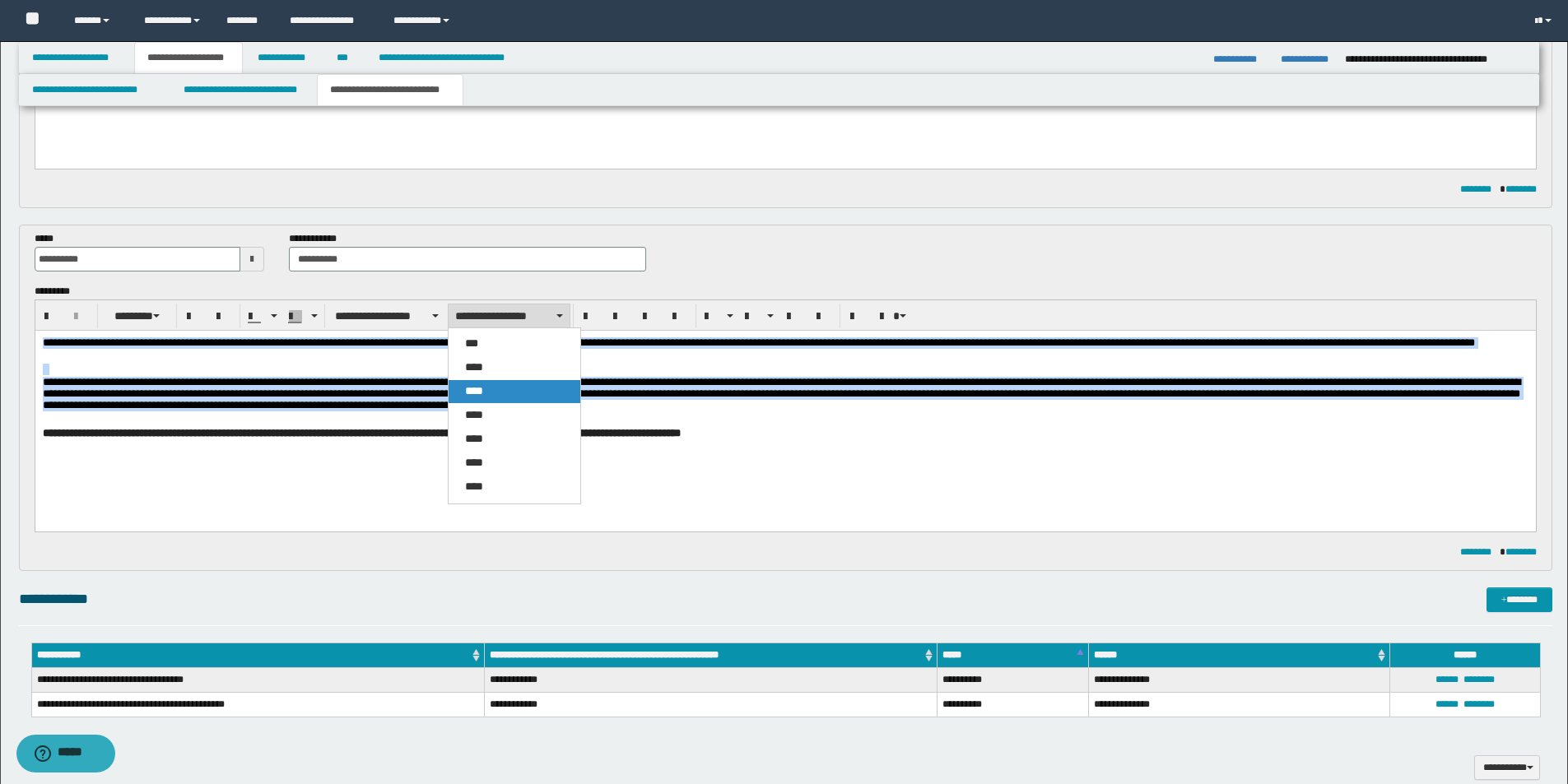 click on "****" at bounding box center (474, 391) 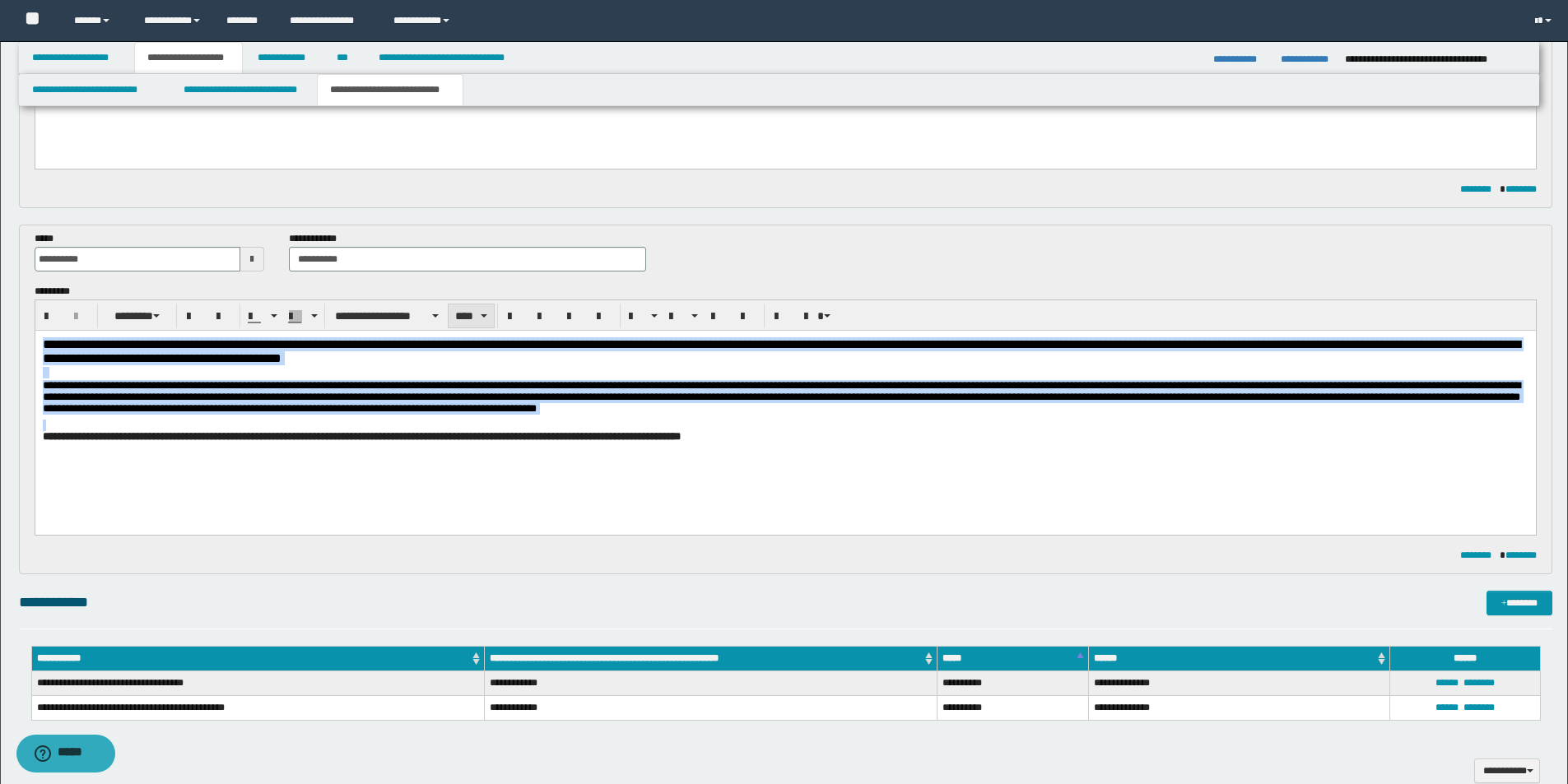 click on "****" at bounding box center [471, 316] 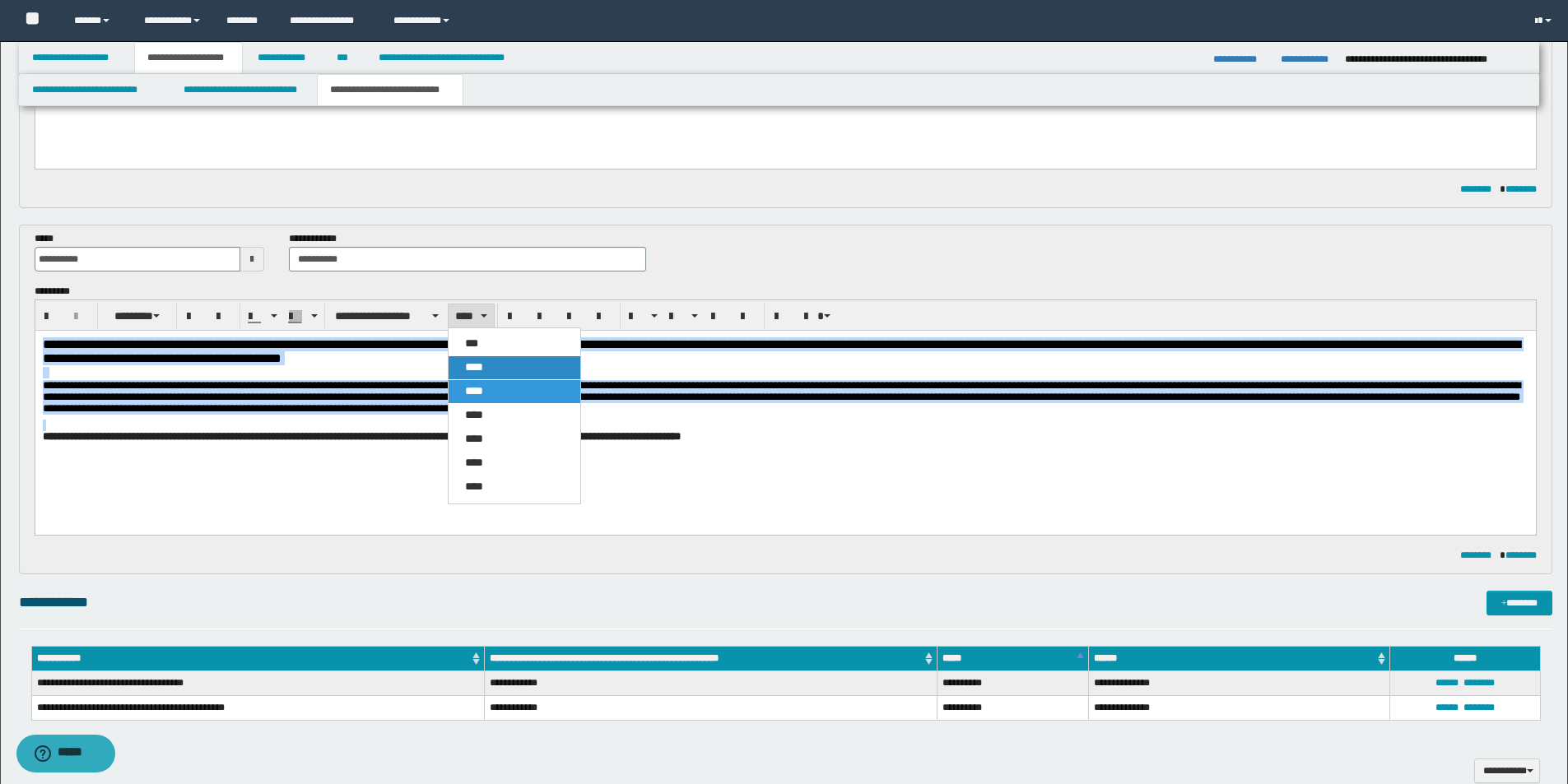 click on "****" at bounding box center [474, 367] 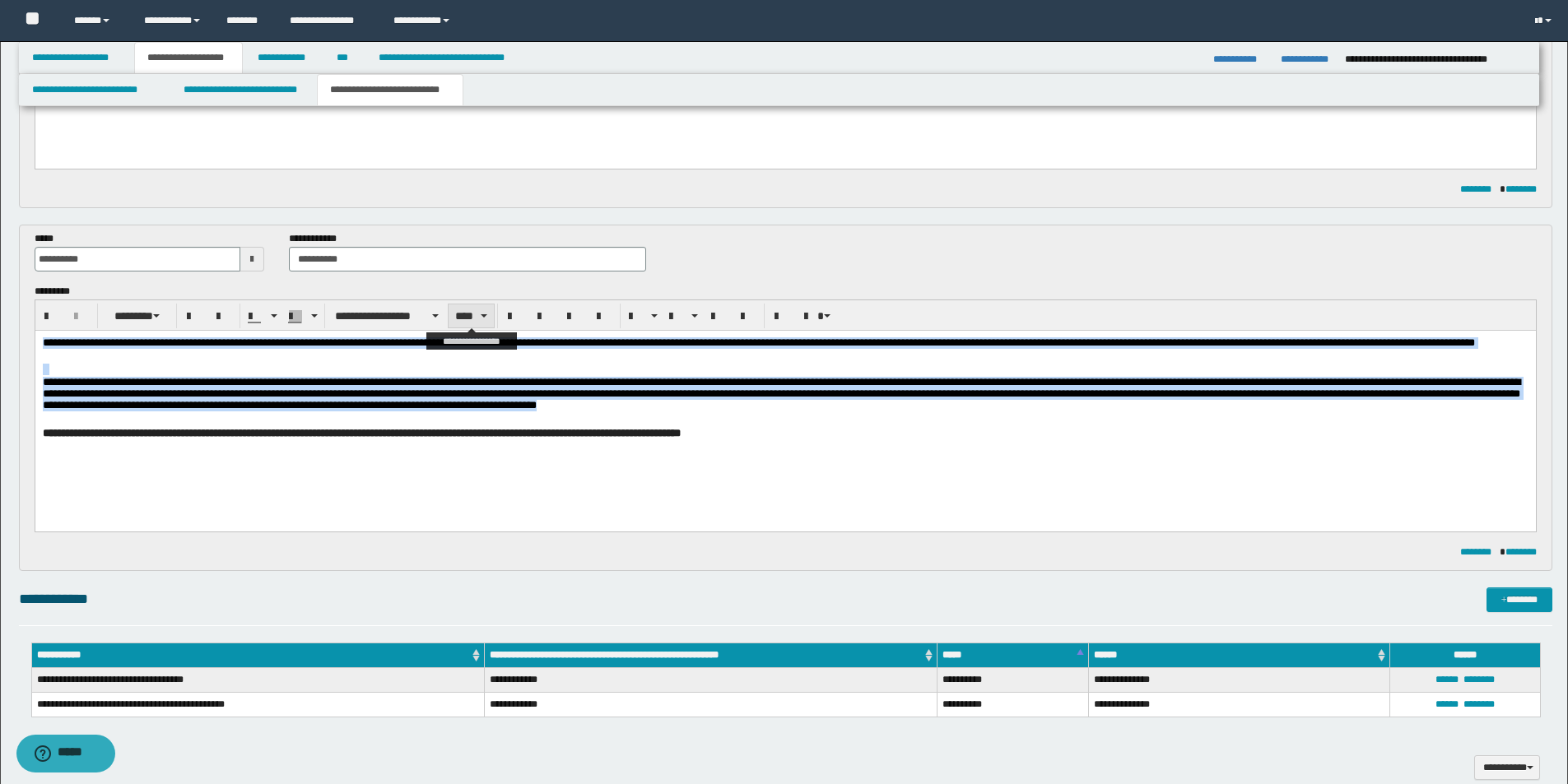 click on "****" at bounding box center [471, 316] 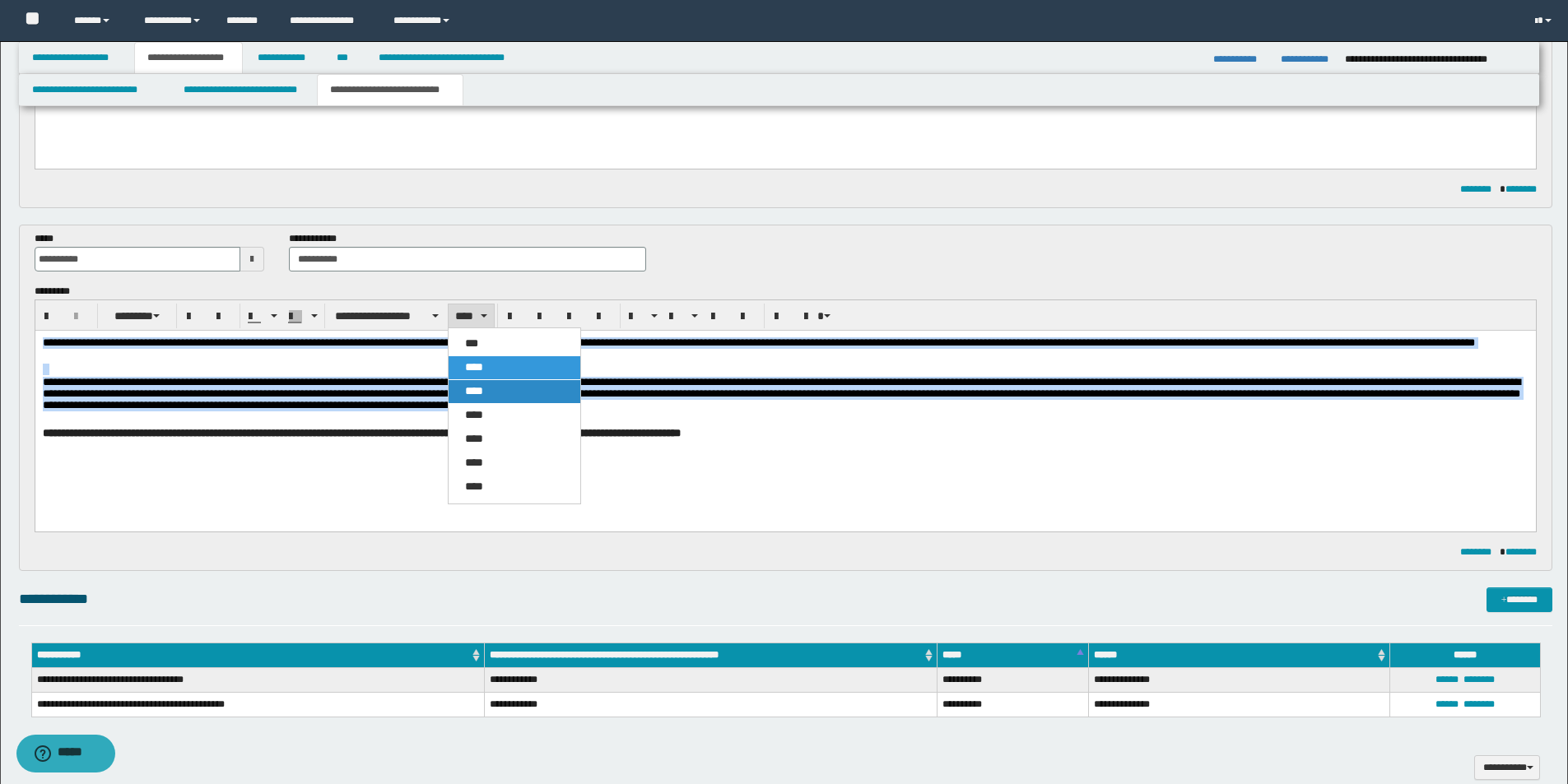 click on "****" at bounding box center (474, 391) 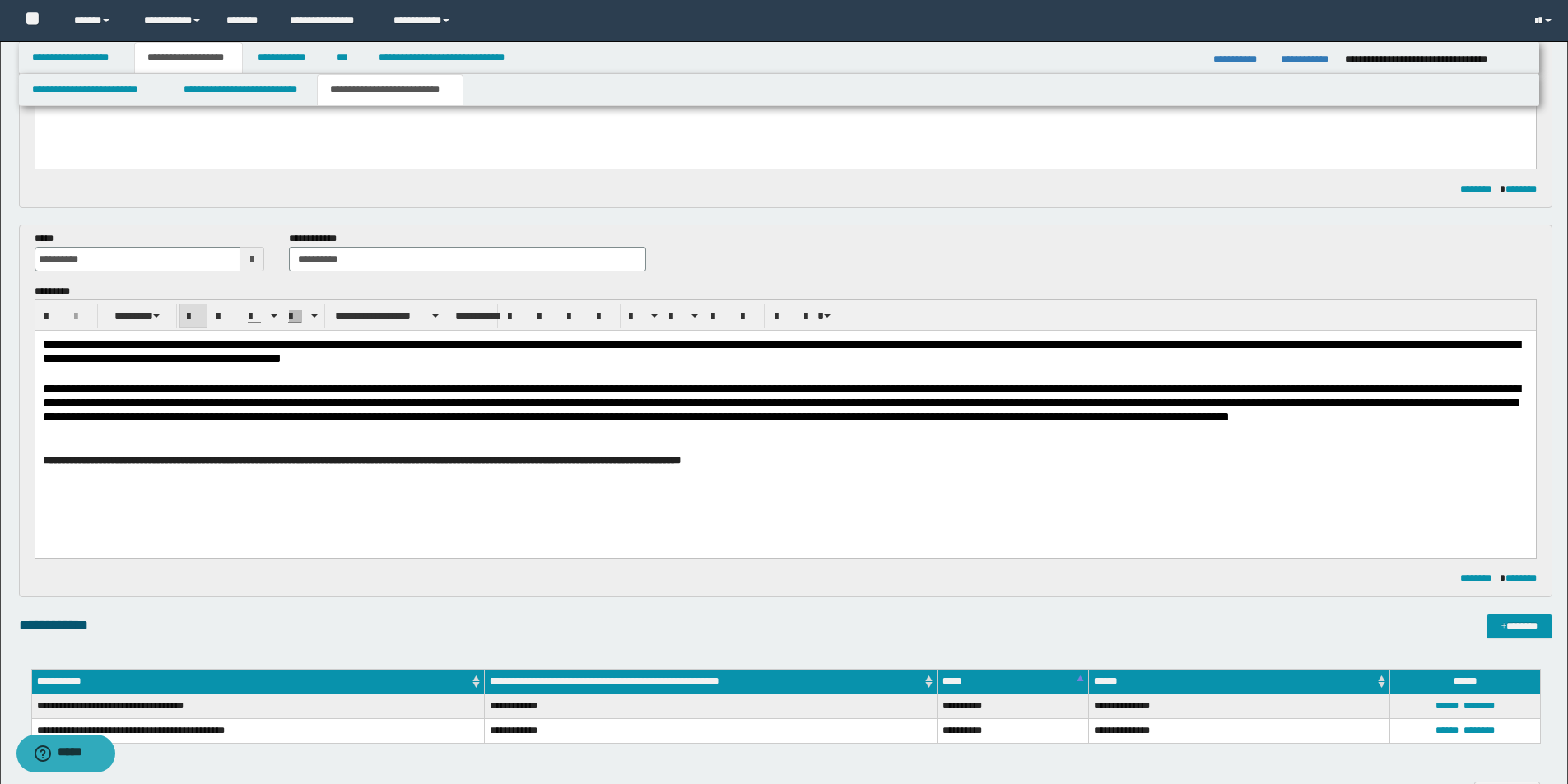 click on "**********" at bounding box center (784, 421) 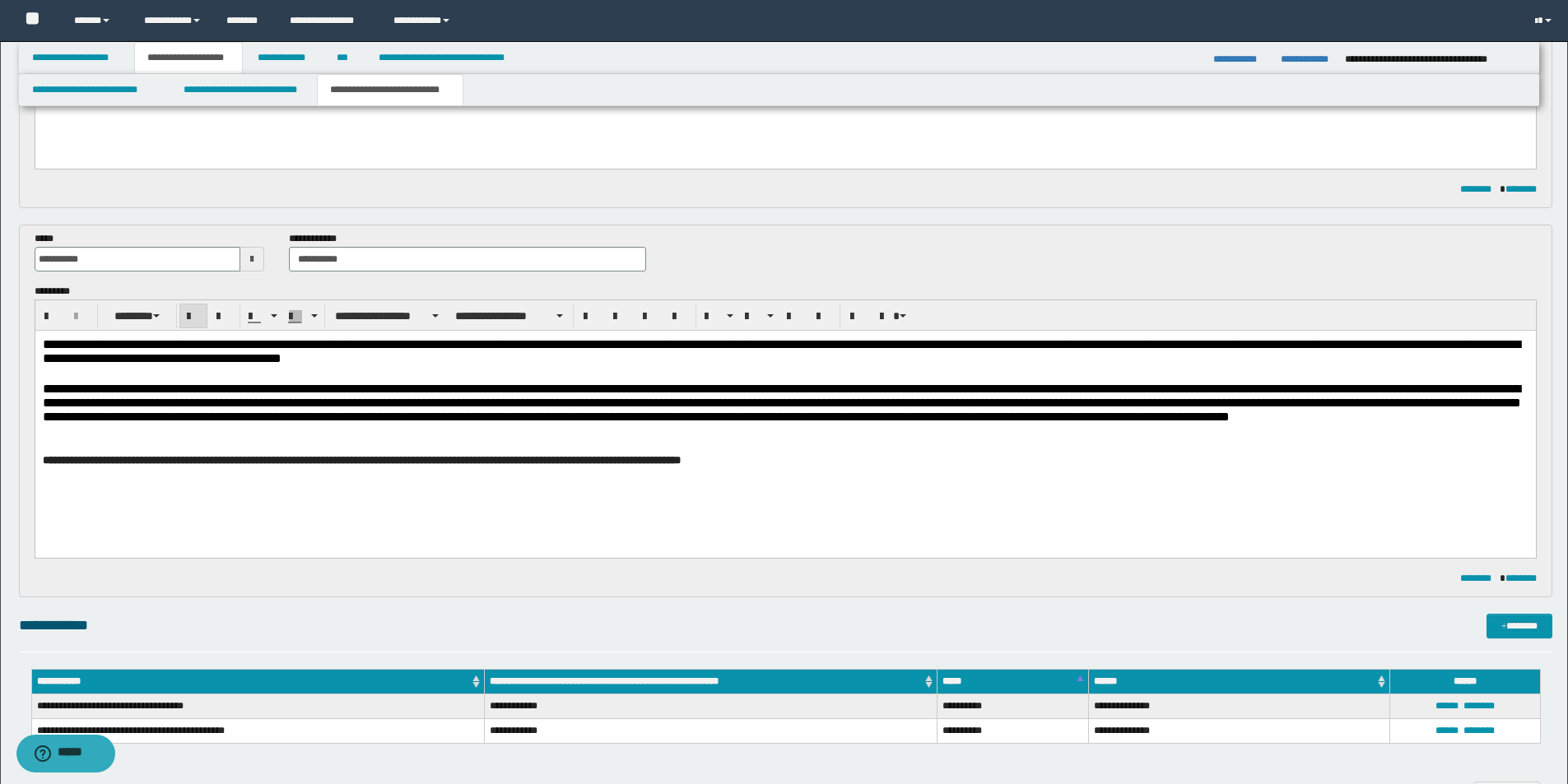 click on "**********" at bounding box center [781, 401] 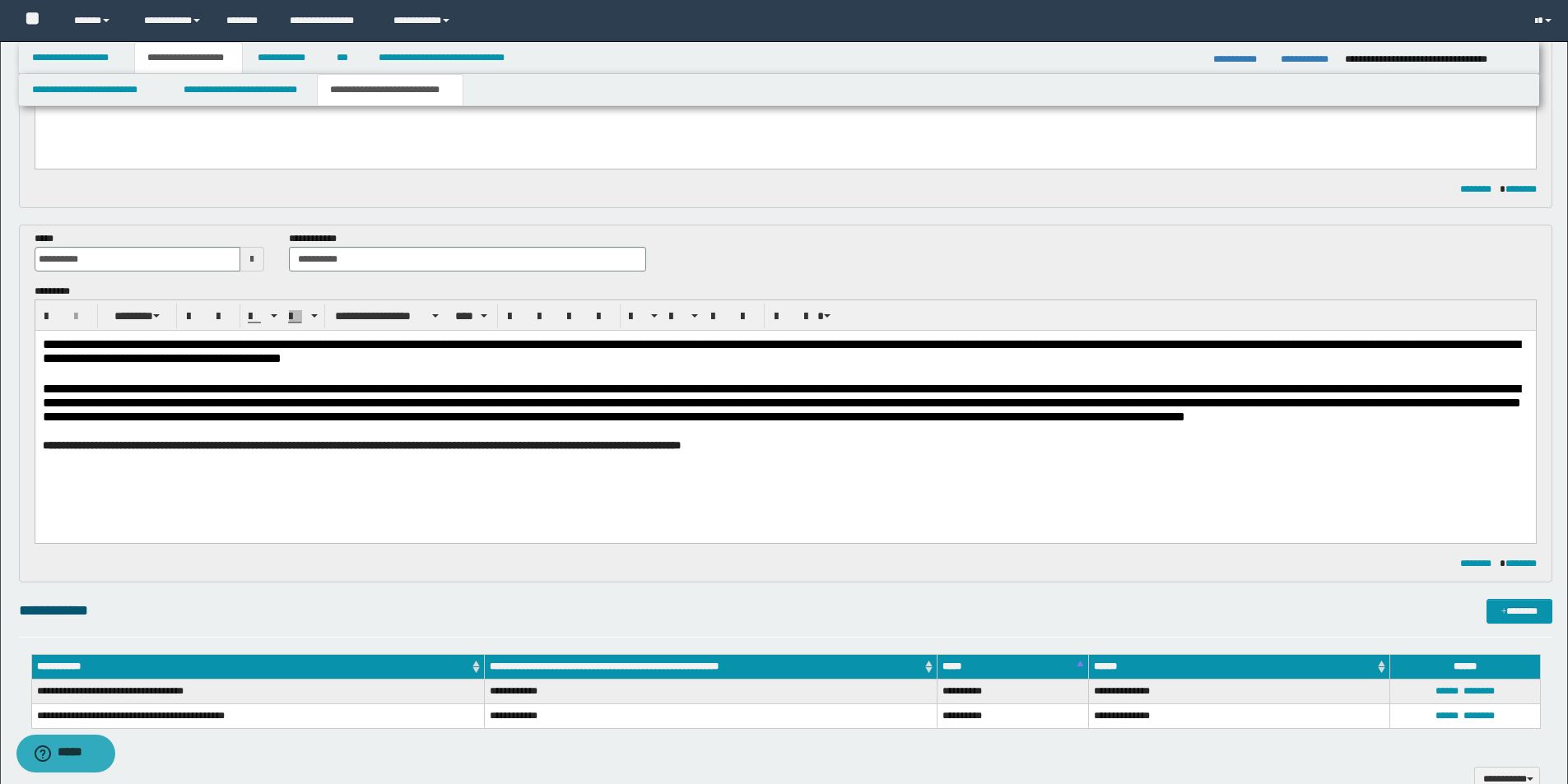 click on "**********" at bounding box center [784, 414] 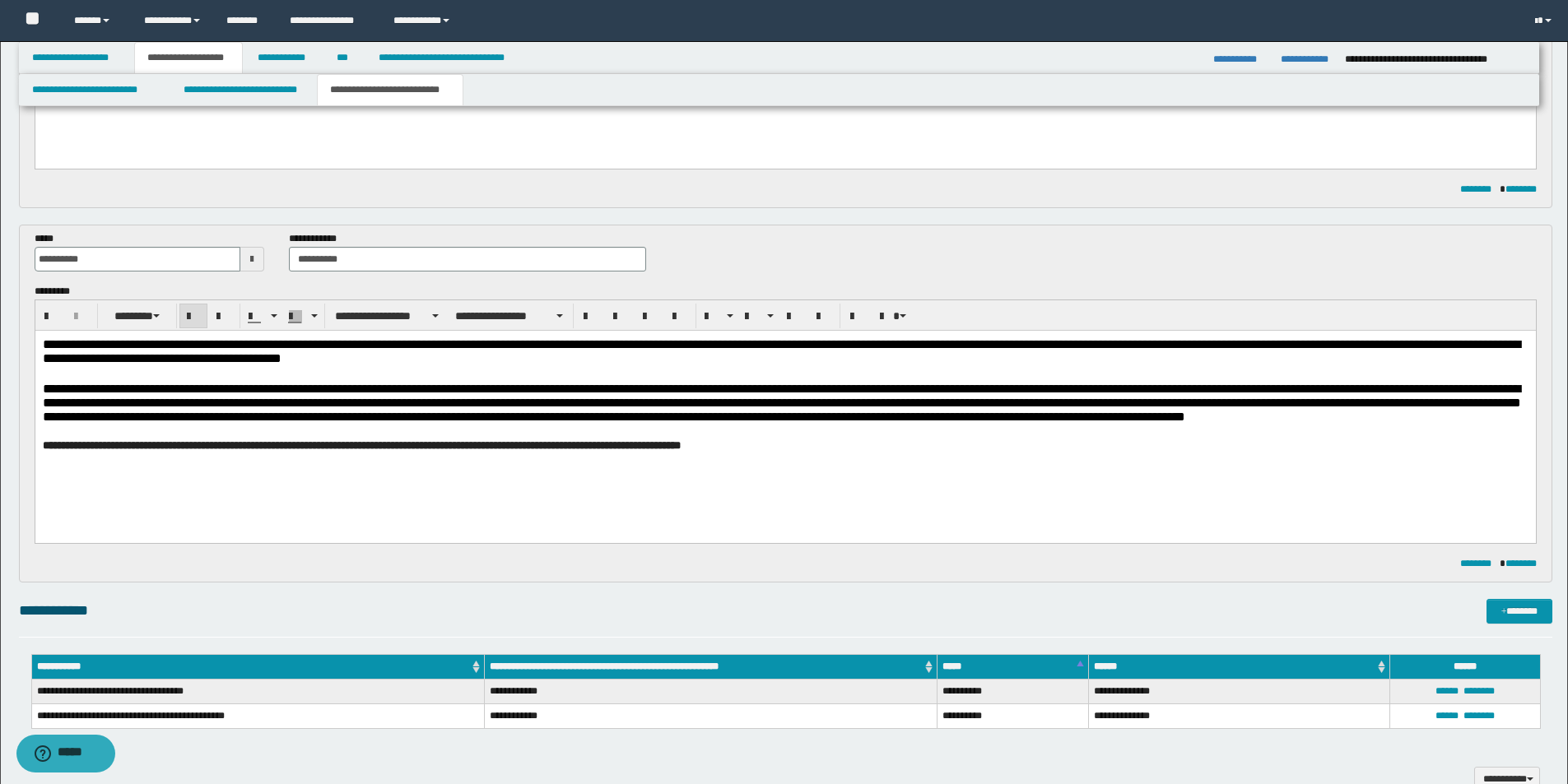 click on "**********" at bounding box center (361, 444) 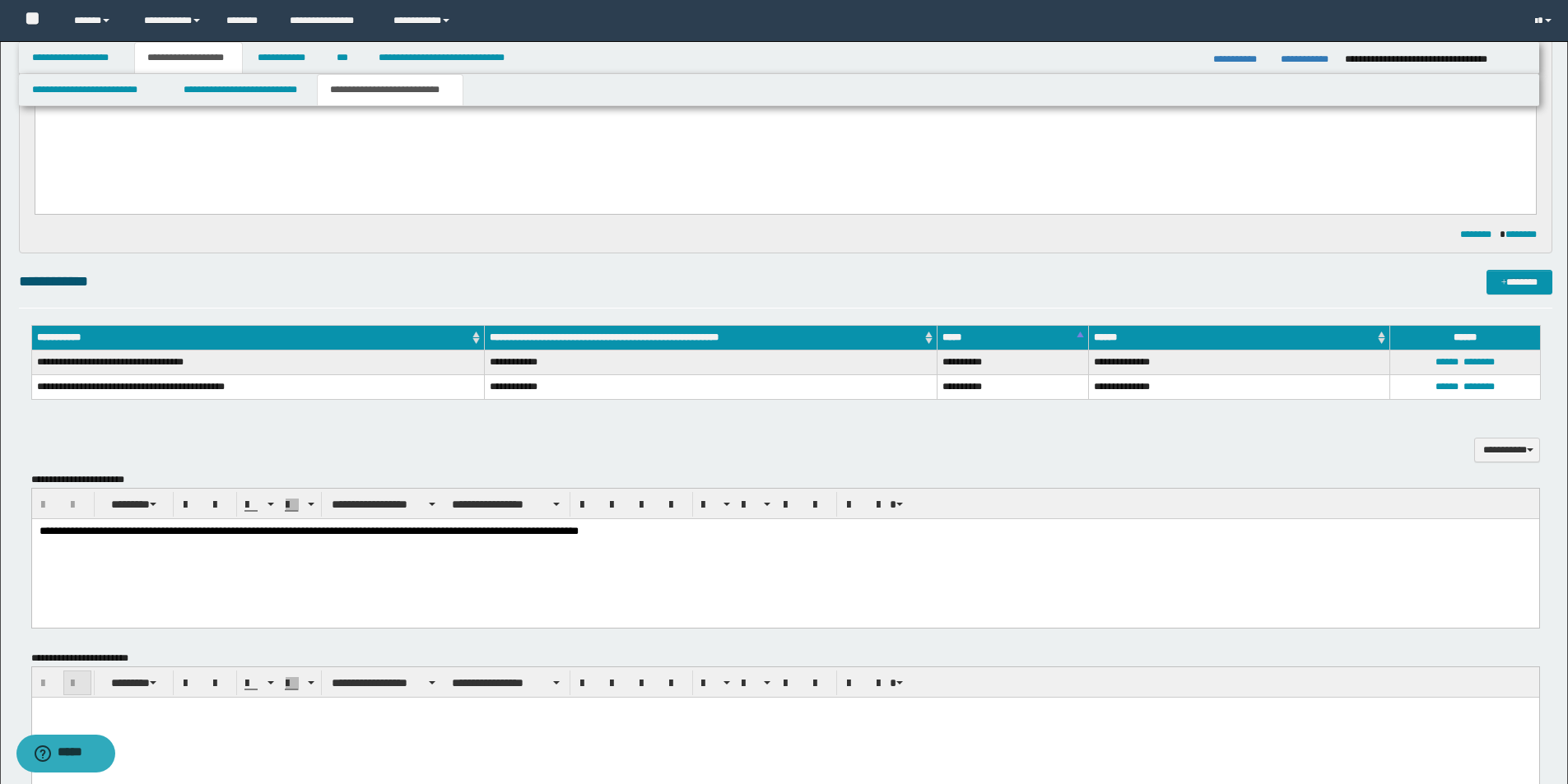 scroll, scrollTop: 910, scrollLeft: 0, axis: vertical 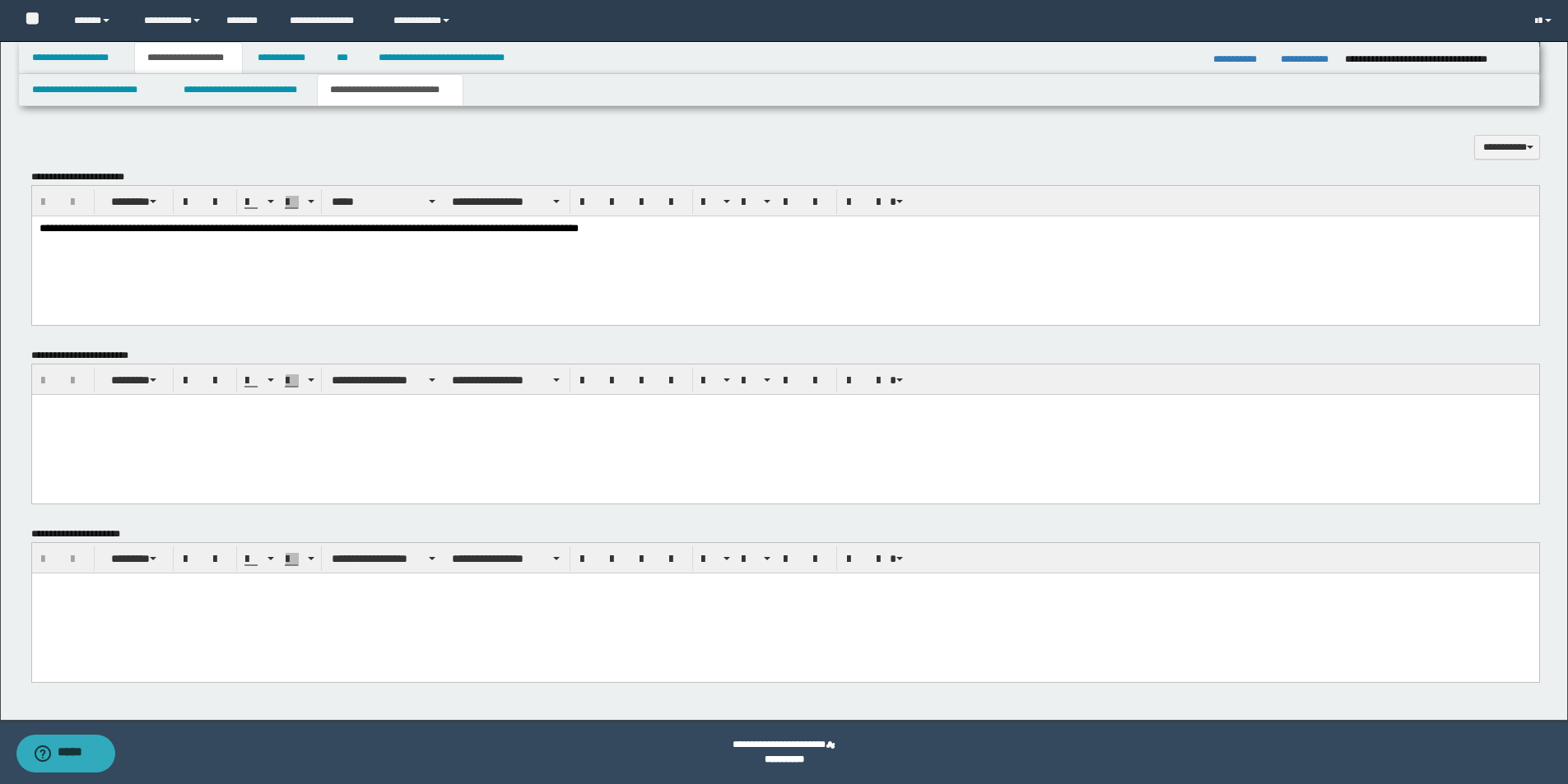 click on "**********" at bounding box center (784, 228) 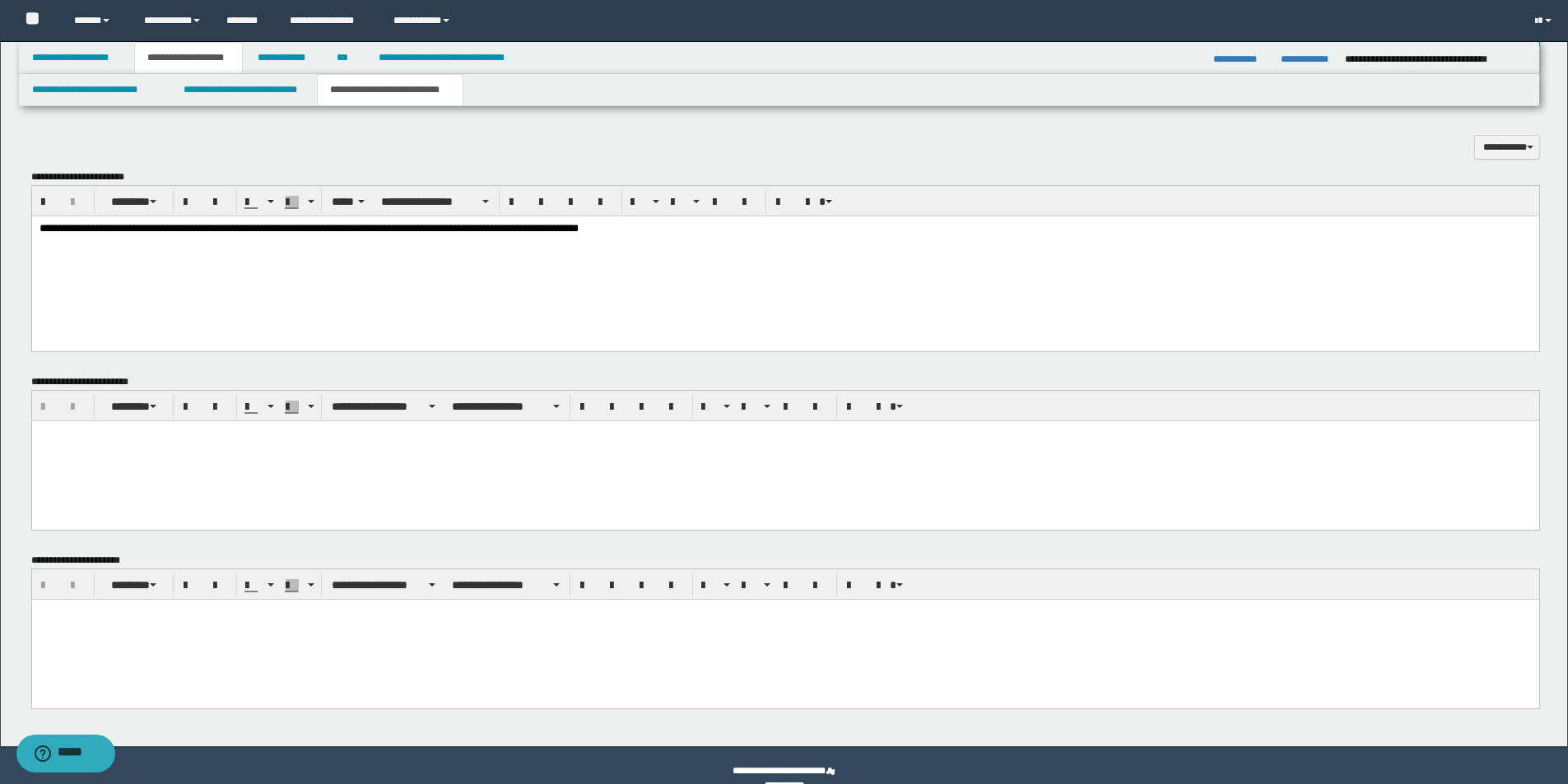 type 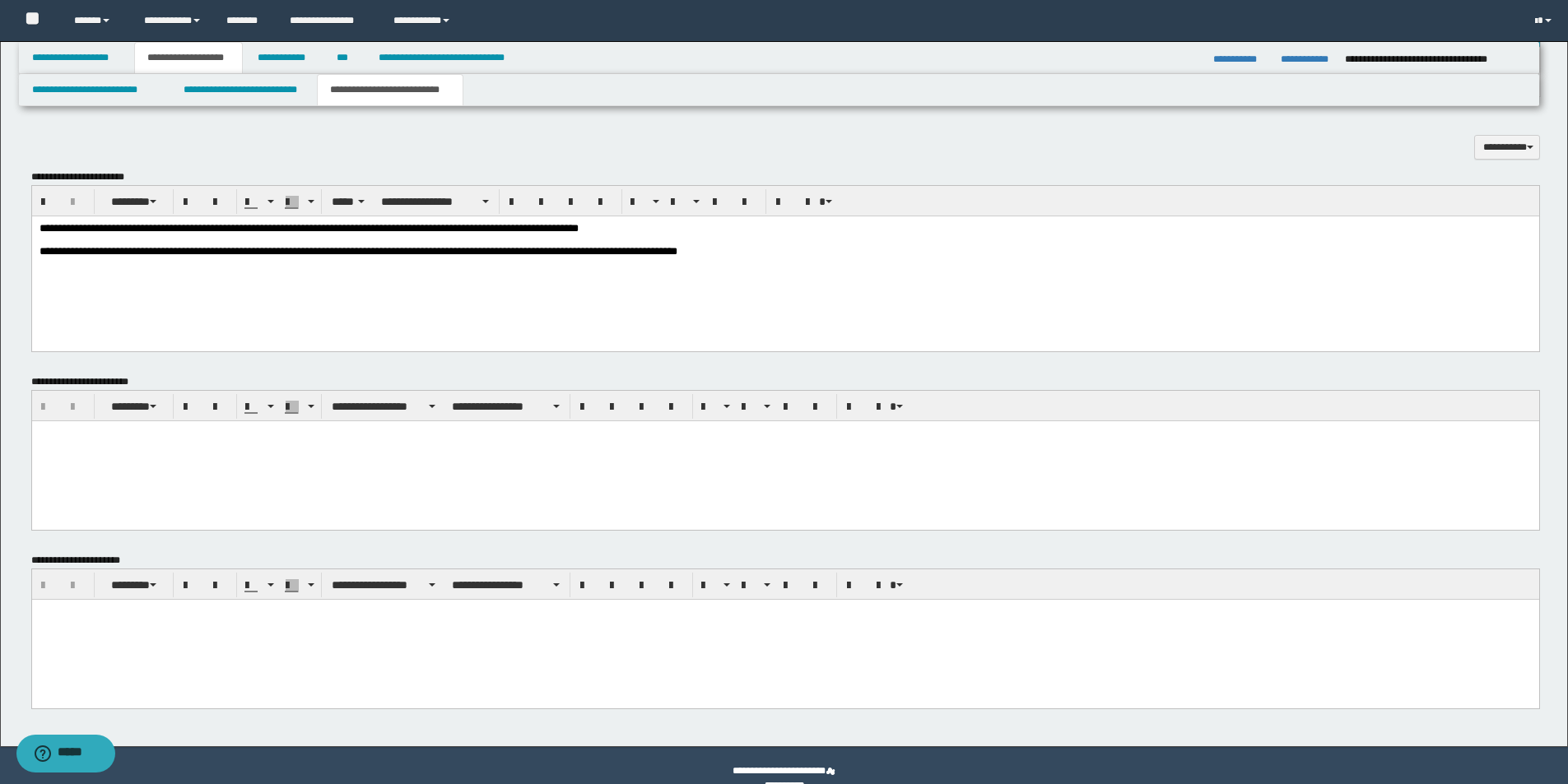 click on "**********" at bounding box center (784, 260) 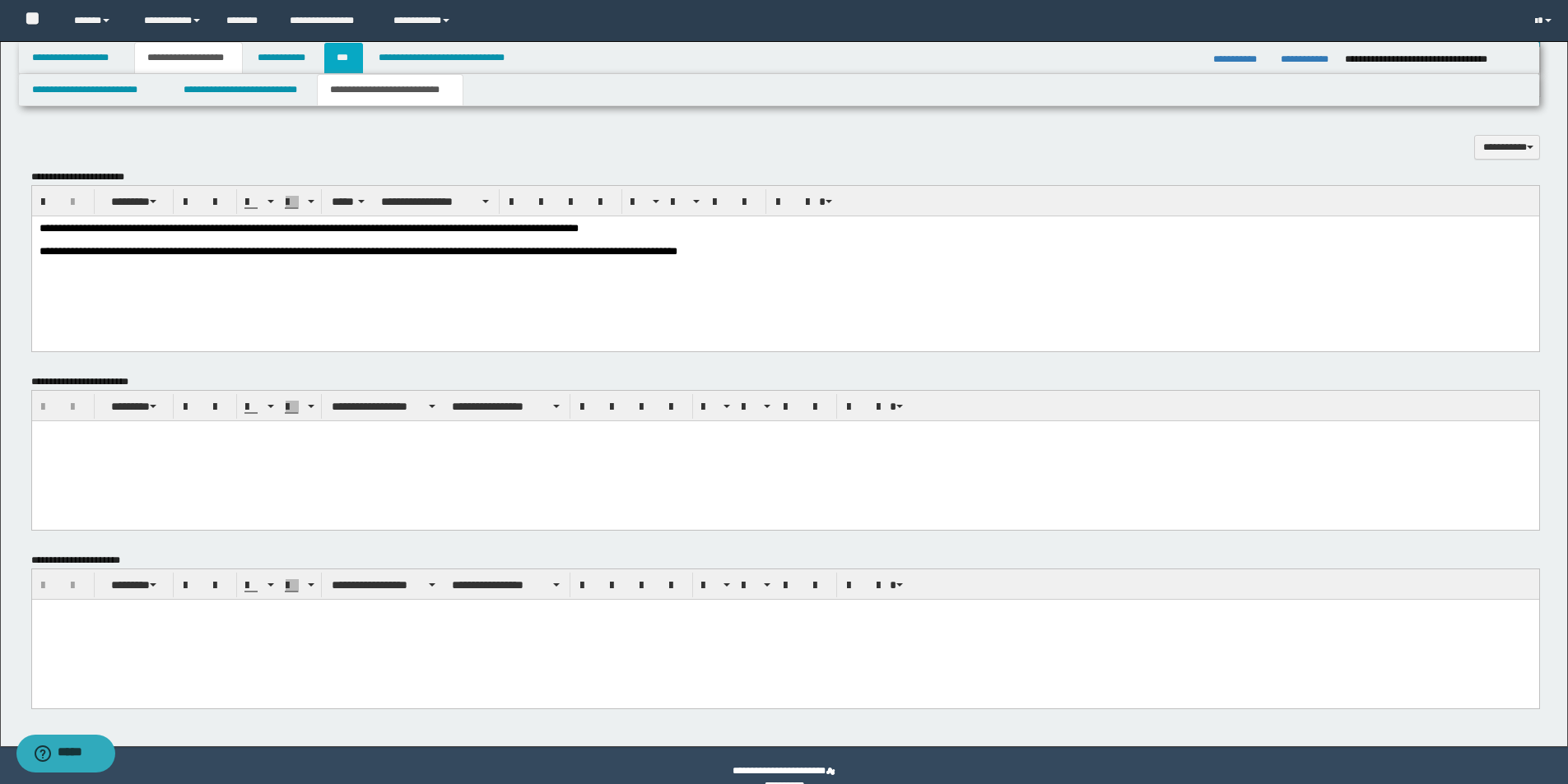 click on "***" at bounding box center [343, 58] 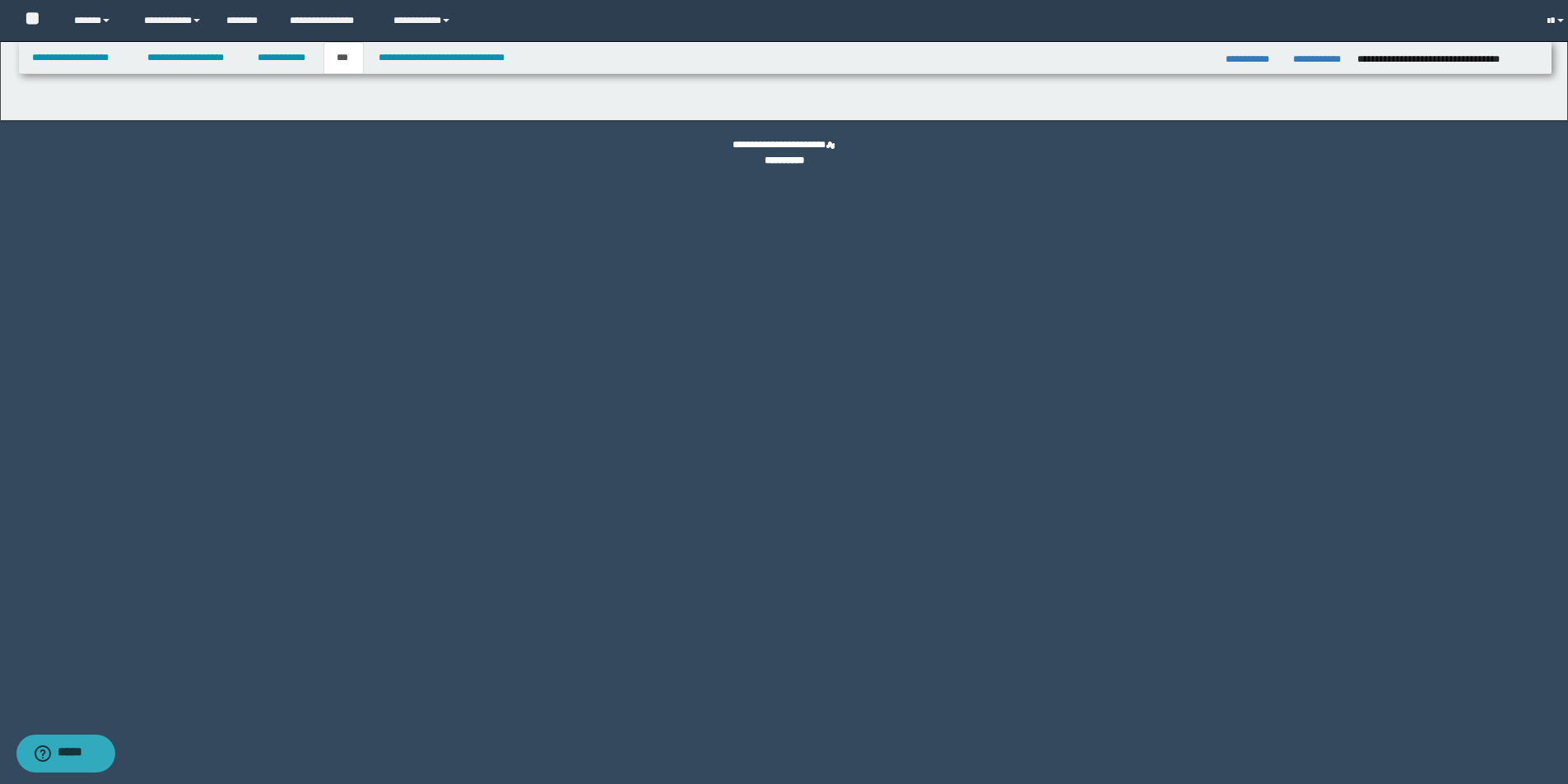 scroll, scrollTop: 0, scrollLeft: 0, axis: both 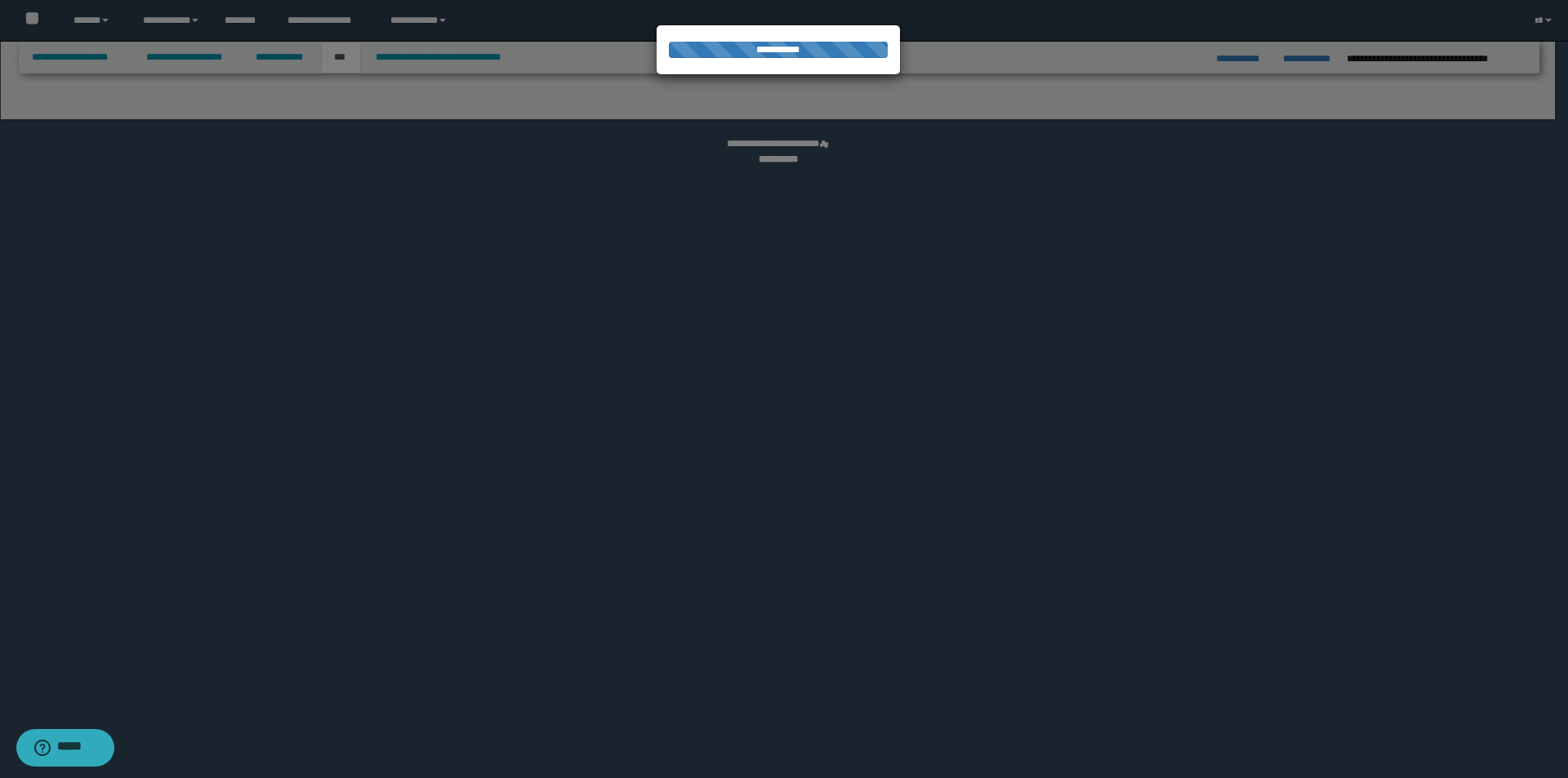 select on "*" 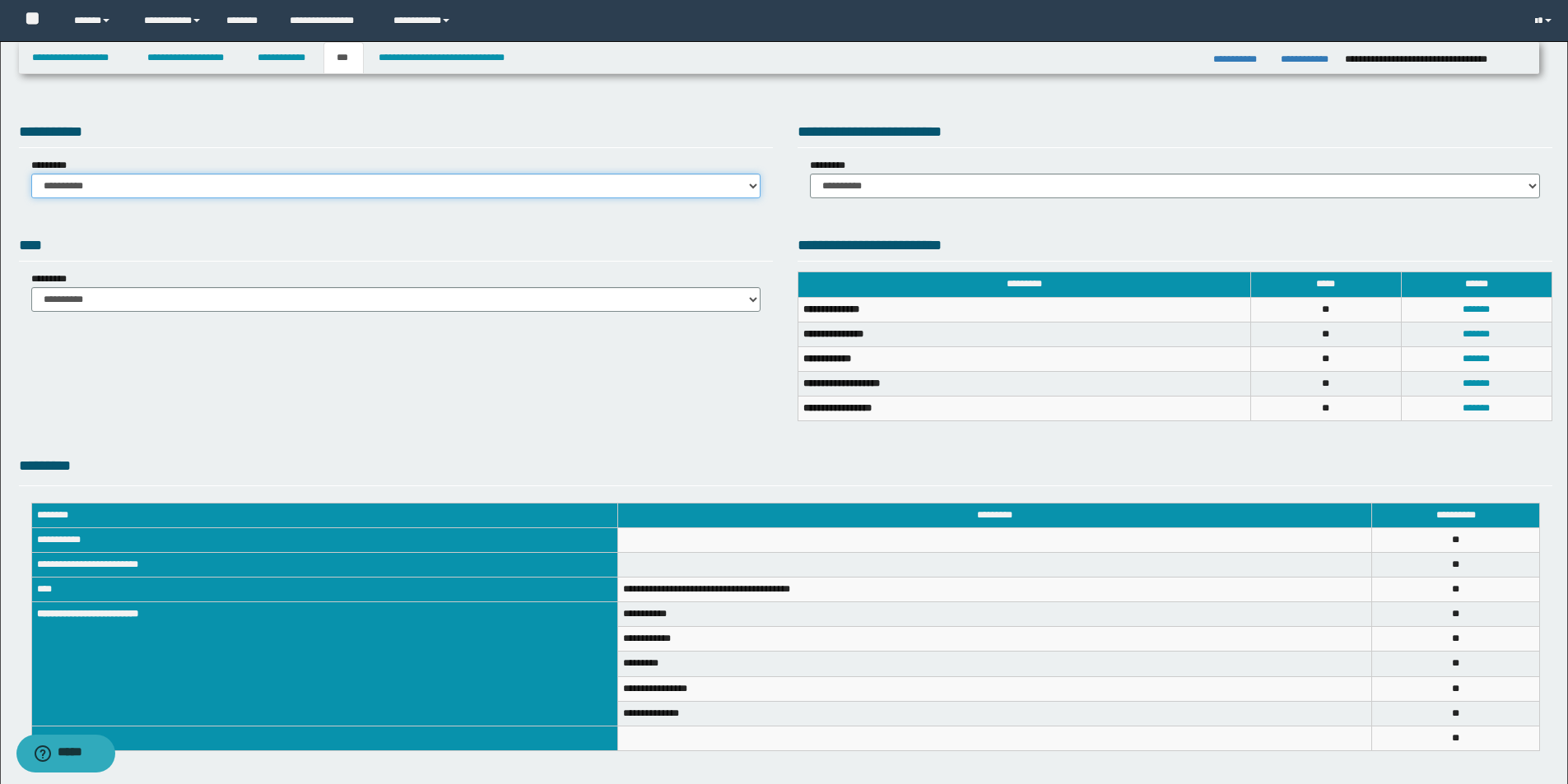click on "**********" at bounding box center (396, 186) 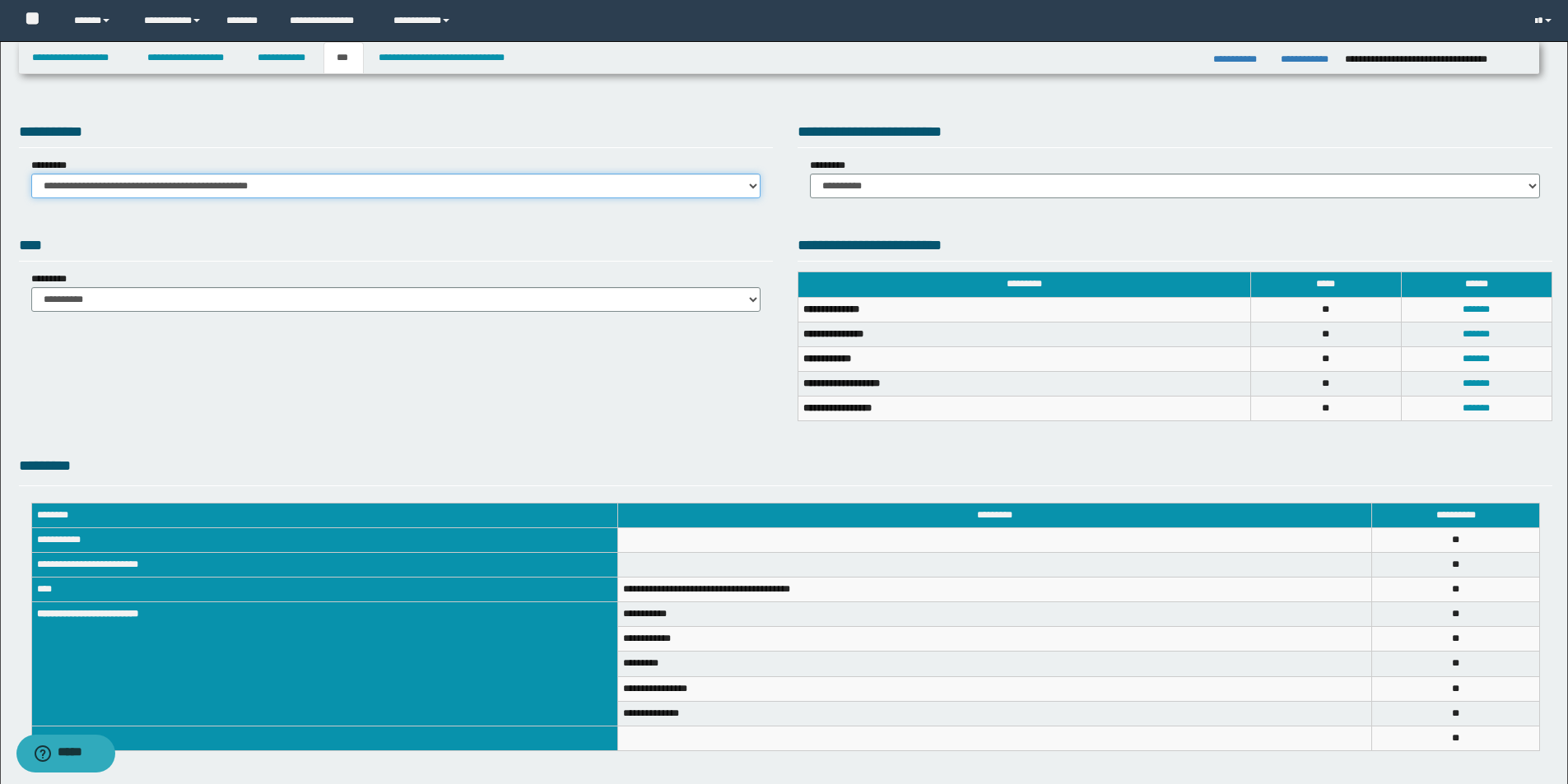 click on "**********" at bounding box center (396, 186) 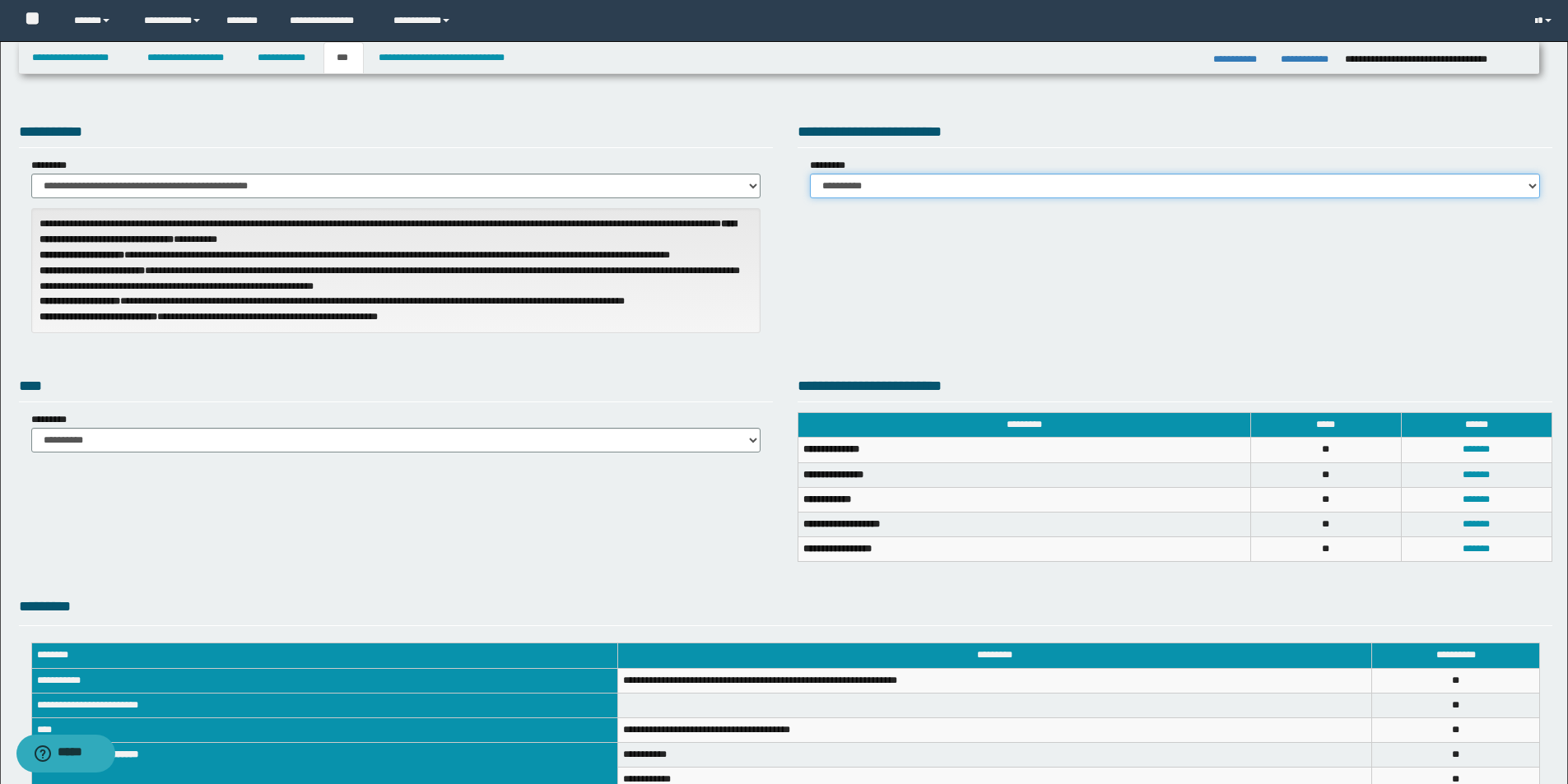 click on "**********" at bounding box center (1175, 186) 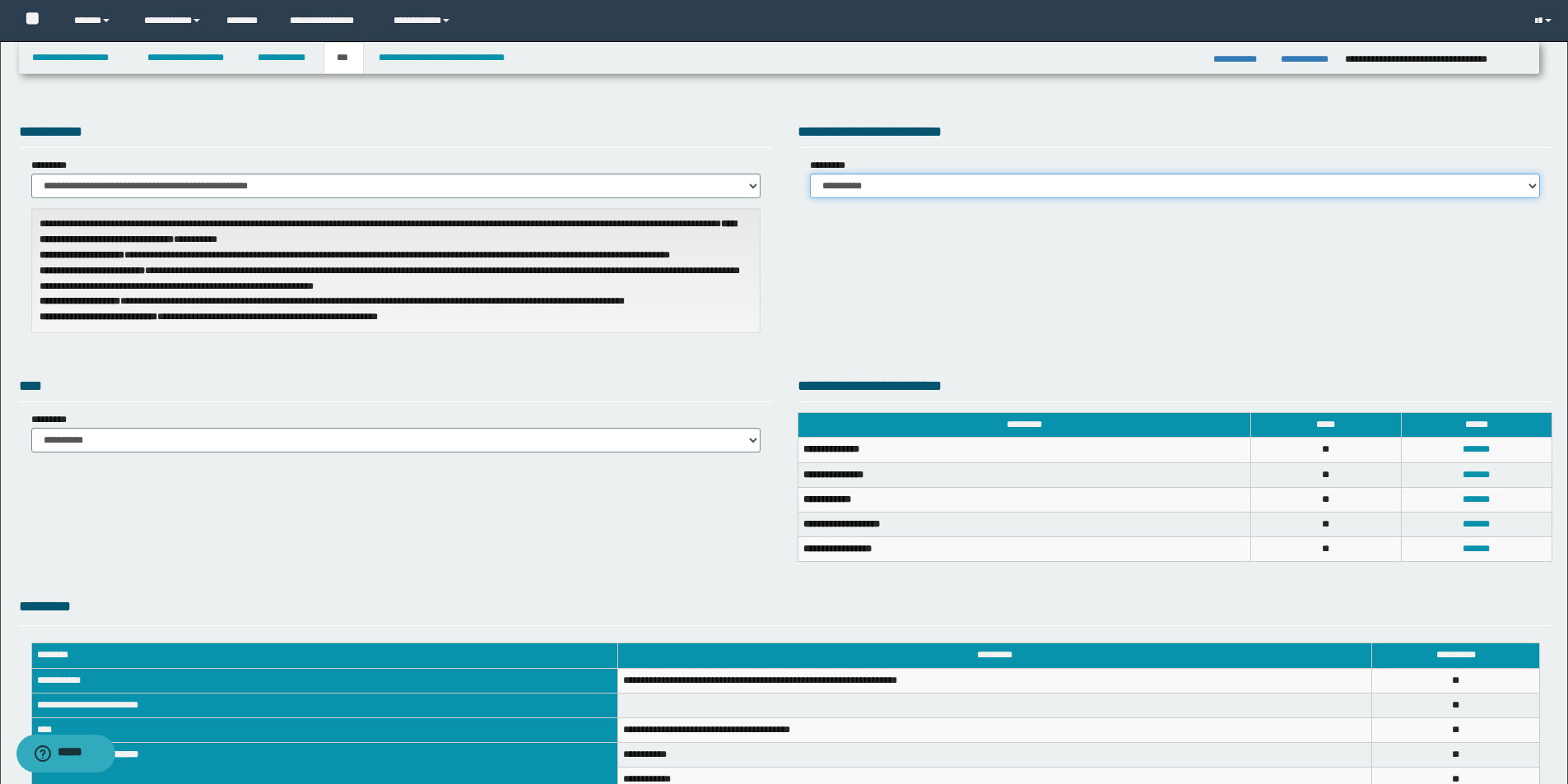 select on "*" 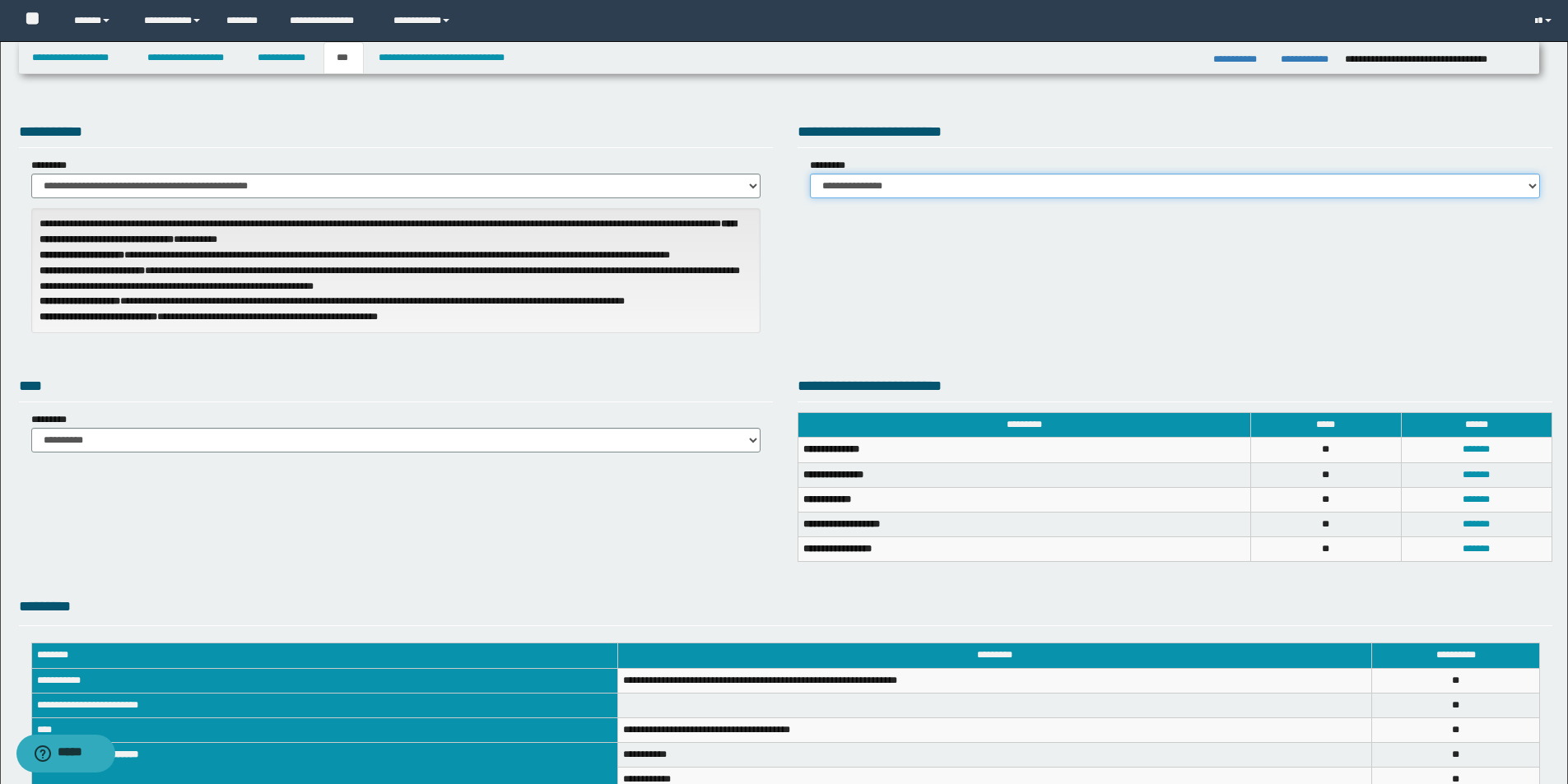 click on "**********" at bounding box center (1175, 186) 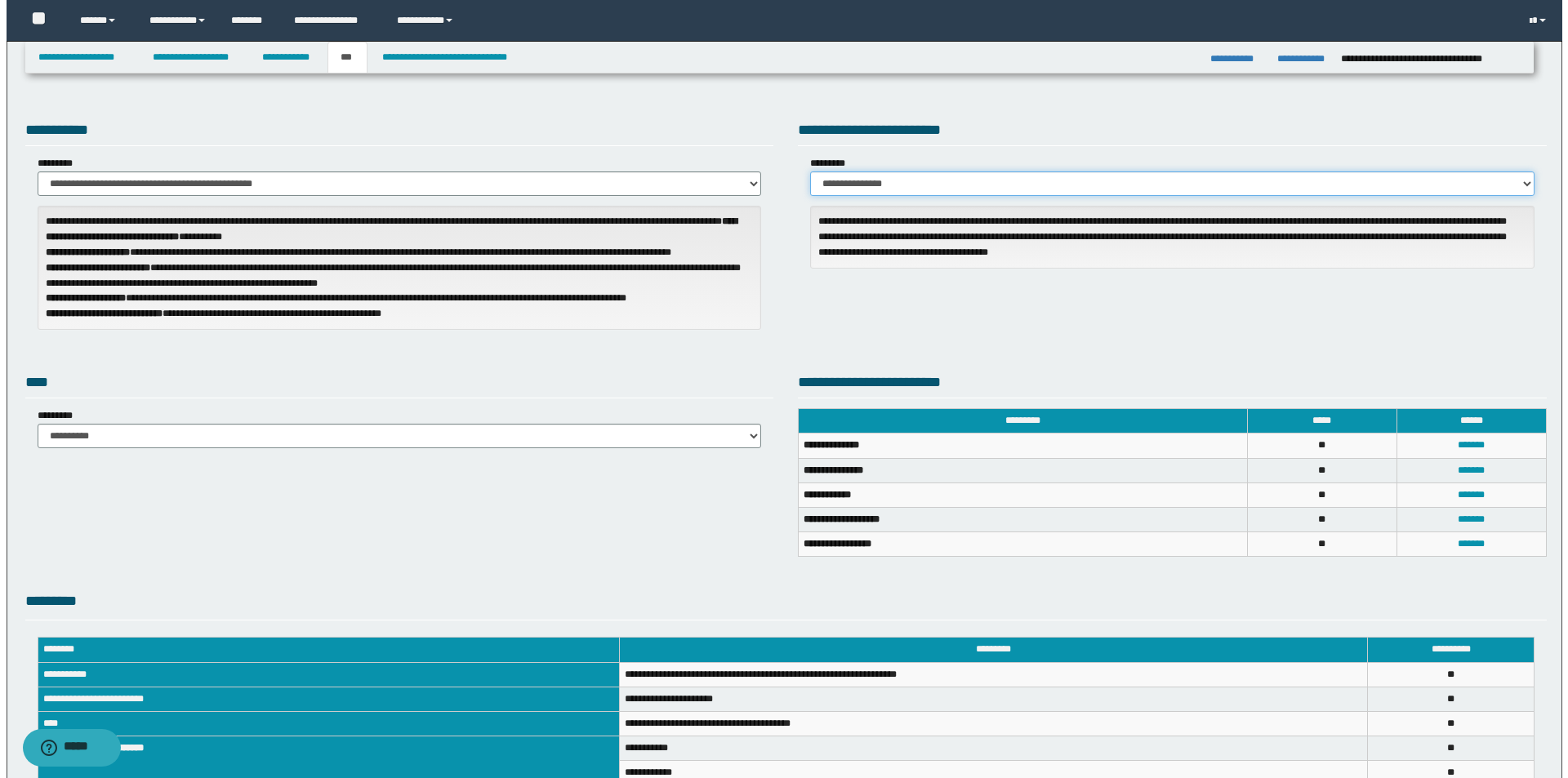 scroll, scrollTop: 0, scrollLeft: 0, axis: both 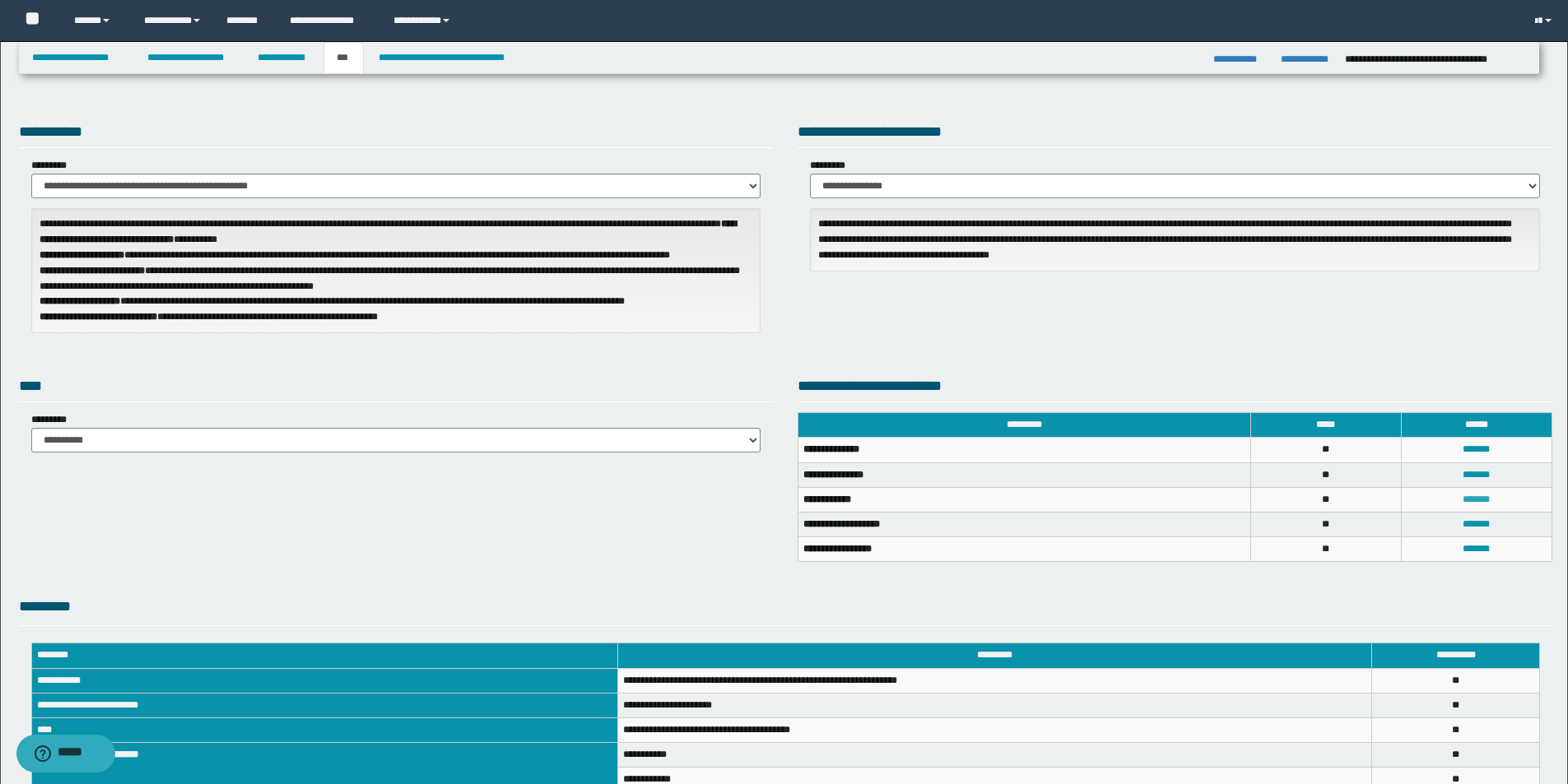 click on "*******" at bounding box center (1476, 499) 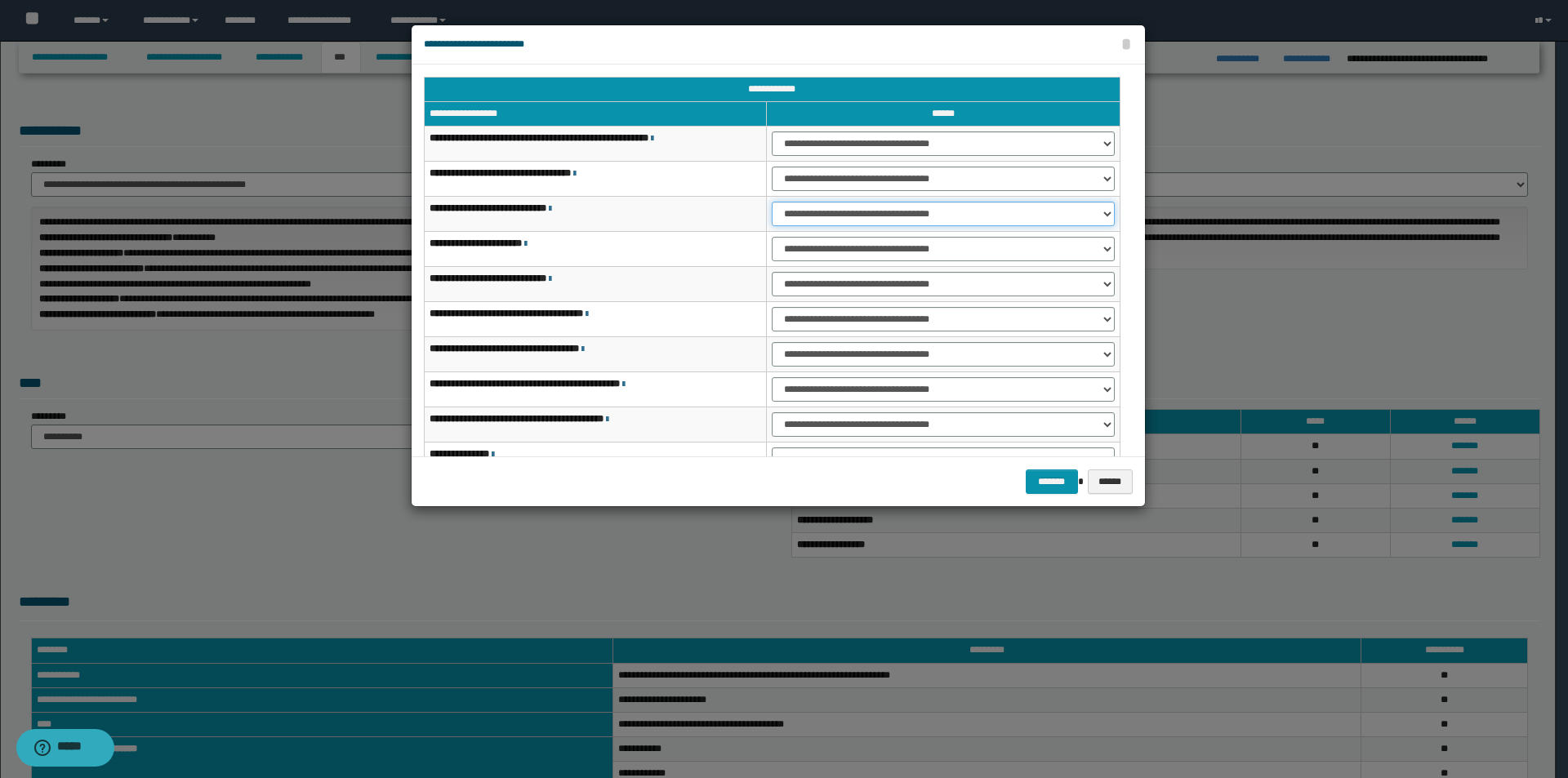 click on "**********" at bounding box center (943, 214) 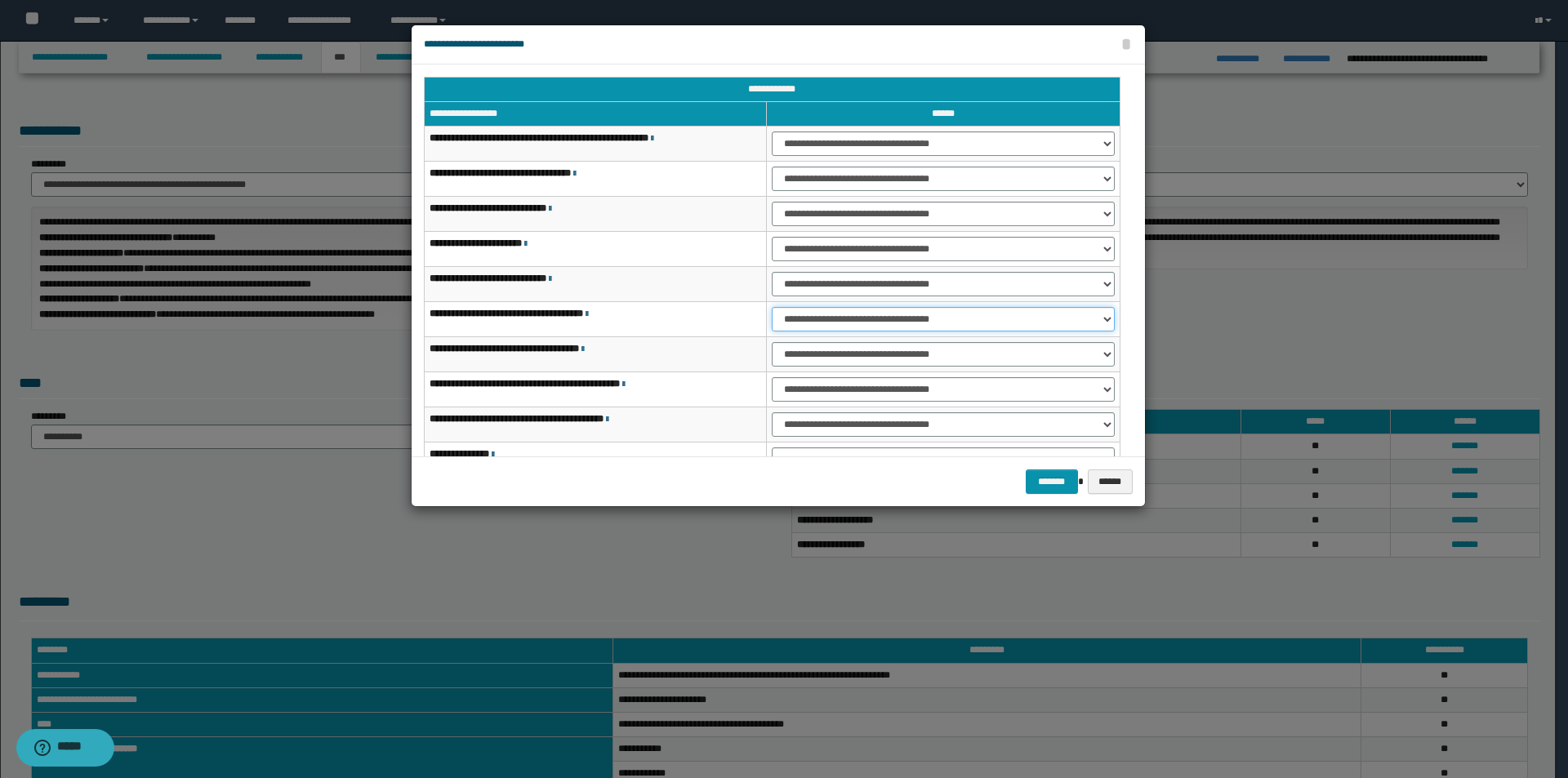 click on "**********" at bounding box center (943, 319) 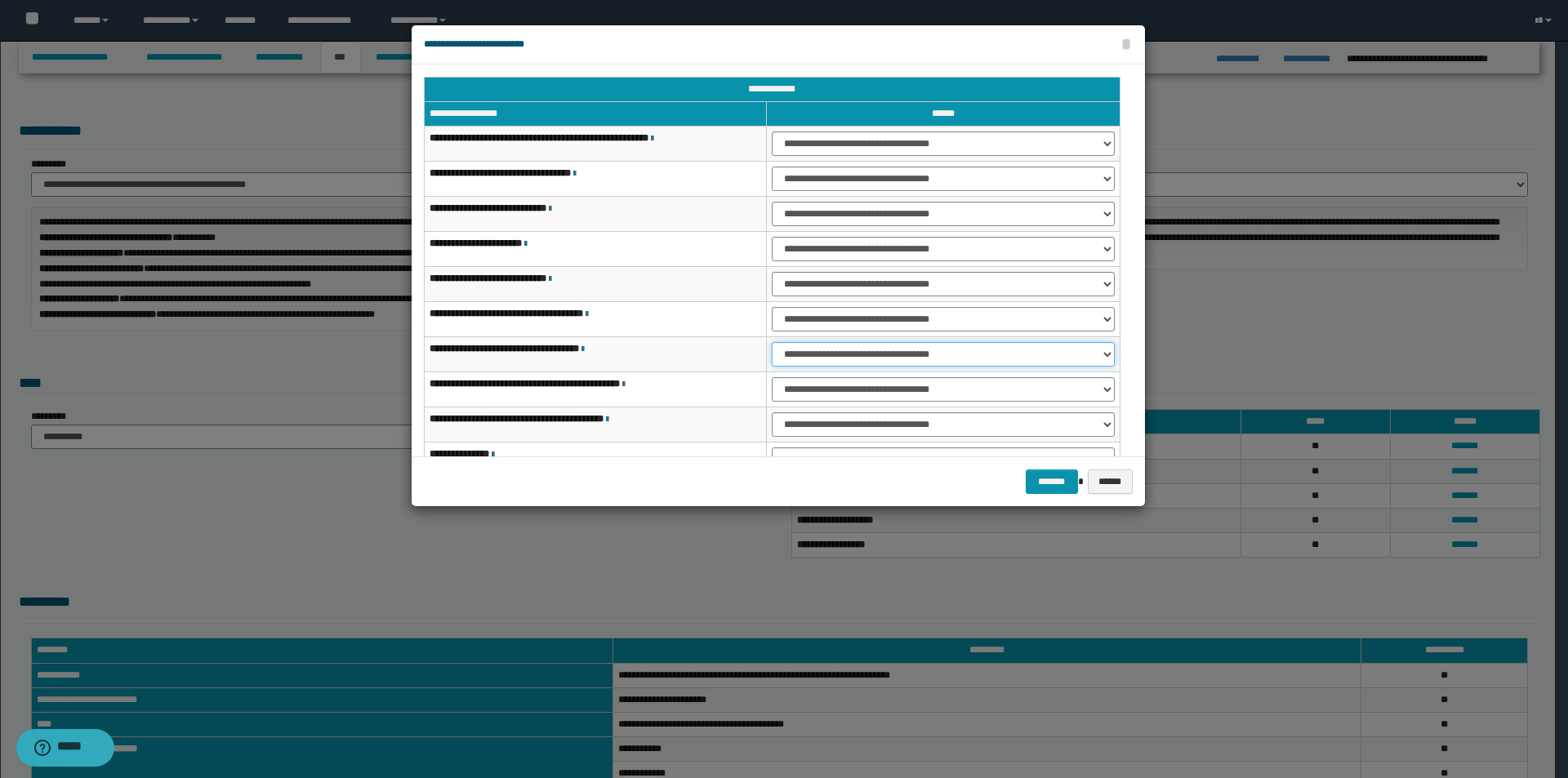 click on "**********" at bounding box center [943, 354] 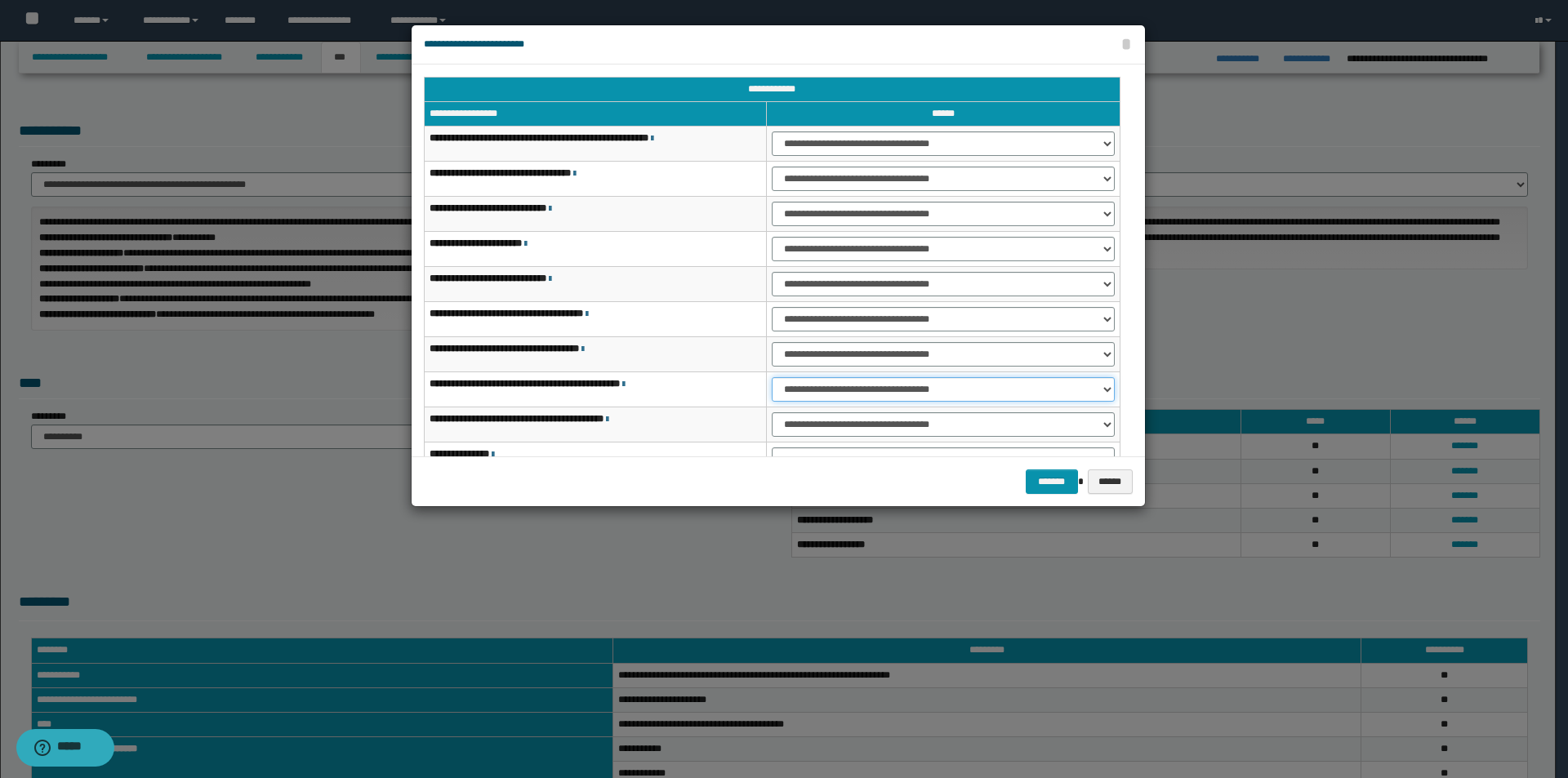 click on "**********" at bounding box center [943, 389] 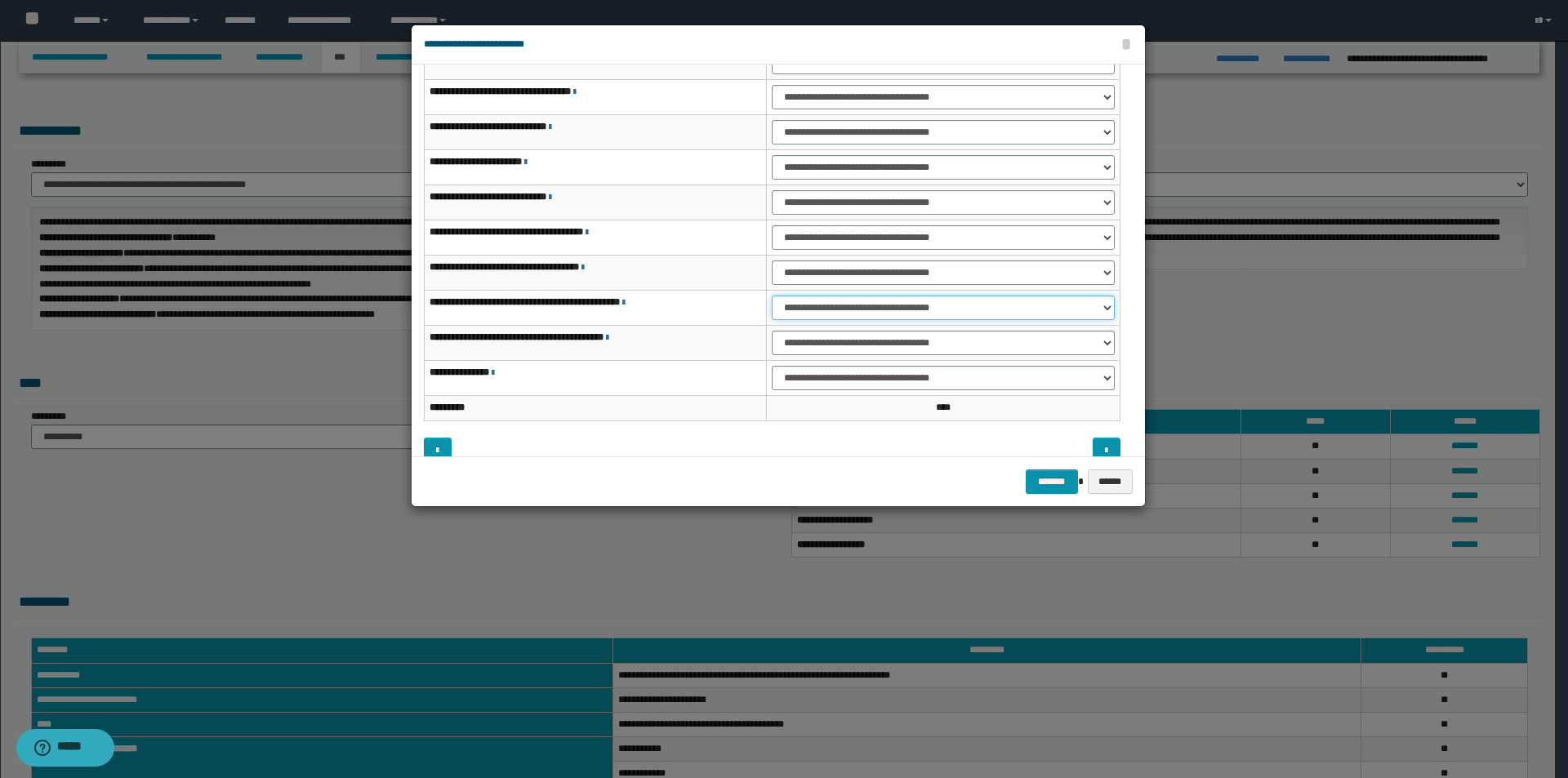 scroll, scrollTop: 99, scrollLeft: 0, axis: vertical 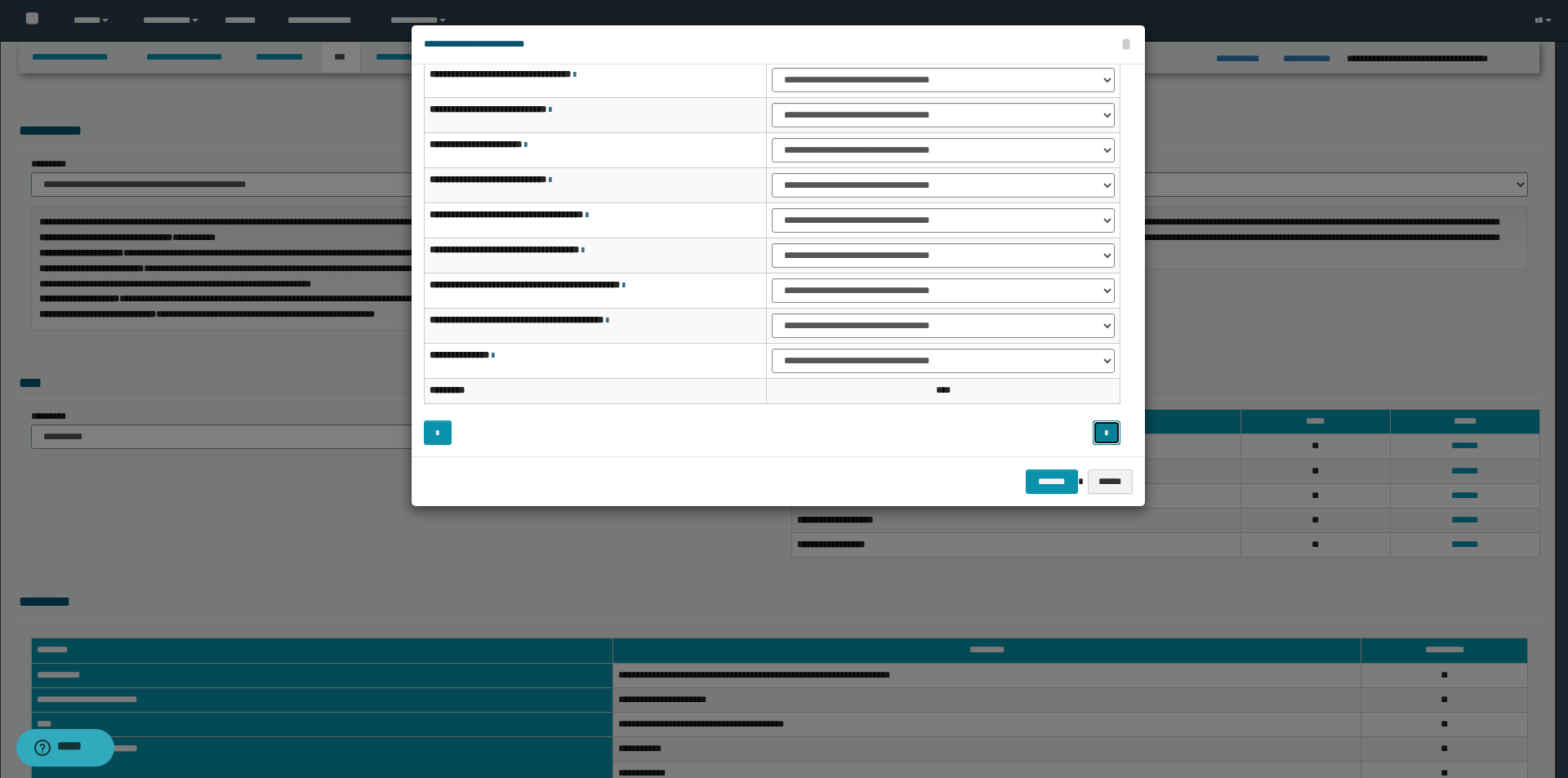 click at bounding box center (1107, 433) 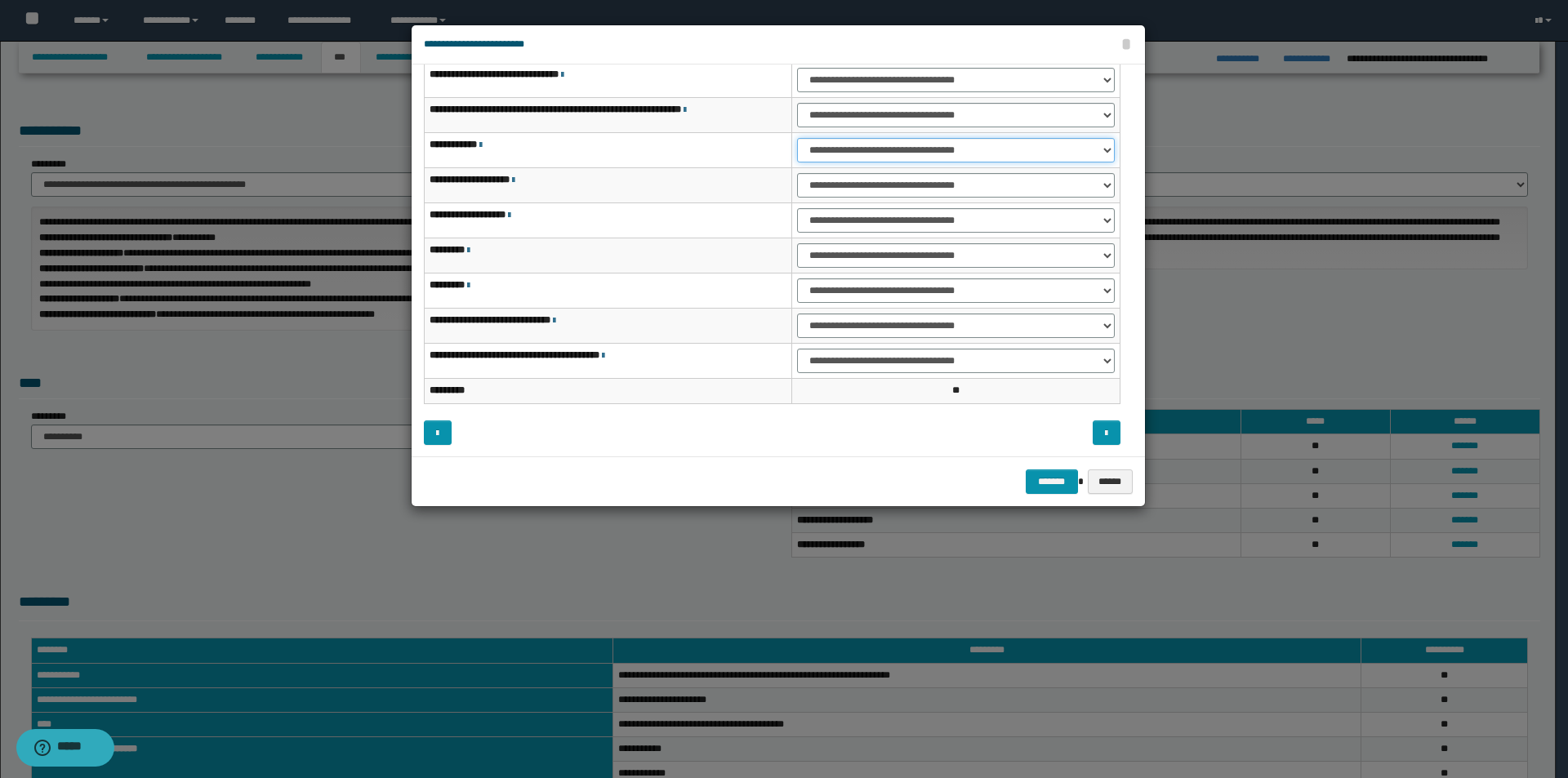 click on "**********" at bounding box center [956, 150] 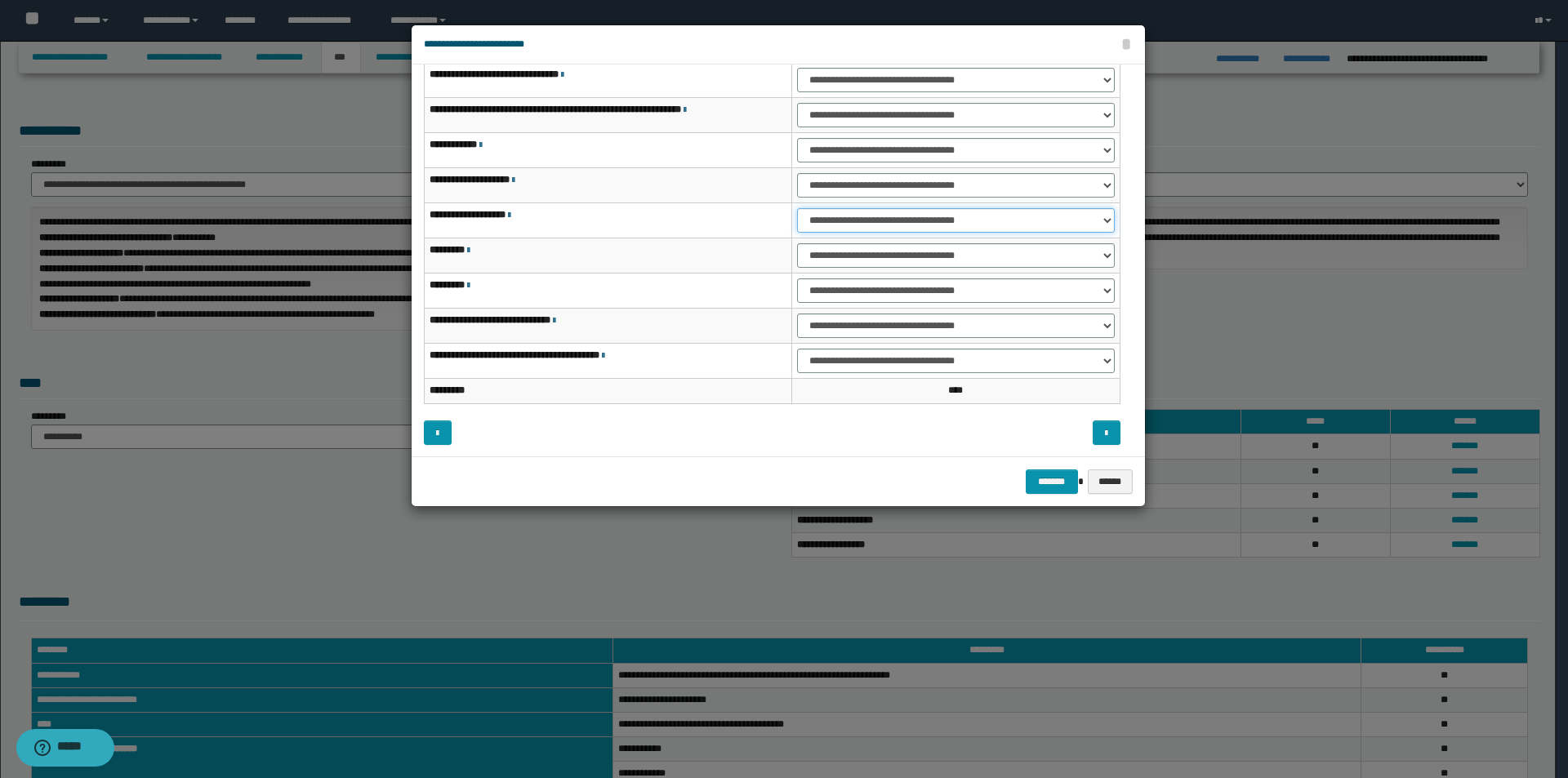 click on "**********" at bounding box center (956, 220) 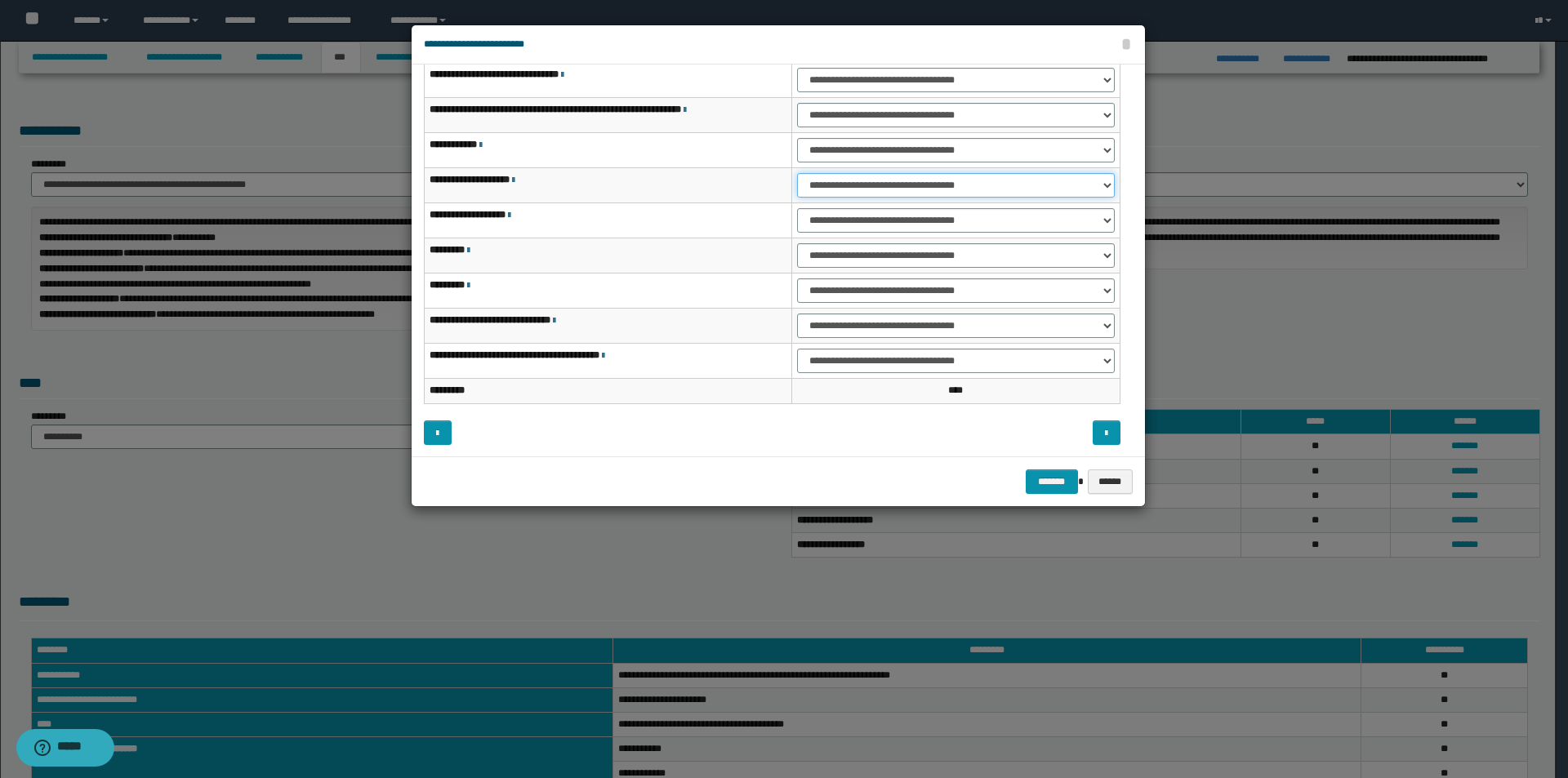 click on "**********" at bounding box center (956, 185) 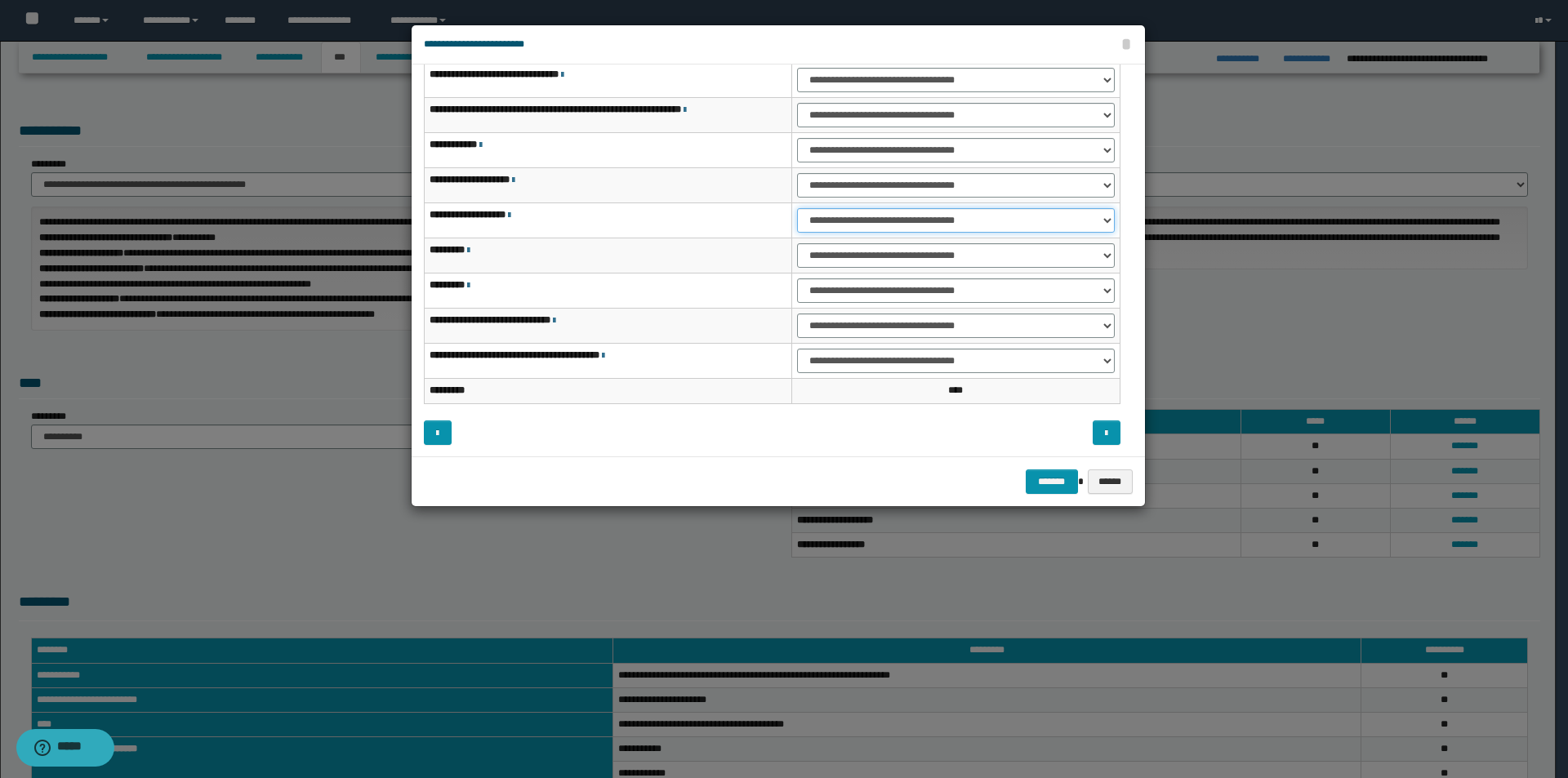 click on "**********" at bounding box center (956, 220) 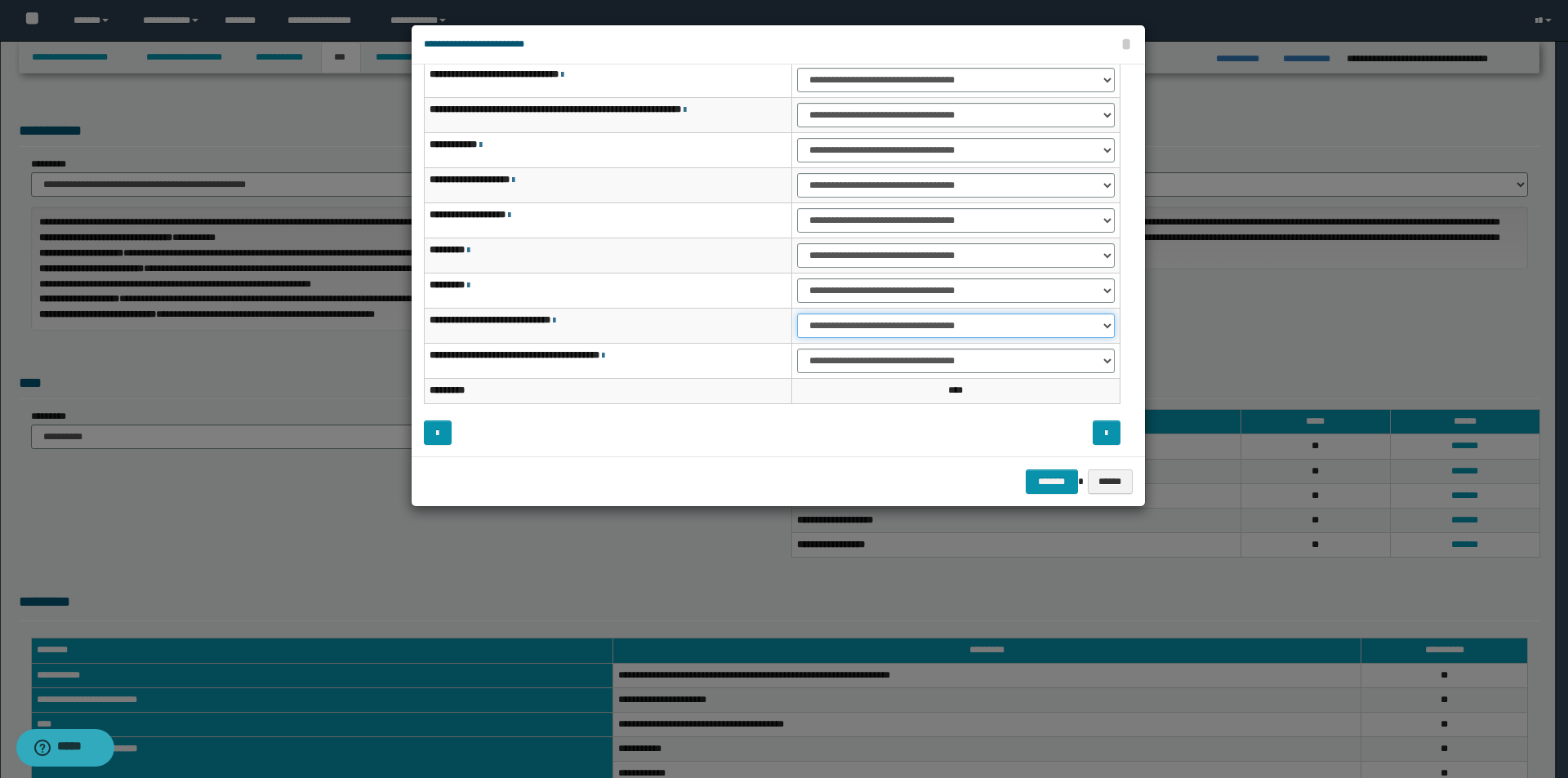 click on "**********" at bounding box center (956, 326) 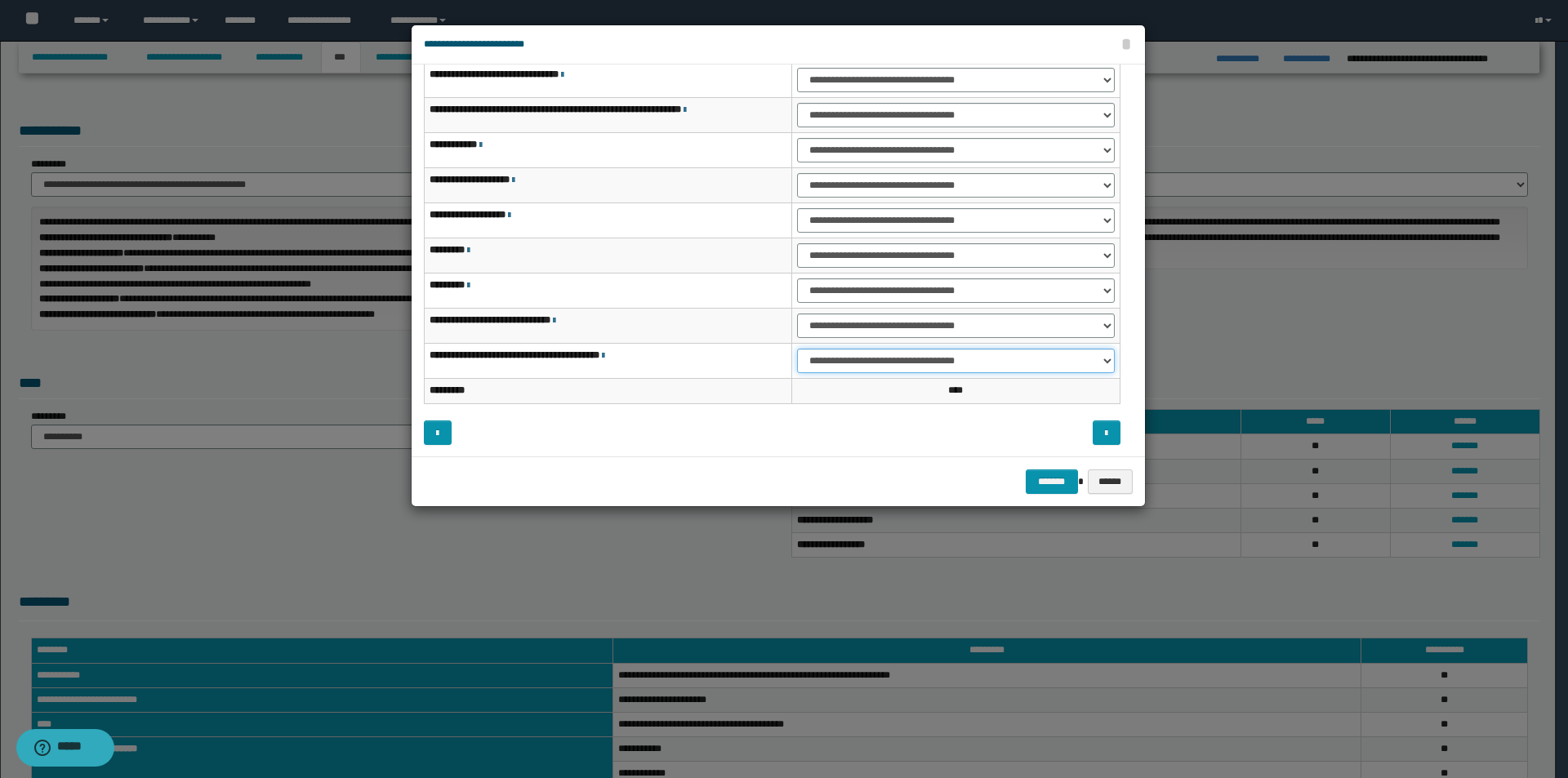 click on "**********" at bounding box center [956, 361] 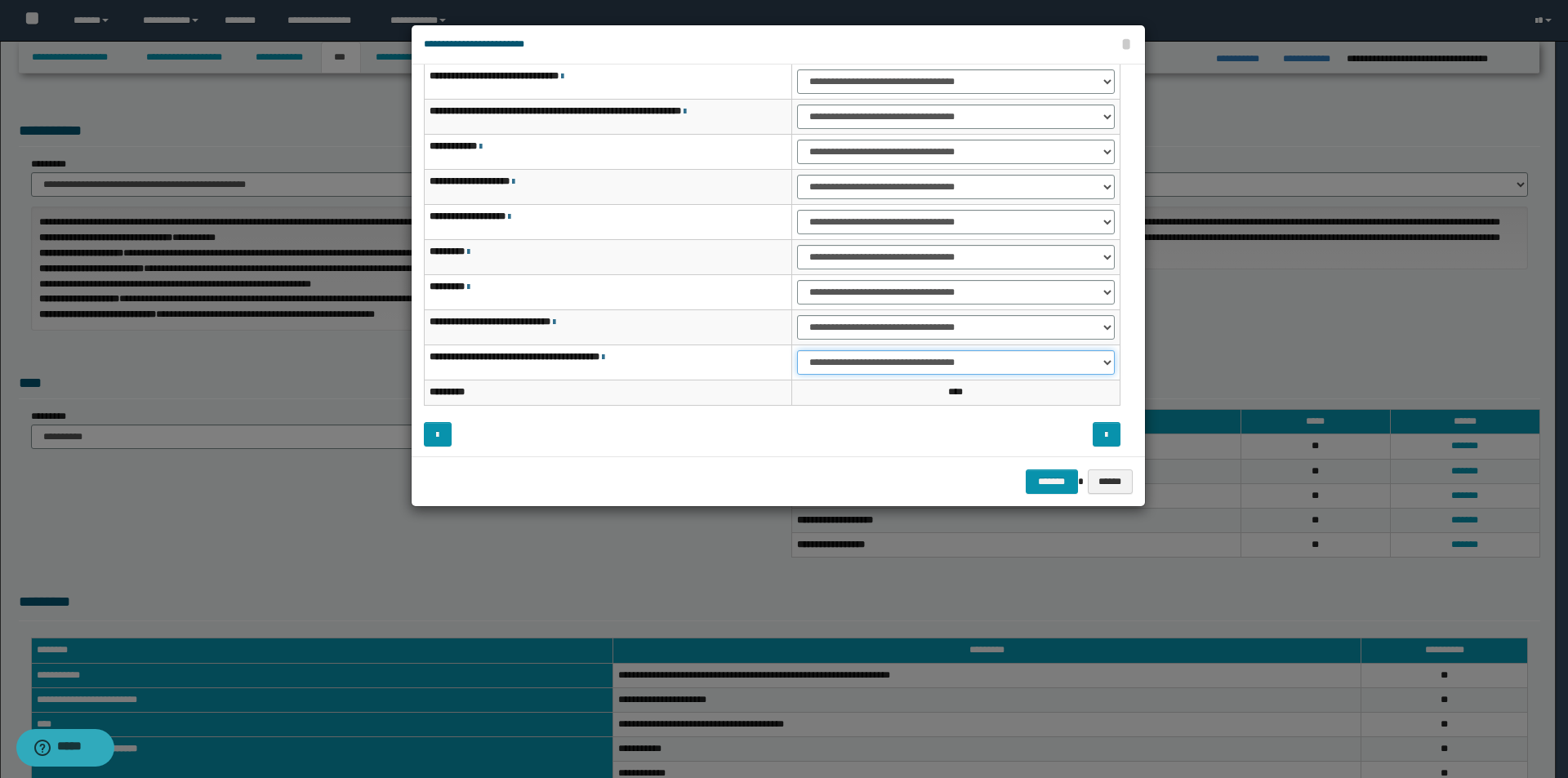 scroll, scrollTop: 99, scrollLeft: 0, axis: vertical 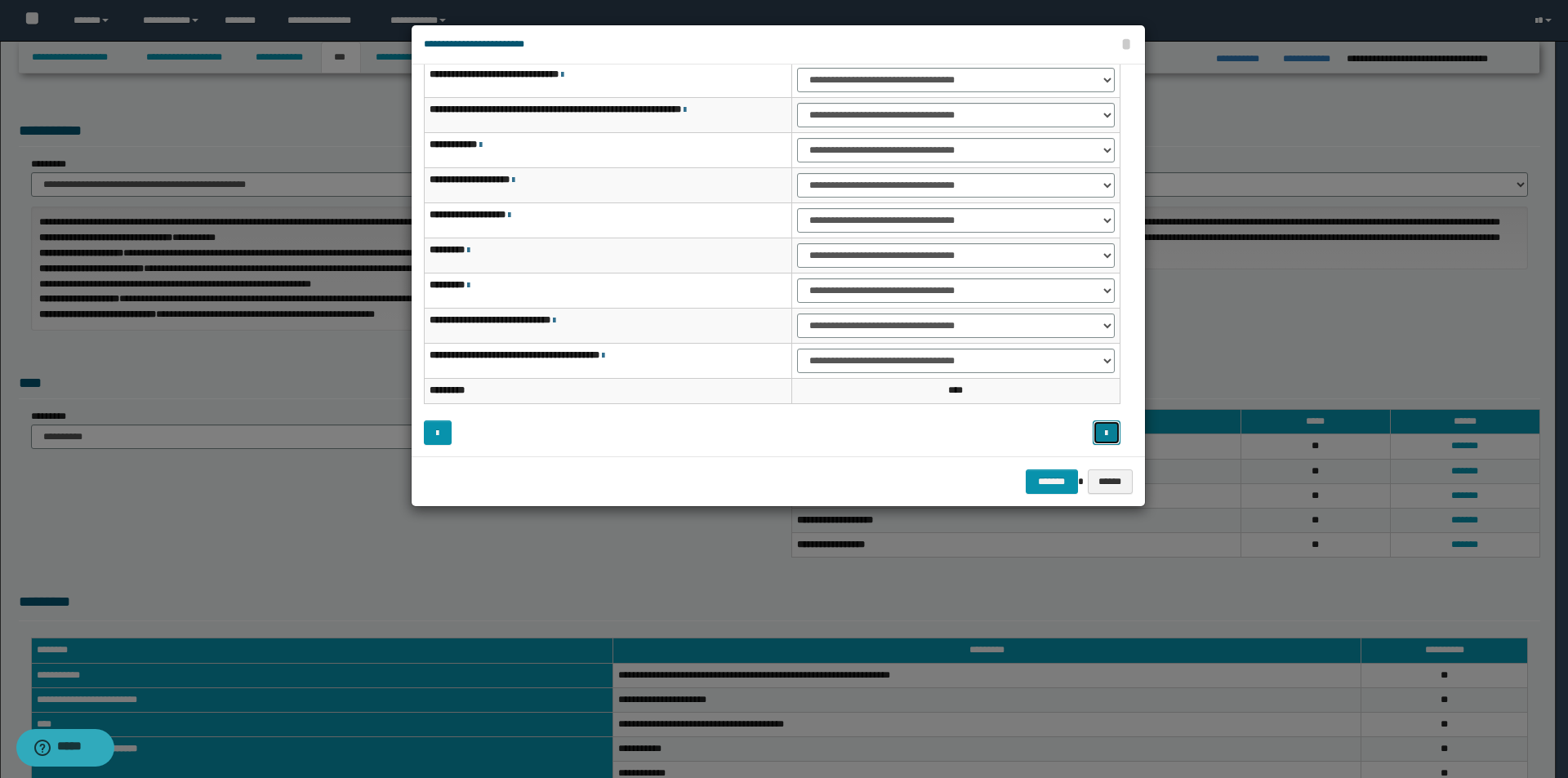 click at bounding box center [1107, 433] 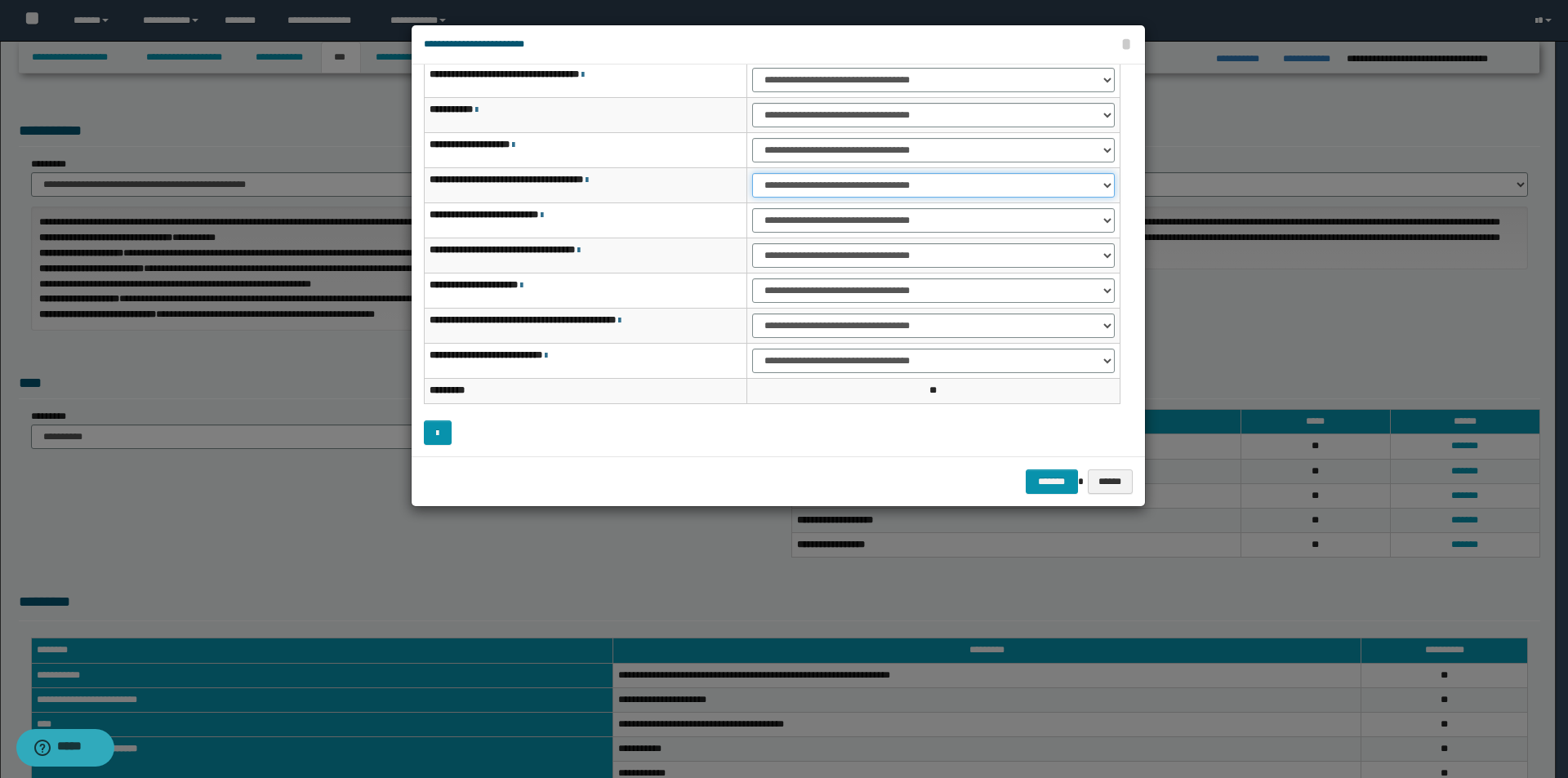 click on "**********" at bounding box center [933, 185] 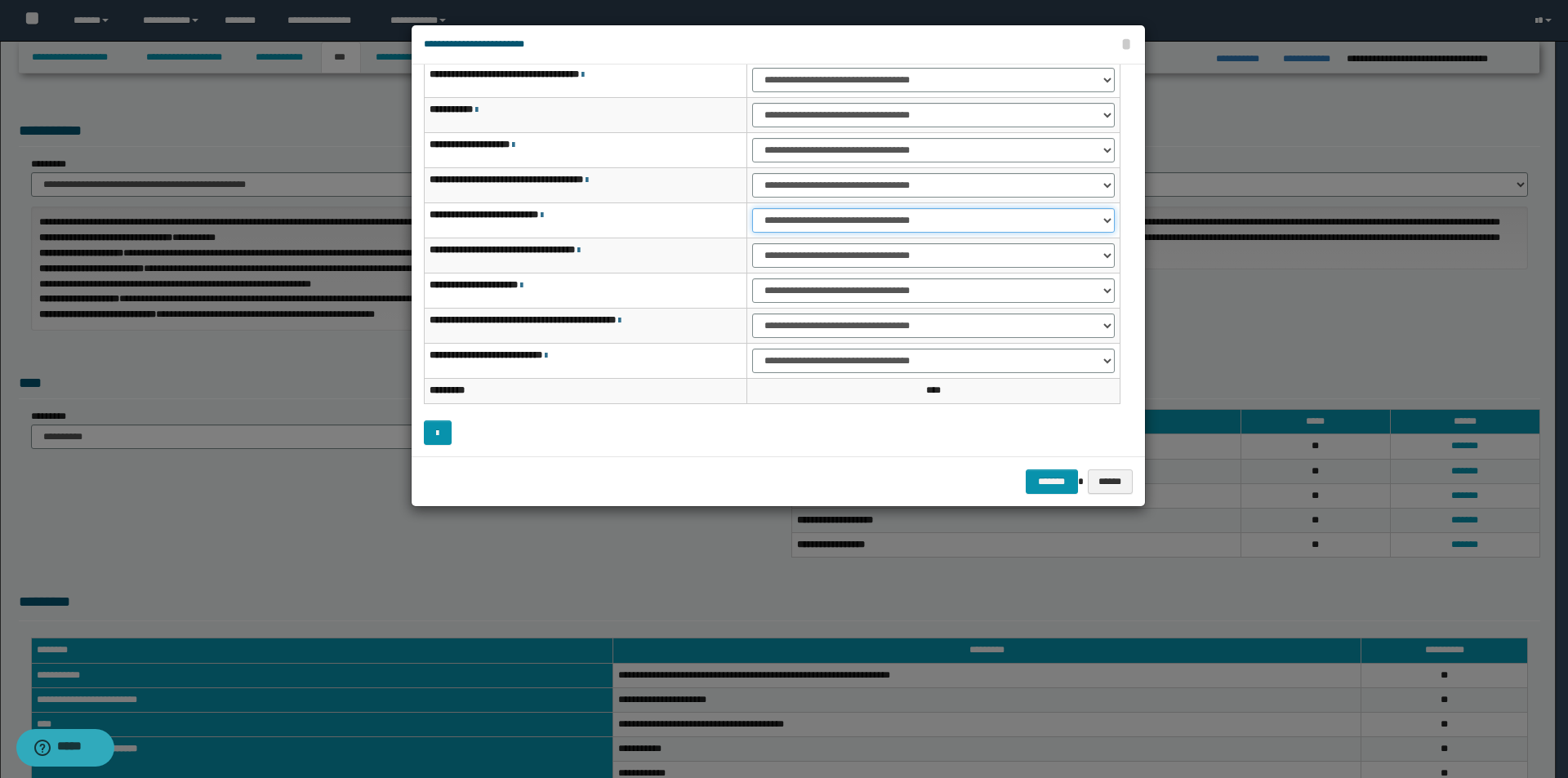 click on "**********" at bounding box center (933, 220) 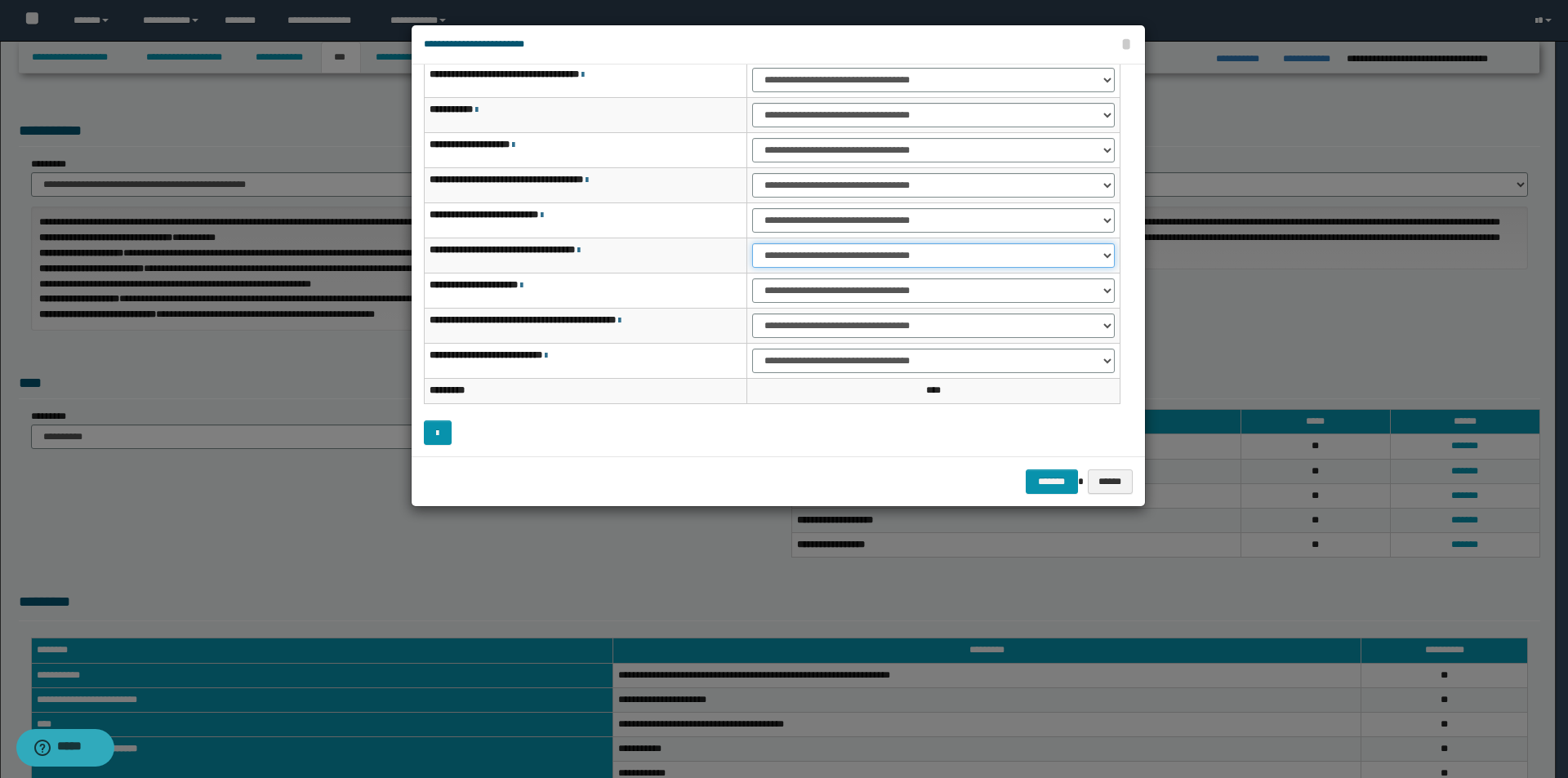 click on "**********" at bounding box center (933, 256) 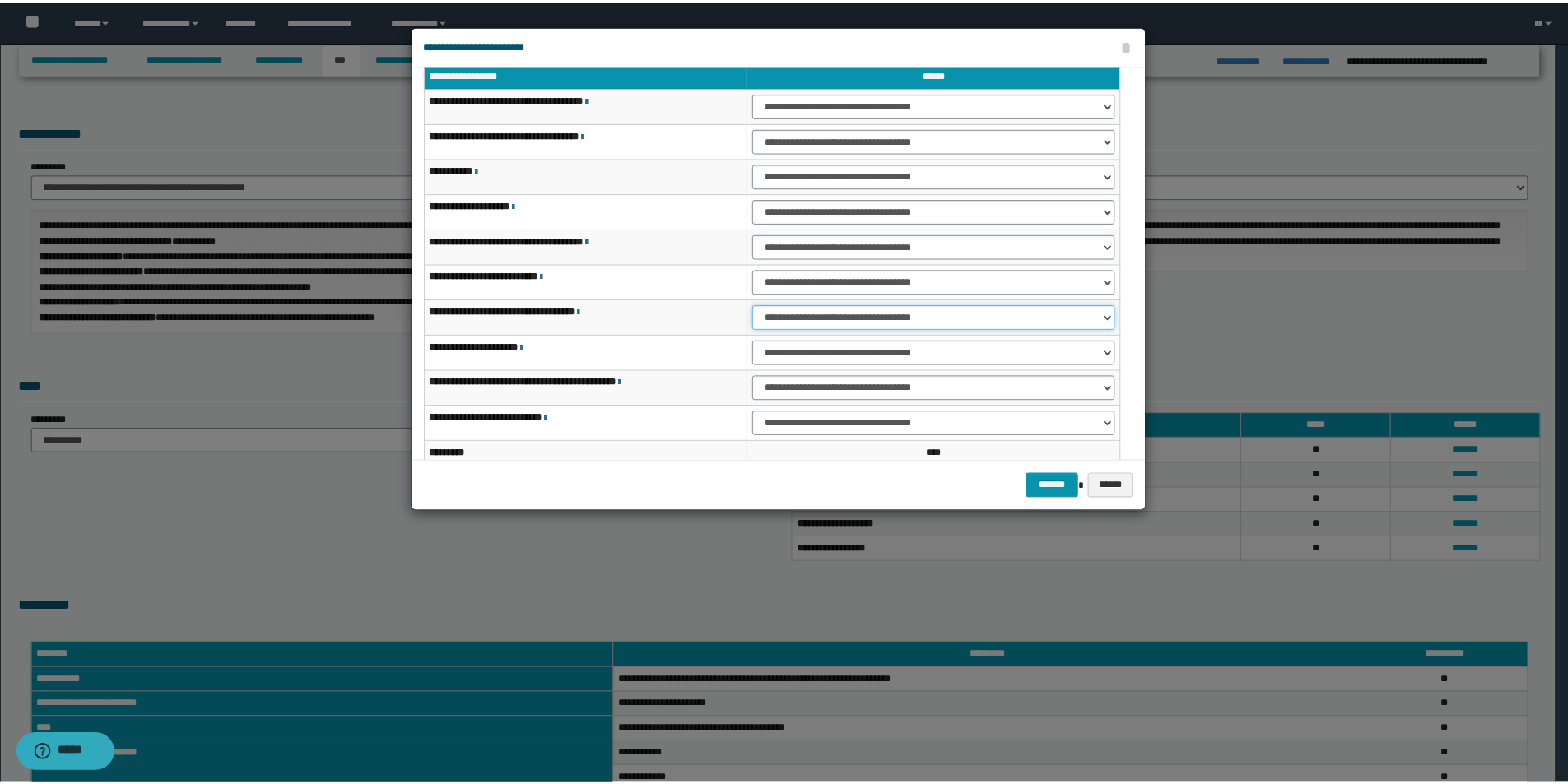 scroll, scrollTop: 100, scrollLeft: 0, axis: vertical 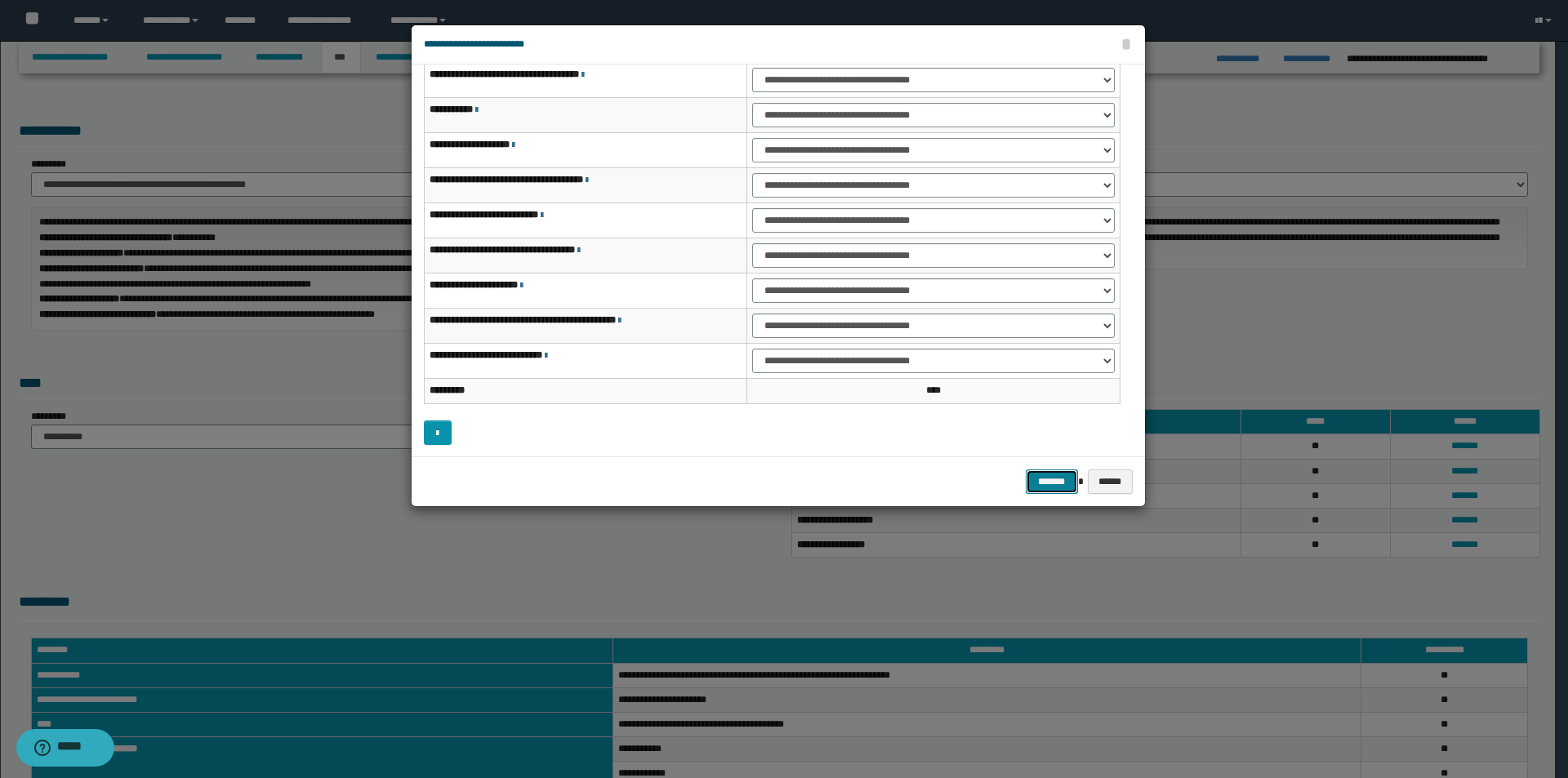 click on "*******" at bounding box center [1052, 482] 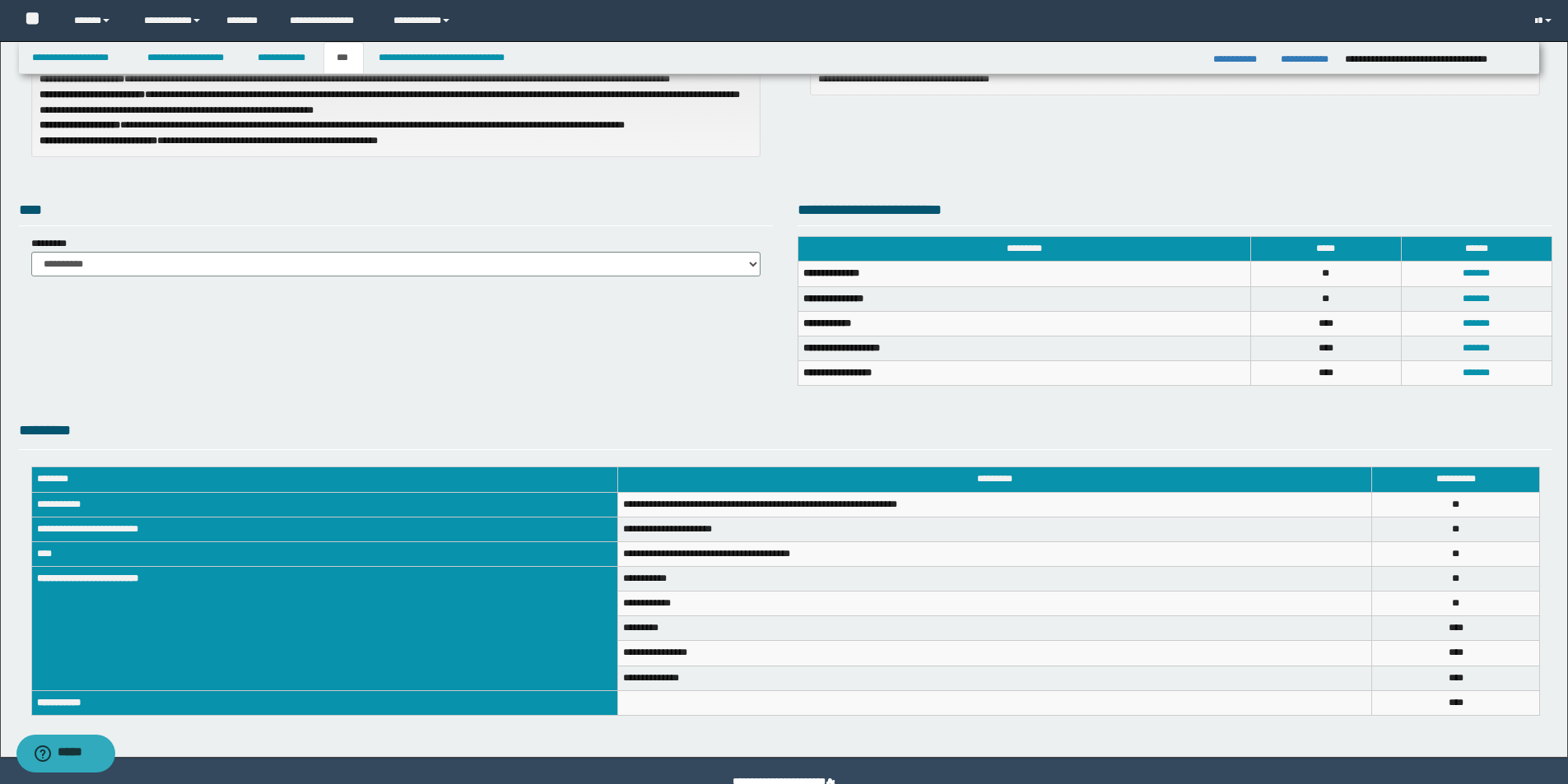 scroll, scrollTop: 214, scrollLeft: 0, axis: vertical 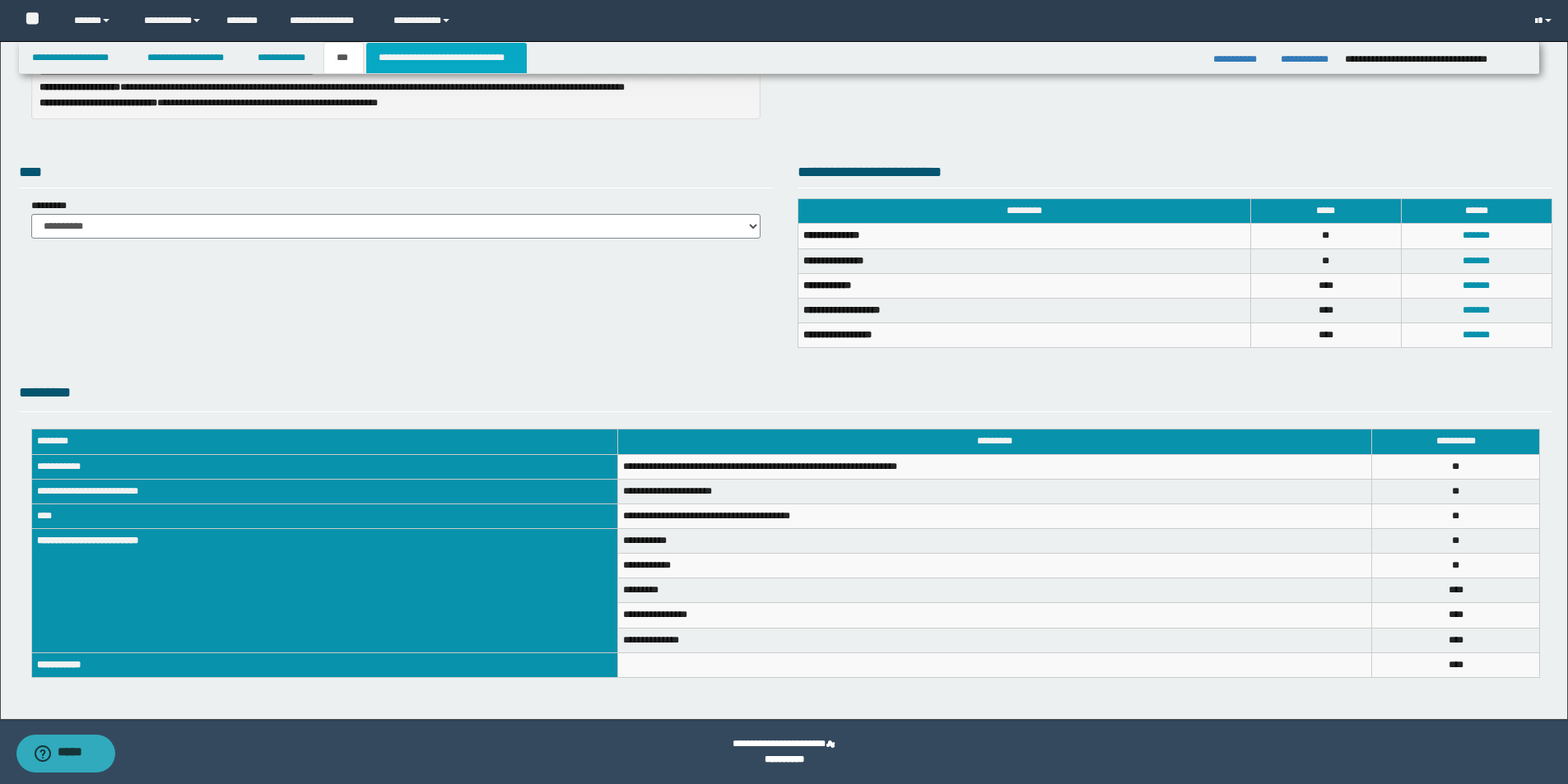 click on "**********" at bounding box center (446, 58) 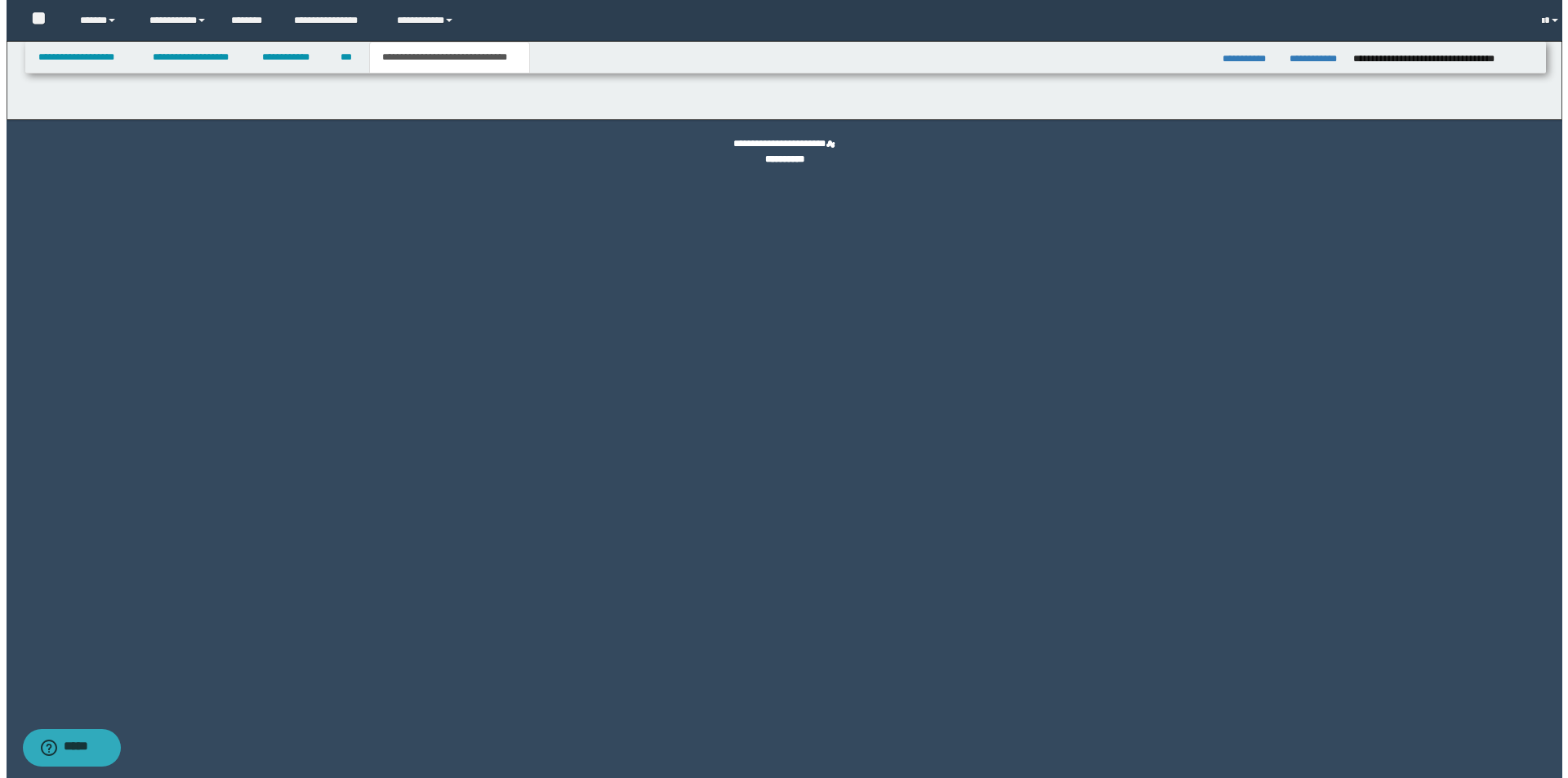 scroll, scrollTop: 0, scrollLeft: 0, axis: both 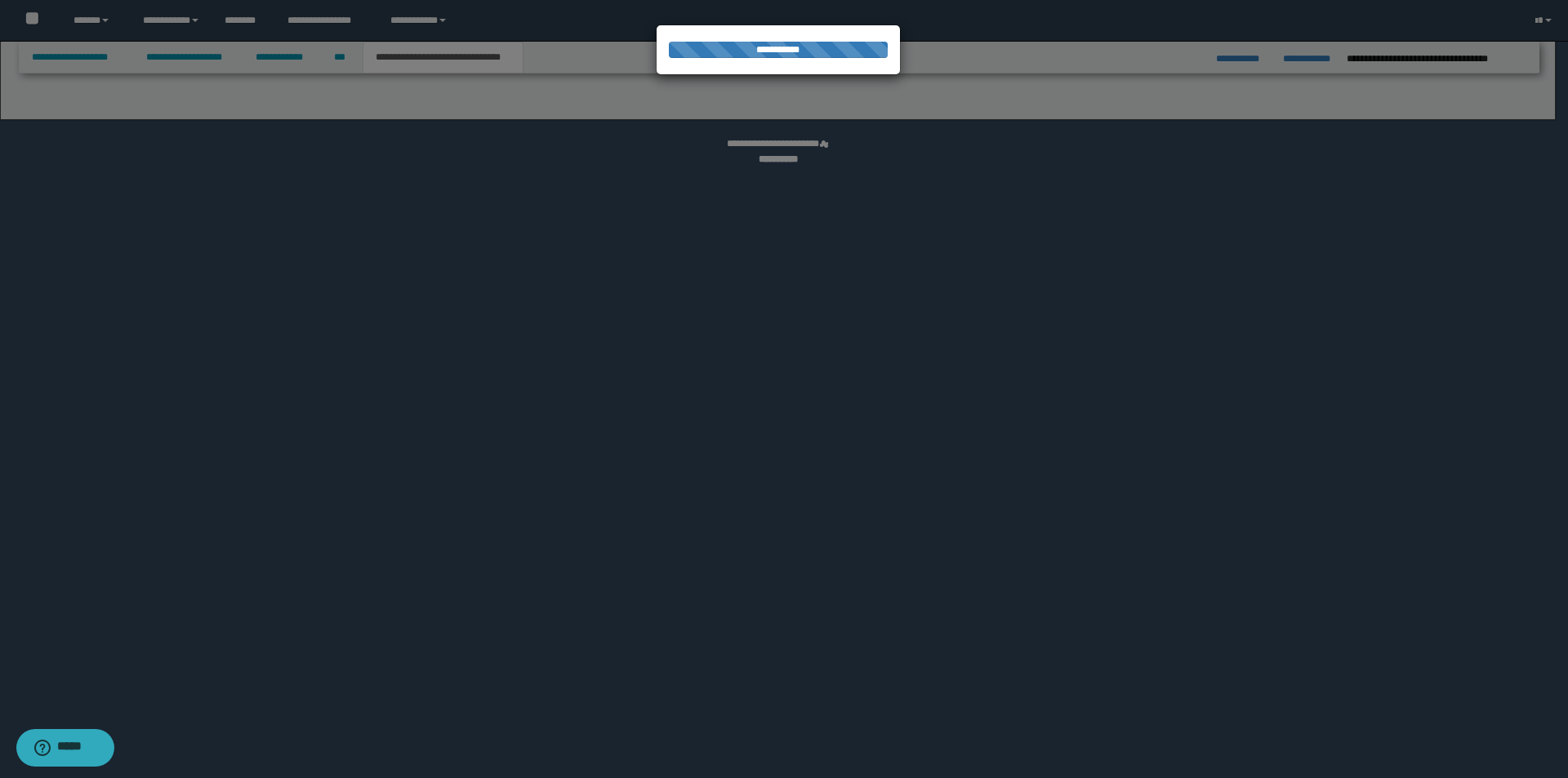 select on "*" 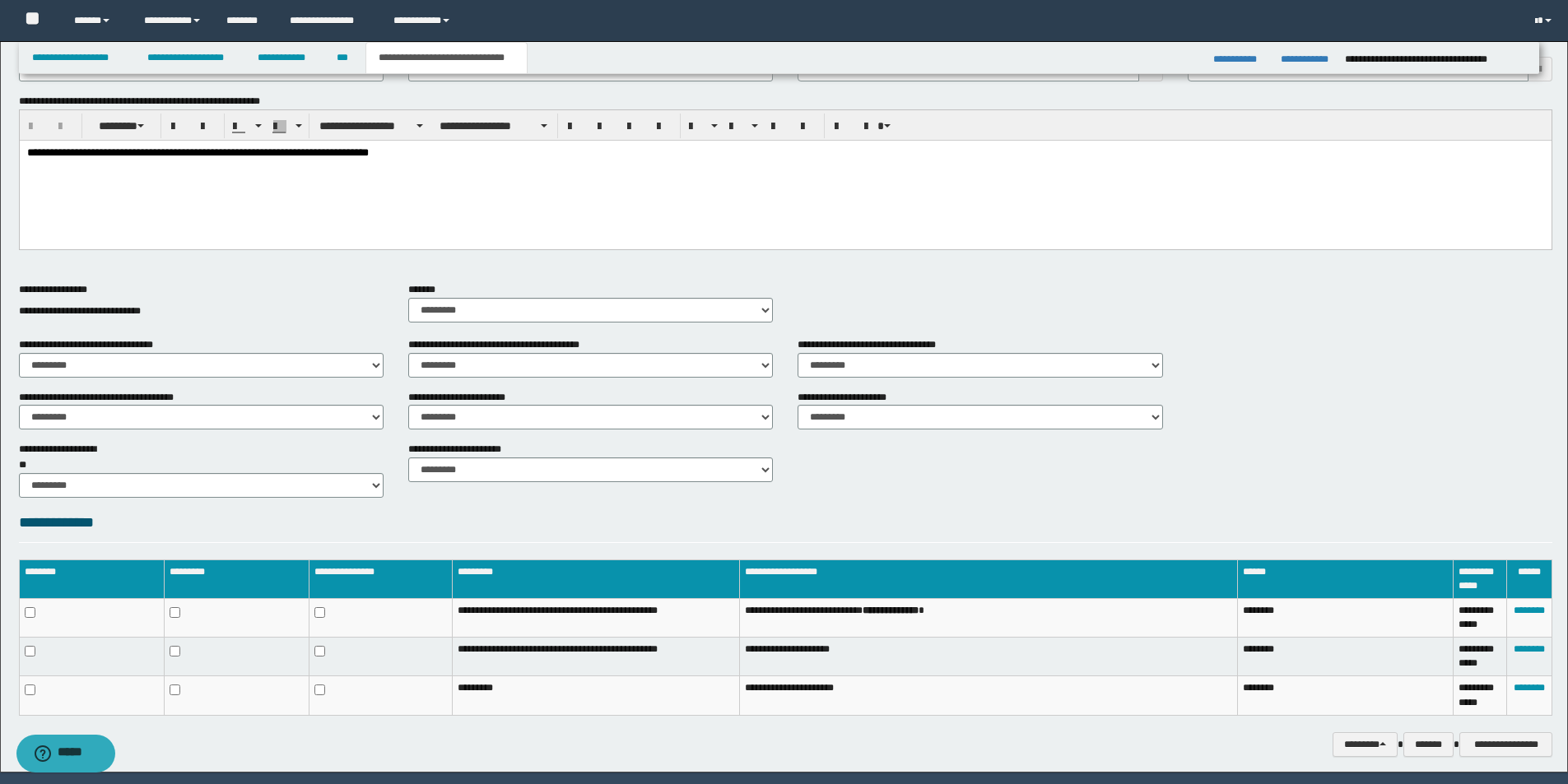 scroll, scrollTop: 411, scrollLeft: 0, axis: vertical 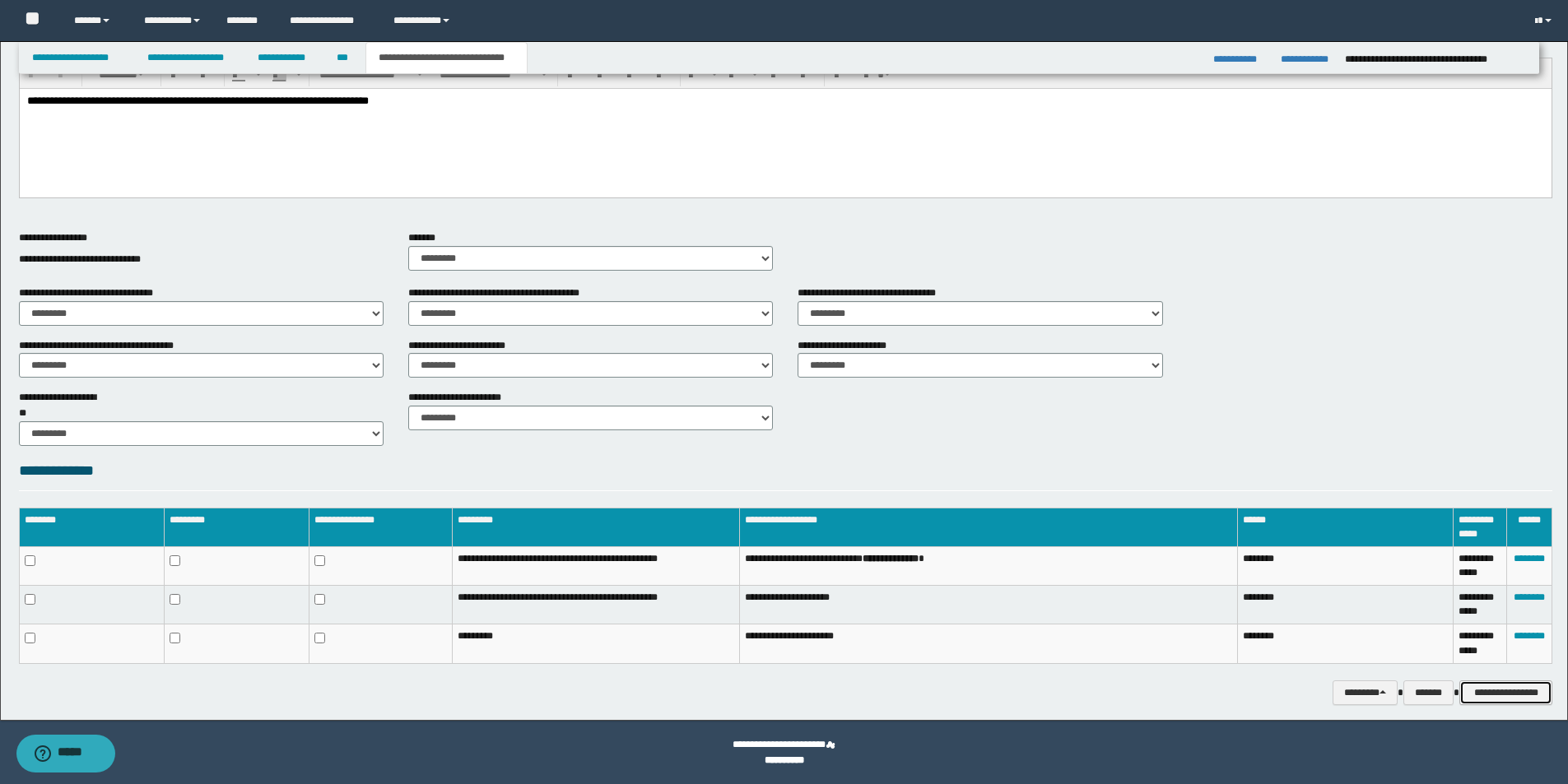 click on "**********" at bounding box center (1505, 693) 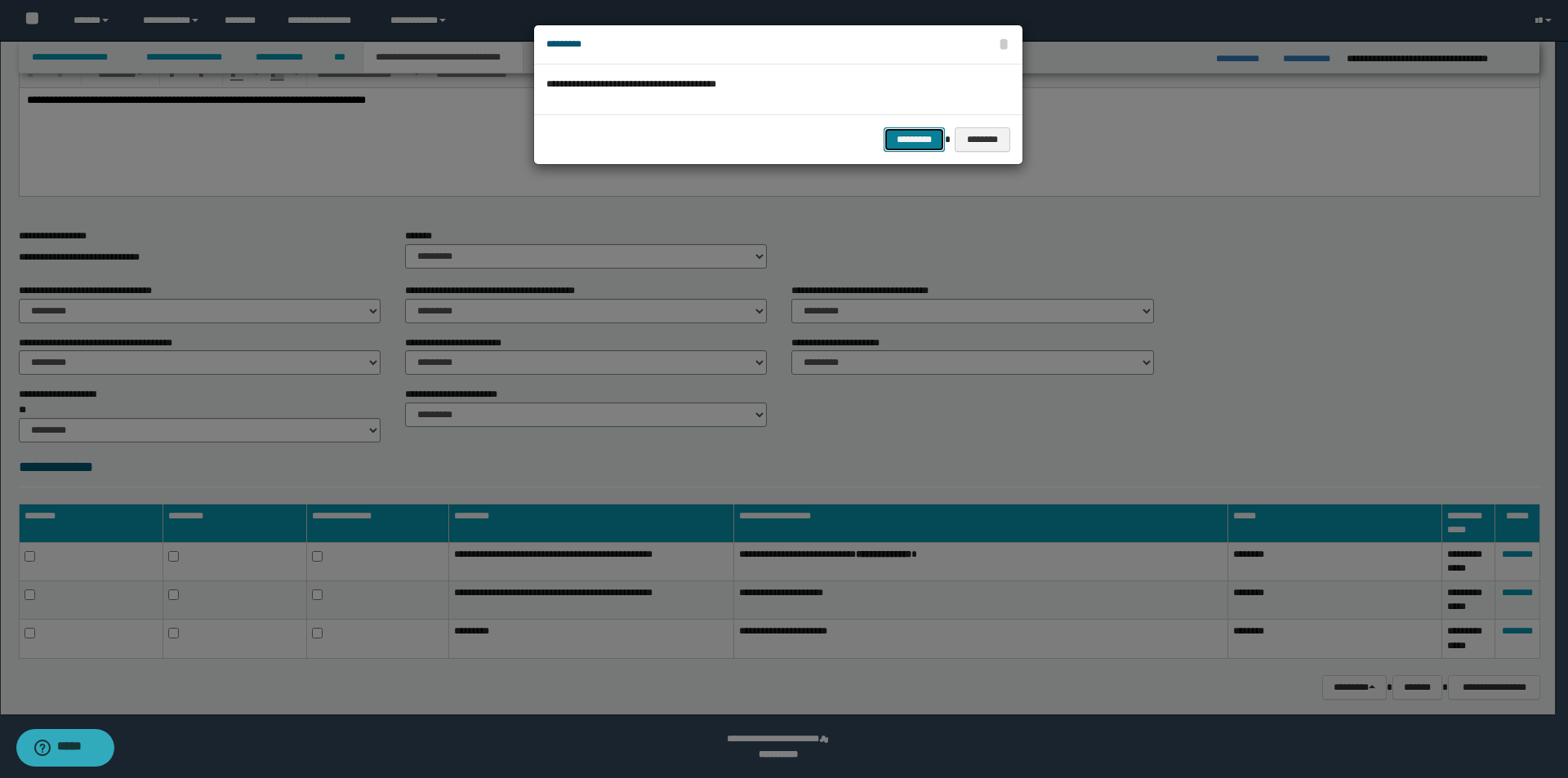 click on "*********" at bounding box center (914, 140) 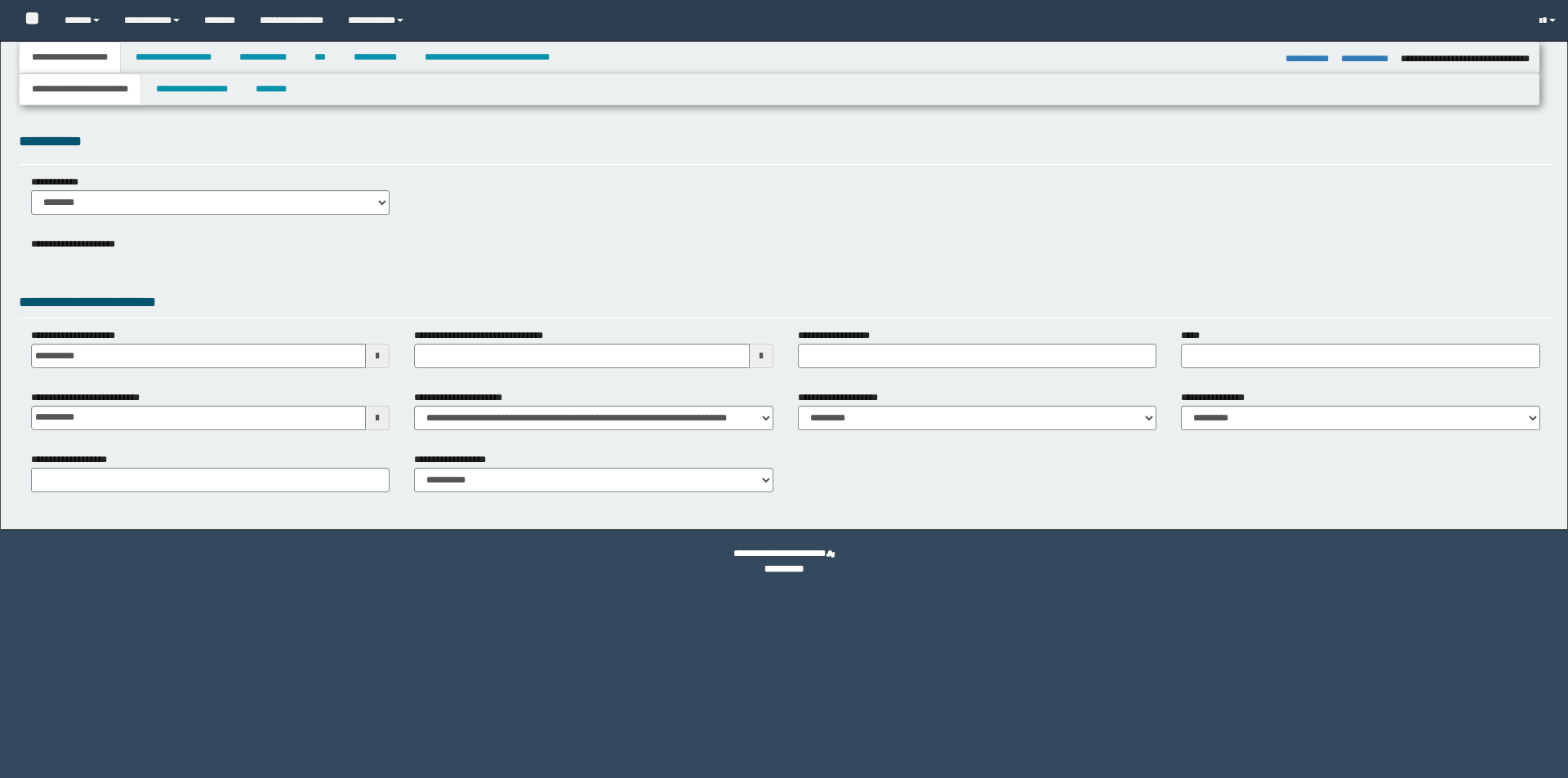 select on "*" 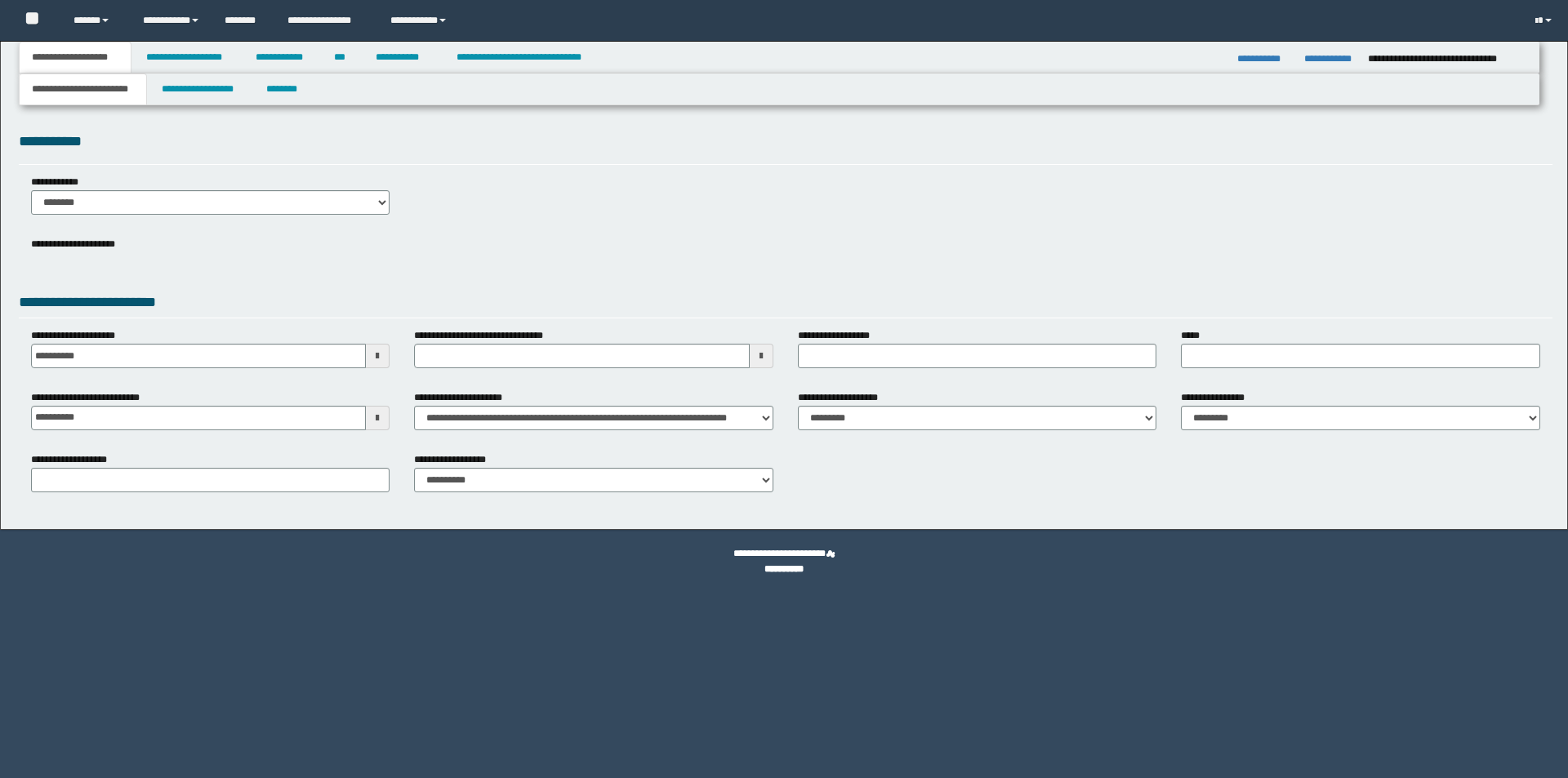 scroll, scrollTop: 0, scrollLeft: 0, axis: both 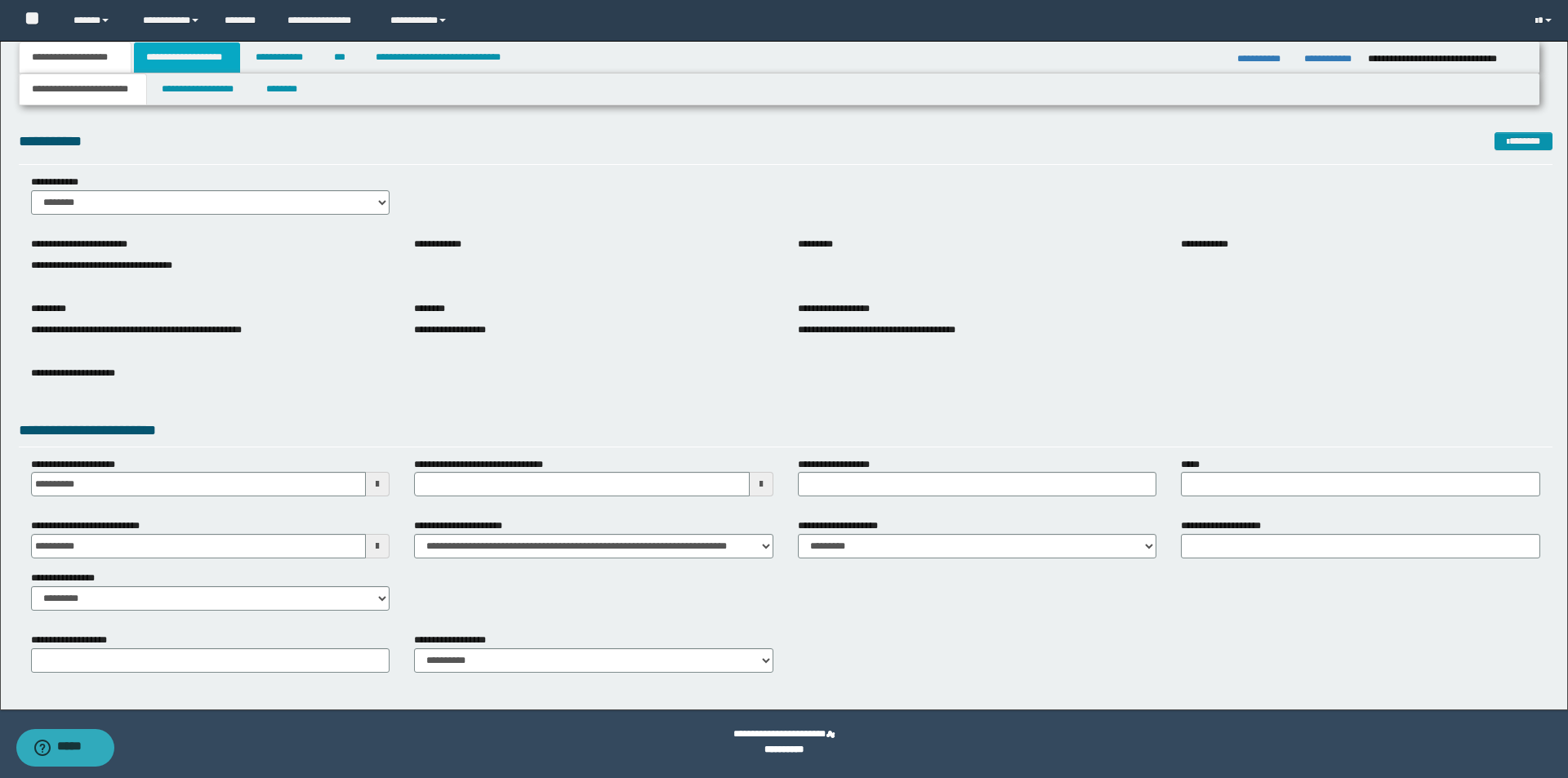 click on "**********" at bounding box center [187, 57] 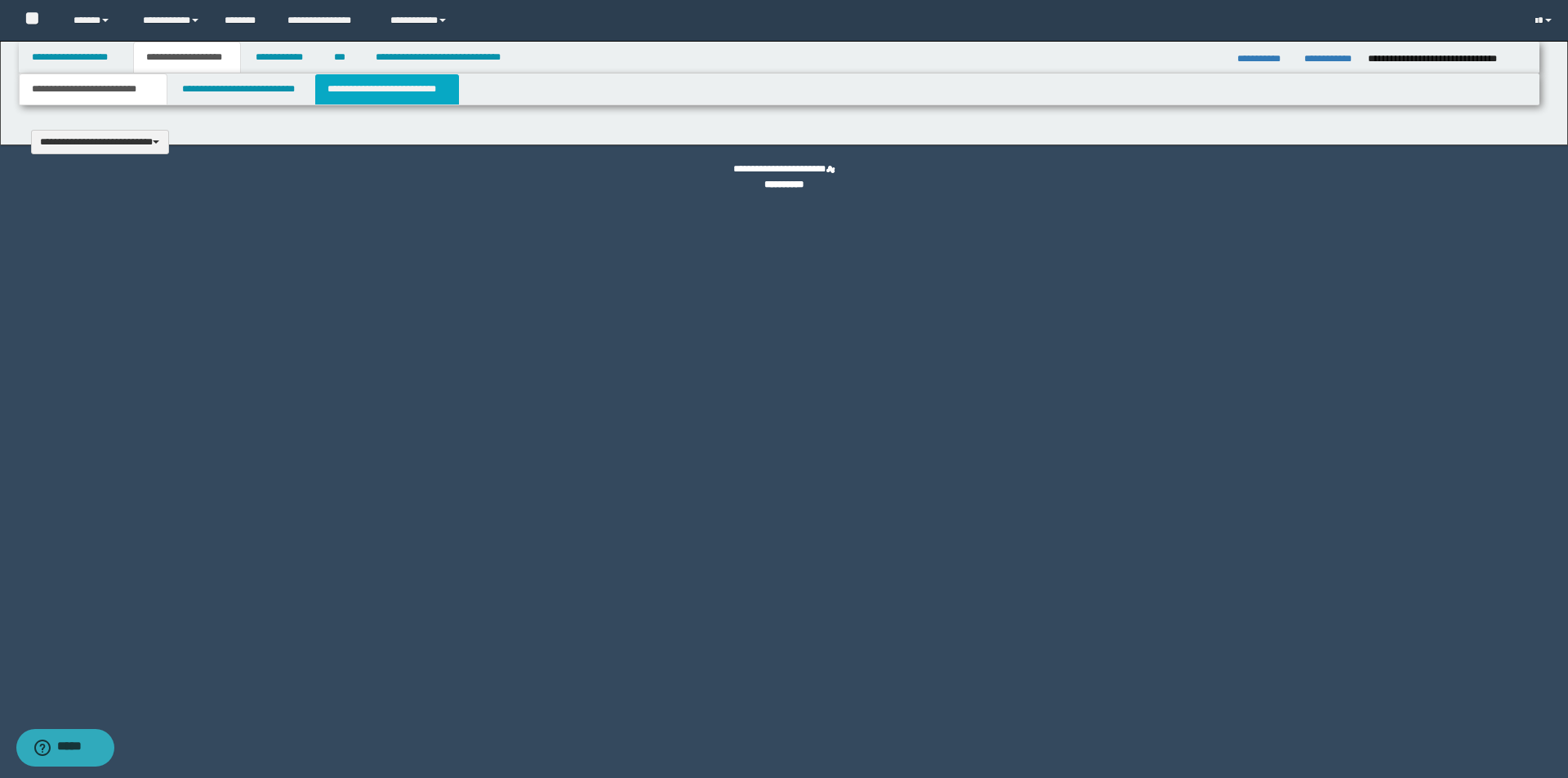 type 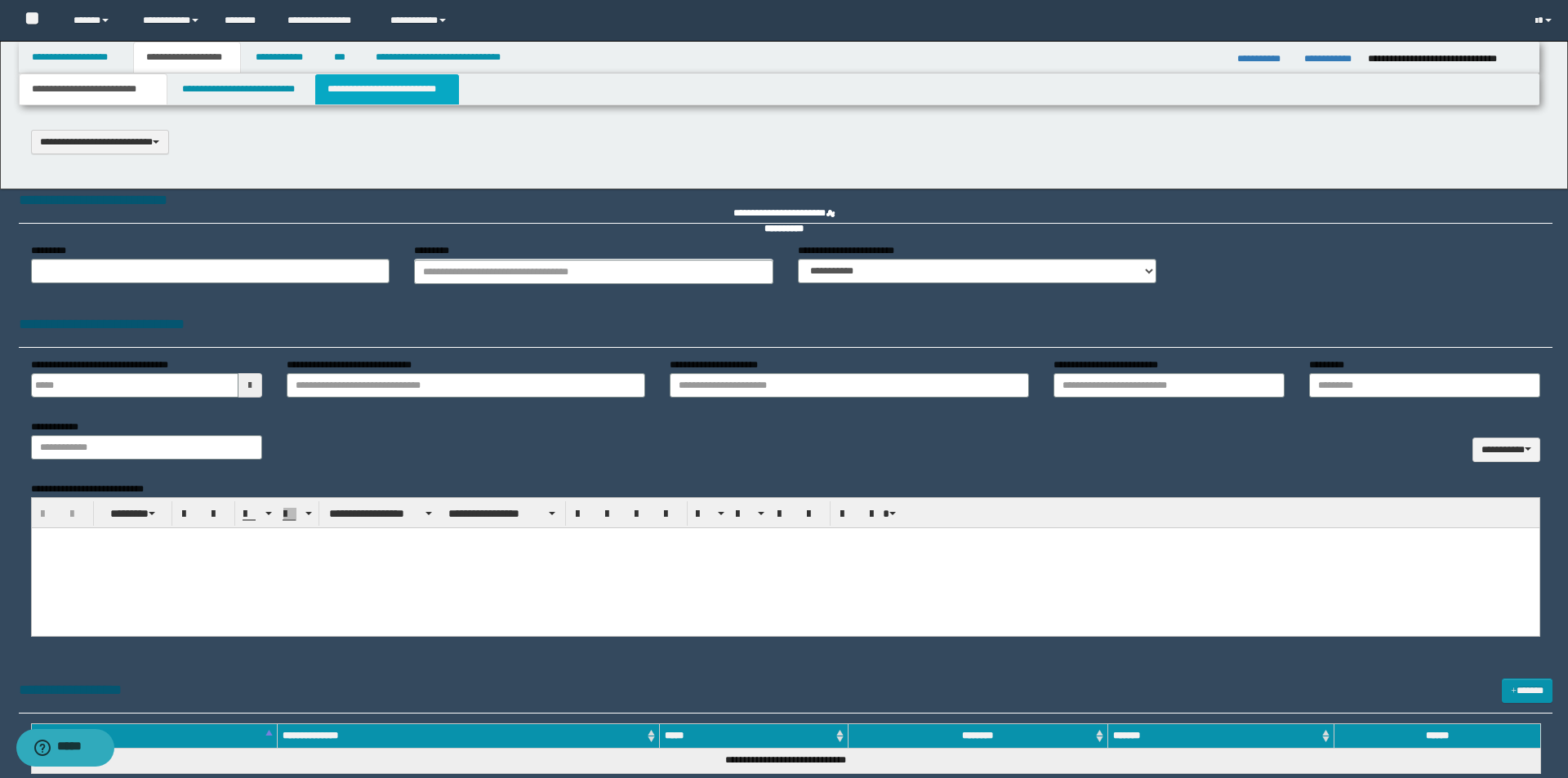 scroll, scrollTop: 0, scrollLeft: 0, axis: both 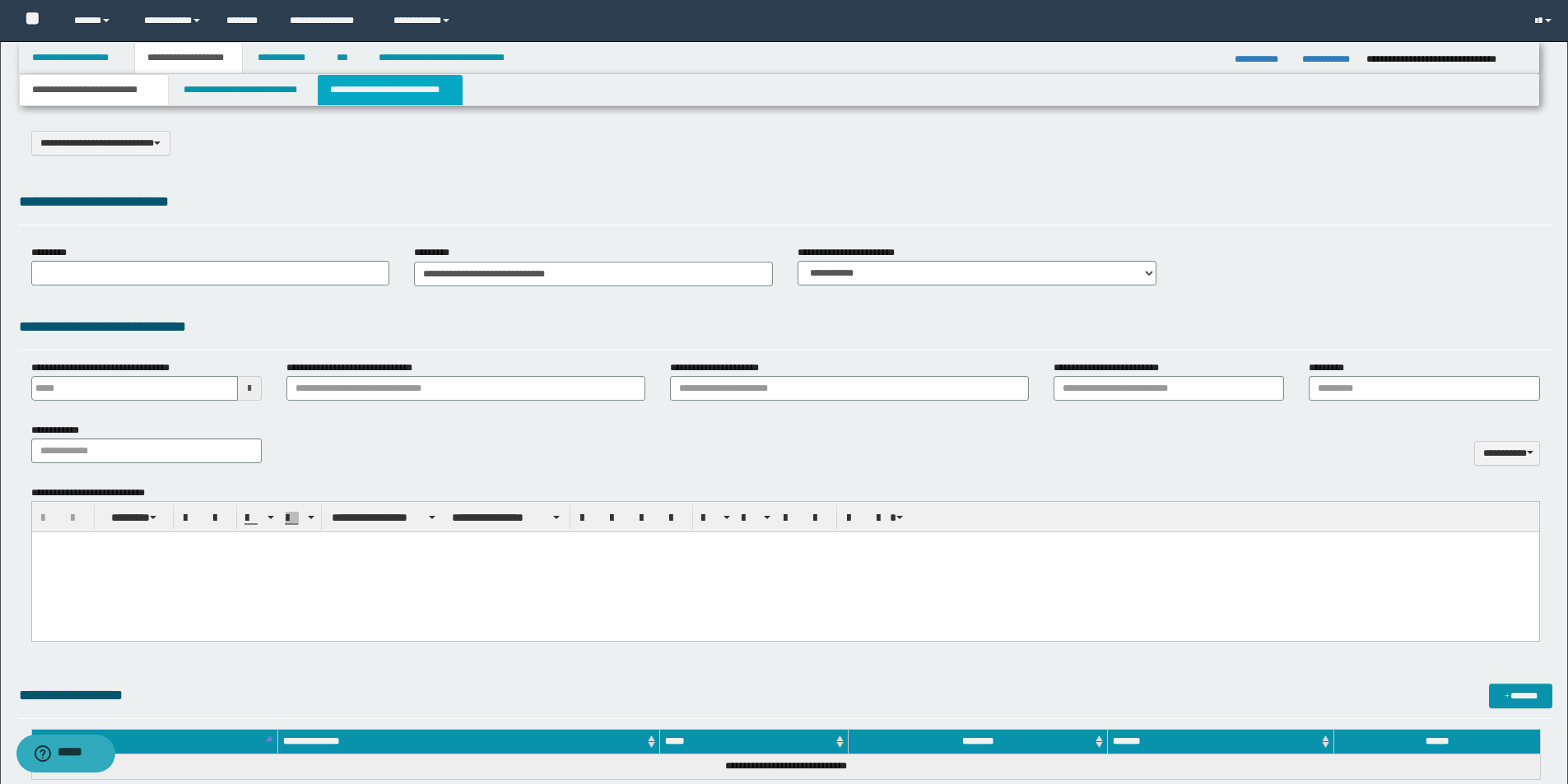 click on "**********" at bounding box center (390, 90) 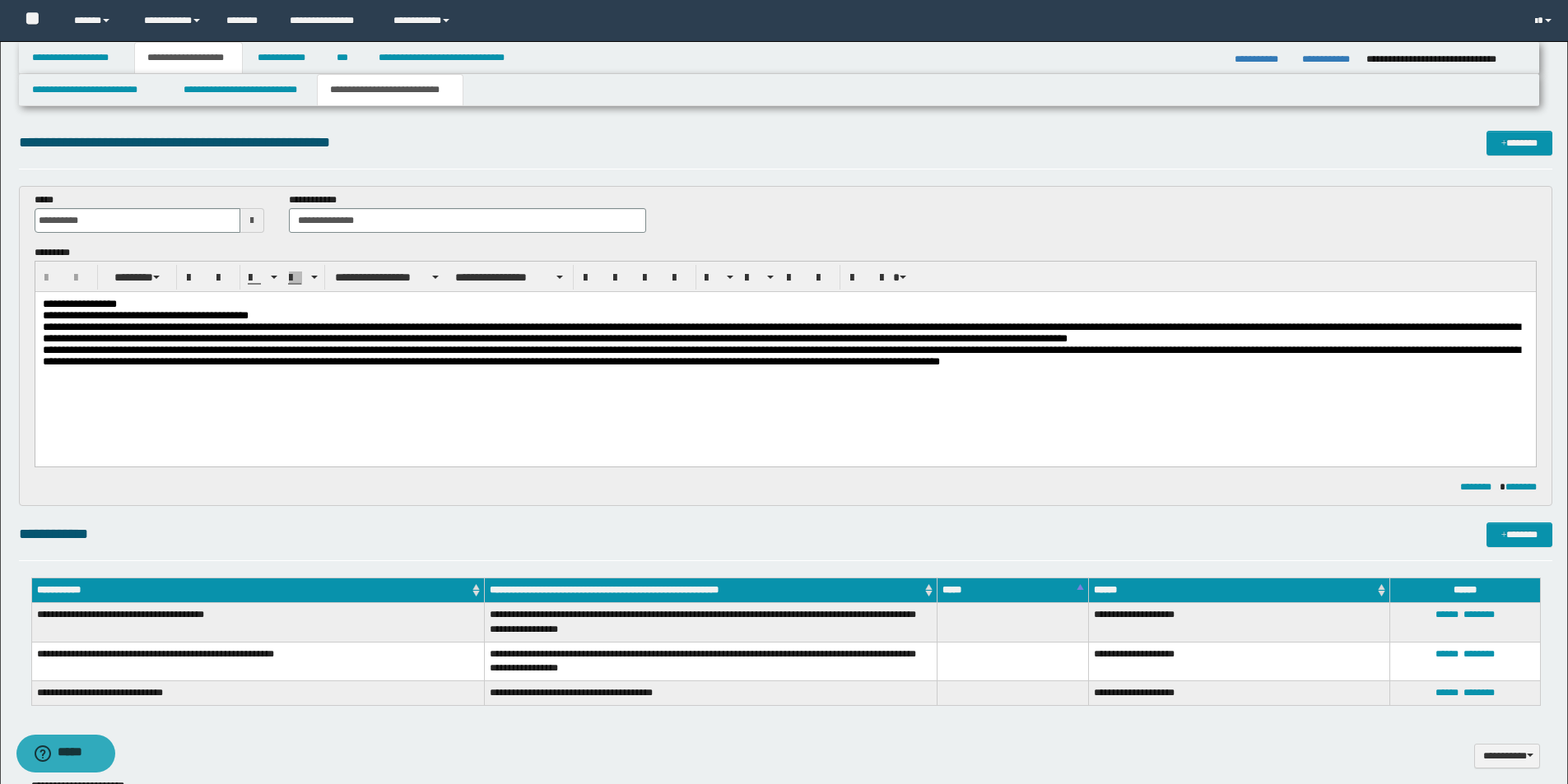 scroll, scrollTop: 0, scrollLeft: 0, axis: both 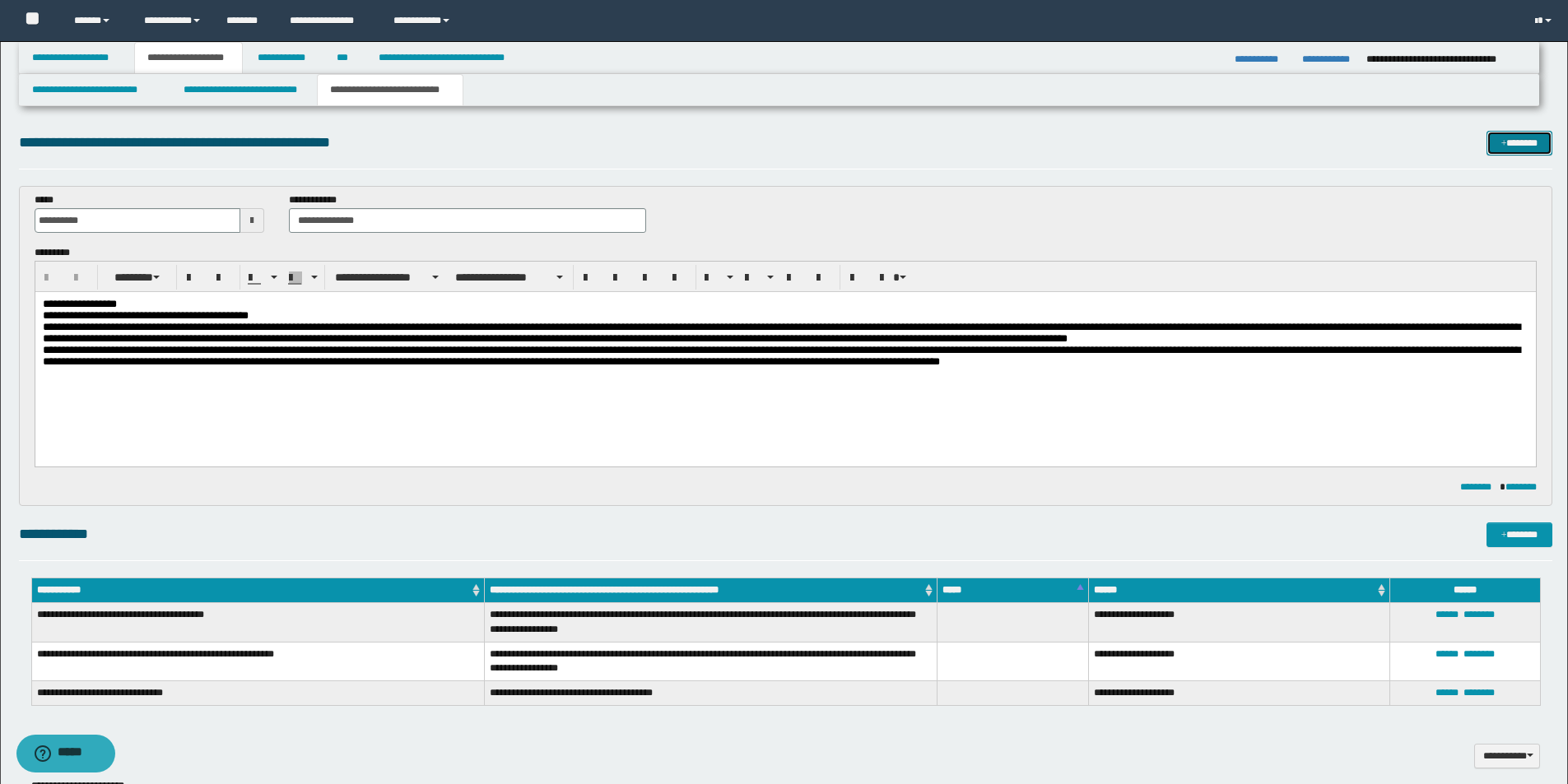 click on "*******" at bounding box center (1519, 143) 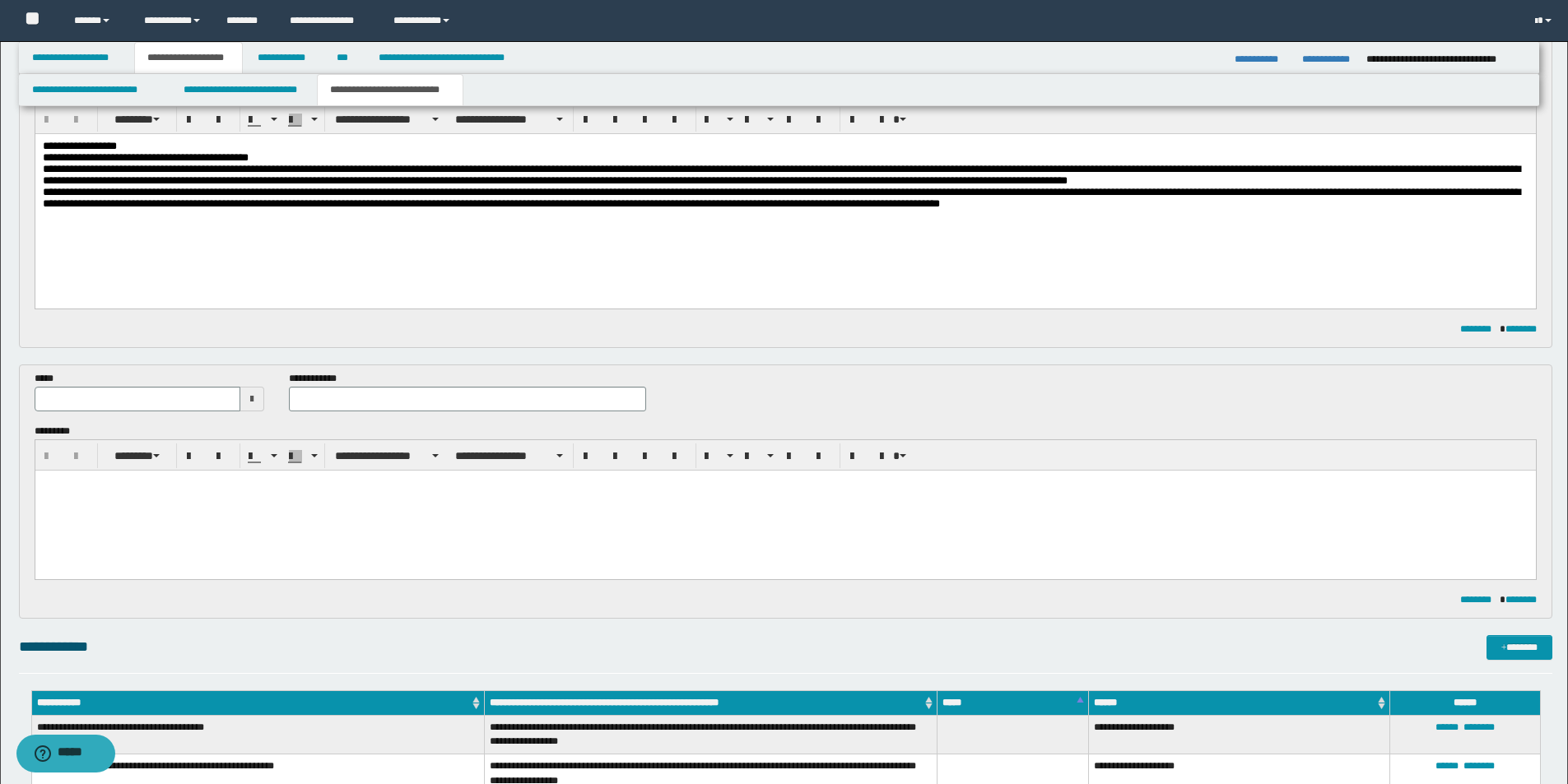 scroll, scrollTop: 165, scrollLeft: 0, axis: vertical 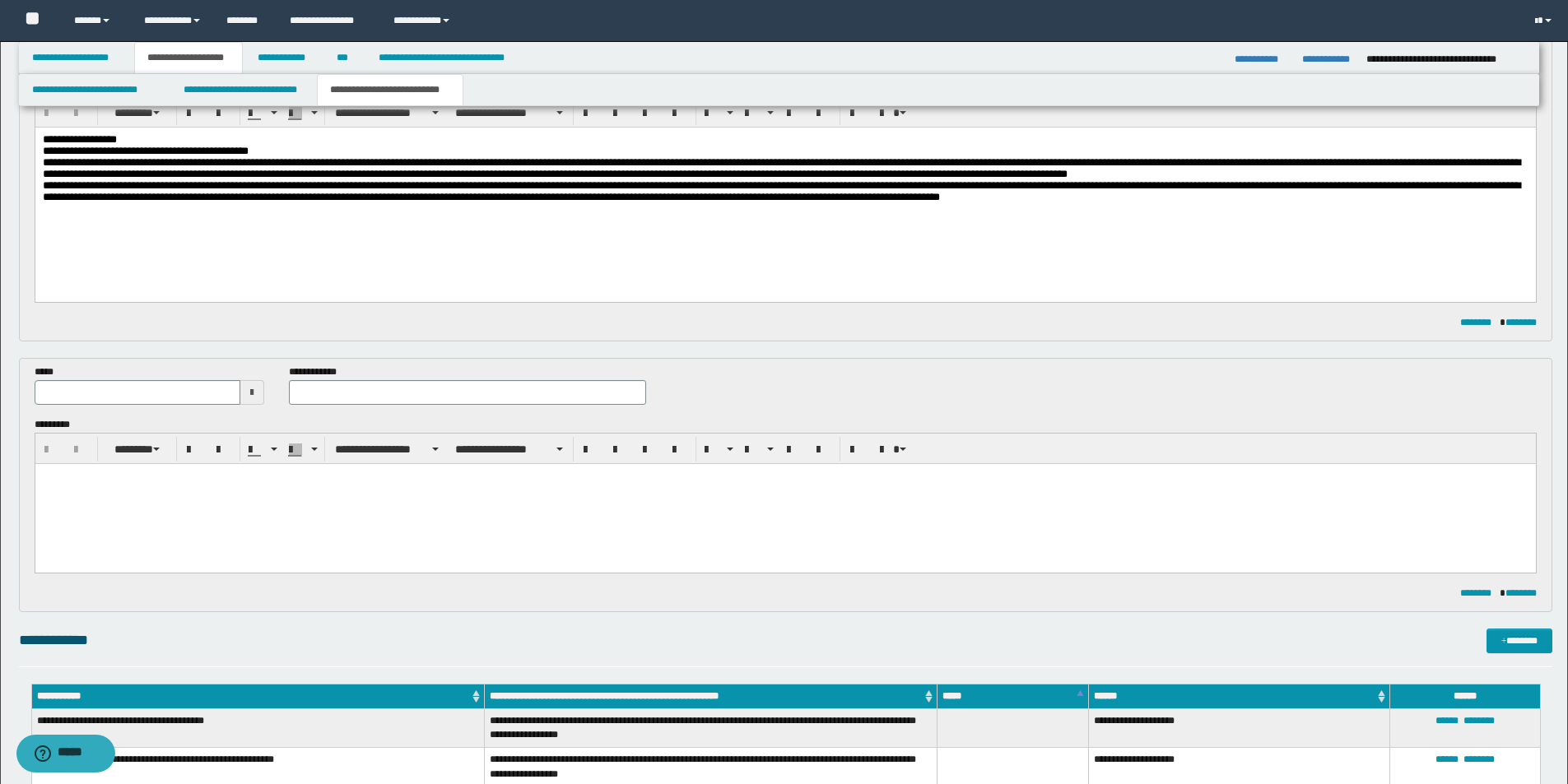 click at bounding box center (252, 392) 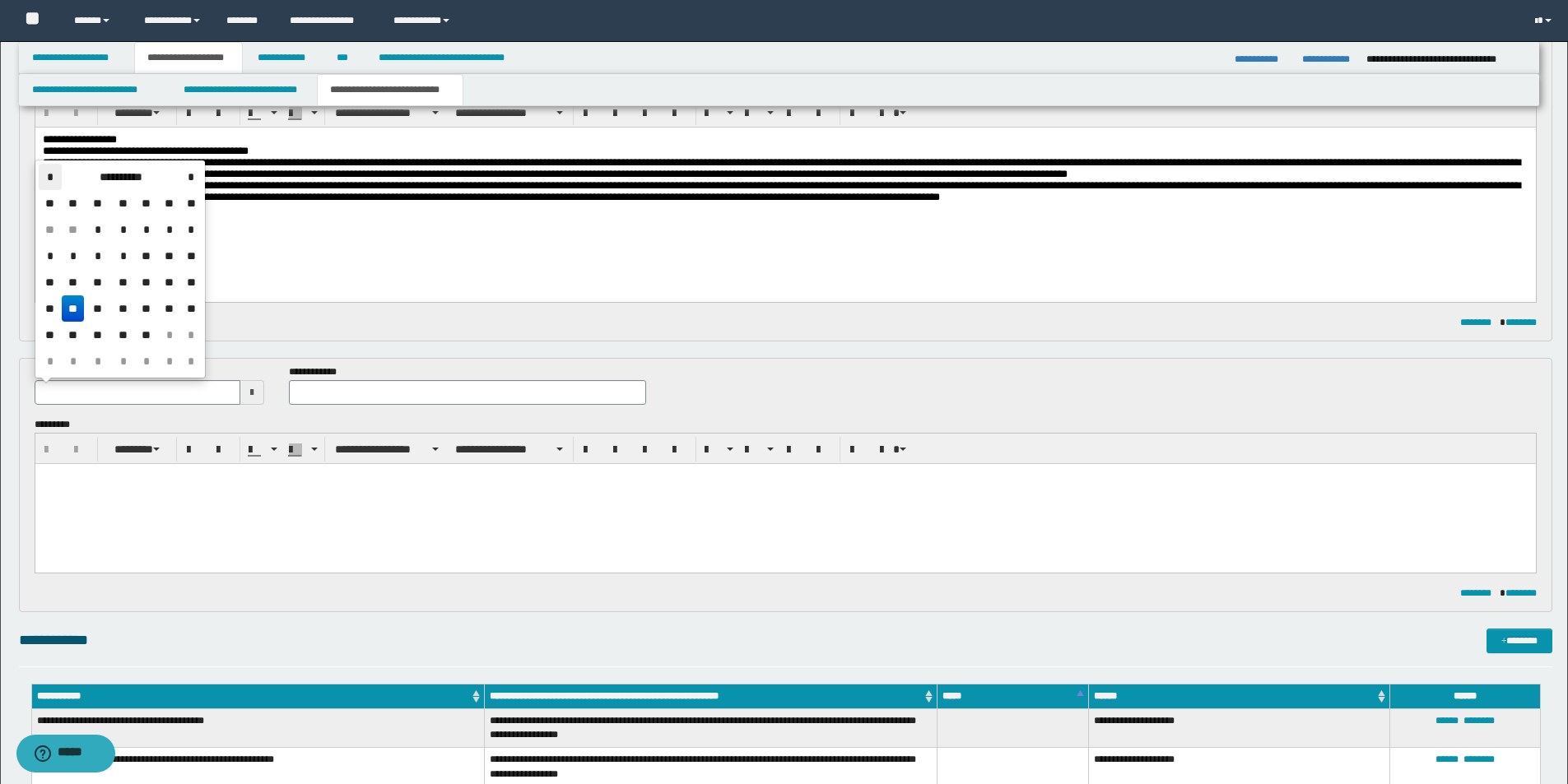 click on "*" at bounding box center (50, 177) 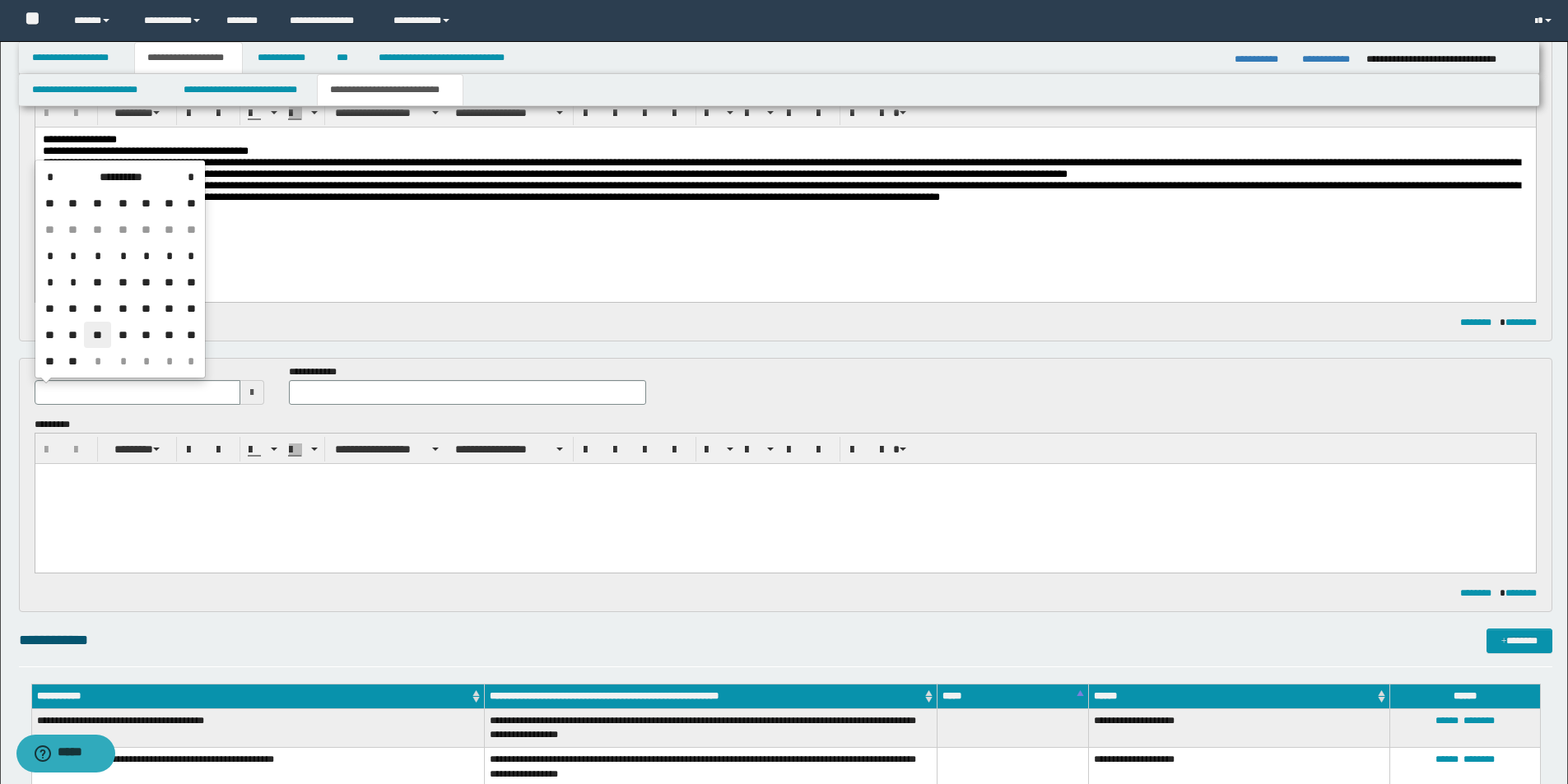 click on "**" at bounding box center [97, 335] 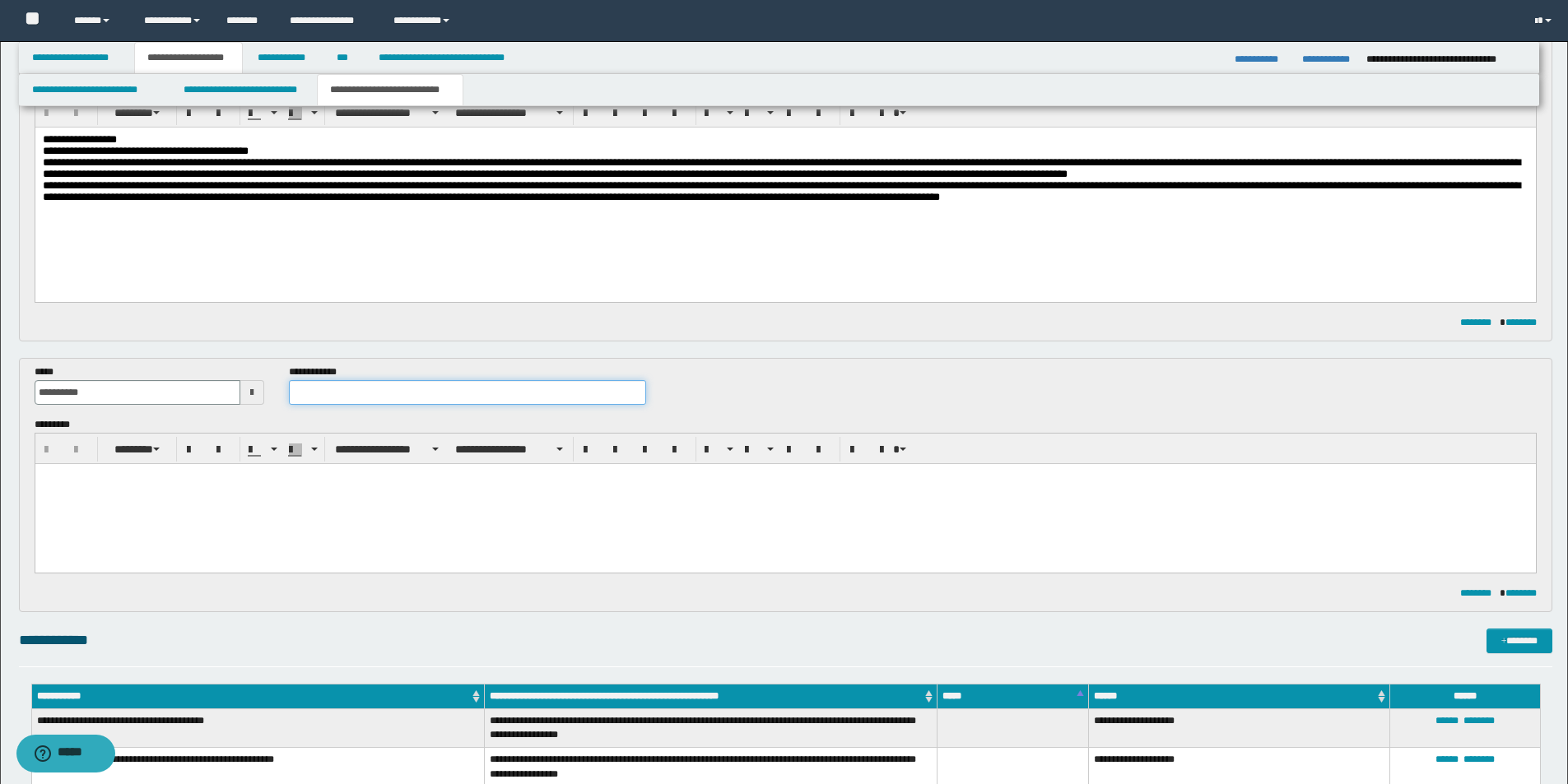 click at bounding box center (468, 392) 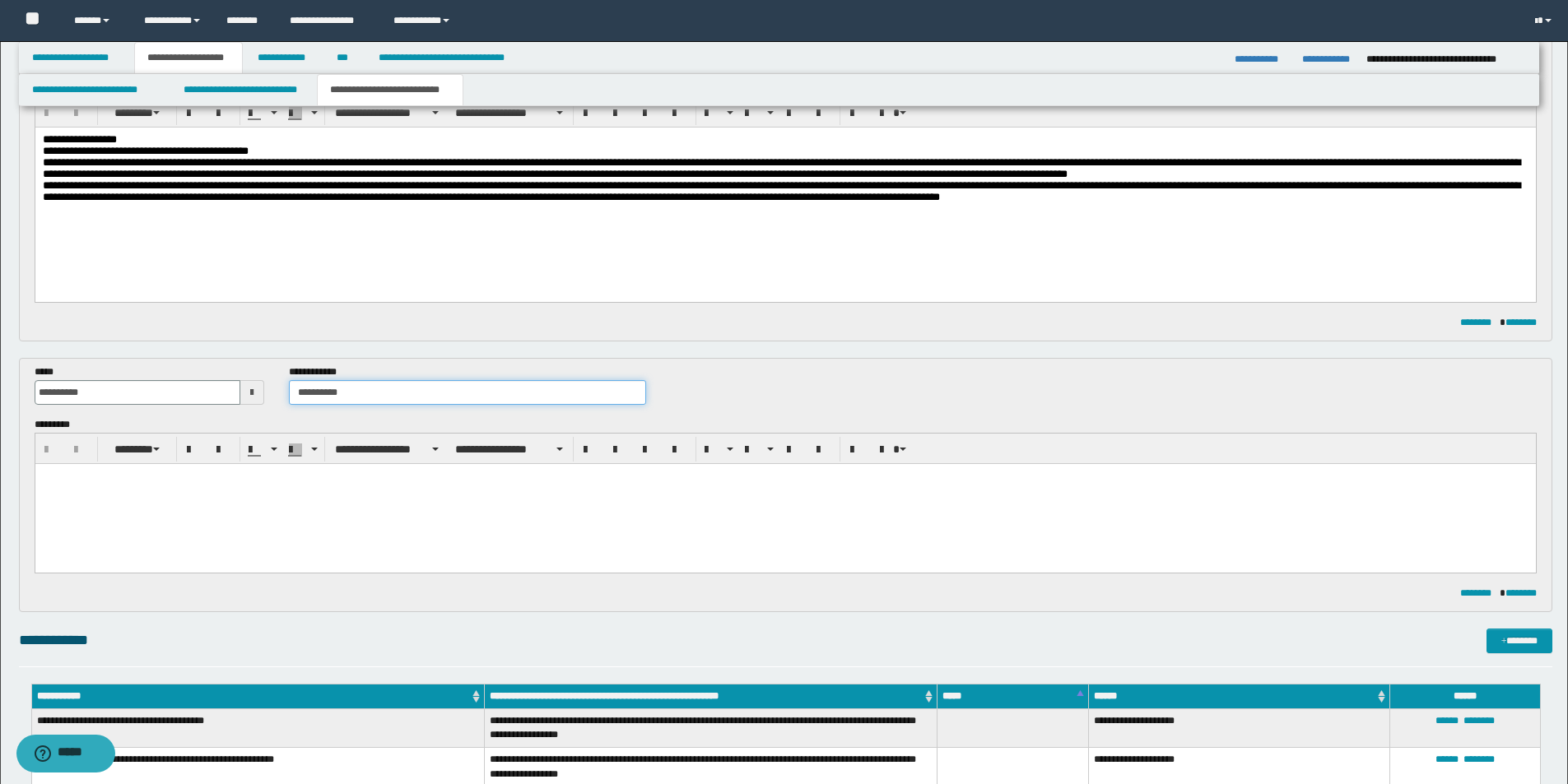 type on "**********" 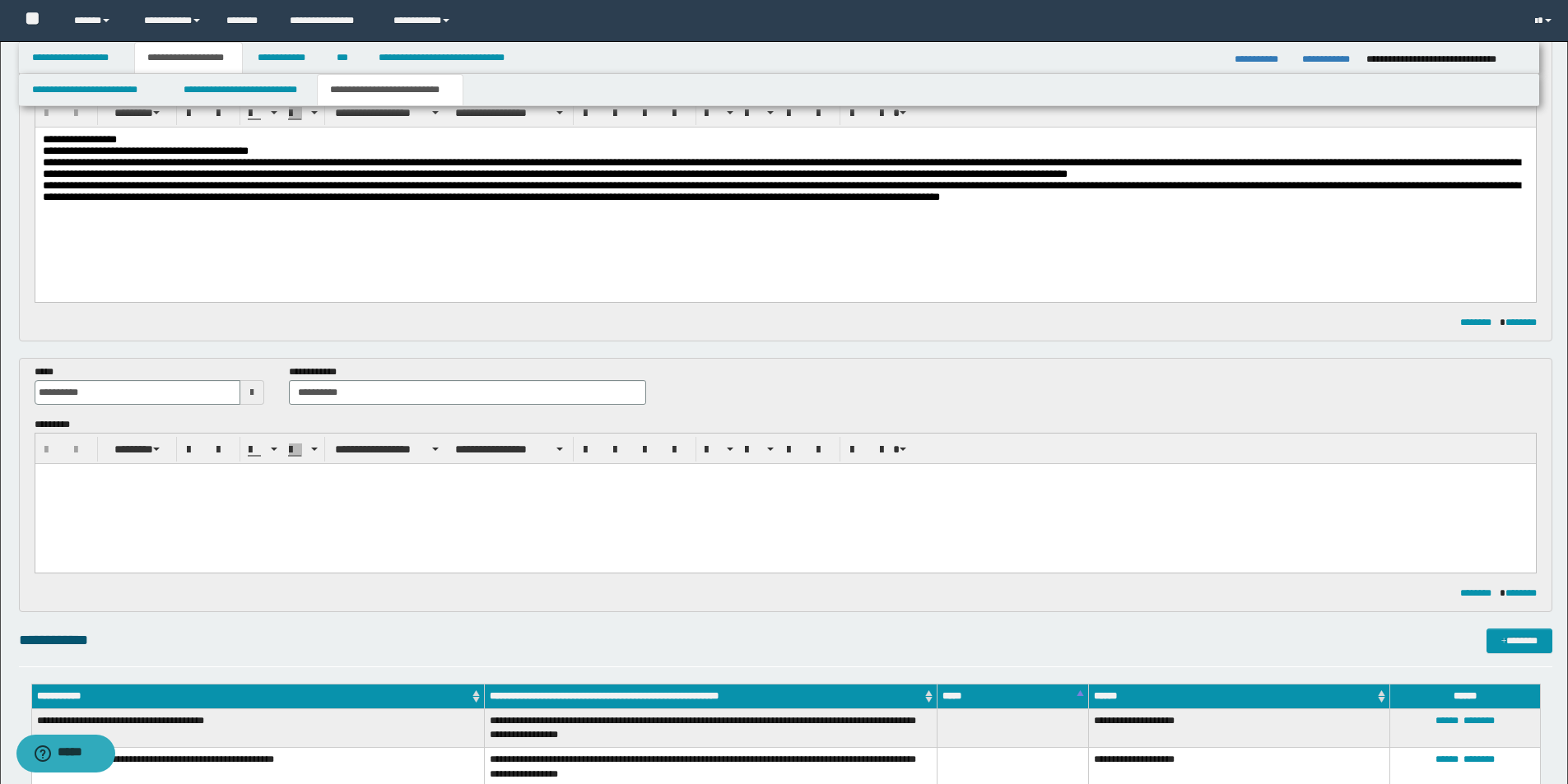 click at bounding box center (784, 476) 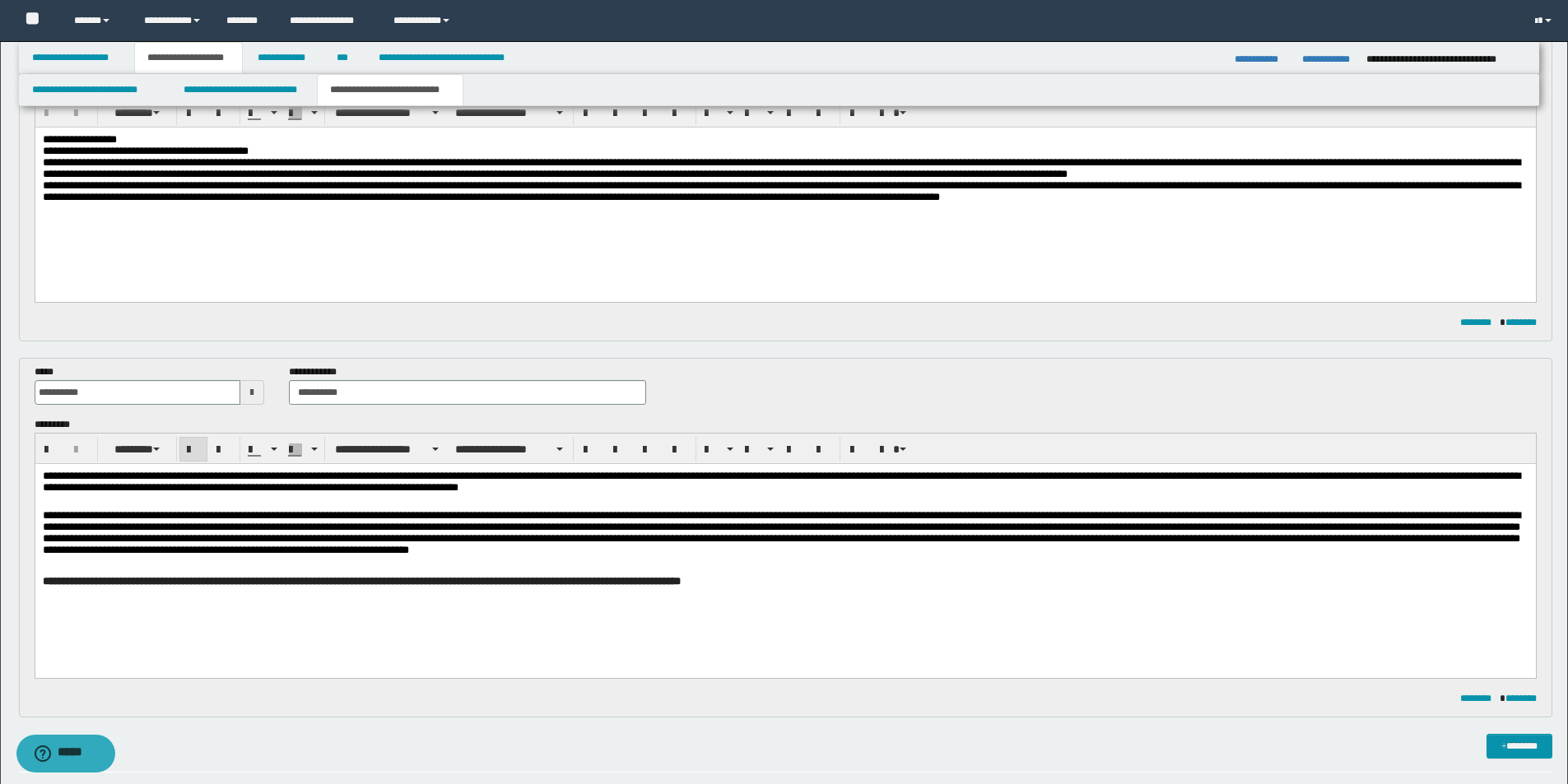 click on "**********" at bounding box center (361, 580) 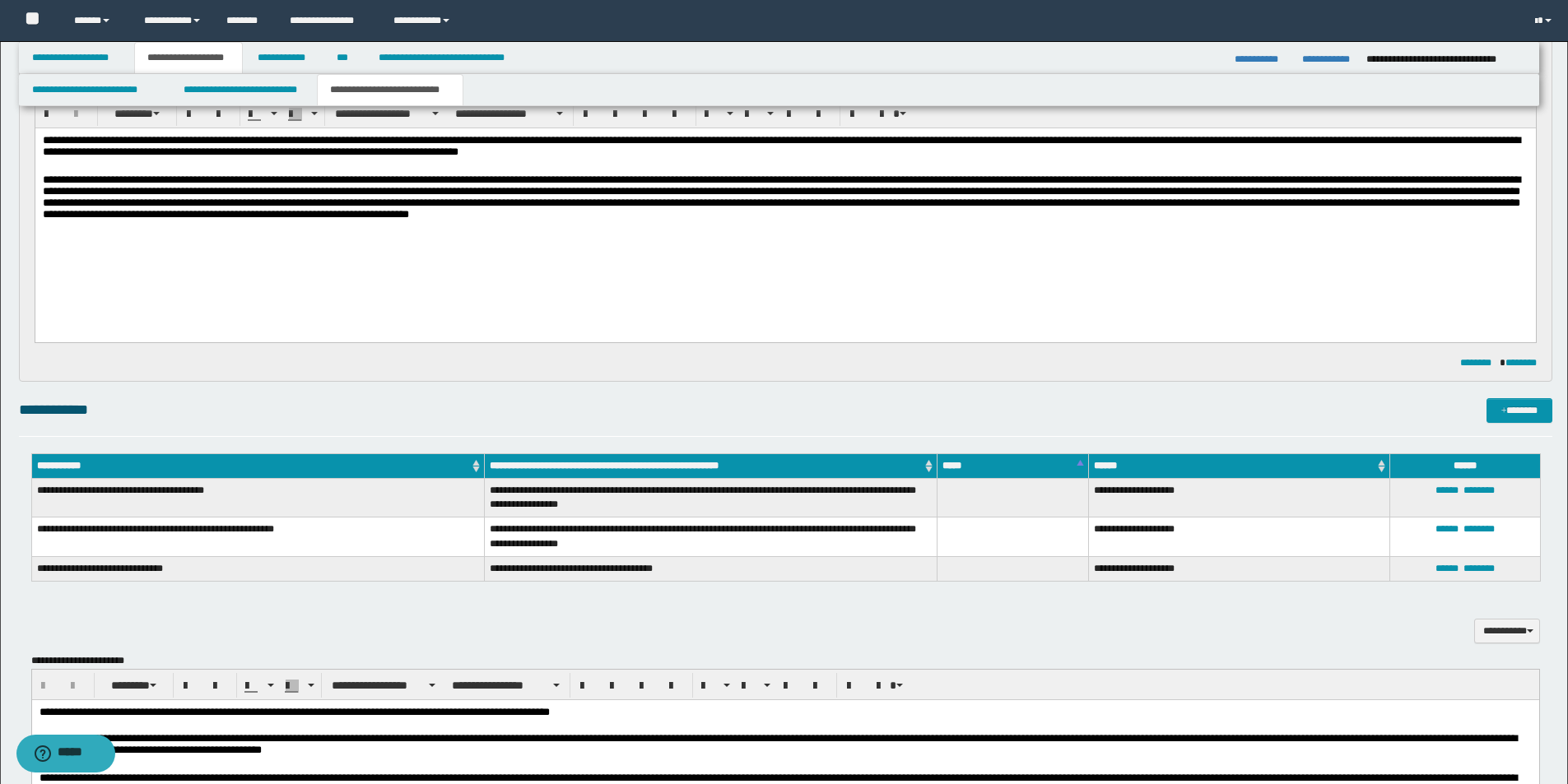 scroll, scrollTop: 823, scrollLeft: 0, axis: vertical 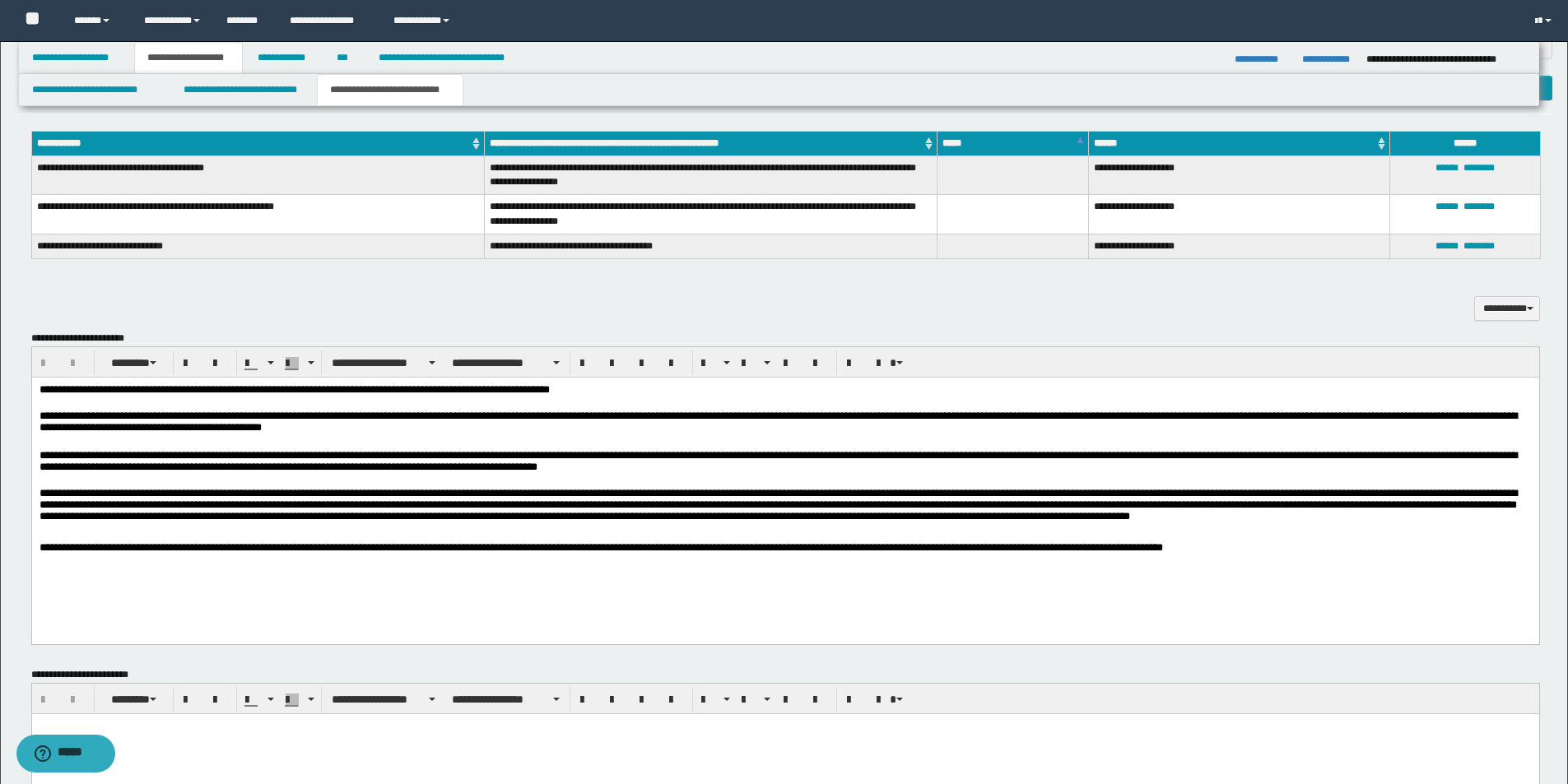 click on "**********" at bounding box center [784, 549] 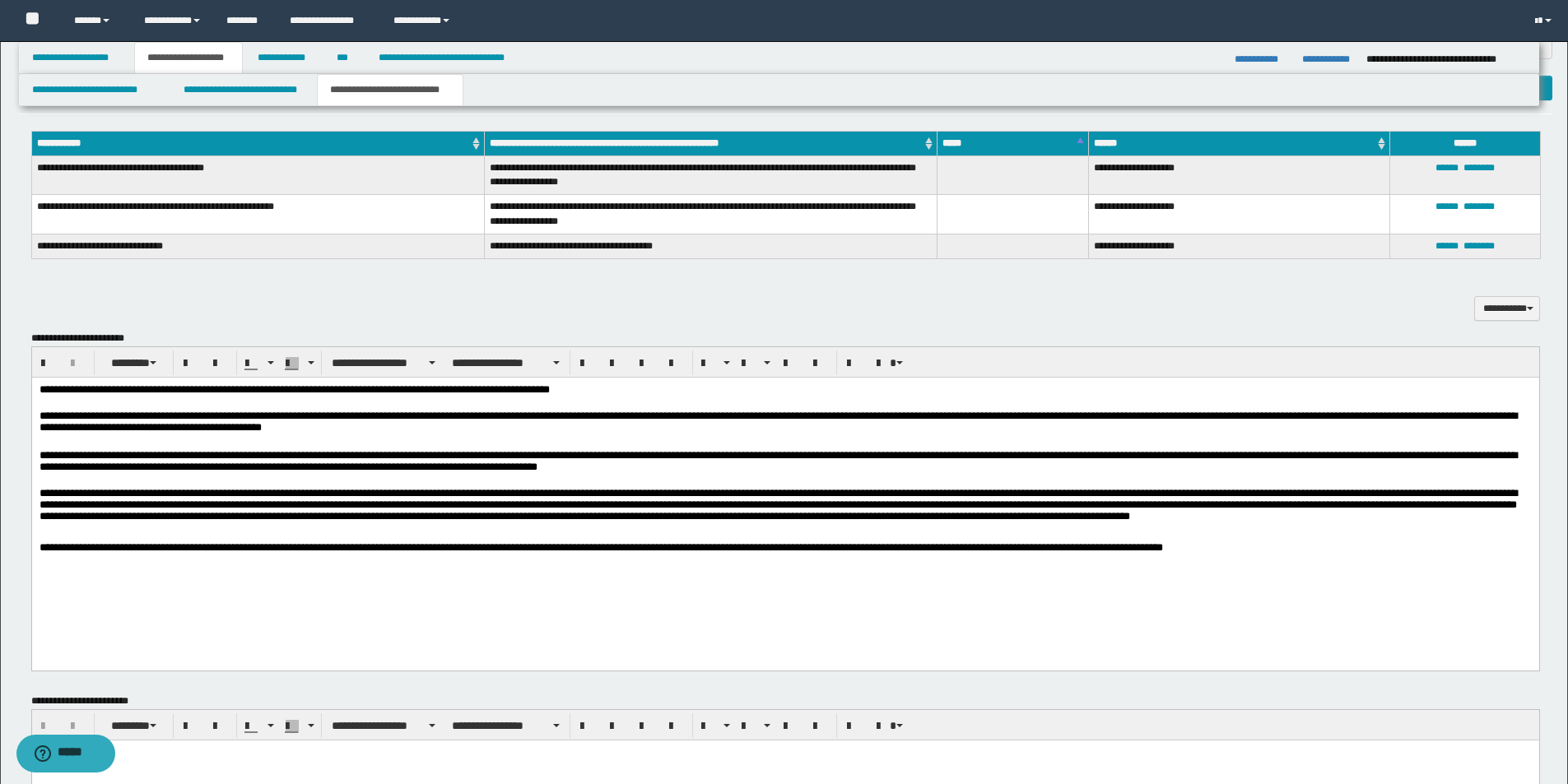 type 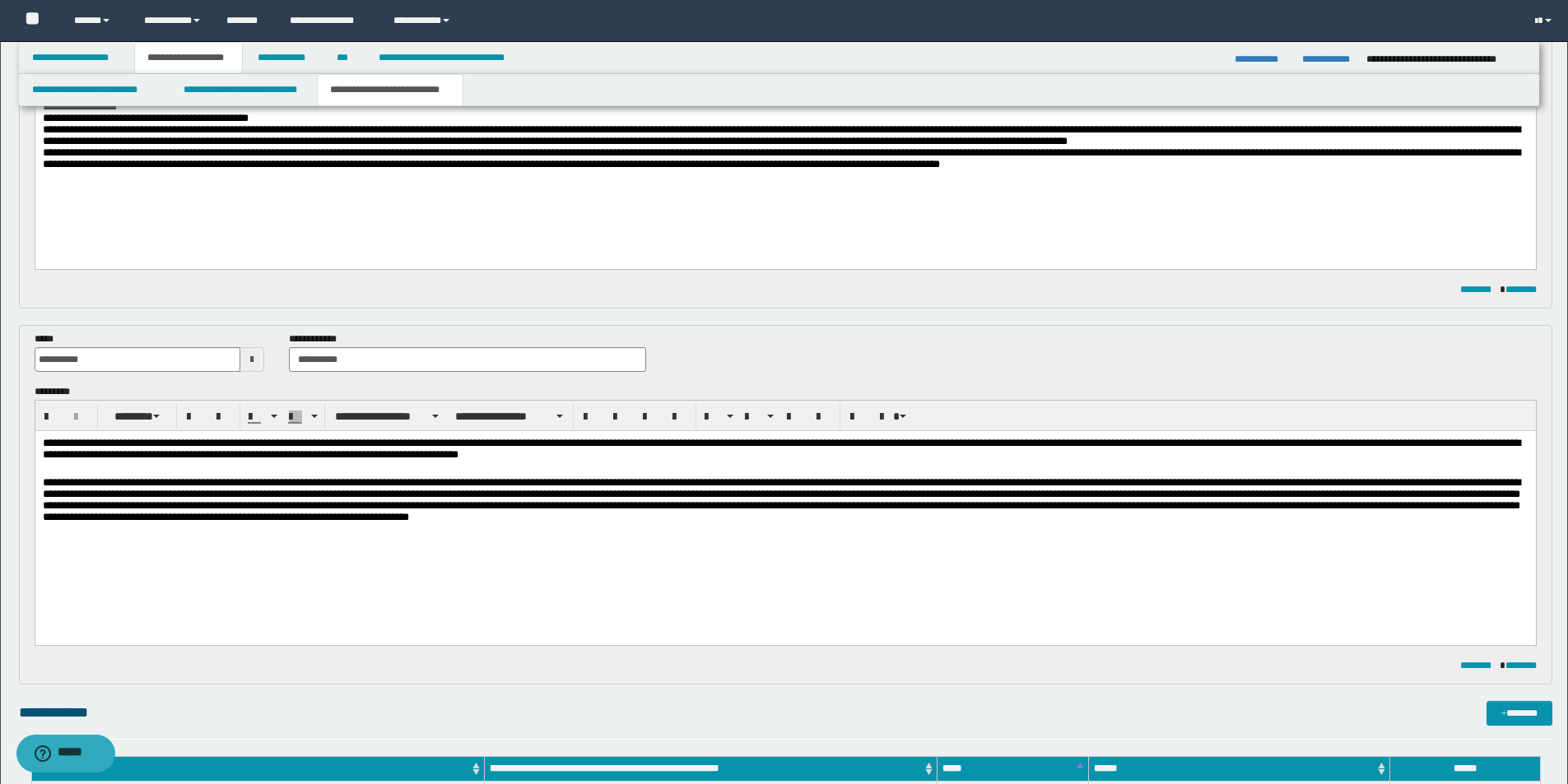 scroll, scrollTop: 82, scrollLeft: 0, axis: vertical 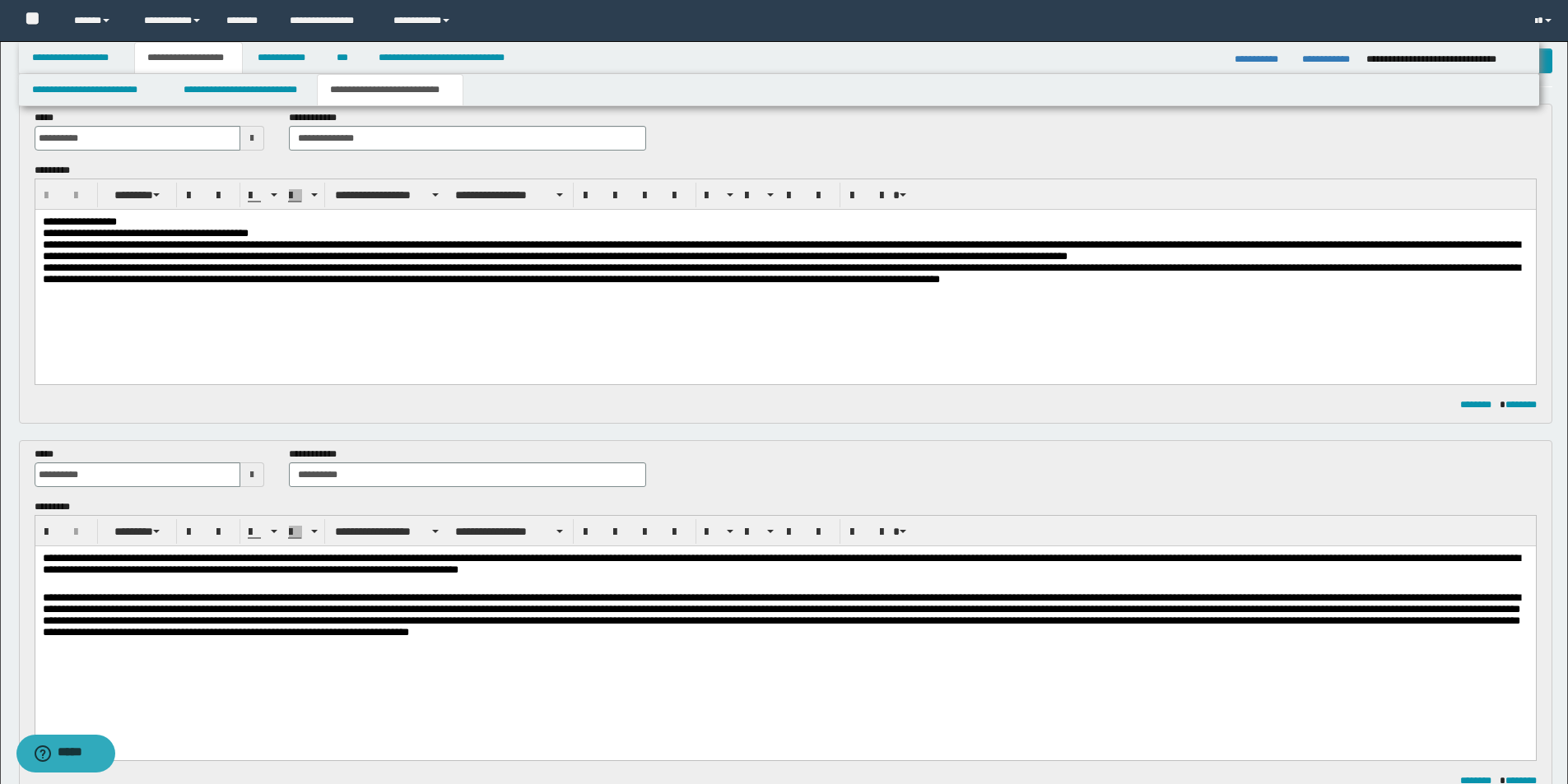 click on "**********" at bounding box center (784, 565) 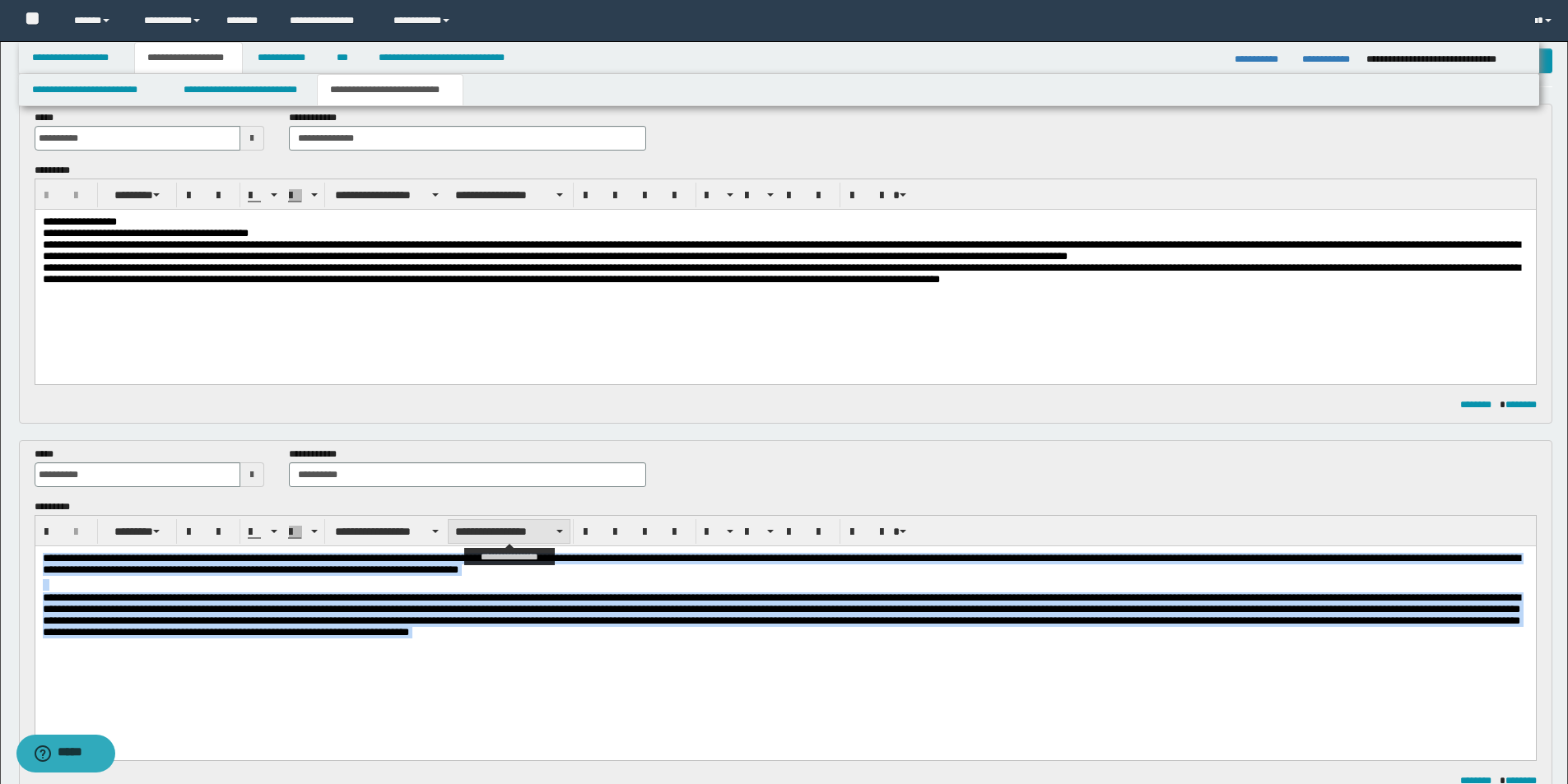 click on "**********" at bounding box center (509, 531) 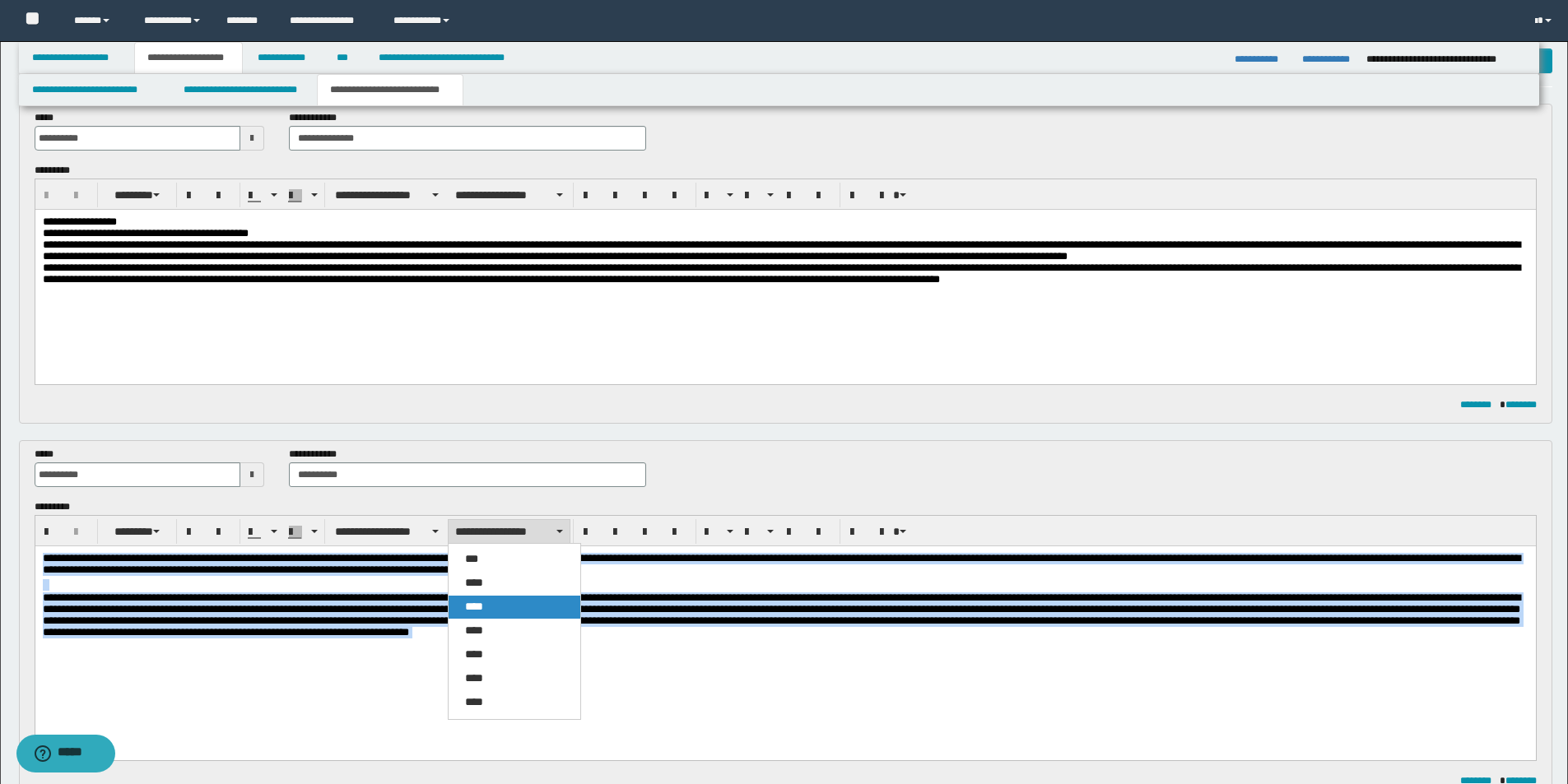 click on "****" at bounding box center (514, 607) 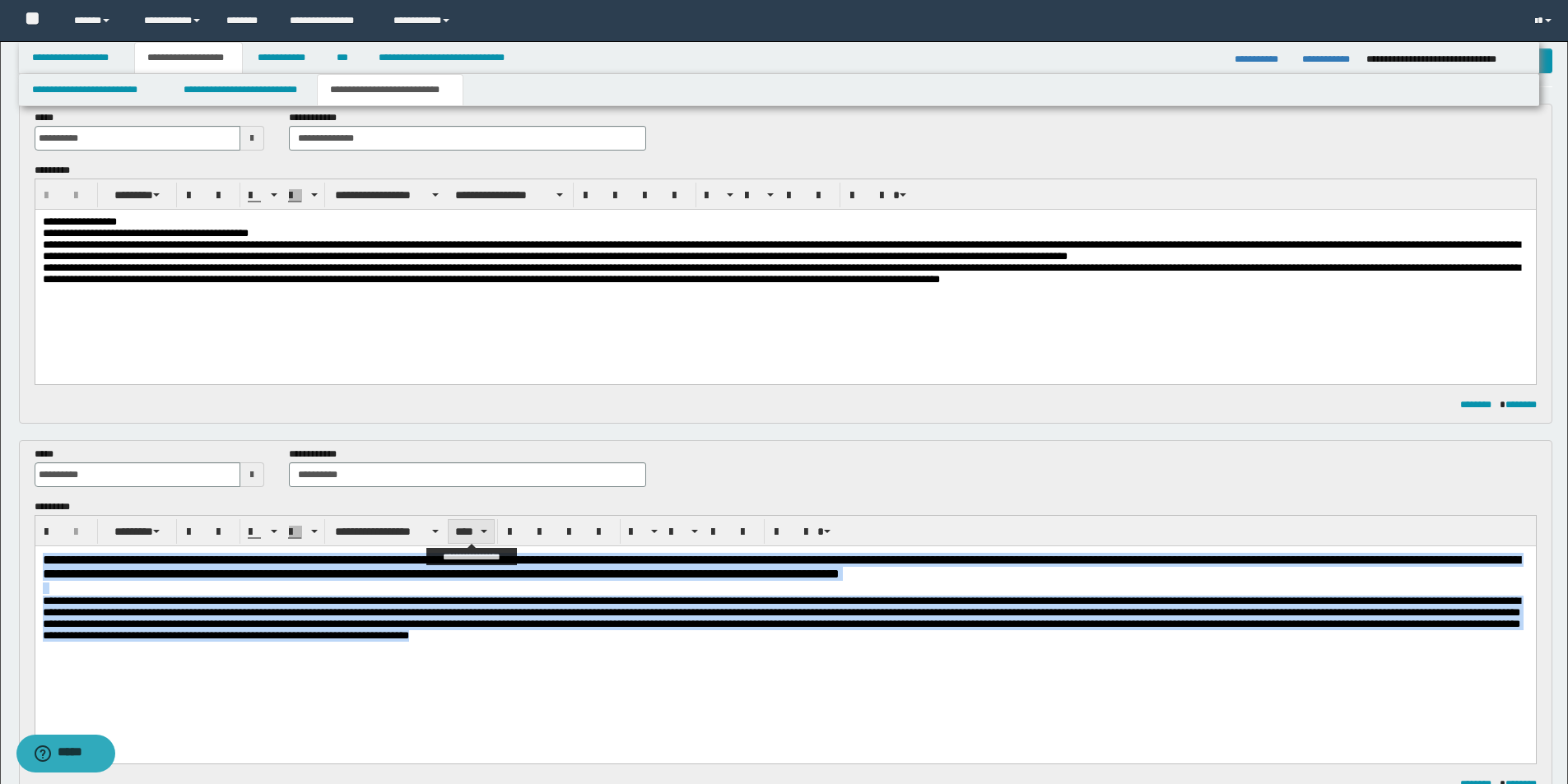 click at bounding box center [484, 531] 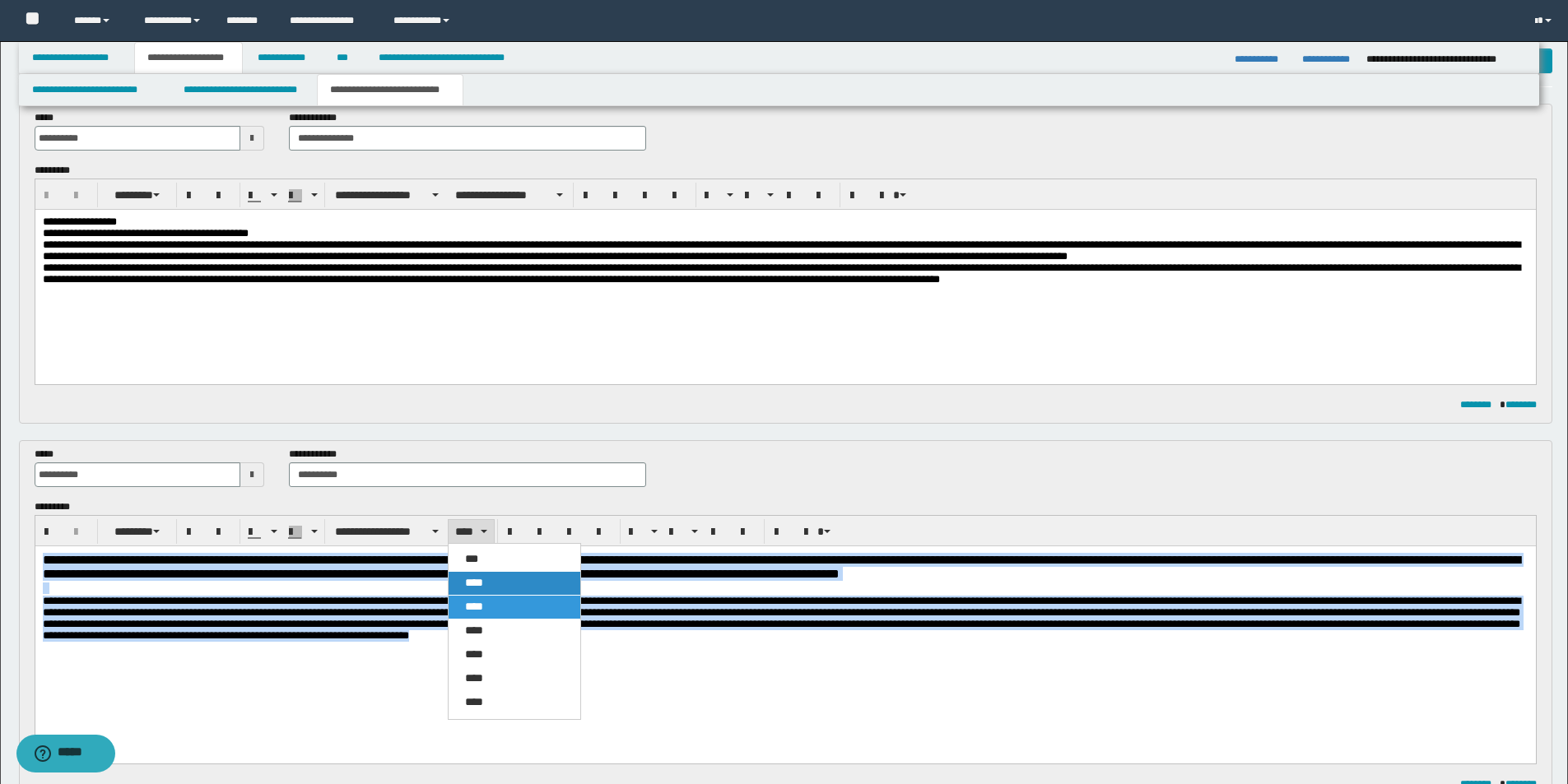 click on "****" at bounding box center (474, 582) 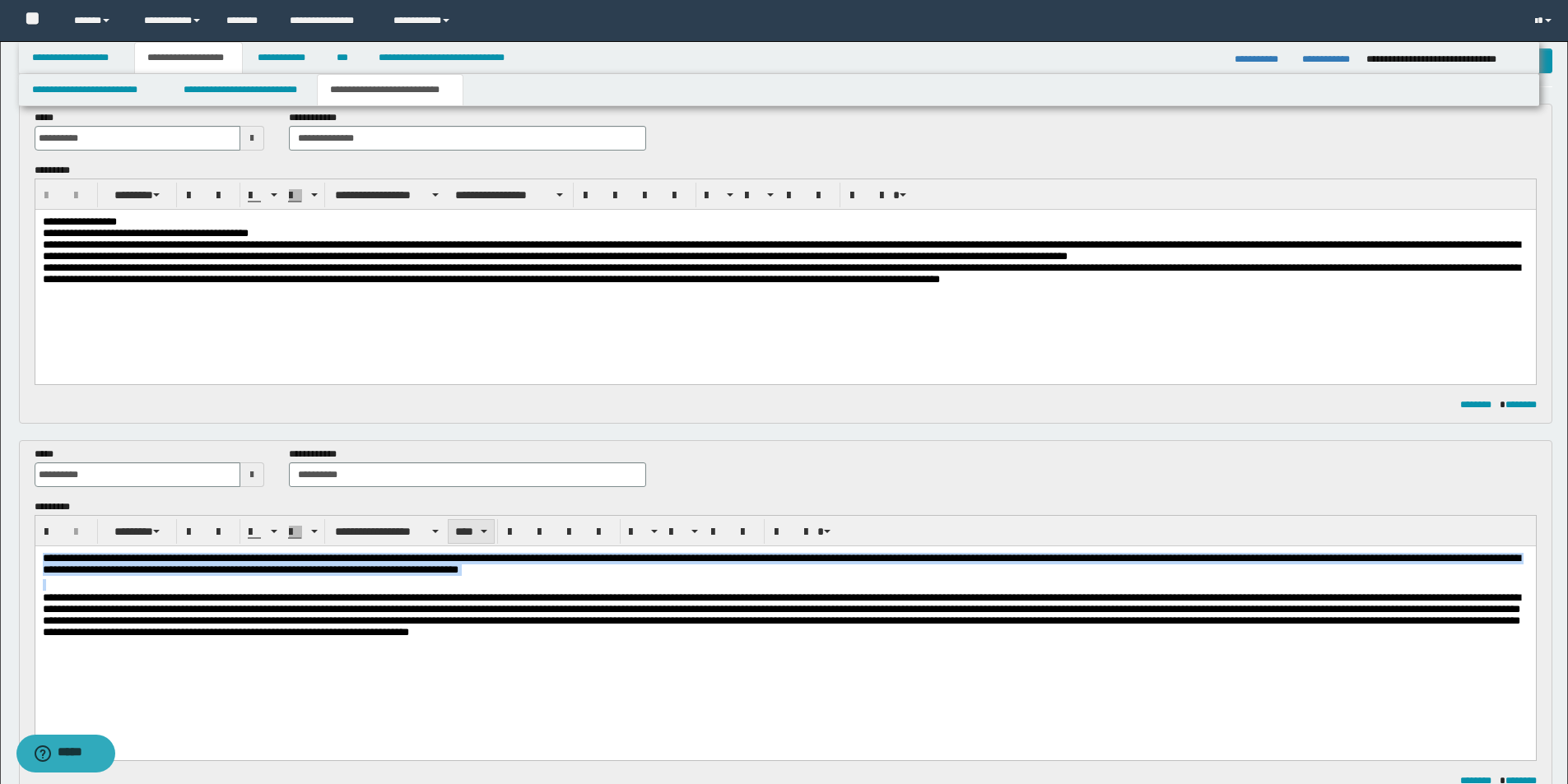 click on "****" at bounding box center [471, 531] 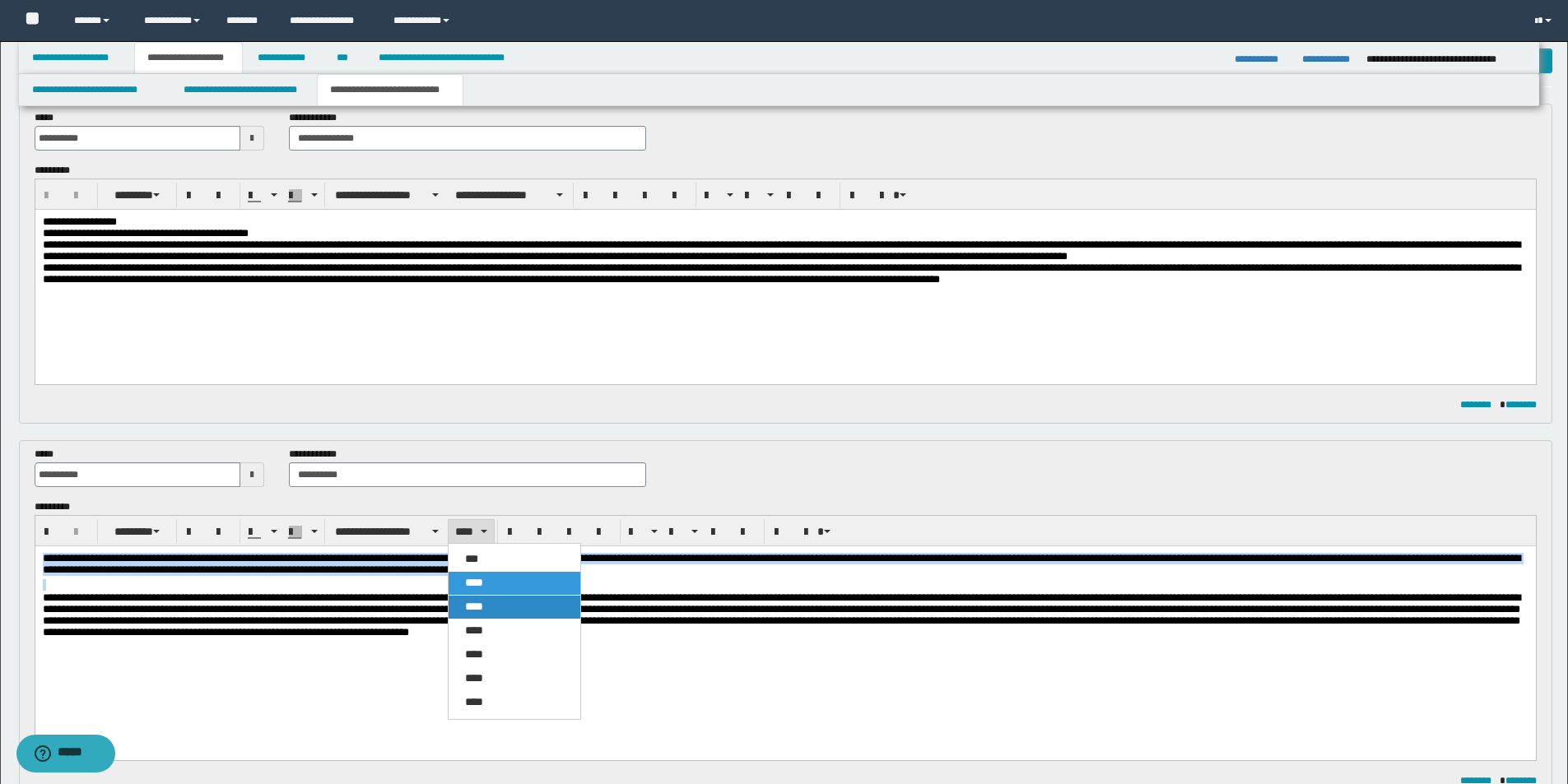 drag, startPoint x: 473, startPoint y: 607, endPoint x: 621, endPoint y: 168, distance: 463.27638 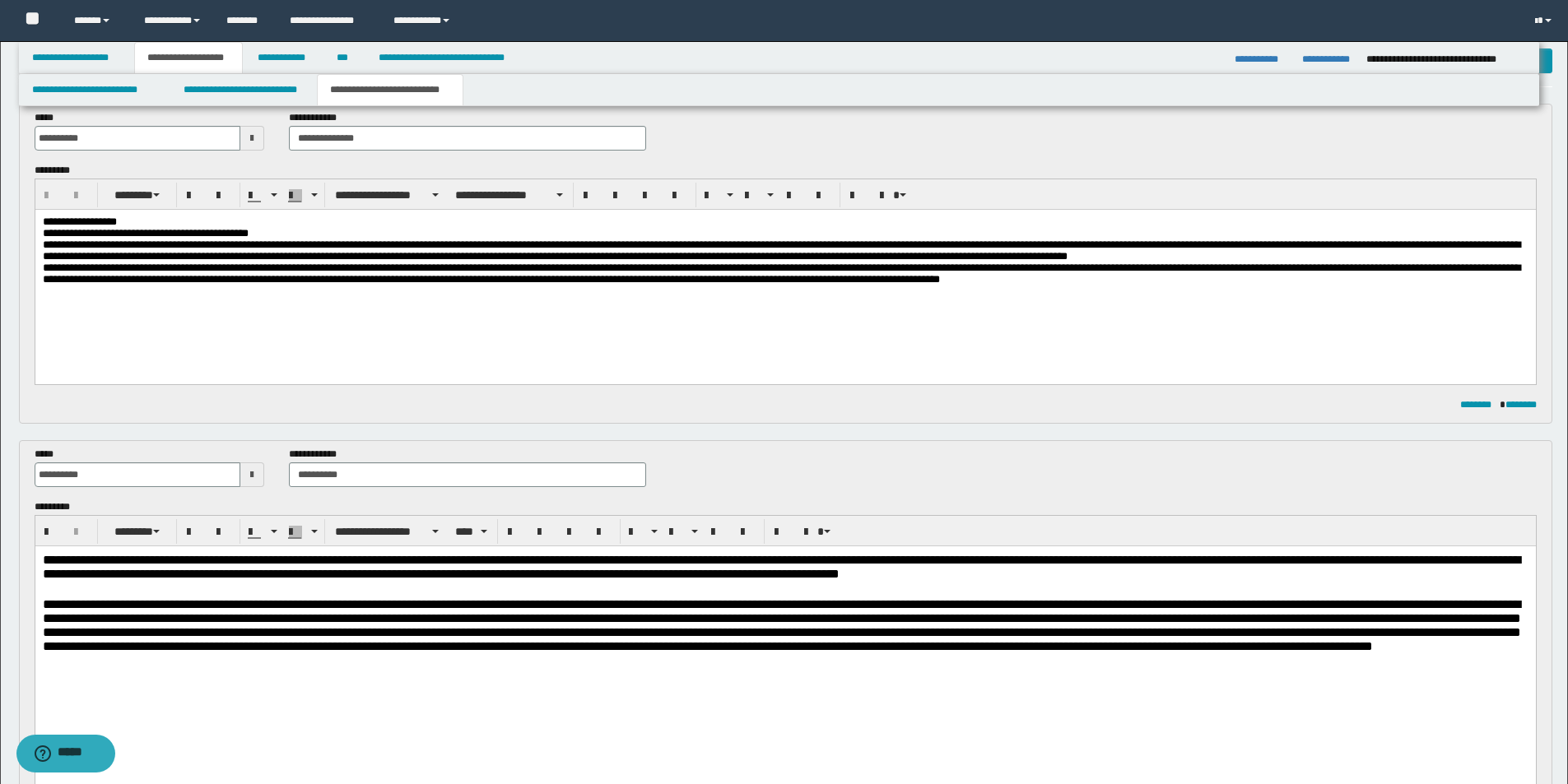 click on "**********" at bounding box center (784, 644) 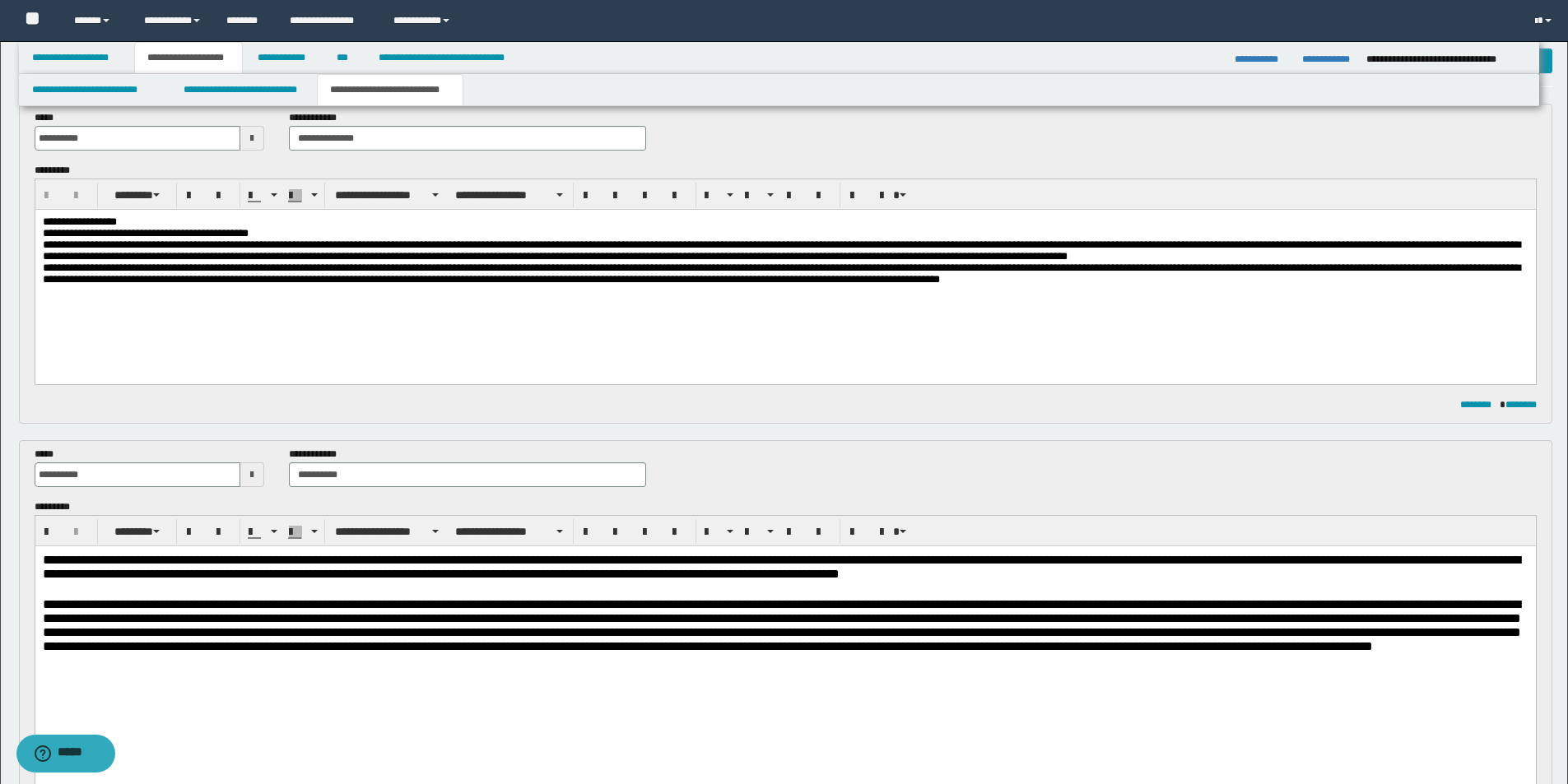 scroll, scrollTop: 0, scrollLeft: 0, axis: both 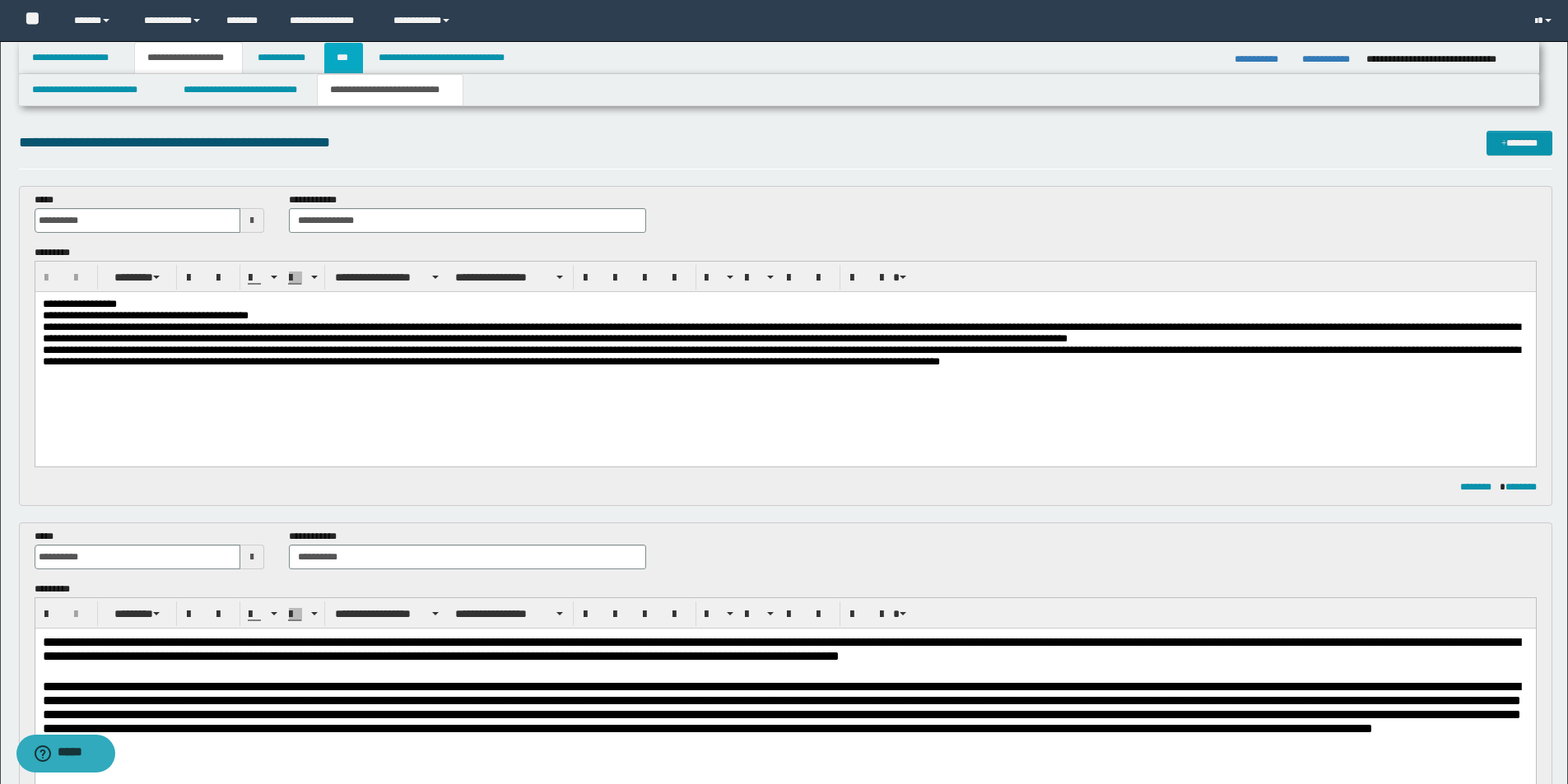 click on "***" at bounding box center (343, 58) 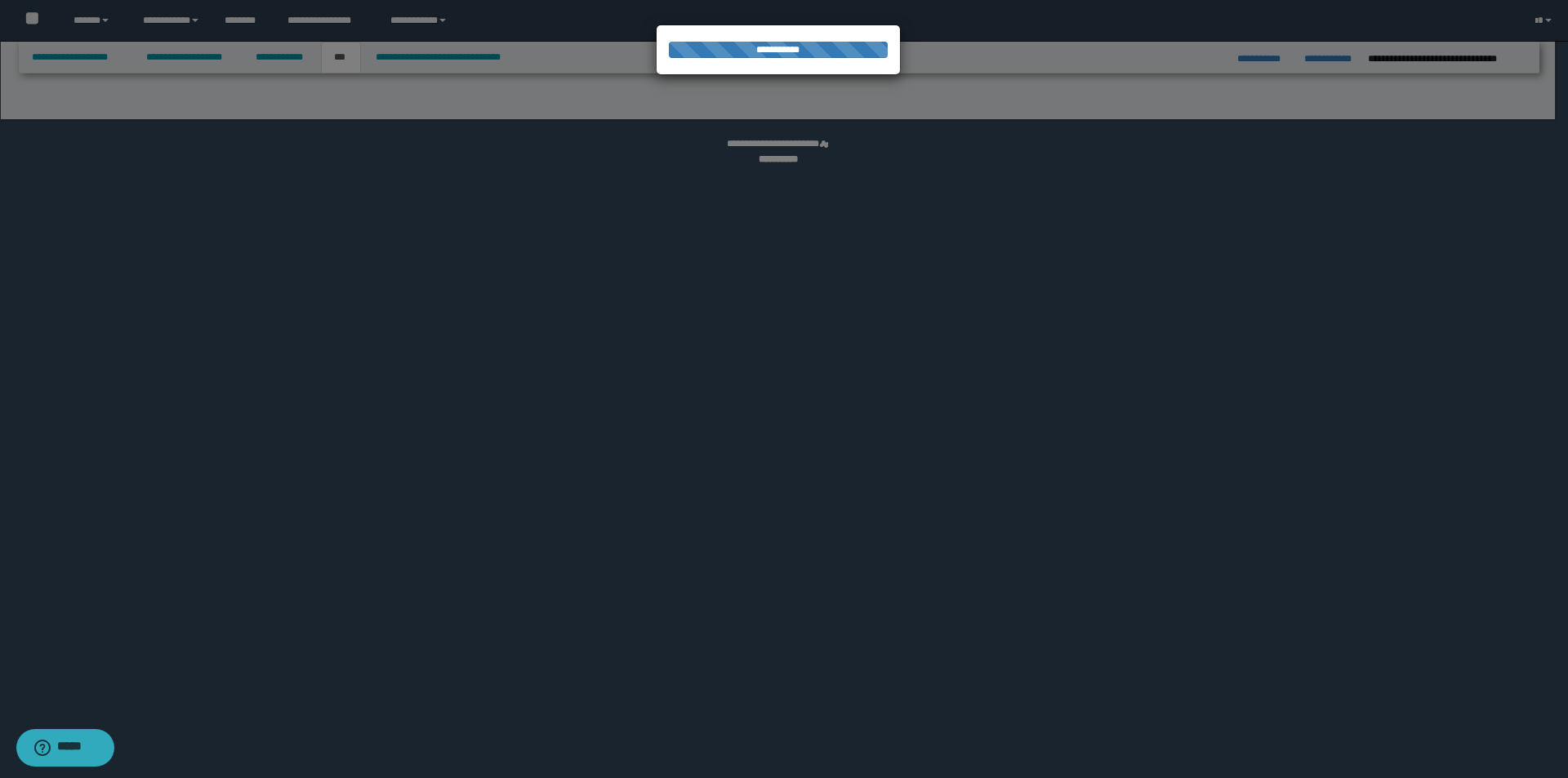 select on "***" 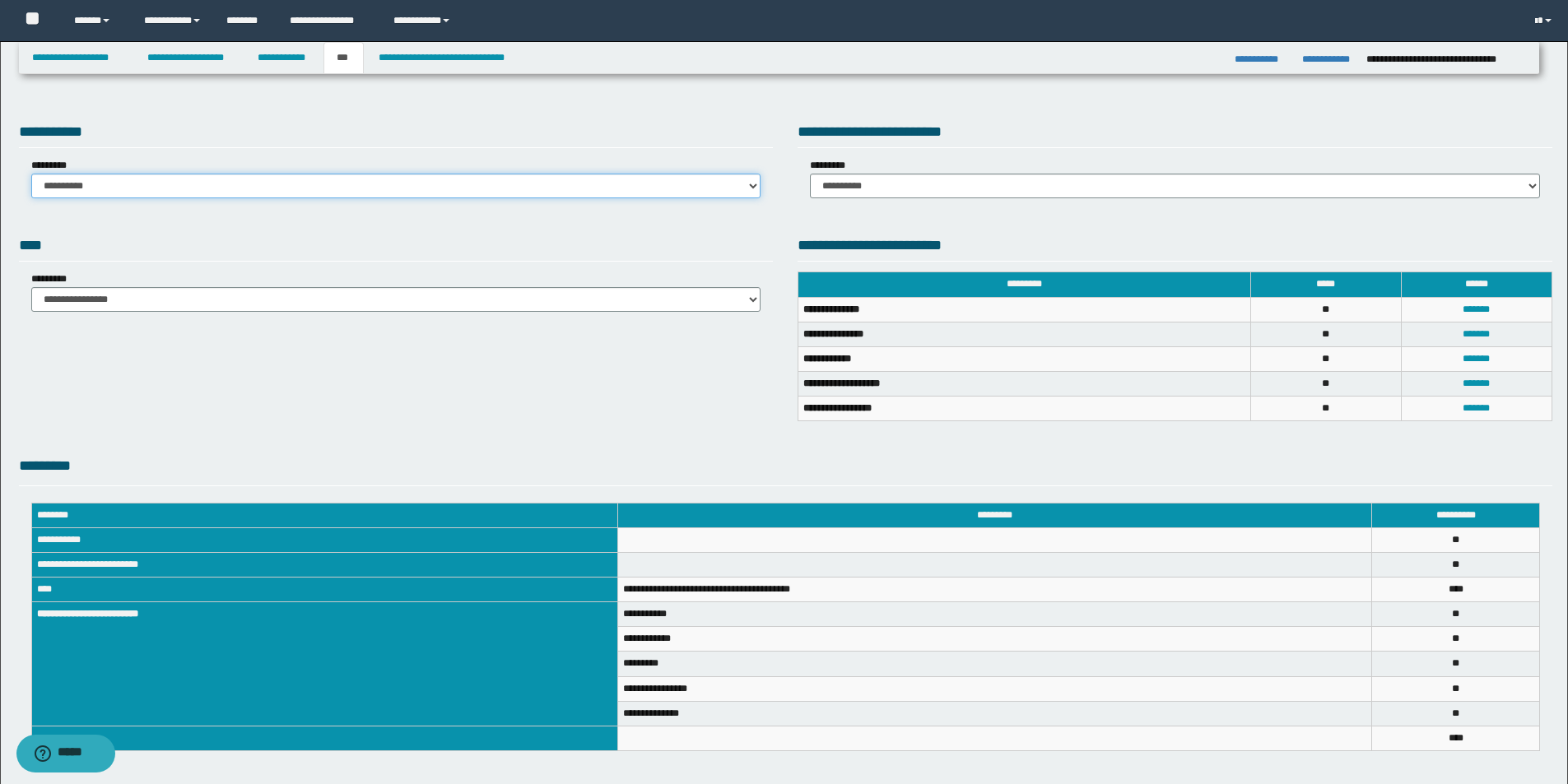 click on "**********" at bounding box center (396, 186) 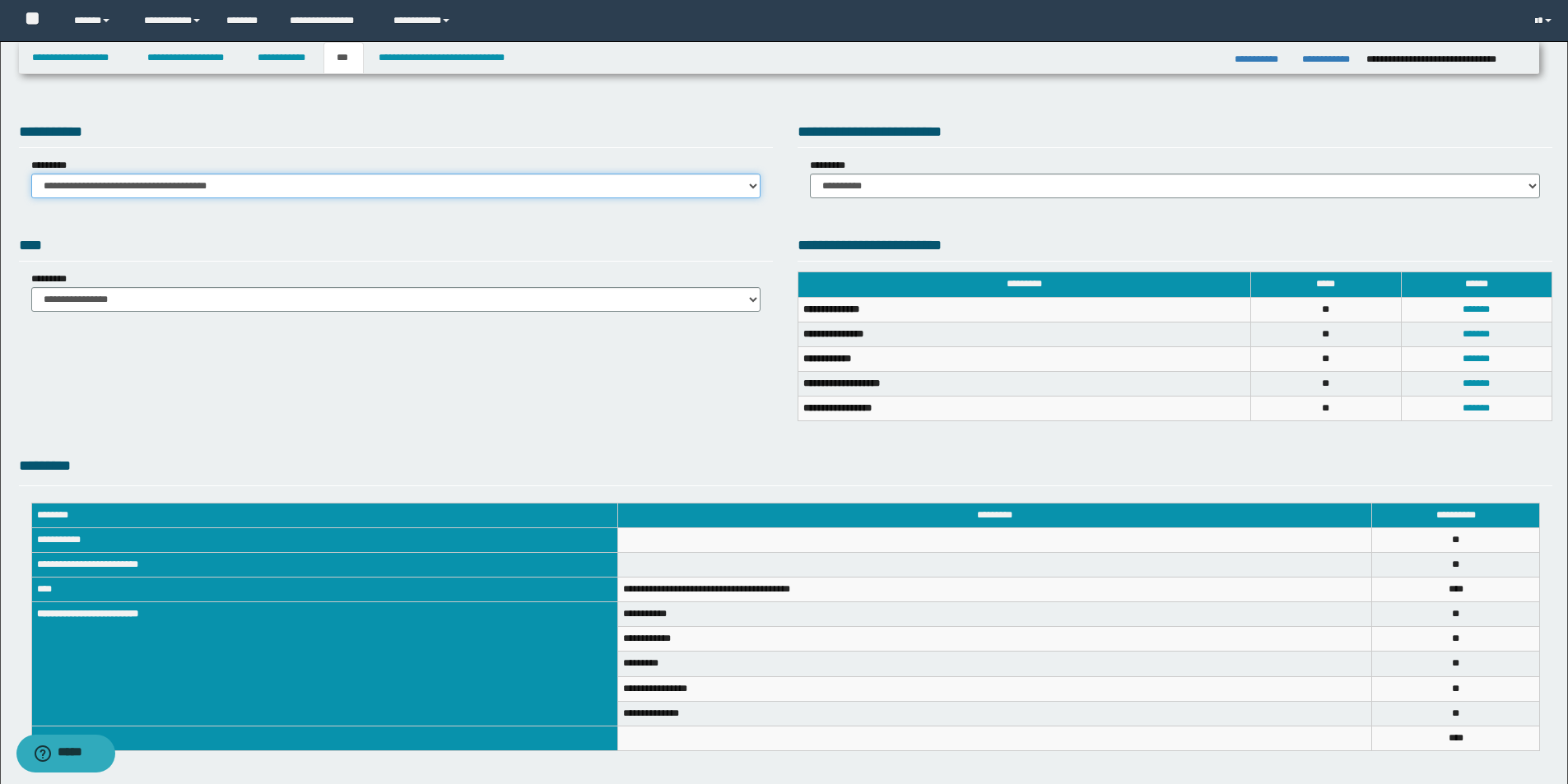 click on "**********" at bounding box center [396, 186] 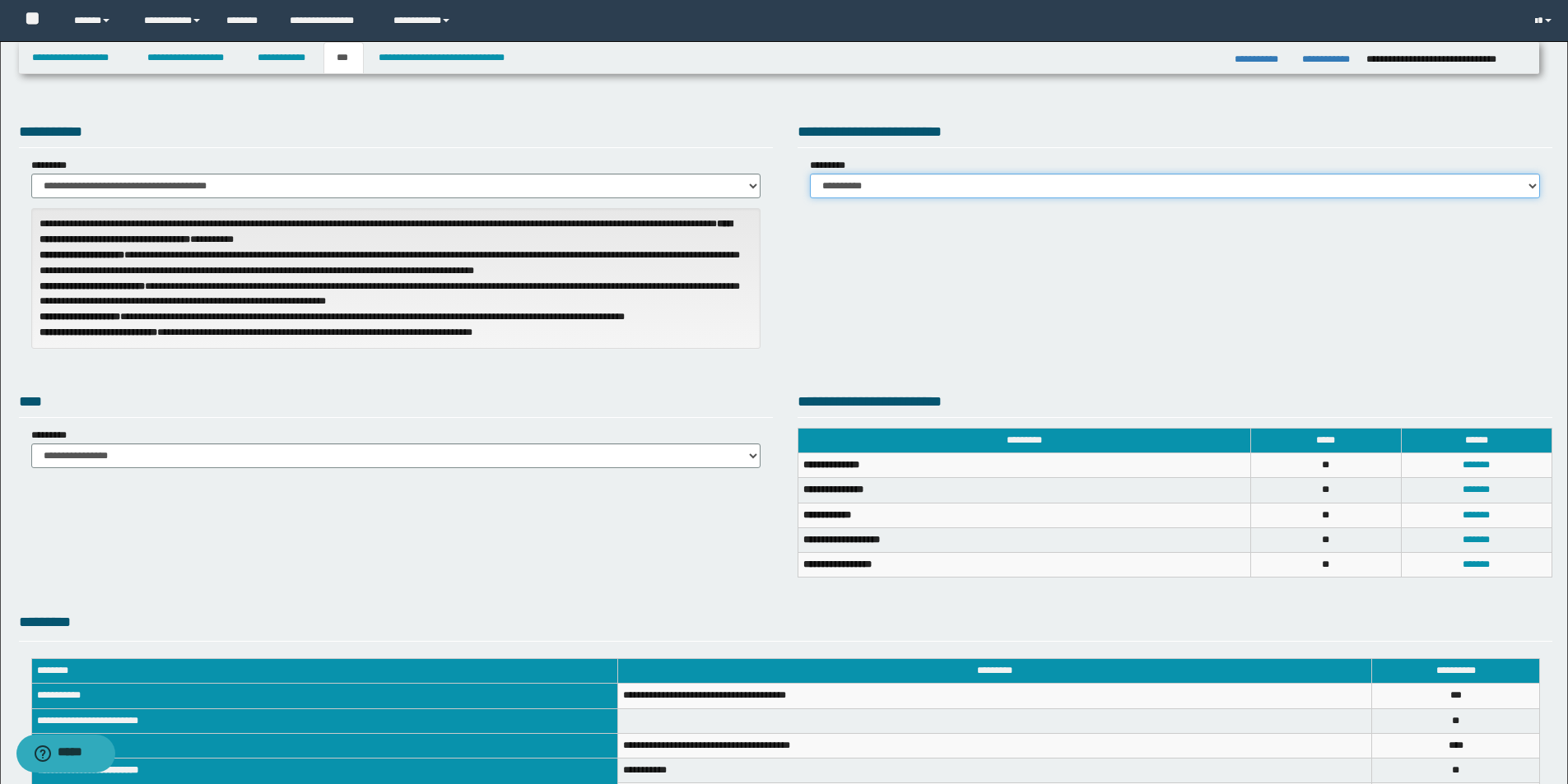 click on "**********" at bounding box center (1175, 186) 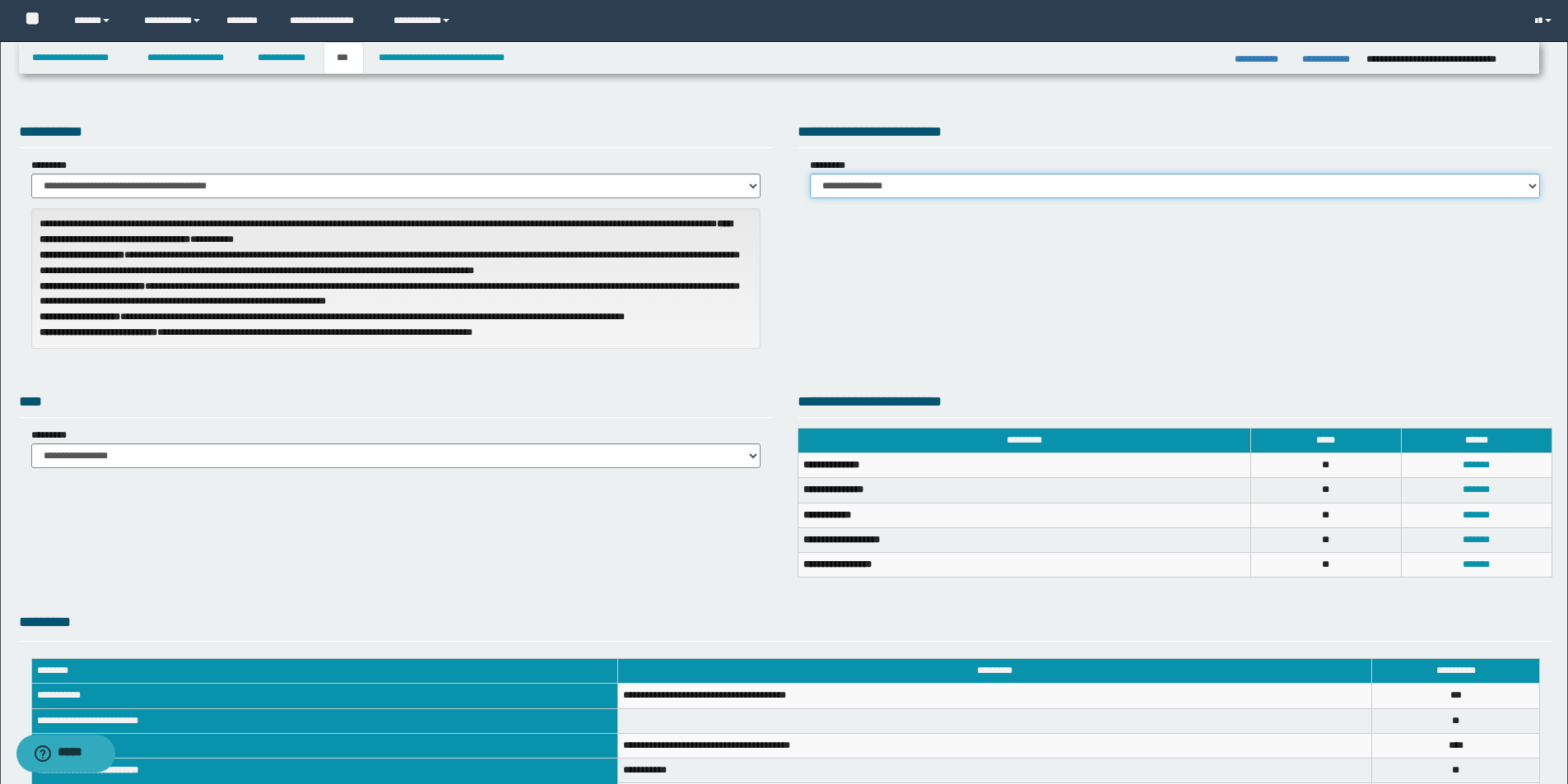 click on "**********" at bounding box center (1175, 186) 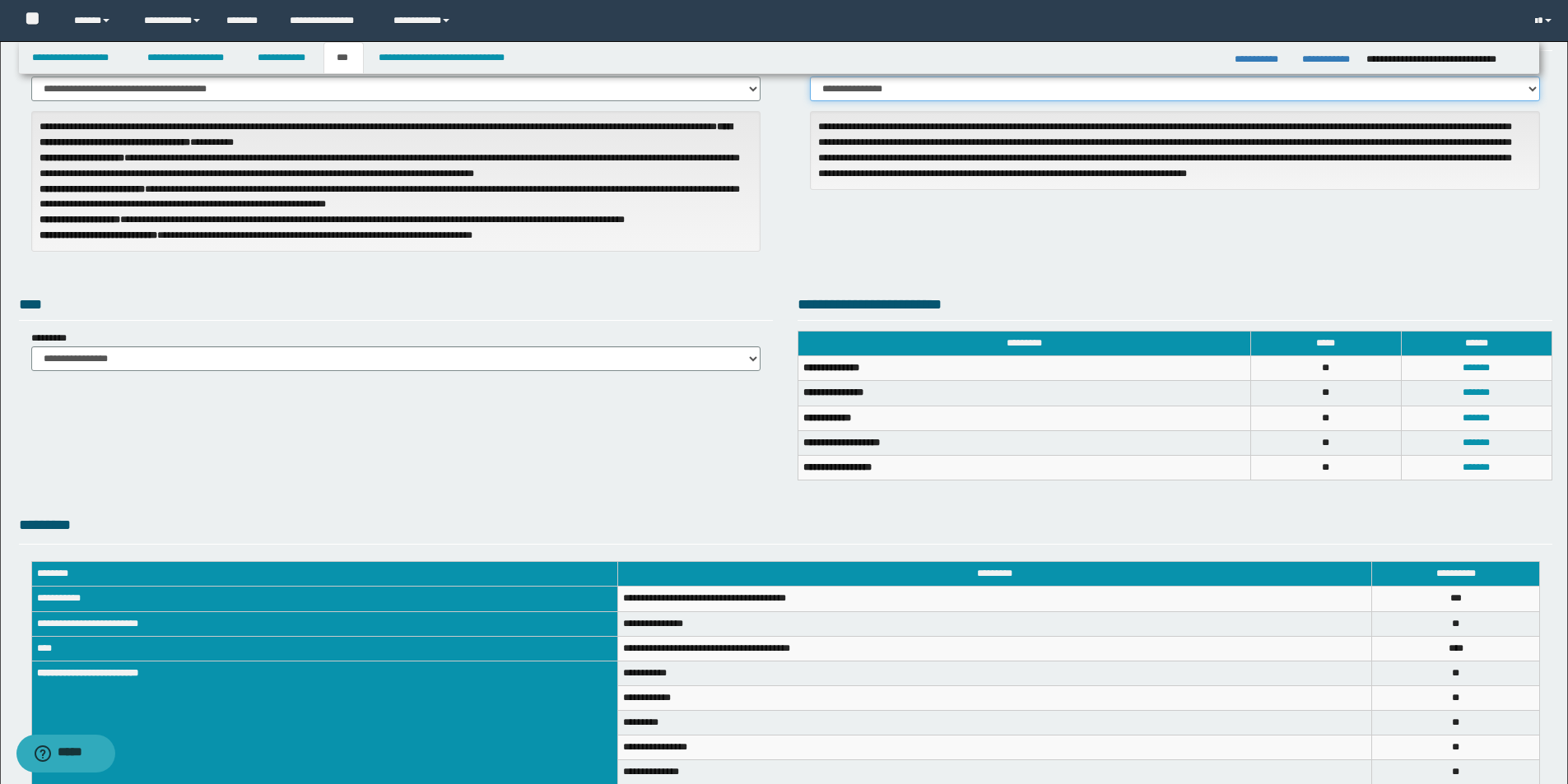 scroll, scrollTop: 0, scrollLeft: 0, axis: both 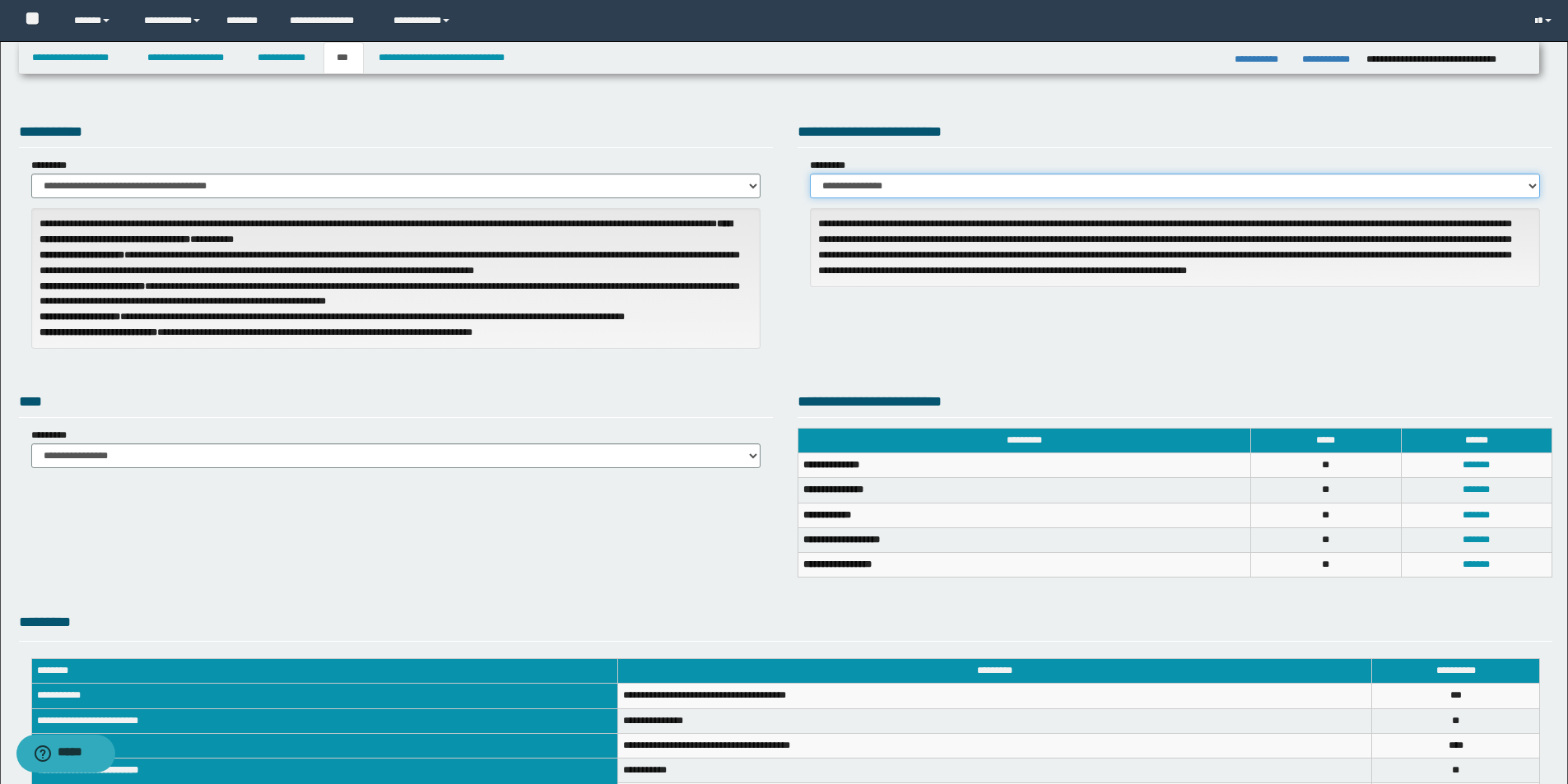 click on "**********" at bounding box center [1175, 186] 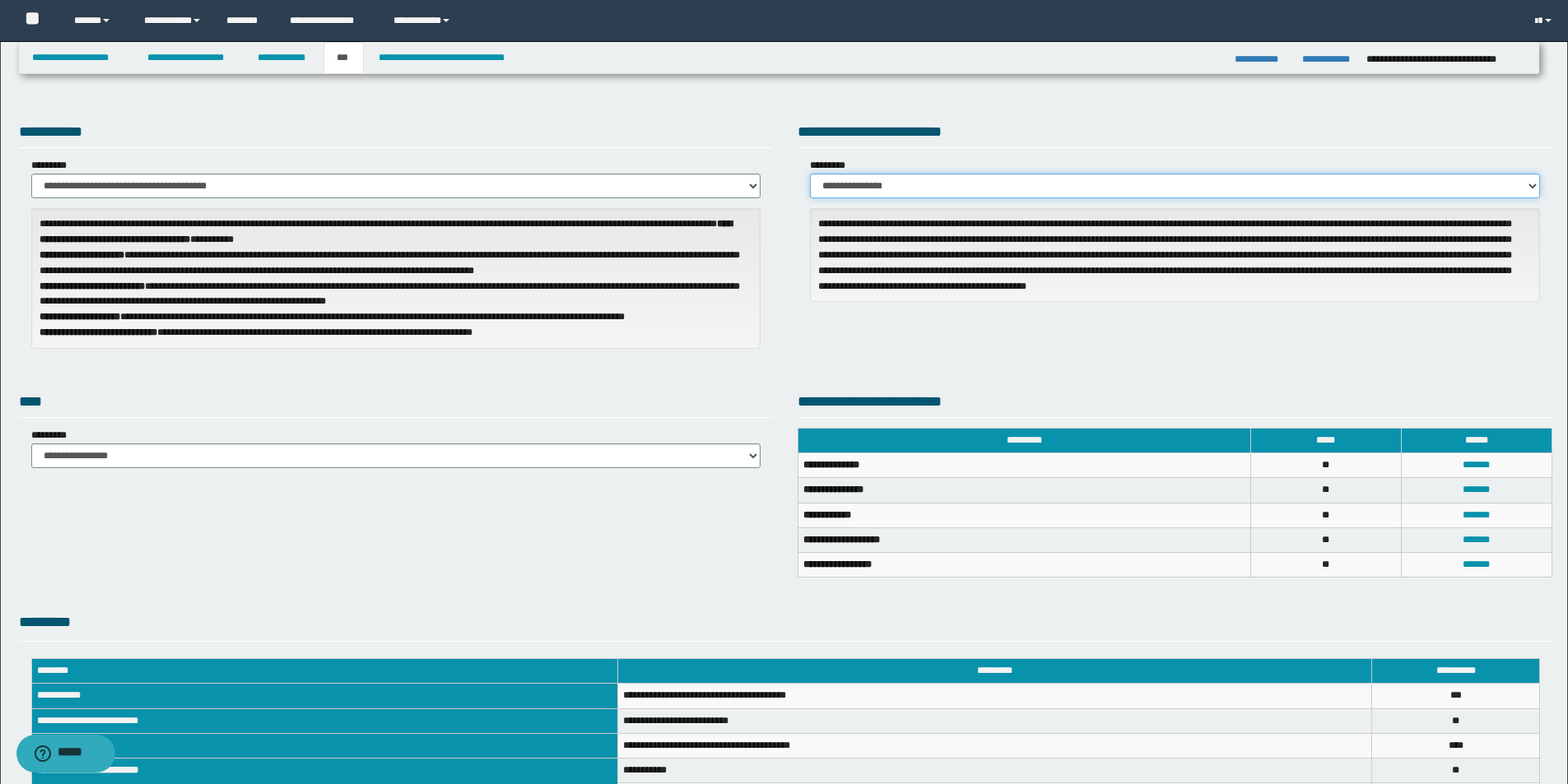 click on "**********" at bounding box center [1175, 186] 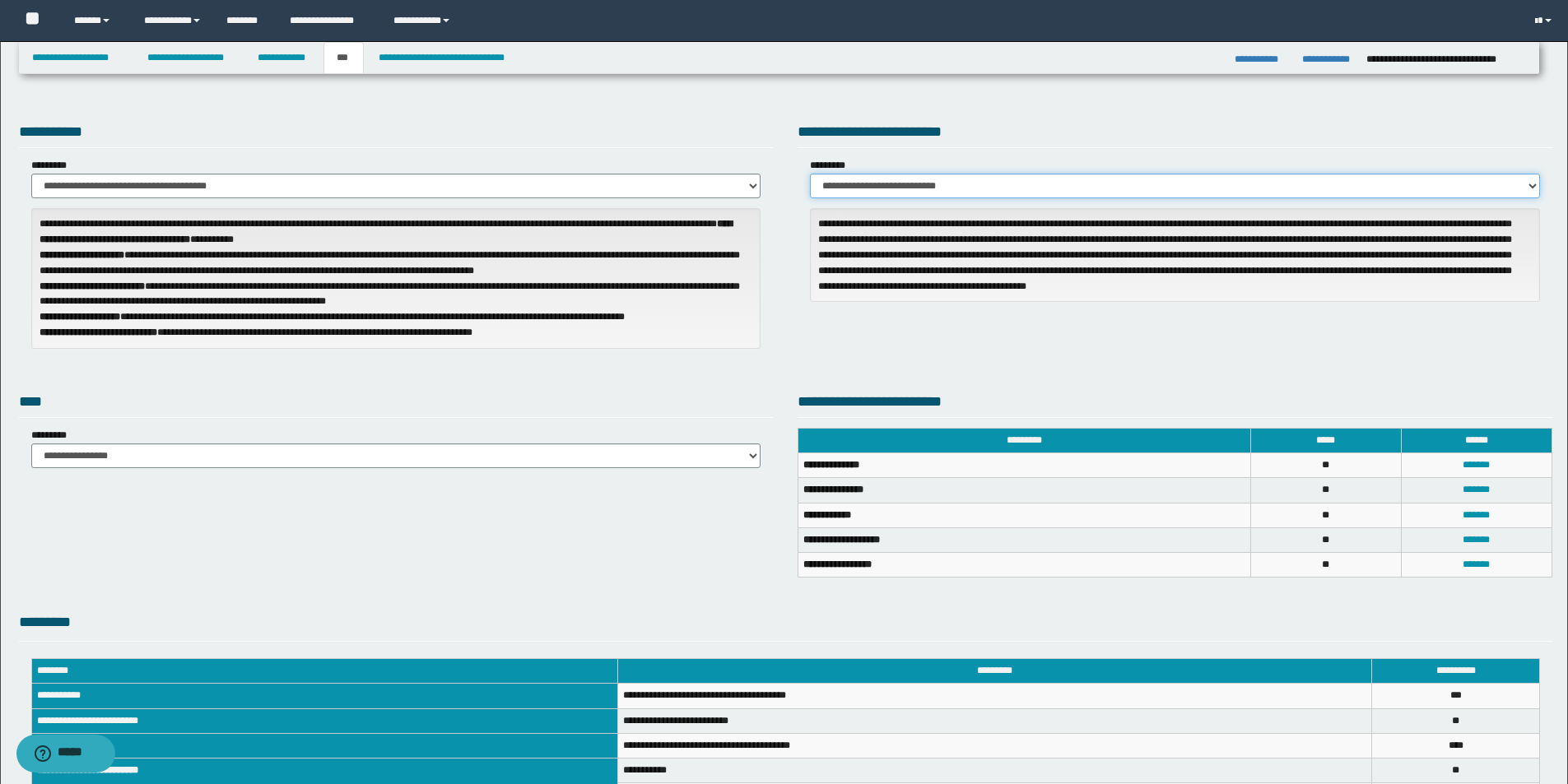 click on "**********" at bounding box center [1175, 186] 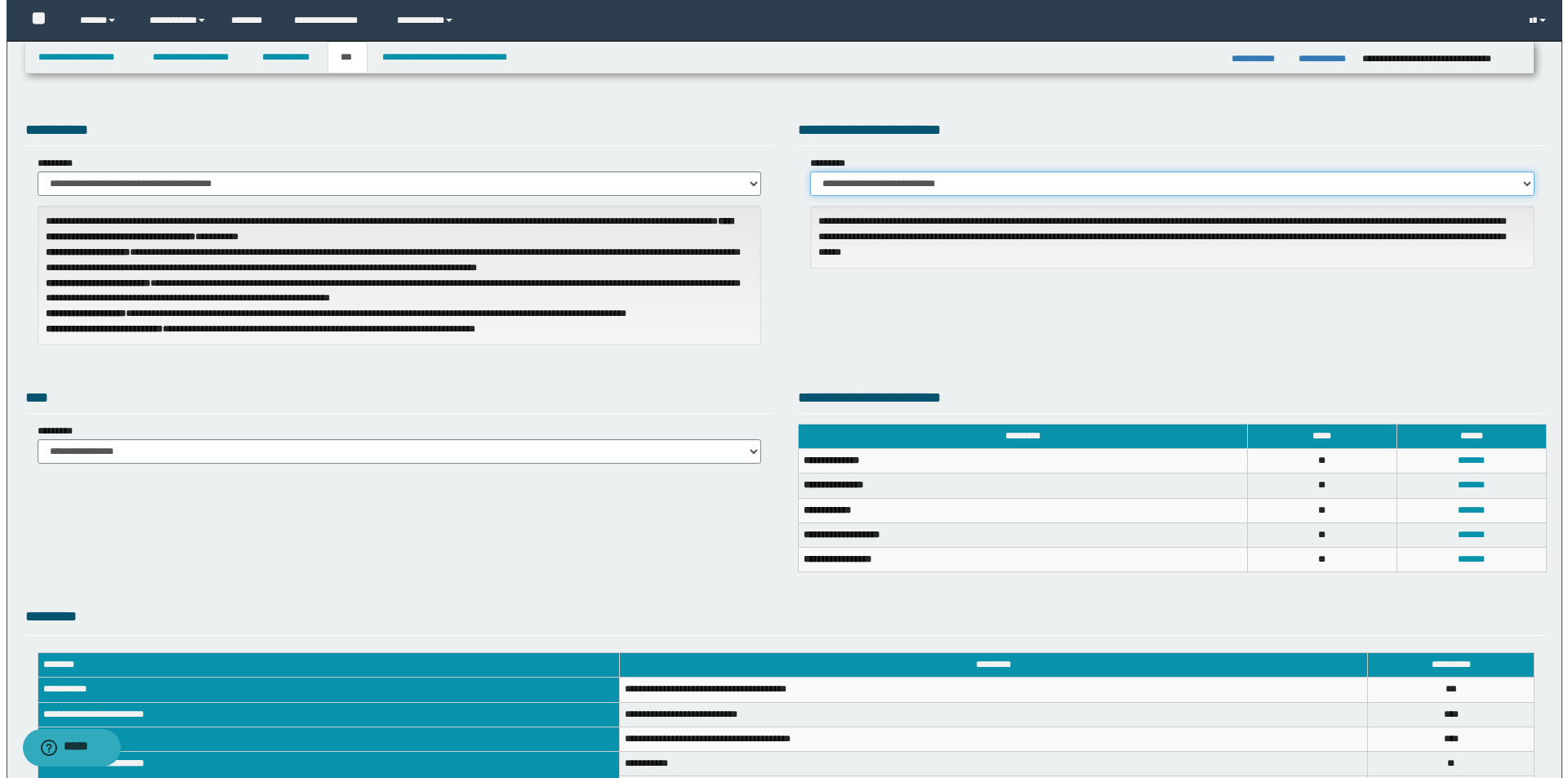 scroll, scrollTop: 0, scrollLeft: 0, axis: both 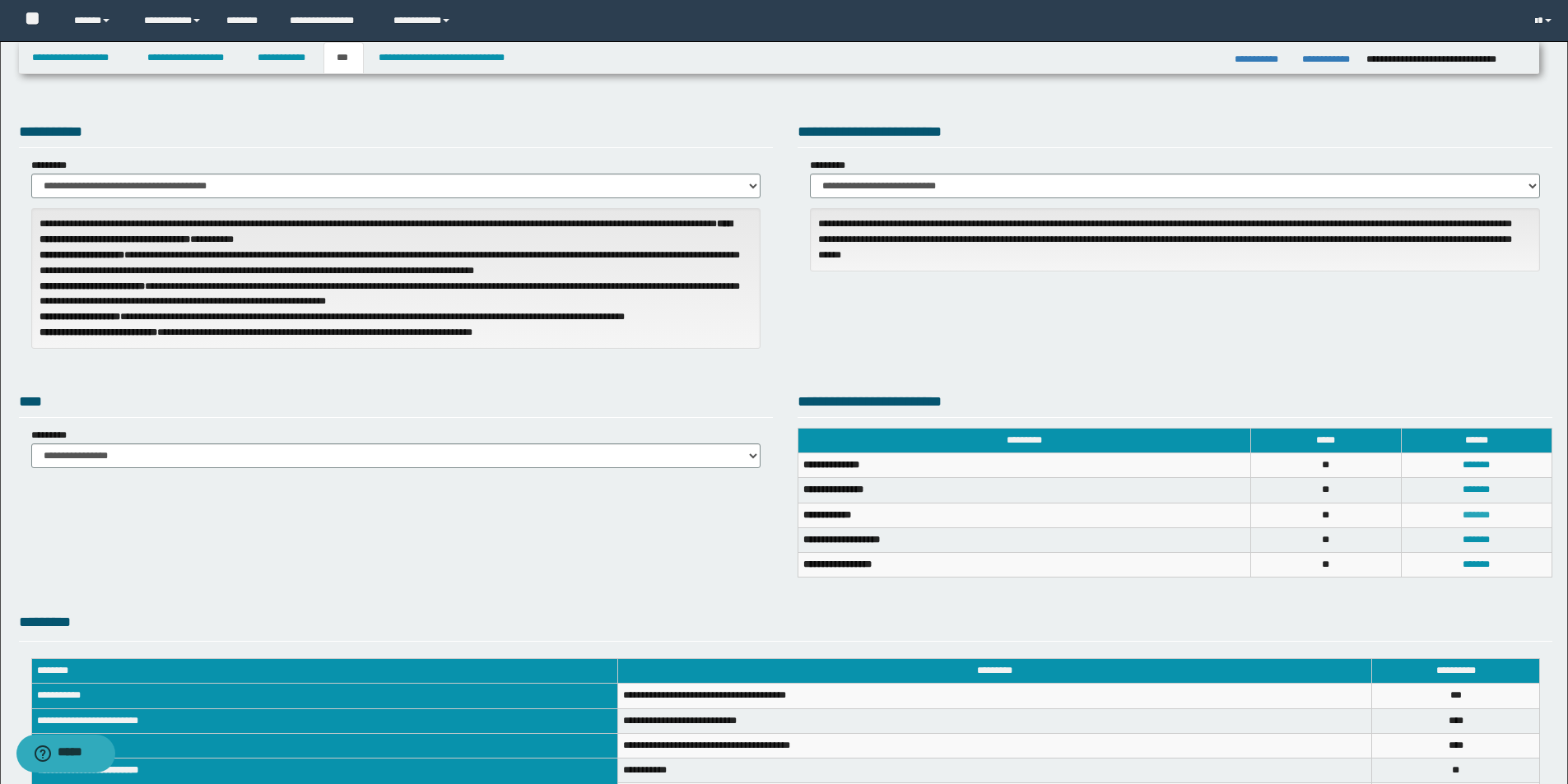 click on "*******" at bounding box center (1476, 515) 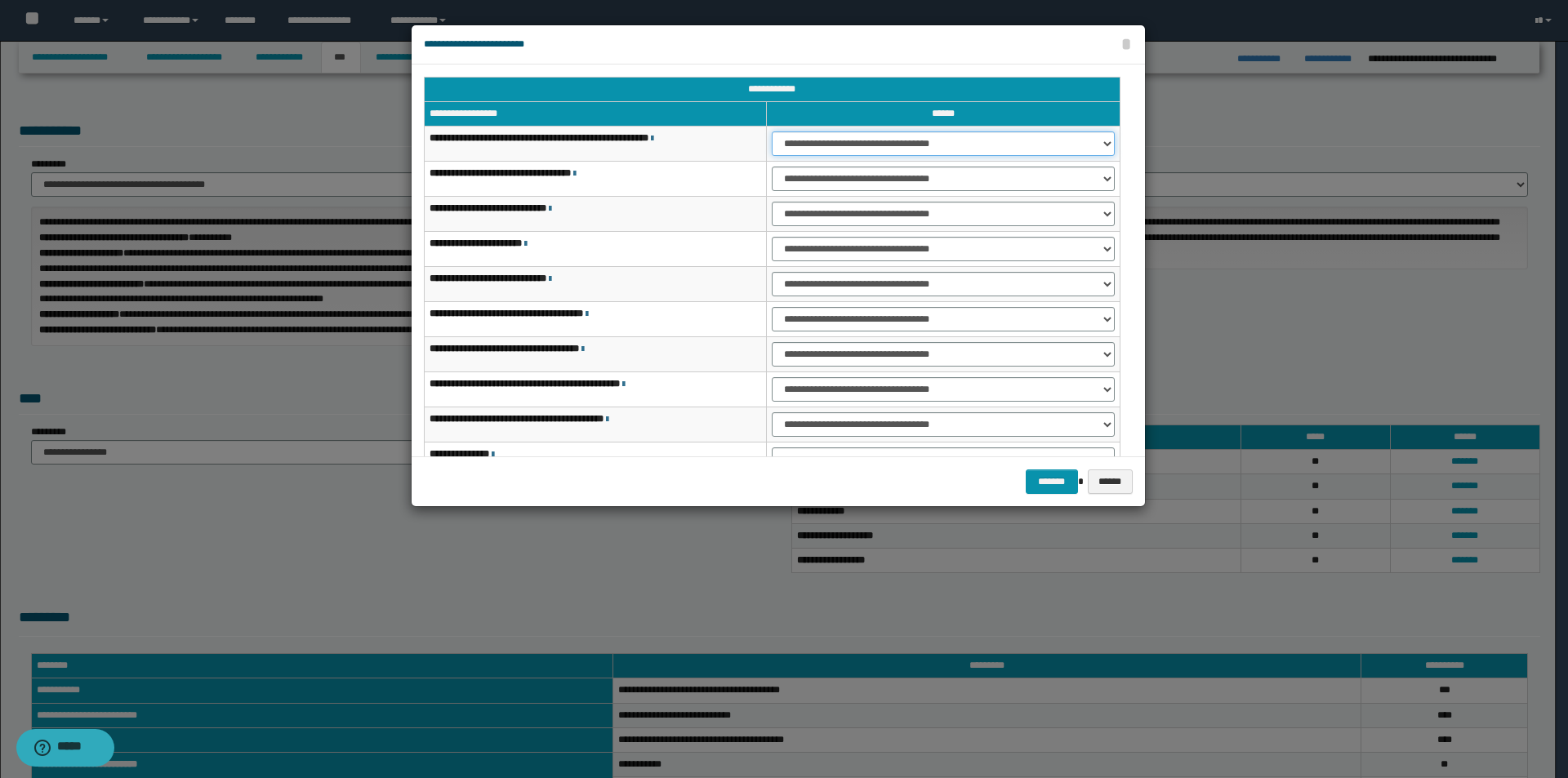 click on "**********" at bounding box center [943, 144] 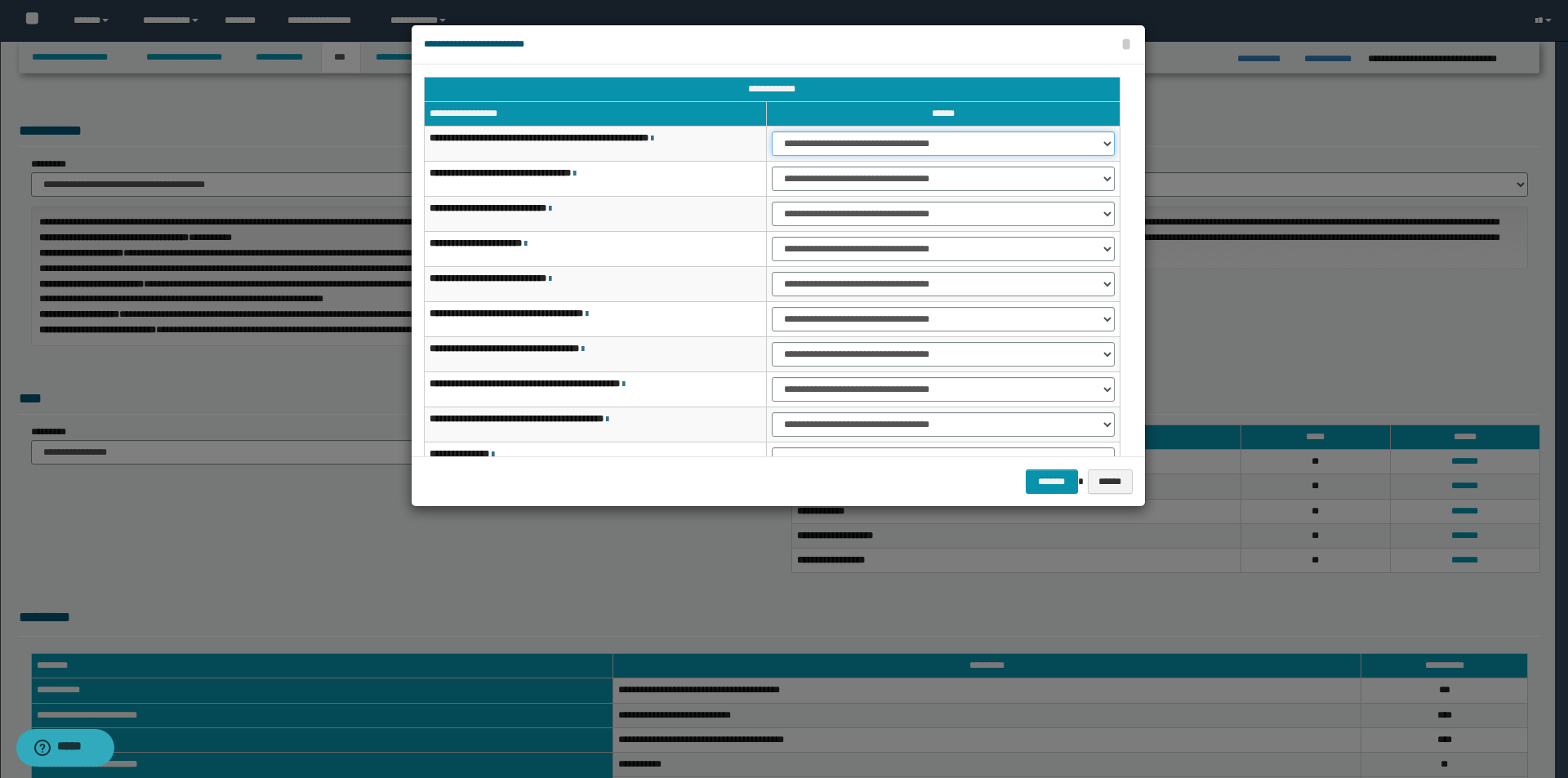 click on "**********" at bounding box center [943, 144] 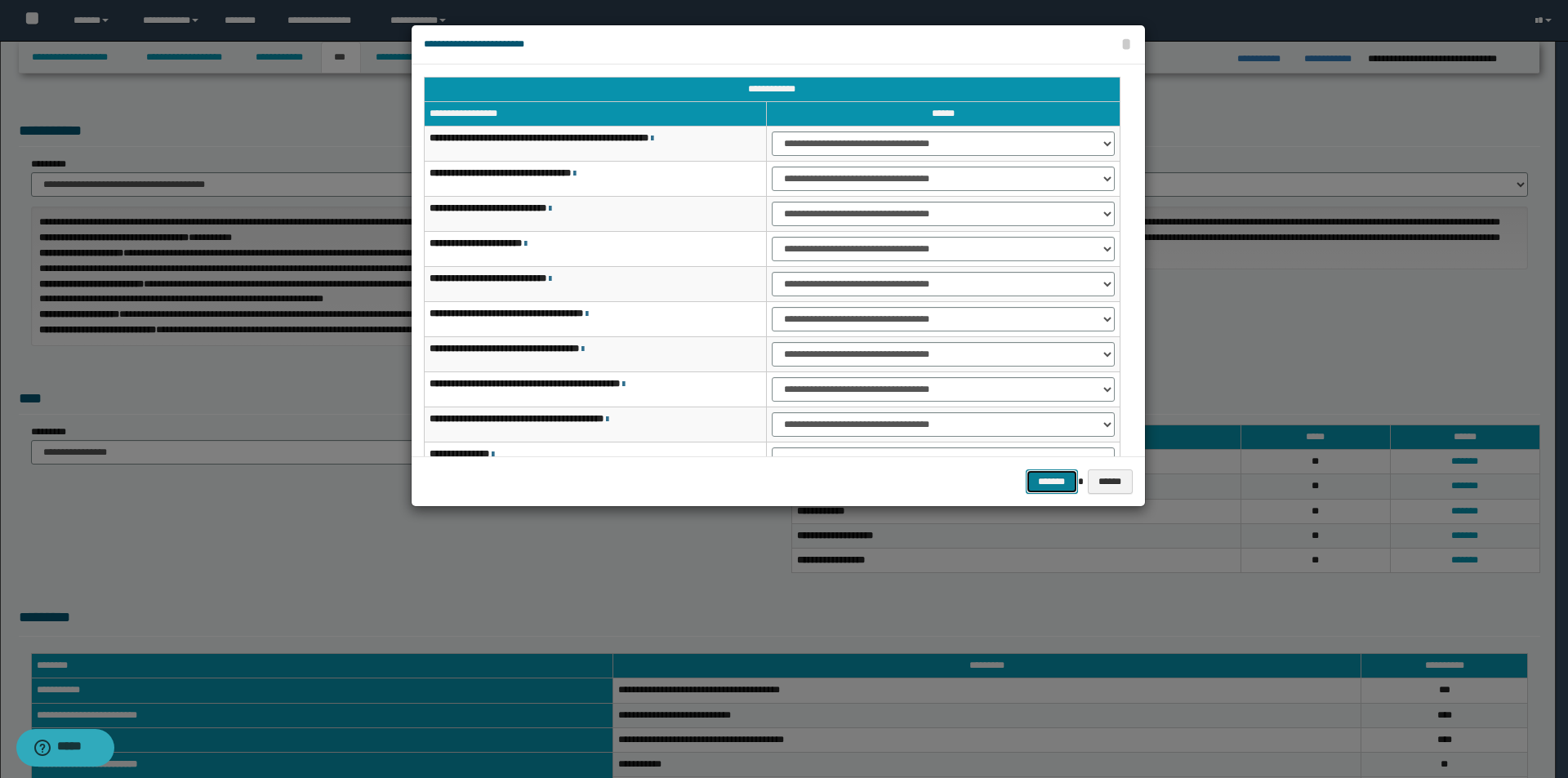 click on "*******" at bounding box center (1052, 482) 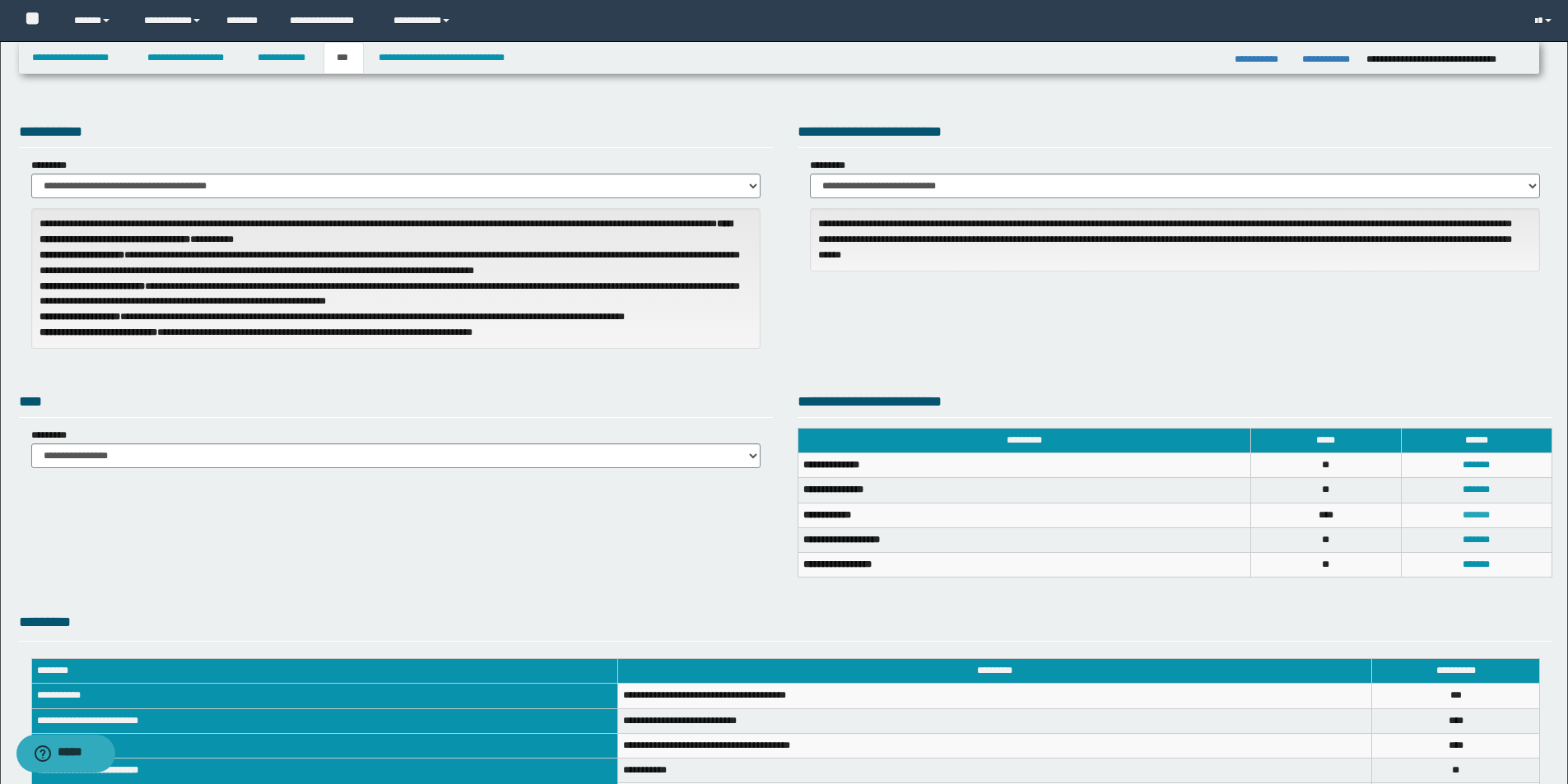 click on "*******" at bounding box center (1476, 515) 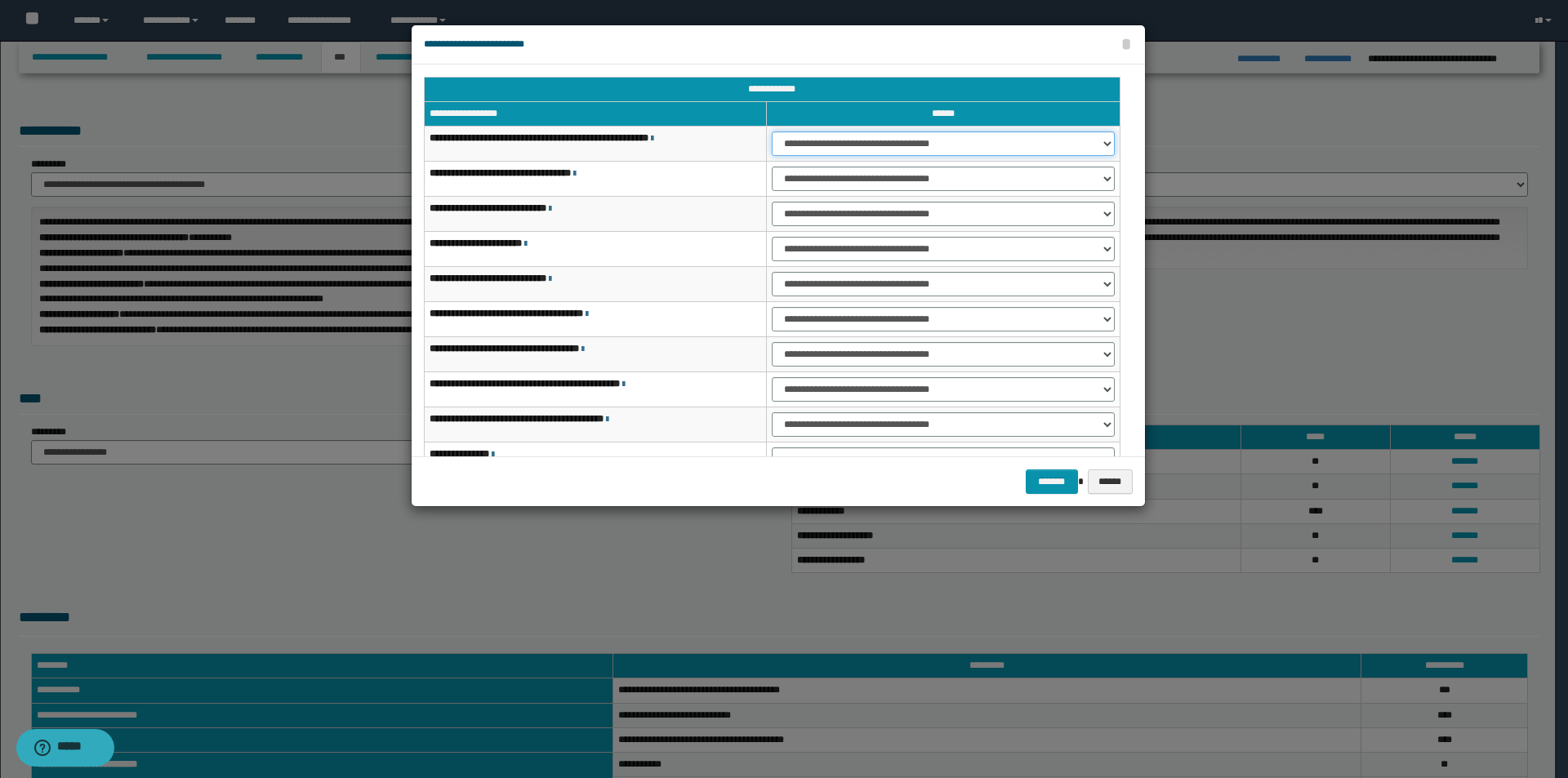 click on "**********" at bounding box center [943, 144] 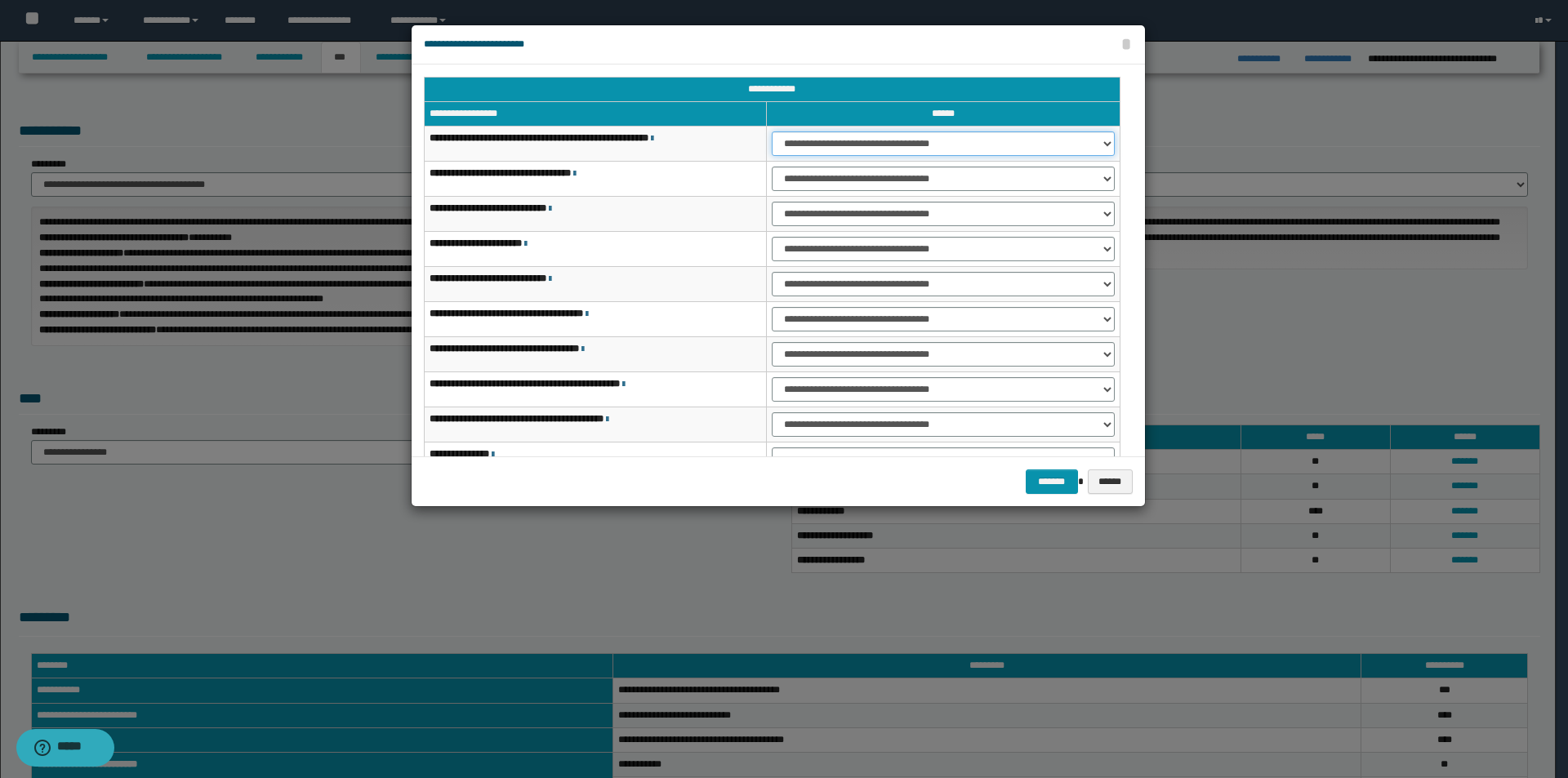 select on "***" 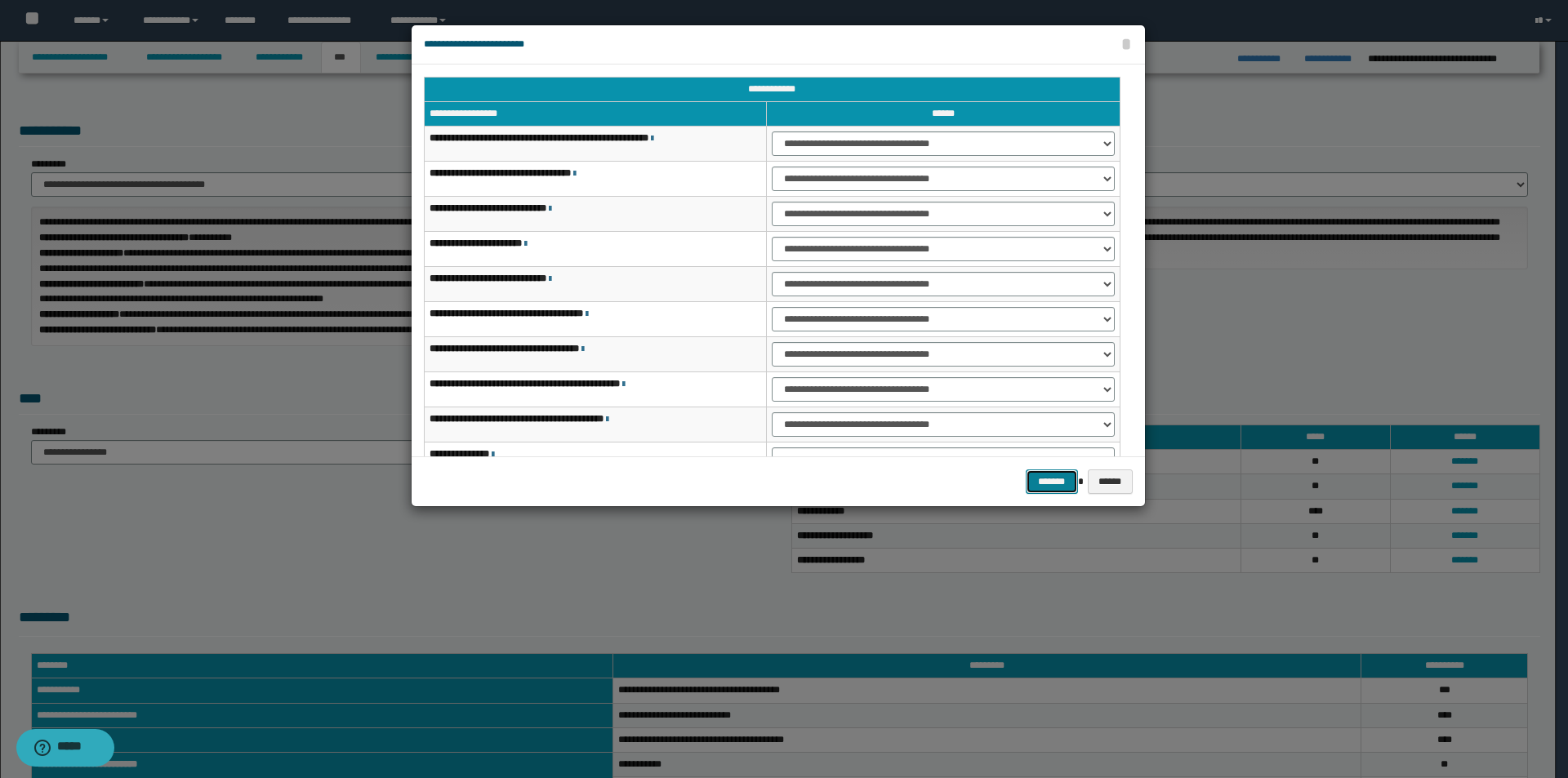 click on "*******" at bounding box center [1052, 482] 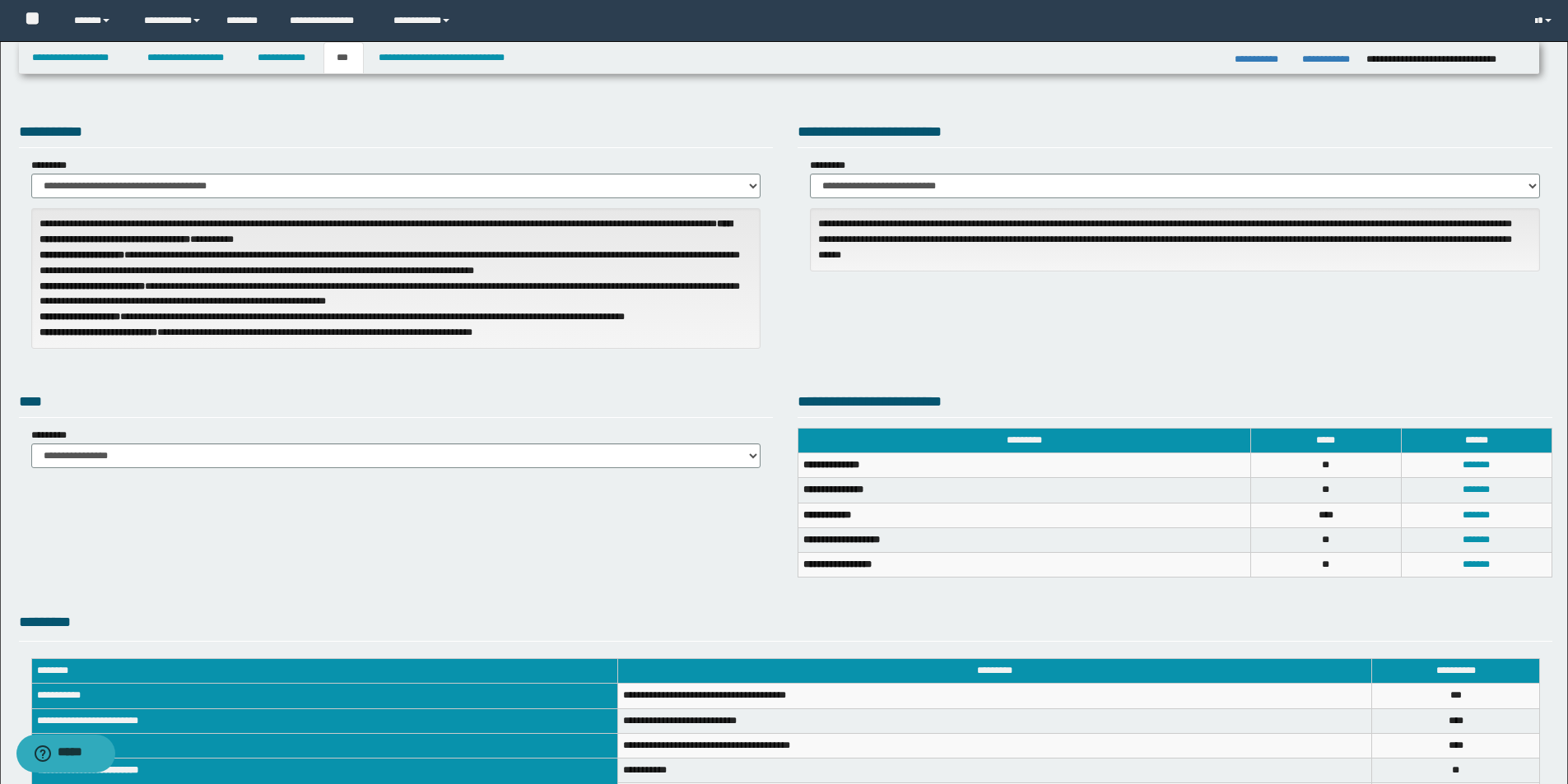 click on "*******" at bounding box center [1476, 515] 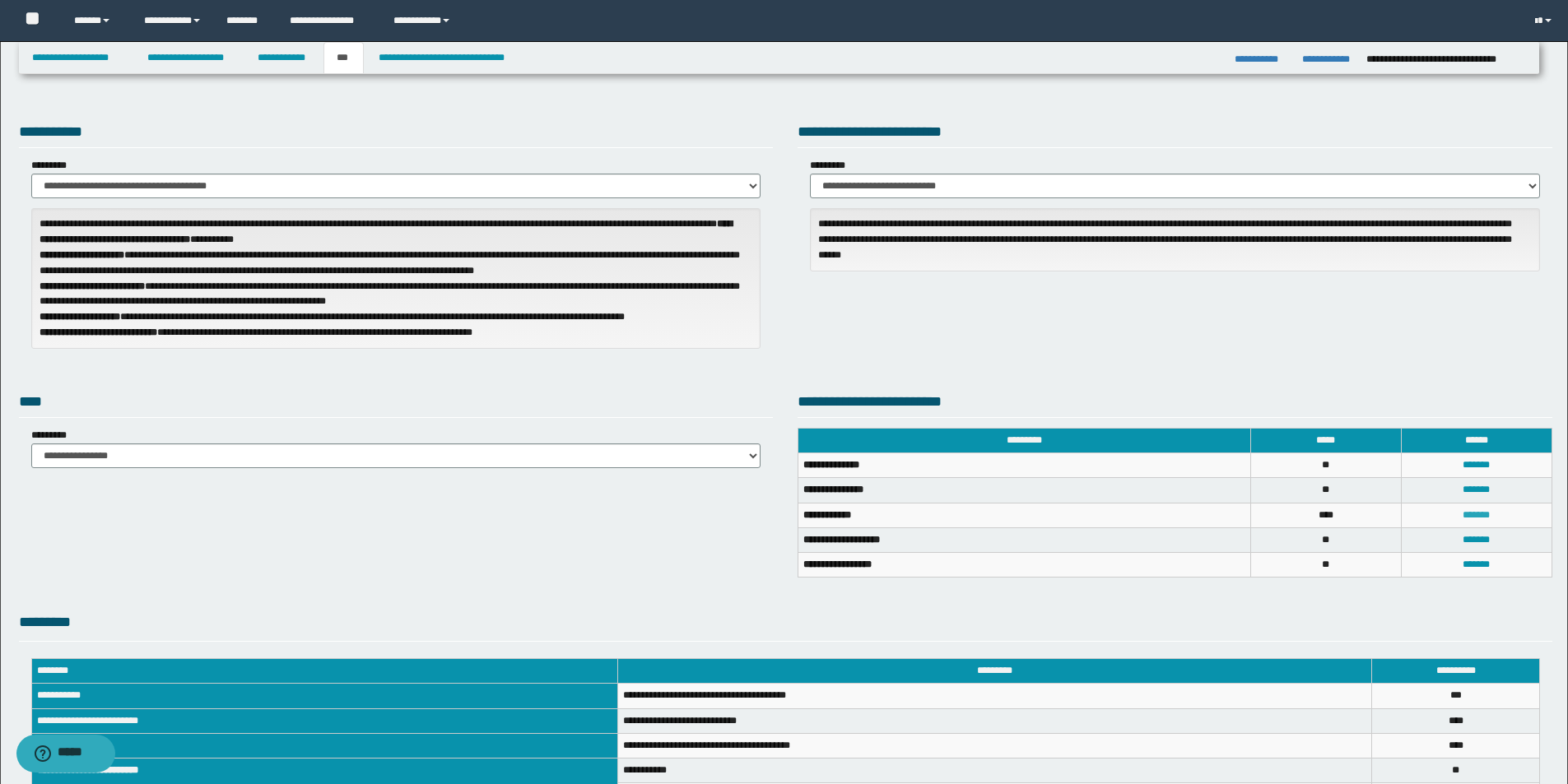 click on "*******" at bounding box center (1476, 515) 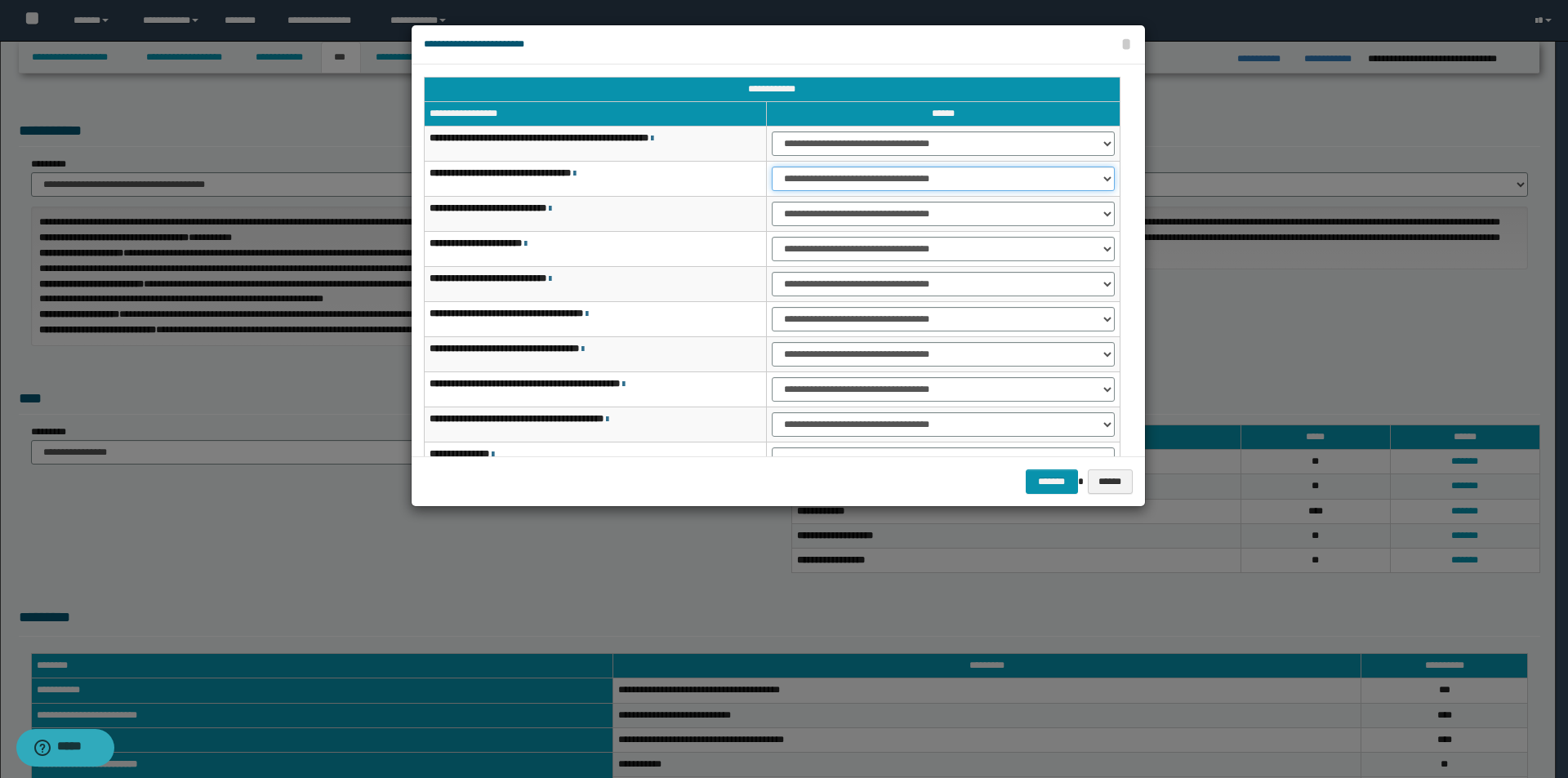 click on "**********" at bounding box center [943, 179] 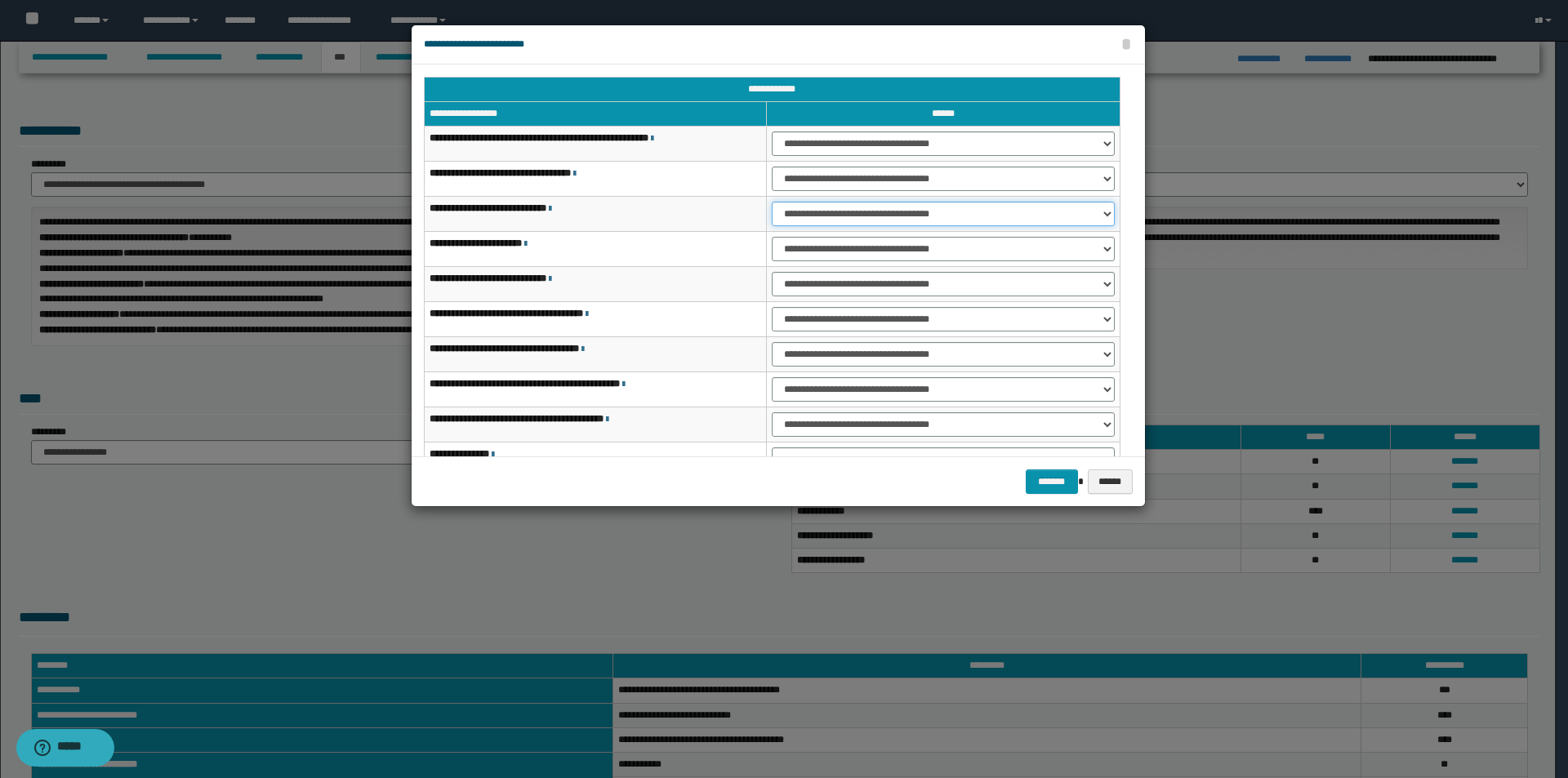 click on "**********" at bounding box center [943, 214] 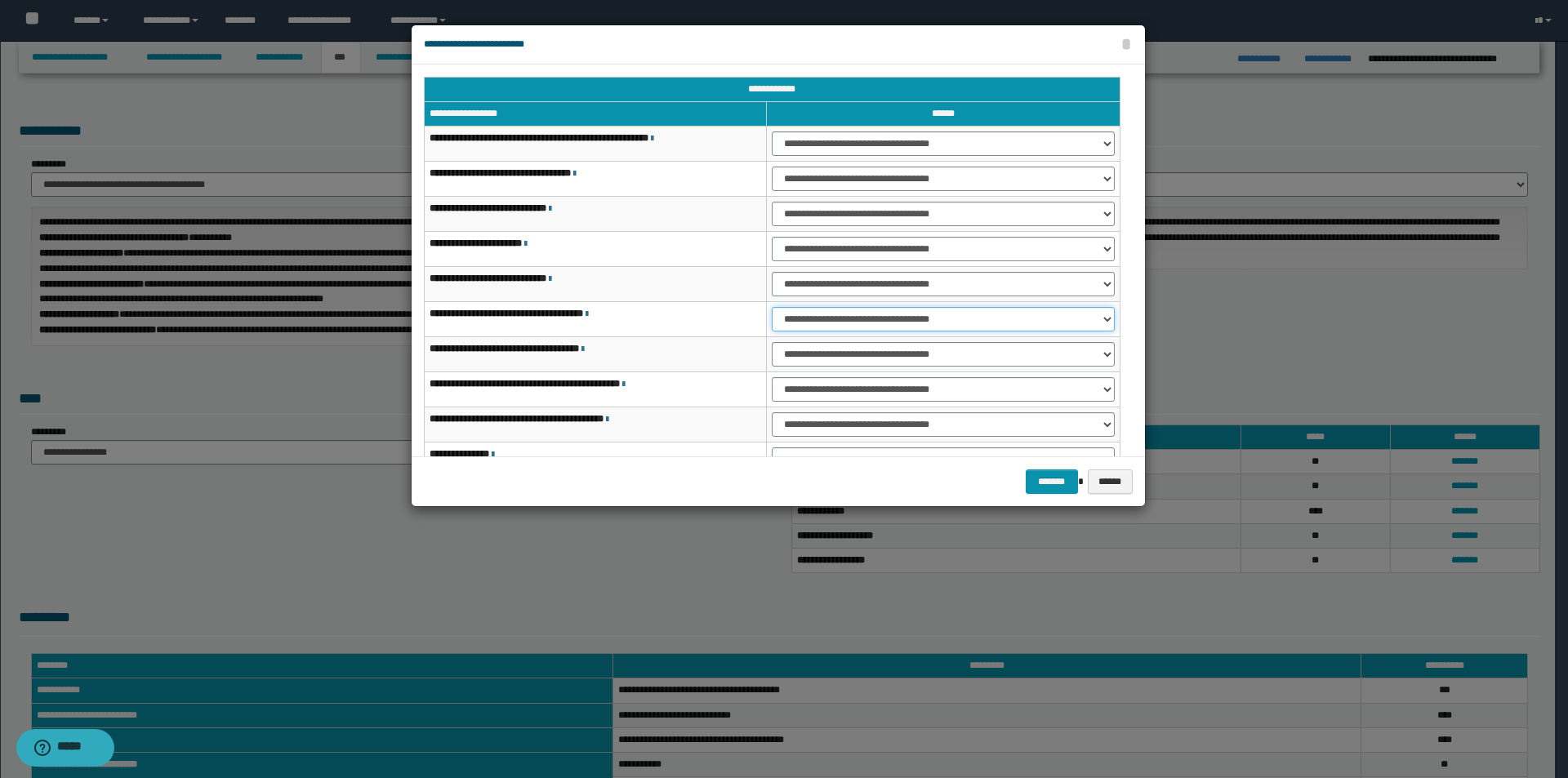 click on "**********" at bounding box center (943, 319) 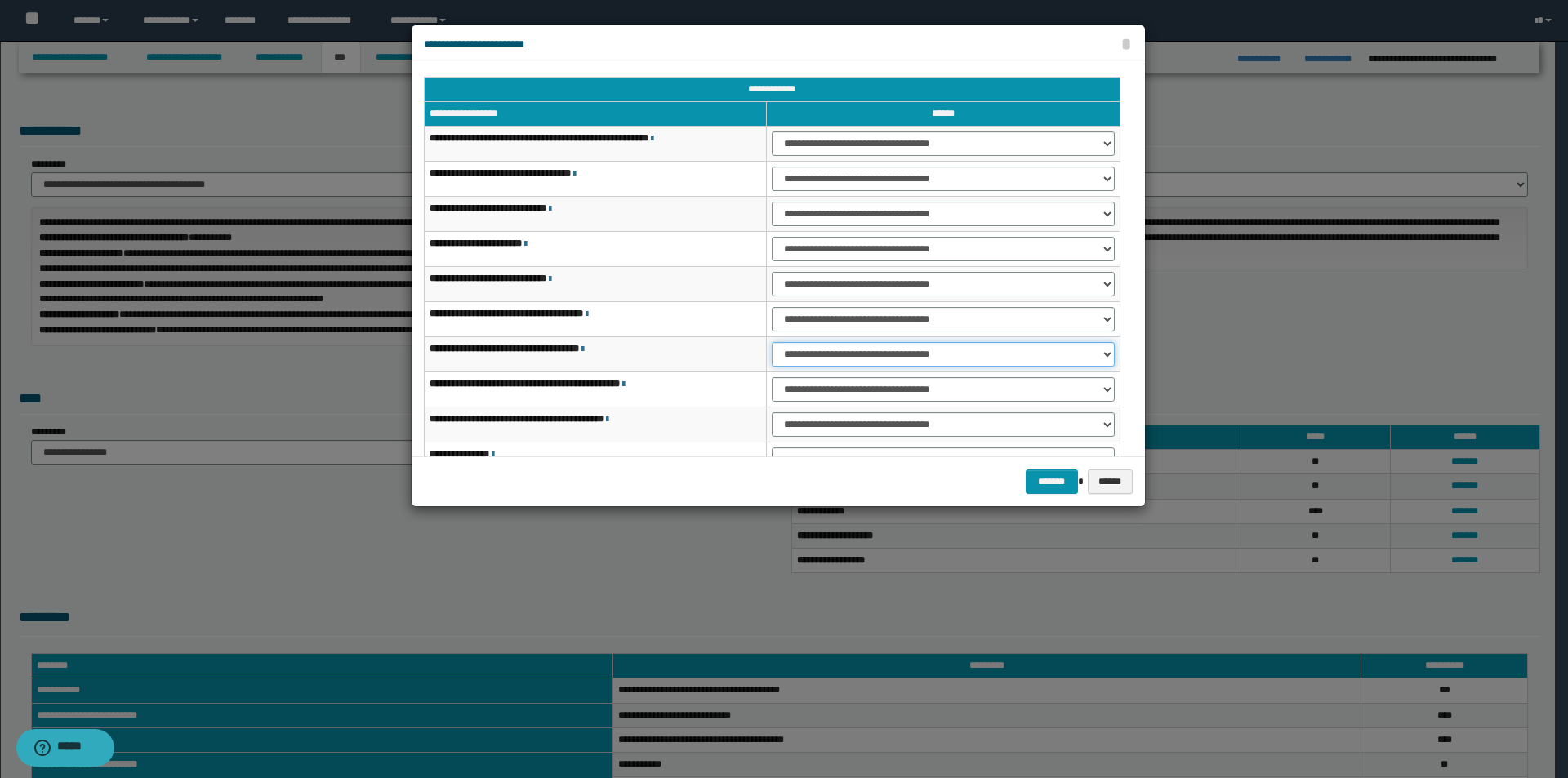 click on "**********" at bounding box center (943, 354) 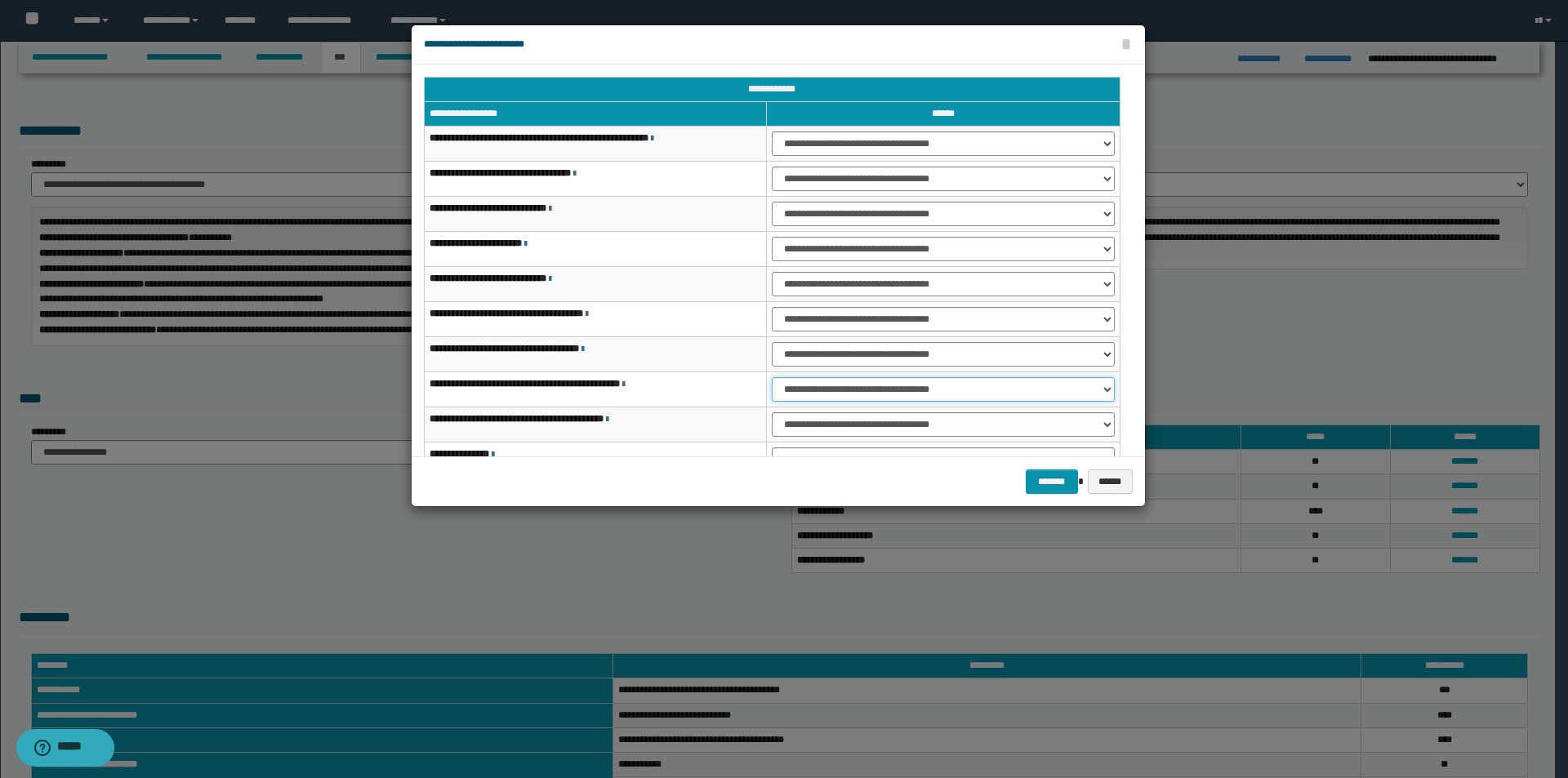 click on "**********" at bounding box center (943, 389) 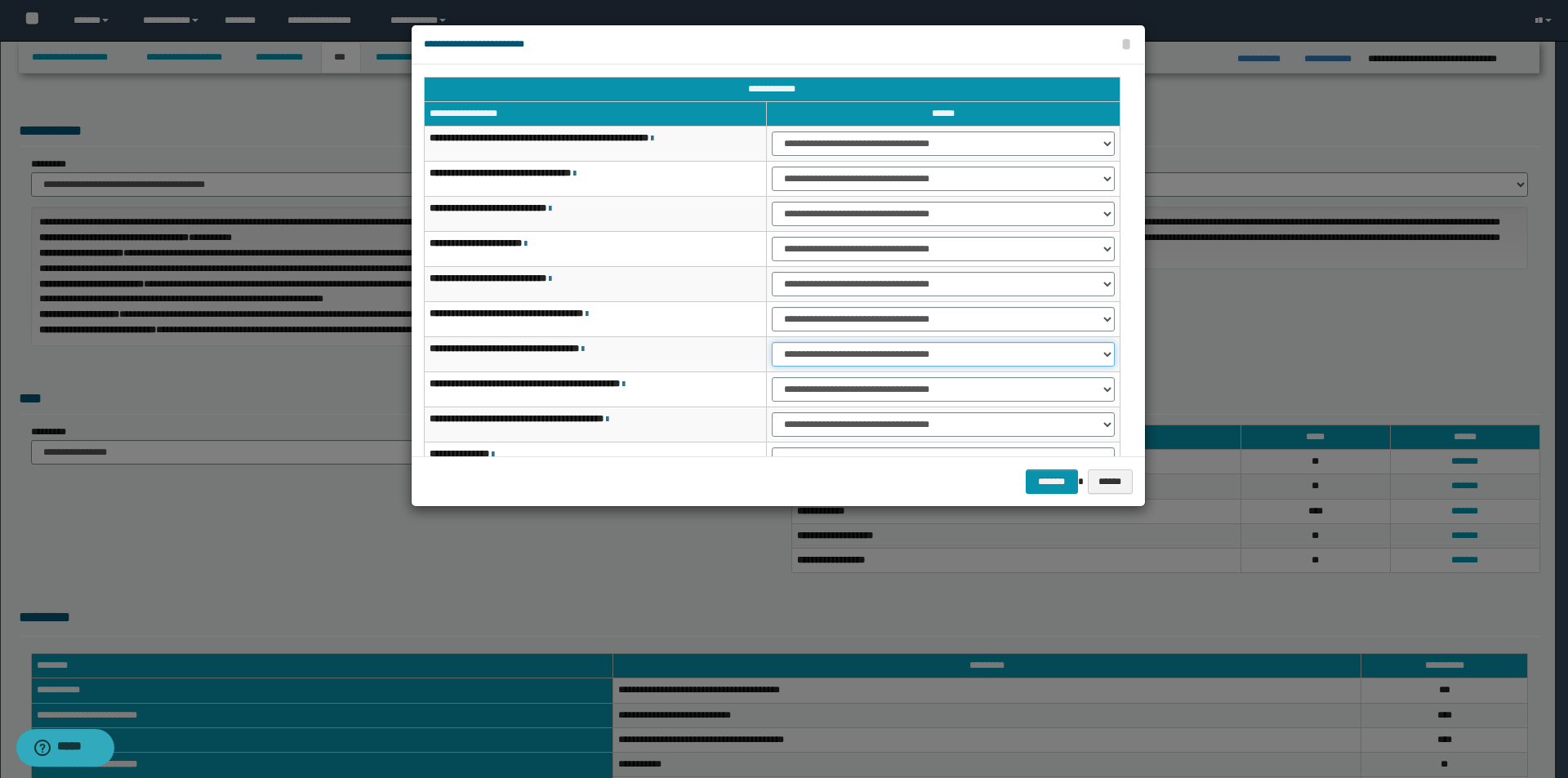 click on "**********" at bounding box center [943, 354] 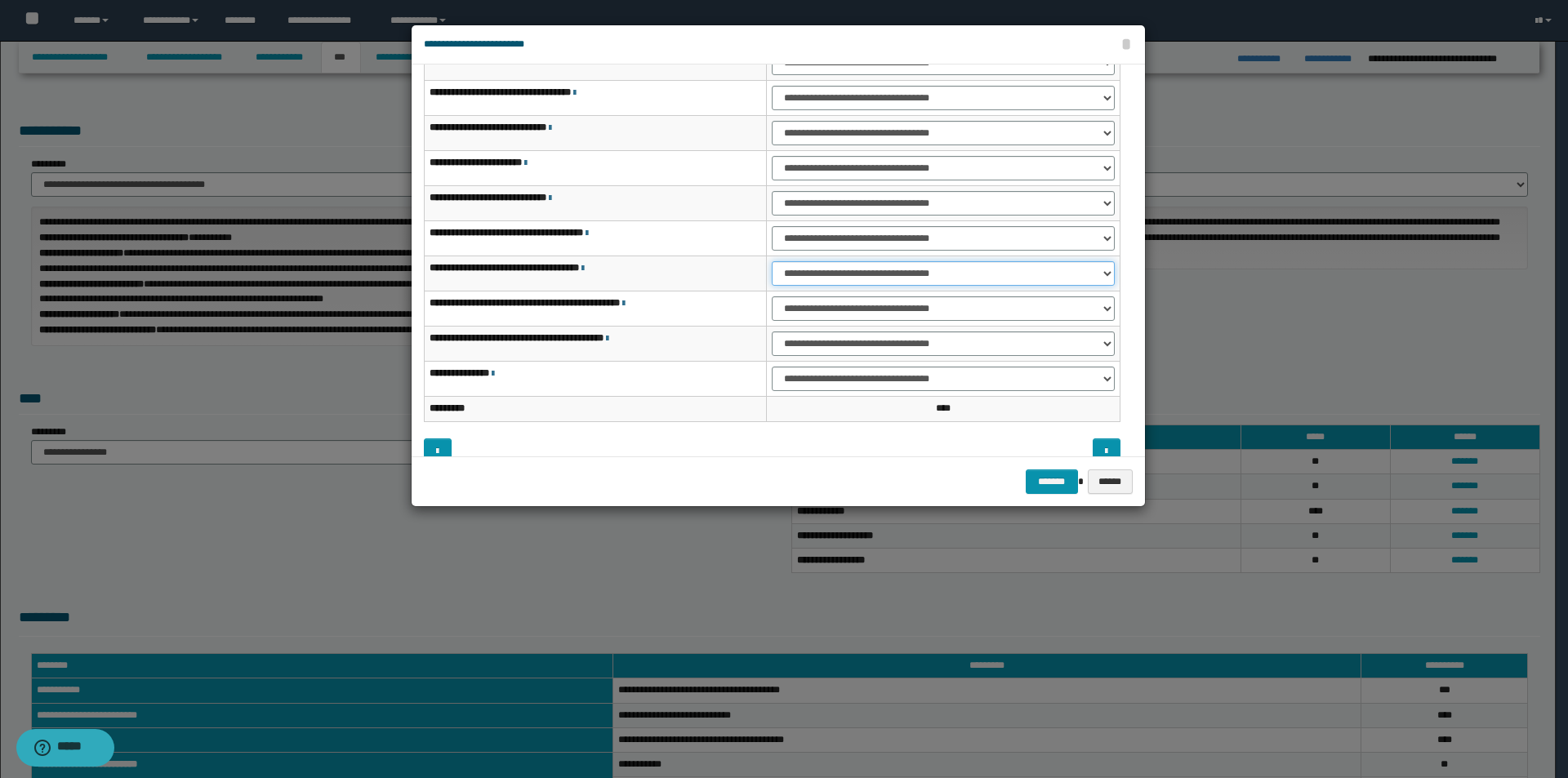 scroll, scrollTop: 82, scrollLeft: 0, axis: vertical 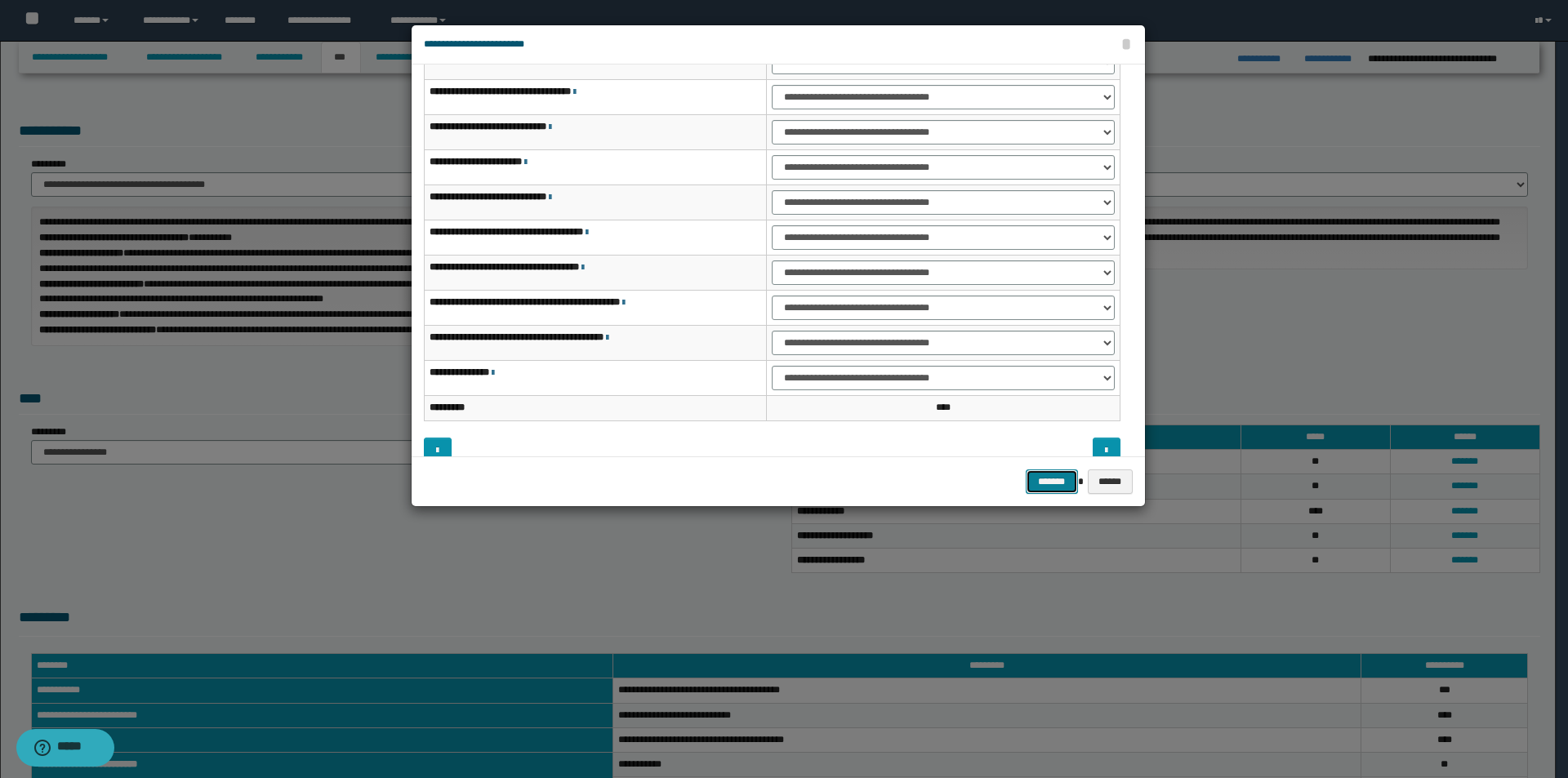 click on "*******" at bounding box center (1052, 482) 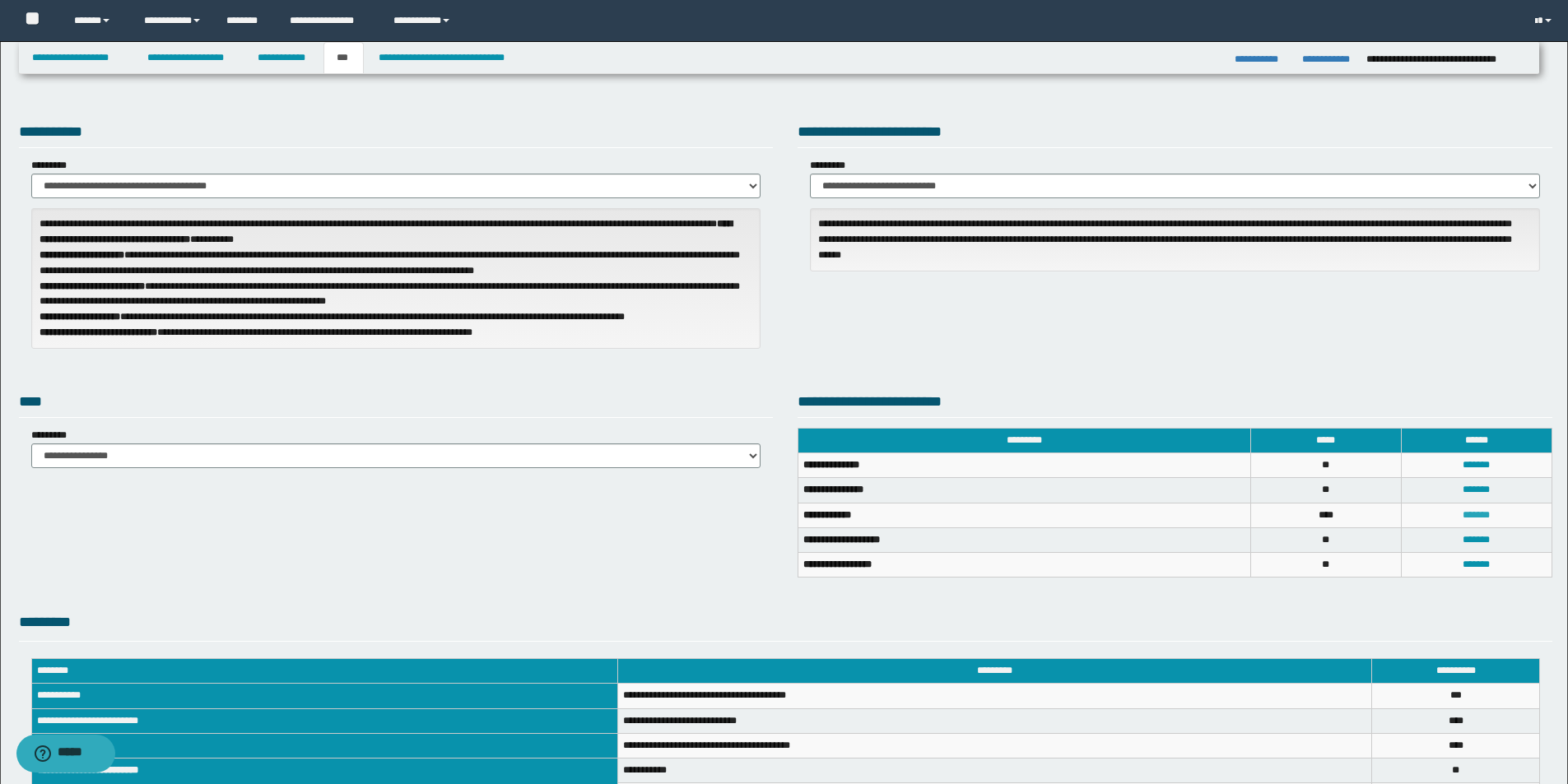 click on "*******" at bounding box center (1476, 515) 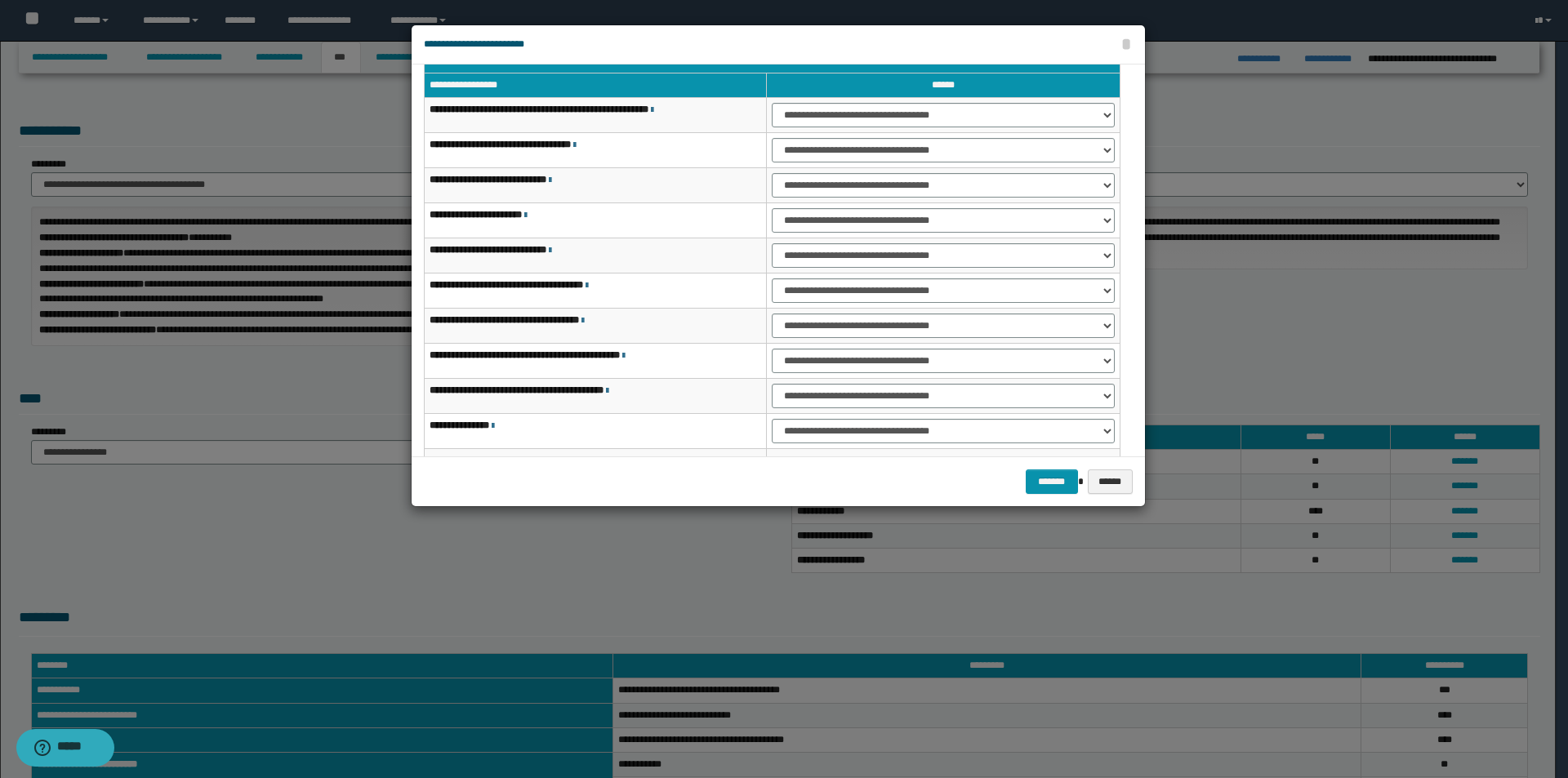 scroll, scrollTop: 0, scrollLeft: 0, axis: both 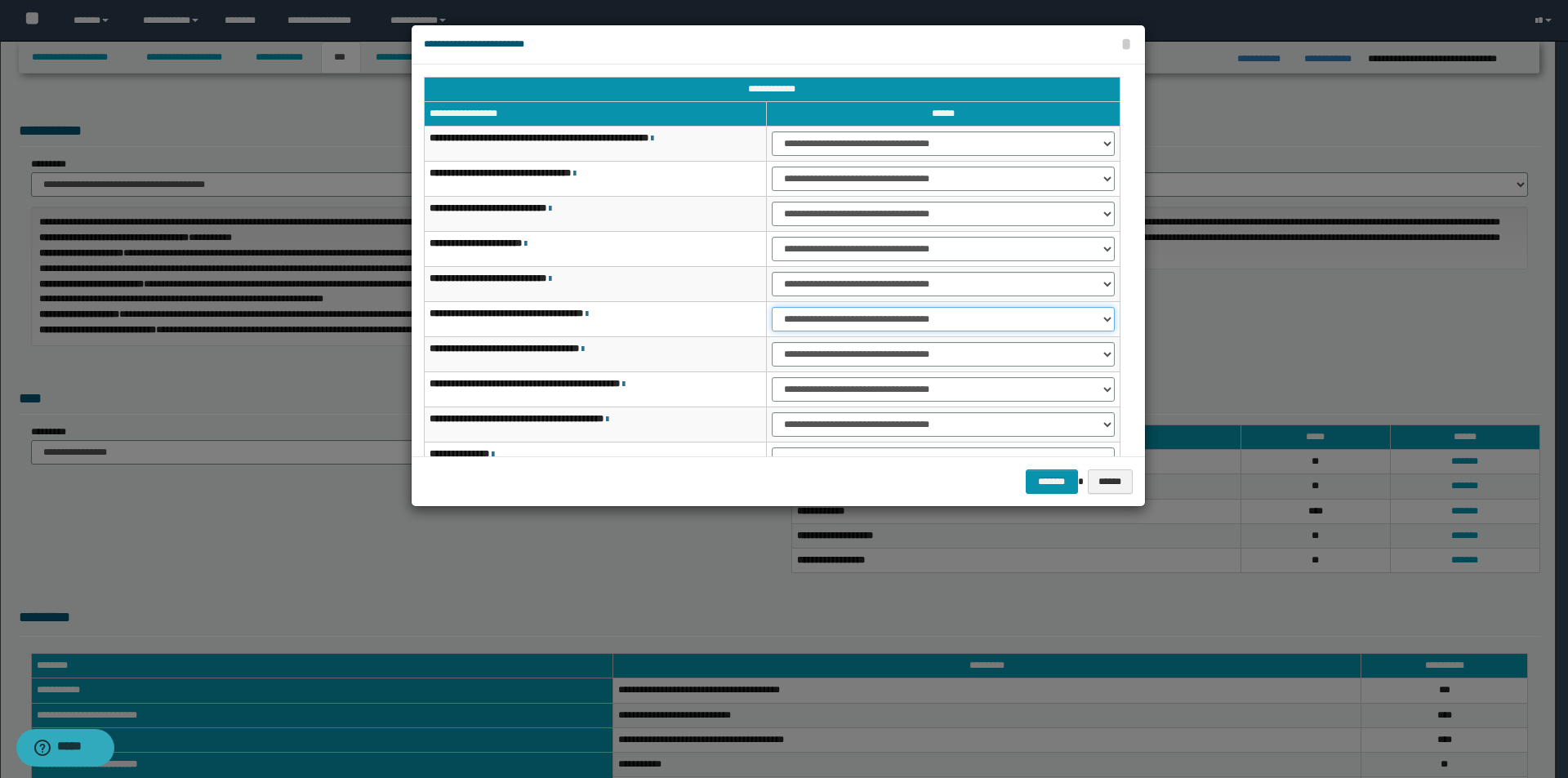 click on "**********" at bounding box center (943, 319) 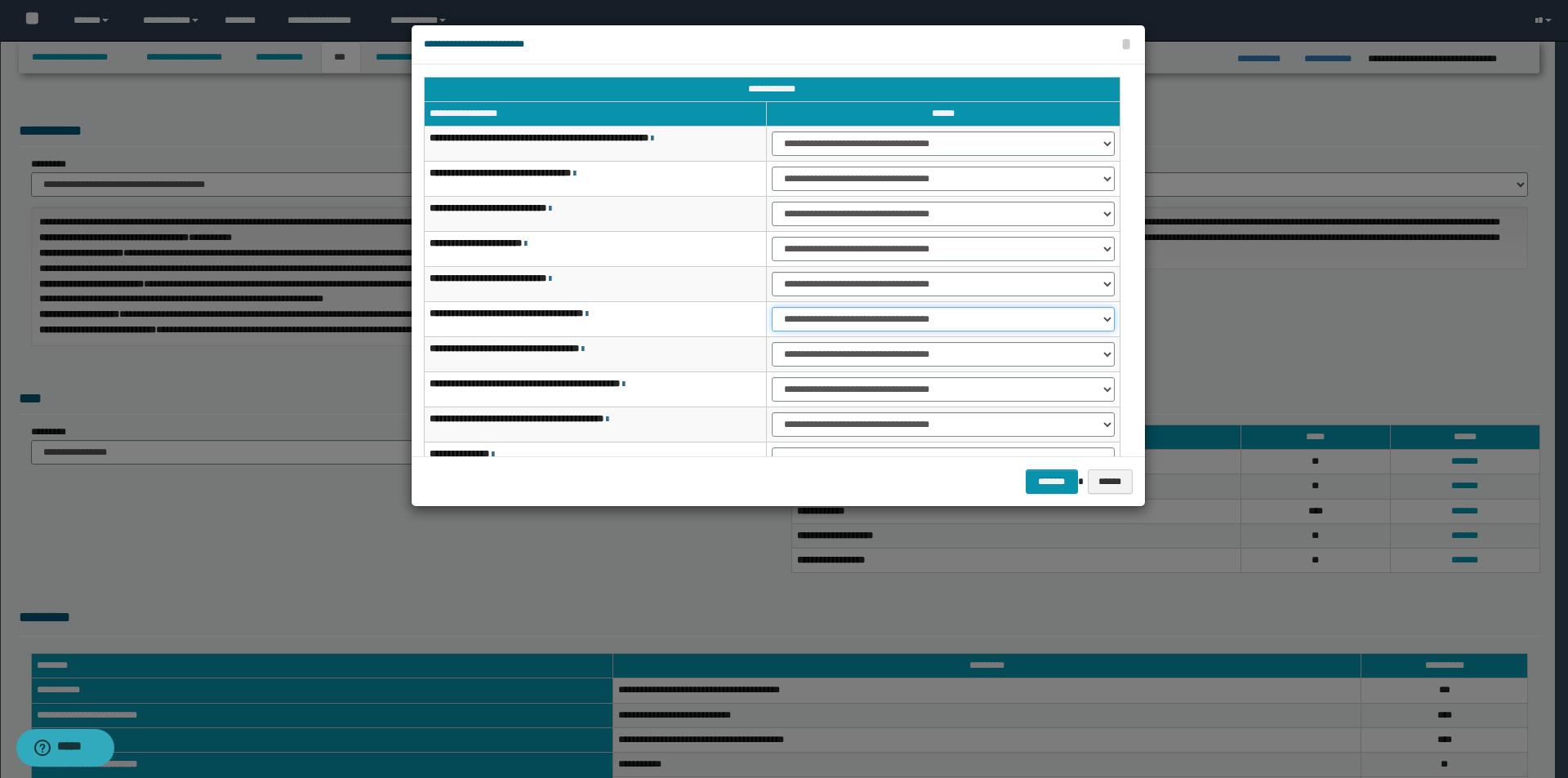 select on "***" 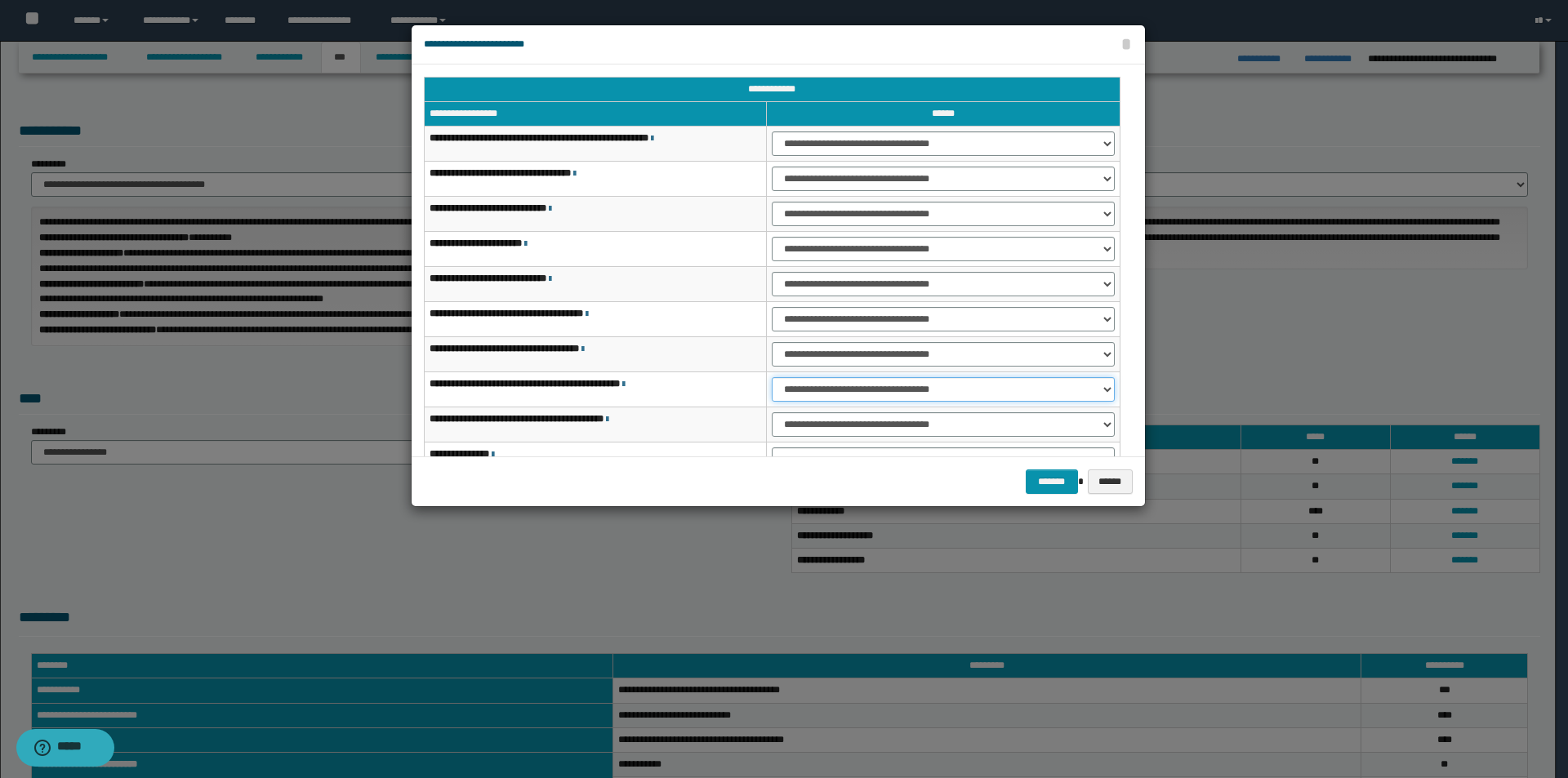 click on "**********" at bounding box center (943, 389) 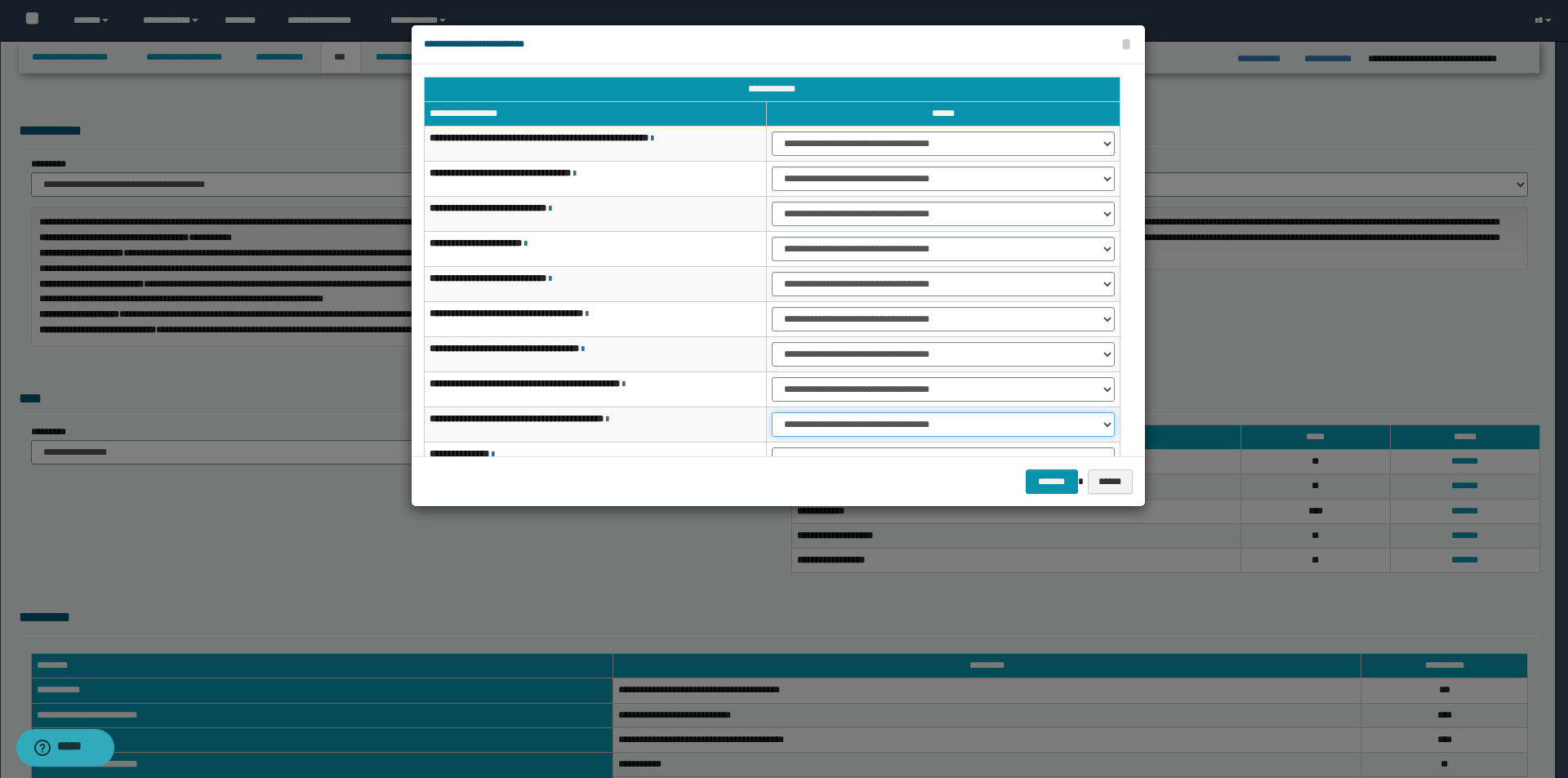 click on "**********" at bounding box center (943, 425) 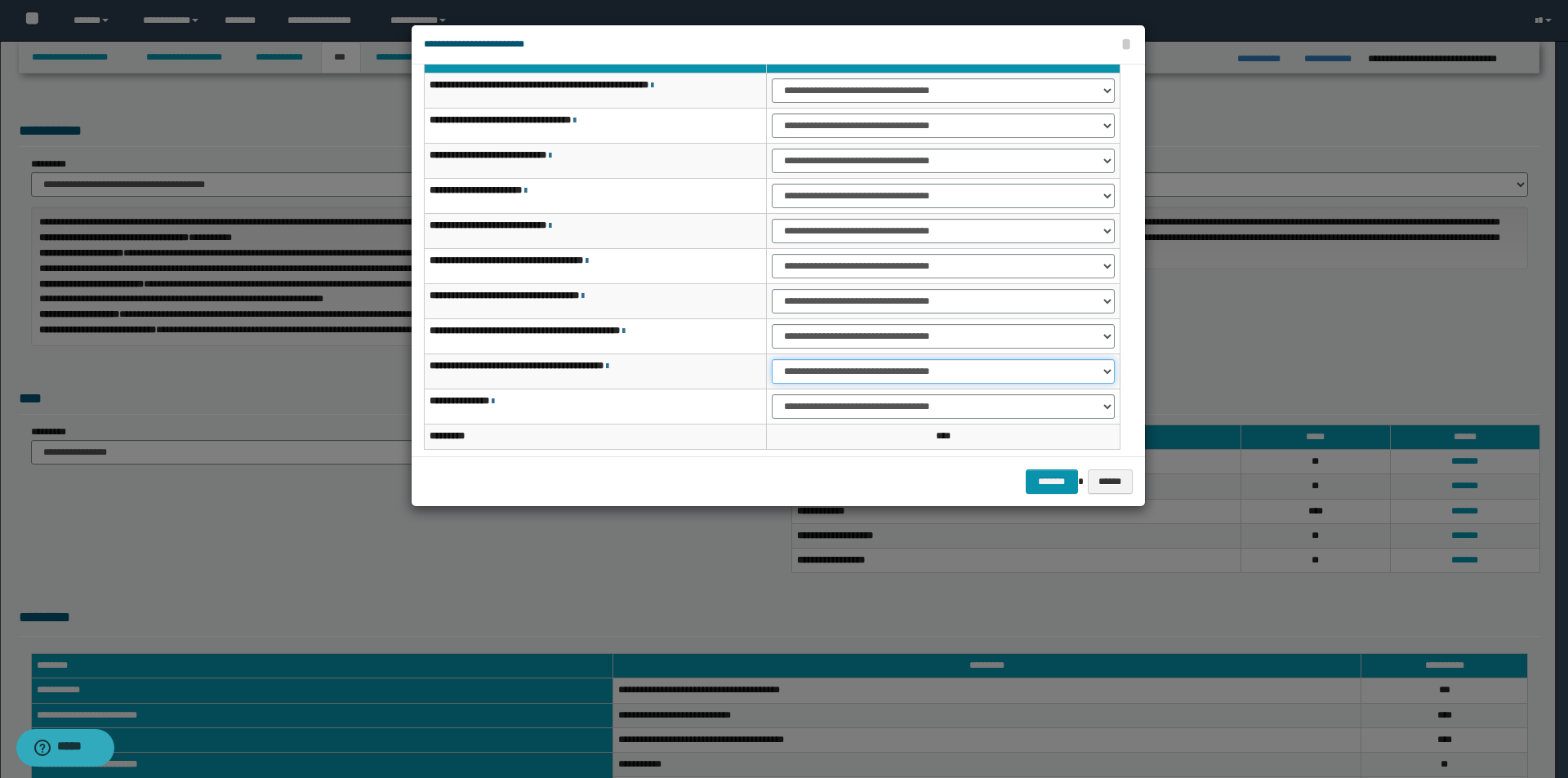 scroll, scrollTop: 82, scrollLeft: 0, axis: vertical 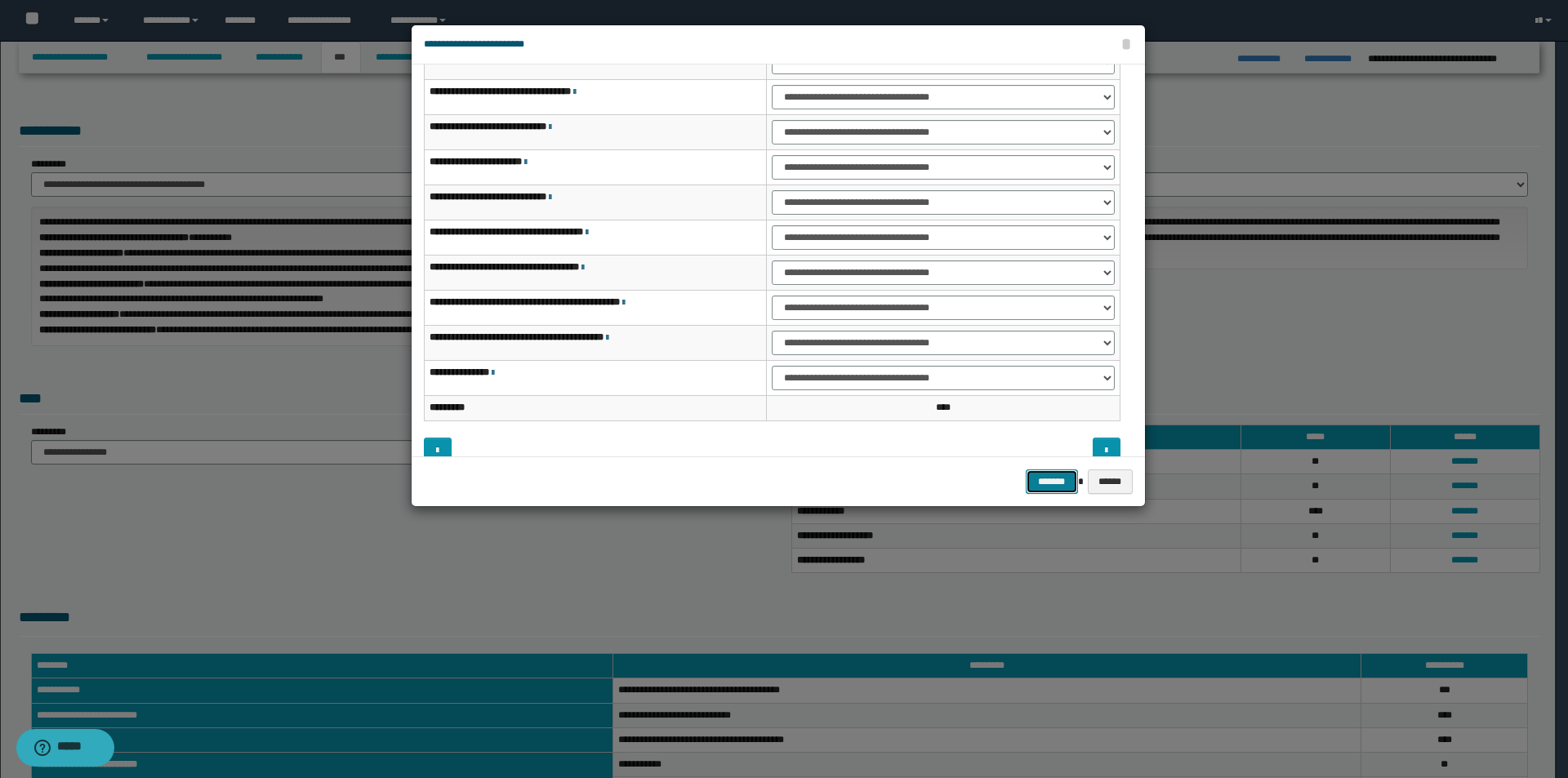 click on "*******" at bounding box center [1052, 482] 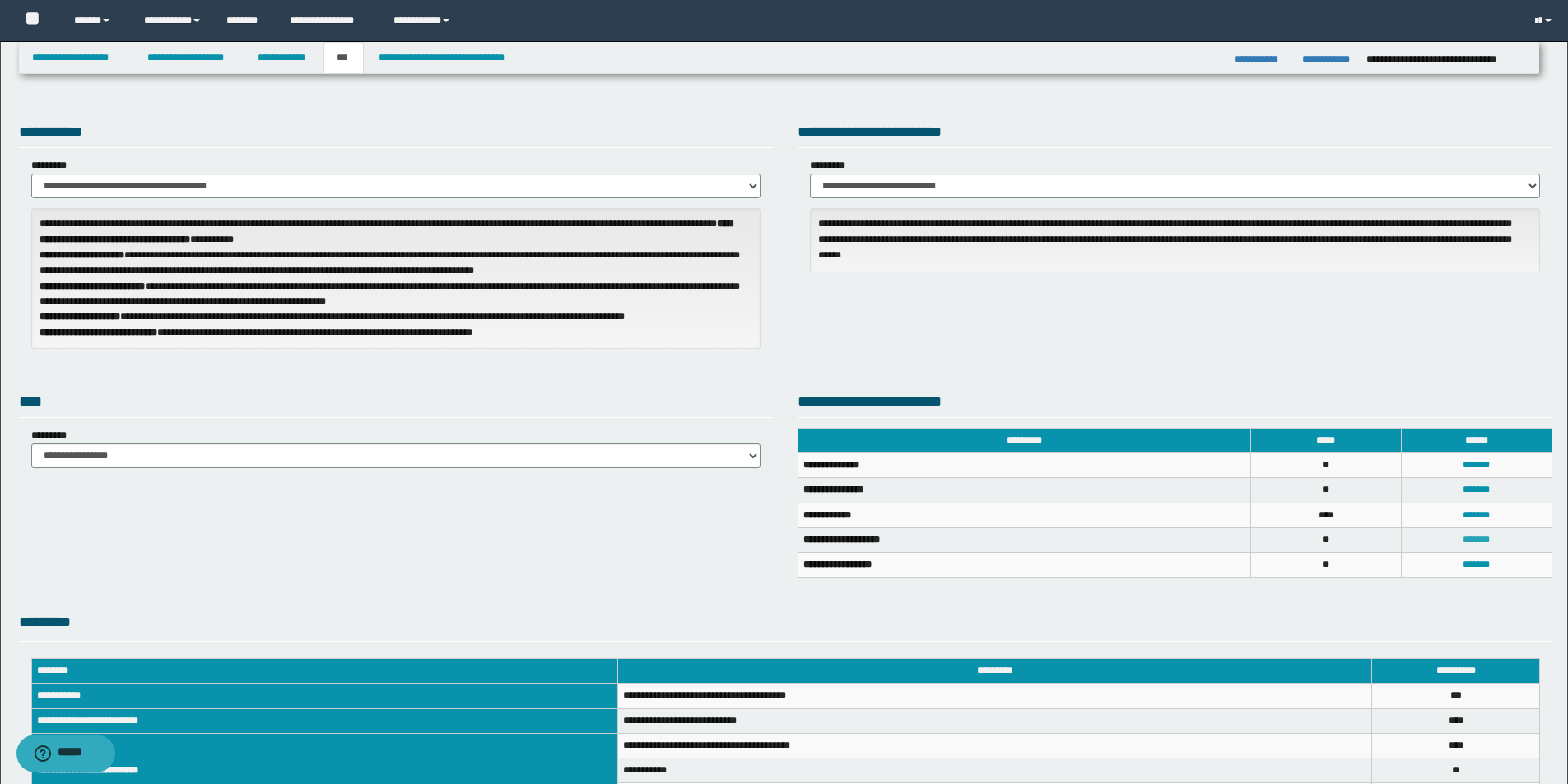 click on "*******" at bounding box center (1476, 540) 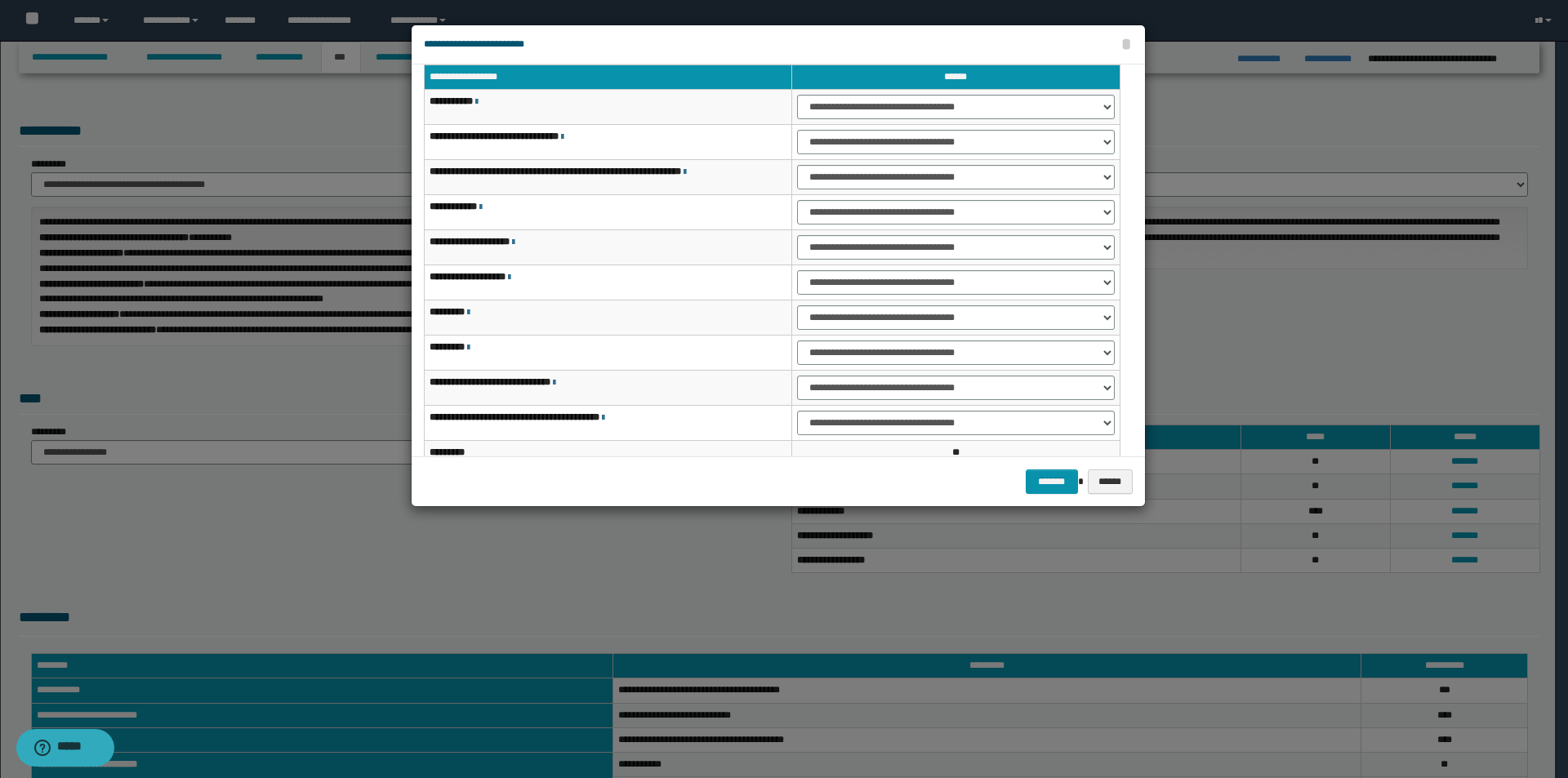 scroll, scrollTop: 0, scrollLeft: 0, axis: both 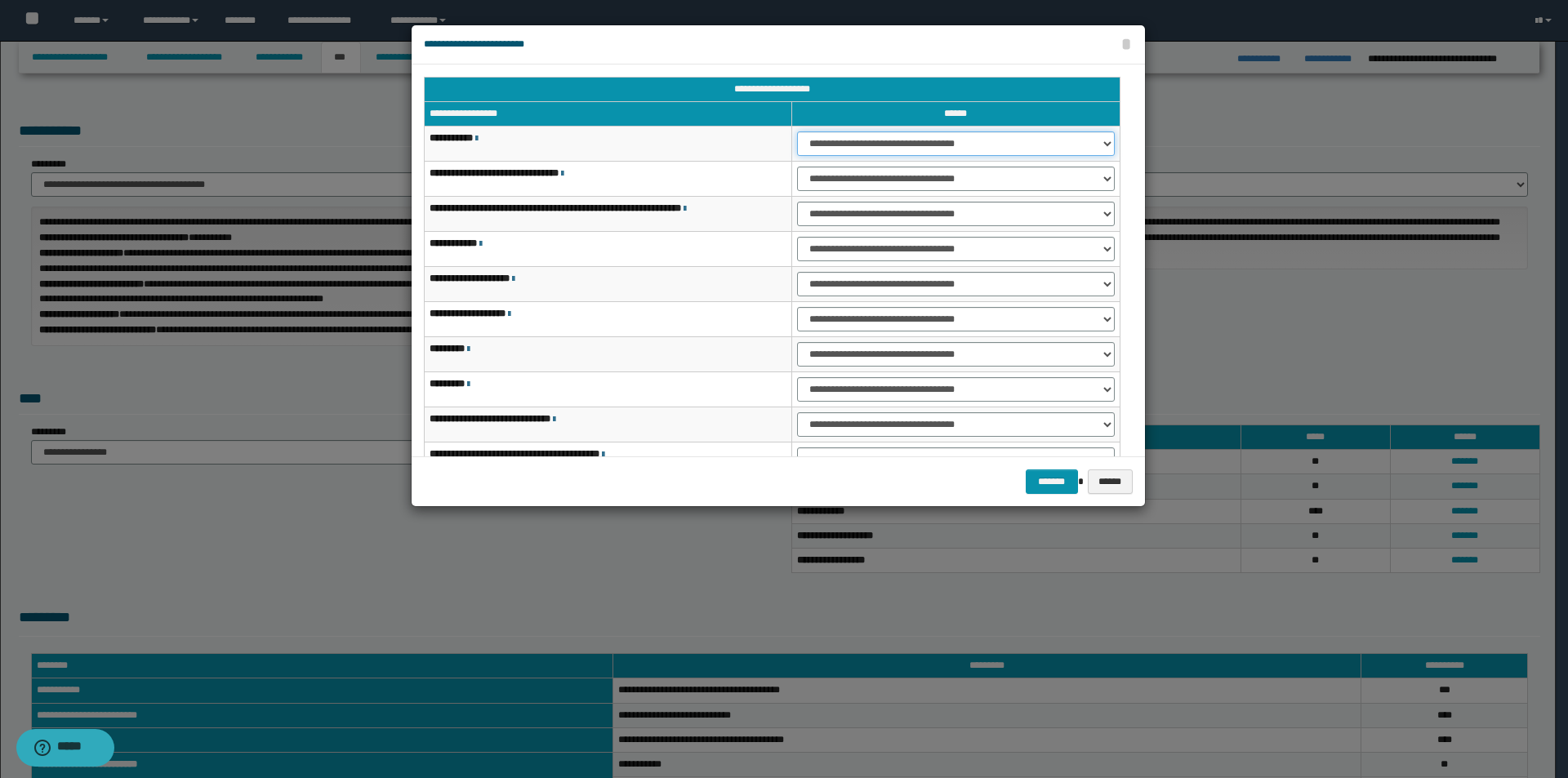 click on "**********" at bounding box center (956, 144) 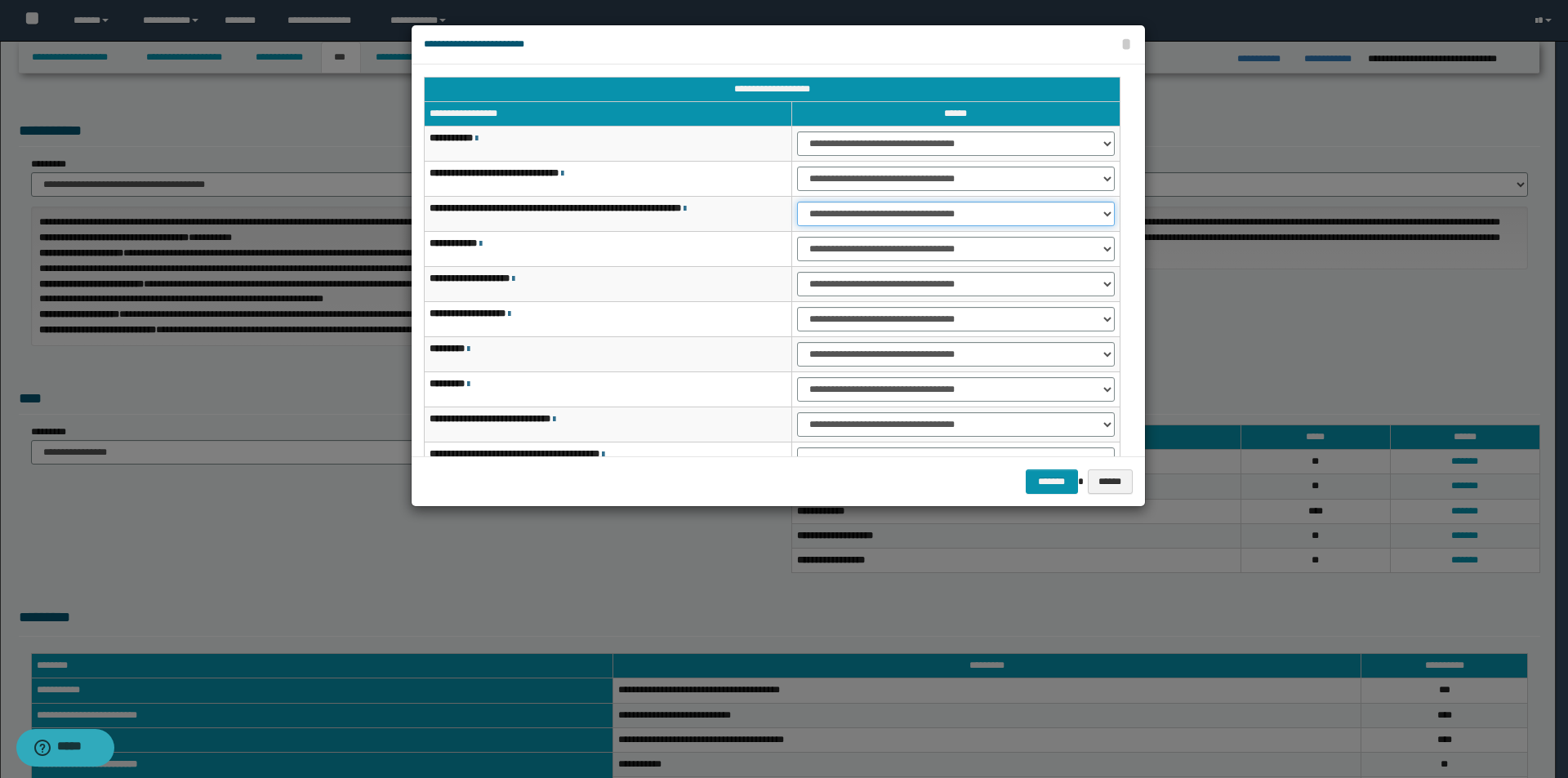 click on "**********" at bounding box center [956, 214] 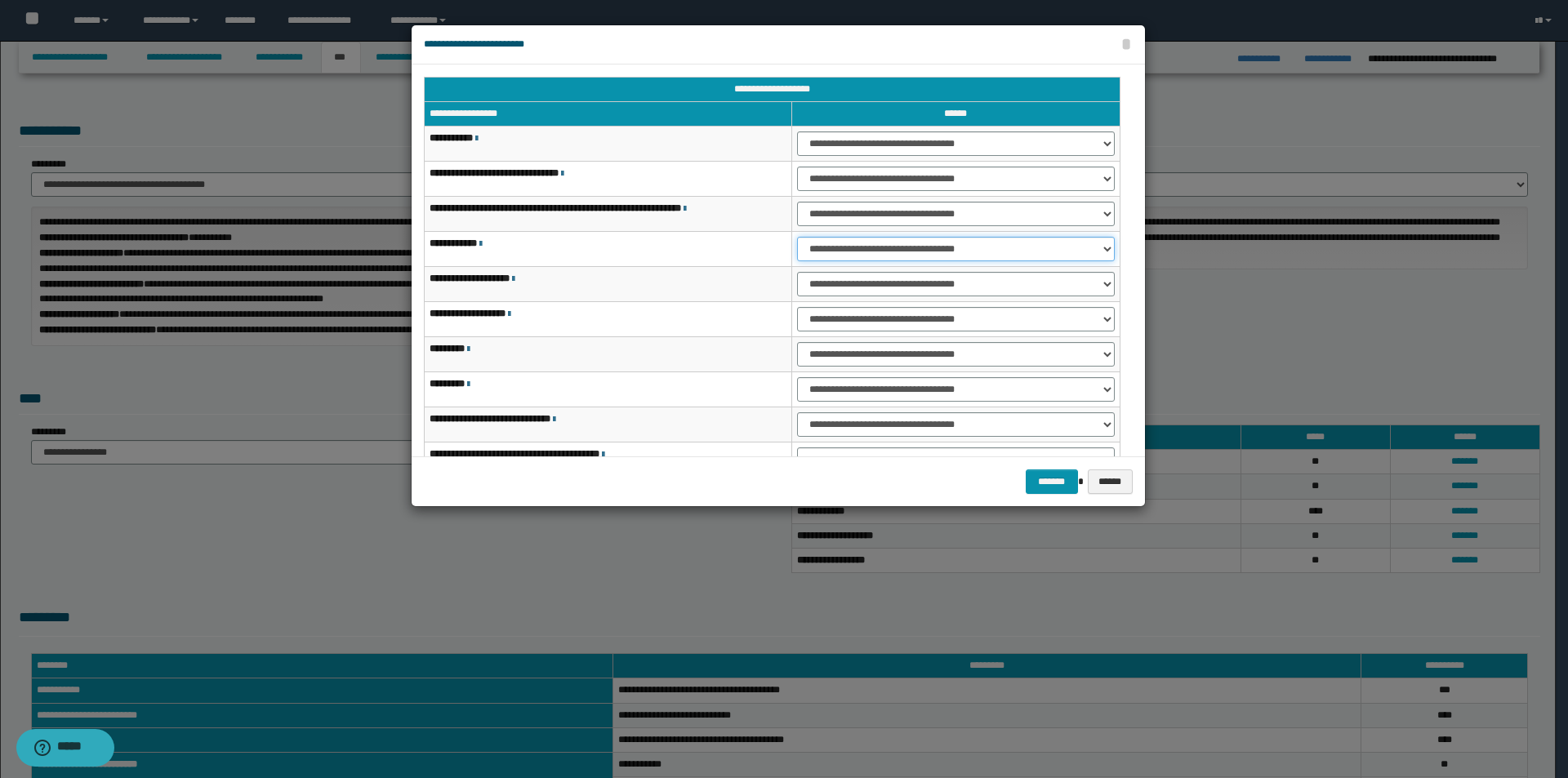 click on "**********" at bounding box center [956, 249] 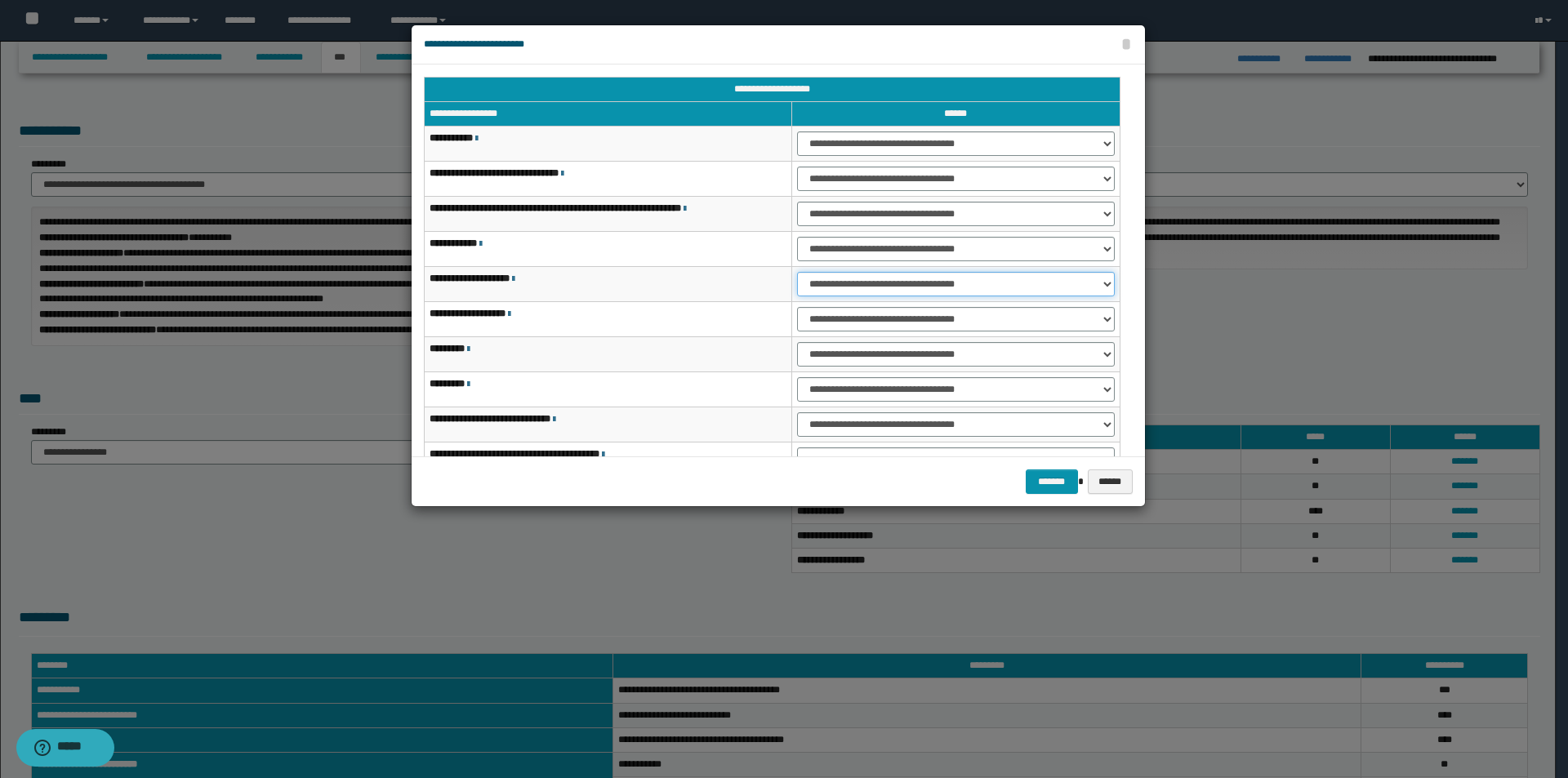 click on "**********" at bounding box center (956, 284) 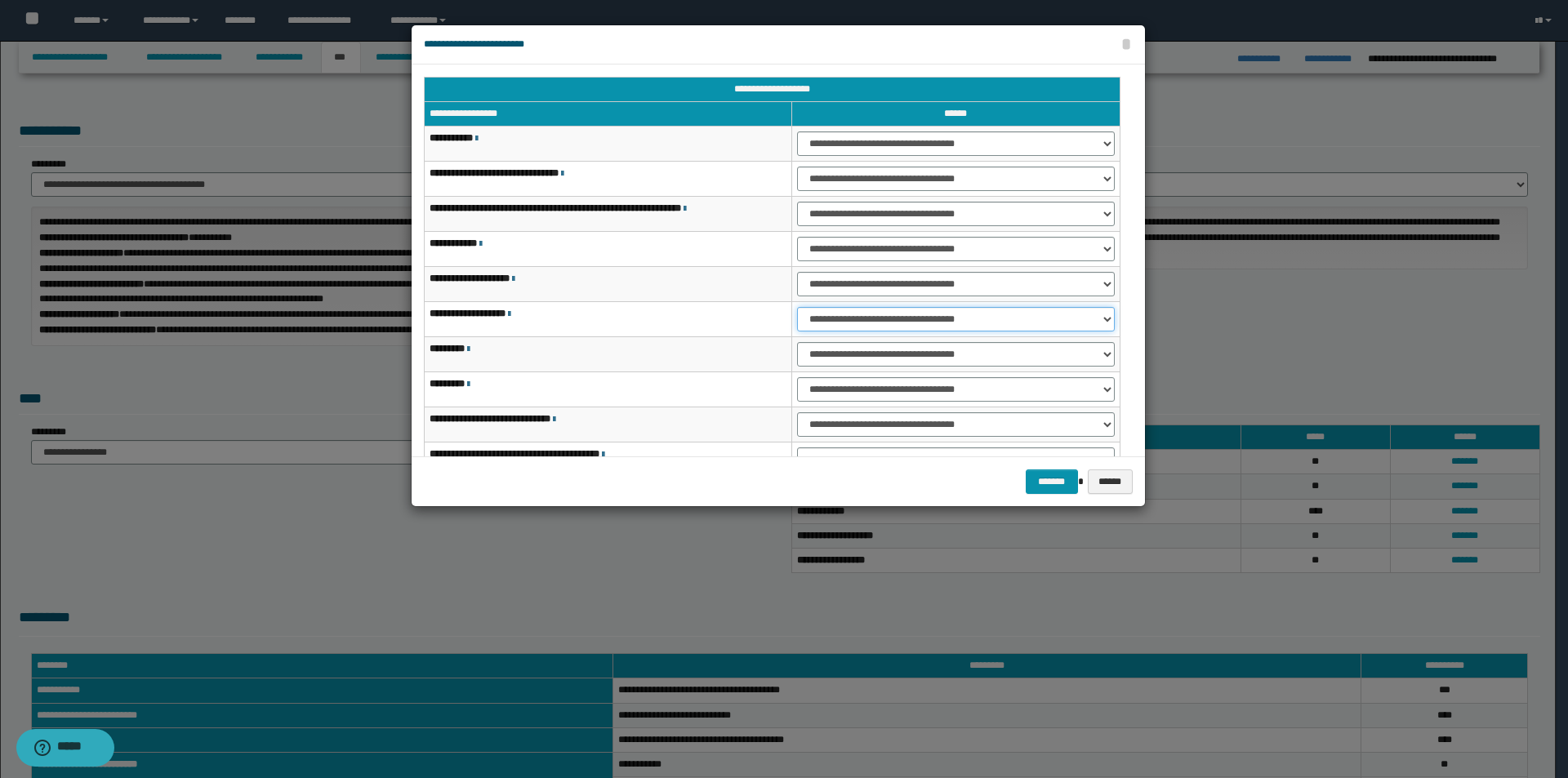 click on "**********" at bounding box center [956, 319] 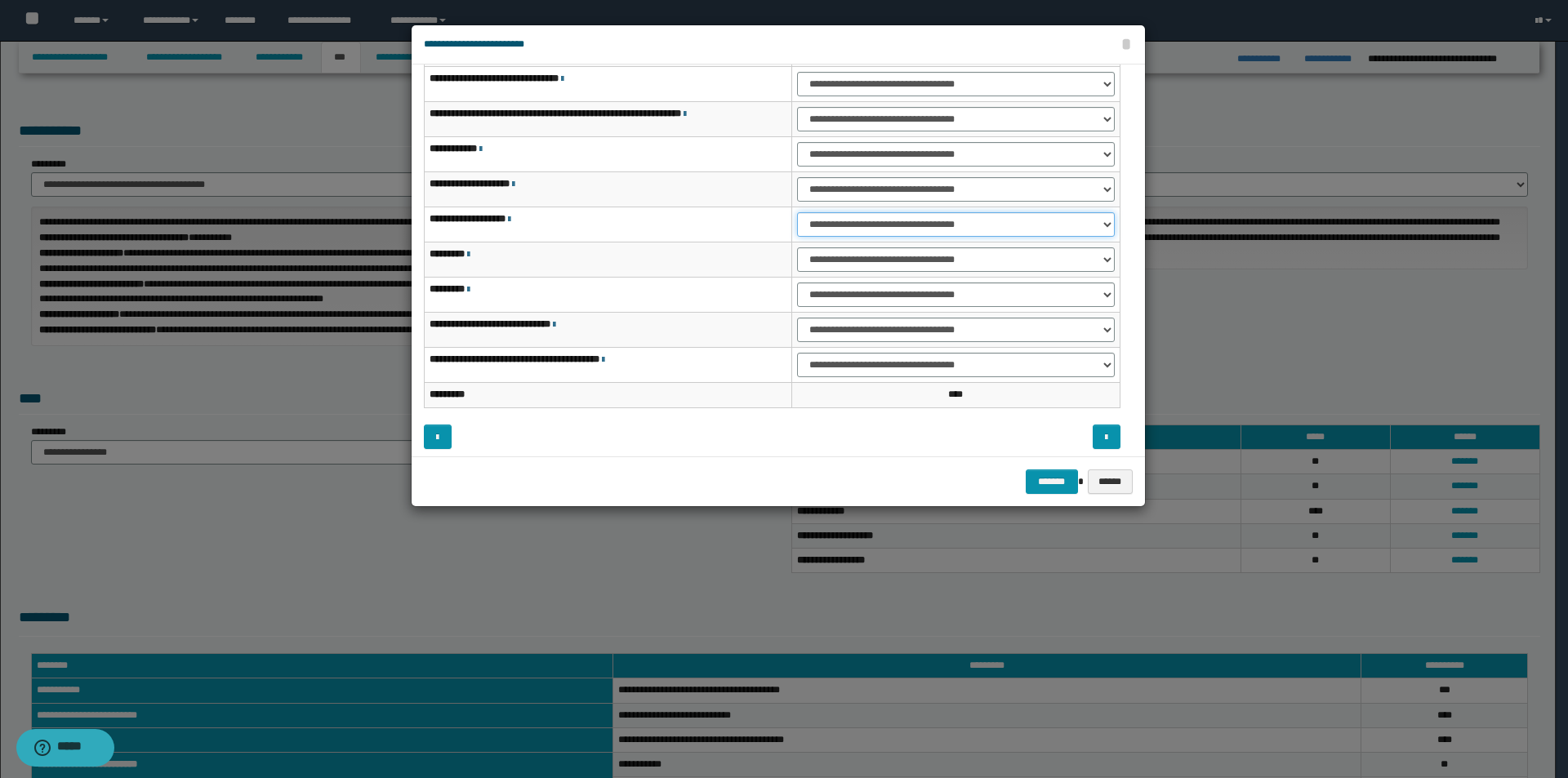 scroll, scrollTop: 99, scrollLeft: 0, axis: vertical 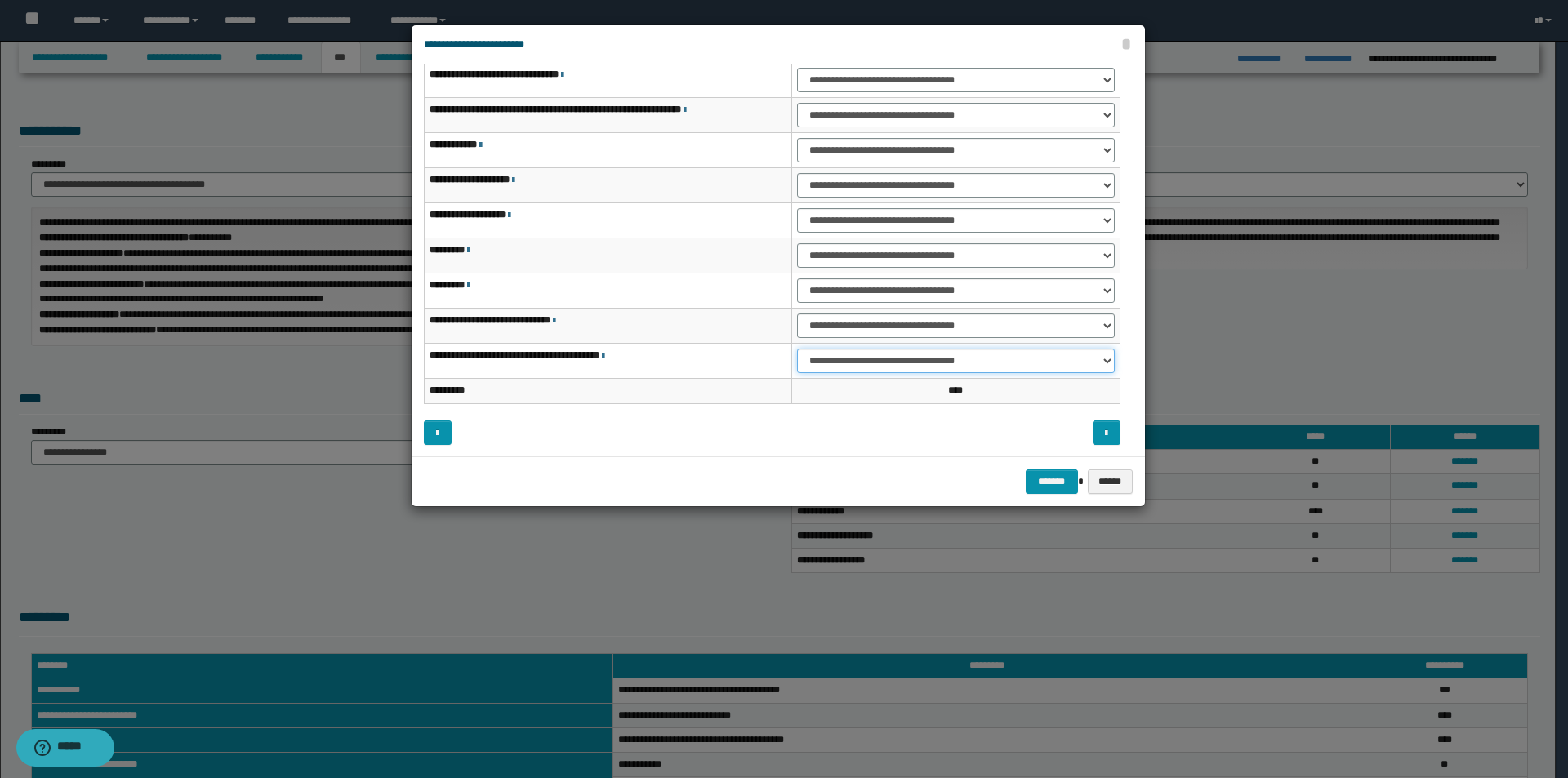 click on "**********" at bounding box center [956, 361] 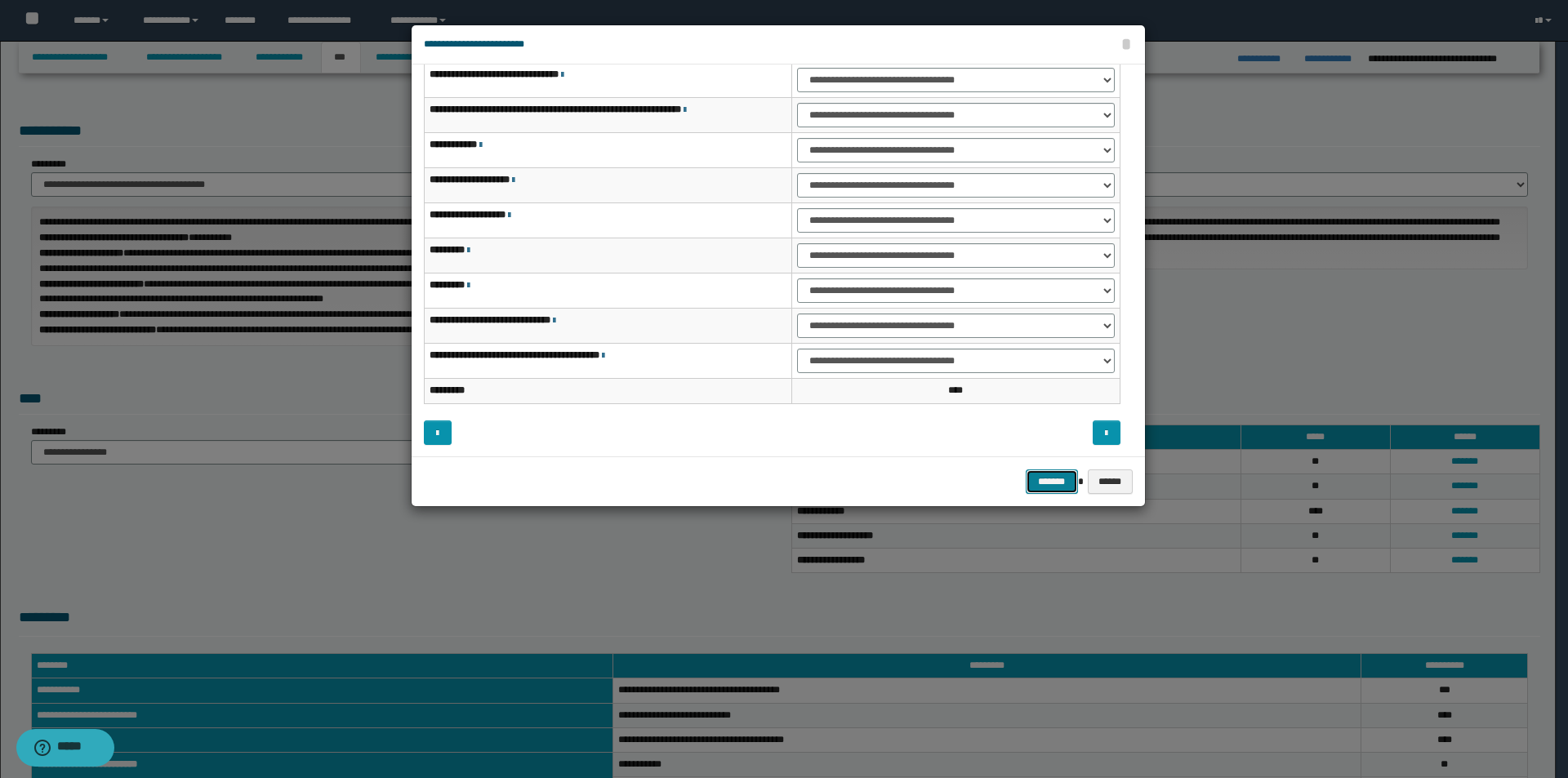 click on "*******" at bounding box center (1052, 482) 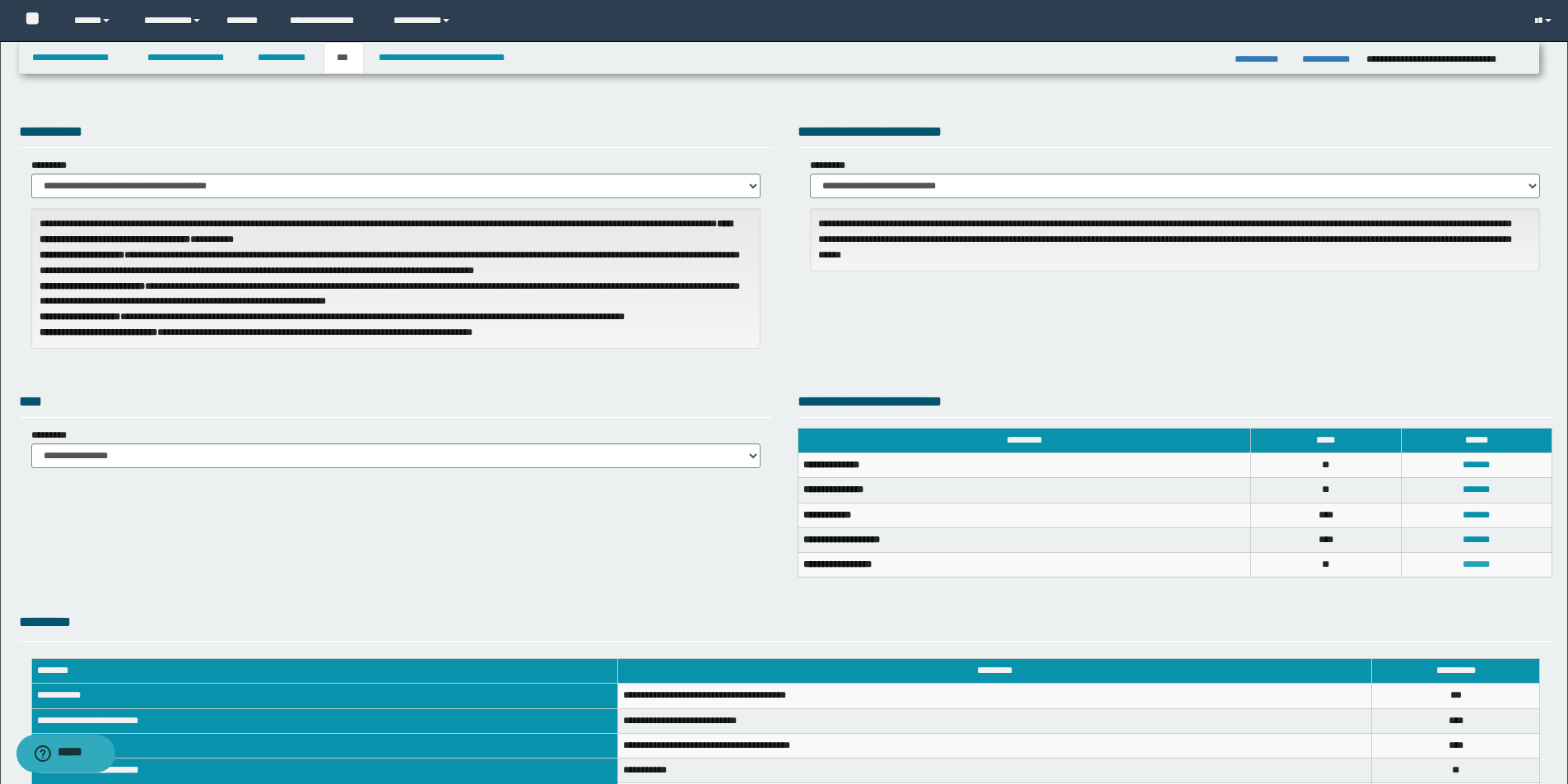 click on "*******" at bounding box center [1476, 564] 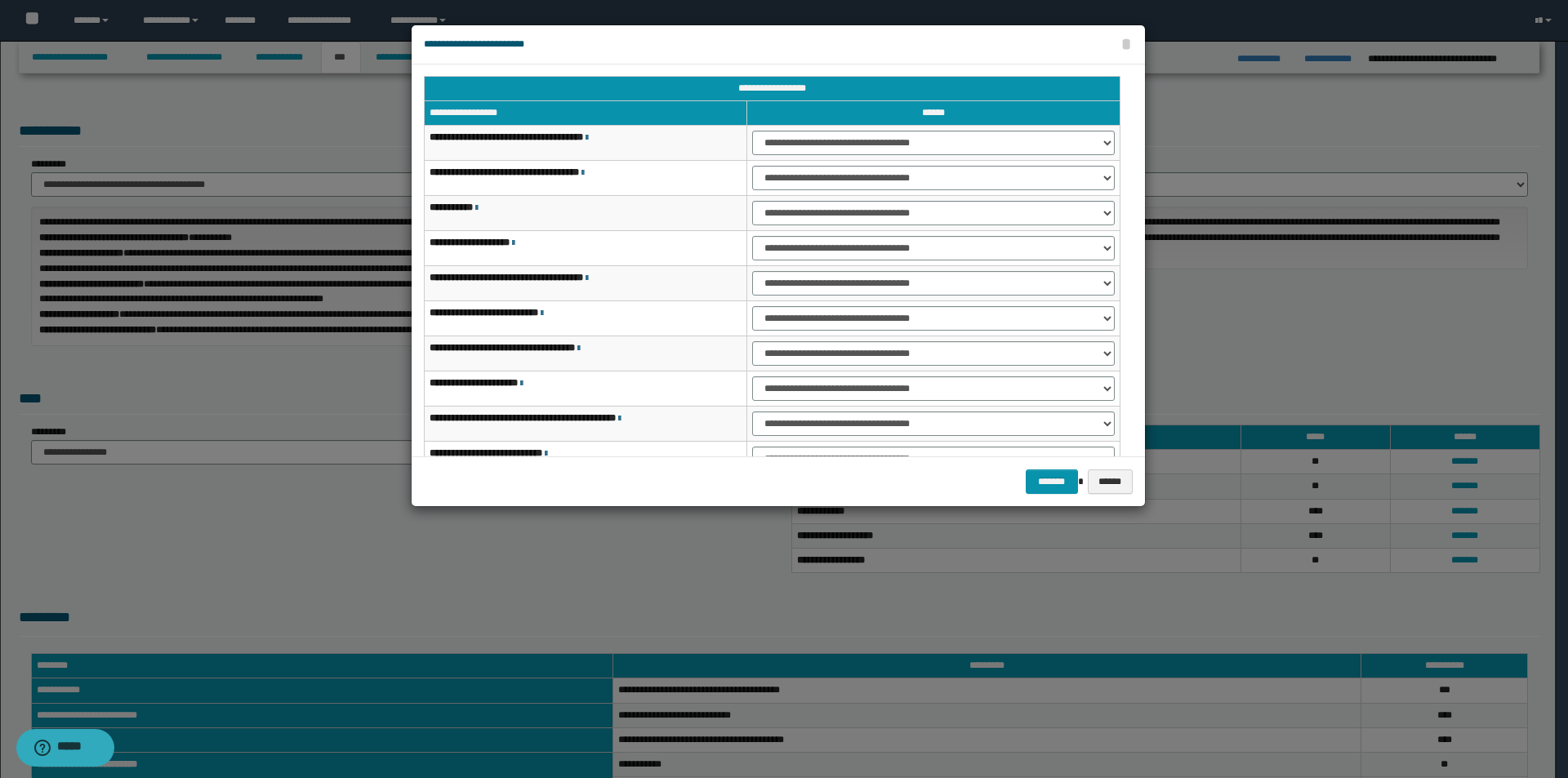 scroll, scrollTop: 0, scrollLeft: 0, axis: both 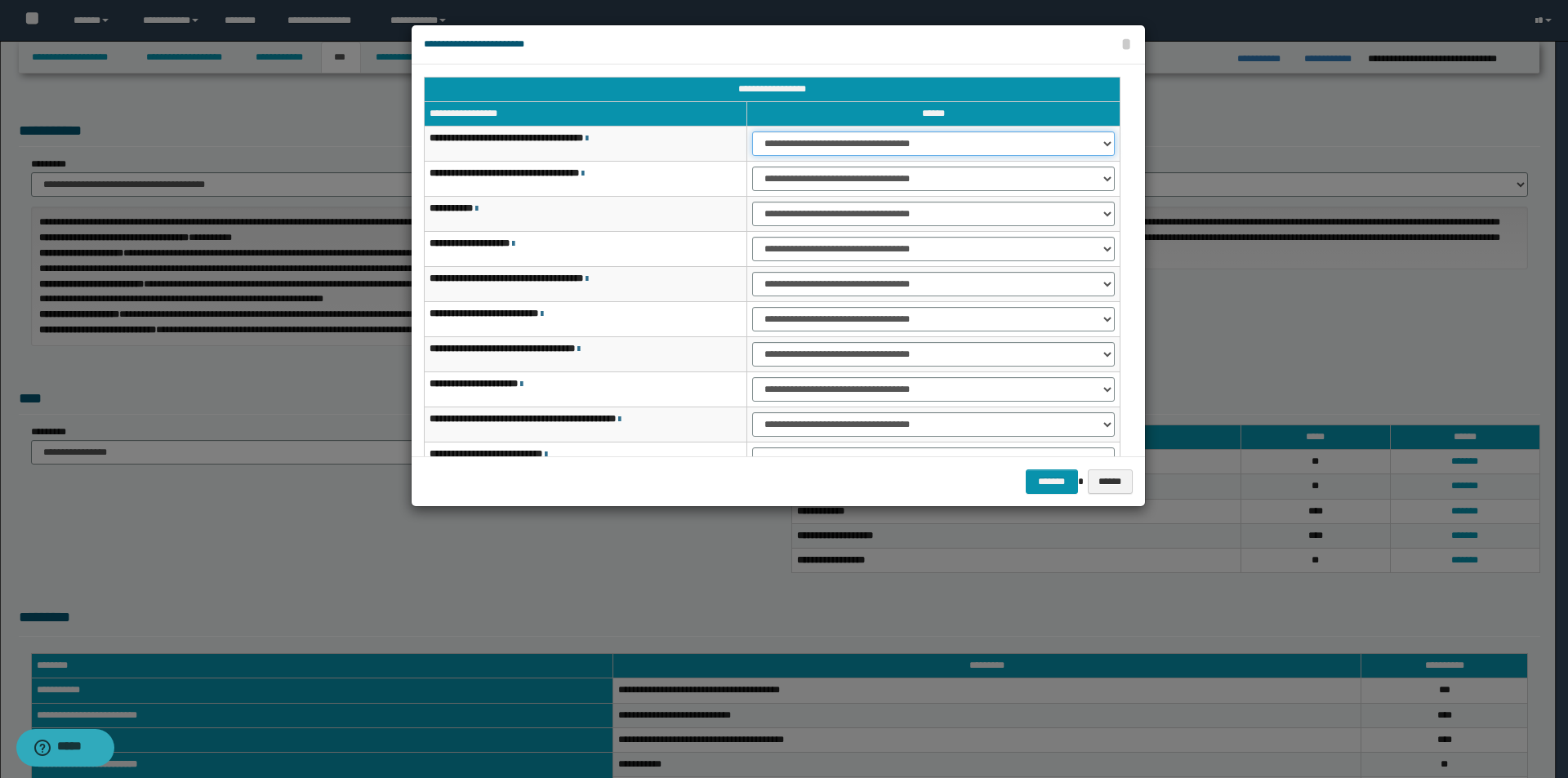 click on "**********" at bounding box center (933, 144) 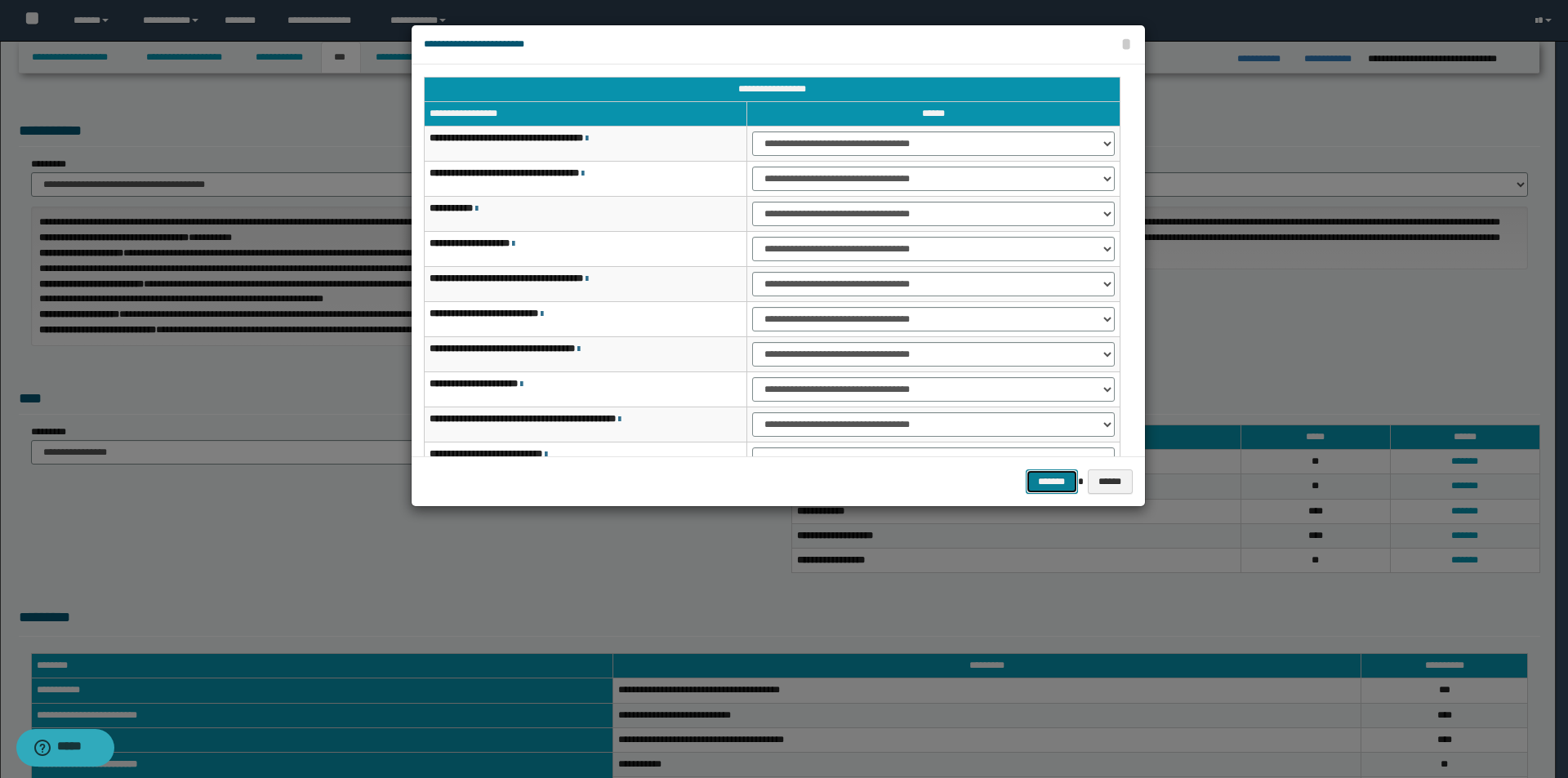 click on "*******" at bounding box center (1052, 482) 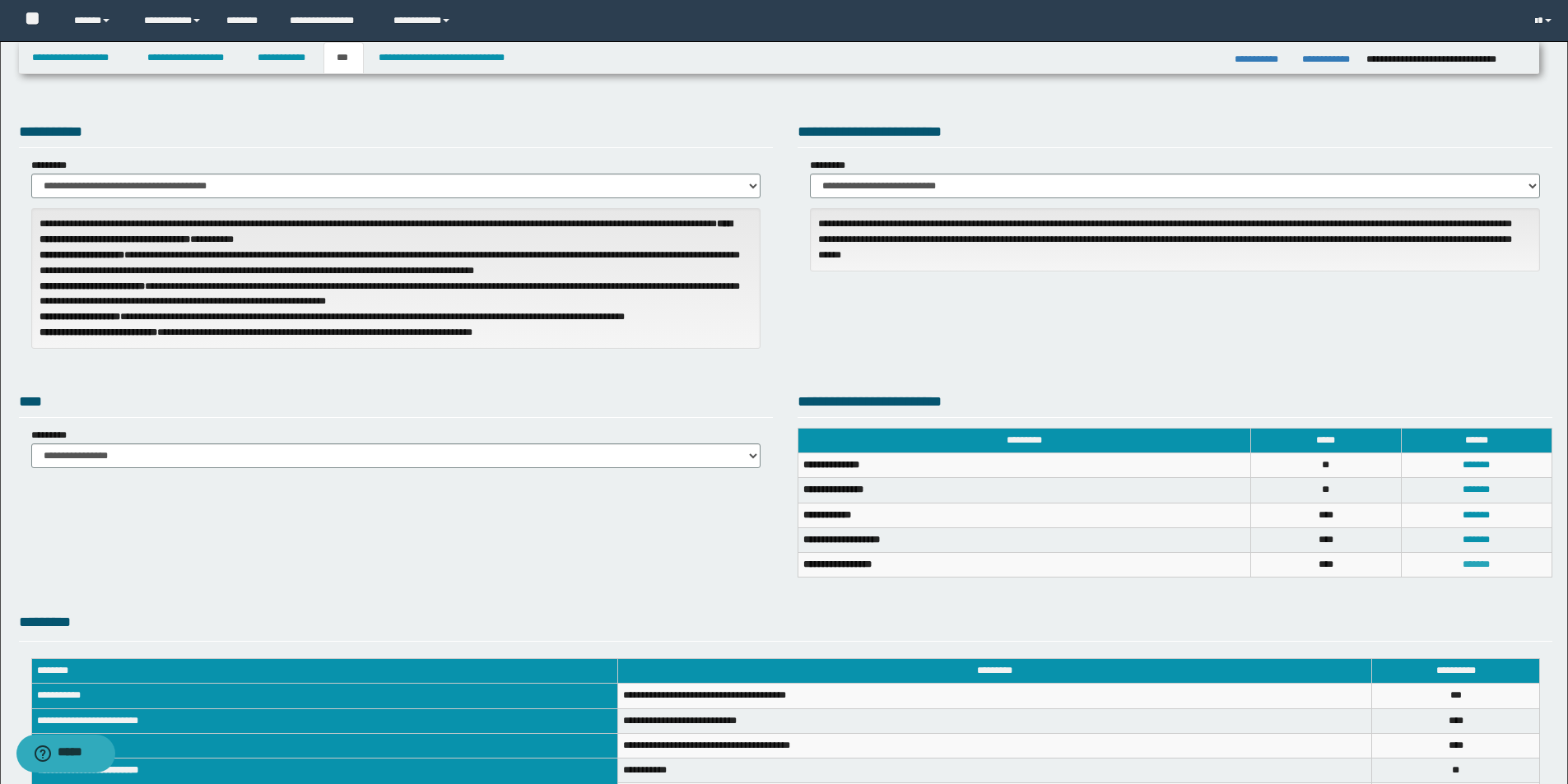 click on "*******" at bounding box center (1476, 564) 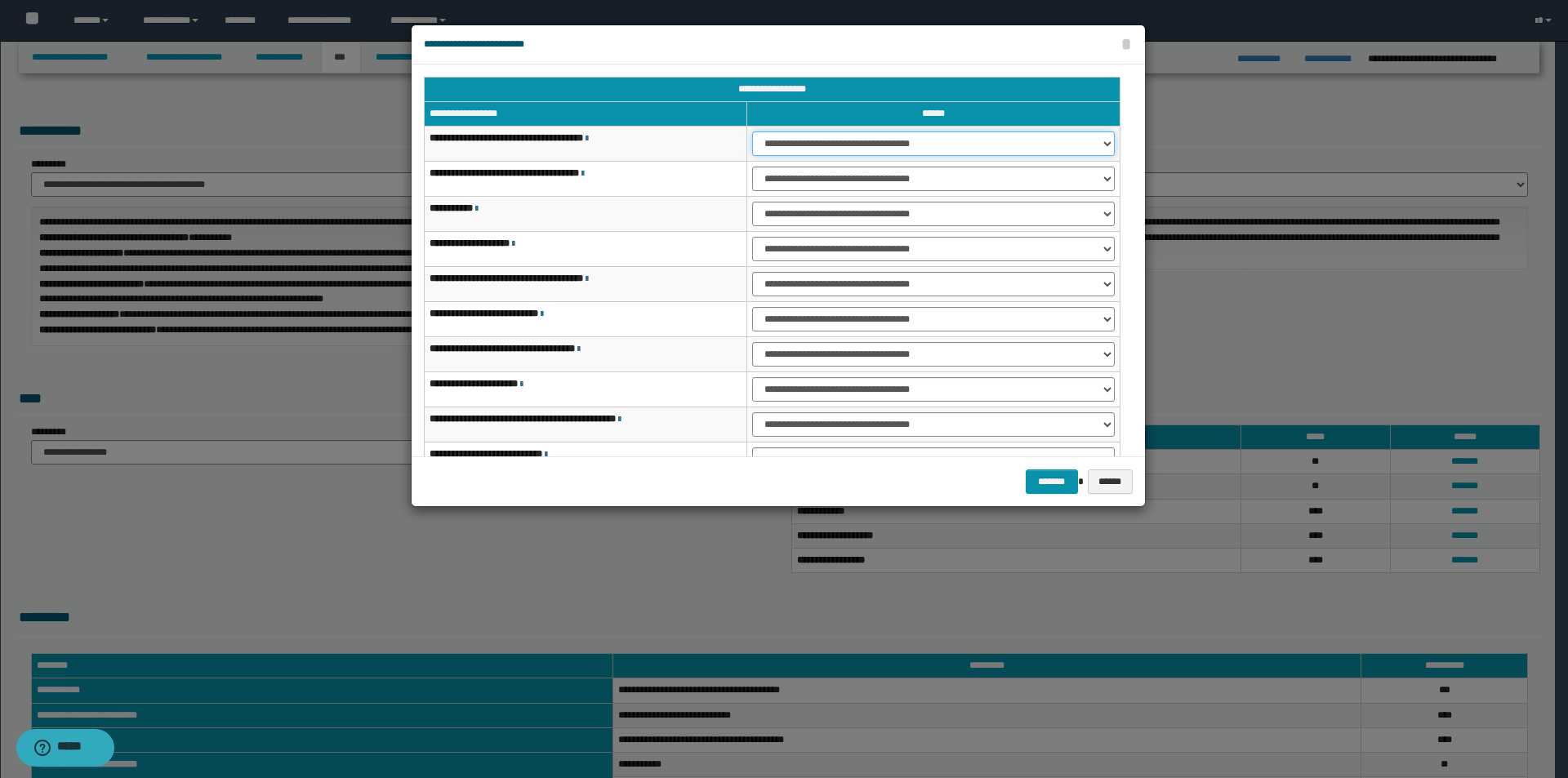 click on "**********" at bounding box center (933, 144) 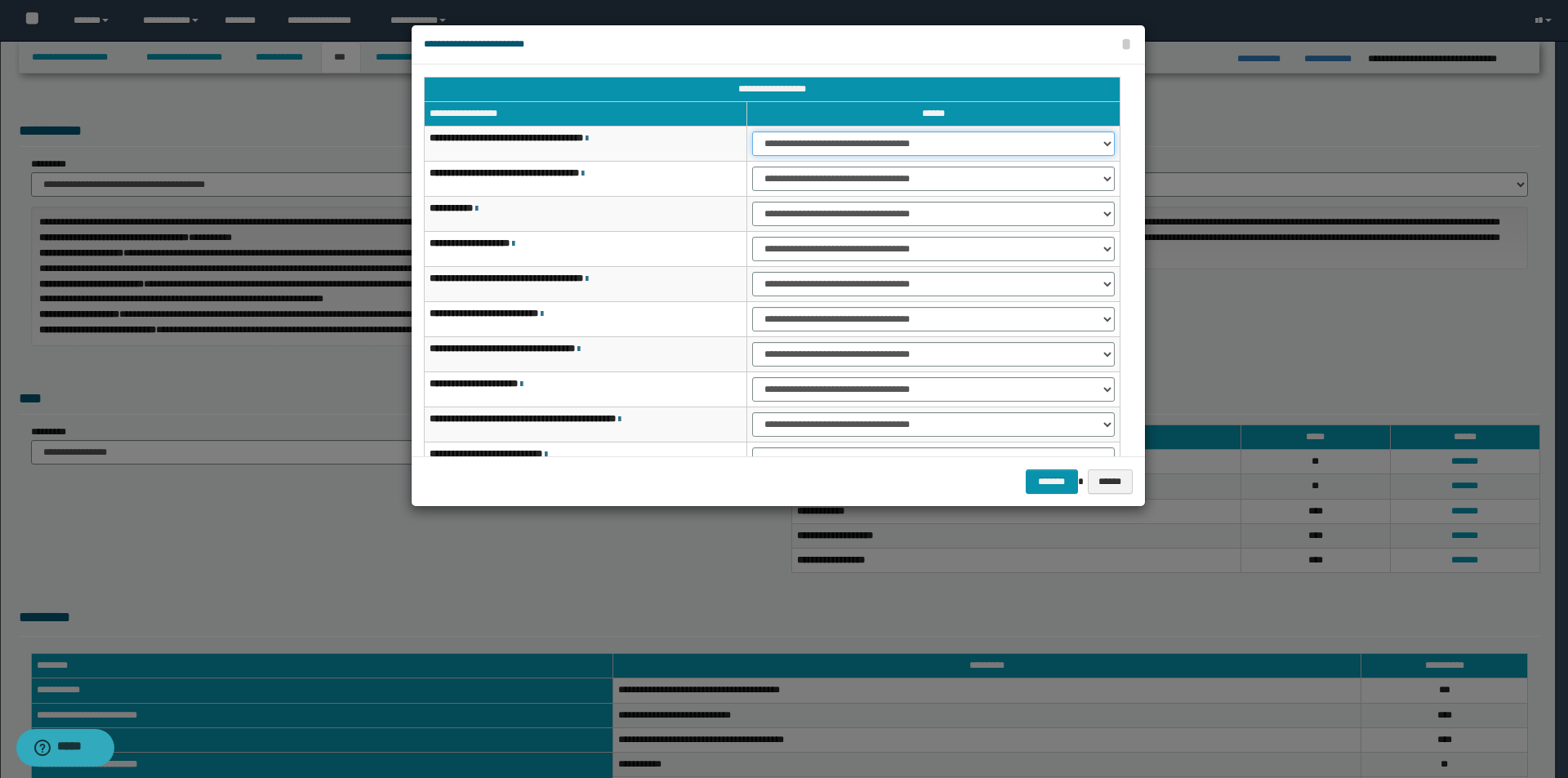 select on "***" 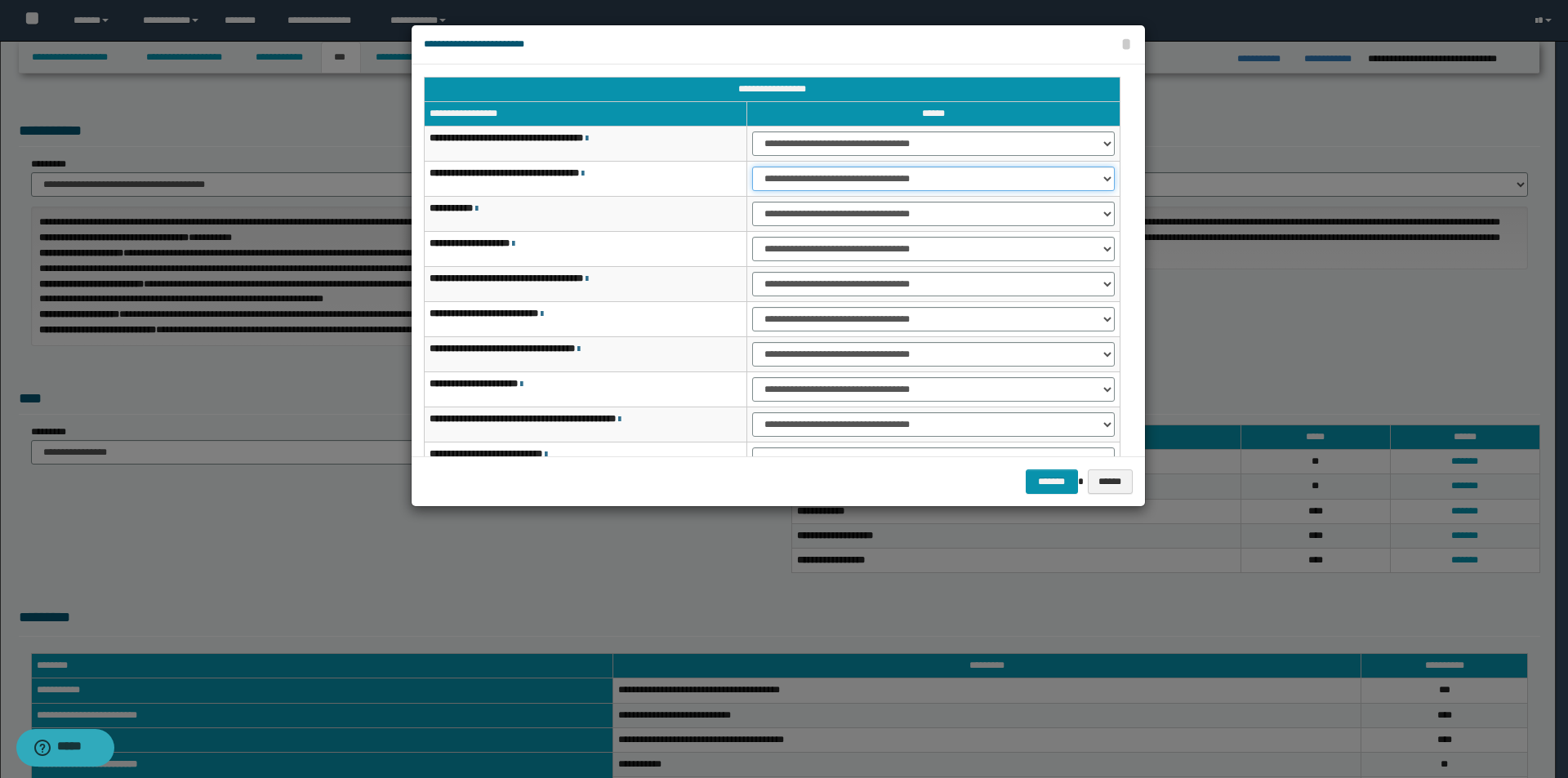 click on "**********" at bounding box center (933, 179) 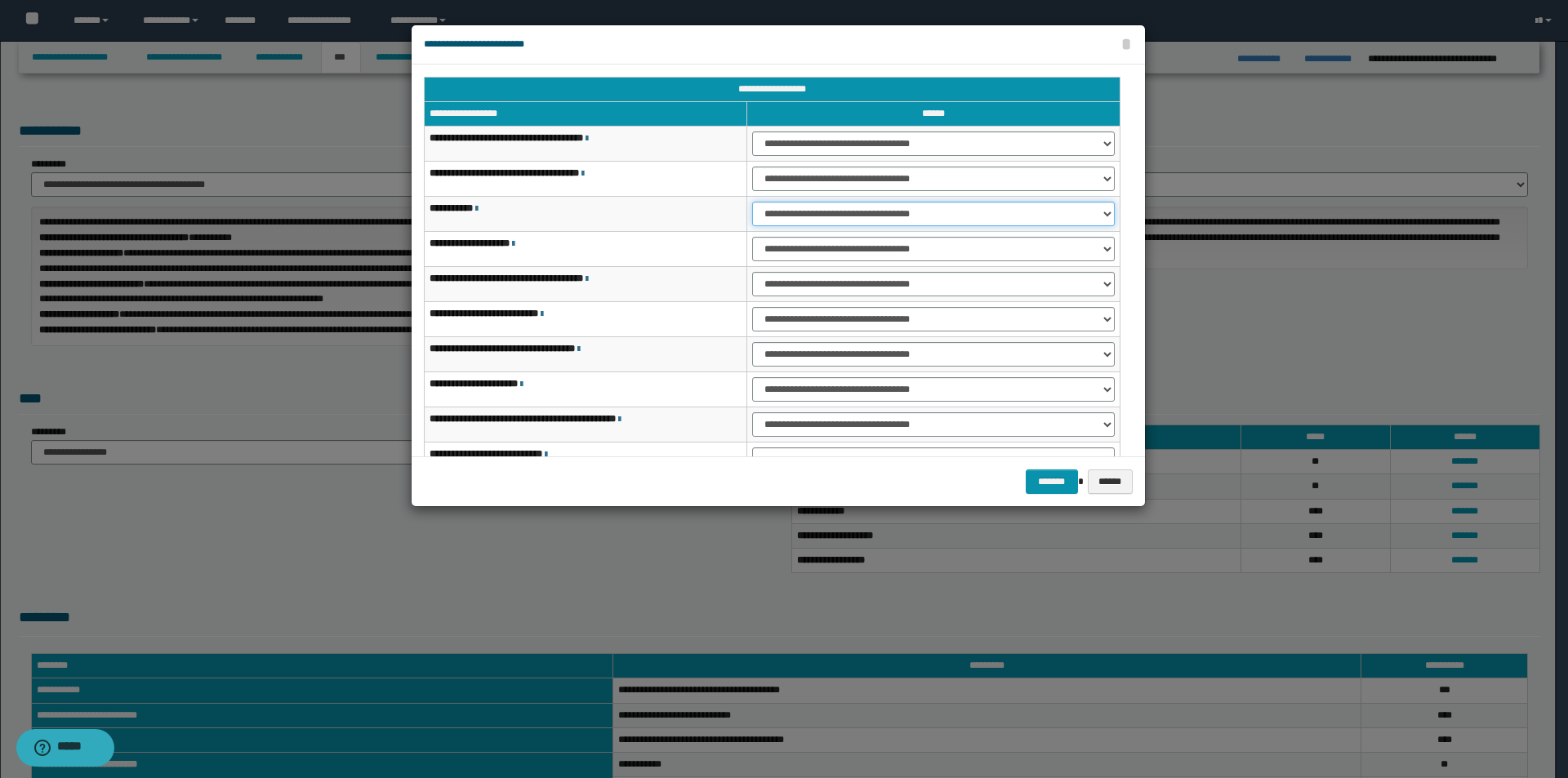 click on "**********" at bounding box center (933, 214) 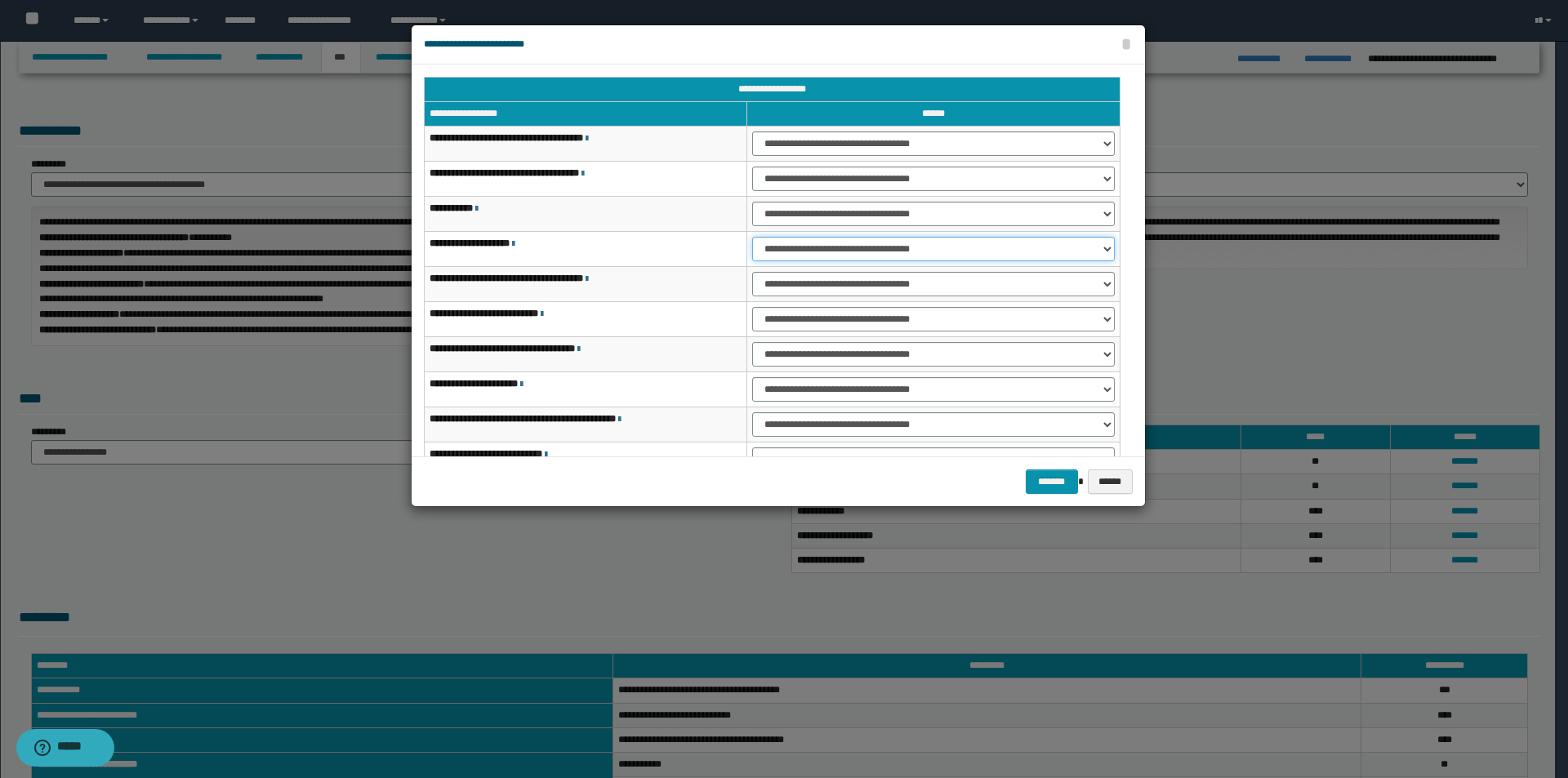 click on "**********" at bounding box center [933, 249] 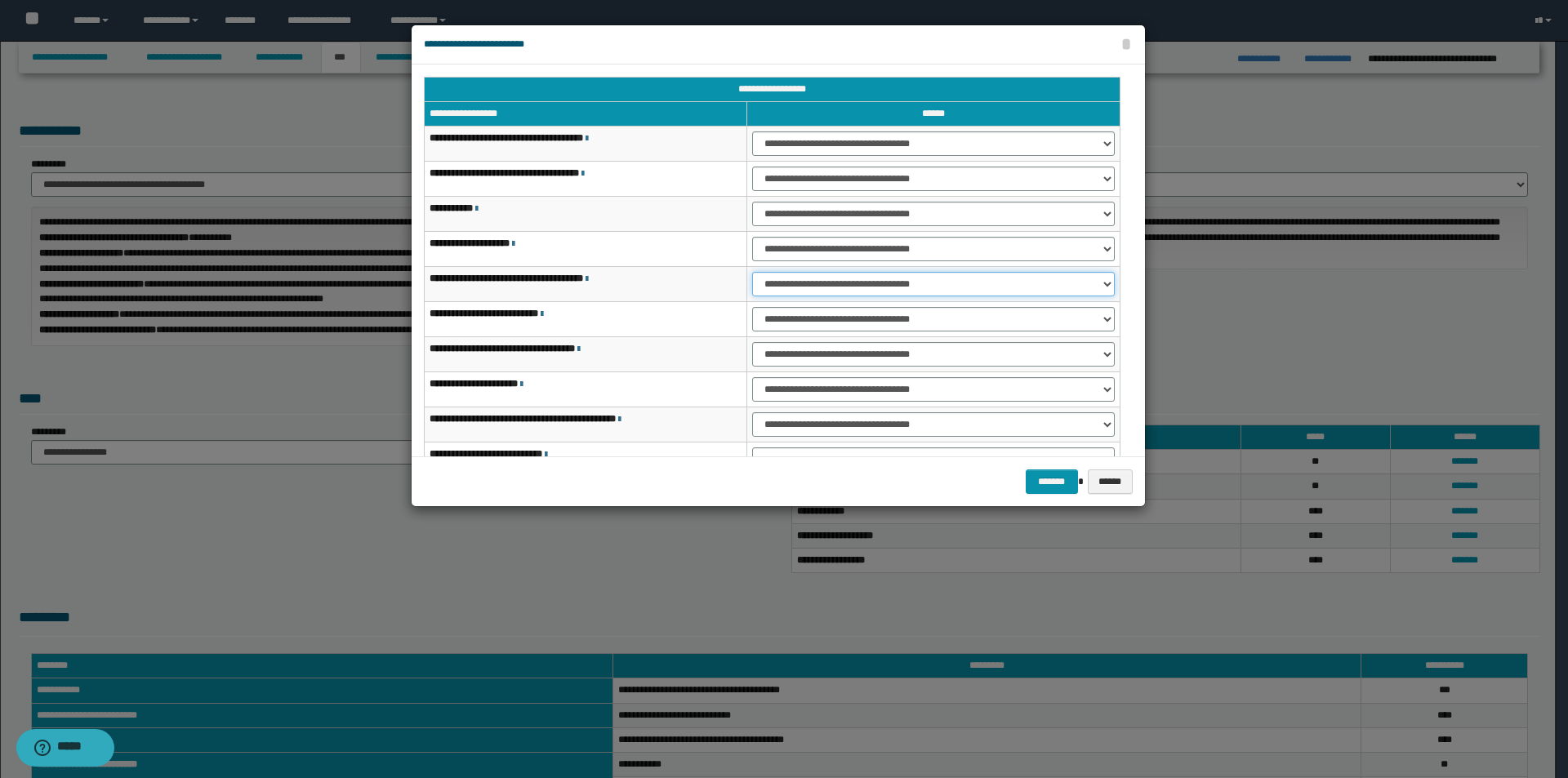 click on "**********" at bounding box center (933, 284) 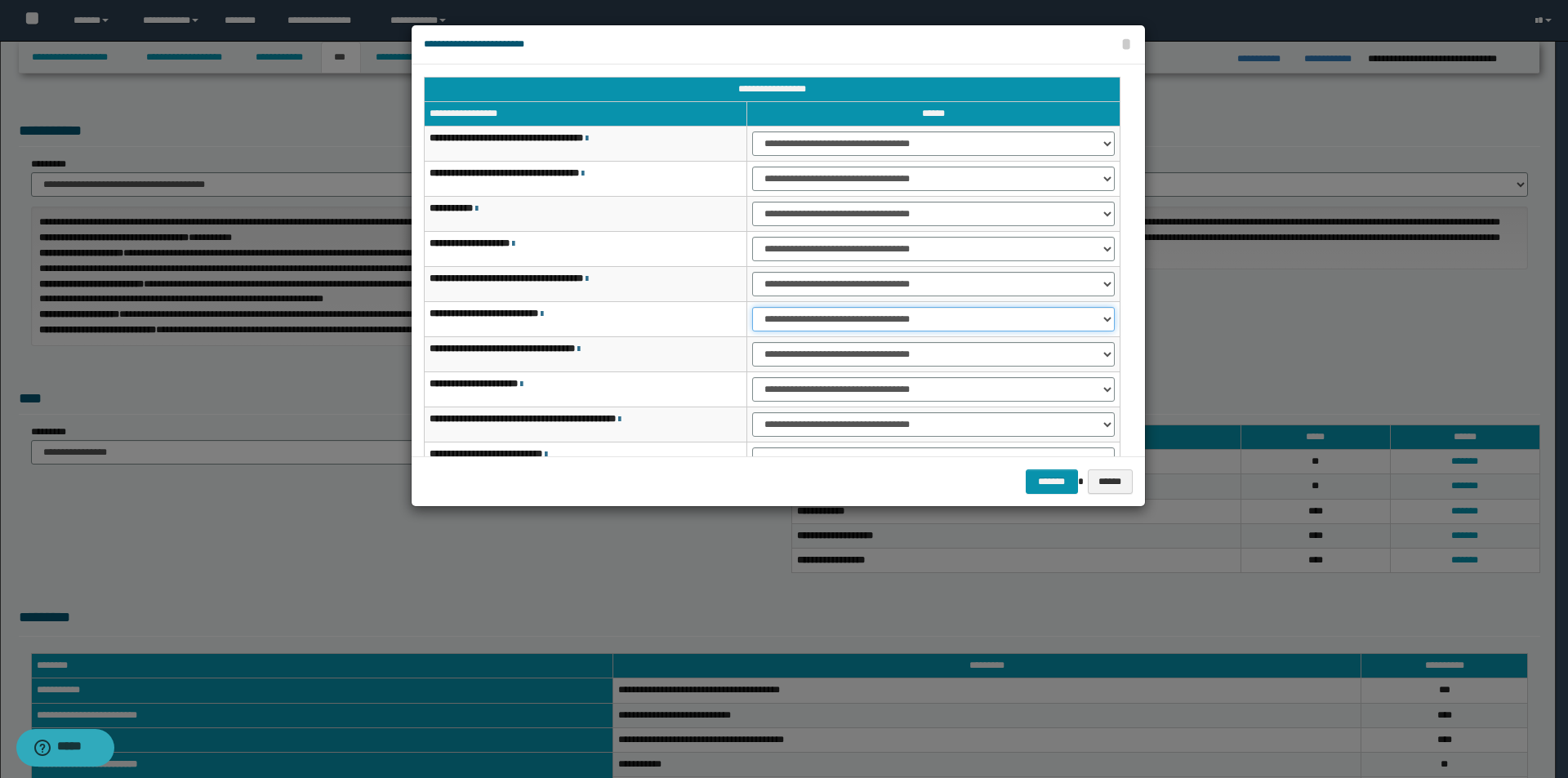 click on "**********" at bounding box center [933, 319] 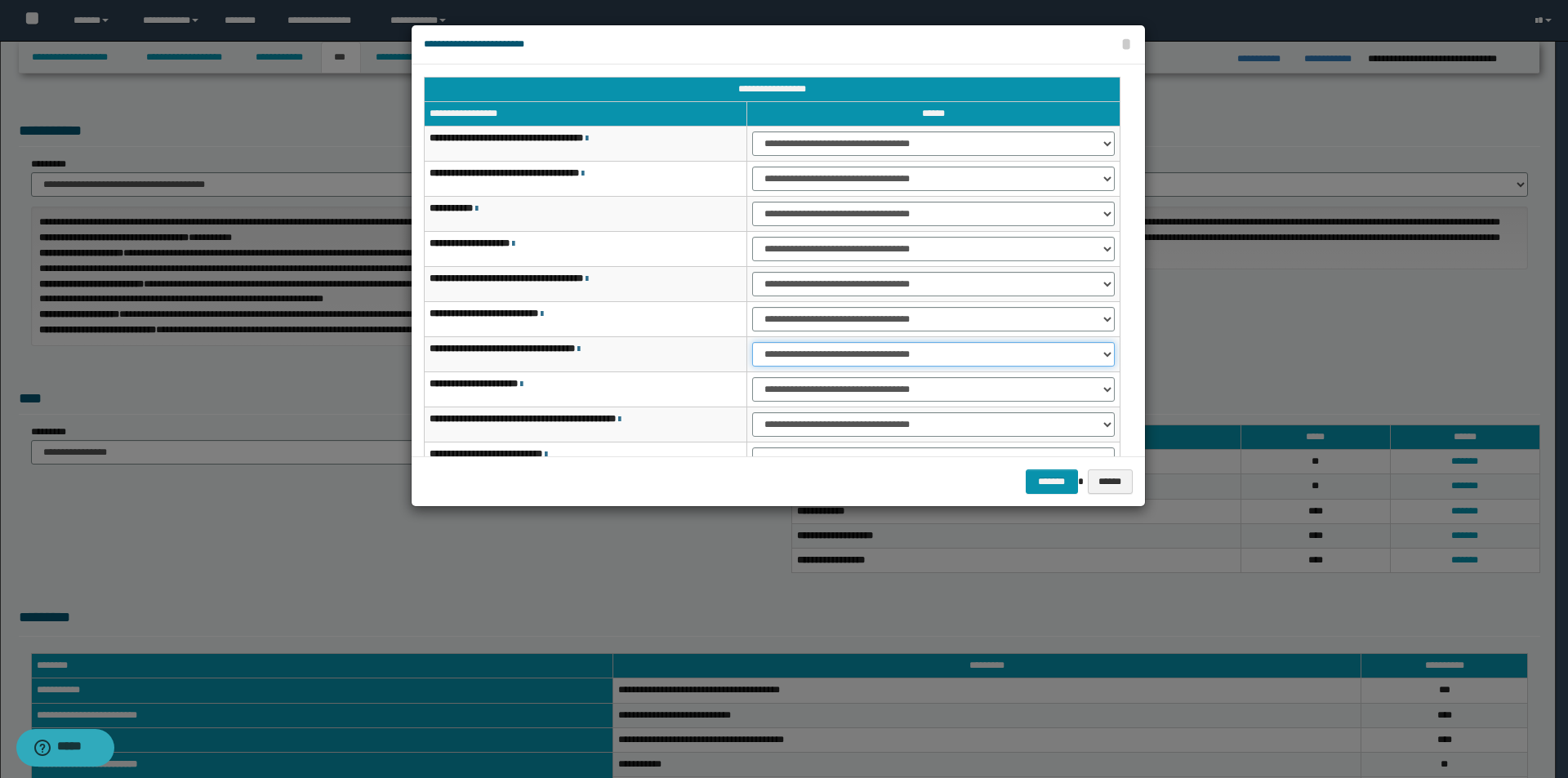 click on "**********" at bounding box center [933, 354] 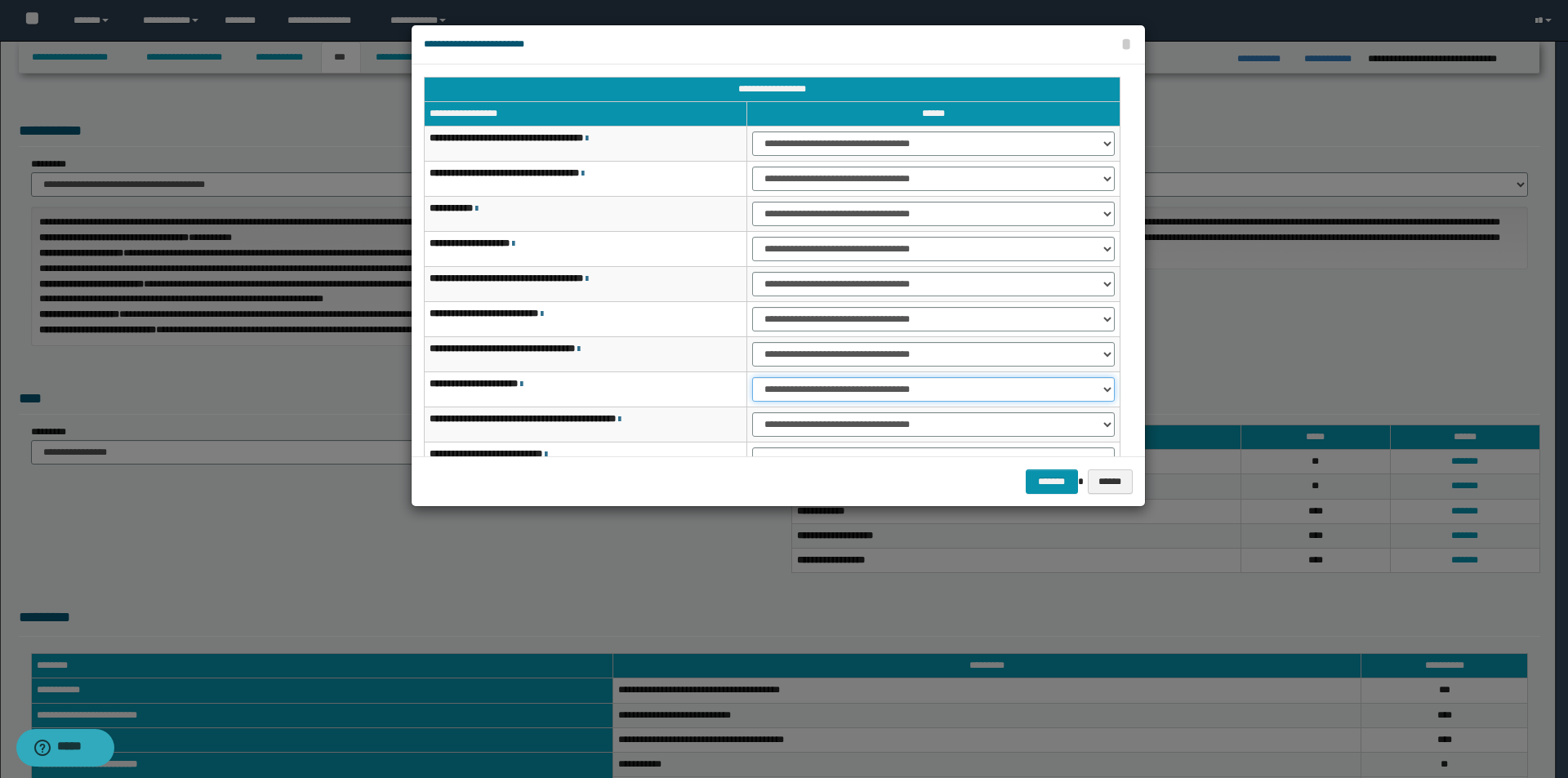click on "**********" at bounding box center [933, 389] 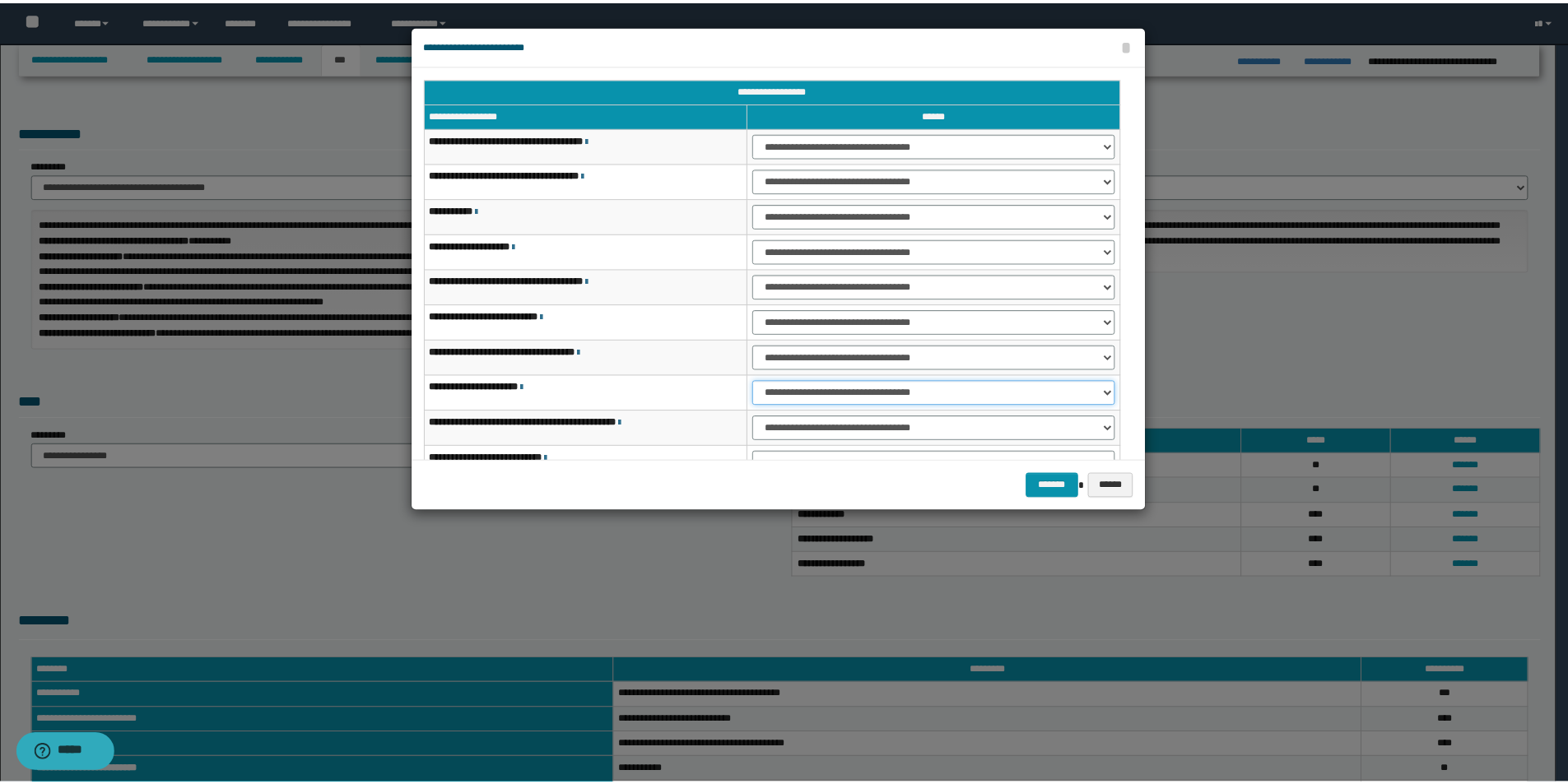 scroll, scrollTop: 82, scrollLeft: 0, axis: vertical 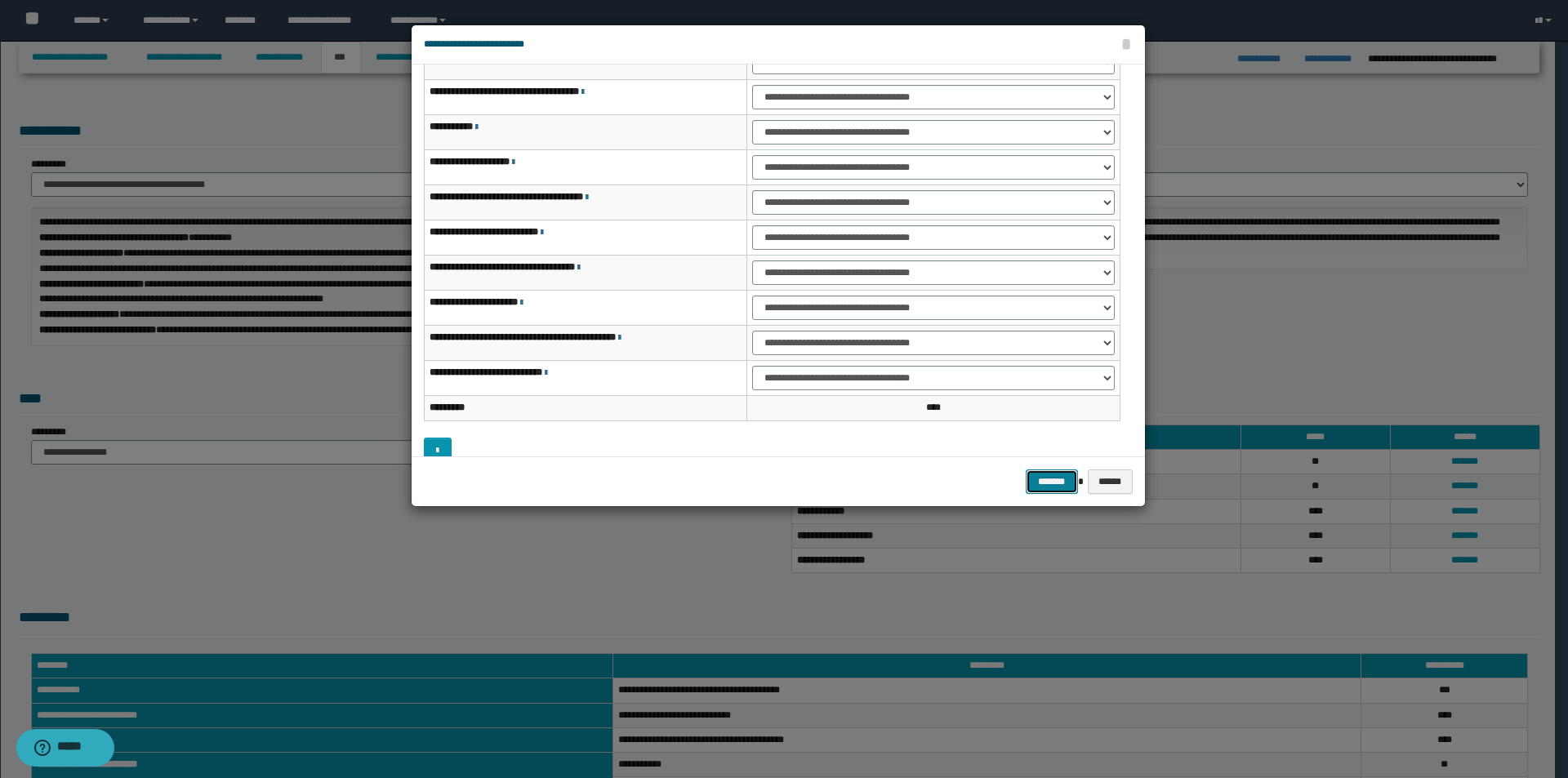 click on "*******" at bounding box center (1052, 482) 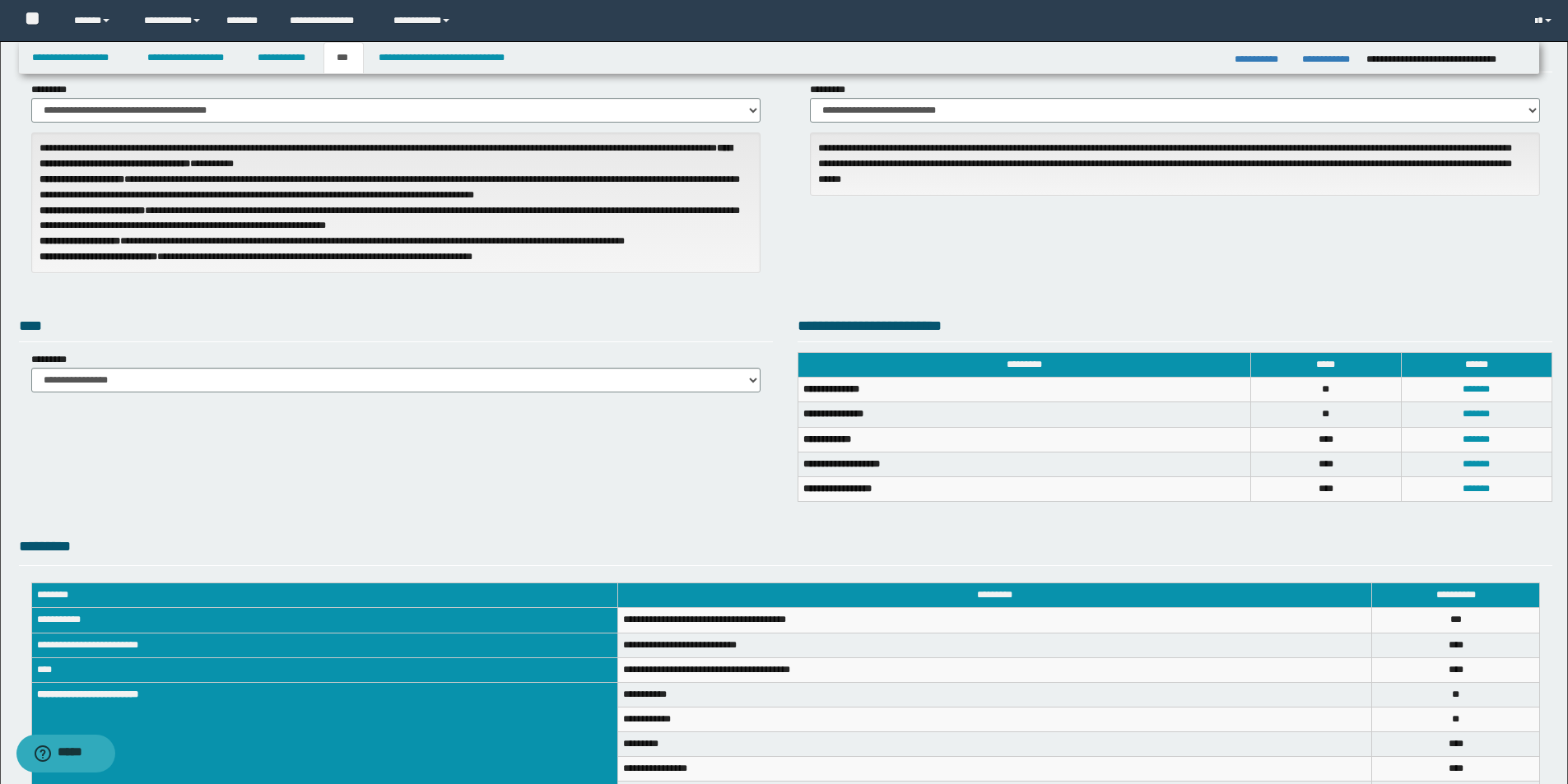 scroll, scrollTop: 229, scrollLeft: 0, axis: vertical 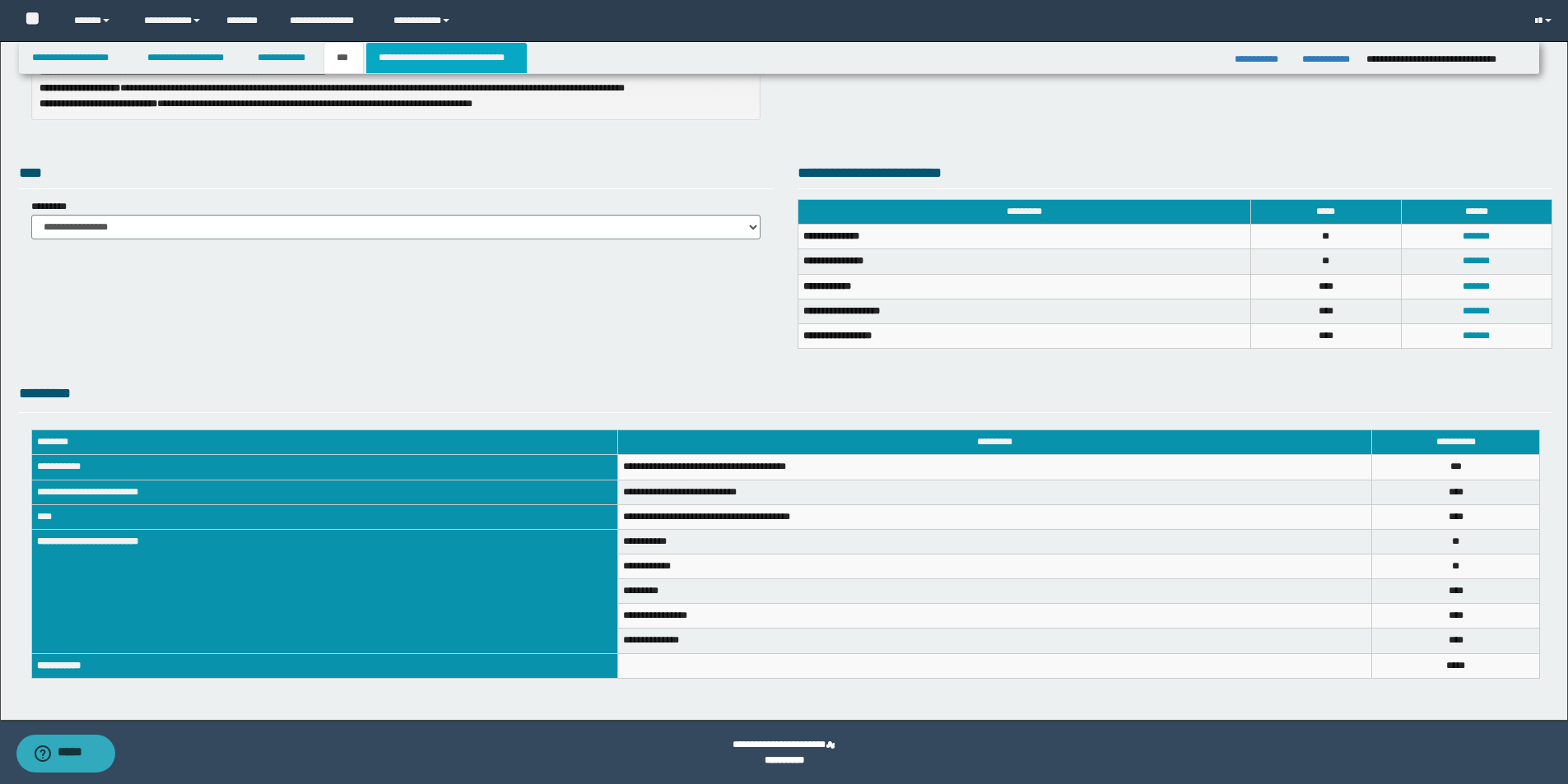 click on "**********" at bounding box center (446, 58) 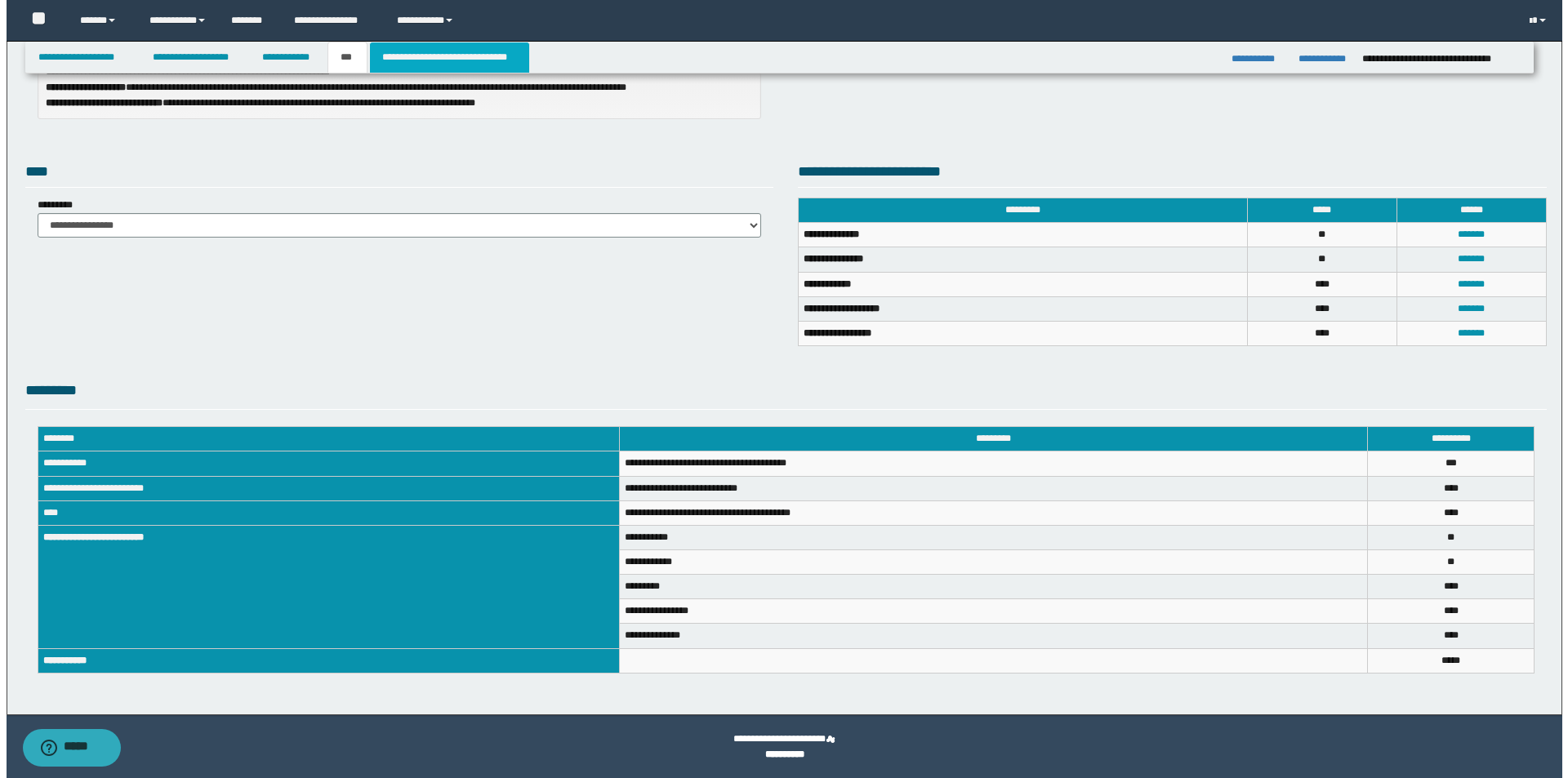scroll, scrollTop: 0, scrollLeft: 0, axis: both 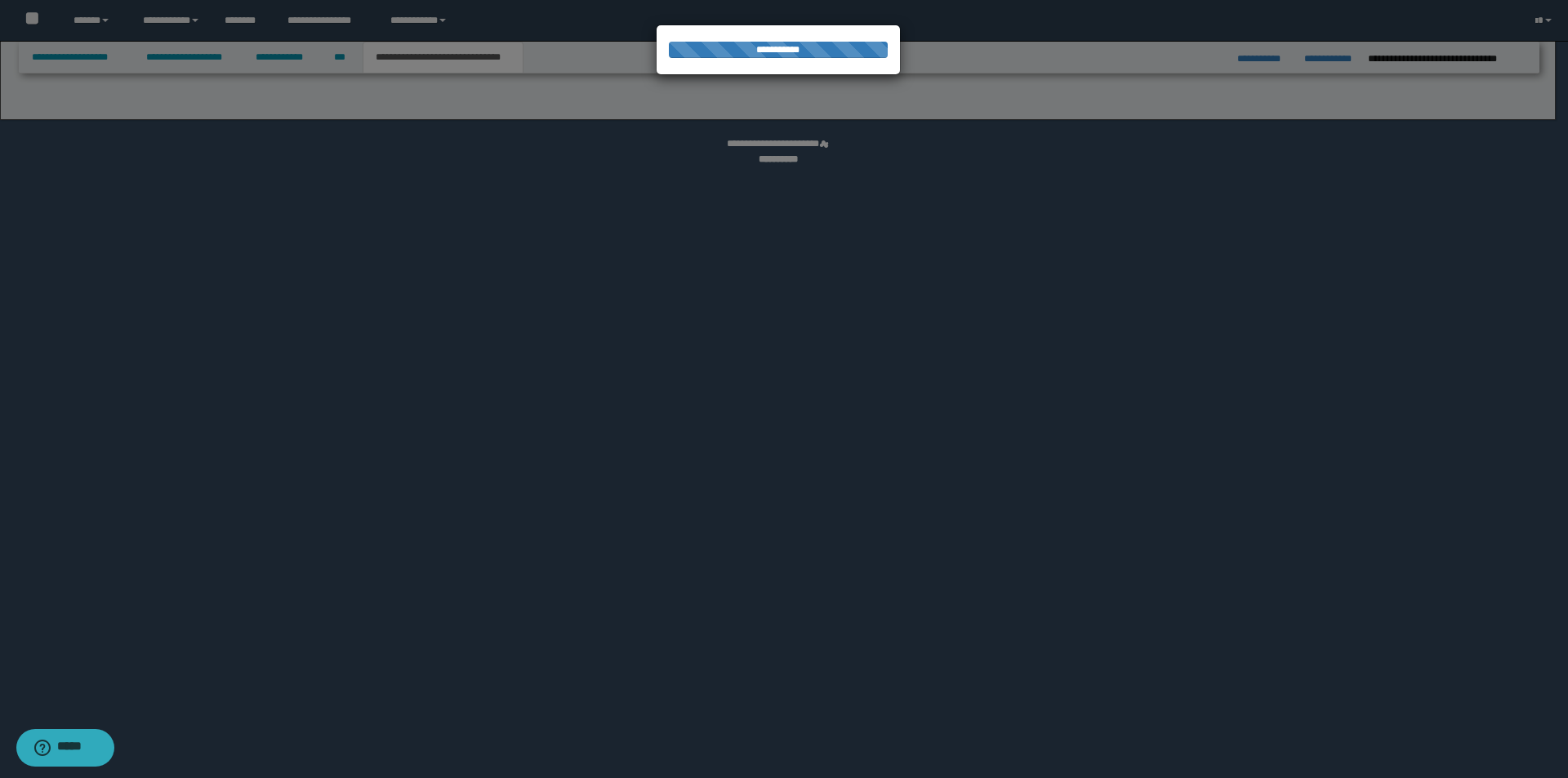 select on "*" 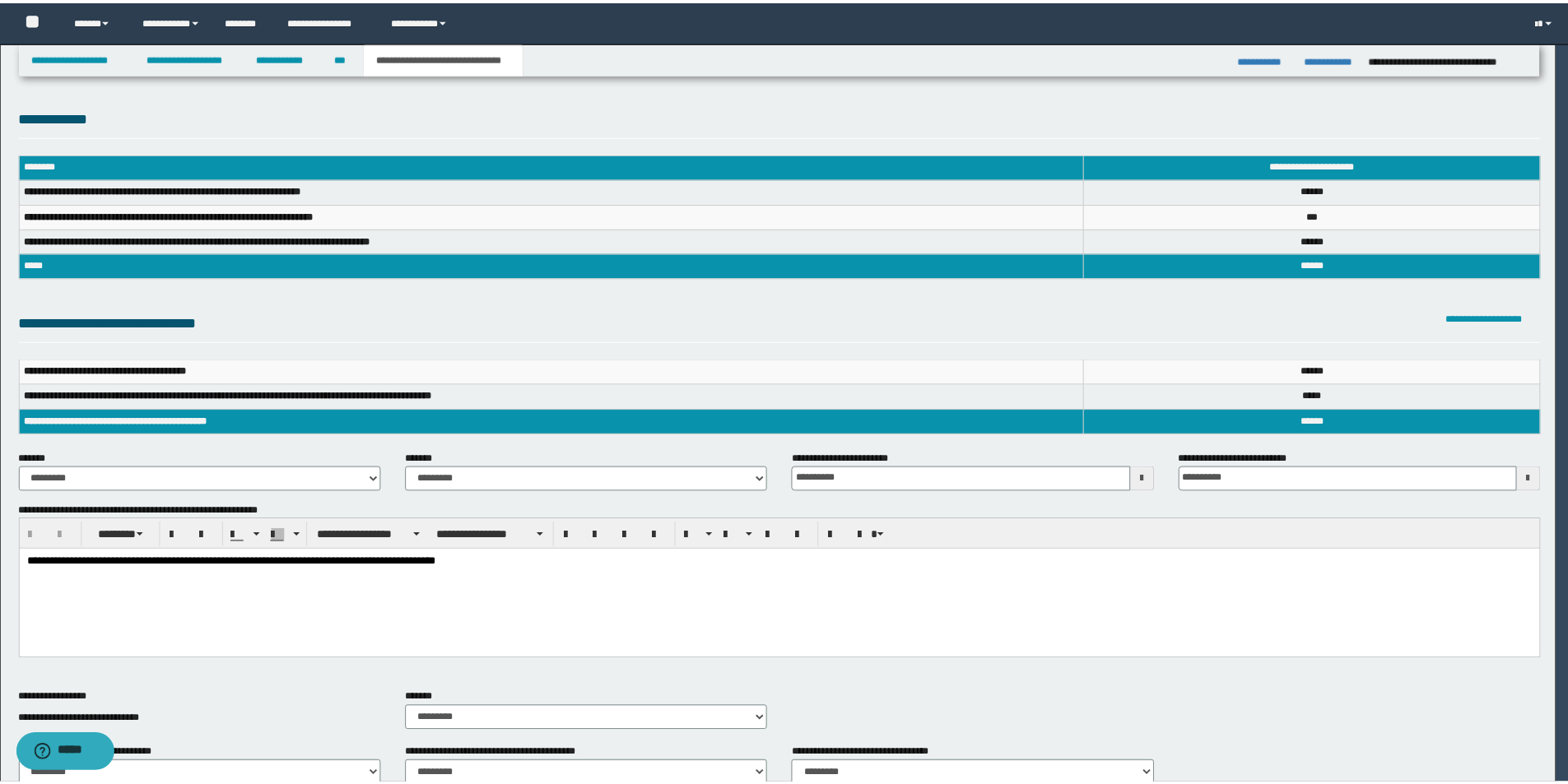scroll, scrollTop: 0, scrollLeft: 0, axis: both 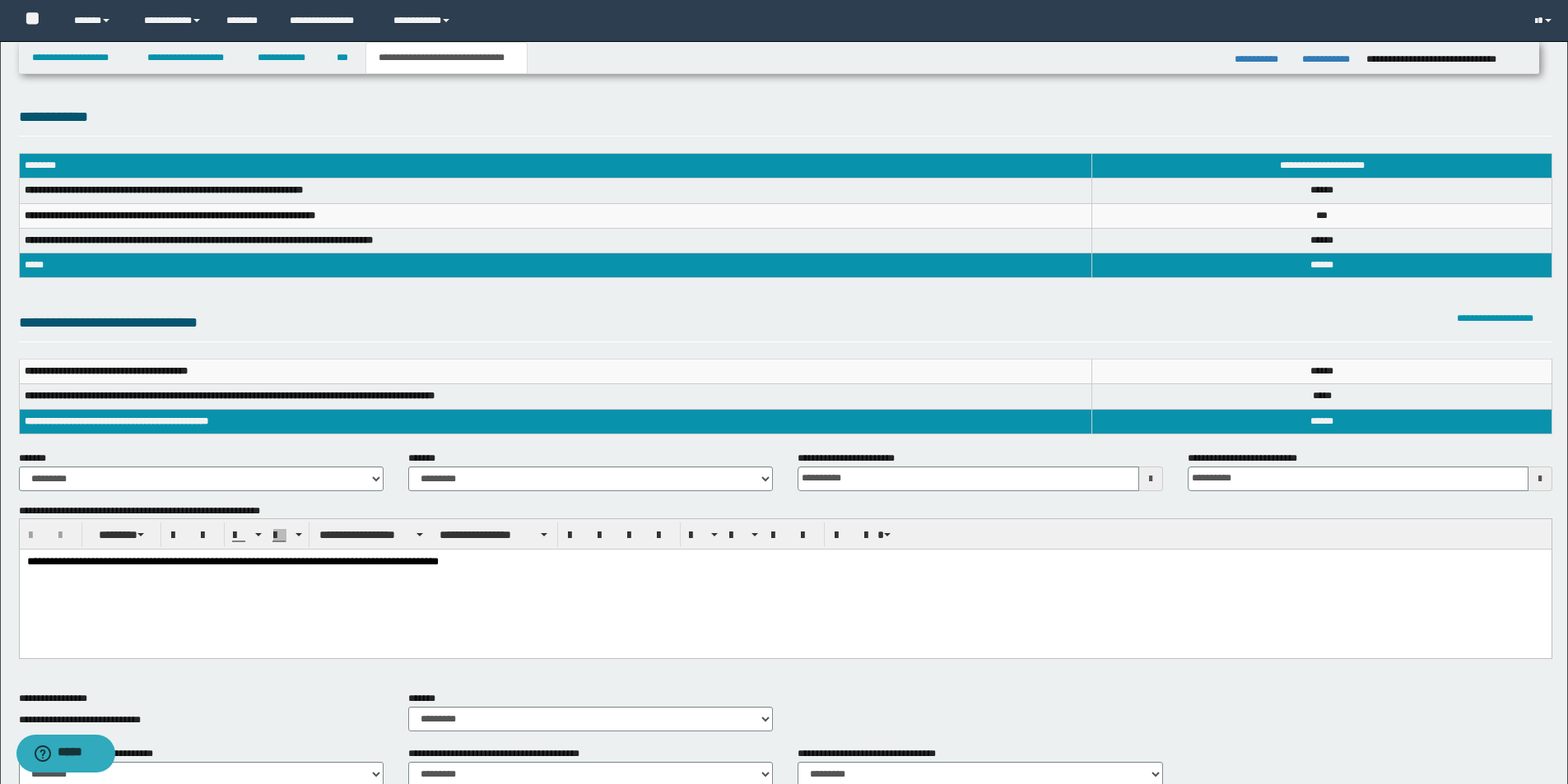 click on "**********" at bounding box center (785, 718) 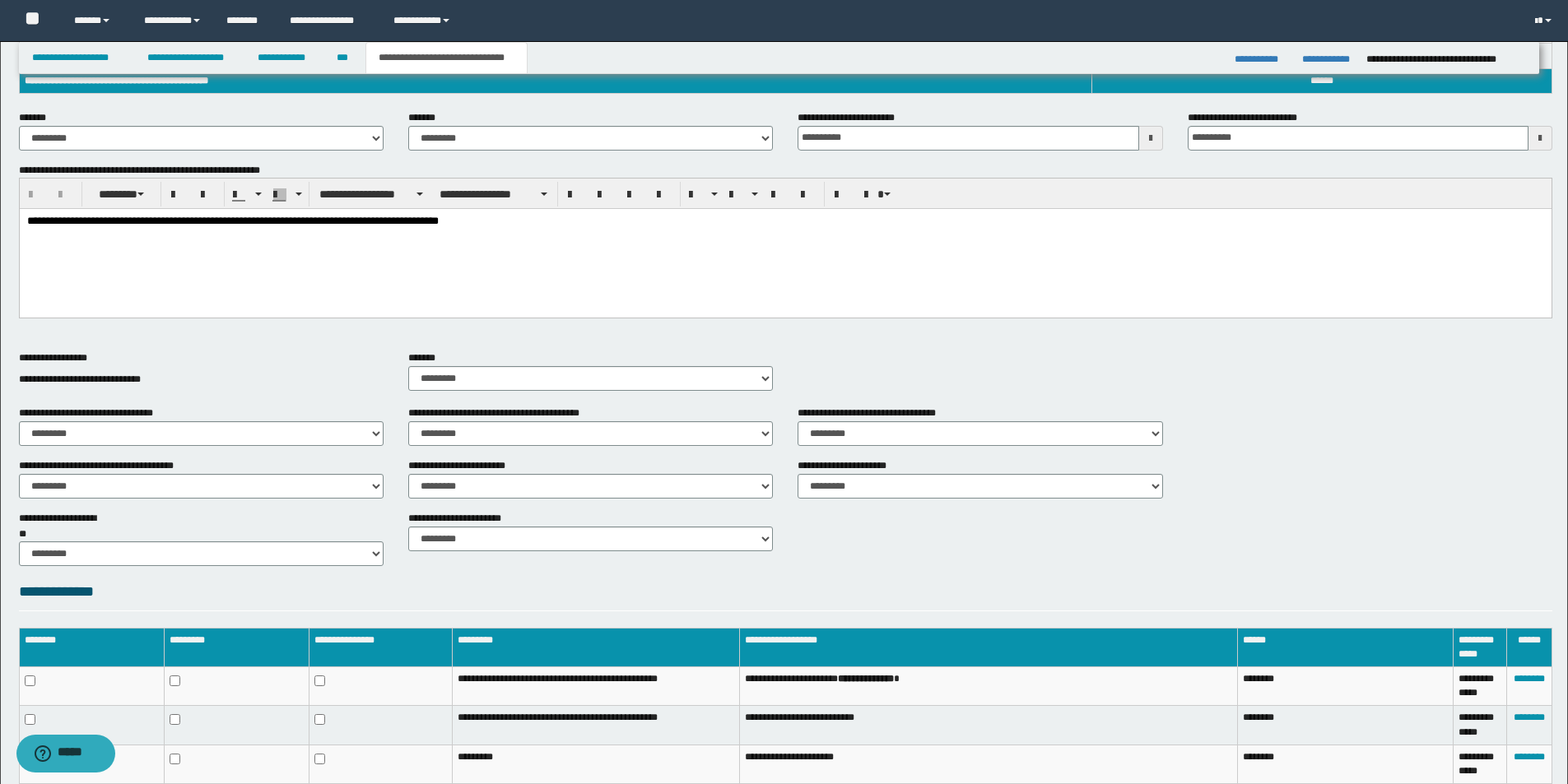 scroll, scrollTop: 411, scrollLeft: 0, axis: vertical 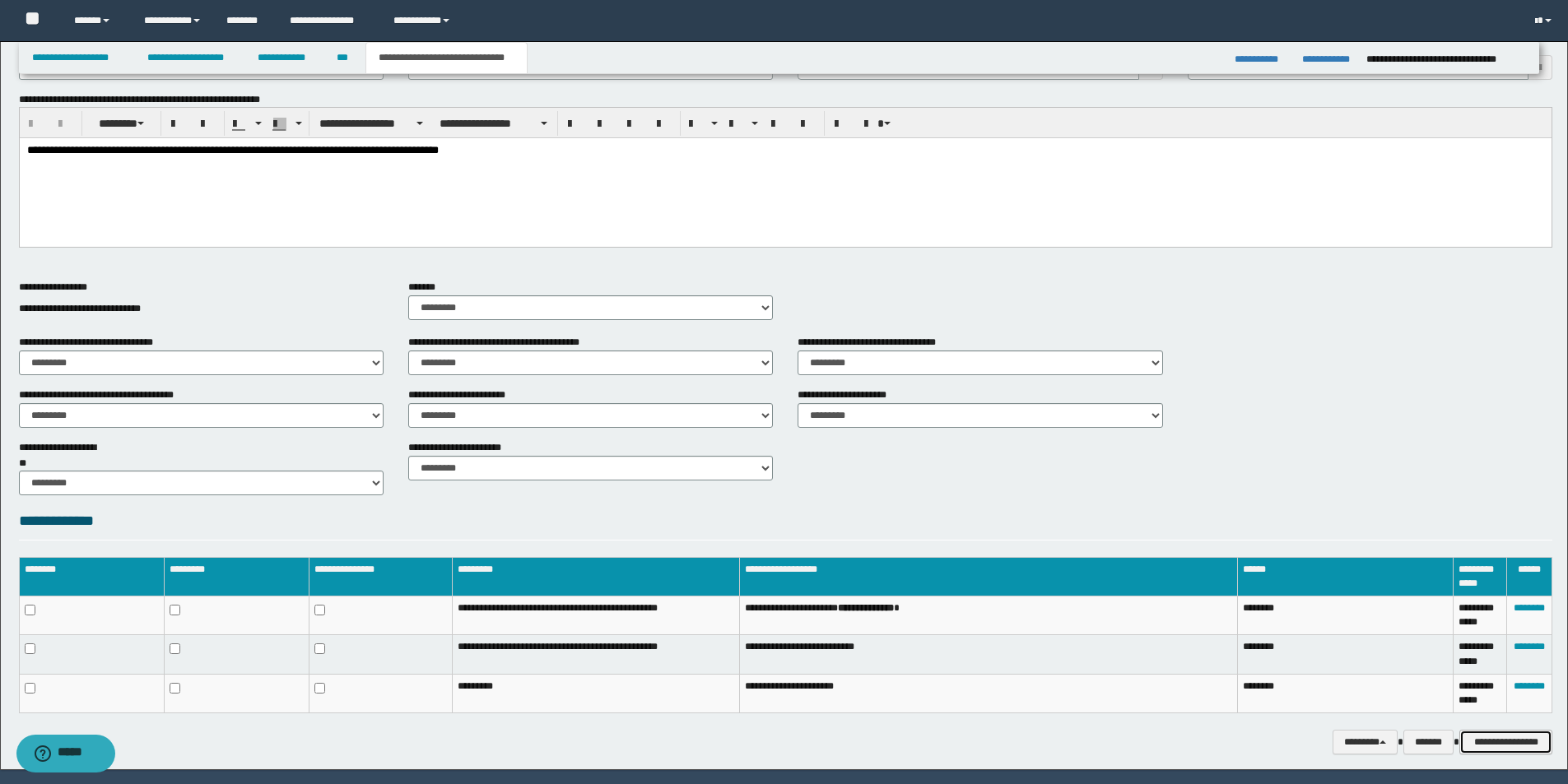 click on "**********" at bounding box center (1505, 742) 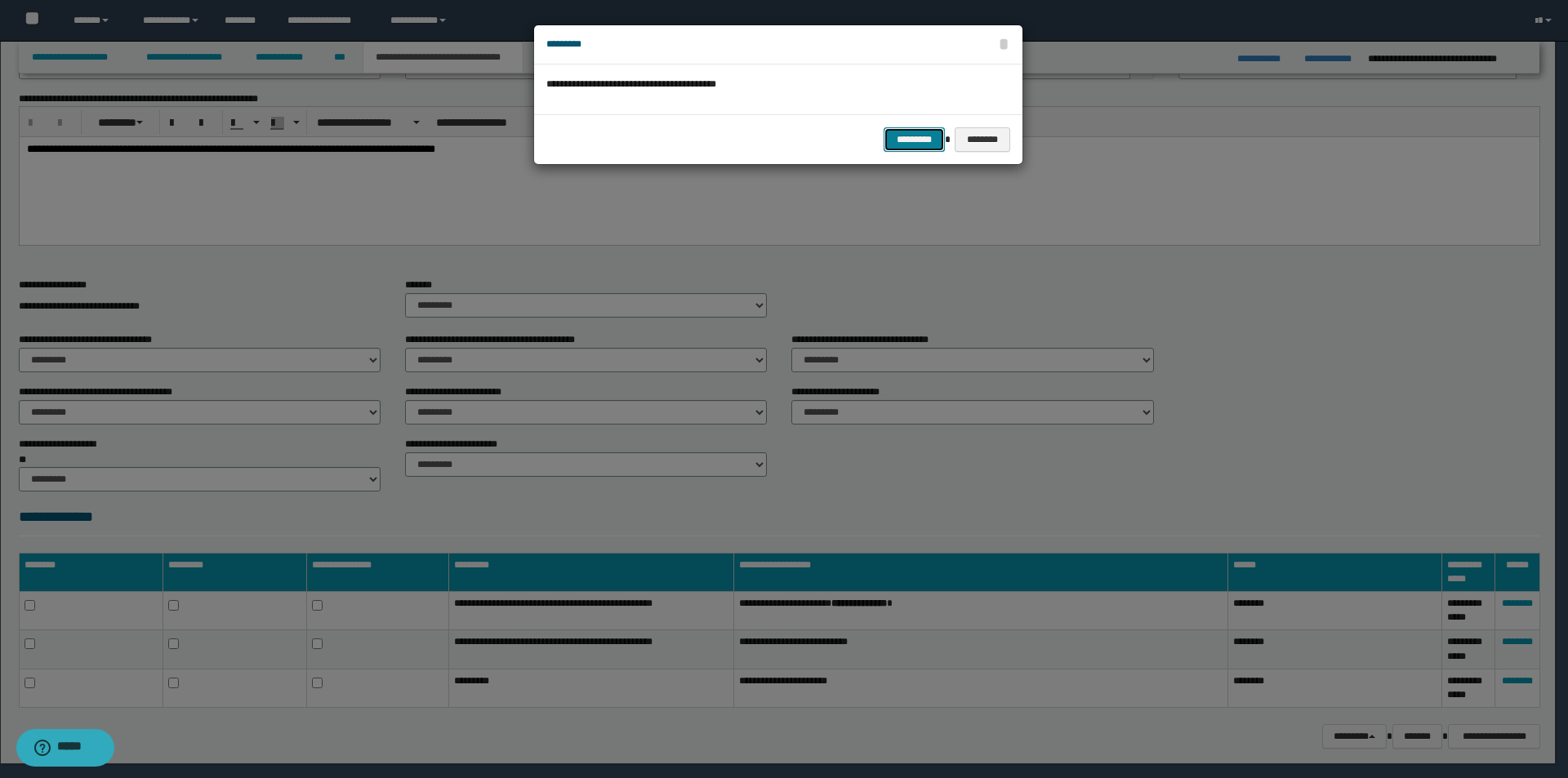 click on "*********" at bounding box center (914, 140) 